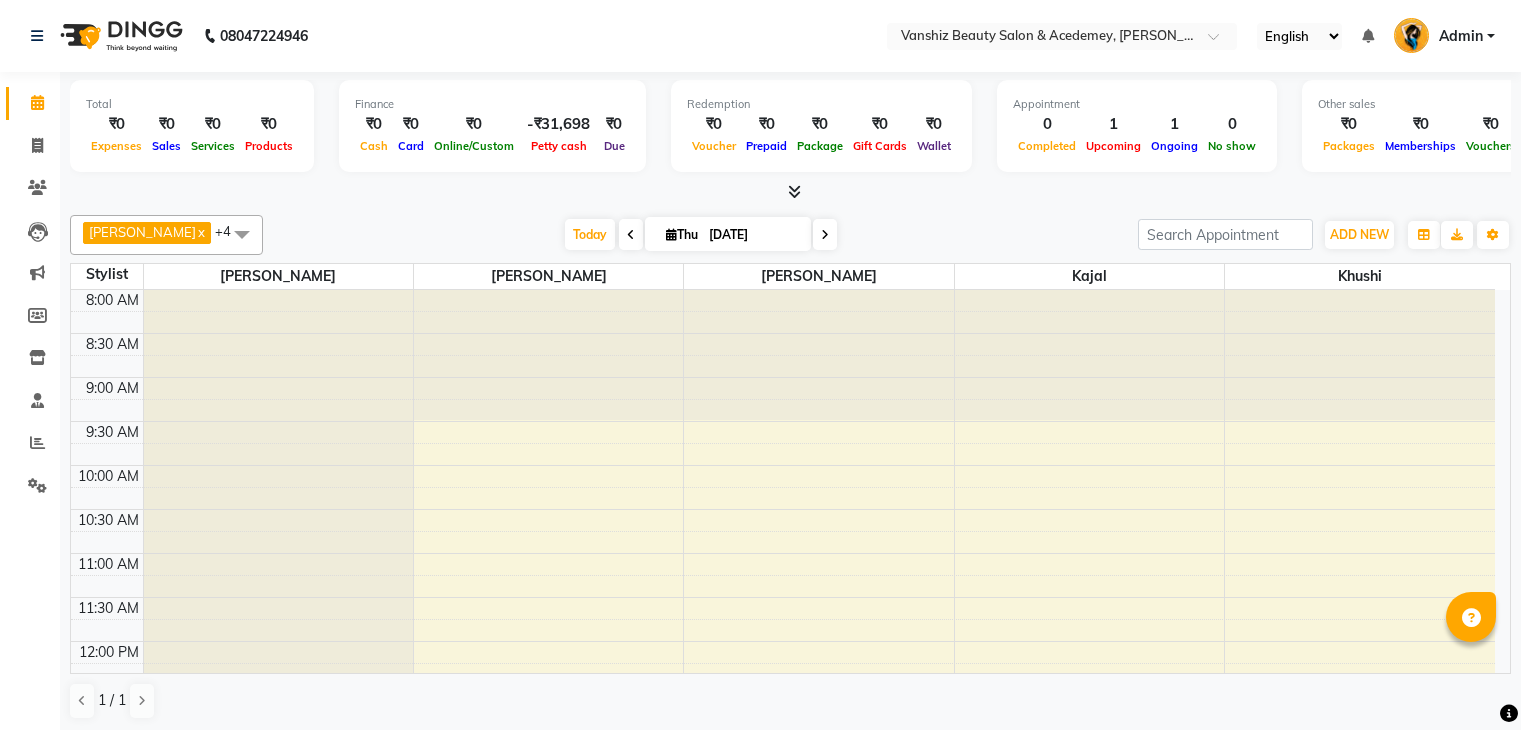 scroll, scrollTop: 0, scrollLeft: 0, axis: both 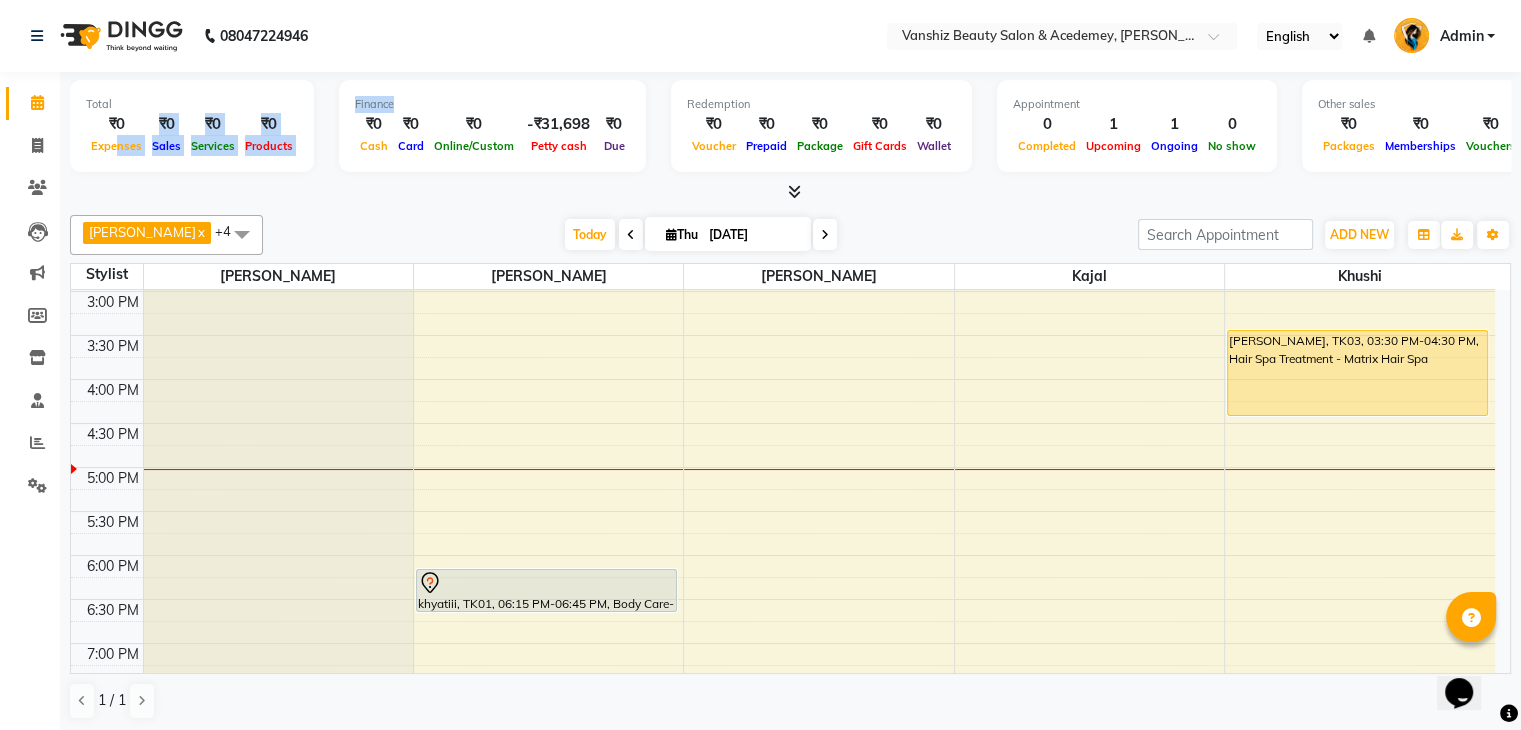 drag, startPoint x: 557, startPoint y: 93, endPoint x: 113, endPoint y: 161, distance: 449.17703 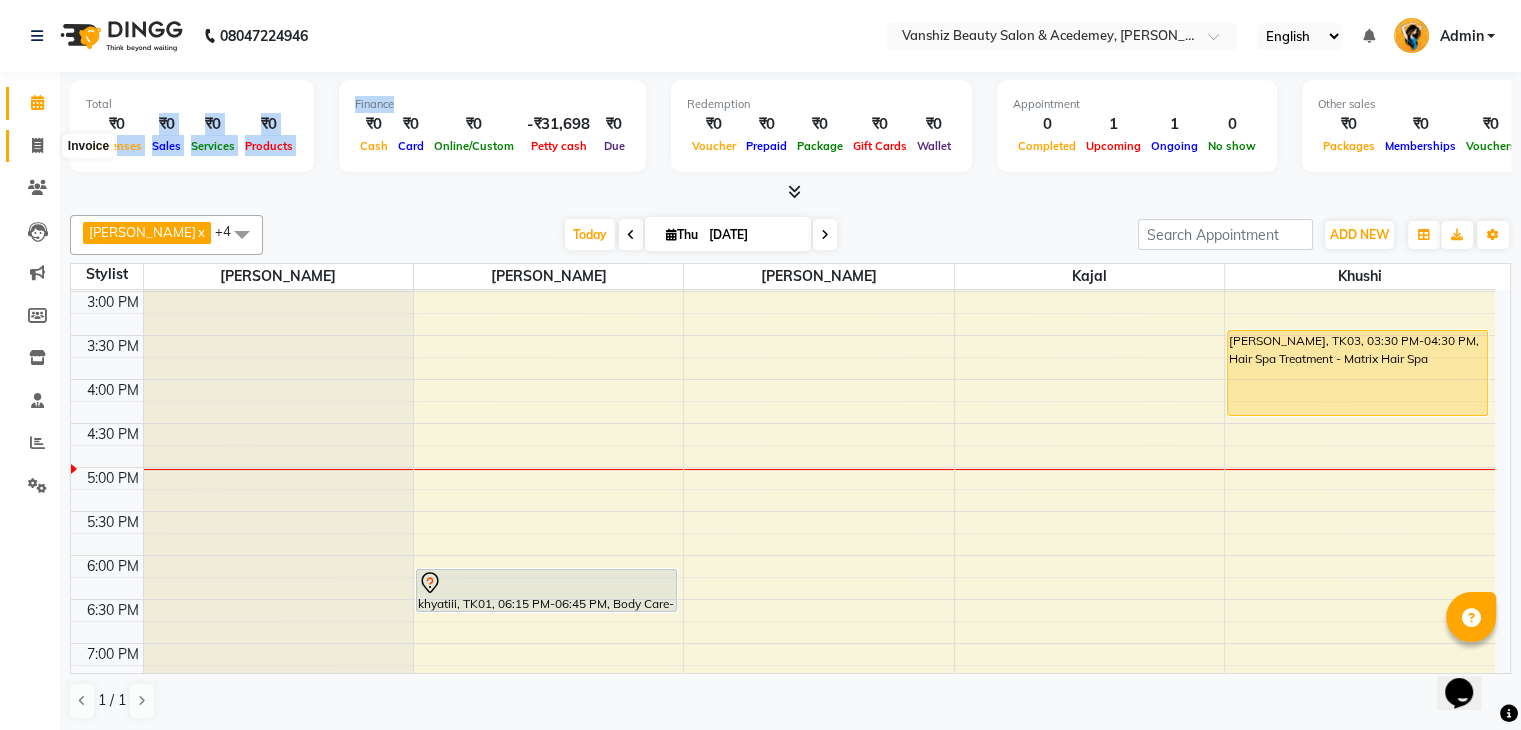 click 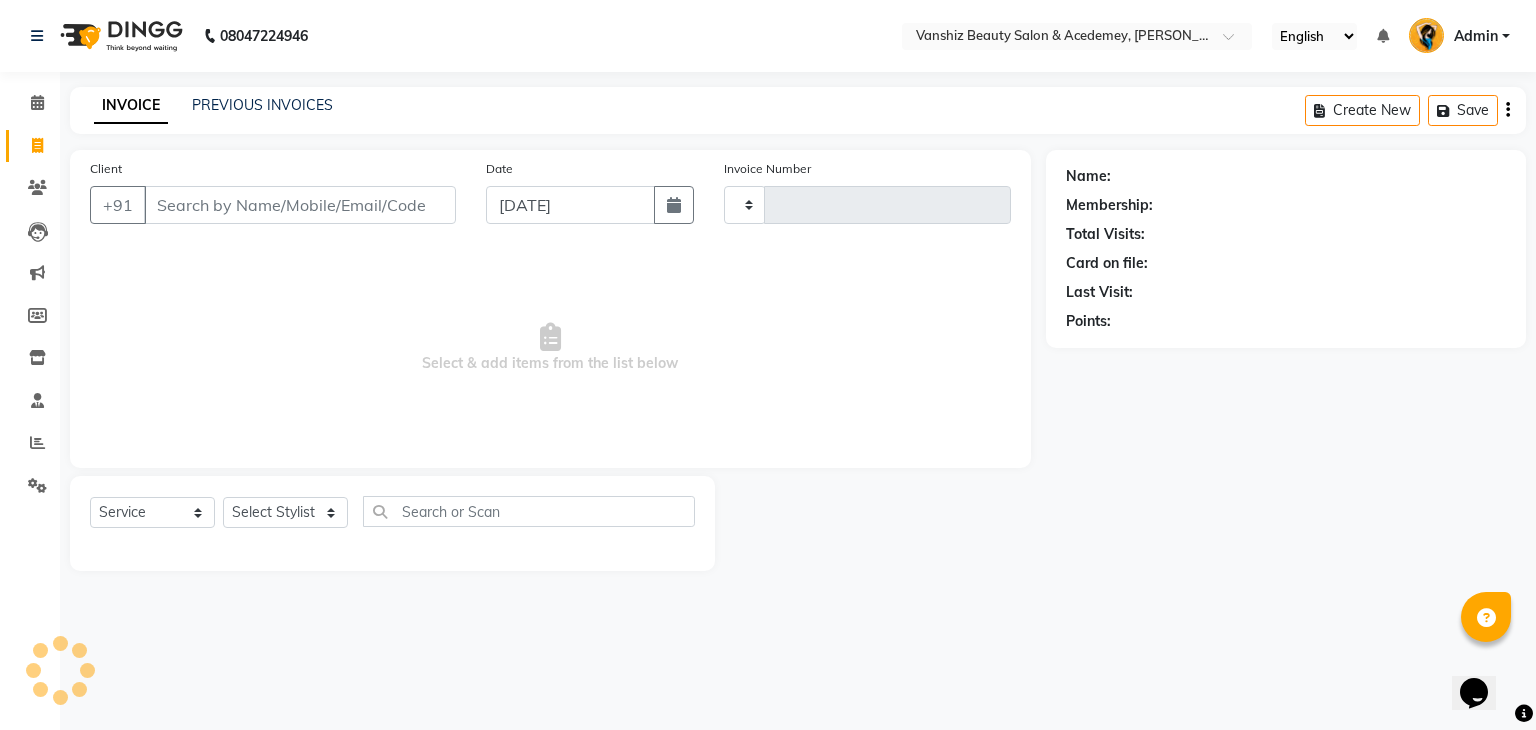 type on "0839" 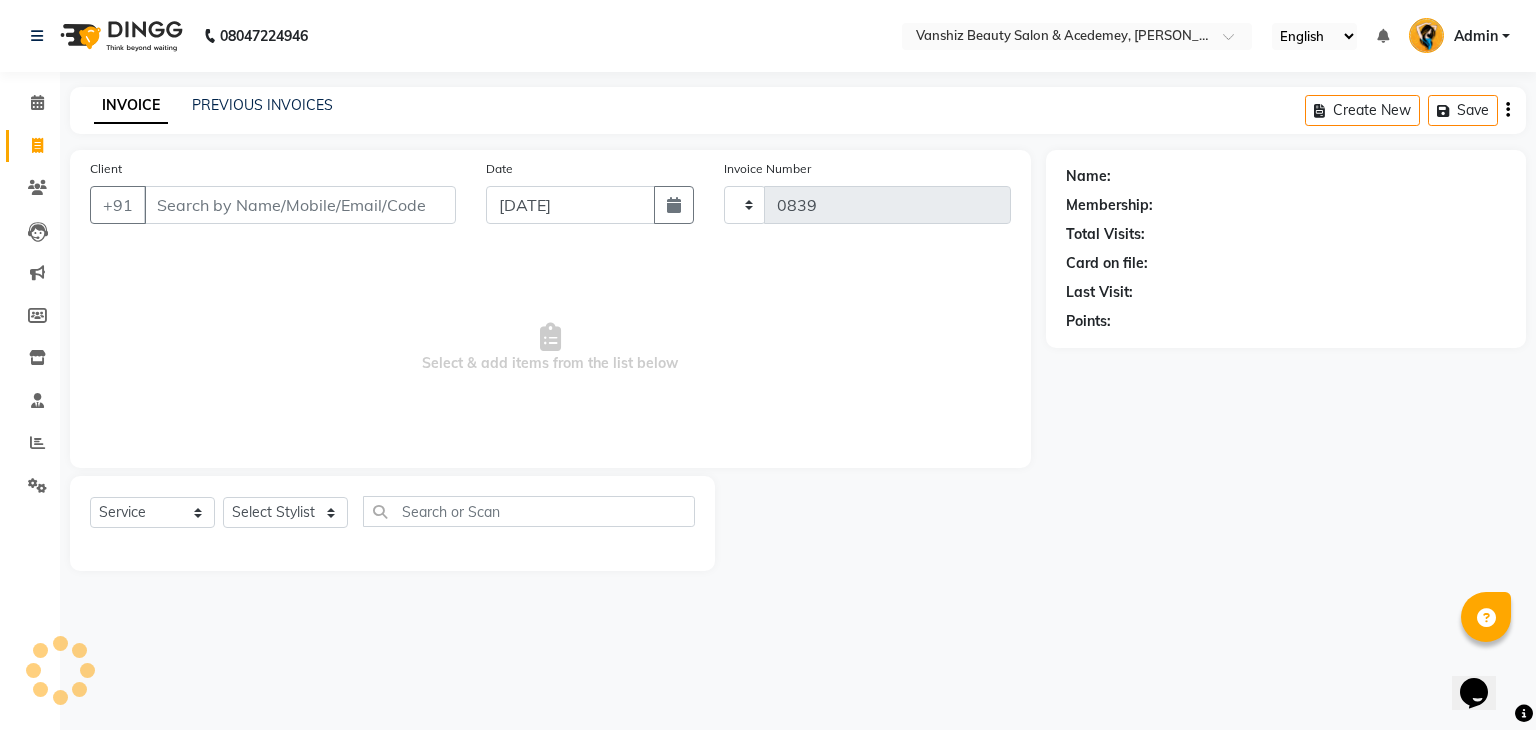 select on "5403" 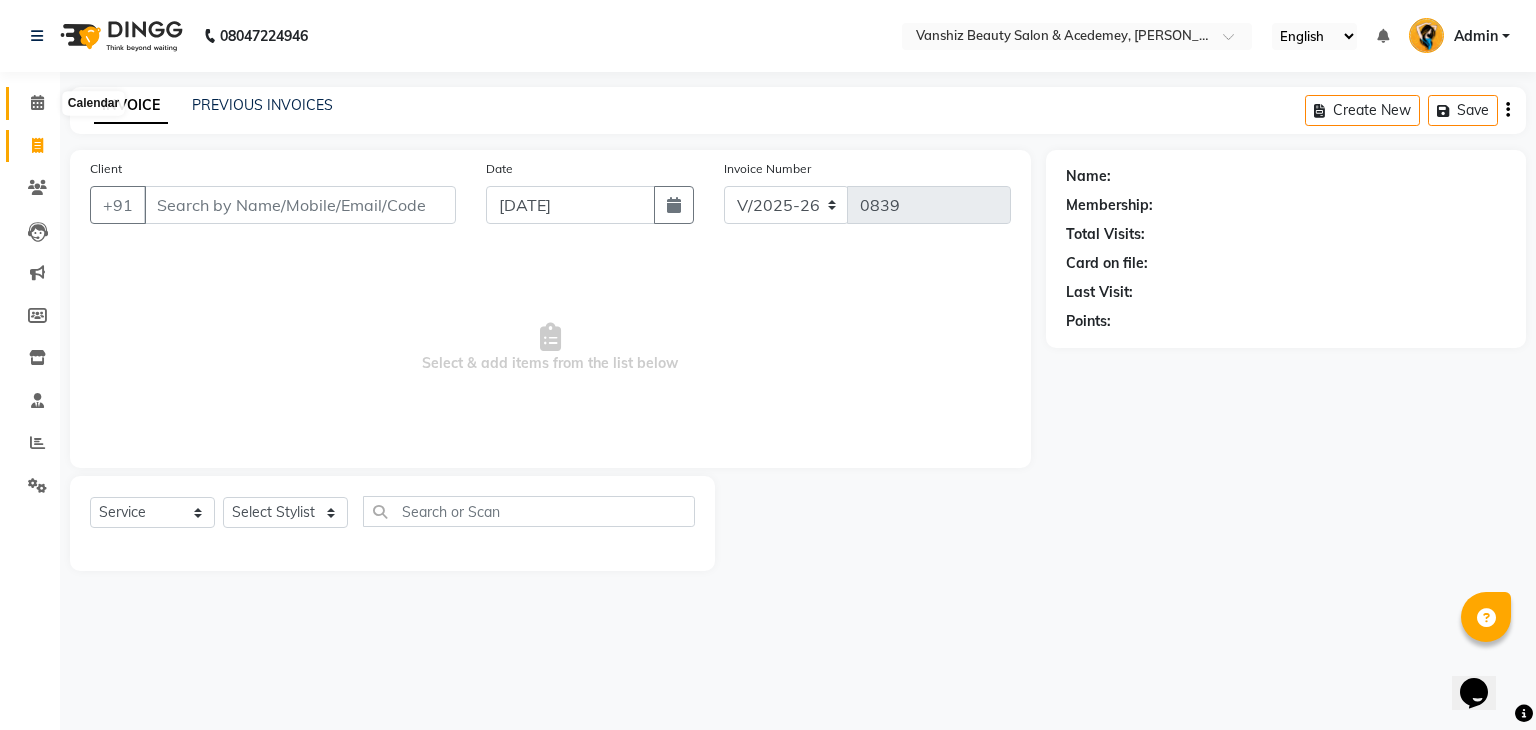 click 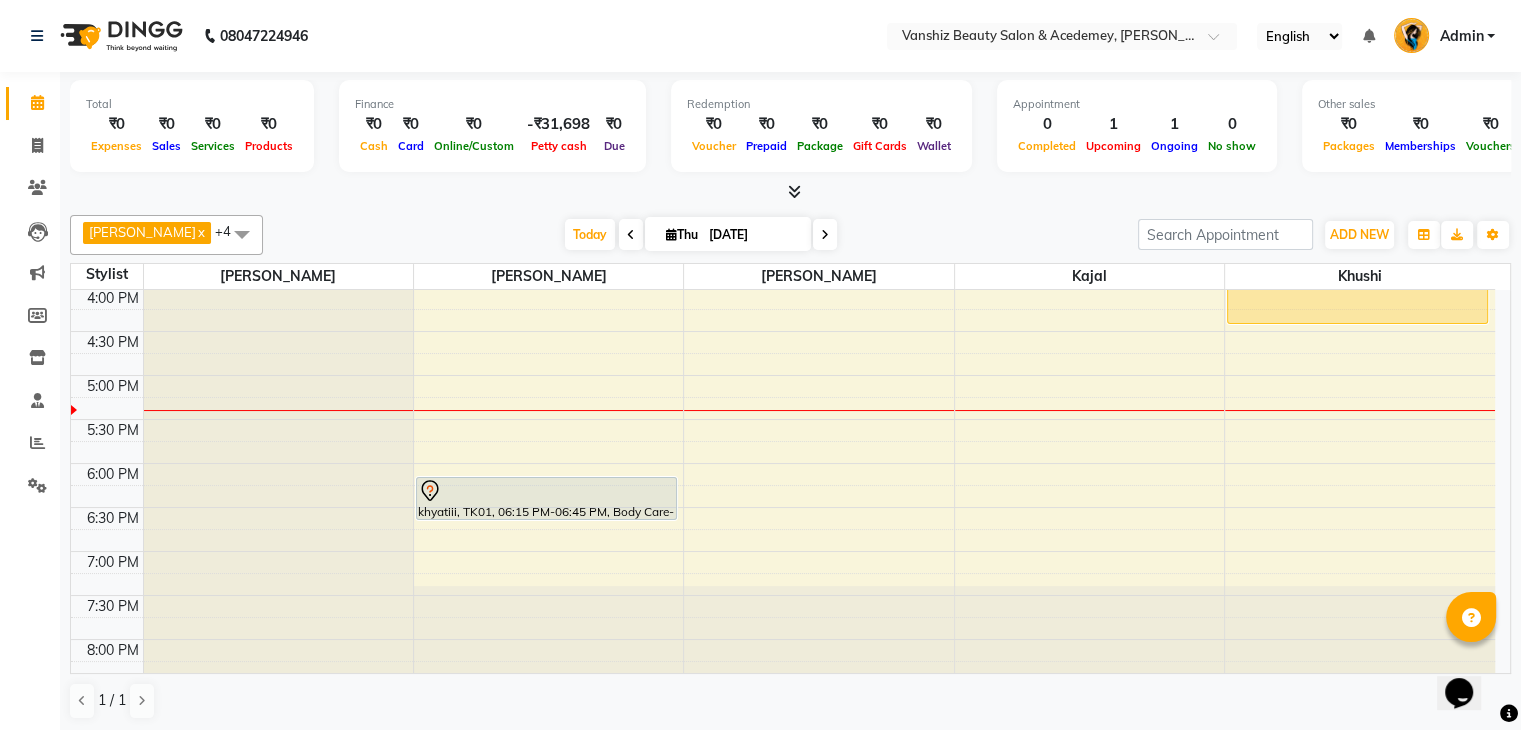 scroll, scrollTop: 708, scrollLeft: 0, axis: vertical 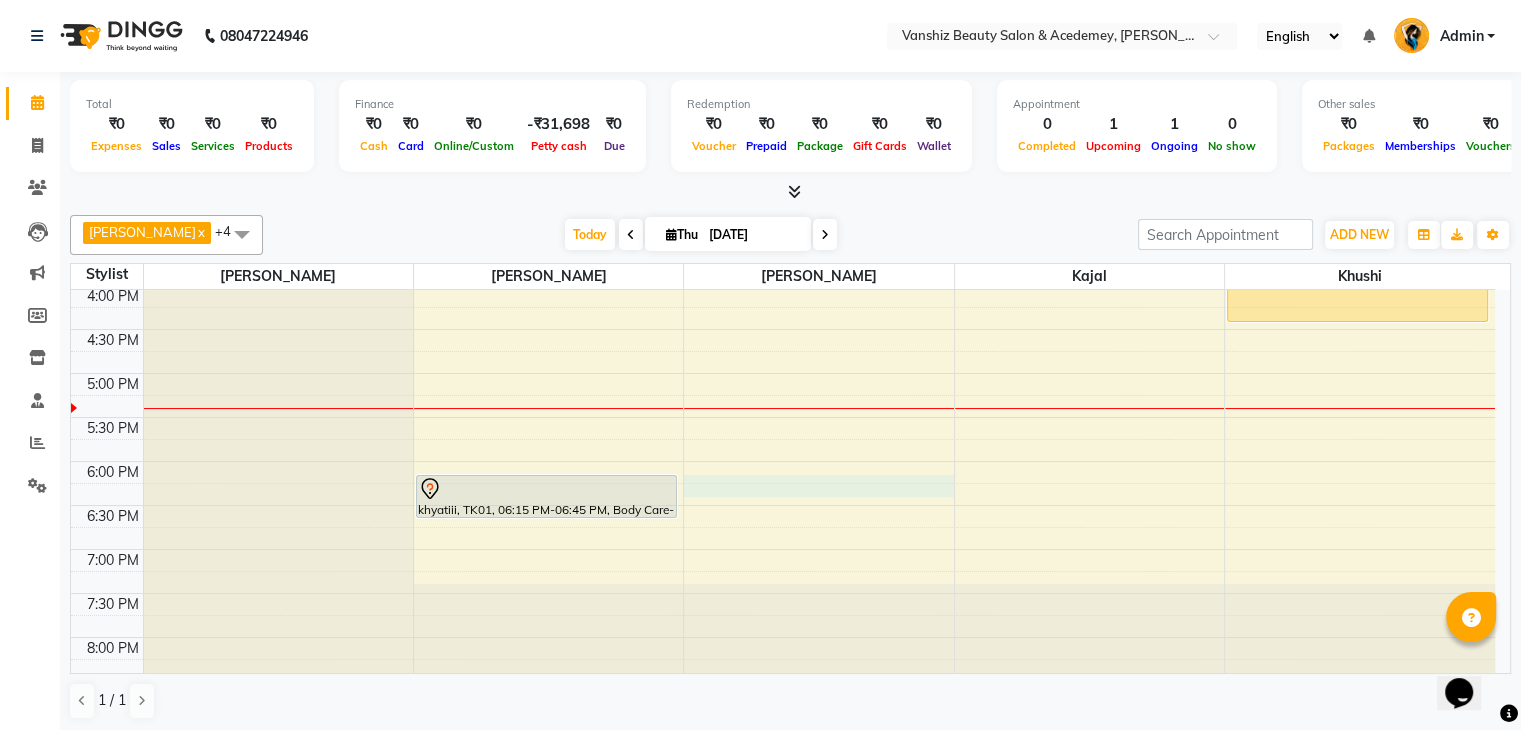click on "8:00 AM 8:30 AM 9:00 AM 9:30 AM 10:00 AM 10:30 AM 11:00 AM 11:30 AM 12:00 PM 12:30 PM 1:00 PM 1:30 PM 2:00 PM 2:30 PM 3:00 PM 3:30 PM 4:00 PM 4:30 PM 5:00 PM 5:30 PM 6:00 PM 6:30 PM 7:00 PM 7:30 PM 8:00 PM 8:30 PM             khyatiii, TK01, 06:15 PM-06:45 PM, Body Care-Head massage    Jagruti, TK03, 03:30 PM-04:30 PM, Hair Spa Treatment - Matrix Hair Spa" at bounding box center [783, 153] 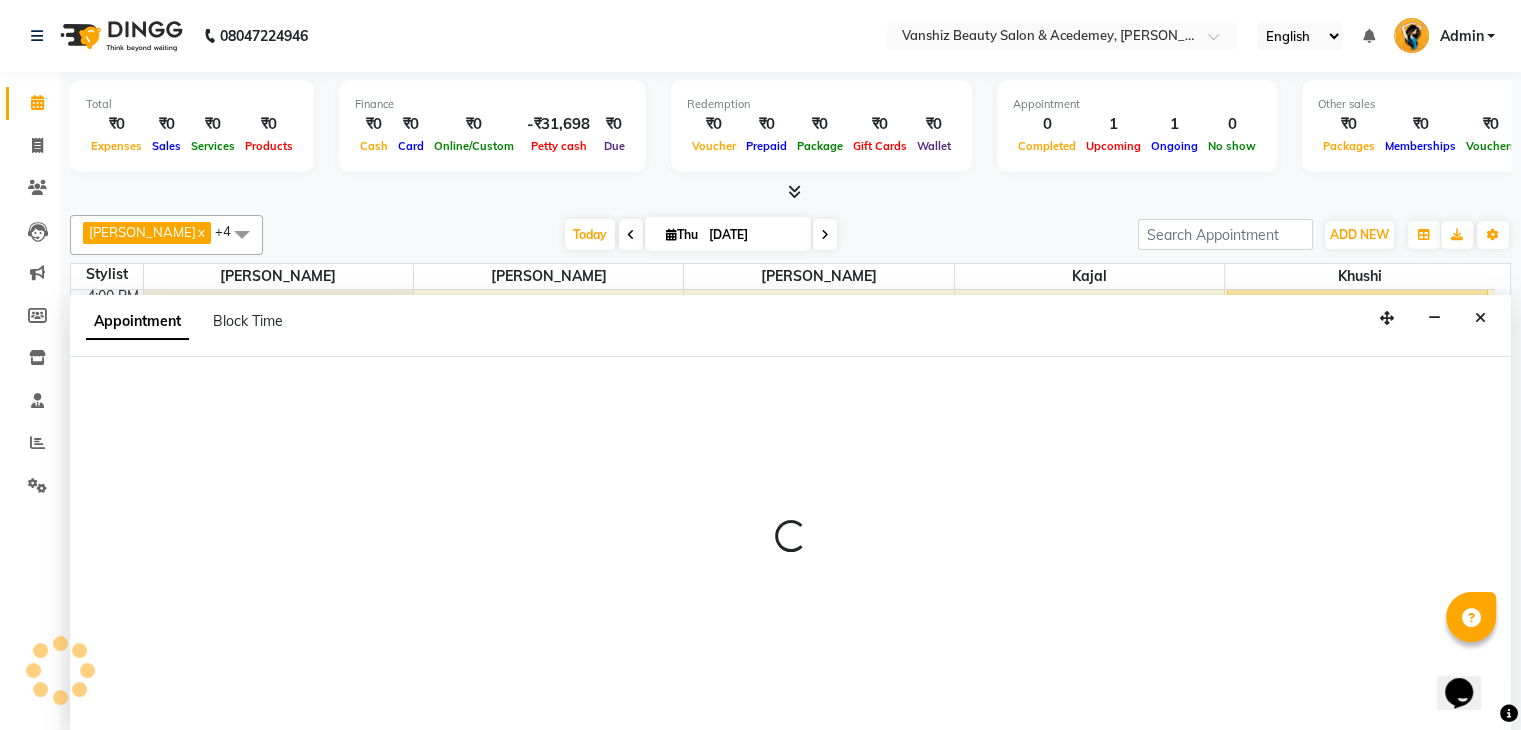 scroll, scrollTop: 1, scrollLeft: 0, axis: vertical 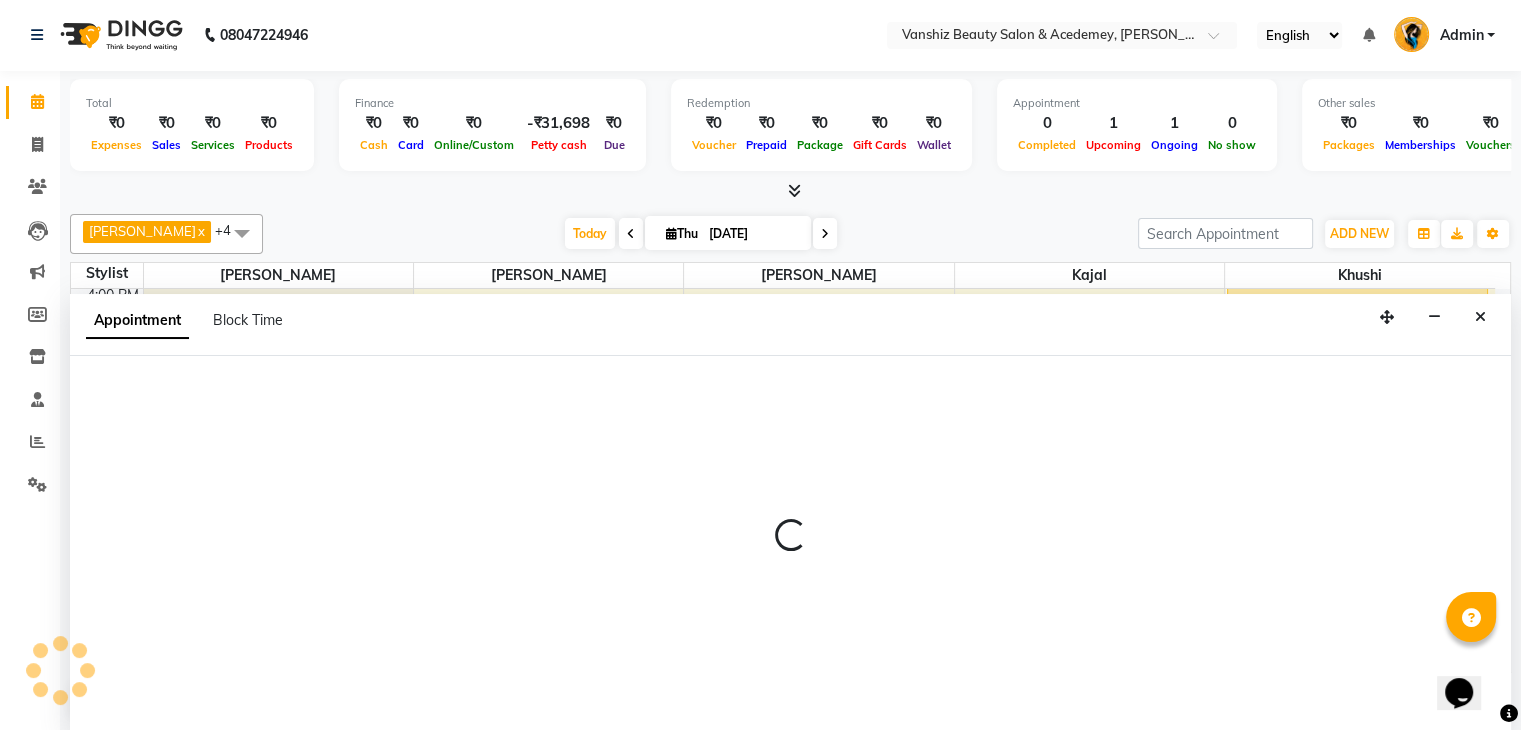 select on "66484" 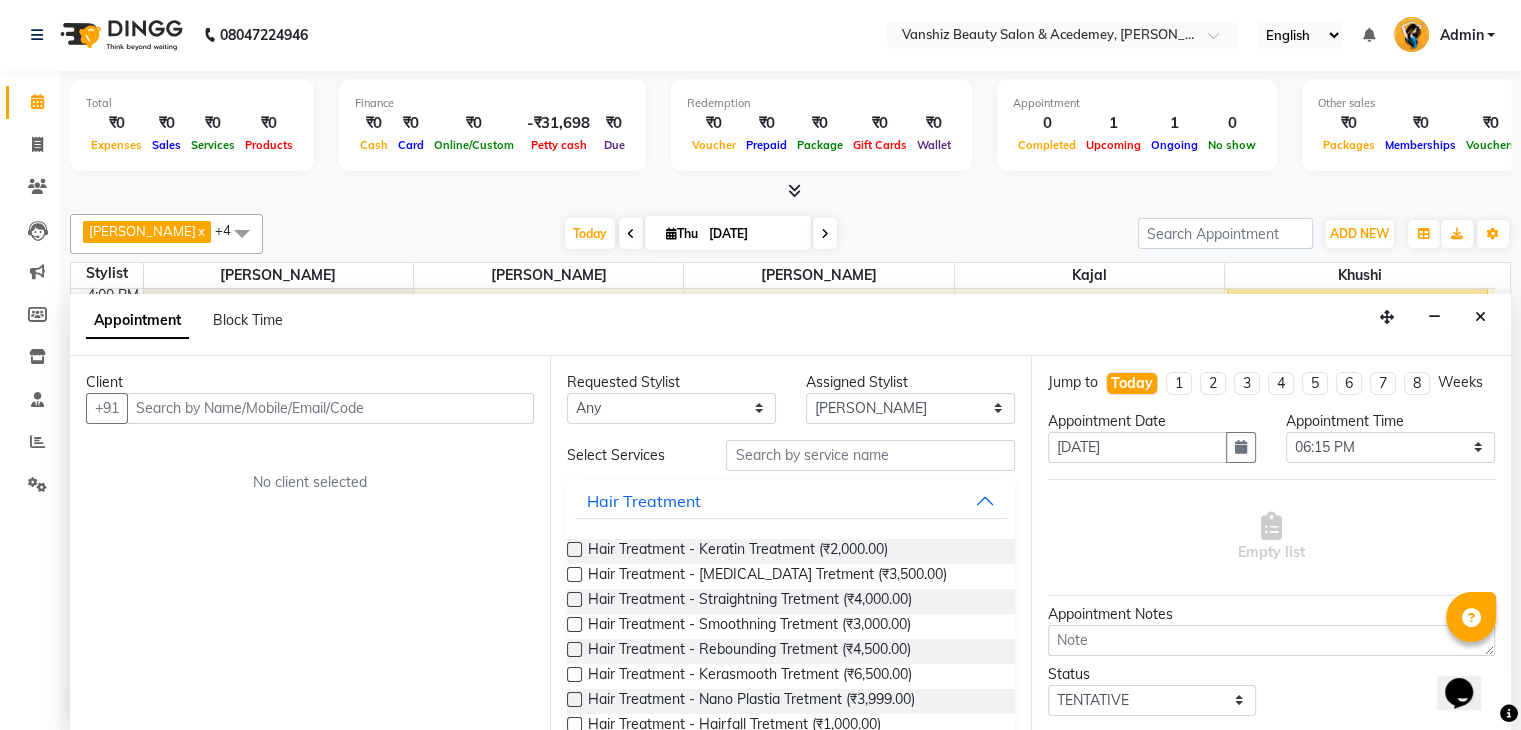 click at bounding box center (330, 408) 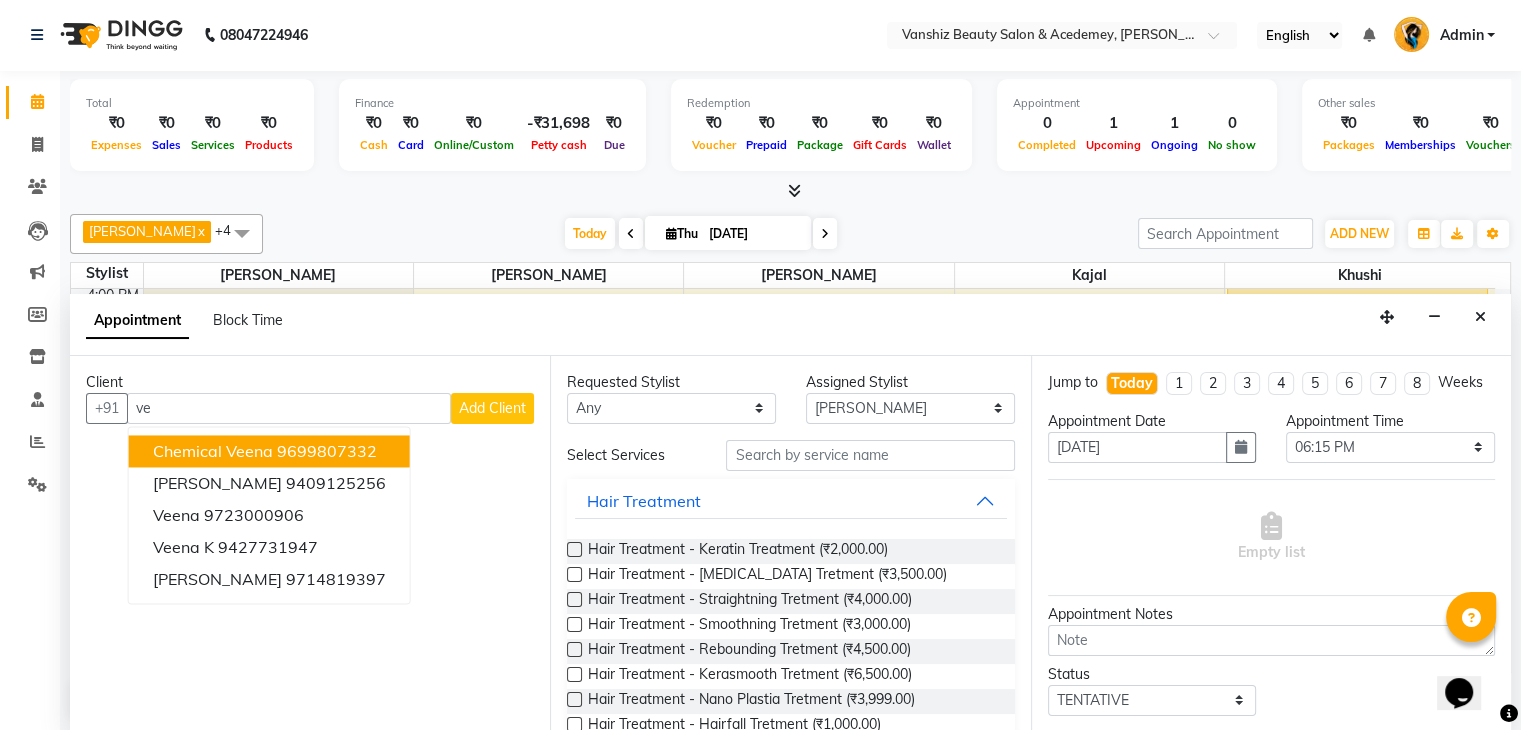 type on "v" 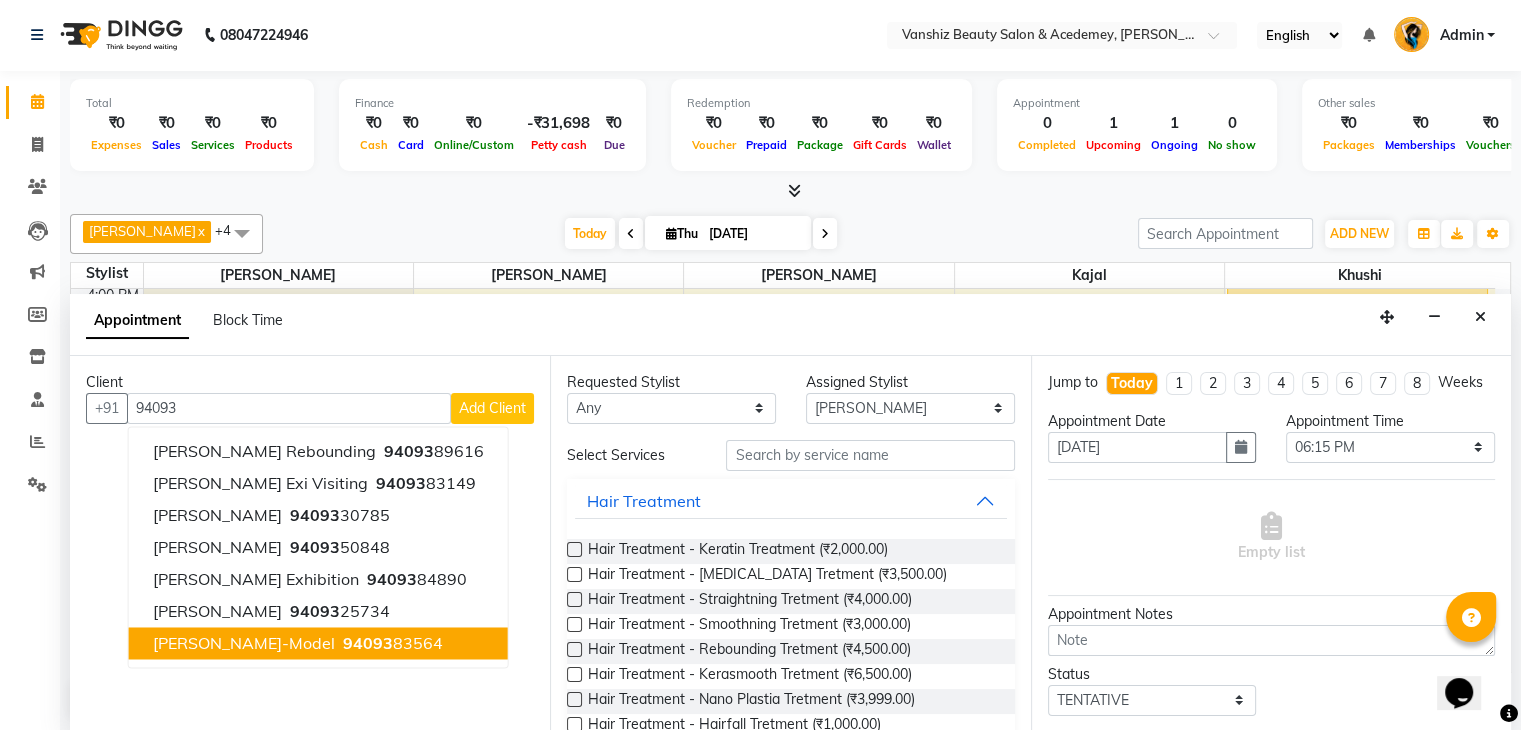 click on "94093 83564" at bounding box center [391, 643] 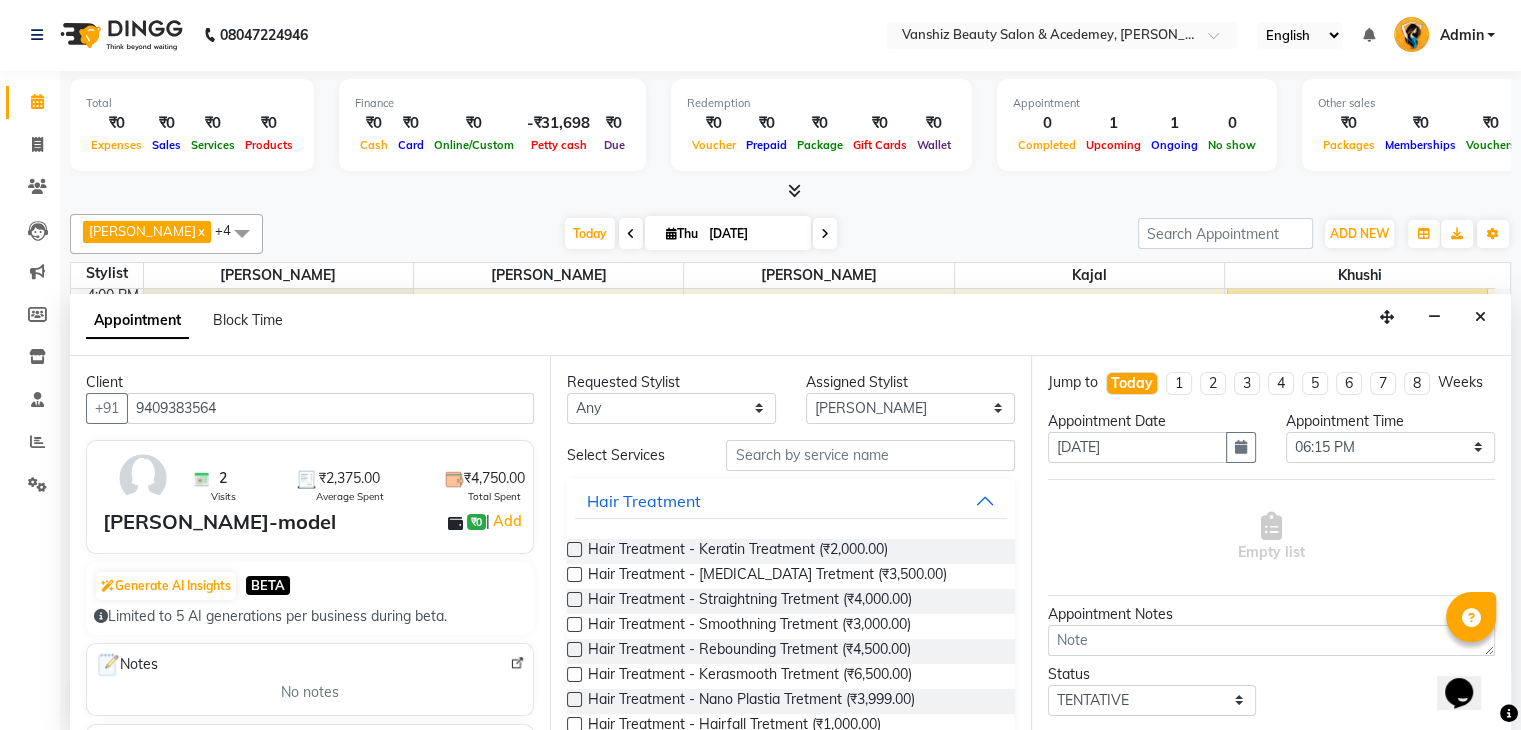 type on "9409383564" 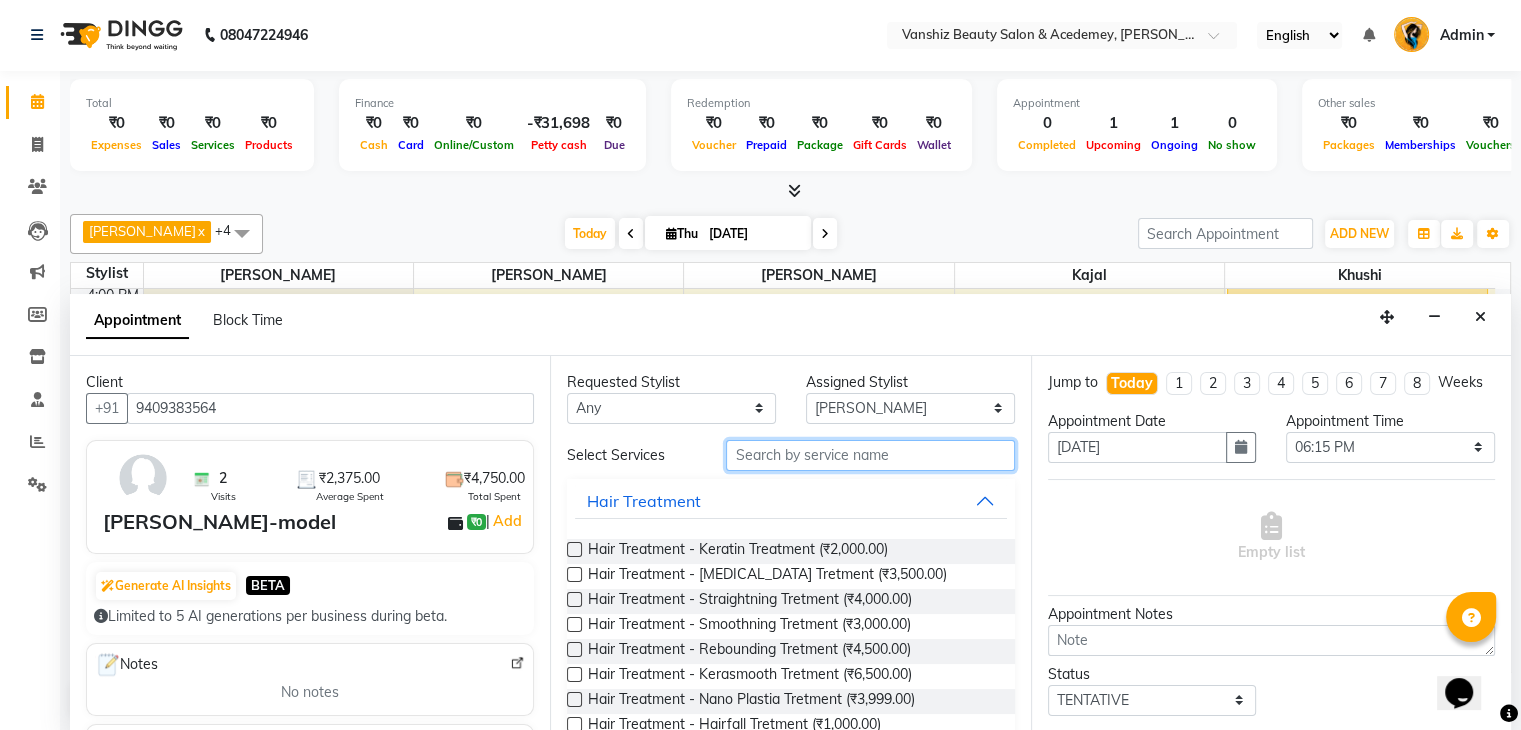 click at bounding box center [870, 455] 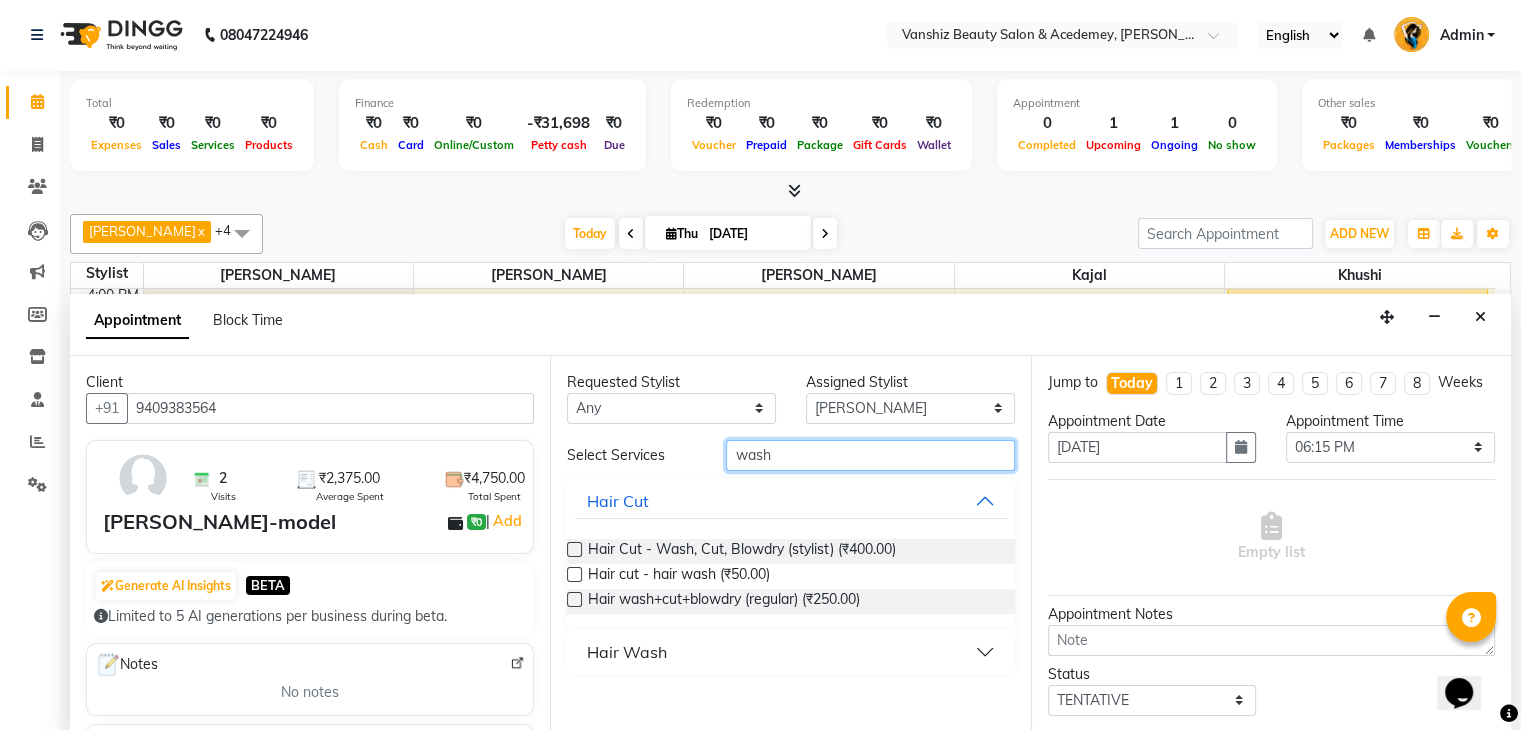 type on "wash" 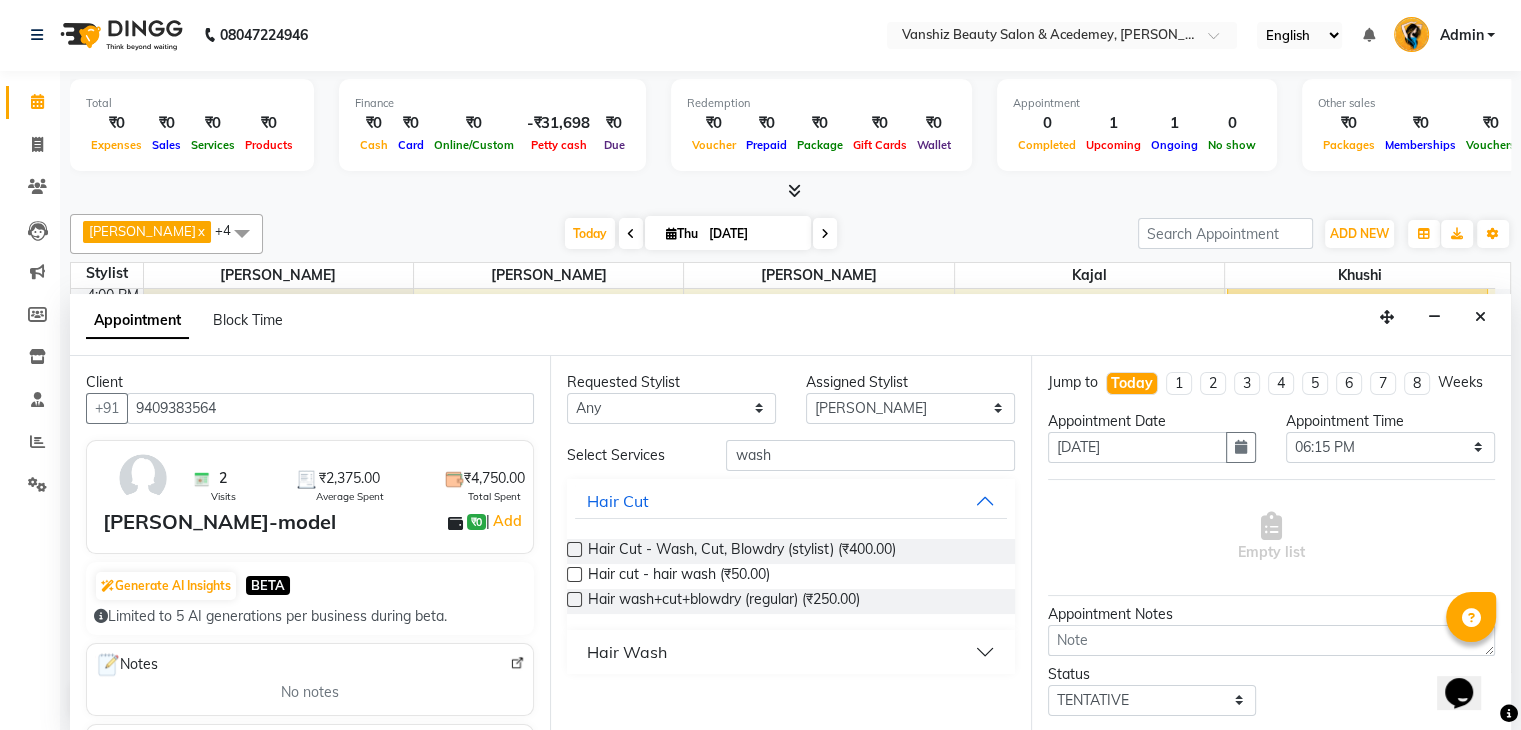 click on "Hair Wash" at bounding box center [790, 652] 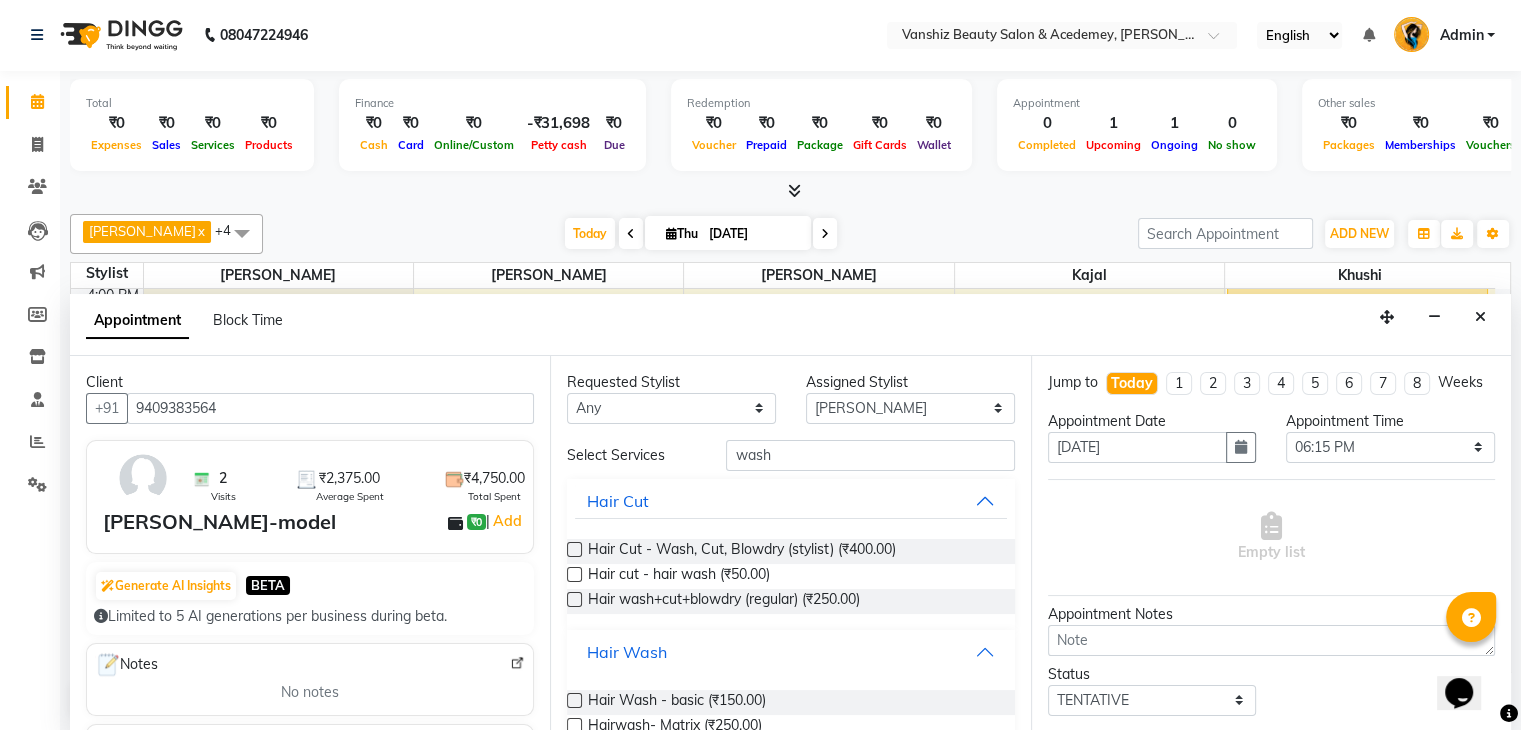 scroll, scrollTop: 63, scrollLeft: 0, axis: vertical 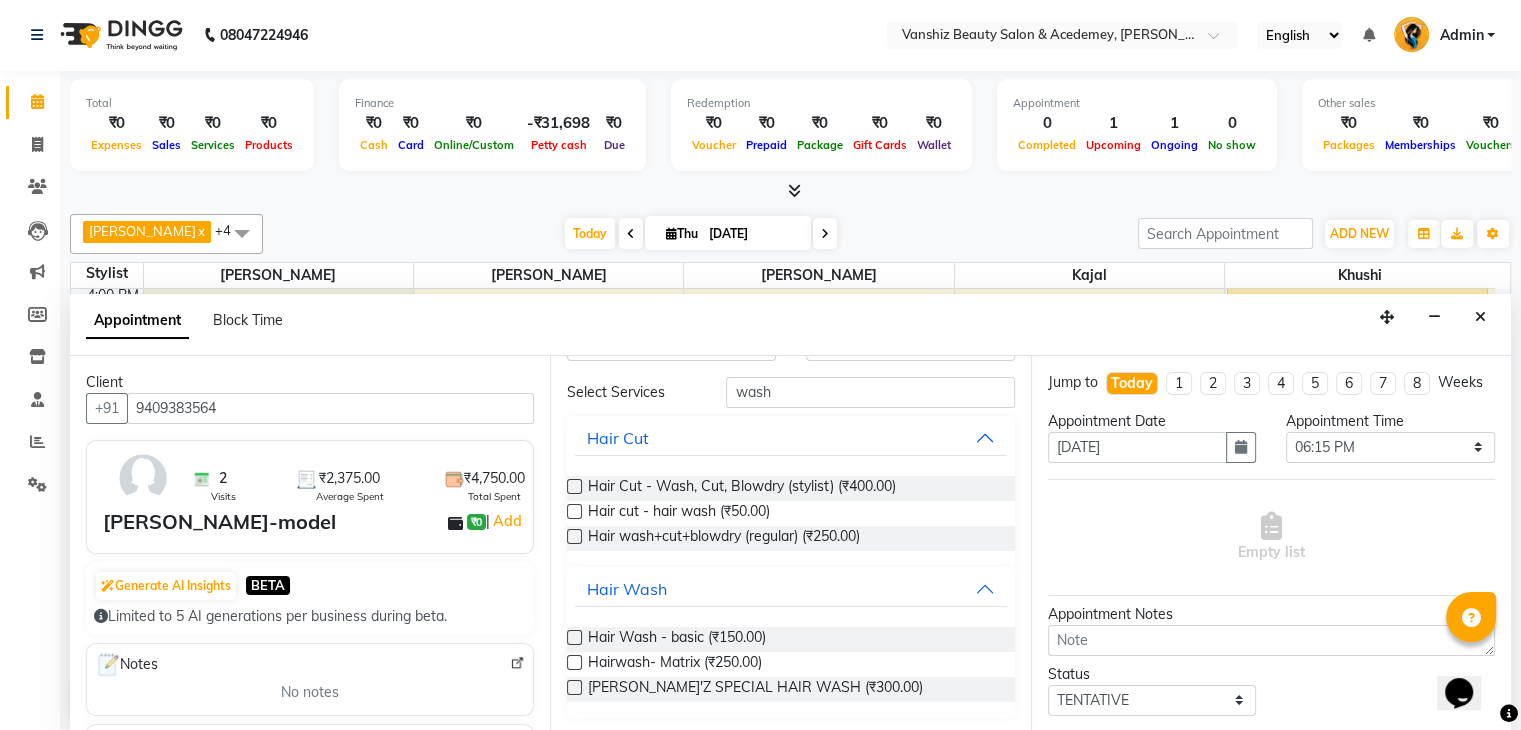 click at bounding box center [574, 637] 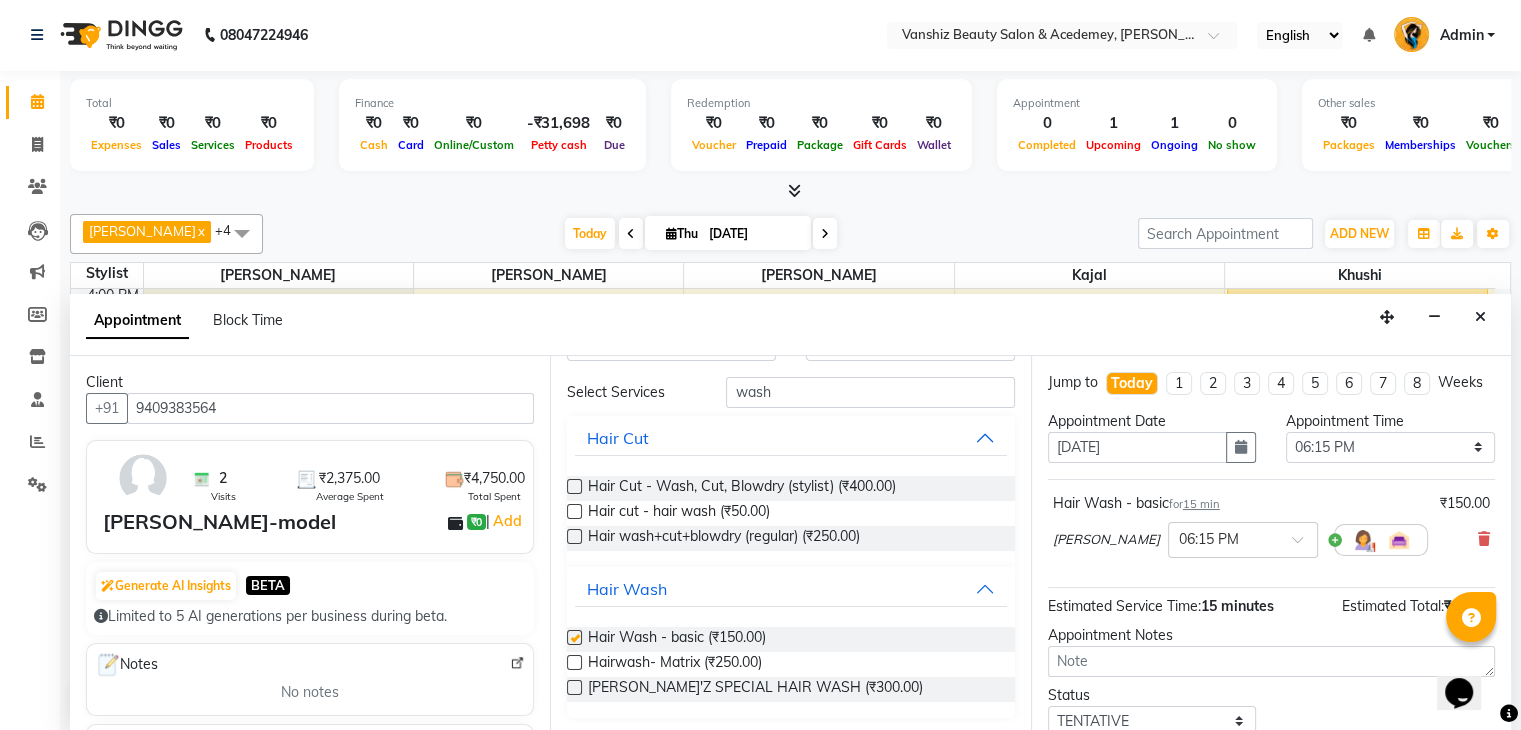 checkbox on "false" 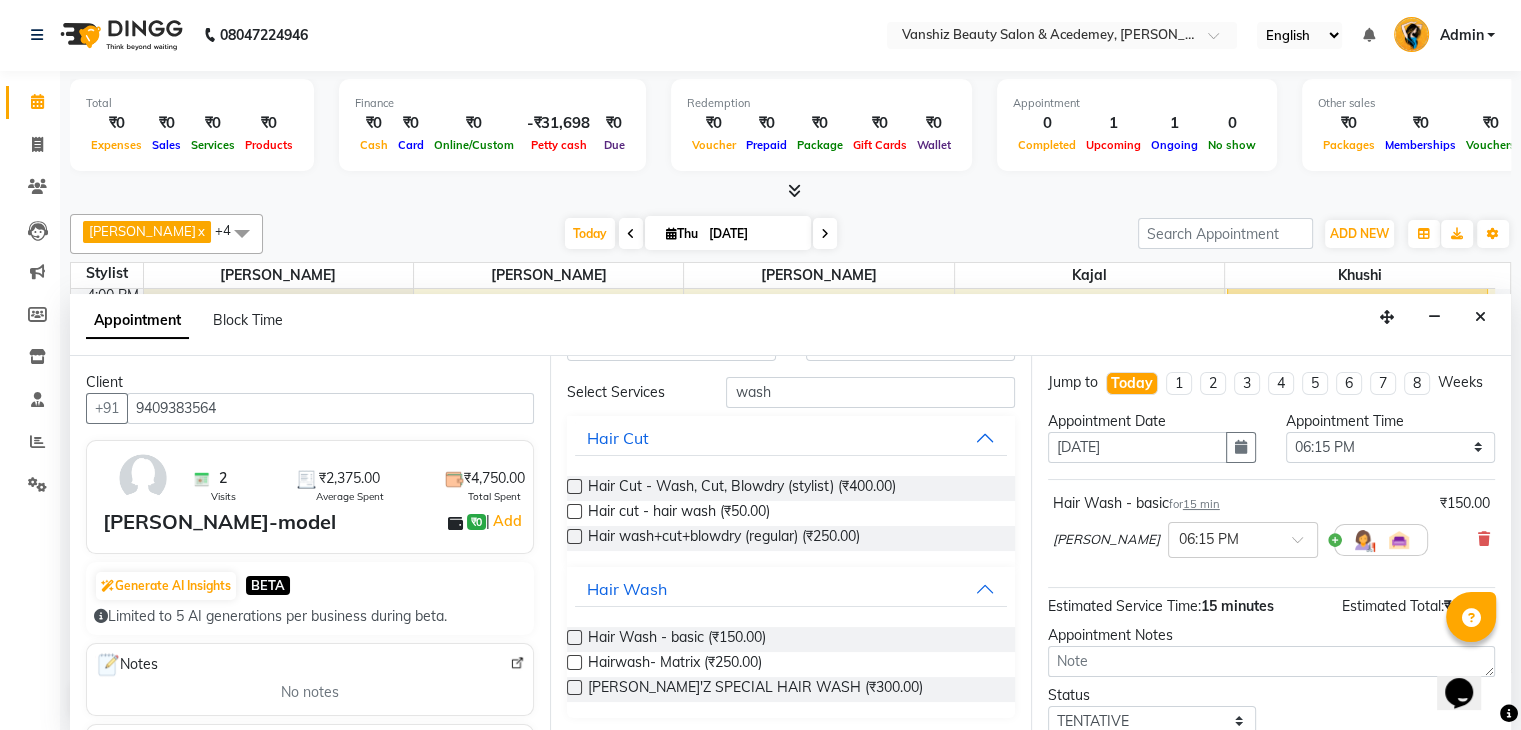 scroll, scrollTop: 149, scrollLeft: 0, axis: vertical 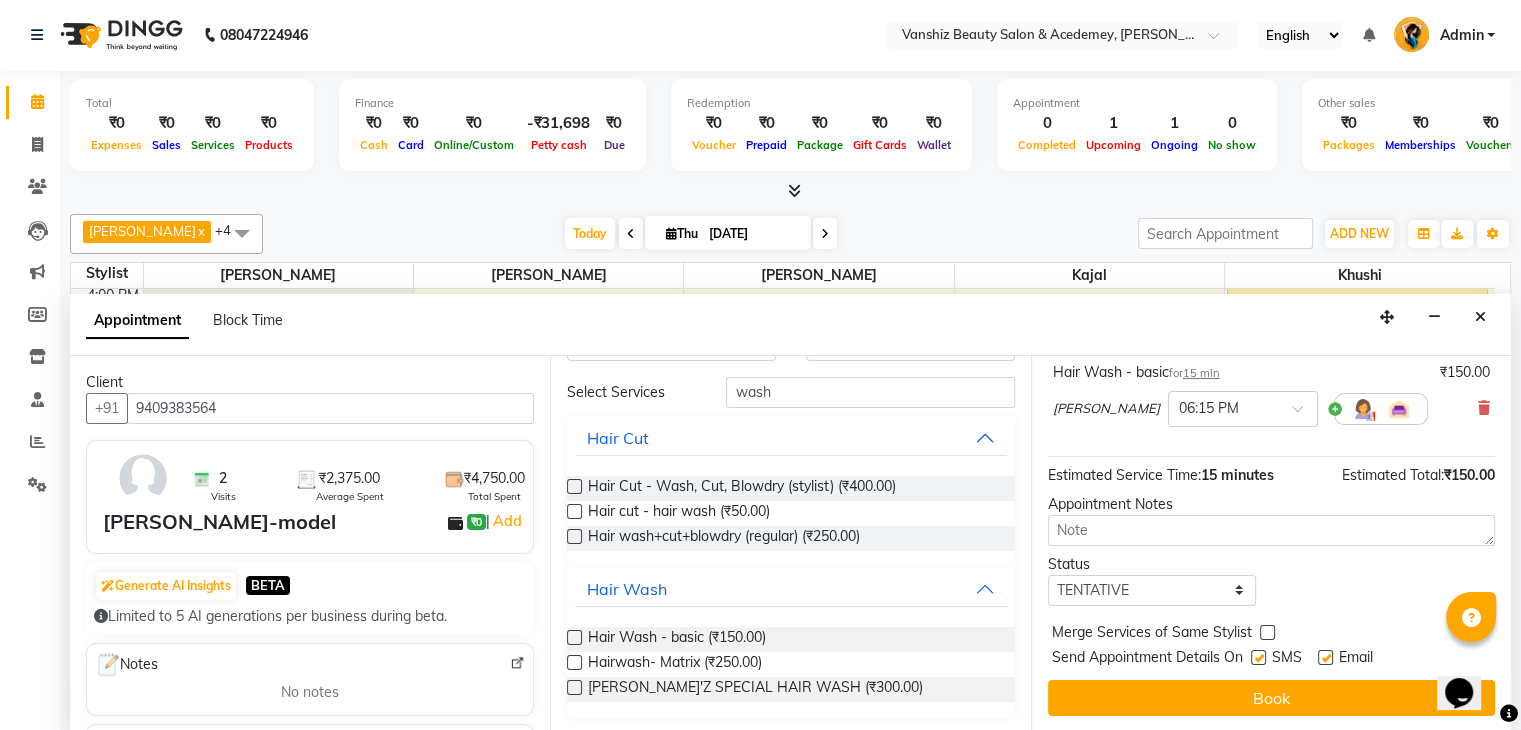 click at bounding box center (1258, 657) 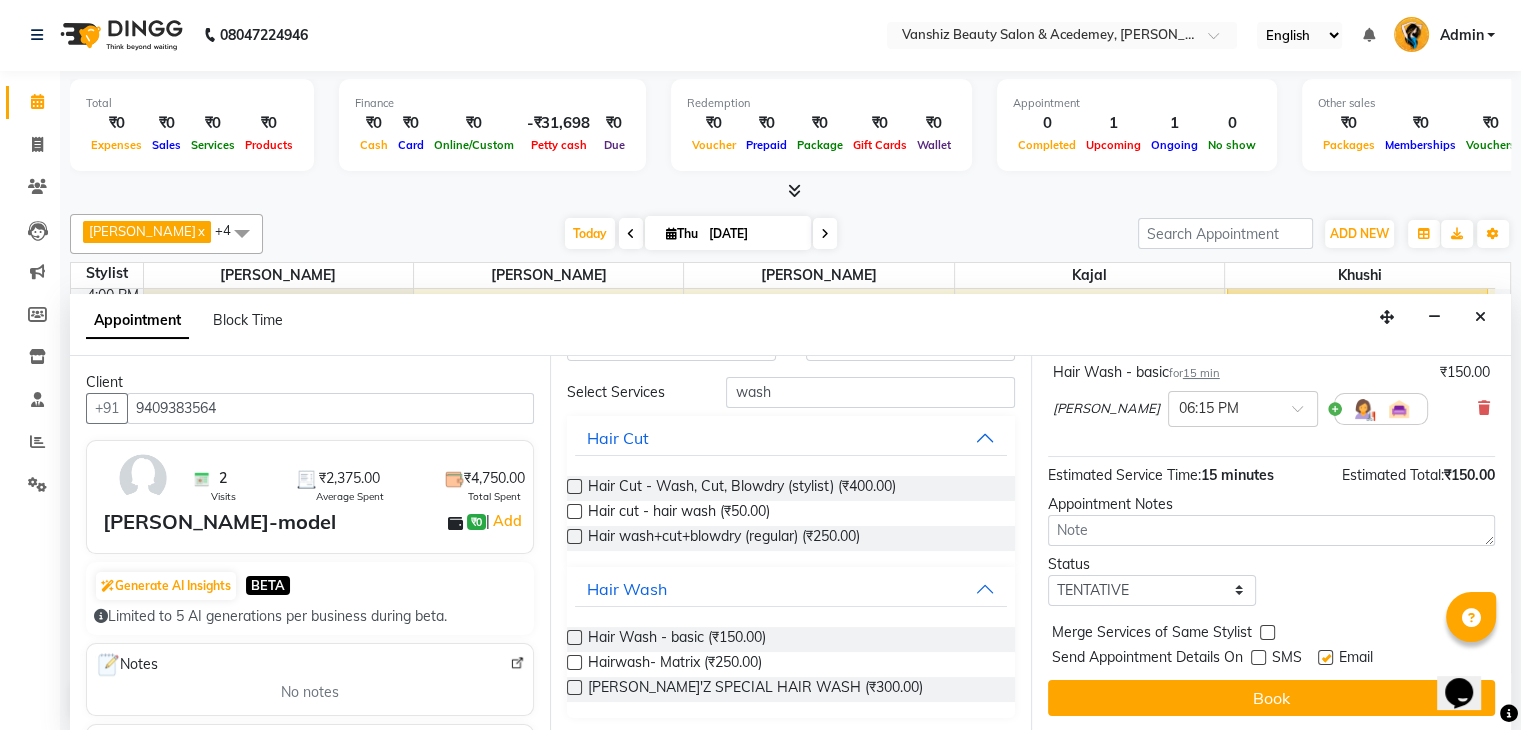 click at bounding box center [1325, 657] 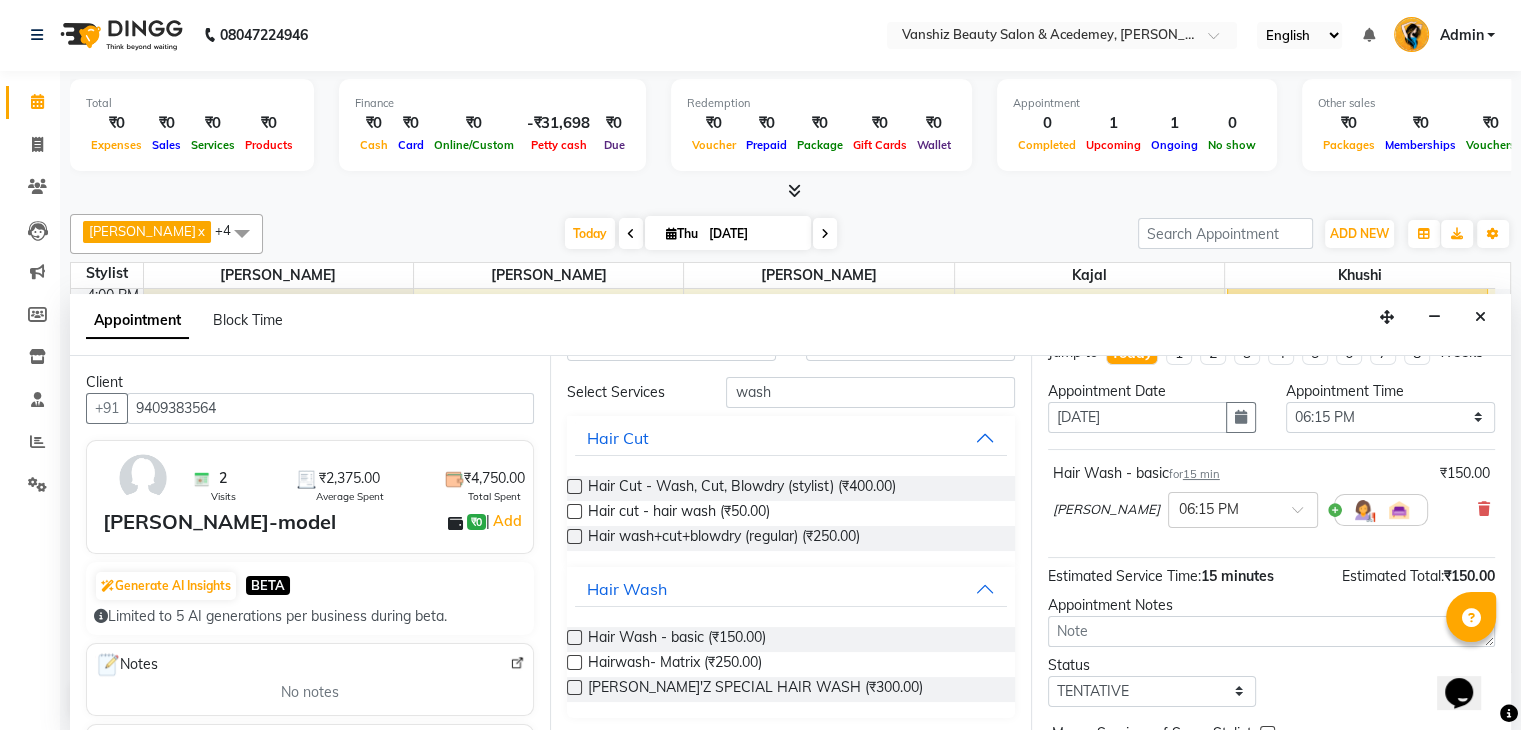 scroll, scrollTop: 0, scrollLeft: 0, axis: both 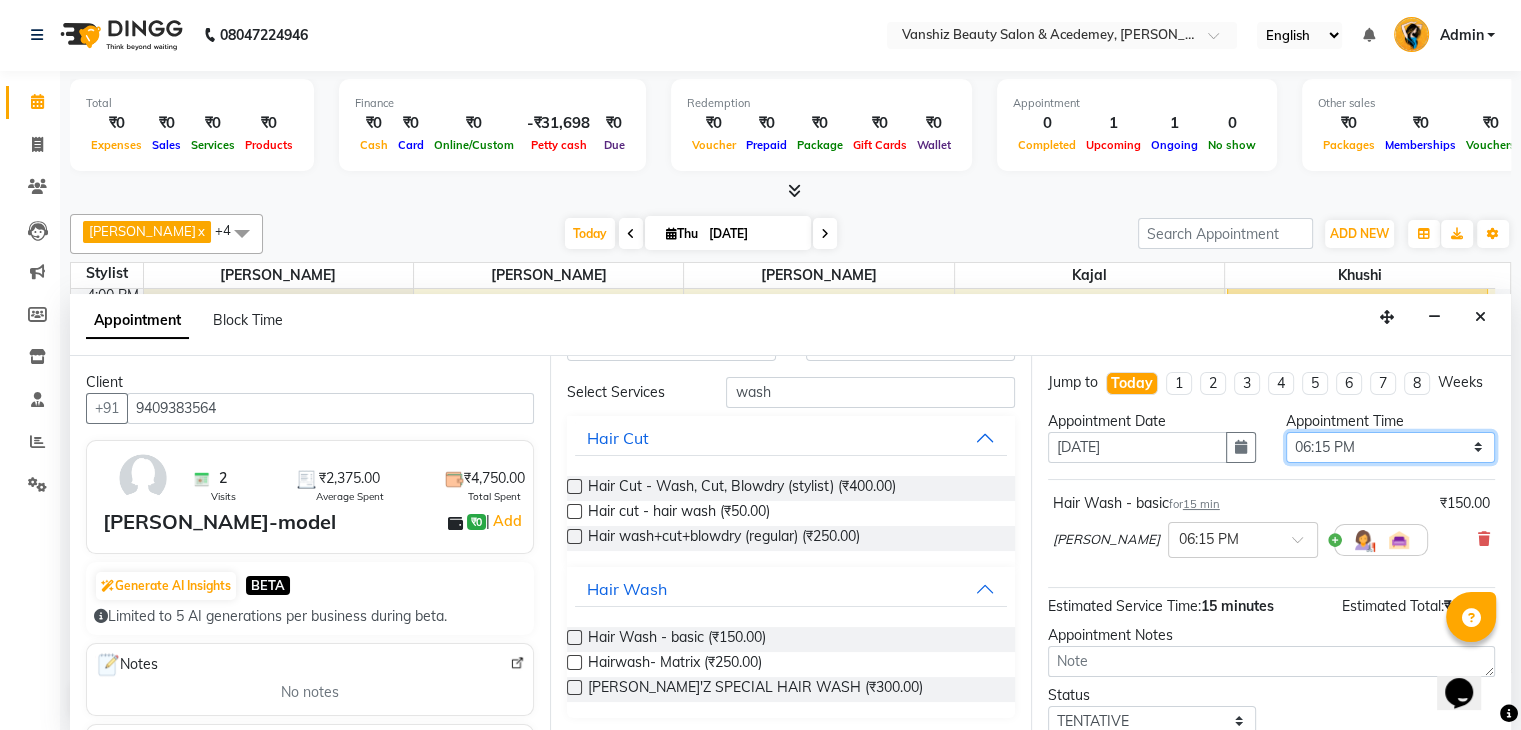 click on "Select 09:00 AM 09:15 AM 09:30 AM 09:45 AM 10:00 AM 10:15 AM 10:30 AM 10:45 AM 11:00 AM 11:15 AM 11:30 AM 11:45 AM 12:00 PM 12:15 PM 12:30 PM 12:45 PM 01:00 PM 01:15 PM 01:30 PM 01:45 PM 02:00 PM 02:15 PM 02:30 PM 02:45 PM 03:00 PM 03:15 PM 03:30 PM 03:45 PM 04:00 PM 04:15 PM 04:30 PM 04:45 PM 05:00 PM 05:15 PM 05:30 PM 05:45 PM 06:00 PM 06:15 PM 06:30 PM 06:45 PM 07:00 PM 07:15 PM 07:30 PM 07:45 PM 08:00 PM" at bounding box center [1390, 447] 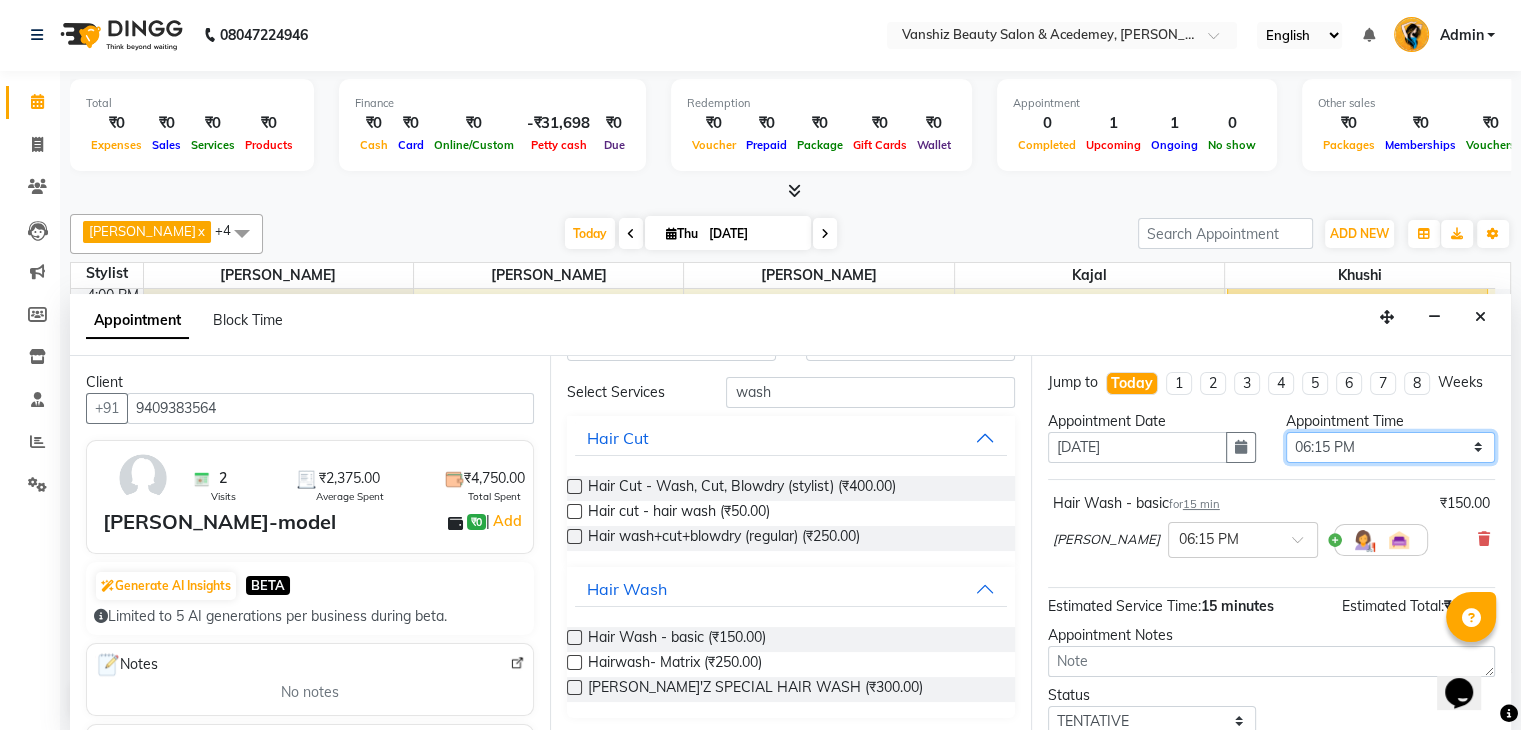 select on "1125" 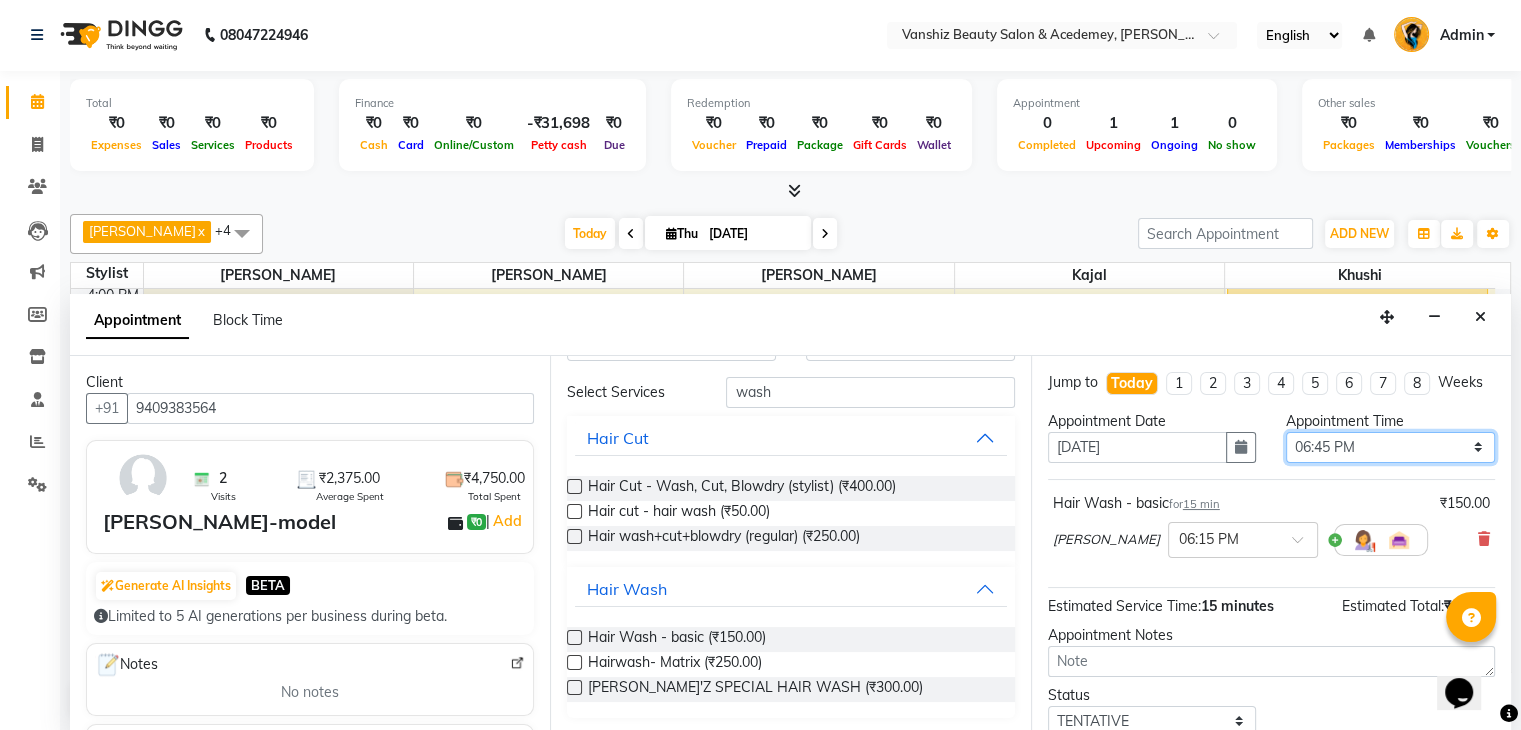 click on "Select 09:00 AM 09:15 AM 09:30 AM 09:45 AM 10:00 AM 10:15 AM 10:30 AM 10:45 AM 11:00 AM 11:15 AM 11:30 AM 11:45 AM 12:00 PM 12:15 PM 12:30 PM 12:45 PM 01:00 PM 01:15 PM 01:30 PM 01:45 PM 02:00 PM 02:15 PM 02:30 PM 02:45 PM 03:00 PM 03:15 PM 03:30 PM 03:45 PM 04:00 PM 04:15 PM 04:30 PM 04:45 PM 05:00 PM 05:15 PM 05:30 PM 05:45 PM 06:00 PM 06:15 PM 06:30 PM 06:45 PM 07:00 PM 07:15 PM 07:30 PM 07:45 PM 08:00 PM" at bounding box center [1390, 447] 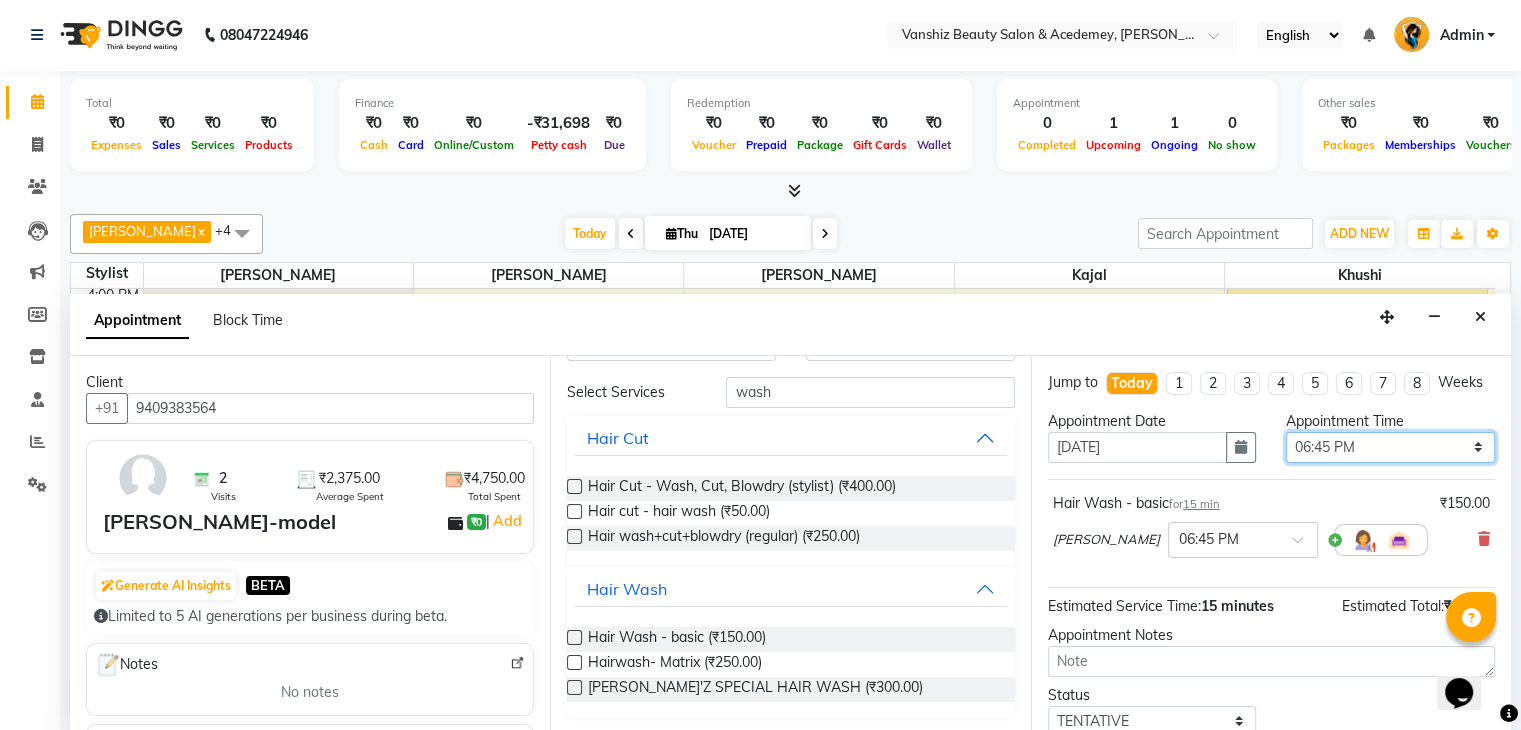 scroll, scrollTop: 149, scrollLeft: 0, axis: vertical 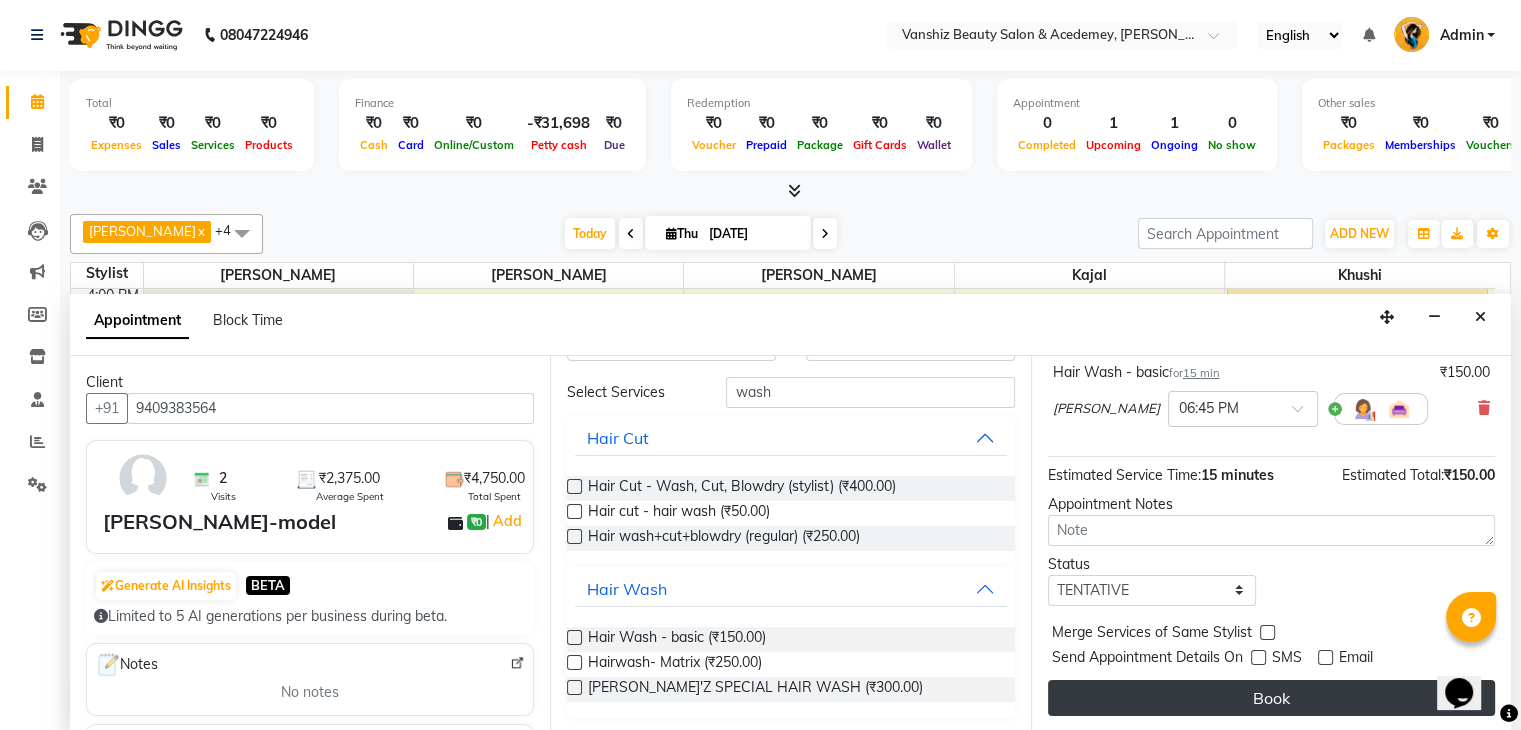 click on "Book" at bounding box center (1271, 698) 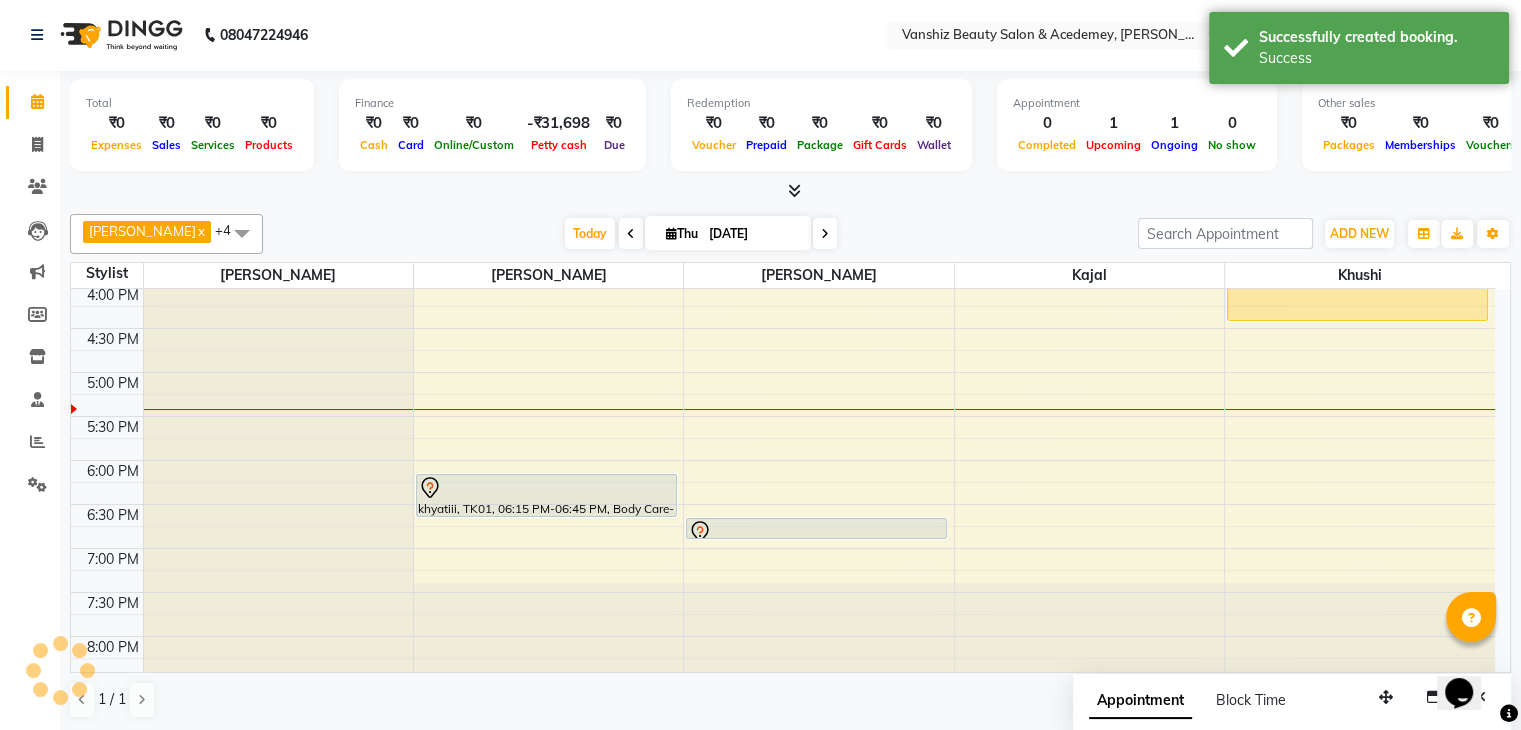 scroll, scrollTop: 0, scrollLeft: 0, axis: both 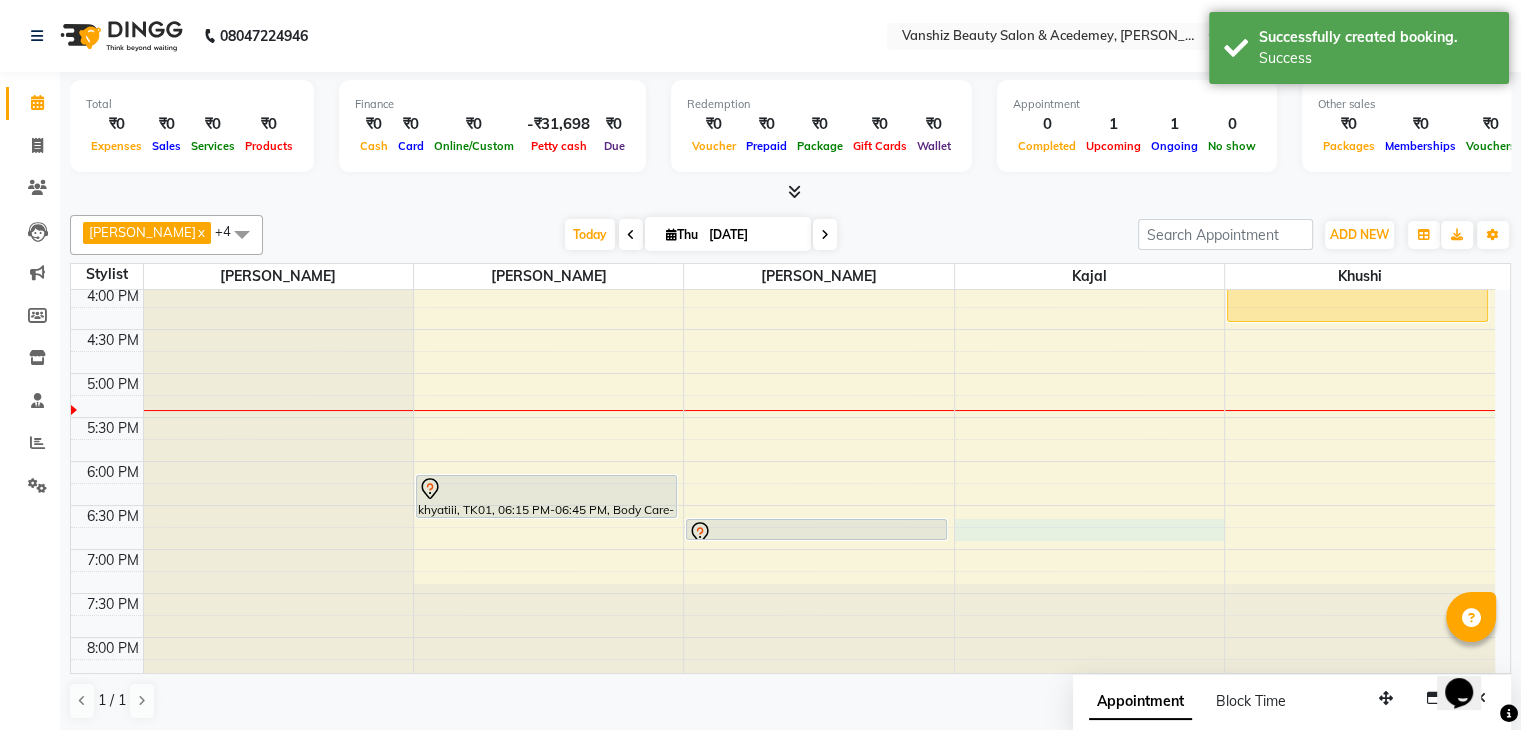 click on "8:00 AM 8:30 AM 9:00 AM 9:30 AM 10:00 AM 10:30 AM 11:00 AM 11:30 AM 12:00 PM 12:30 PM 1:00 PM 1:30 PM 2:00 PM 2:30 PM 3:00 PM 3:30 PM 4:00 PM 4:30 PM 5:00 PM 5:30 PM 6:00 PM 6:30 PM 7:00 PM 7:30 PM 8:00 PM 8:30 PM             khyatiii, TK01, 06:15 PM-06:45 PM, Body Care-Head massage             Vina motwani-model, TK04, 06:45 PM-07:00 PM, Hair Wash - basic    Jagruti, TK03, 03:30 PM-04:30 PM, Hair Spa Treatment - Matrix Hair Spa" at bounding box center (783, 153) 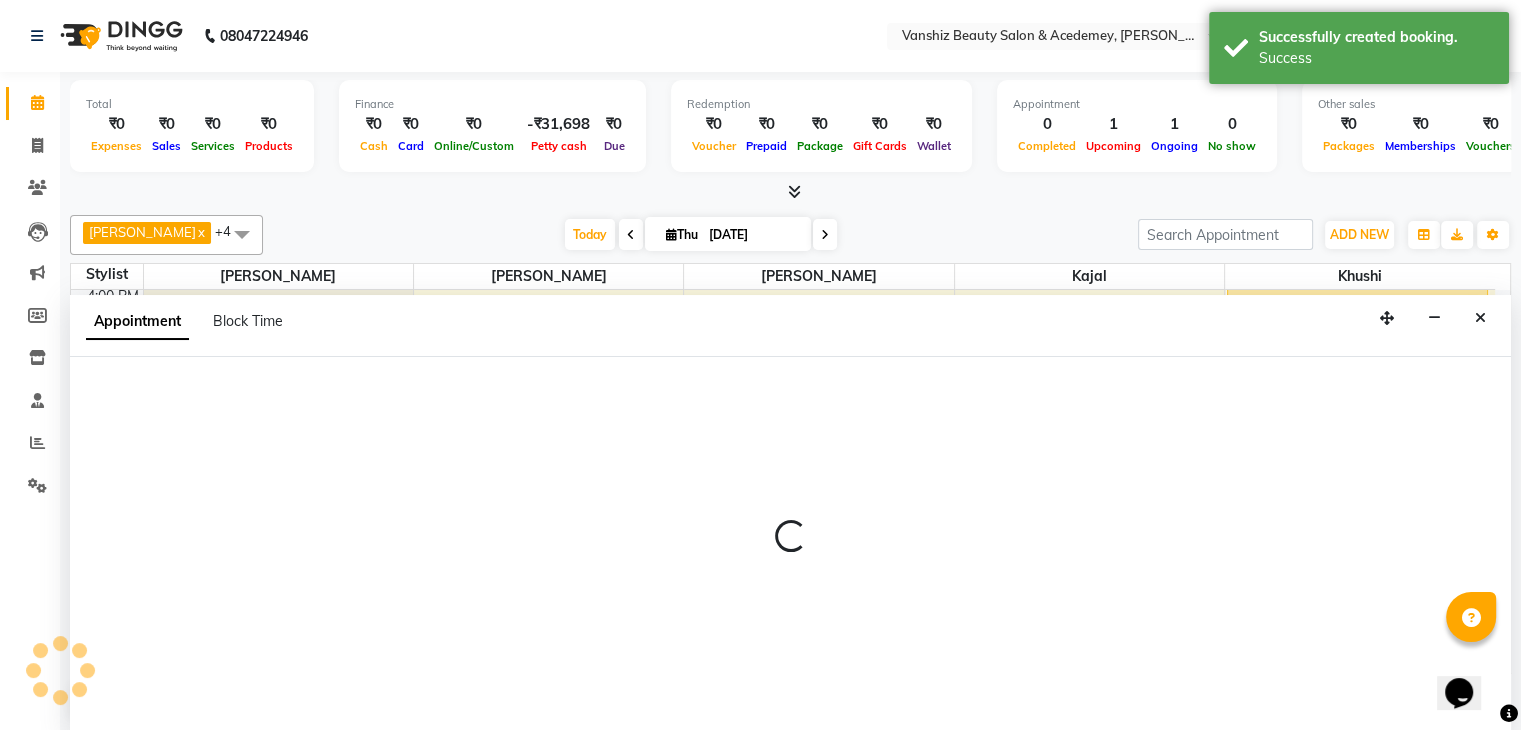 scroll, scrollTop: 1, scrollLeft: 0, axis: vertical 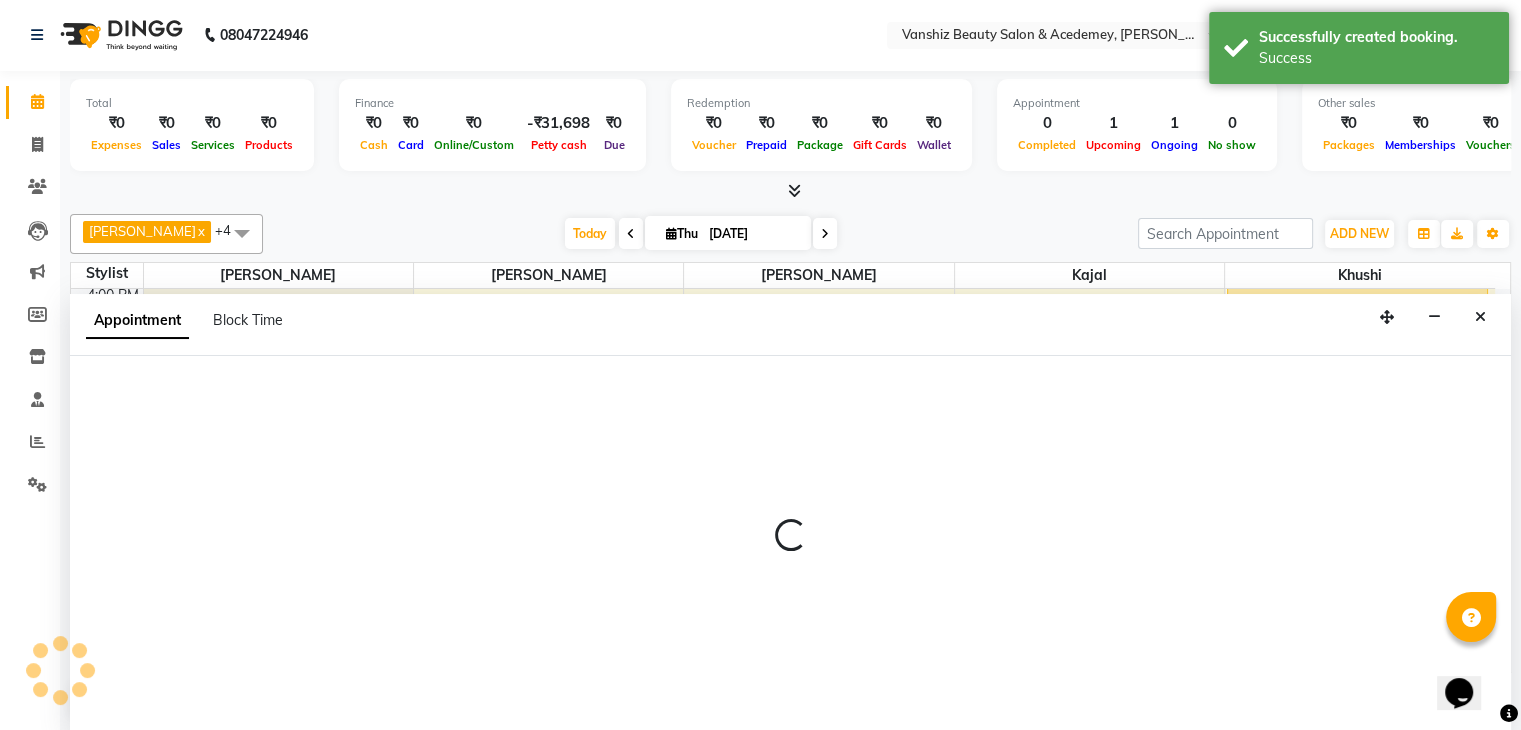 select on "68622" 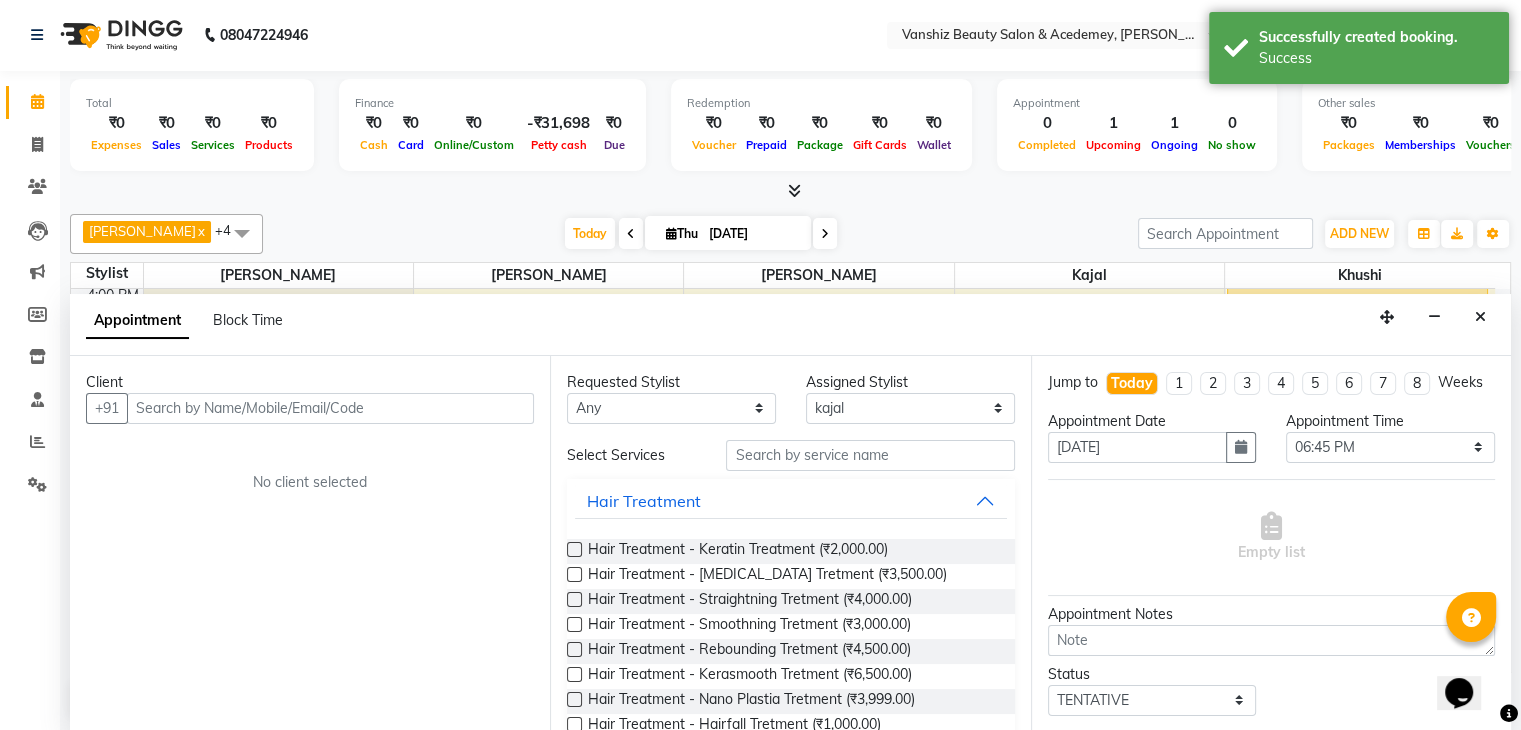 click at bounding box center [330, 408] 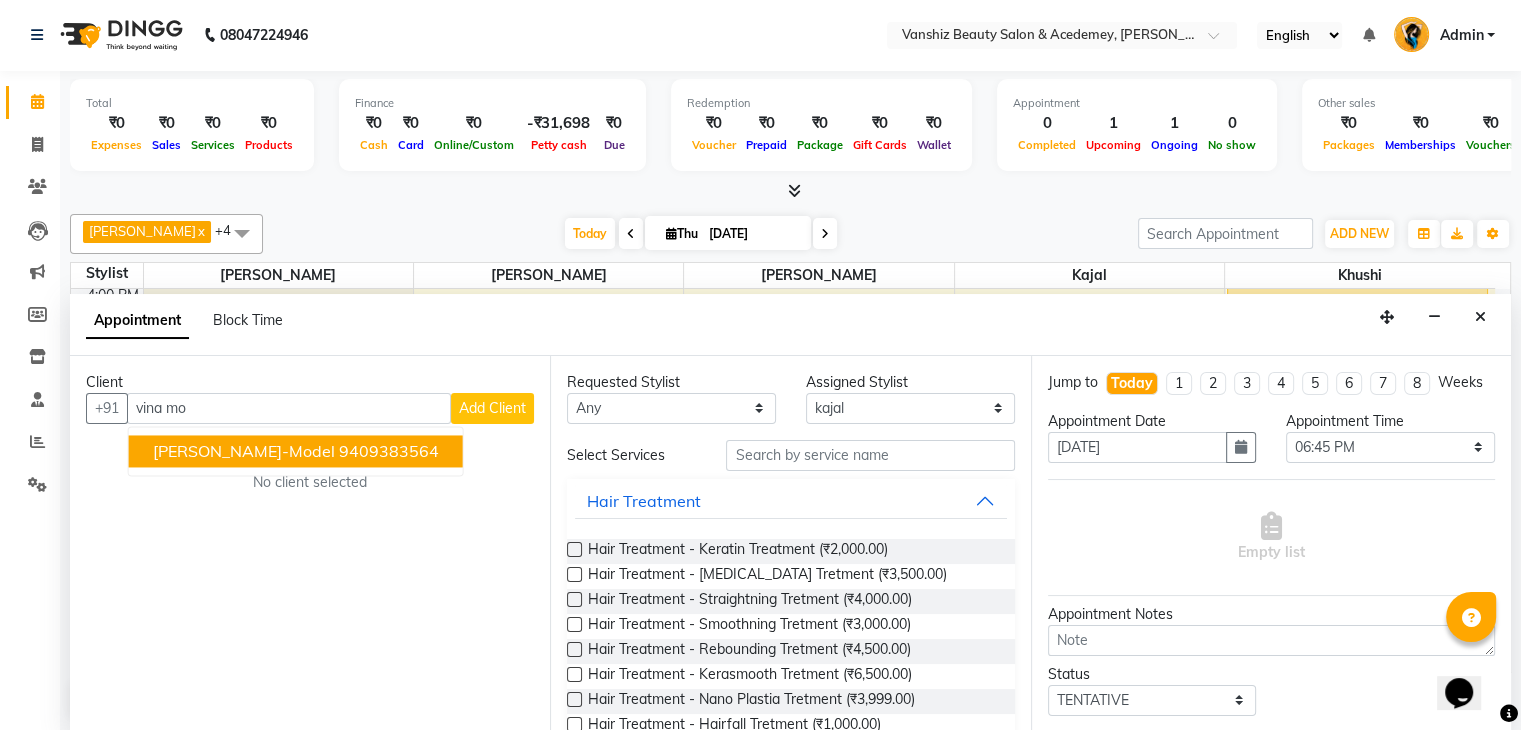 click on "[PERSON_NAME]-model" at bounding box center (244, 451) 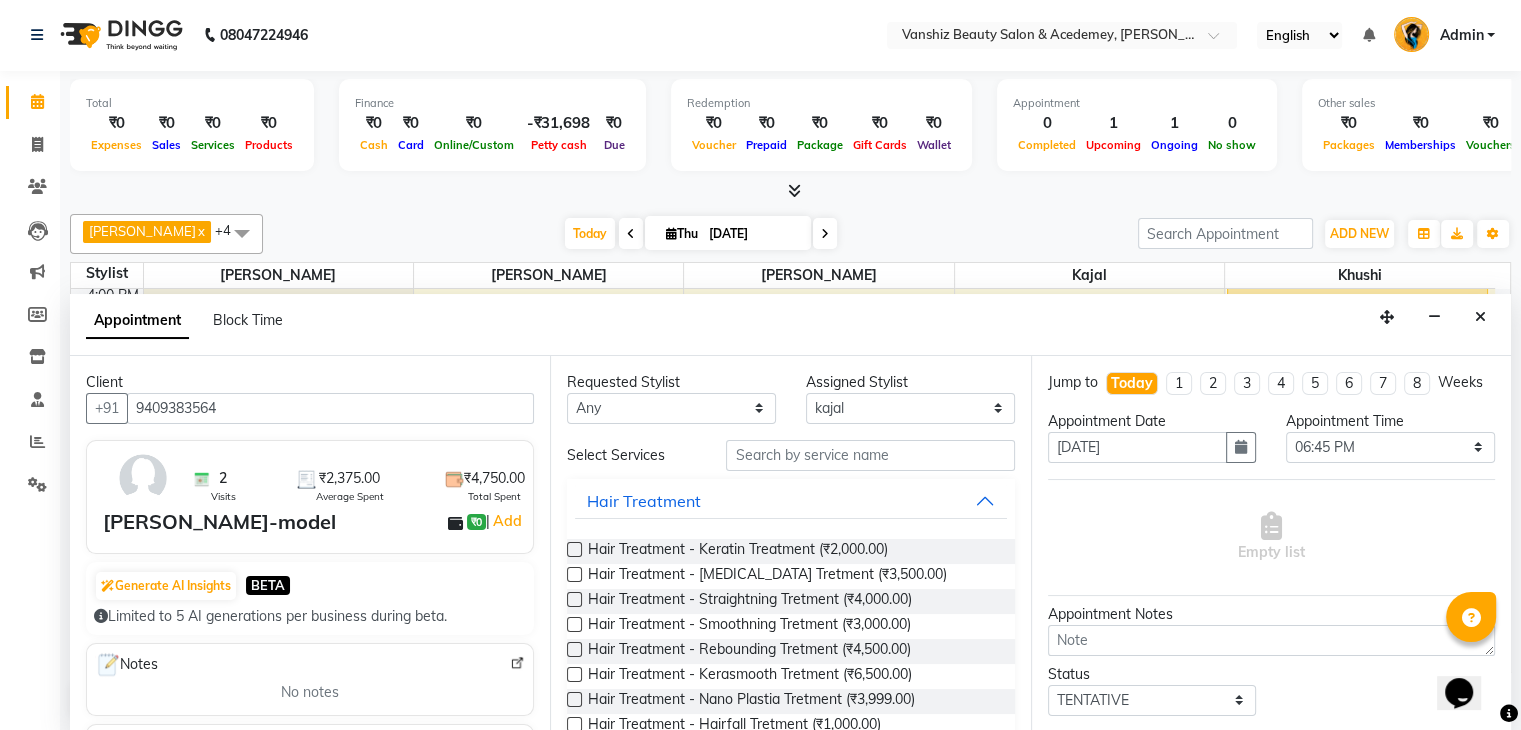type on "9409383564" 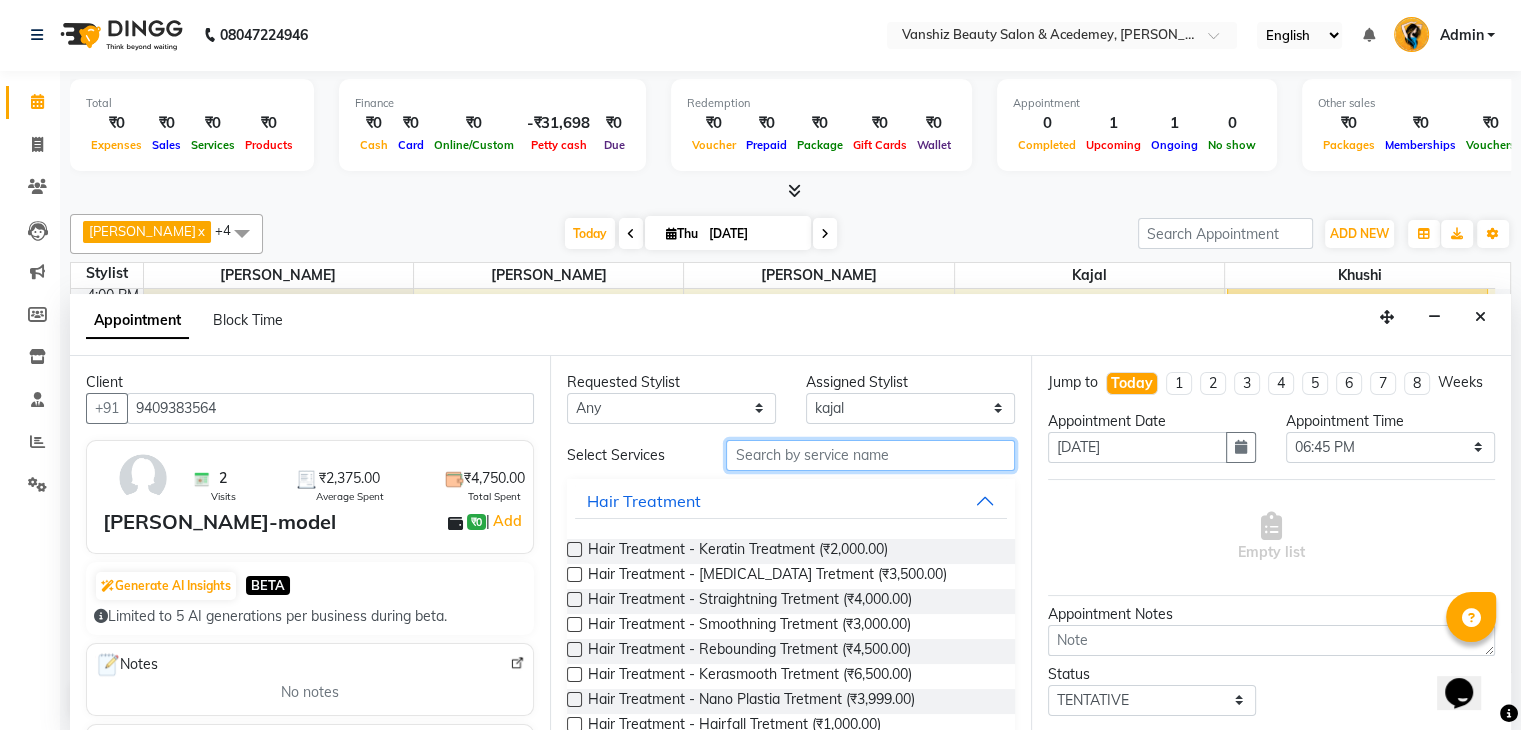 click at bounding box center (870, 455) 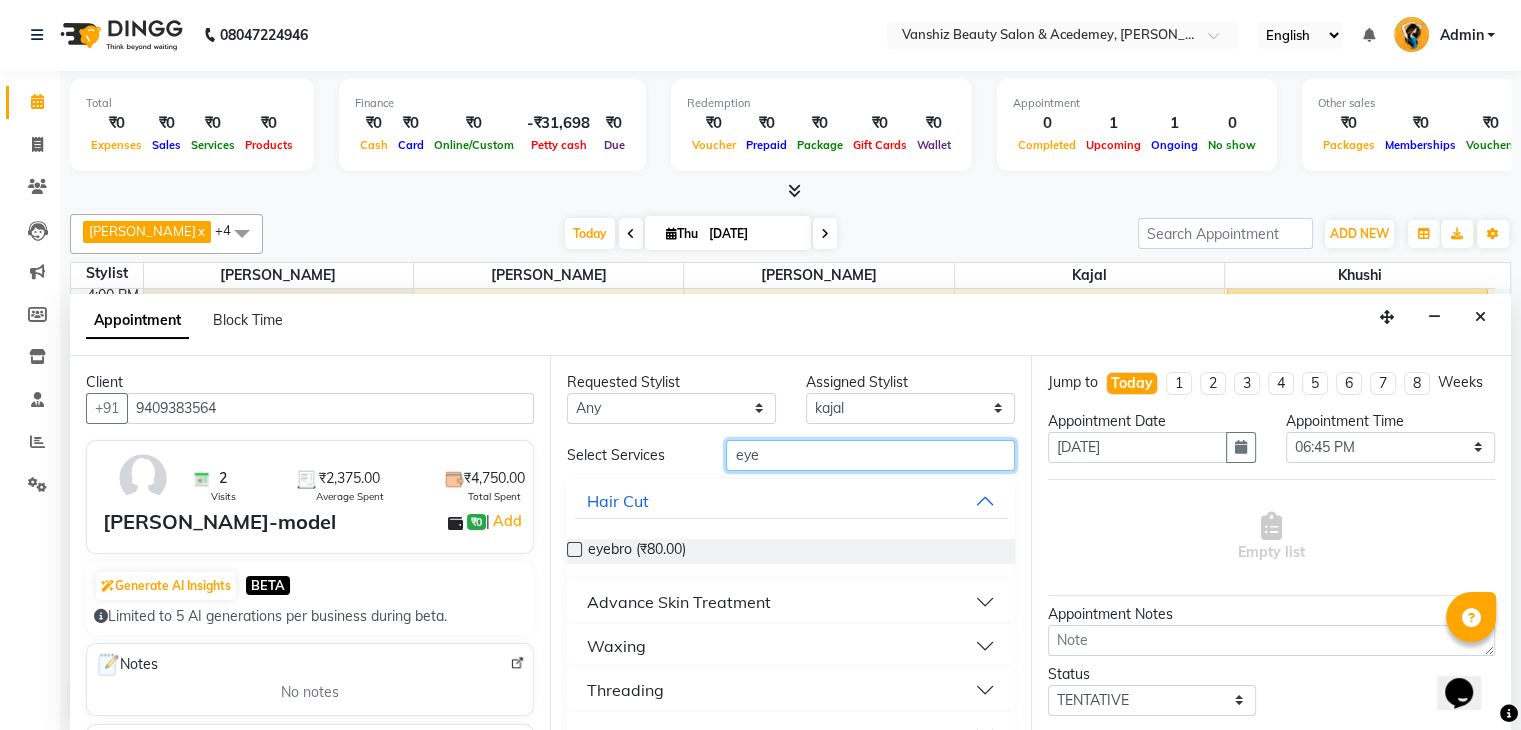 type on "eye" 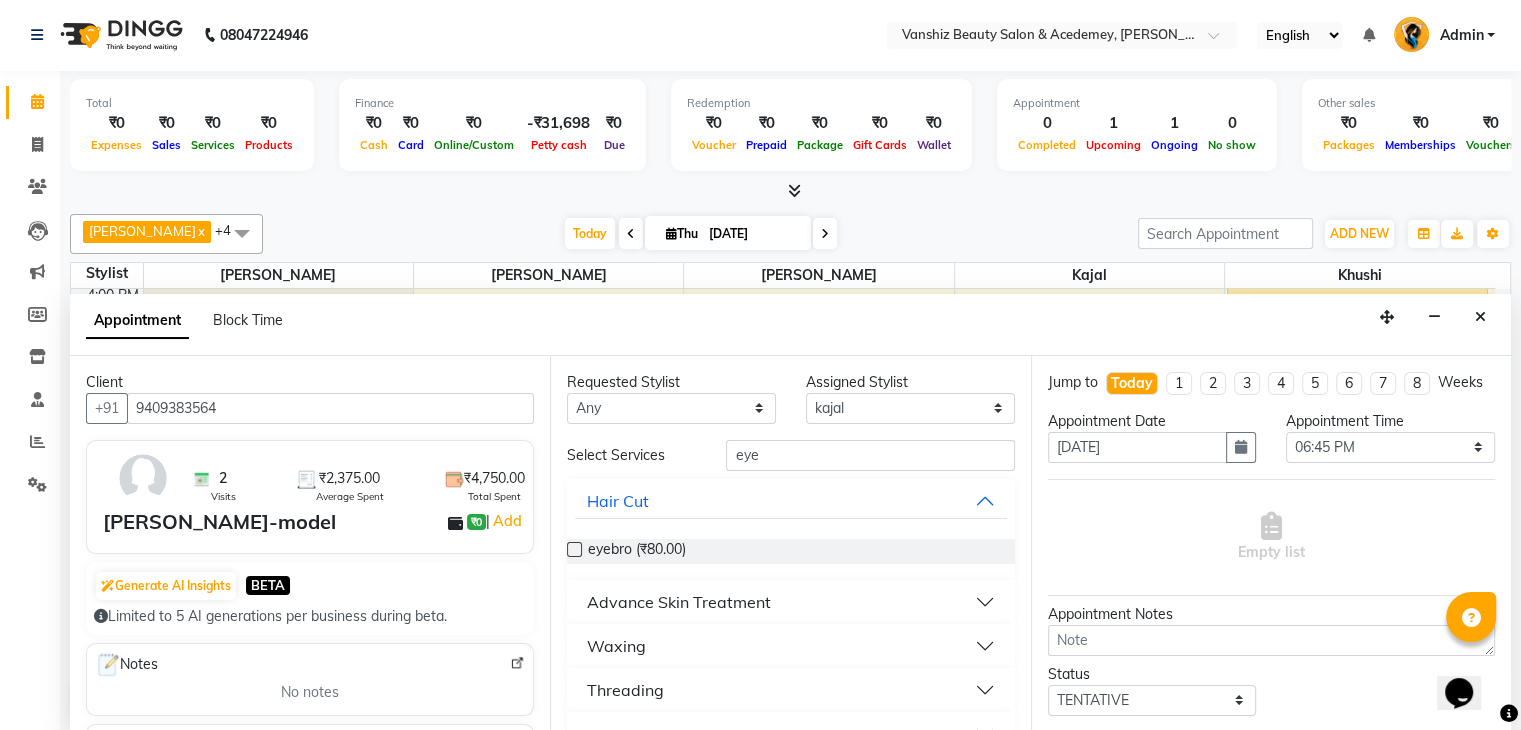 click at bounding box center [574, 549] 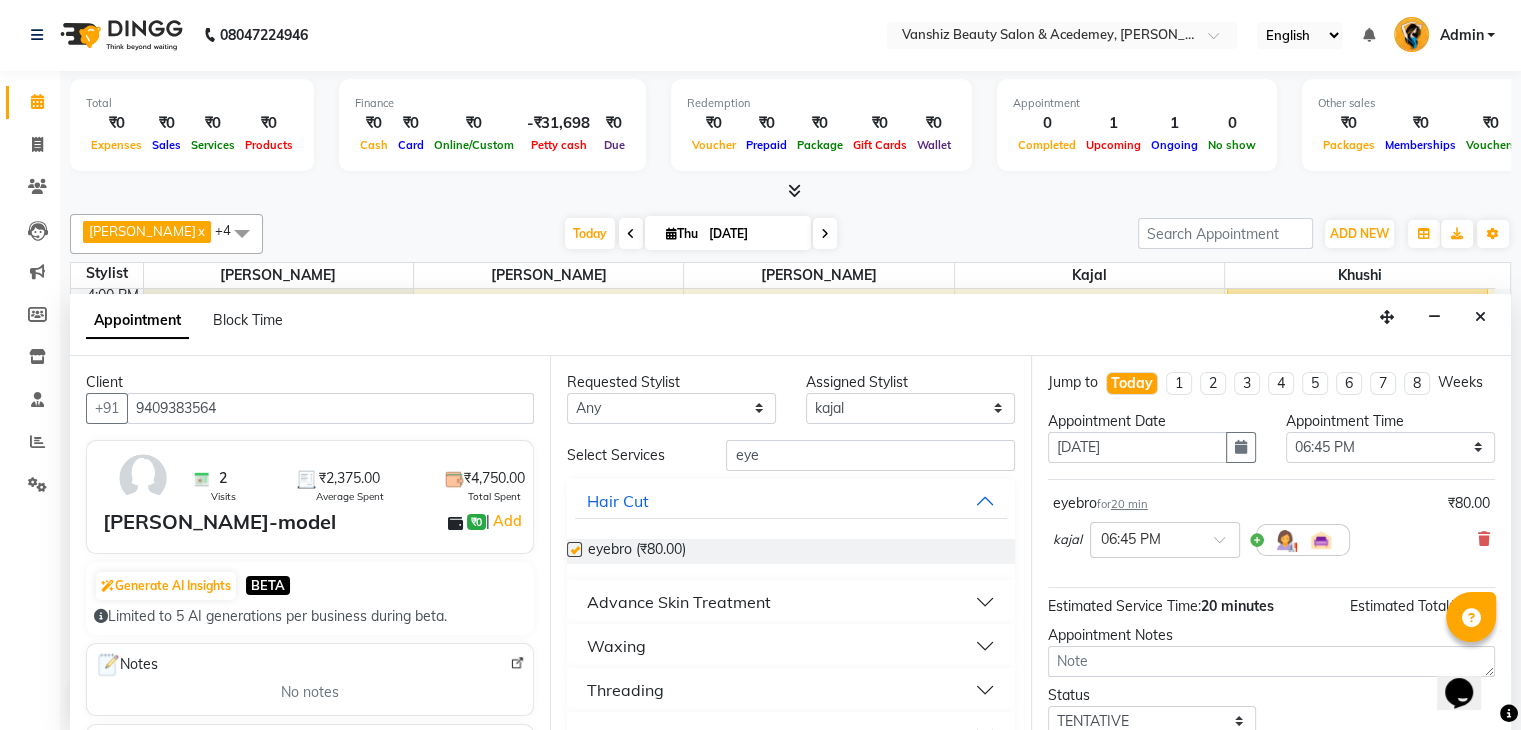 checkbox on "false" 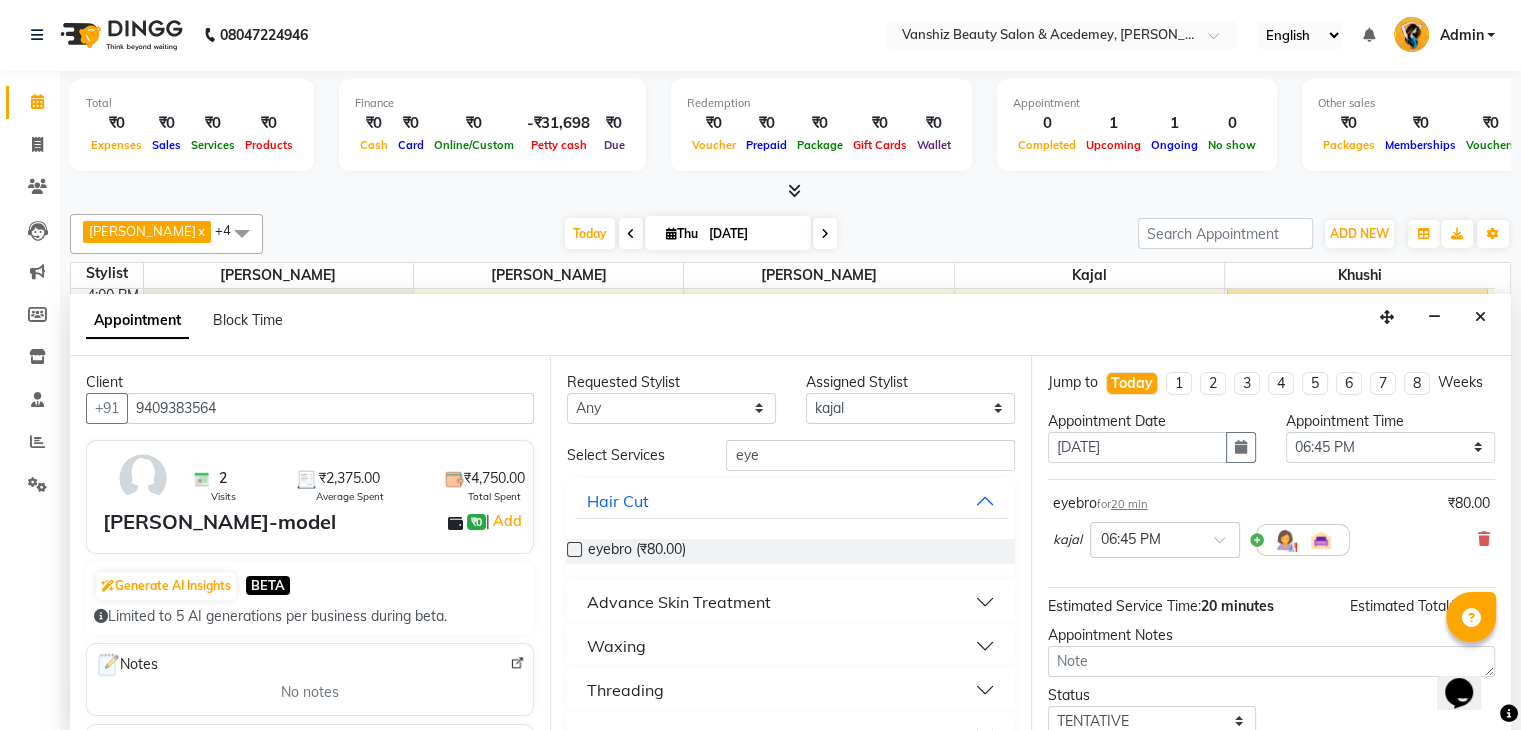 scroll, scrollTop: 149, scrollLeft: 0, axis: vertical 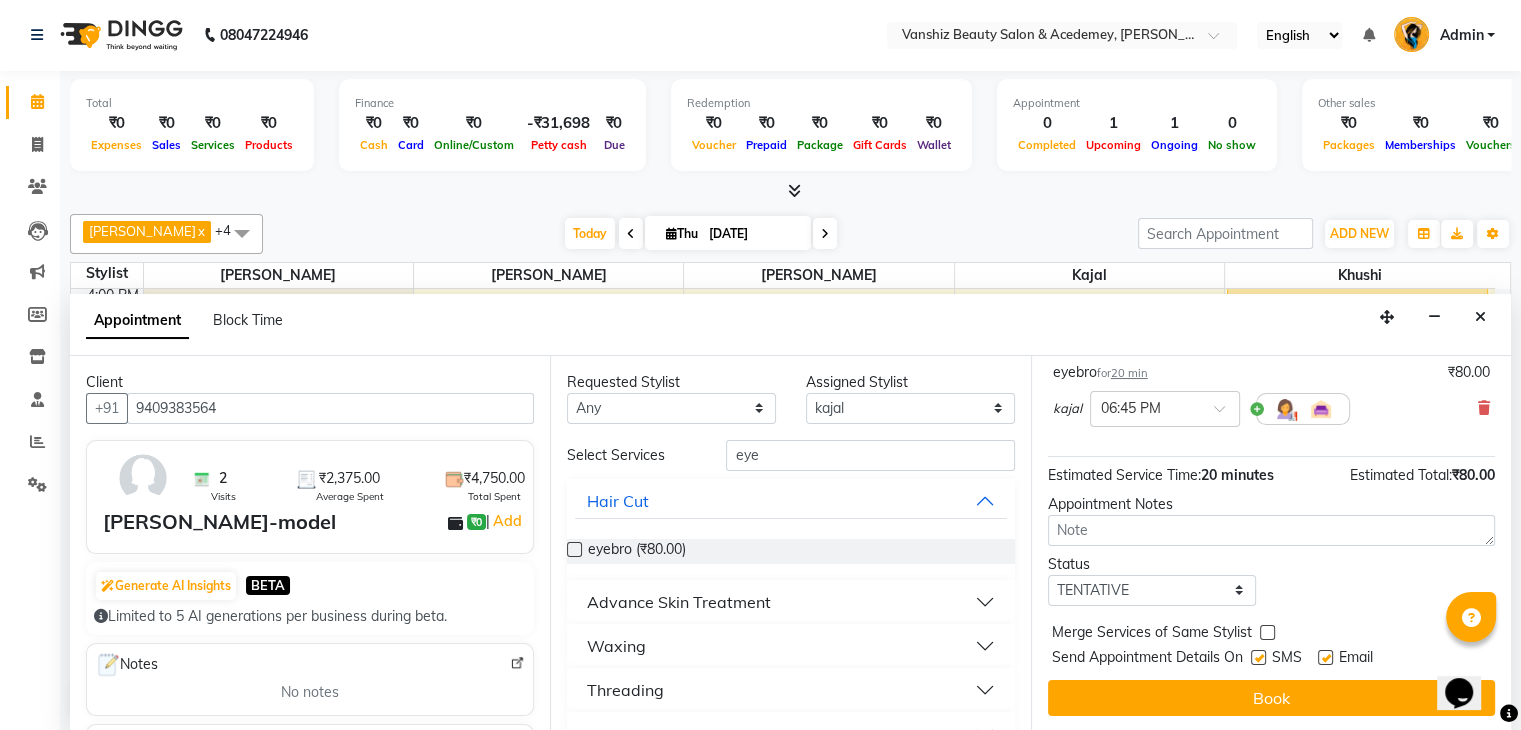 click at bounding box center (1325, 657) 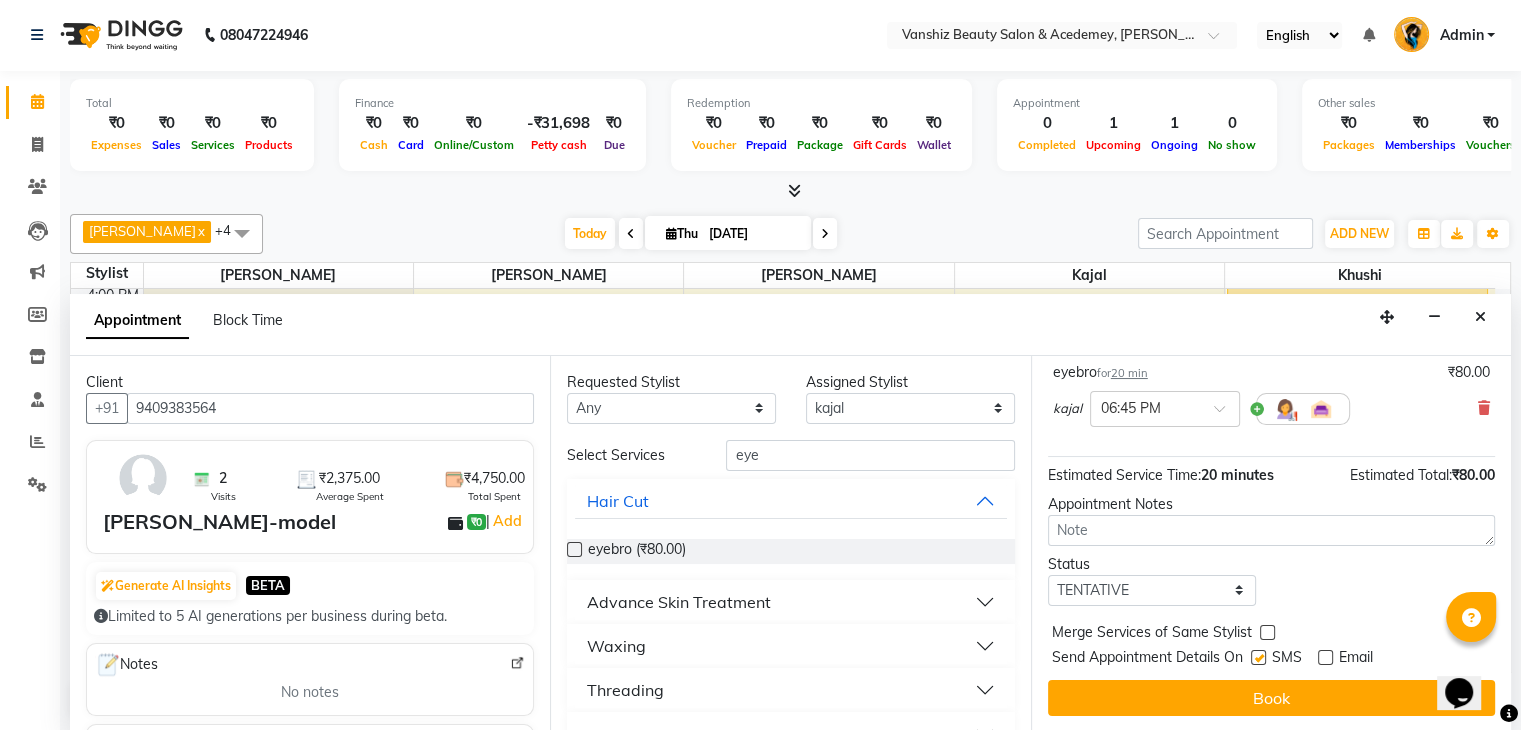 click at bounding box center [1258, 657] 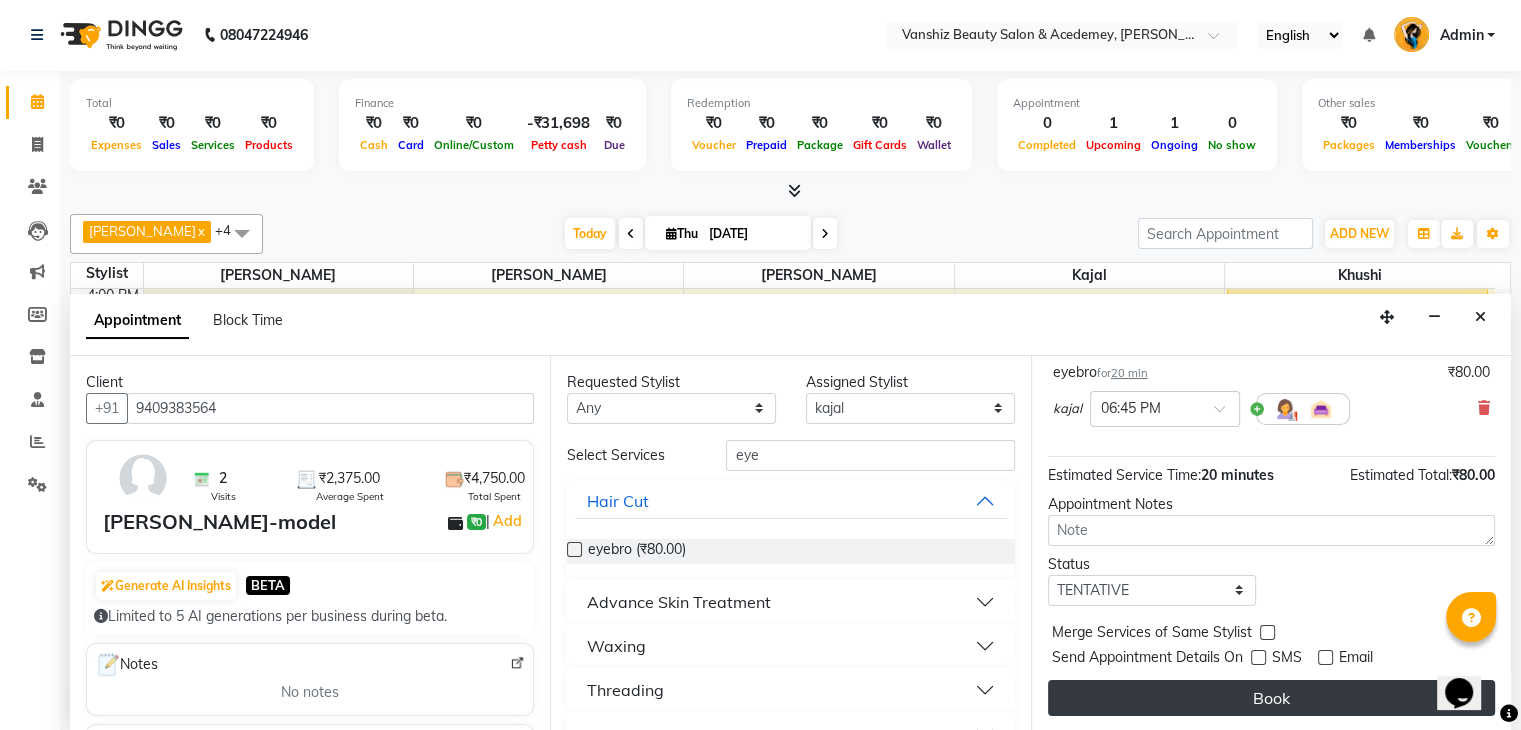 click on "Book" at bounding box center [1271, 698] 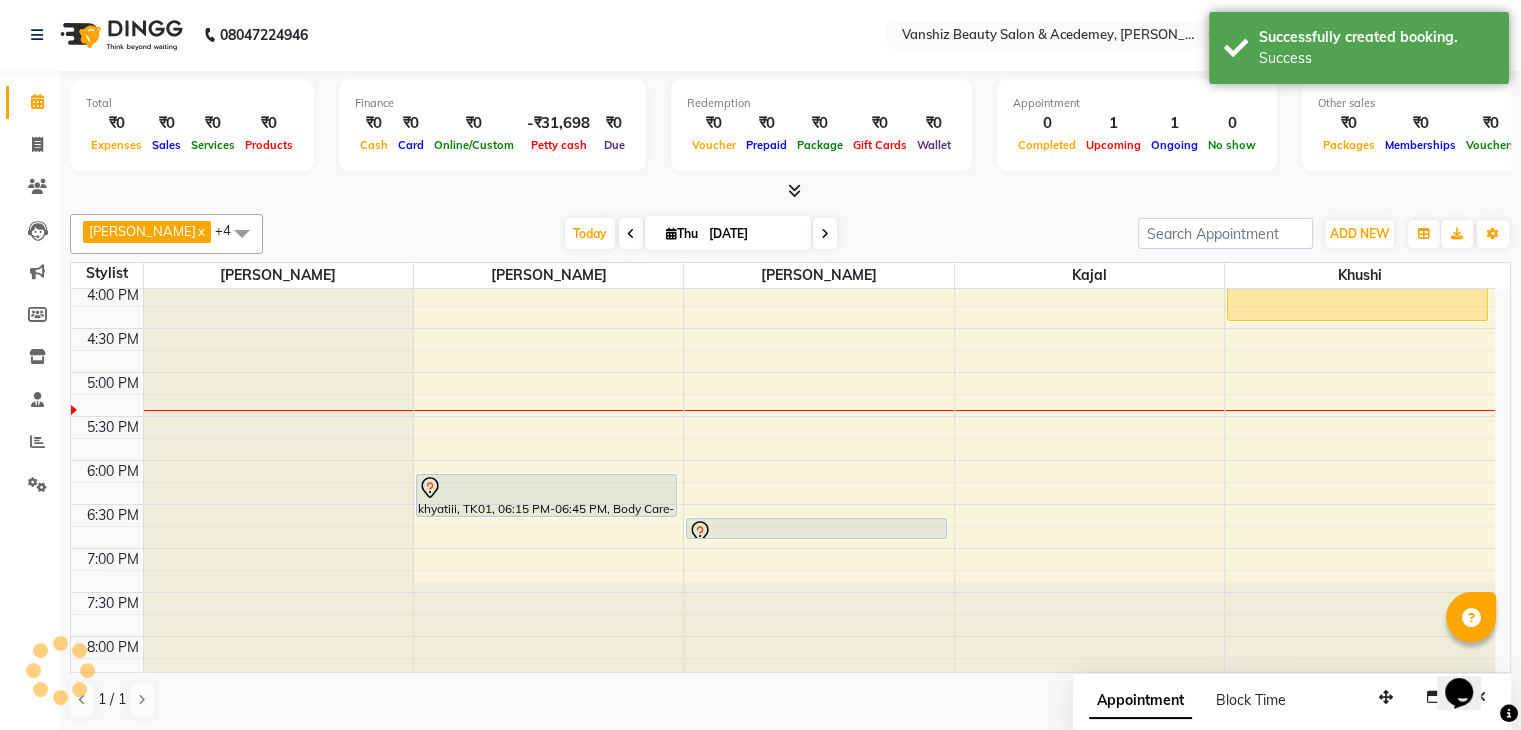 scroll, scrollTop: 0, scrollLeft: 0, axis: both 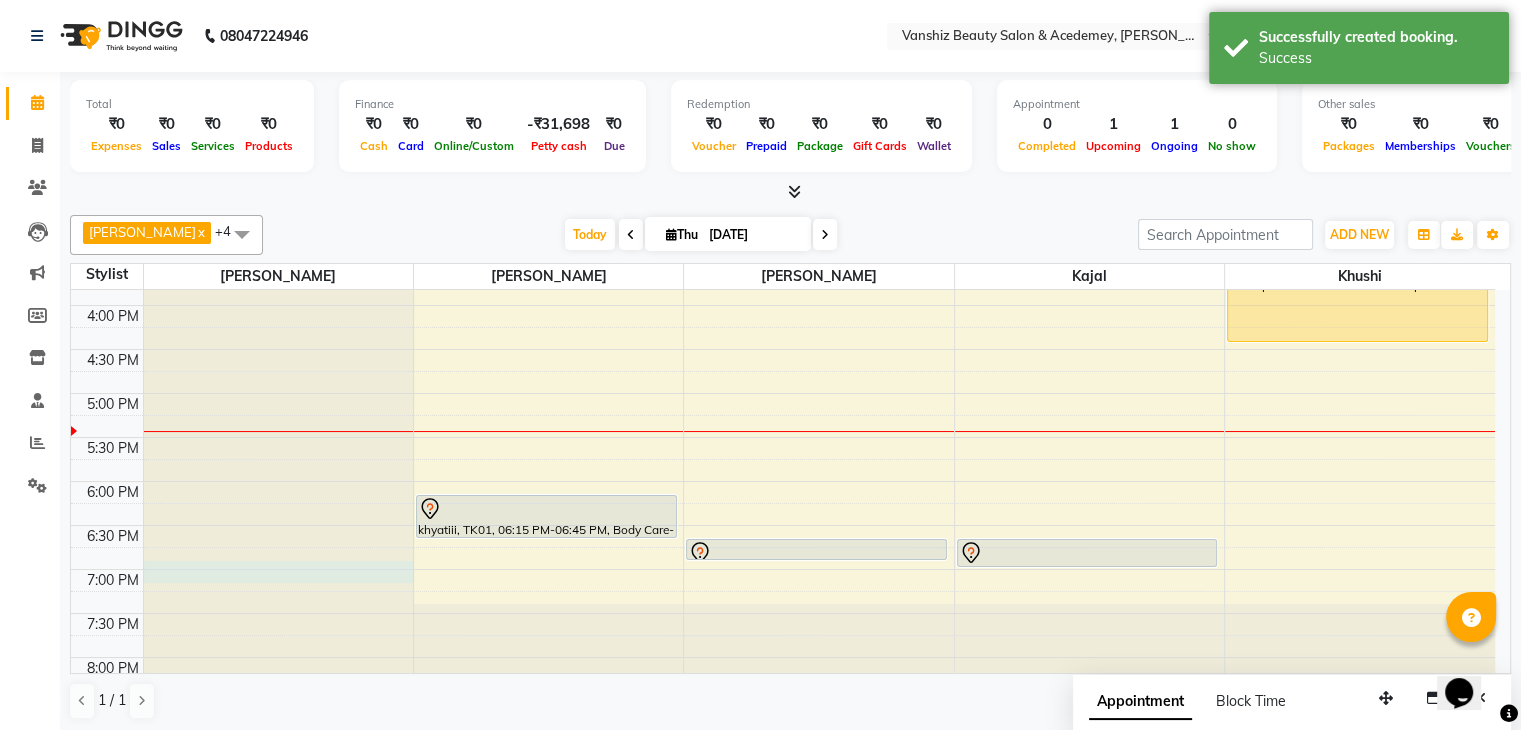 click at bounding box center (278, -398) 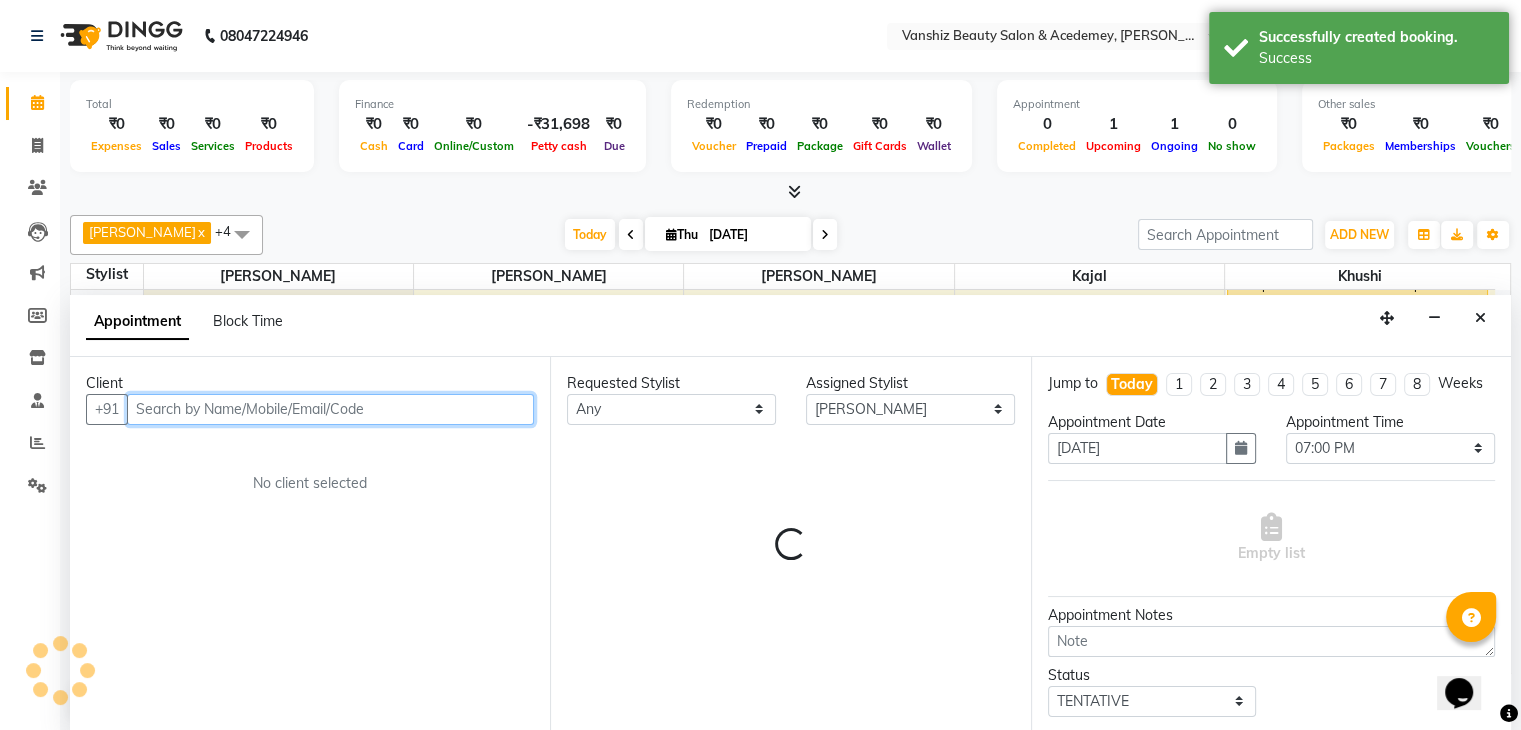 scroll, scrollTop: 1, scrollLeft: 0, axis: vertical 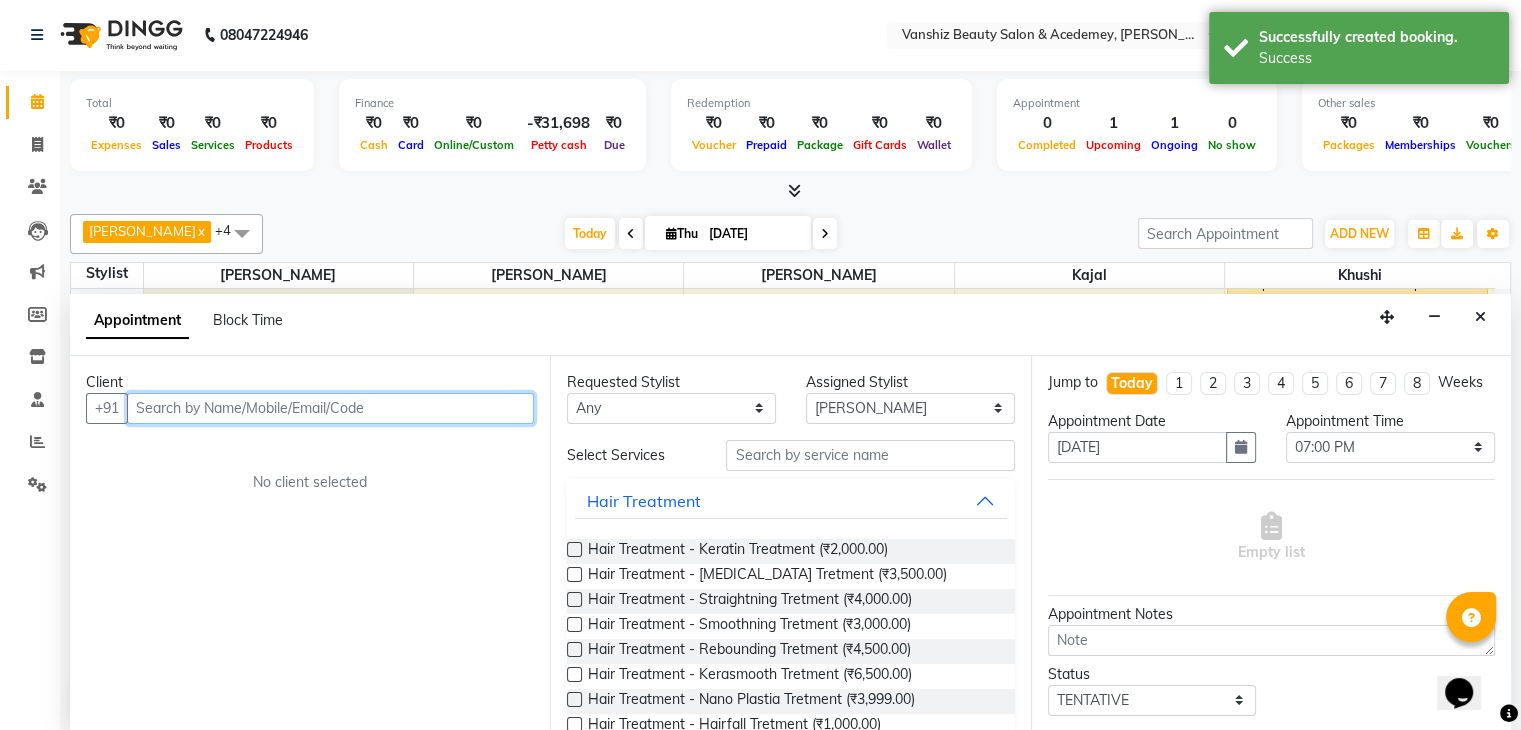 click at bounding box center [330, 408] 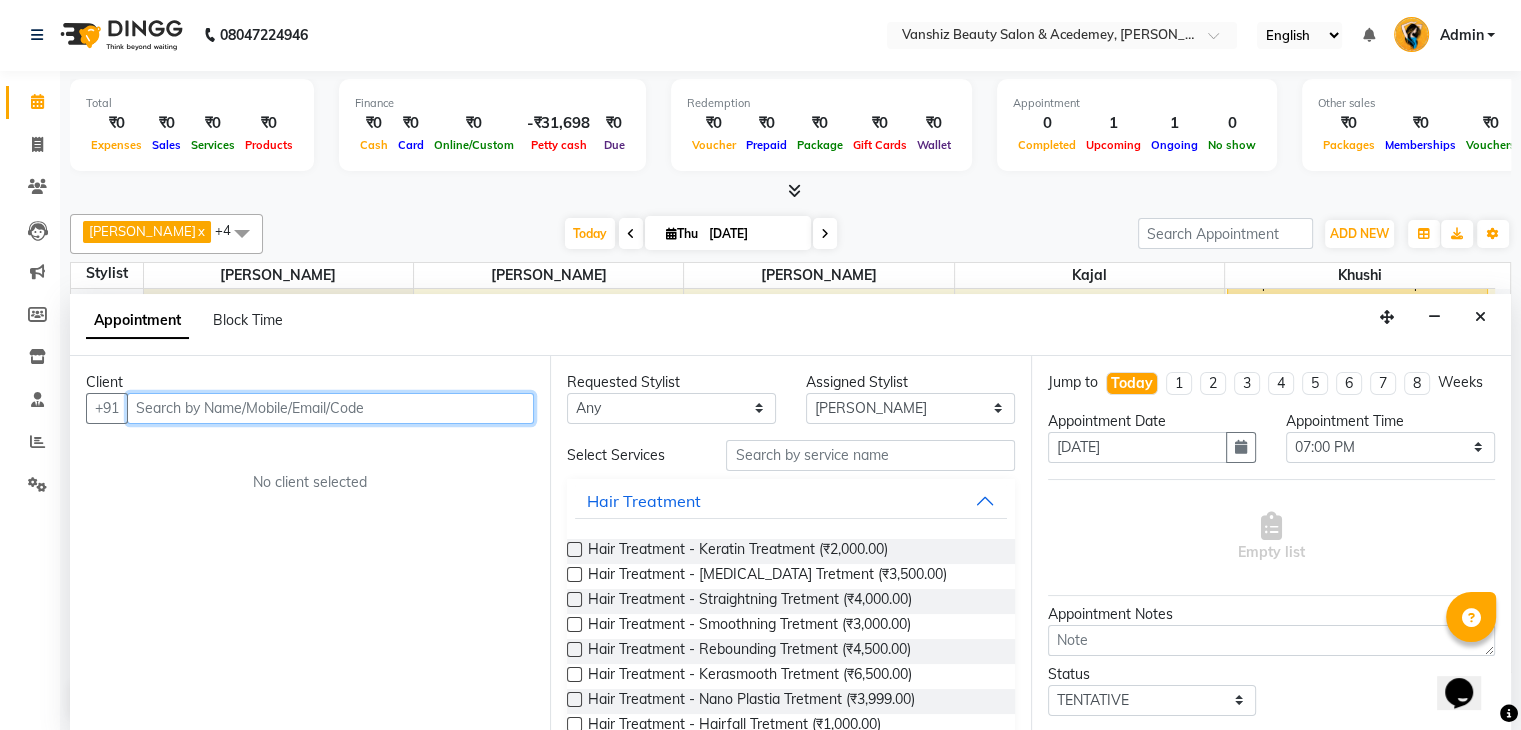 drag, startPoint x: 280, startPoint y: 405, endPoint x: 178, endPoint y: 405, distance: 102 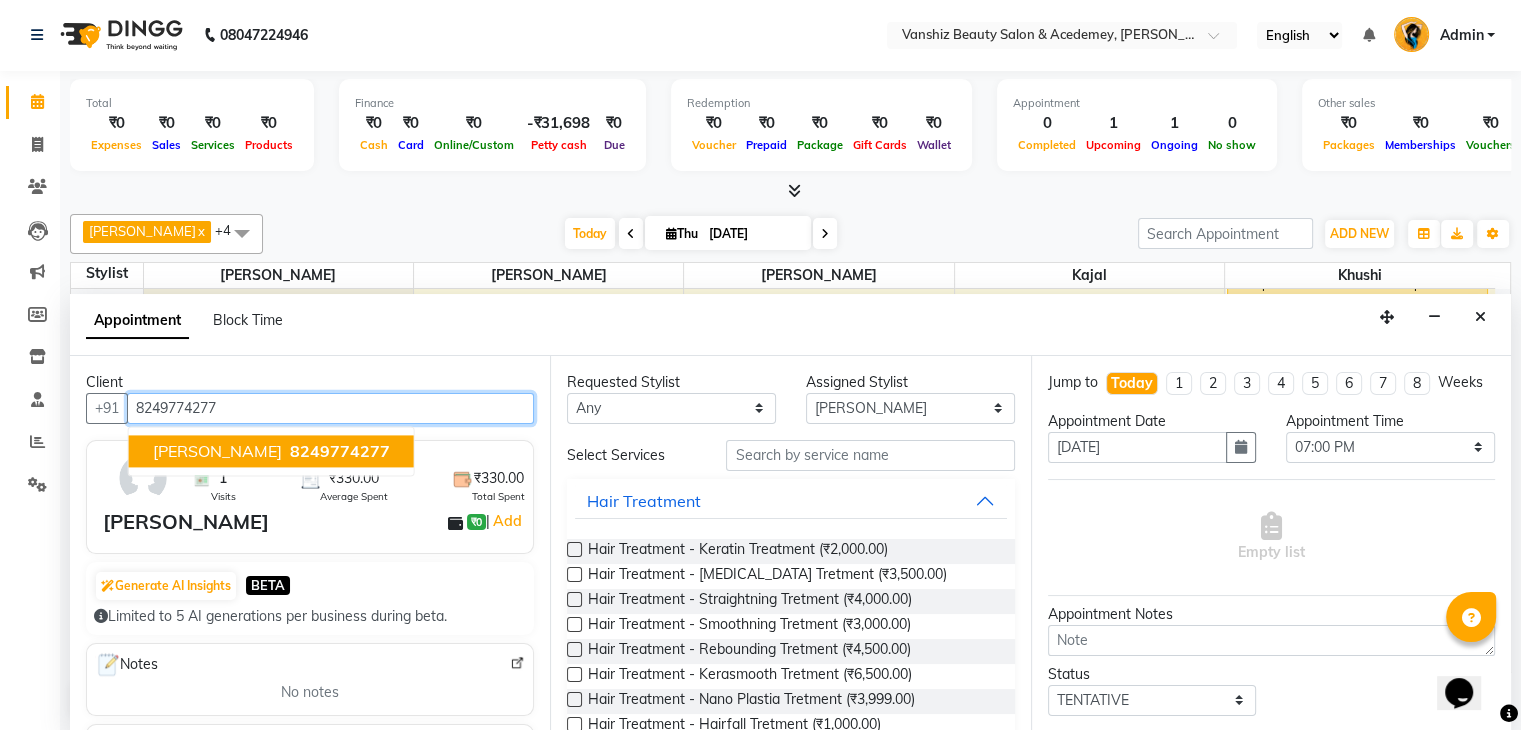 click on "lopamudra singh   8249774277" at bounding box center (271, 451) 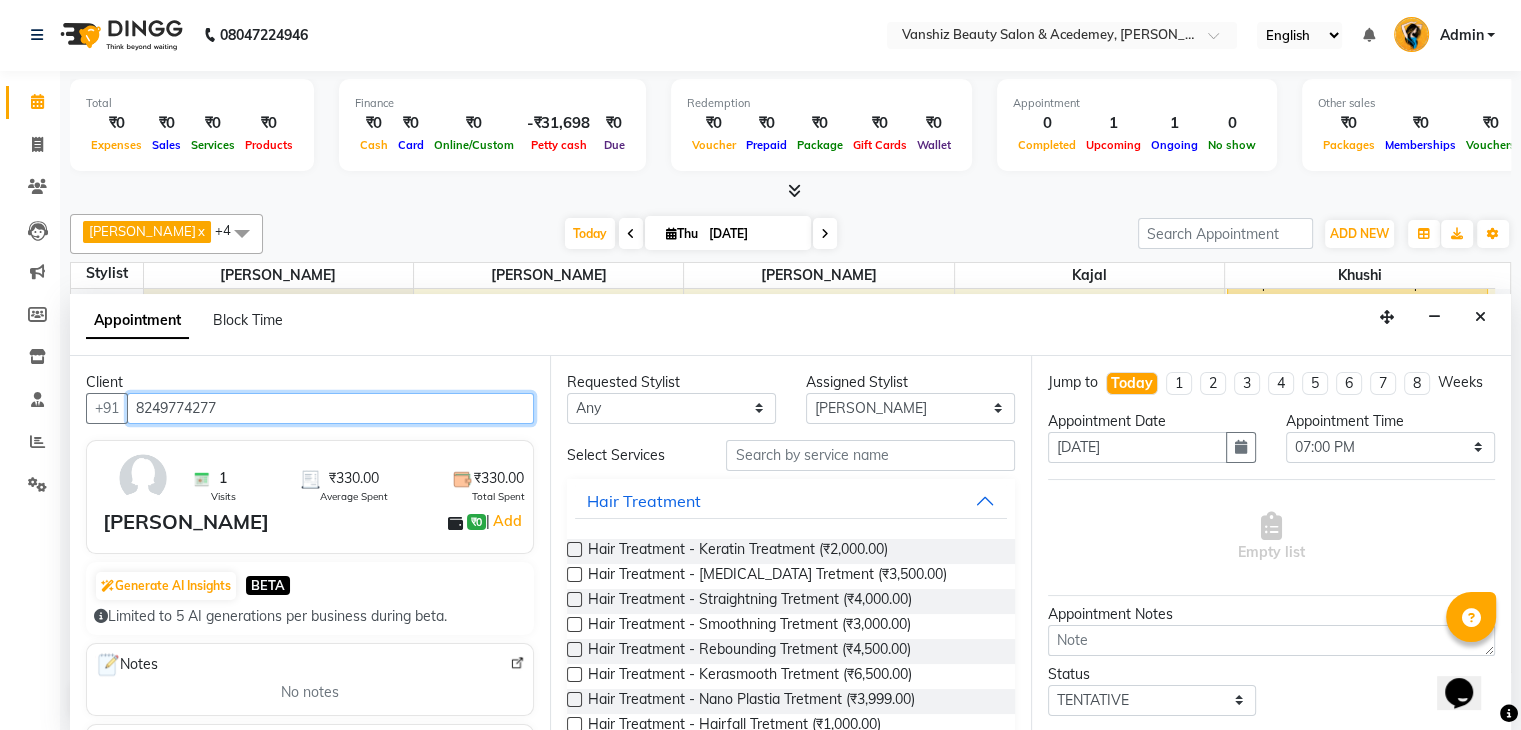 type on "8249774277" 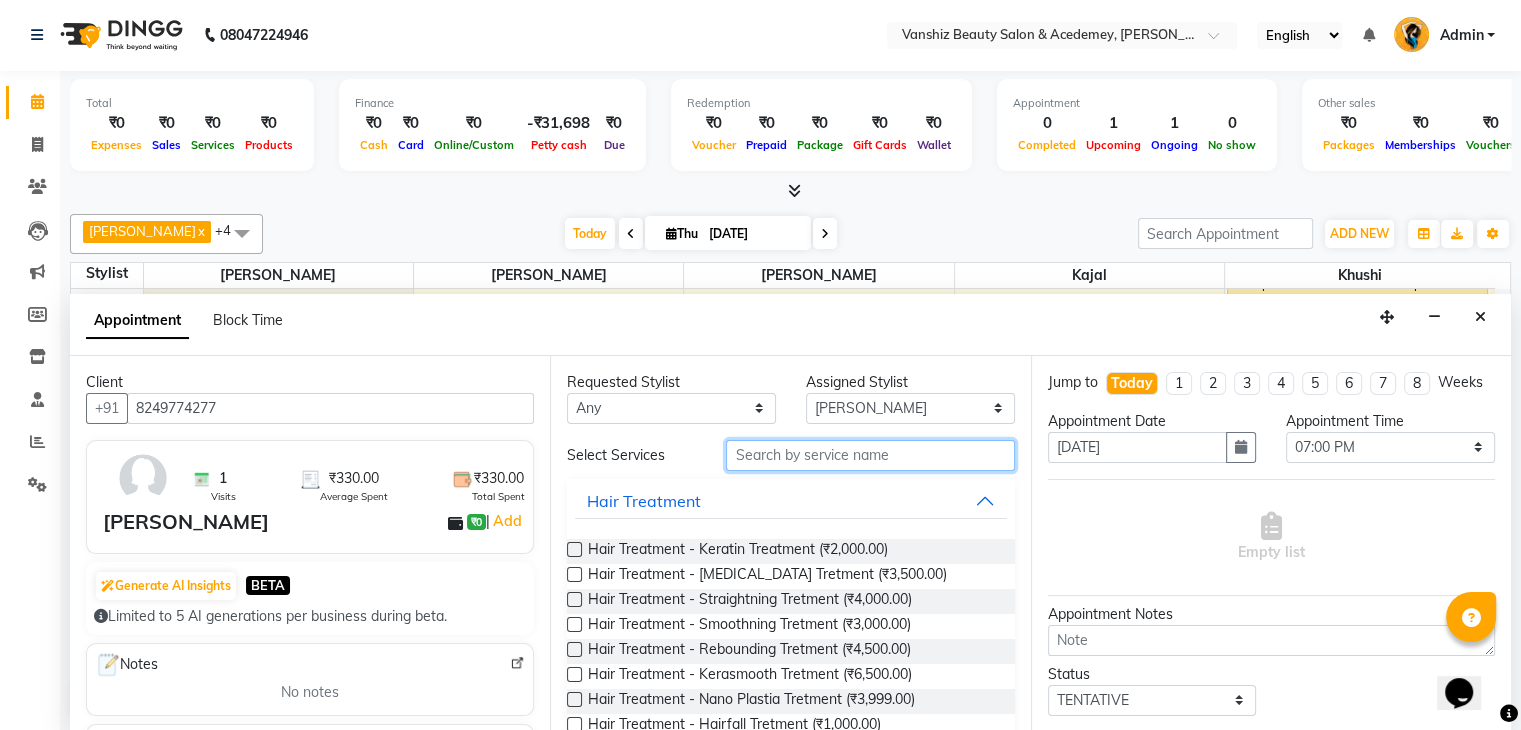 click at bounding box center (870, 455) 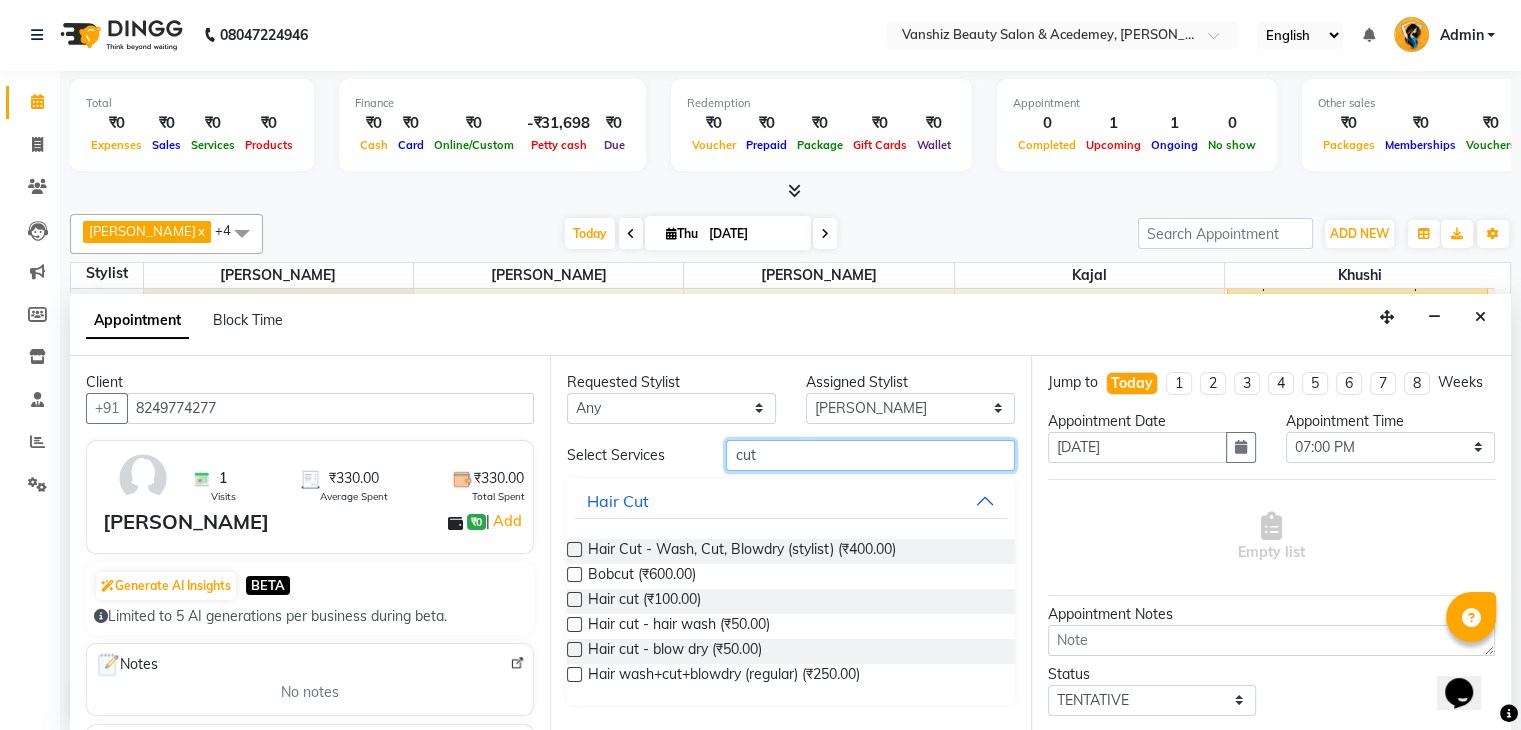 type on "cut" 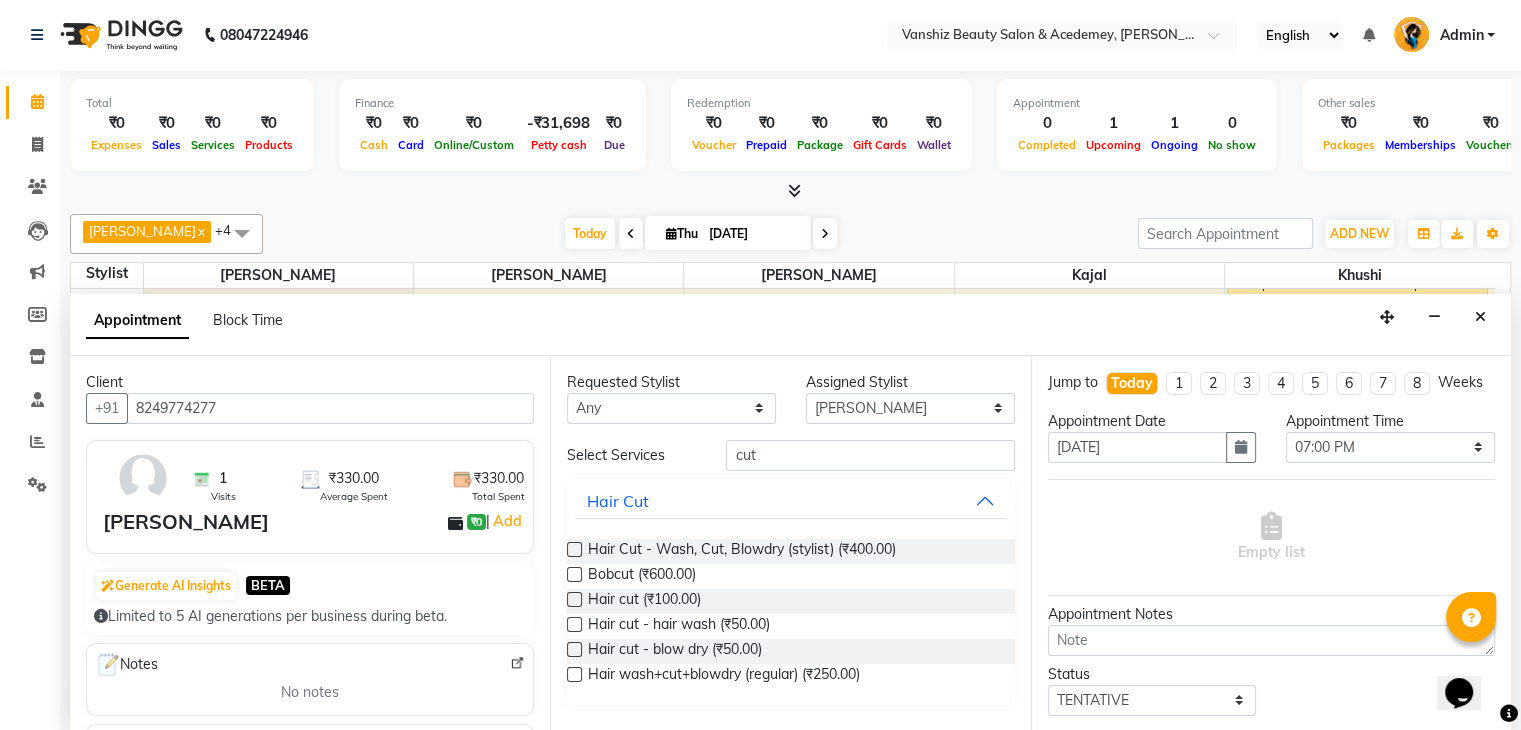 click at bounding box center (574, 674) 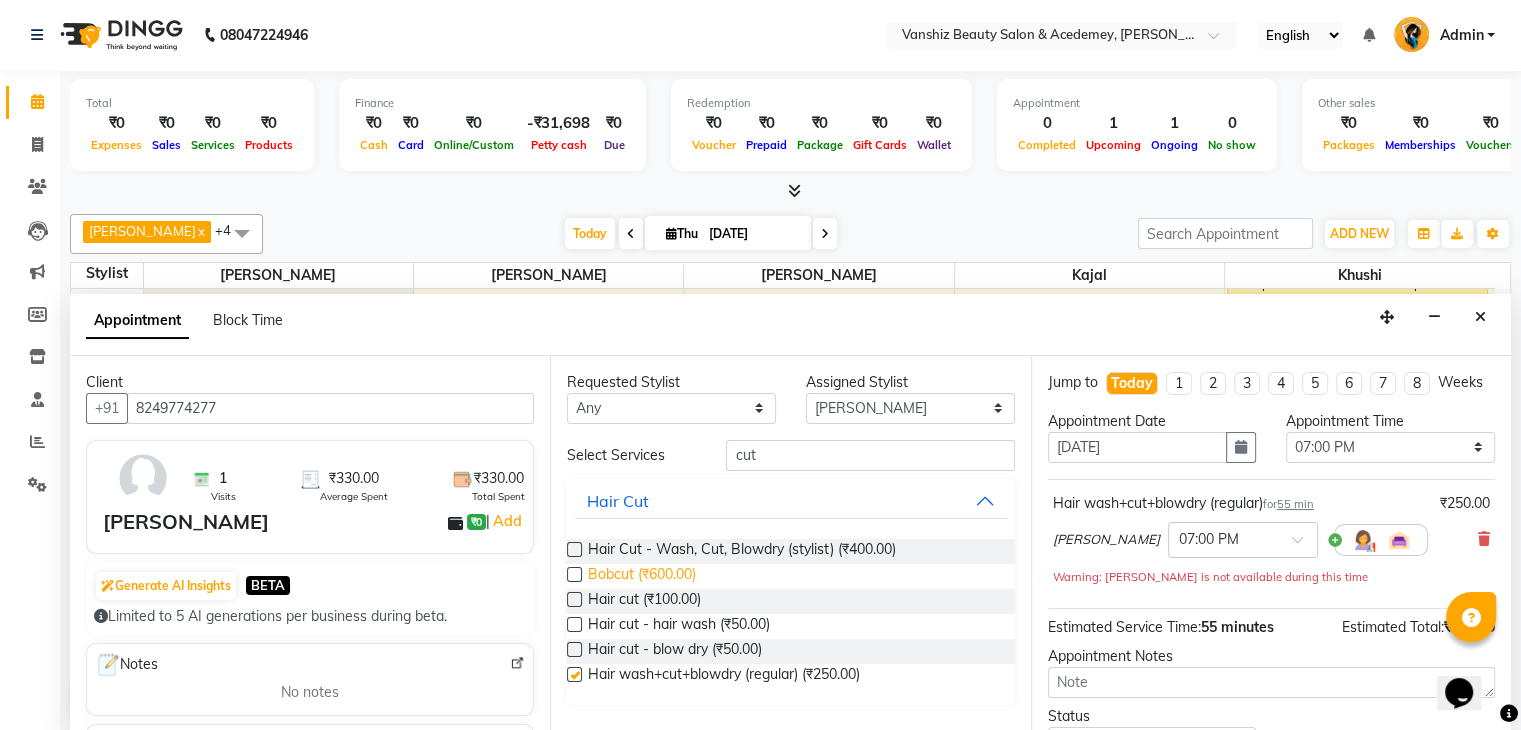 checkbox on "false" 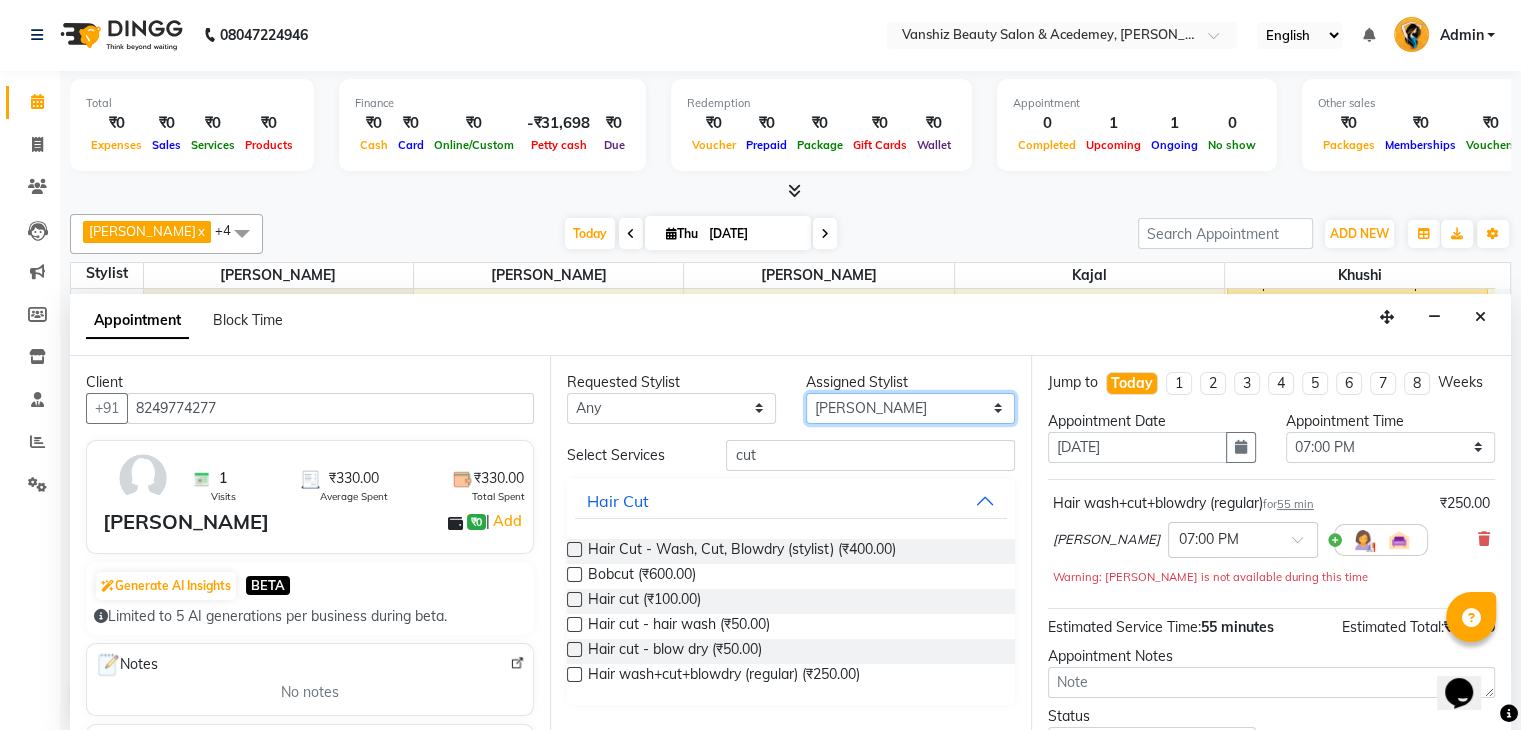 click on "Select Dhara Dhruvi Rathod Ekta kajal khushi kirti  MItal gohel nikhil Rita Sahani shruti Sneha soham" at bounding box center (910, 408) 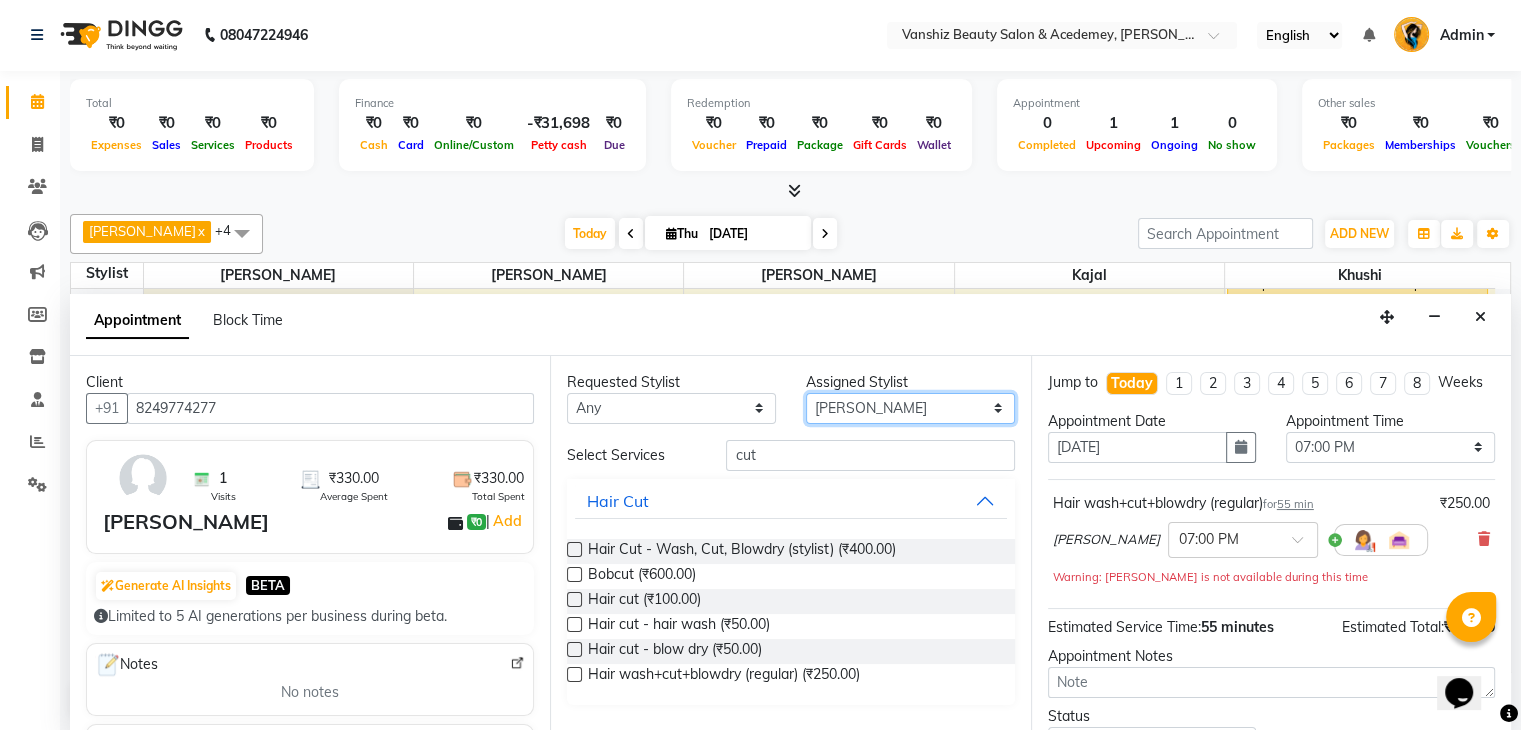 select on "66484" 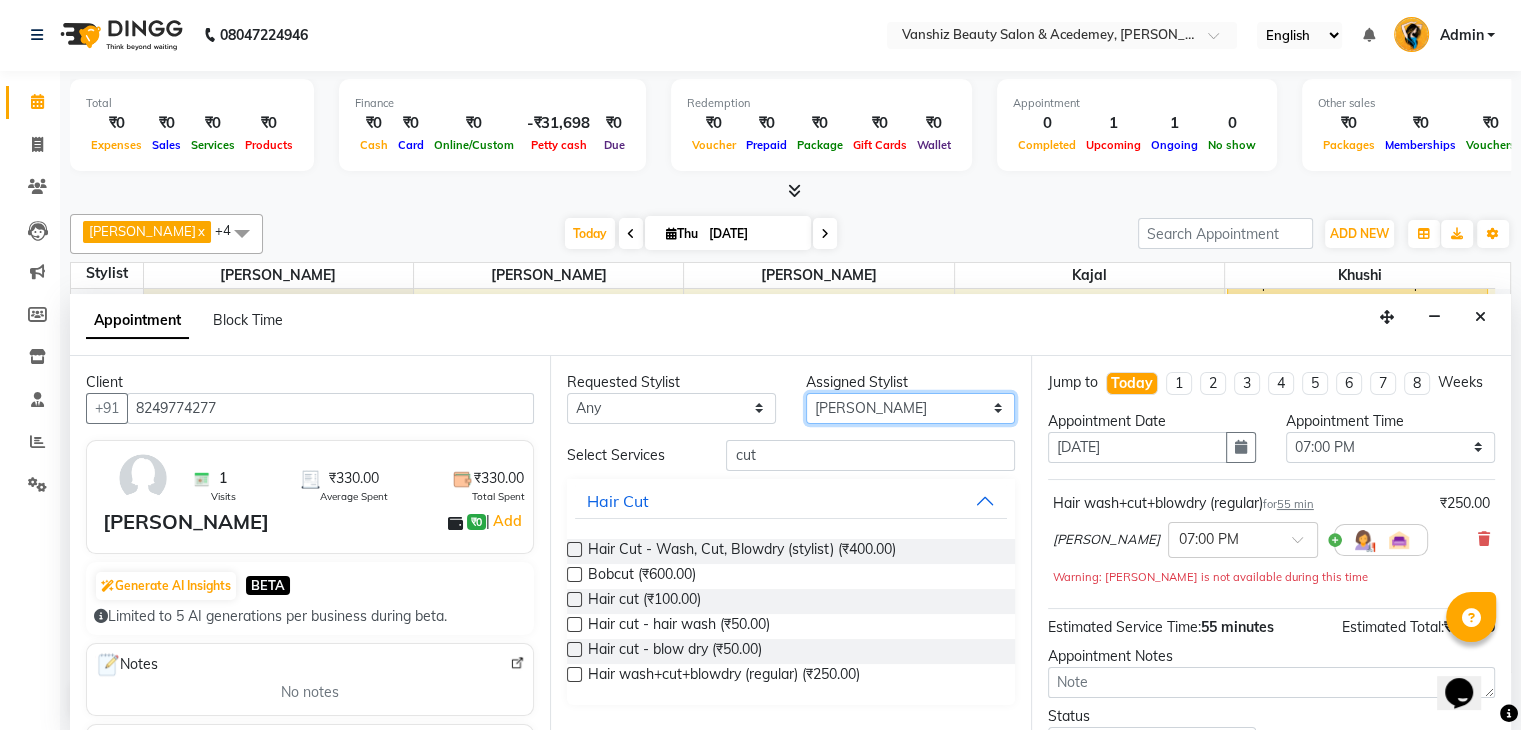 click on "Select Dhara Dhruvi Rathod Ekta kajal khushi kirti  MItal gohel nikhil Rita Sahani shruti Sneha soham" at bounding box center (910, 408) 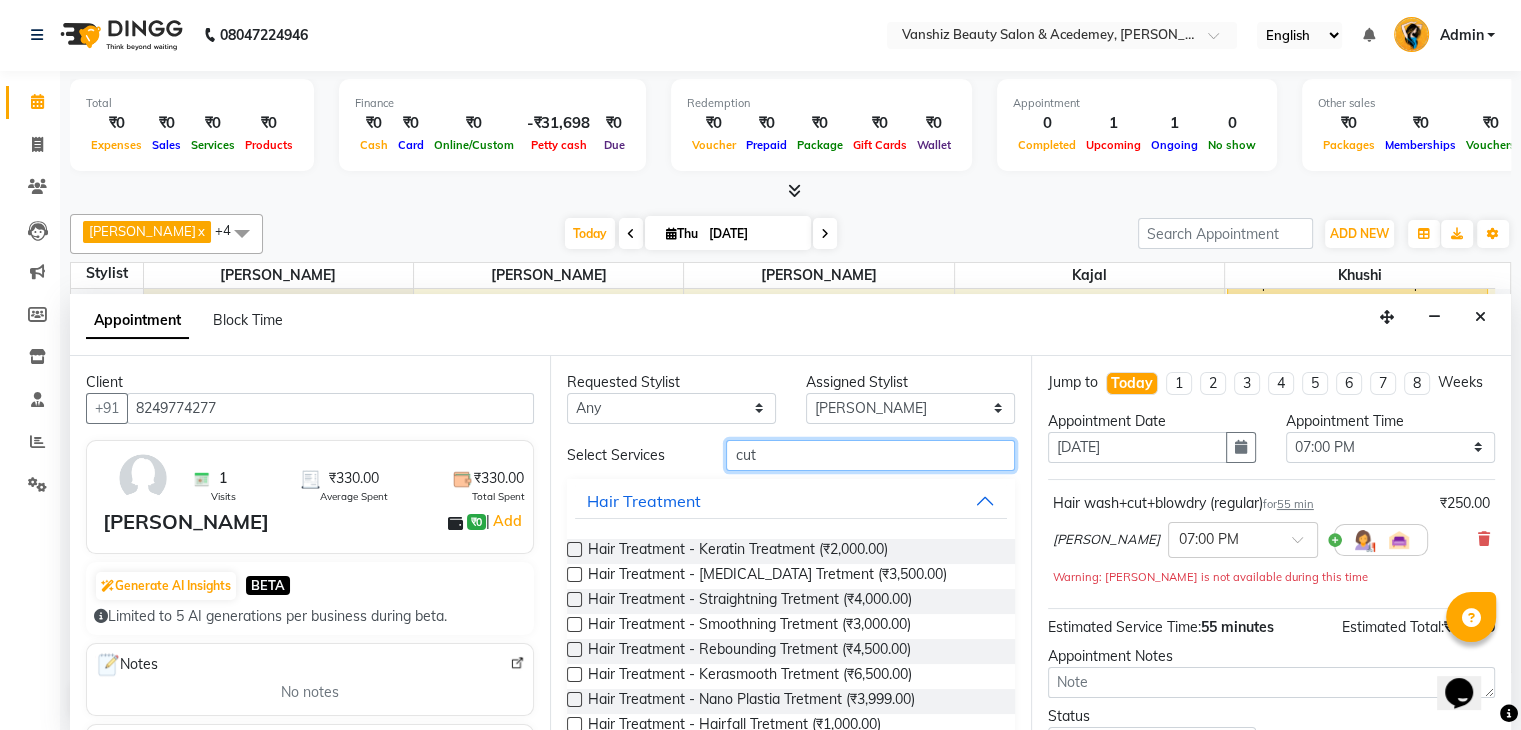 click on "cut" at bounding box center (870, 455) 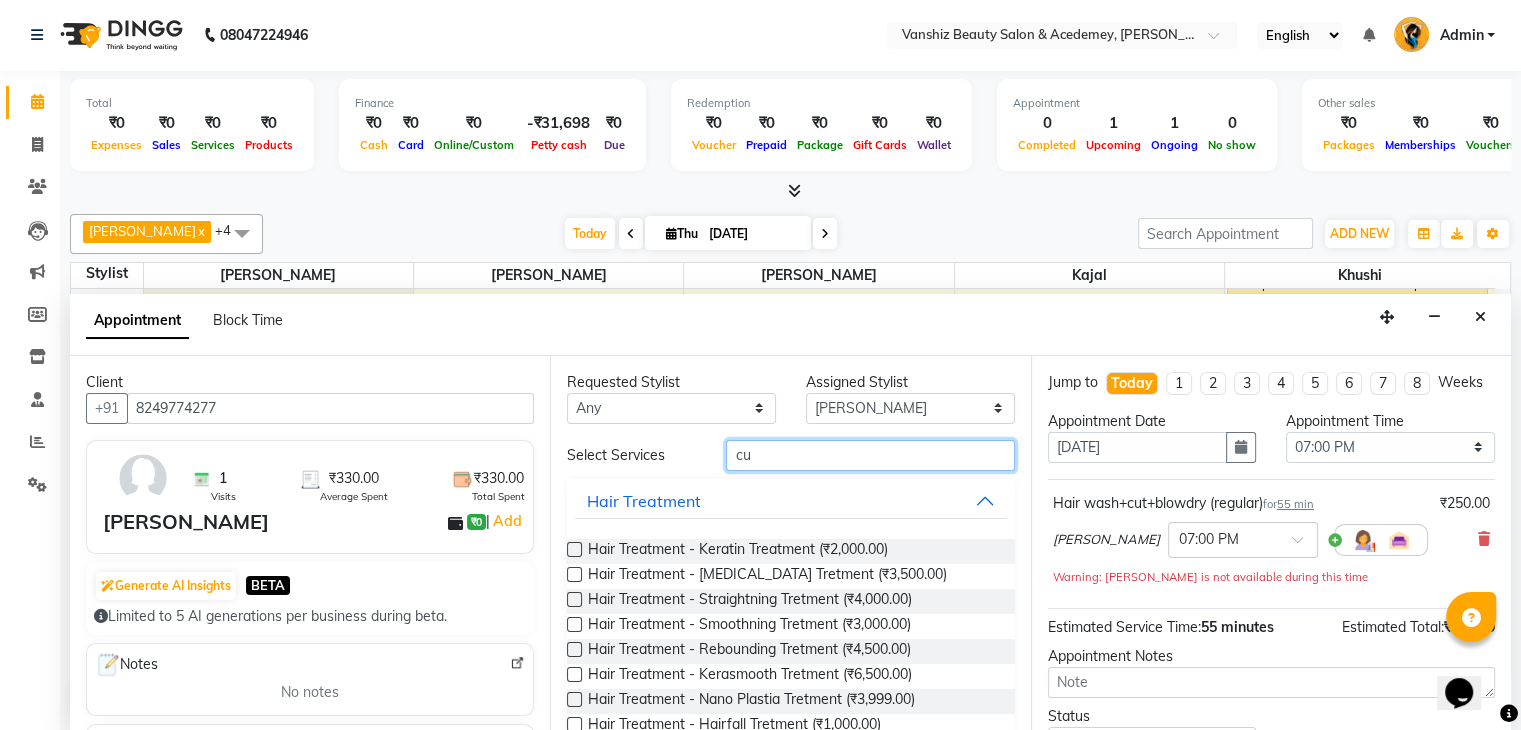 type on "c" 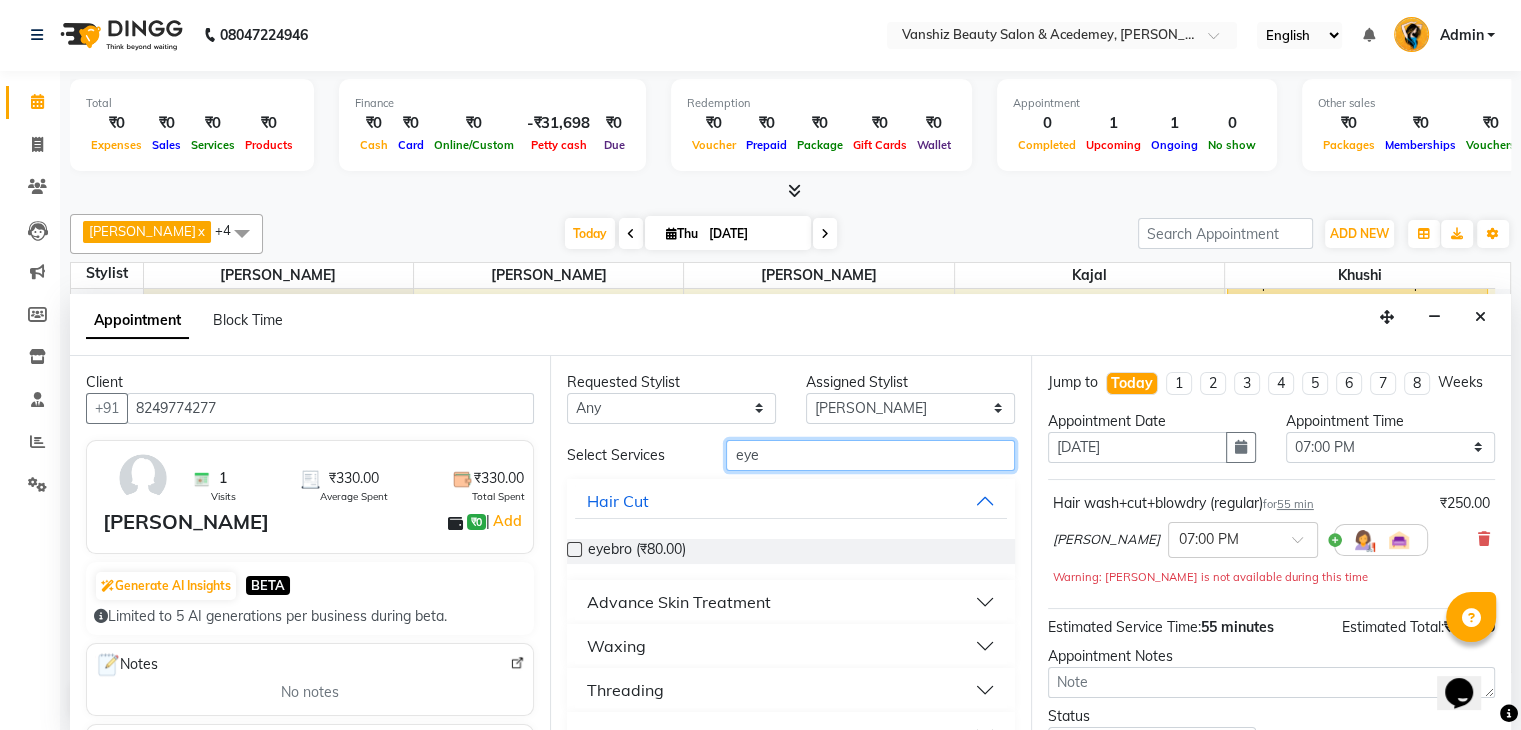 type on "eye" 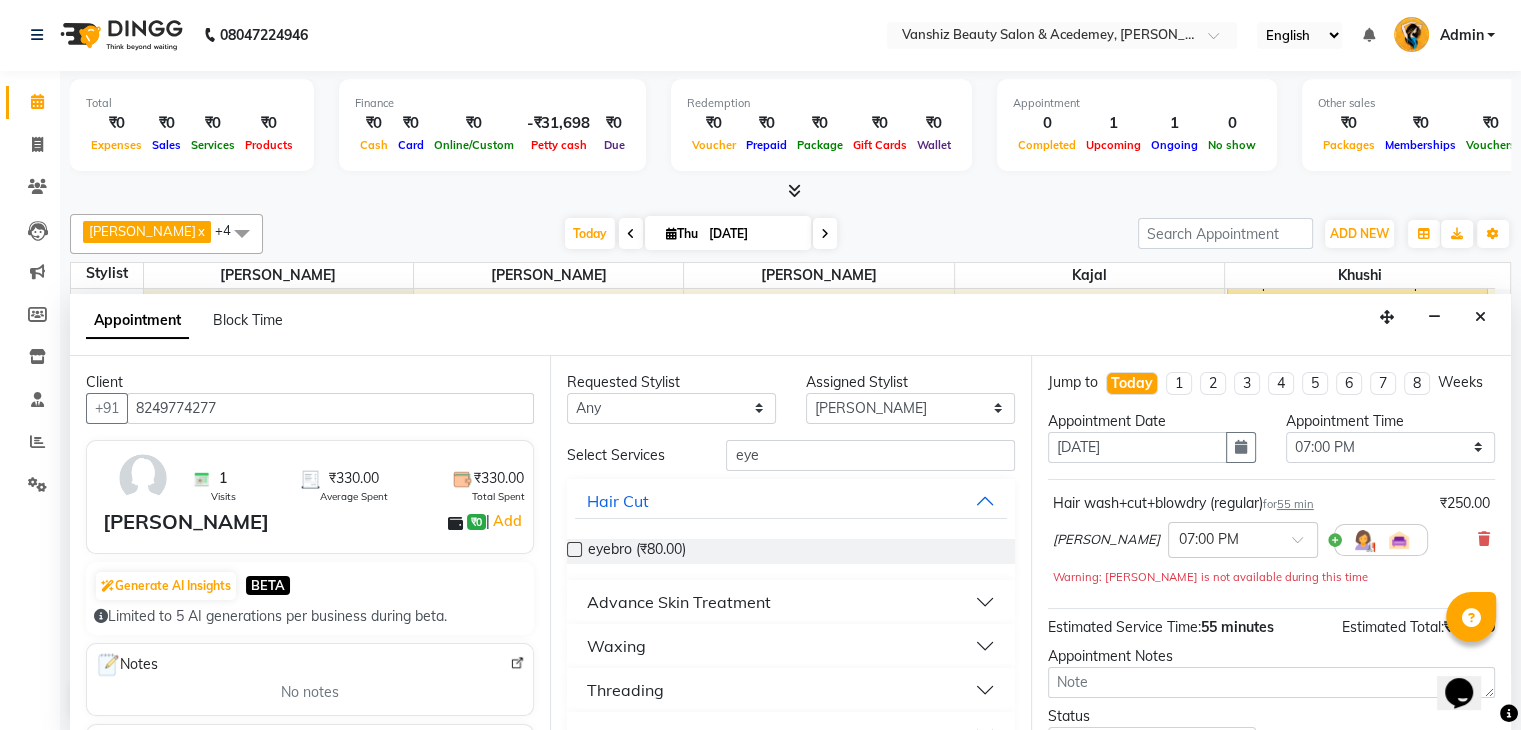 click at bounding box center [574, 549] 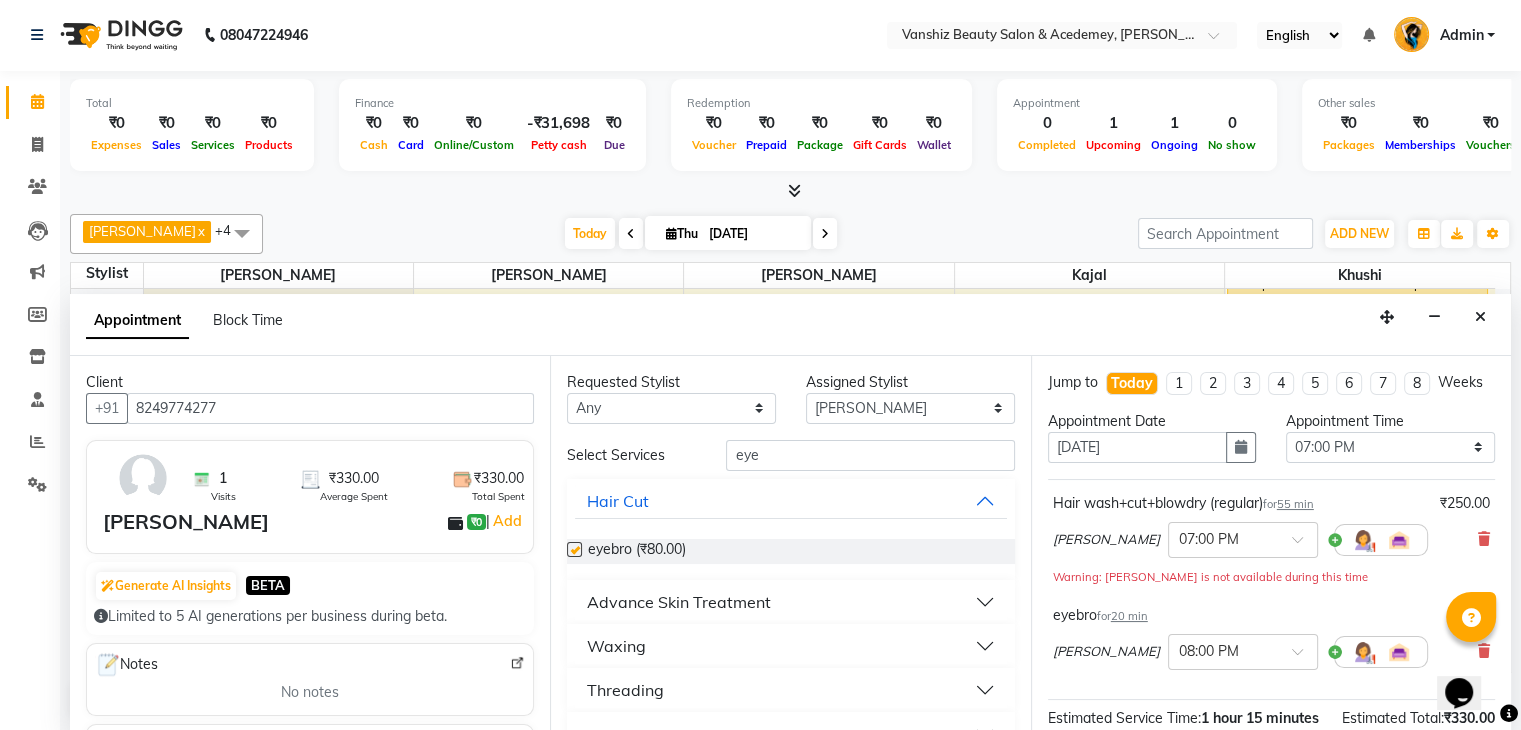 checkbox on "false" 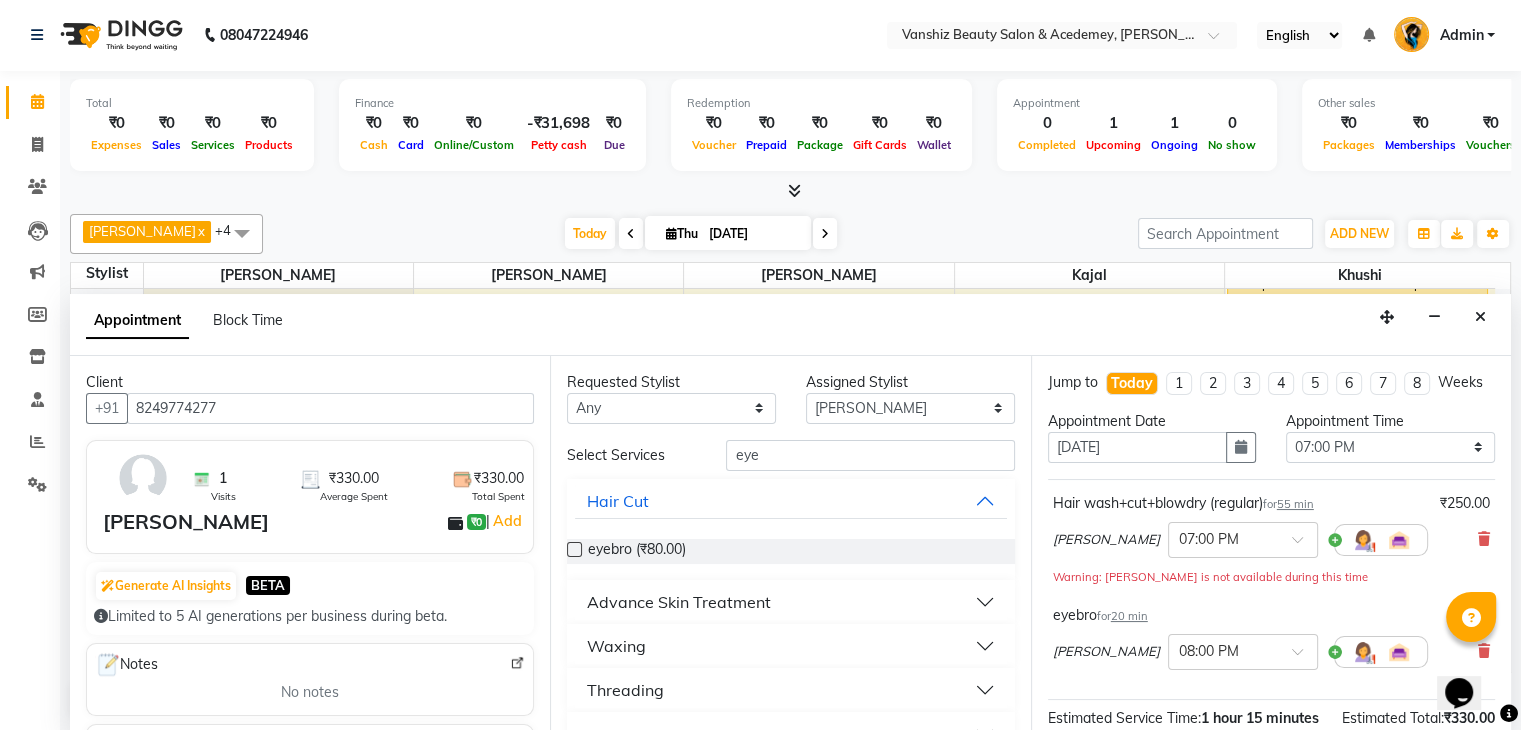 scroll, scrollTop: 282, scrollLeft: 0, axis: vertical 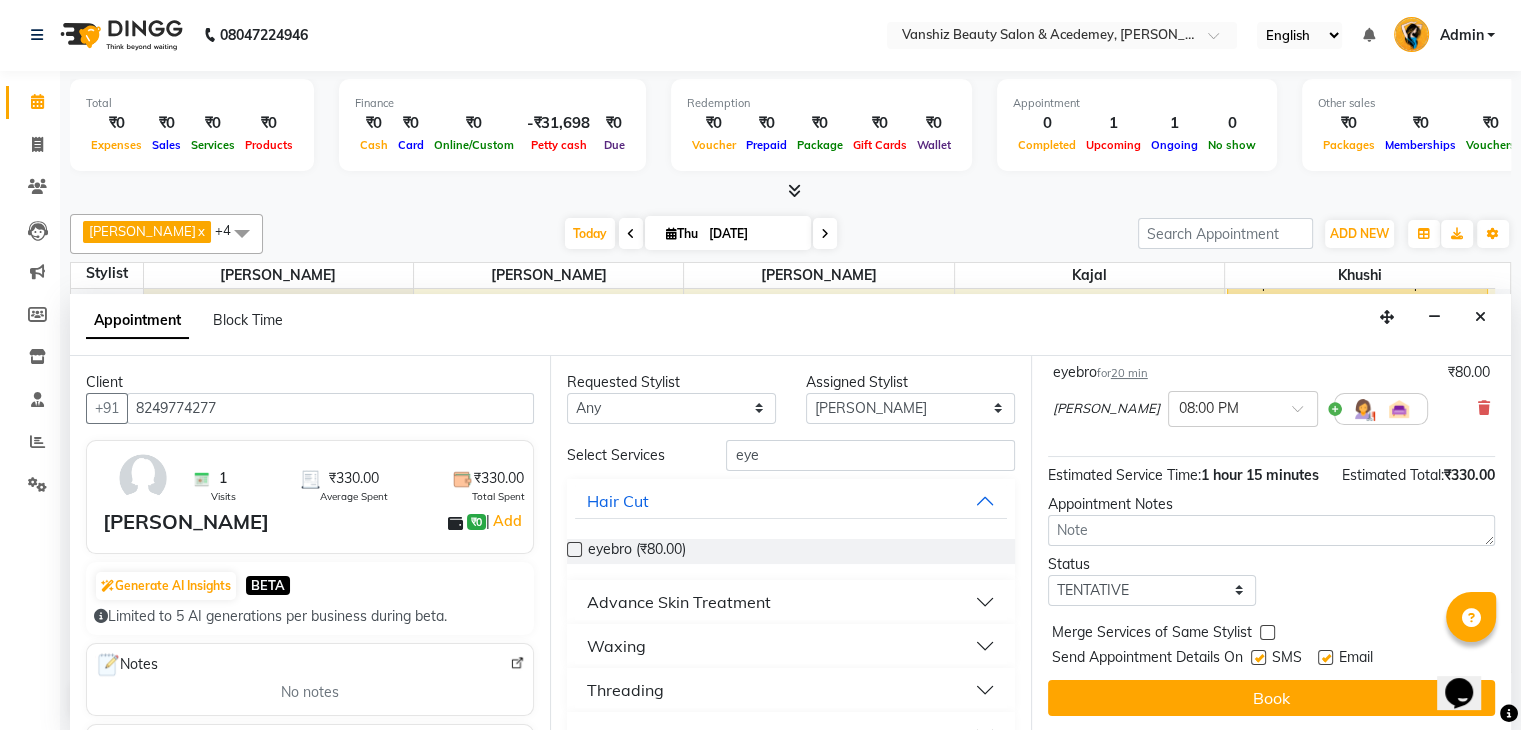 click at bounding box center [1325, 657] 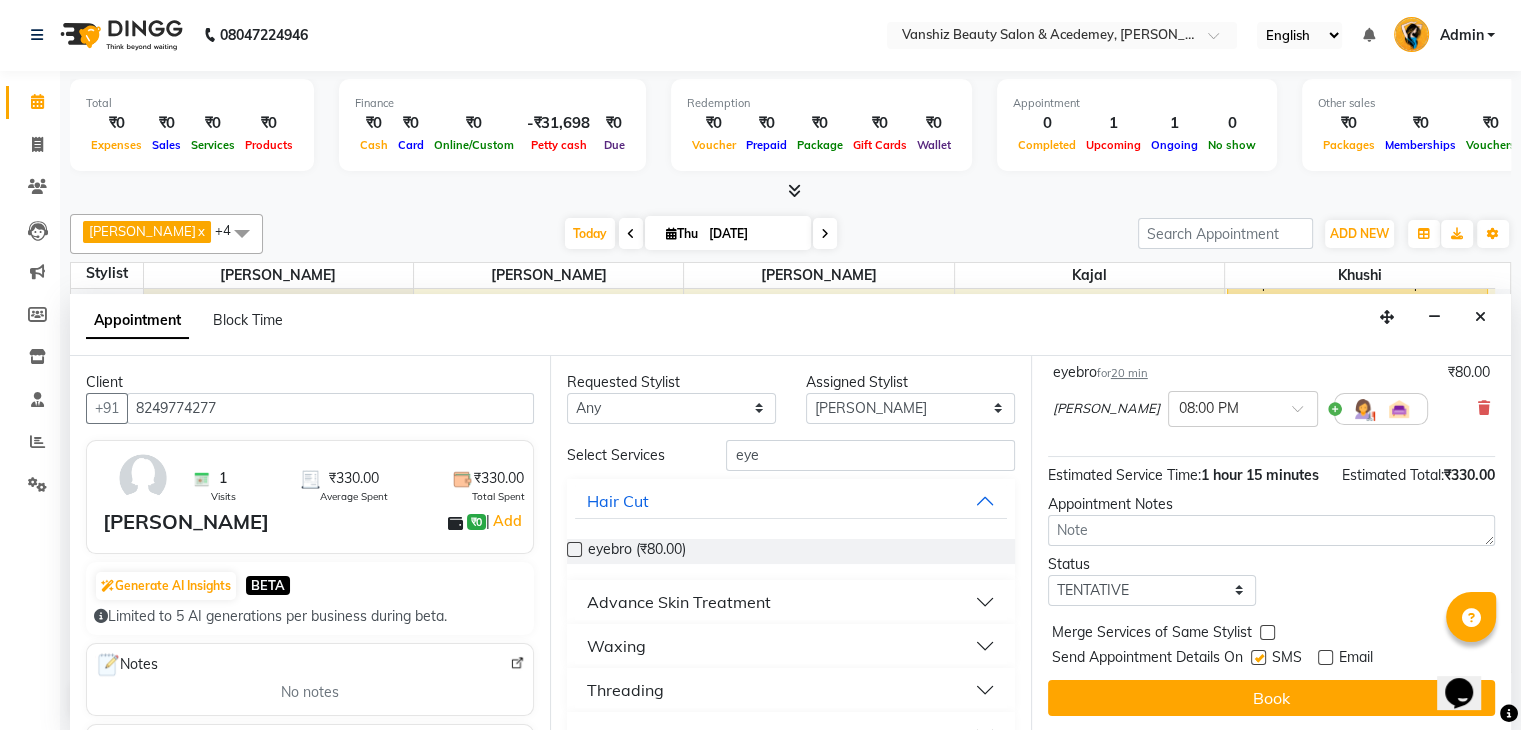 click at bounding box center [1258, 657] 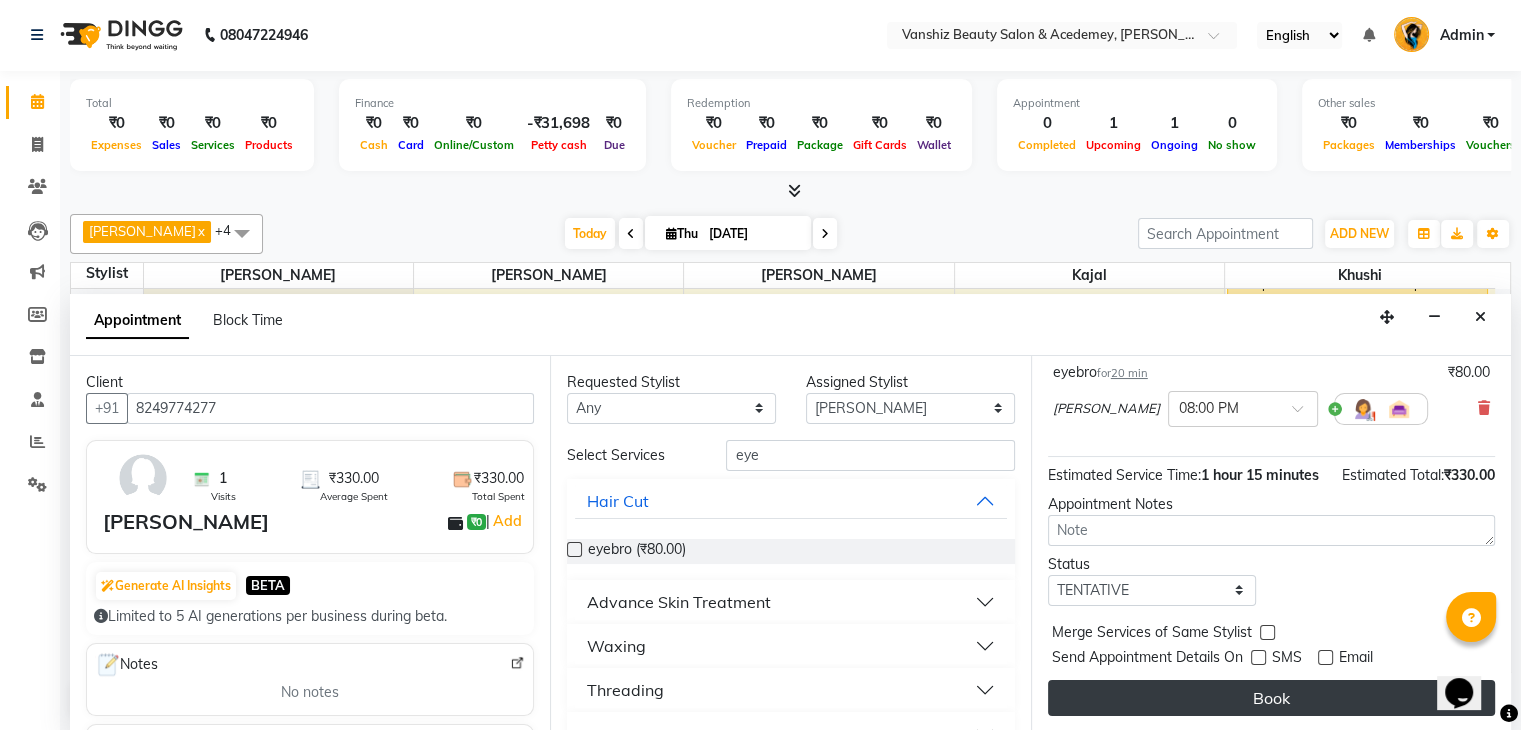 click on "Book" at bounding box center (1271, 698) 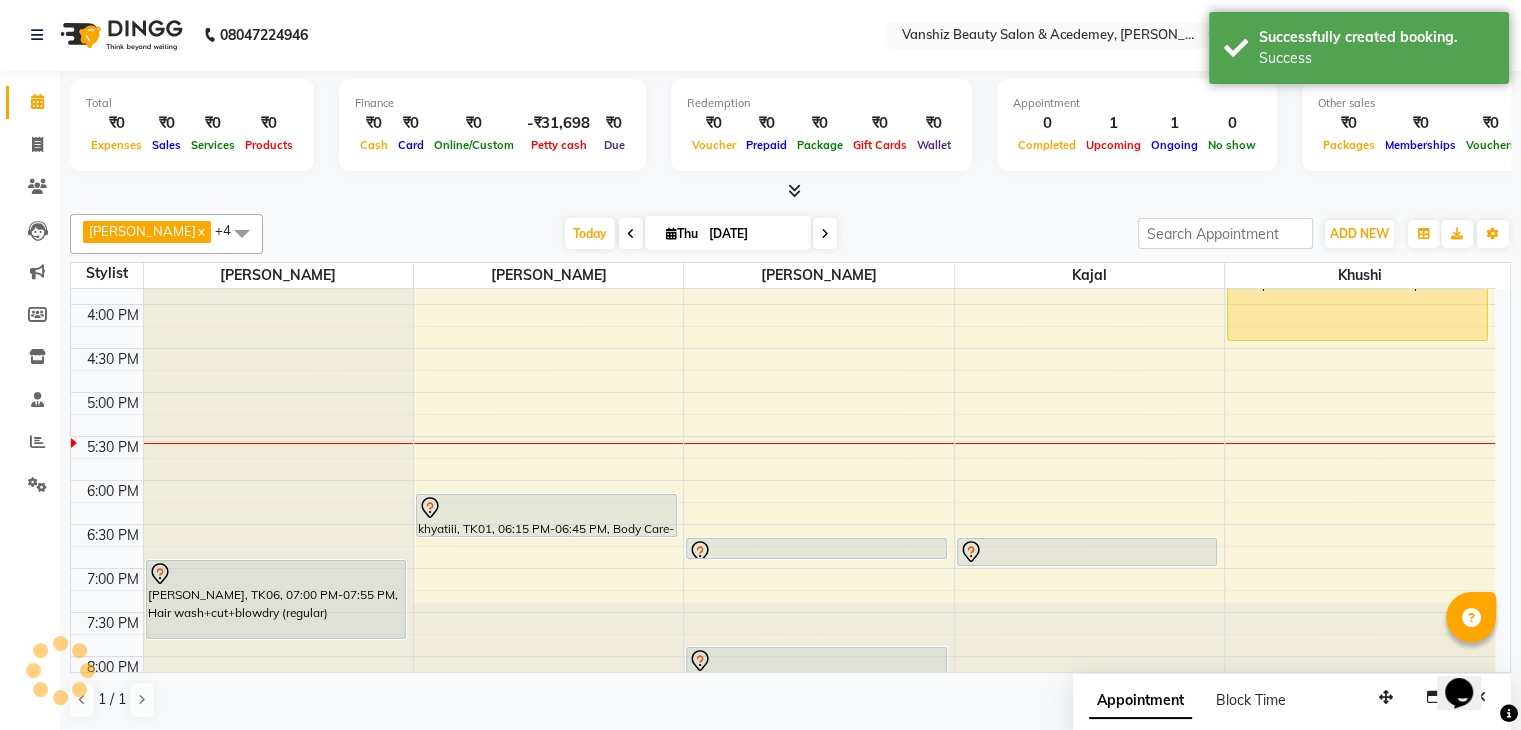 scroll, scrollTop: 0, scrollLeft: 0, axis: both 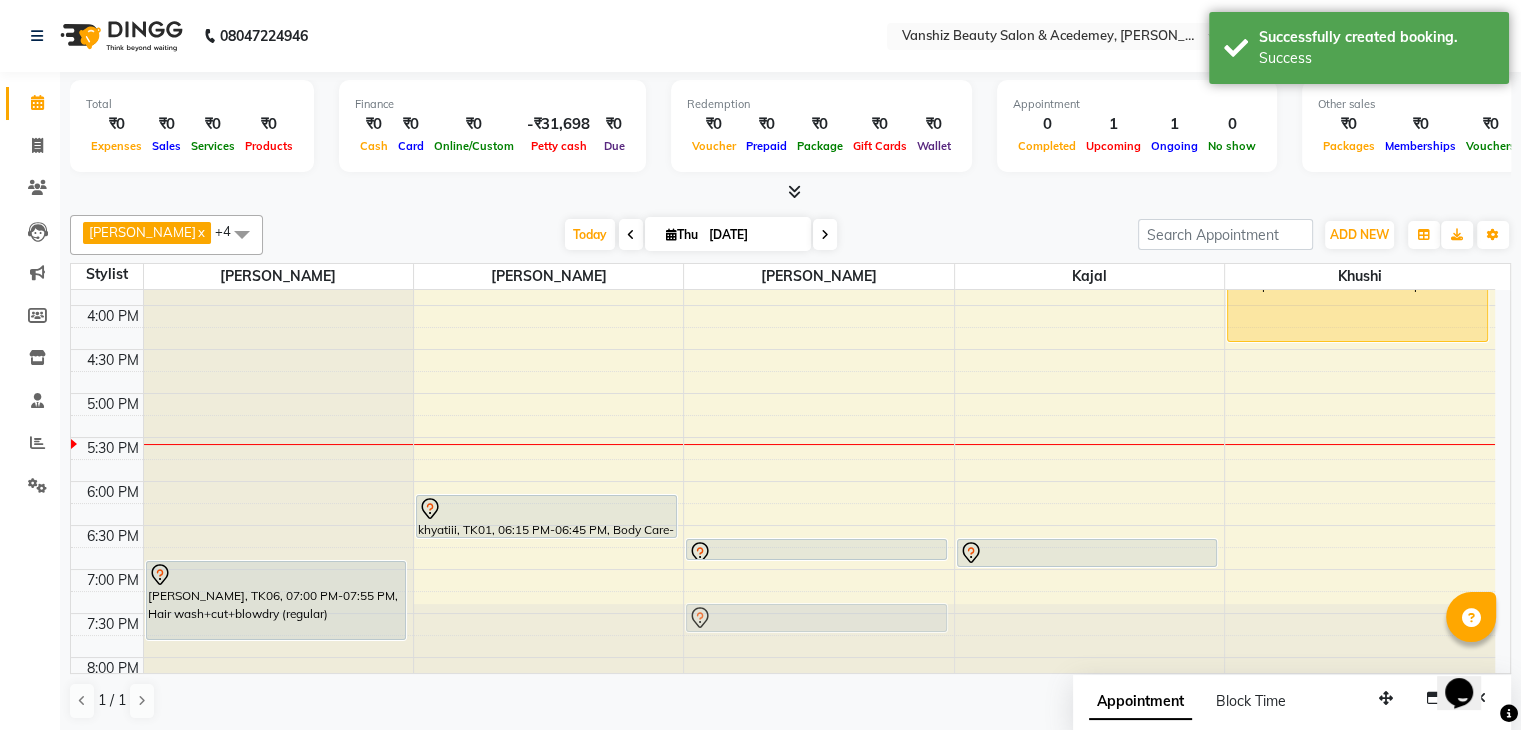 drag, startPoint x: 896, startPoint y: 645, endPoint x: 892, endPoint y: 599, distance: 46.173584 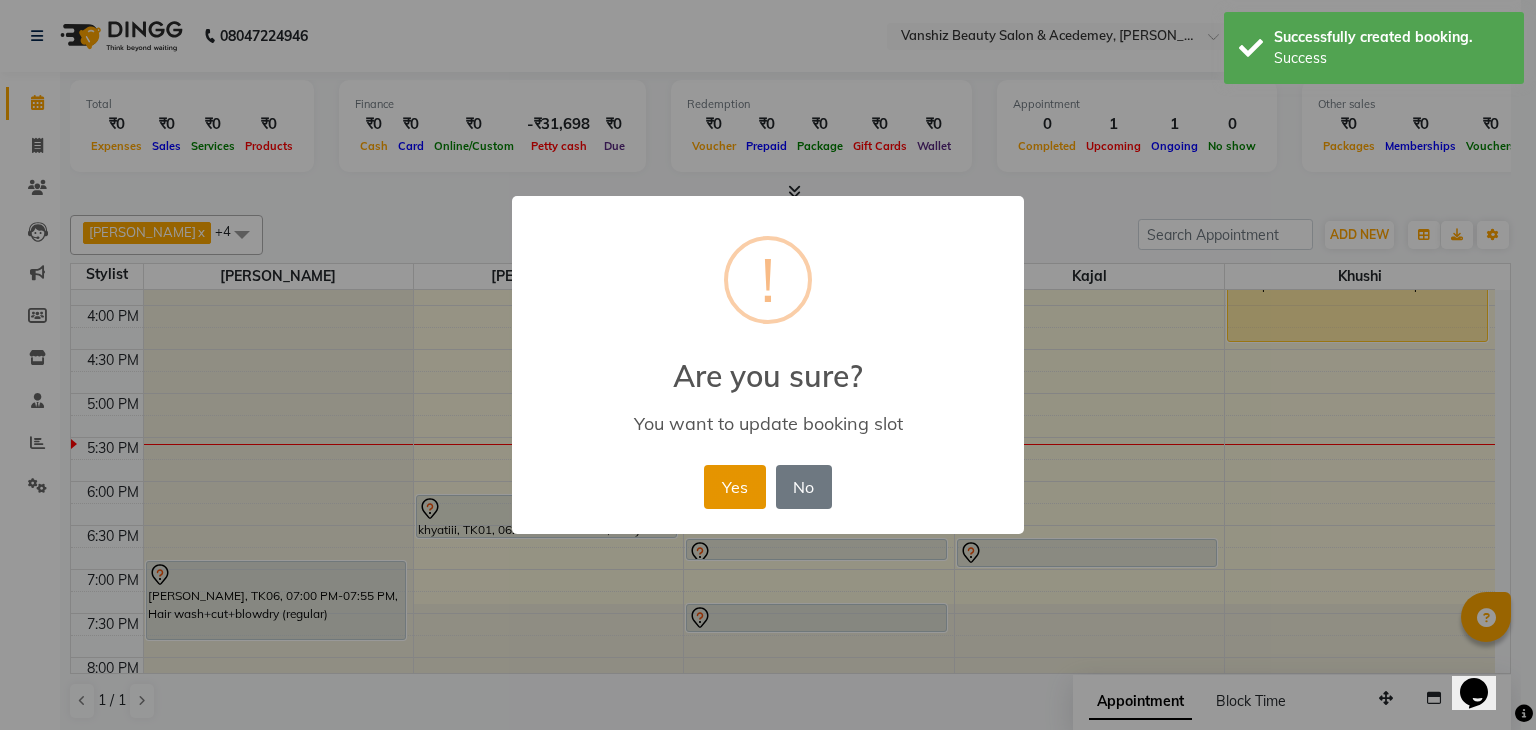 click on "Yes" at bounding box center [734, 487] 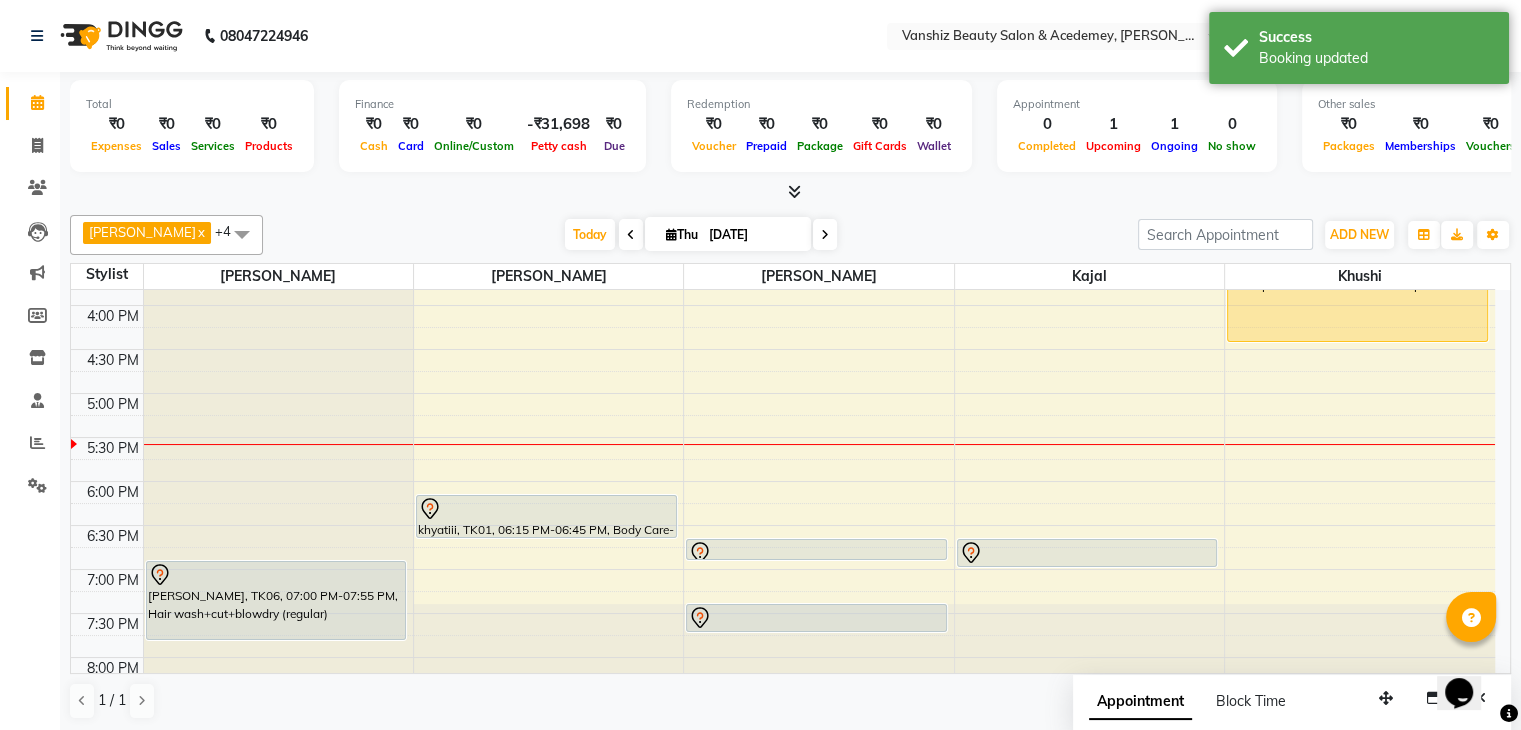 click at bounding box center [825, 235] 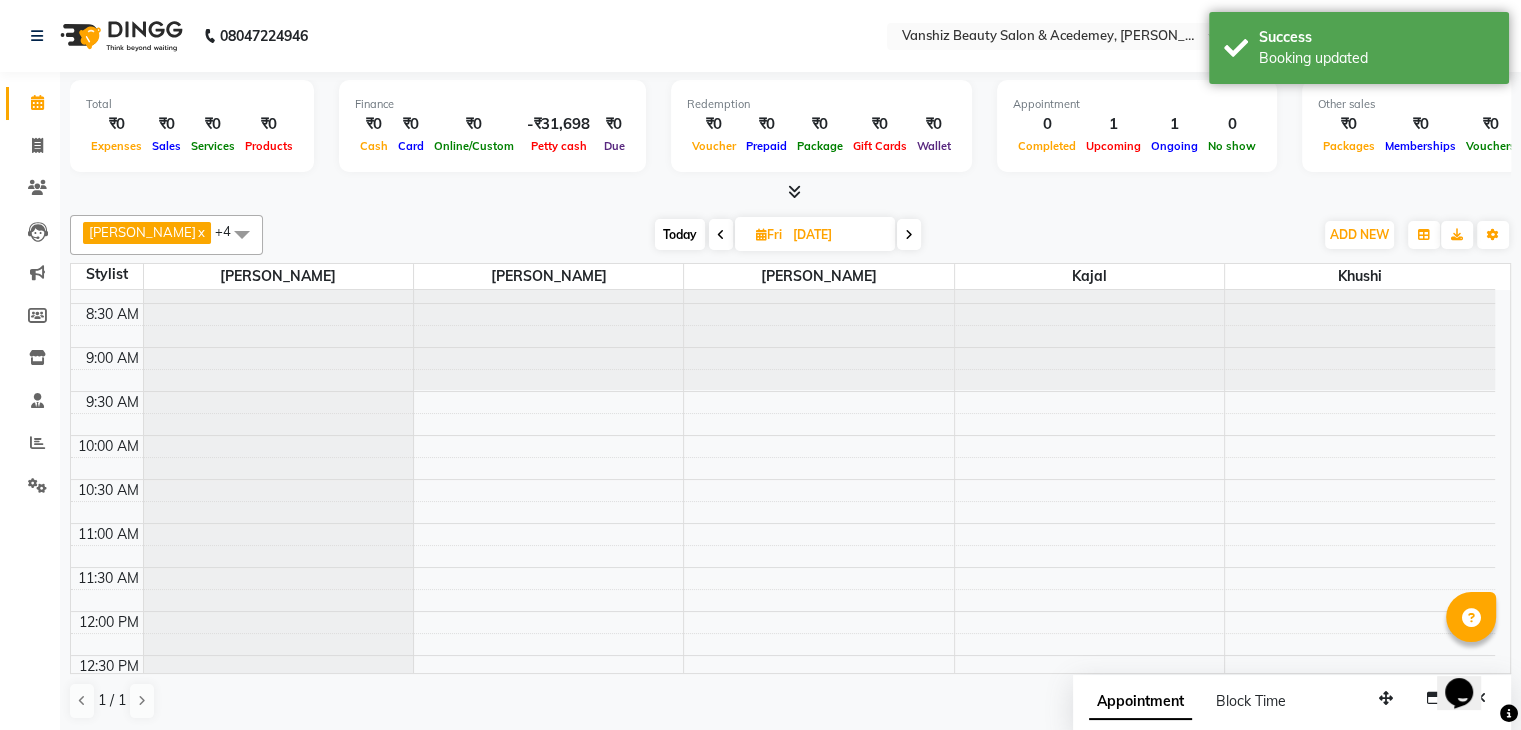 scroll, scrollTop: 0, scrollLeft: 0, axis: both 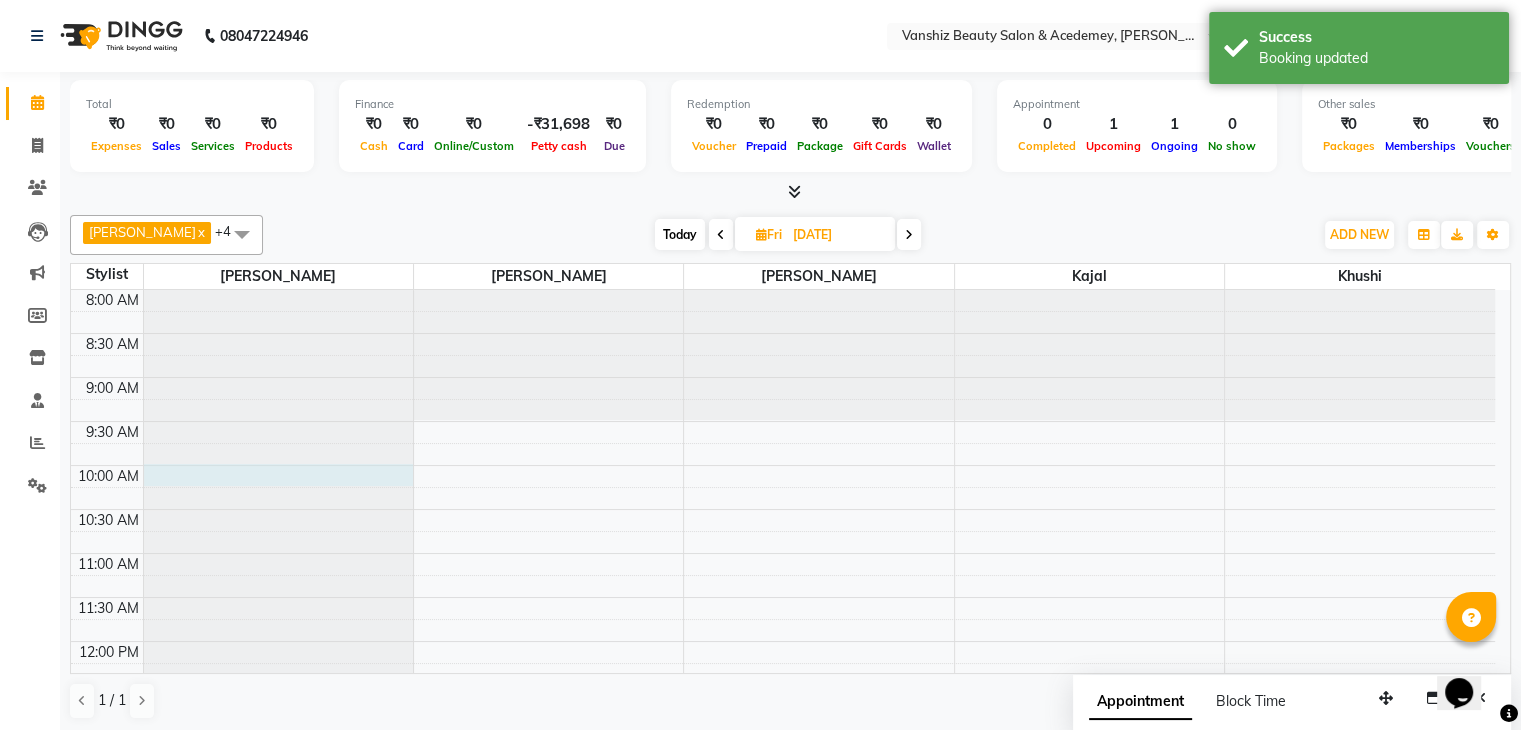 click at bounding box center [278, 290] 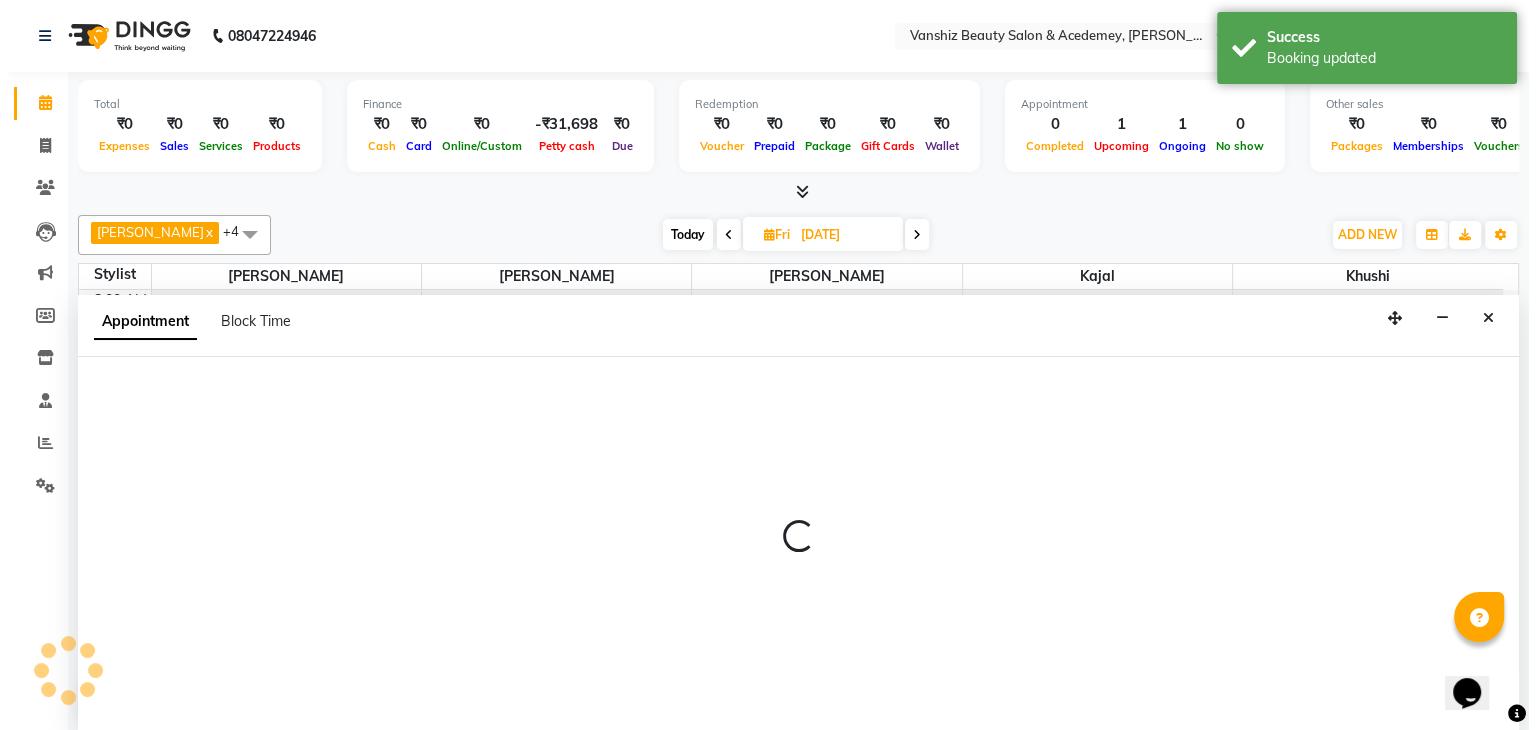scroll, scrollTop: 1, scrollLeft: 0, axis: vertical 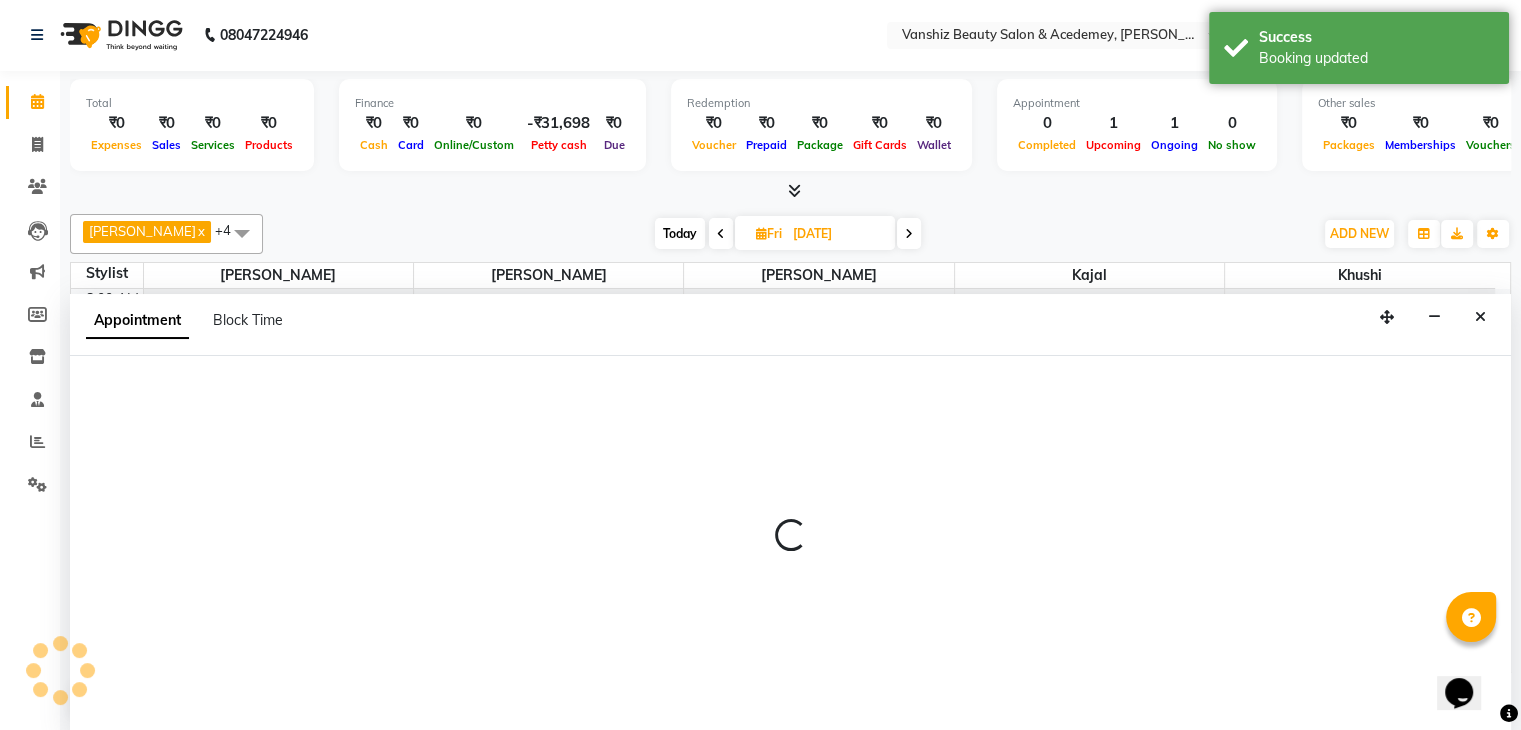 select on "38128" 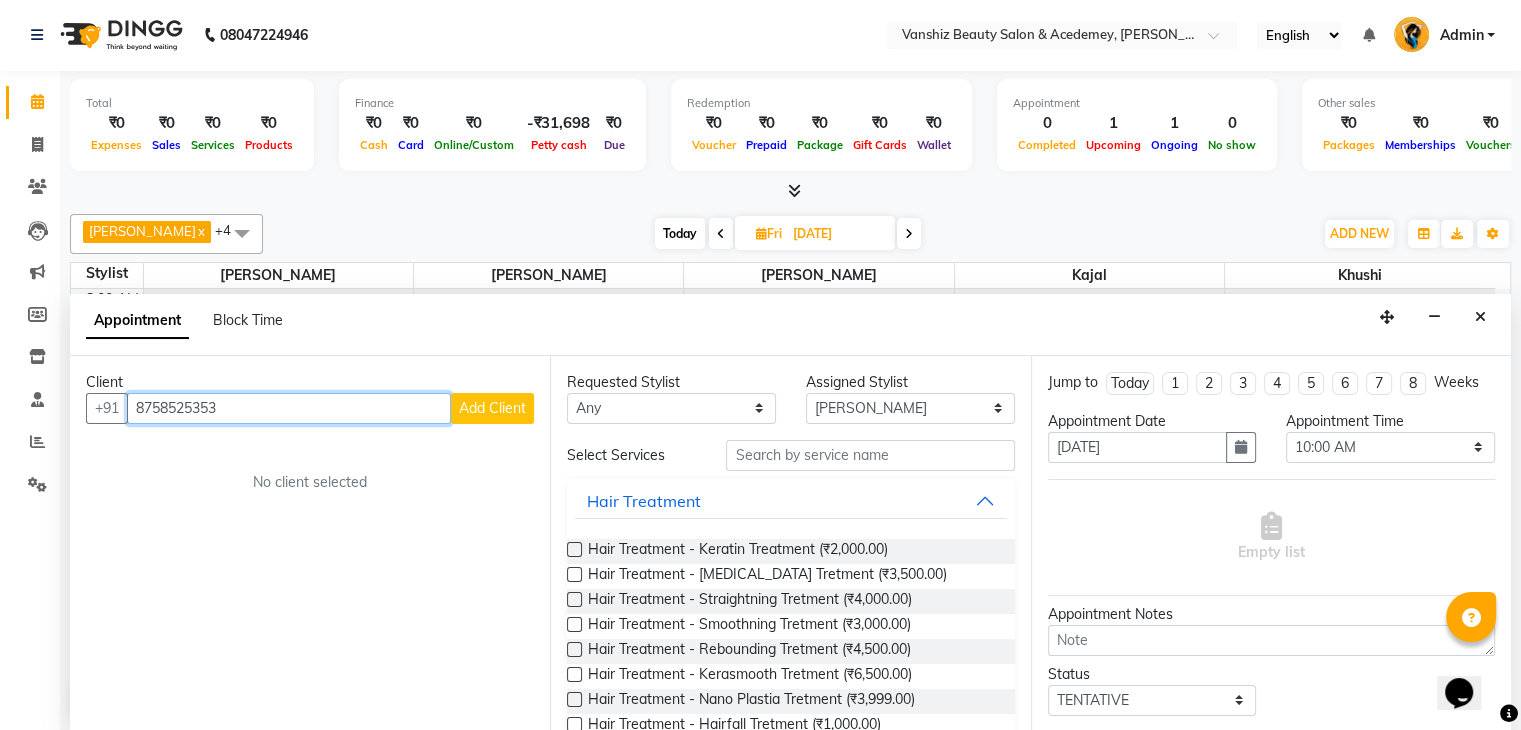 click on "8758525353" at bounding box center (289, 408) 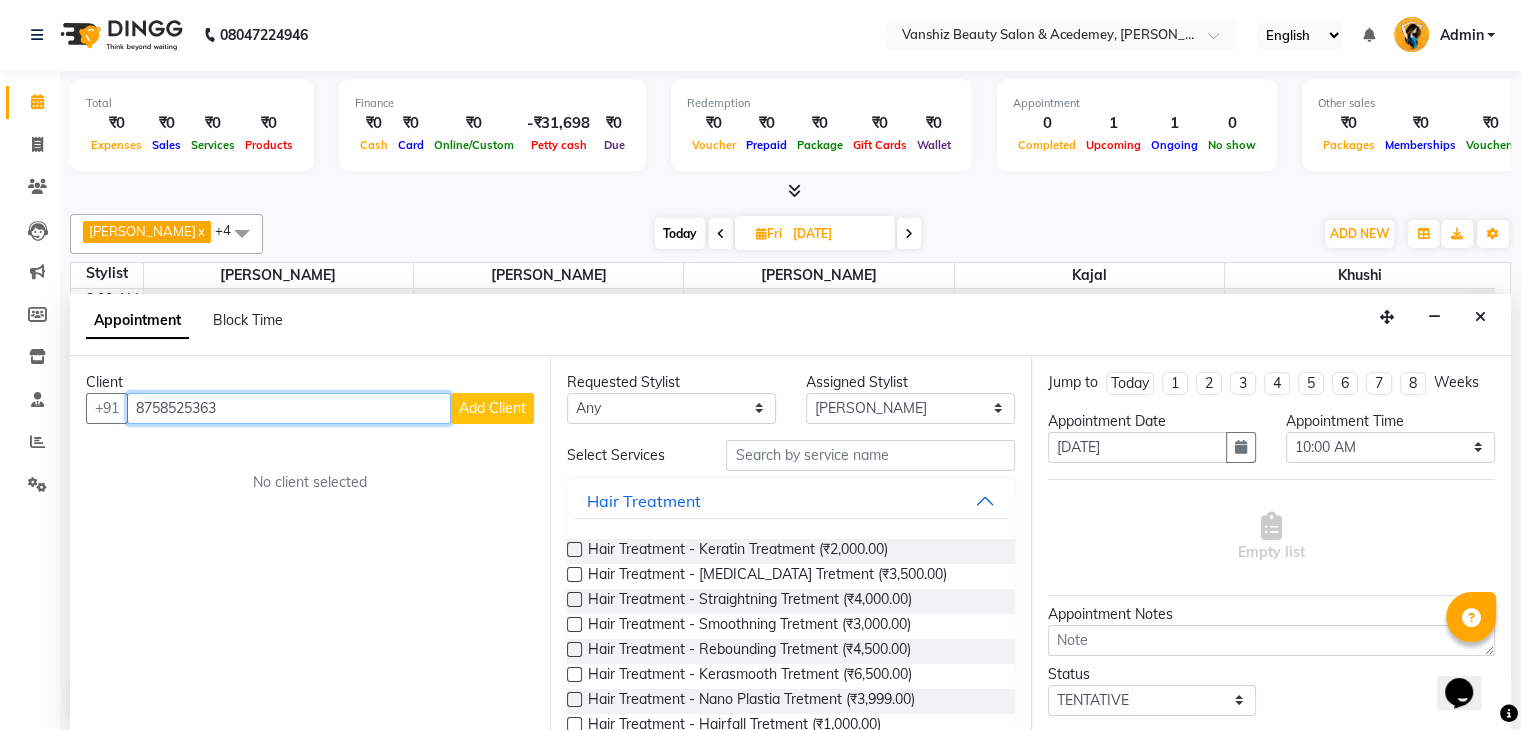 type on "8758525363" 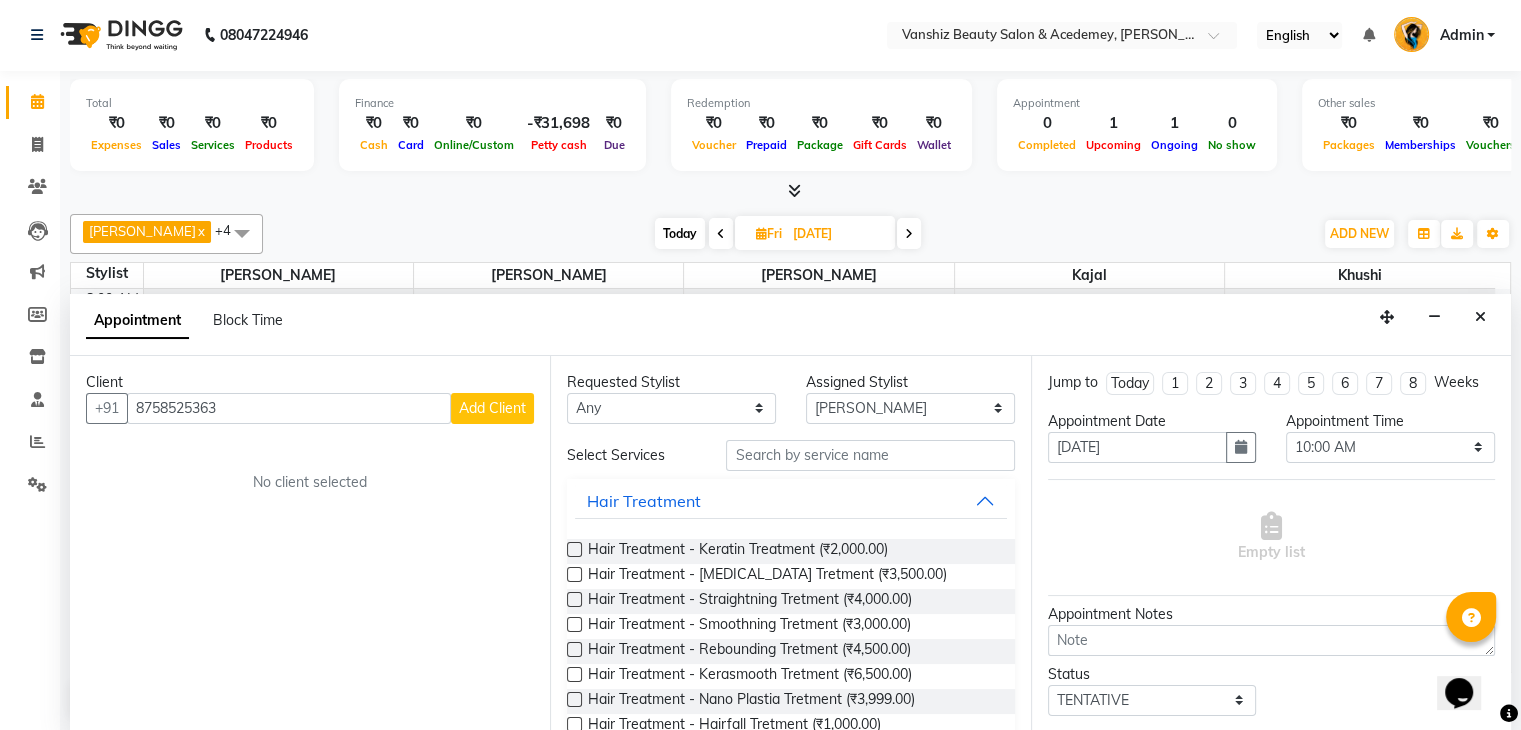 click on "Add Client" at bounding box center [492, 408] 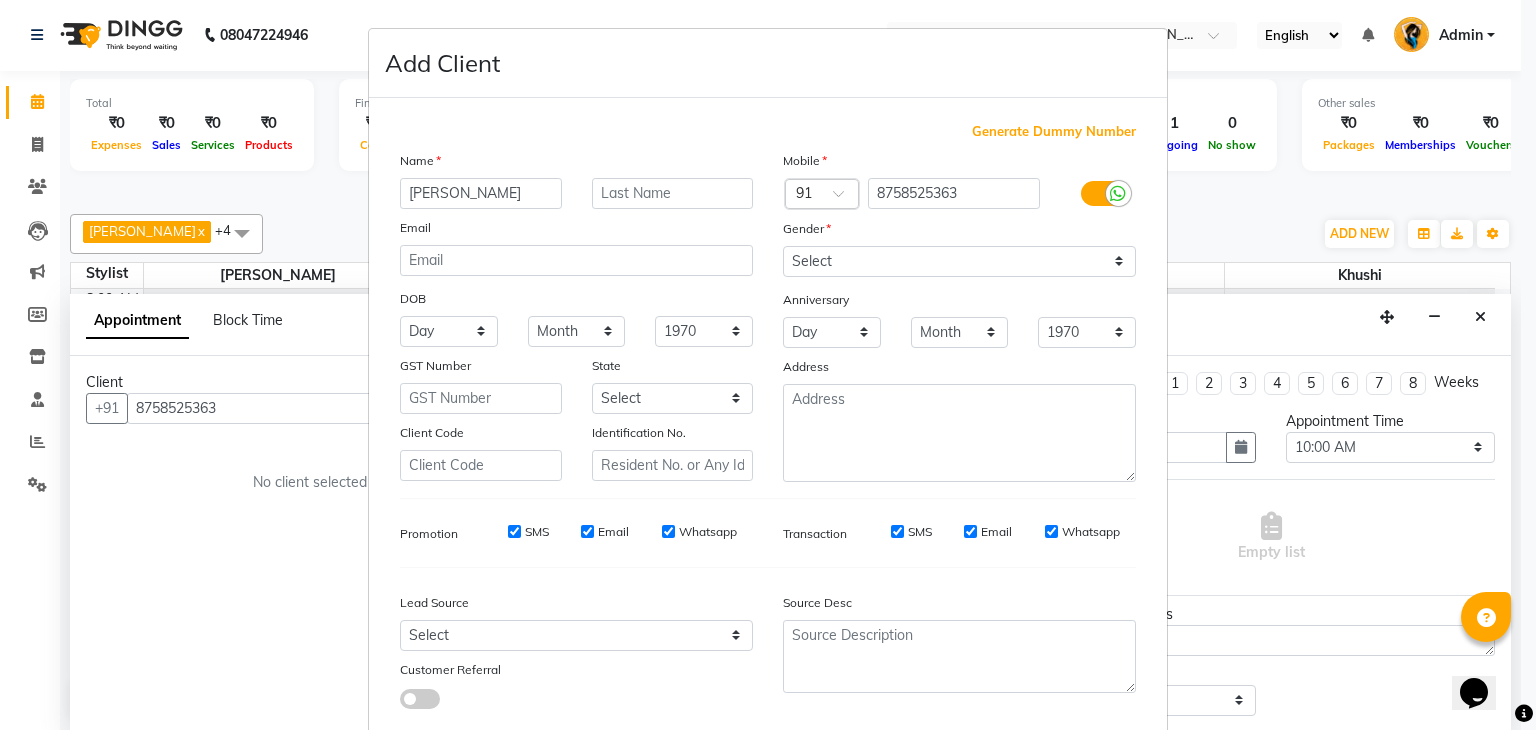 type on "[PERSON_NAME]" 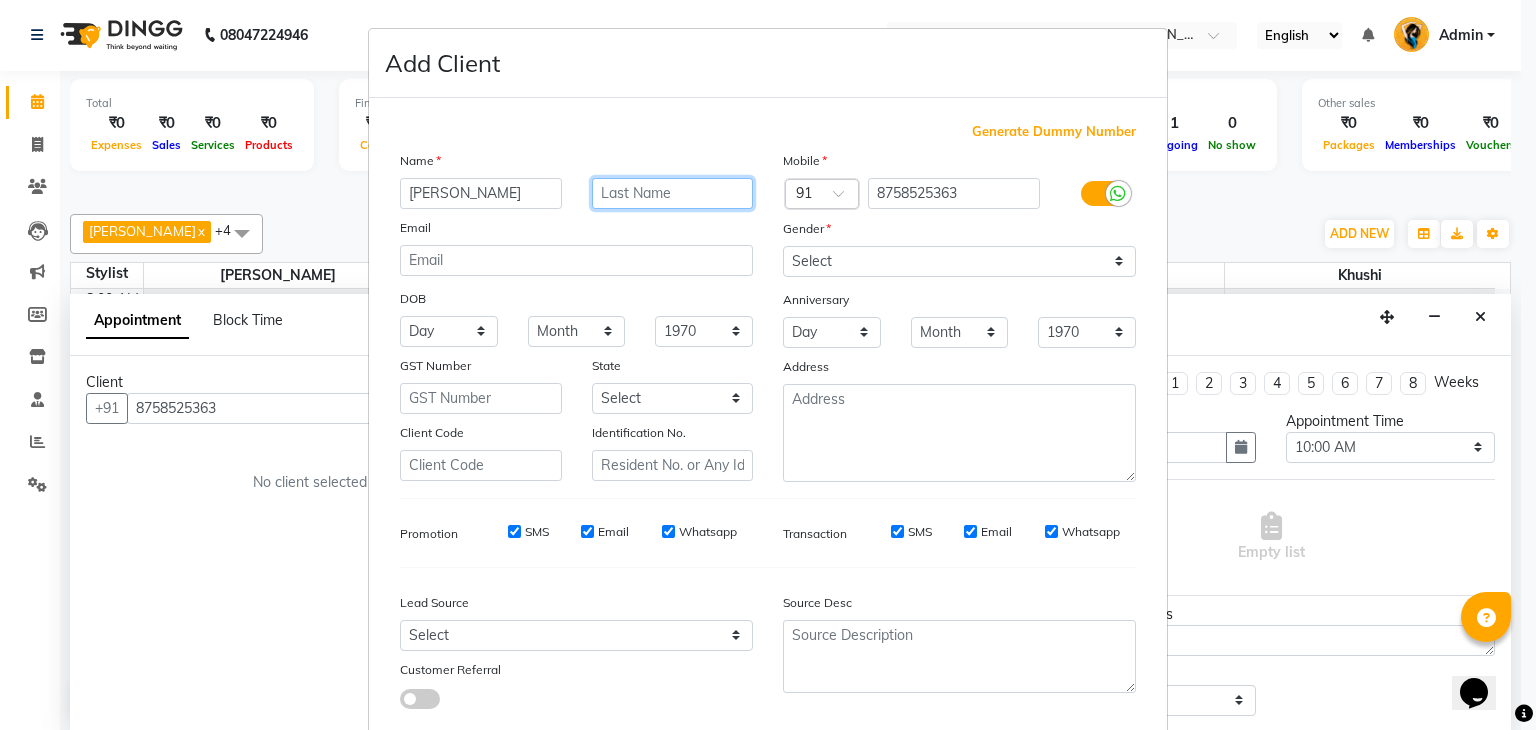 click at bounding box center (673, 193) 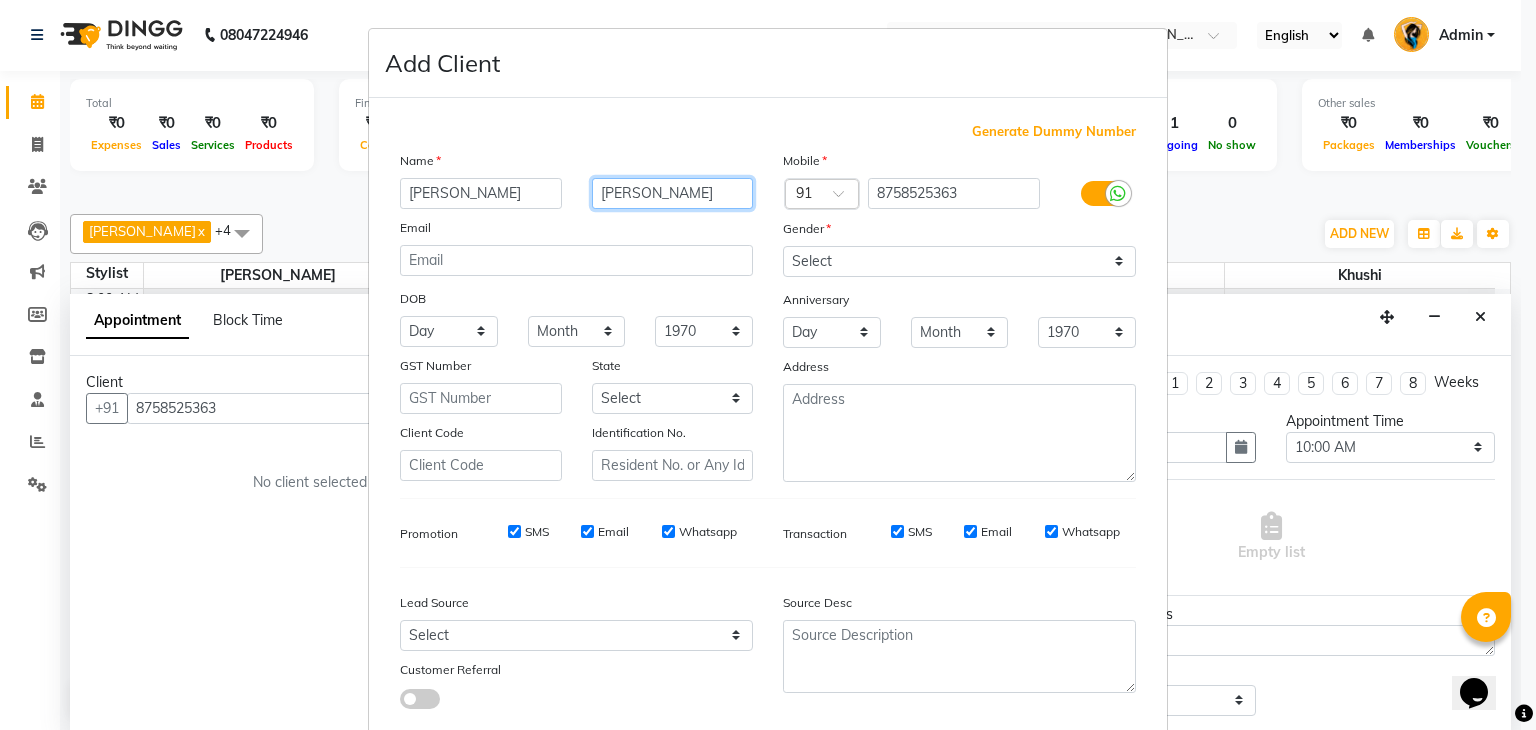 type on "[PERSON_NAME]" 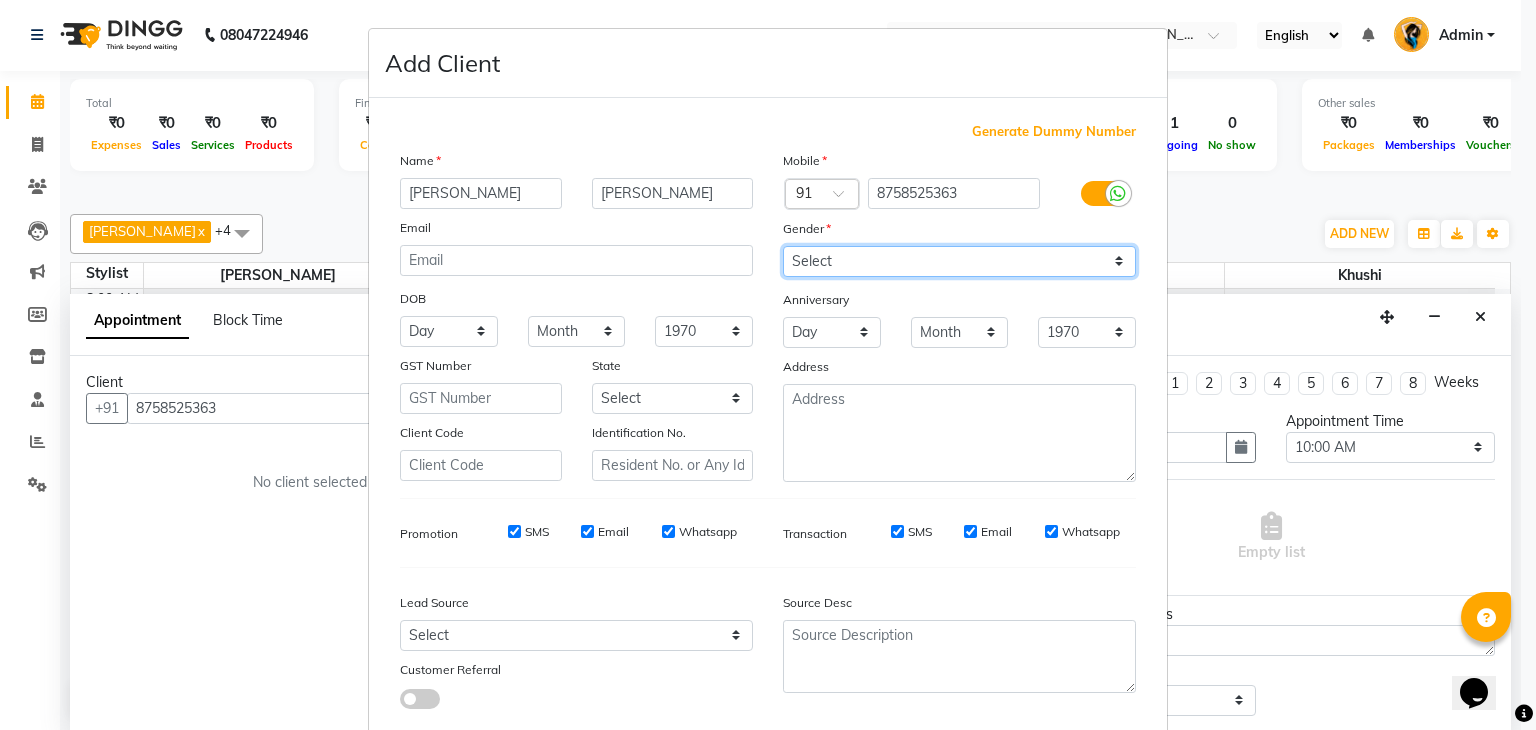 click on "Select Male Female Other Prefer Not To Say" at bounding box center (959, 261) 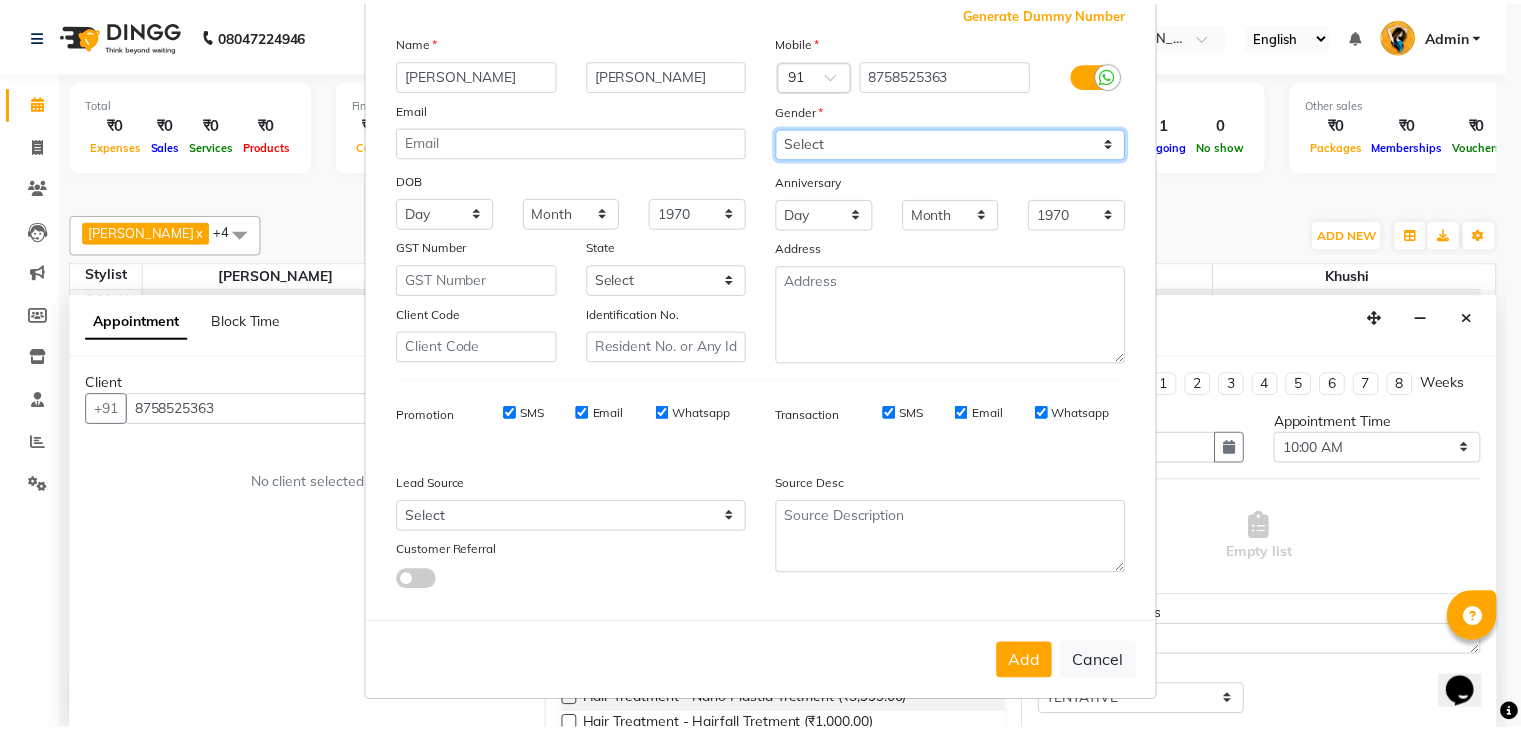 scroll, scrollTop: 126, scrollLeft: 0, axis: vertical 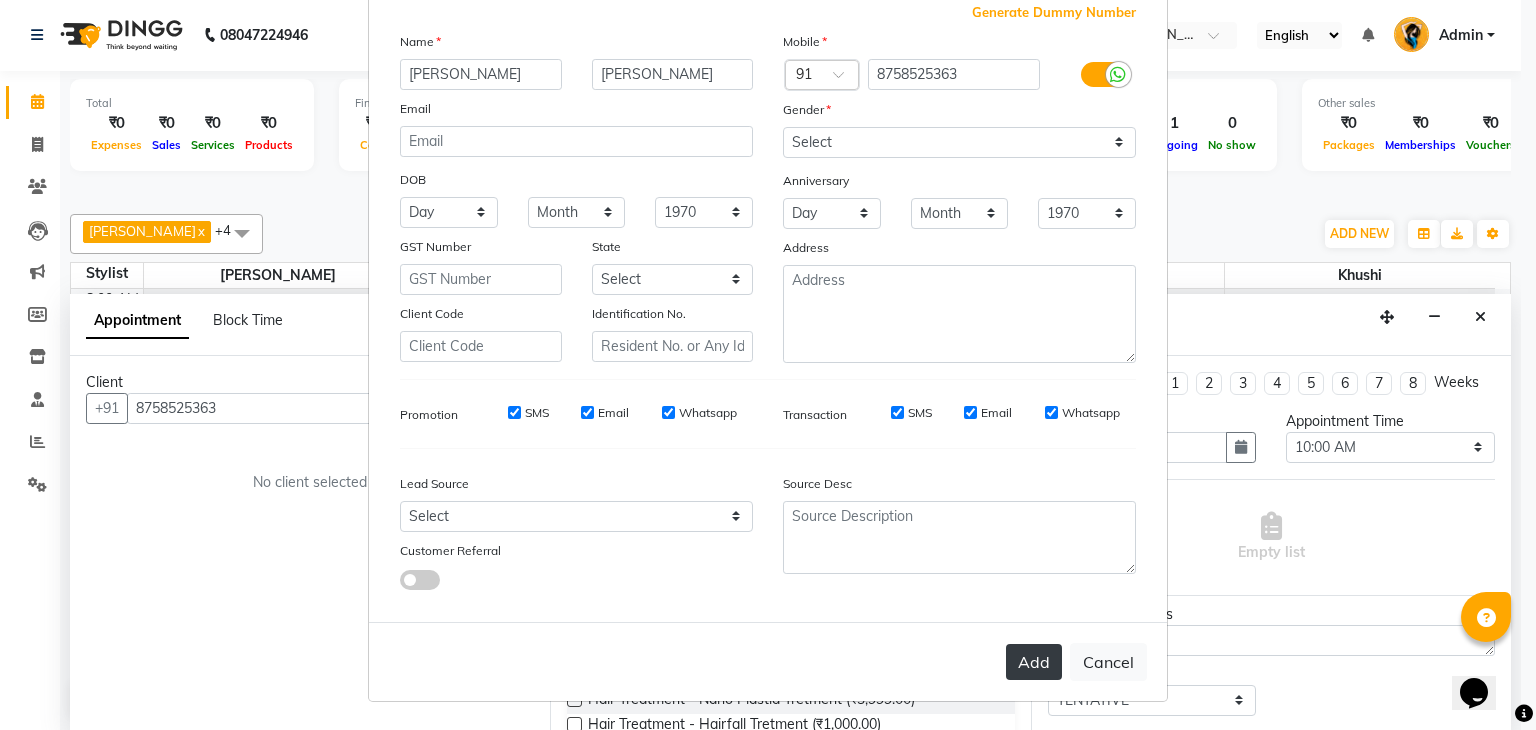 click on "Add" at bounding box center (1034, 662) 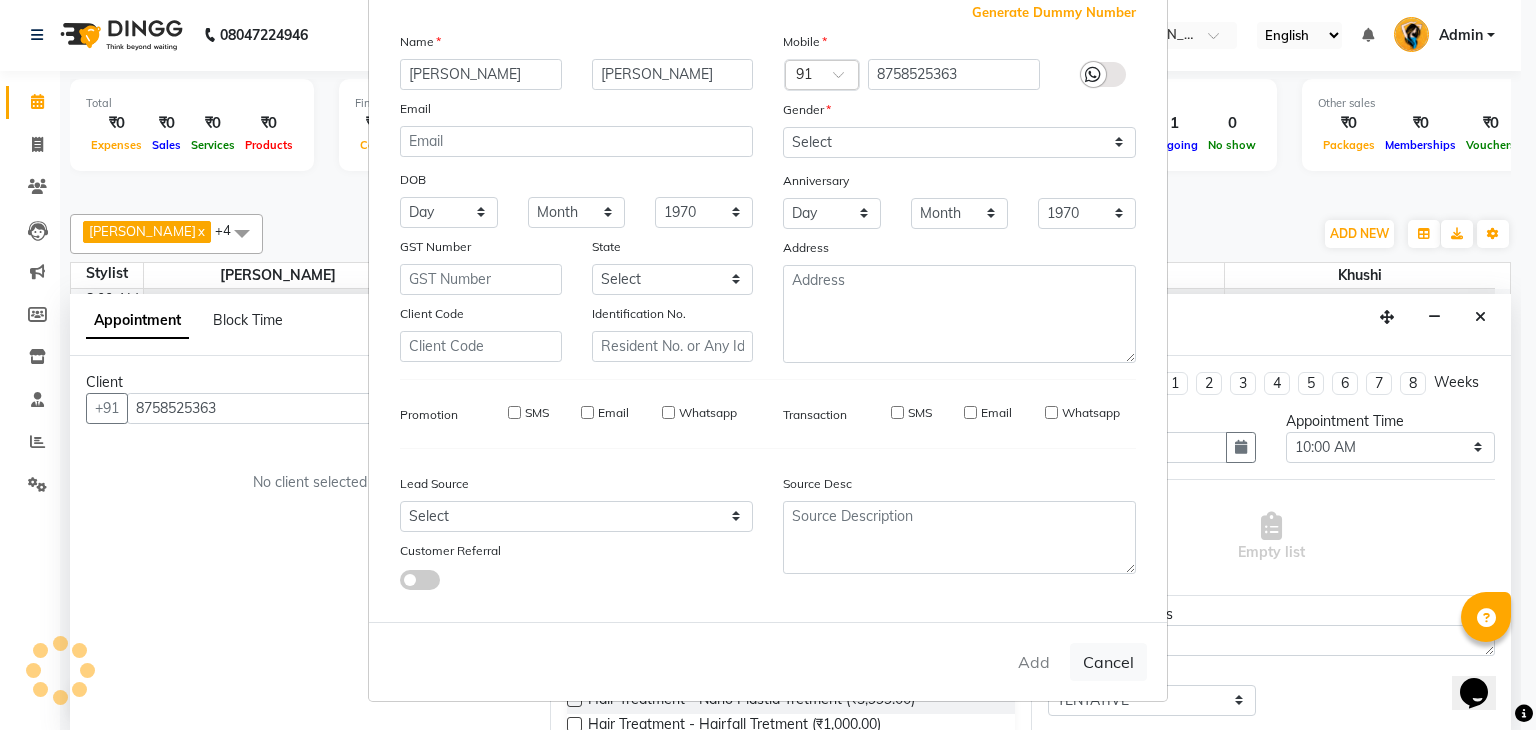 type 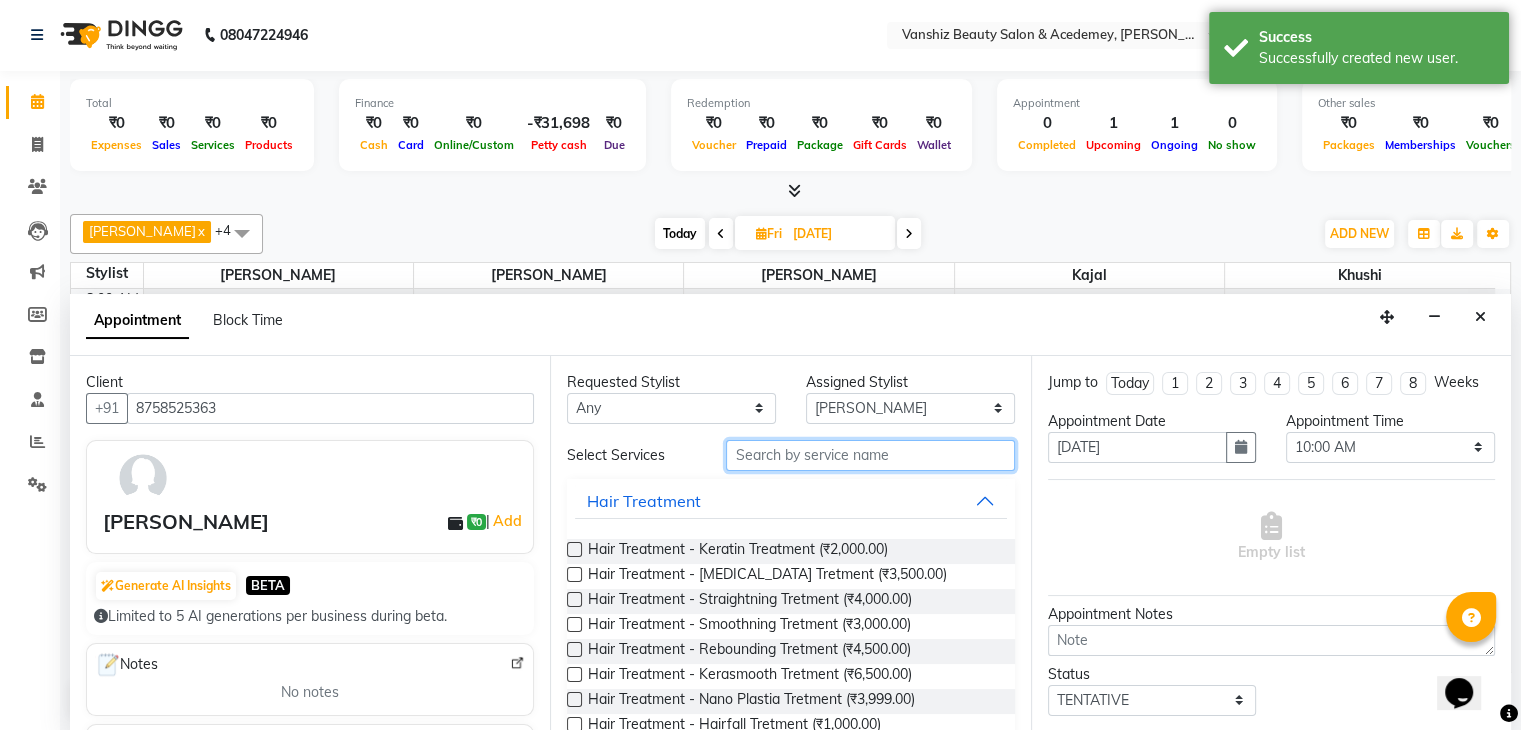 click at bounding box center (870, 455) 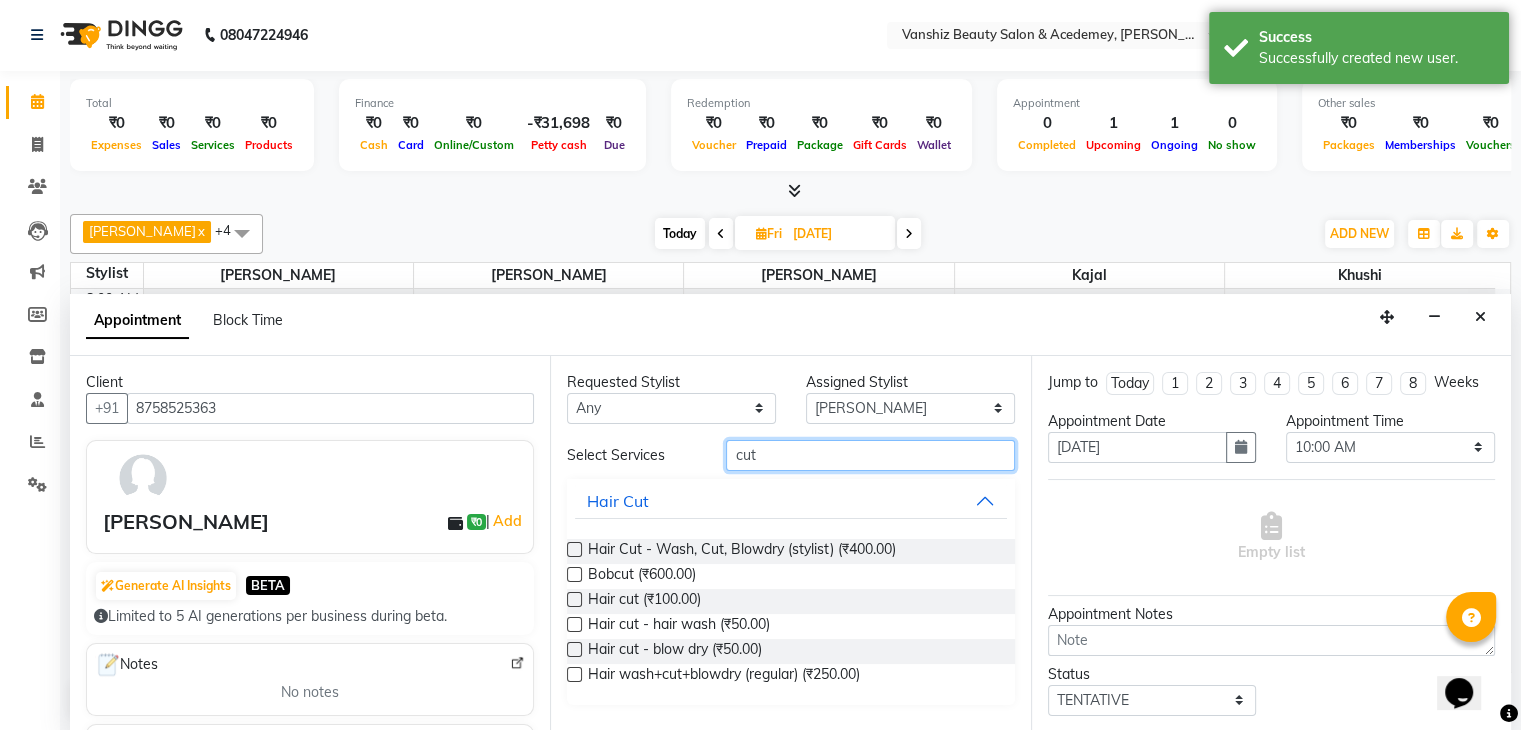 type on "cut" 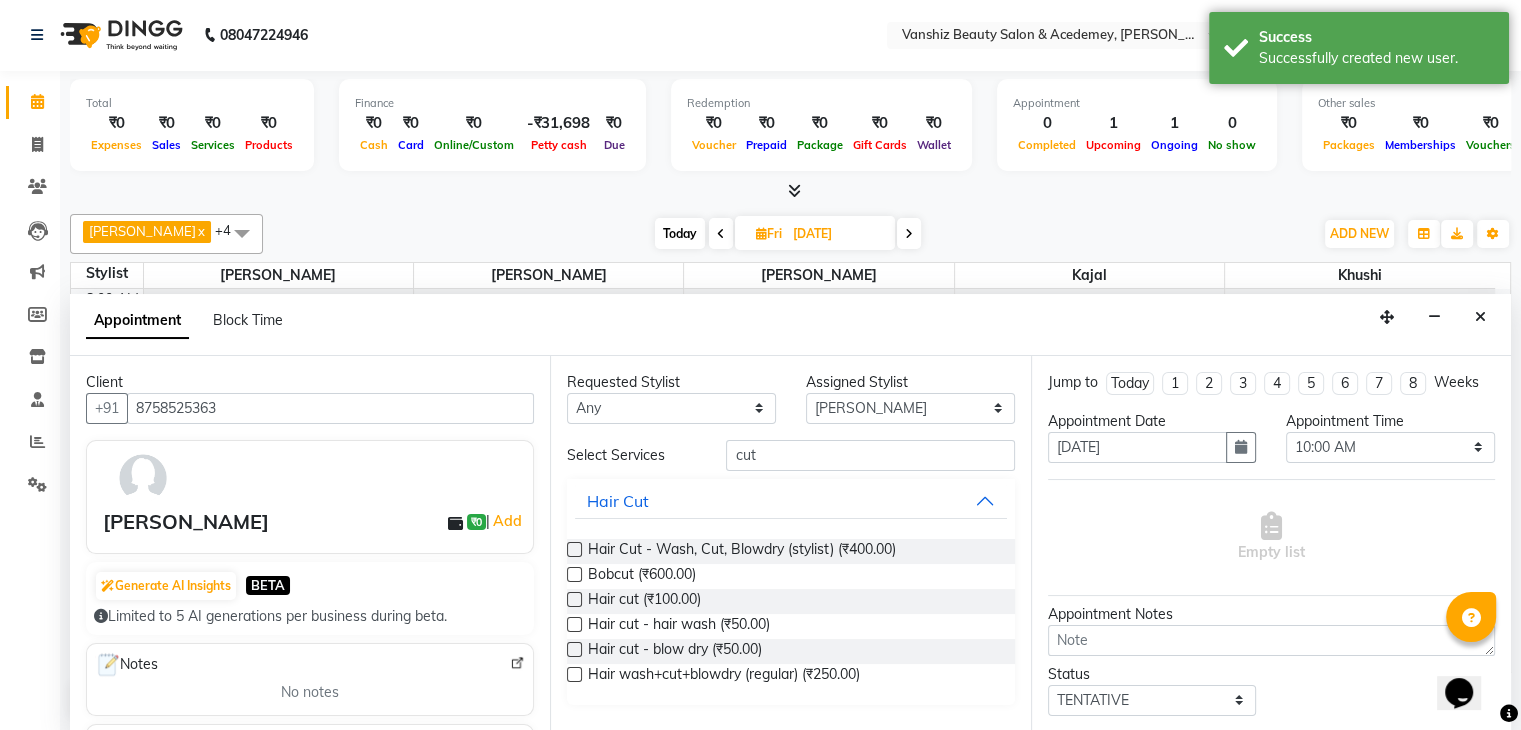 click at bounding box center [574, 674] 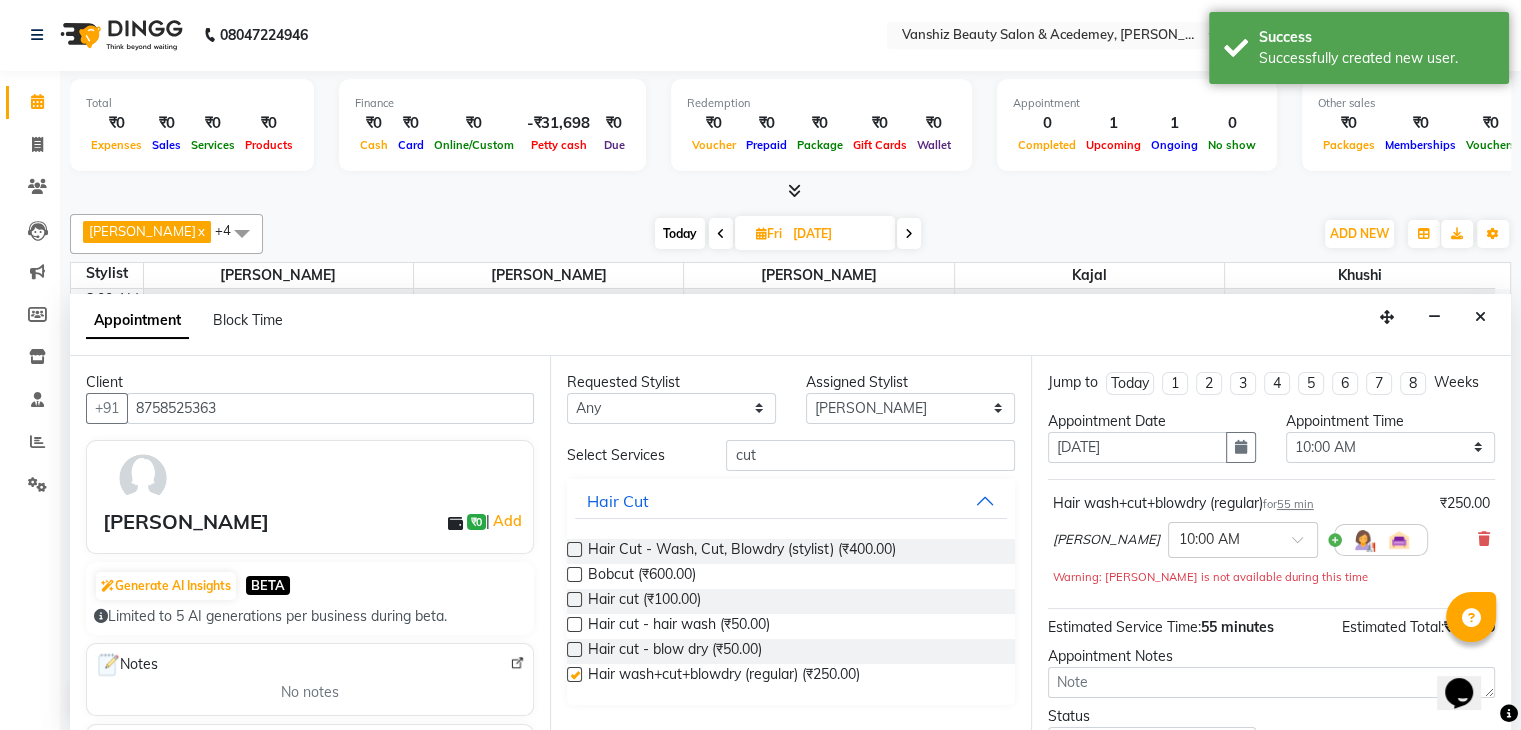 checkbox on "false" 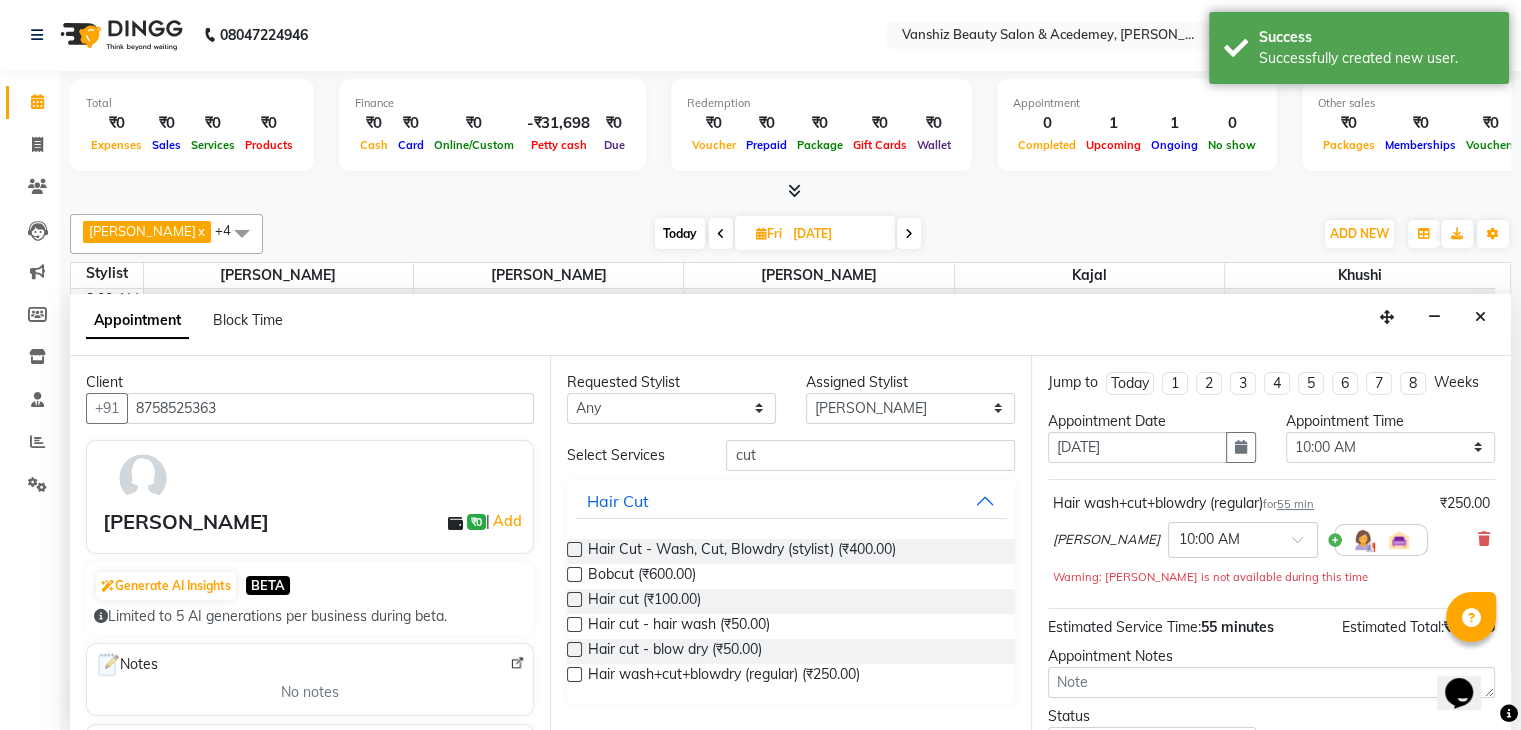 scroll, scrollTop: 151, scrollLeft: 0, axis: vertical 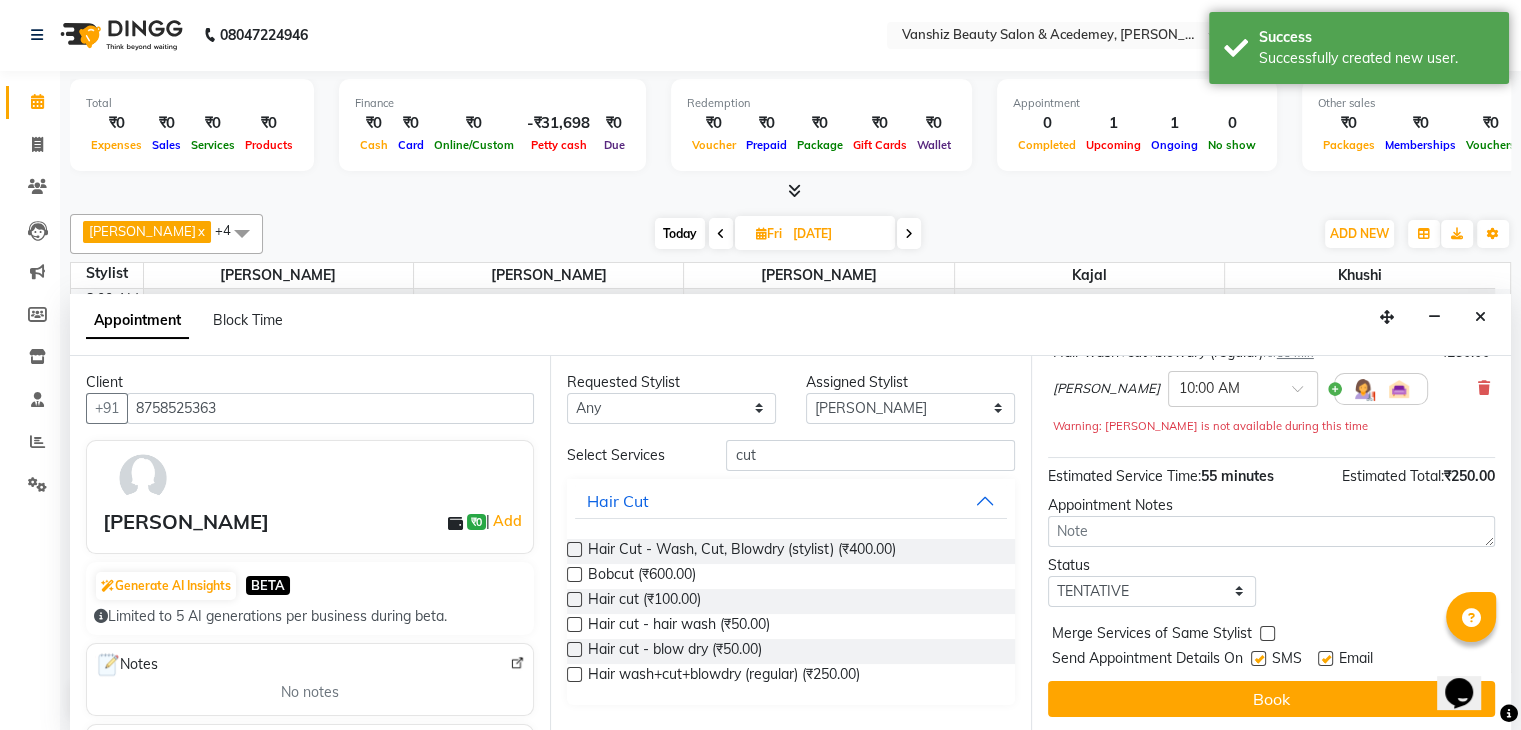 click on "Email" at bounding box center (1353, 660) 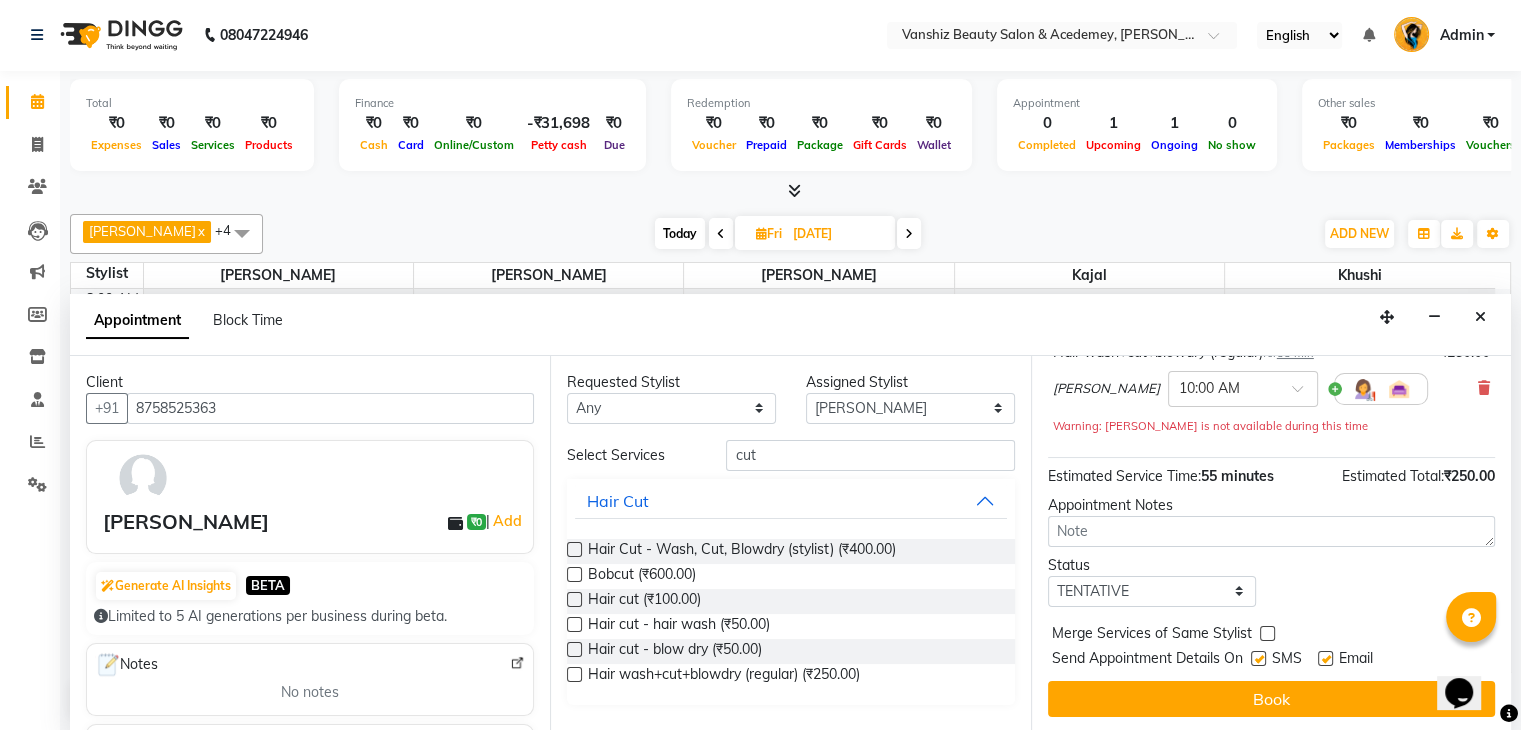 click at bounding box center (1325, 658) 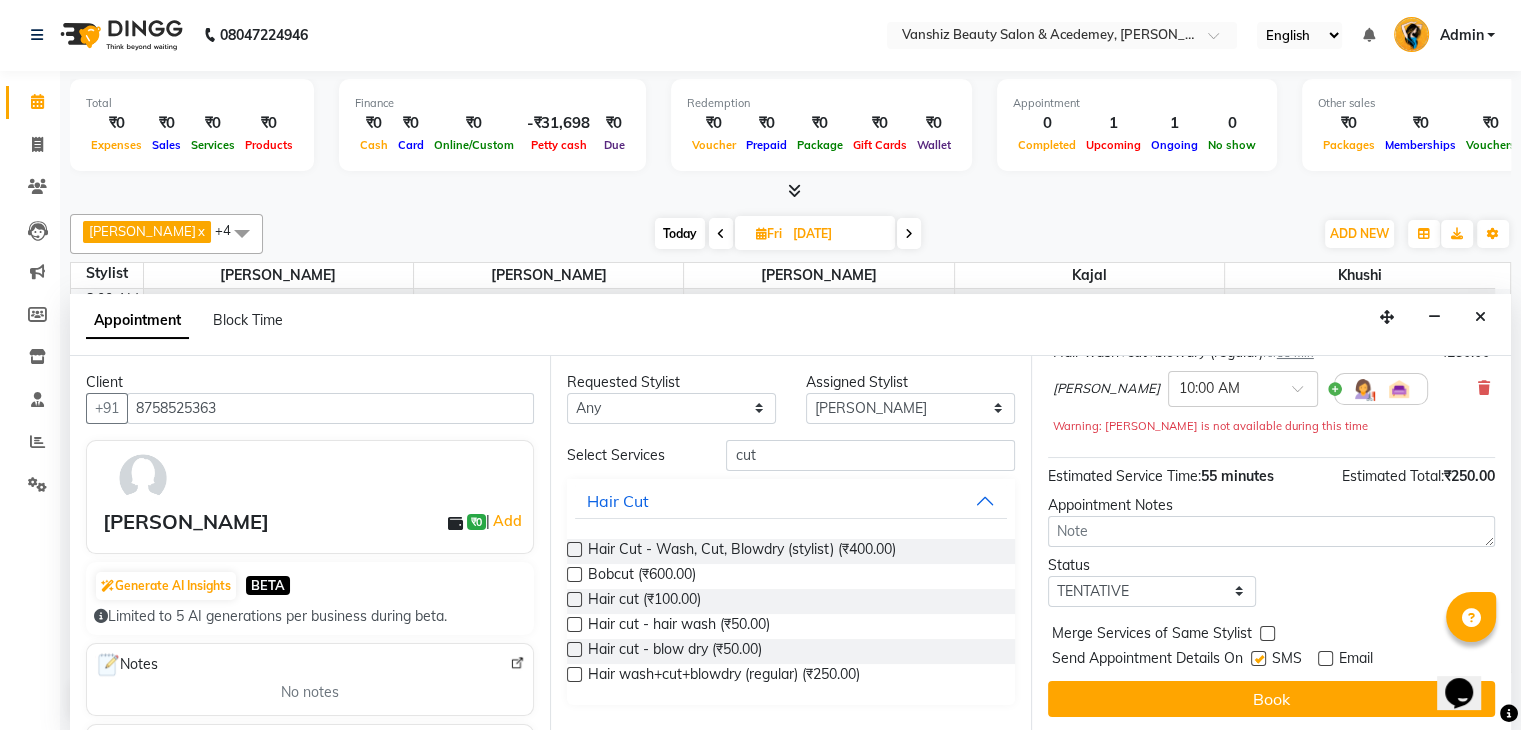 scroll, scrollTop: 0, scrollLeft: 0, axis: both 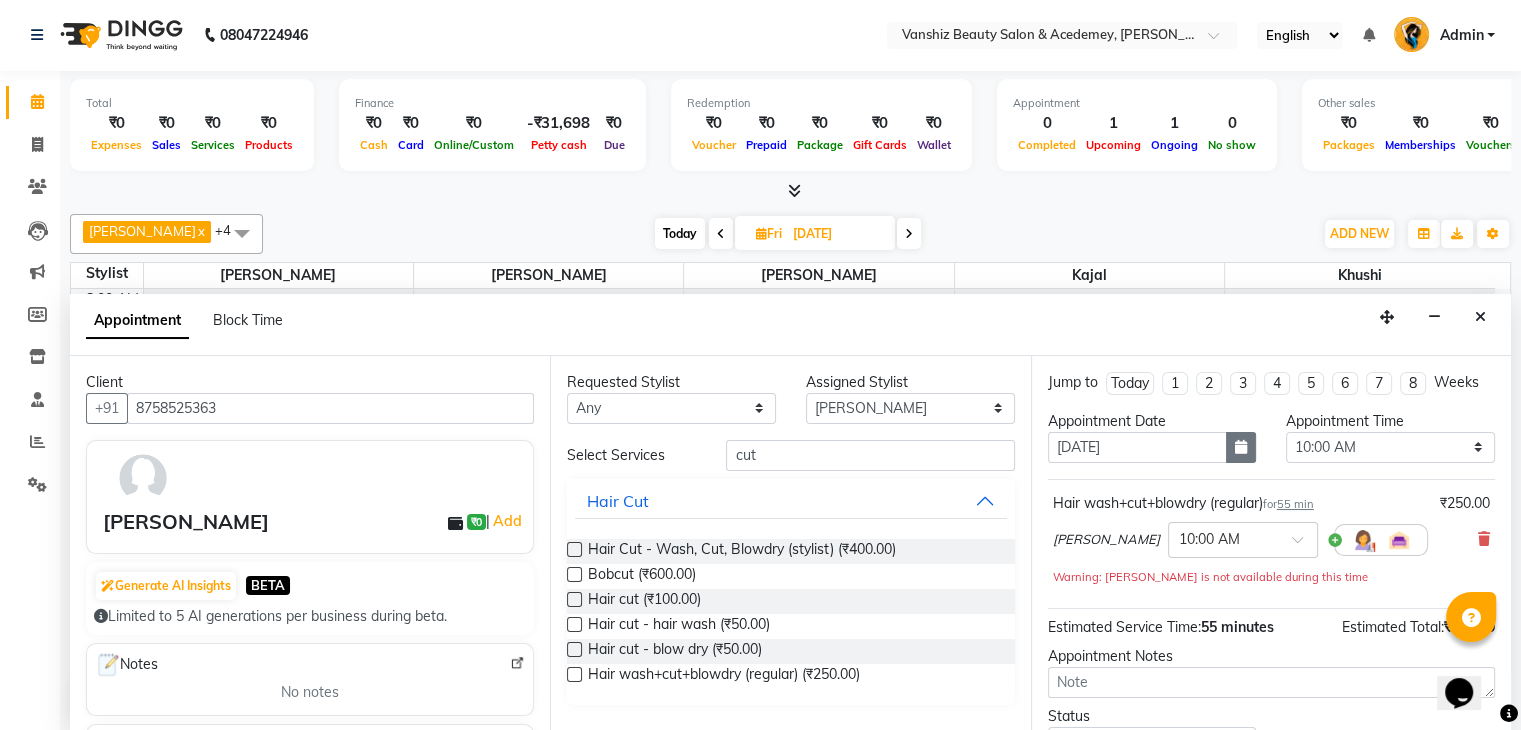 click at bounding box center (1241, 447) 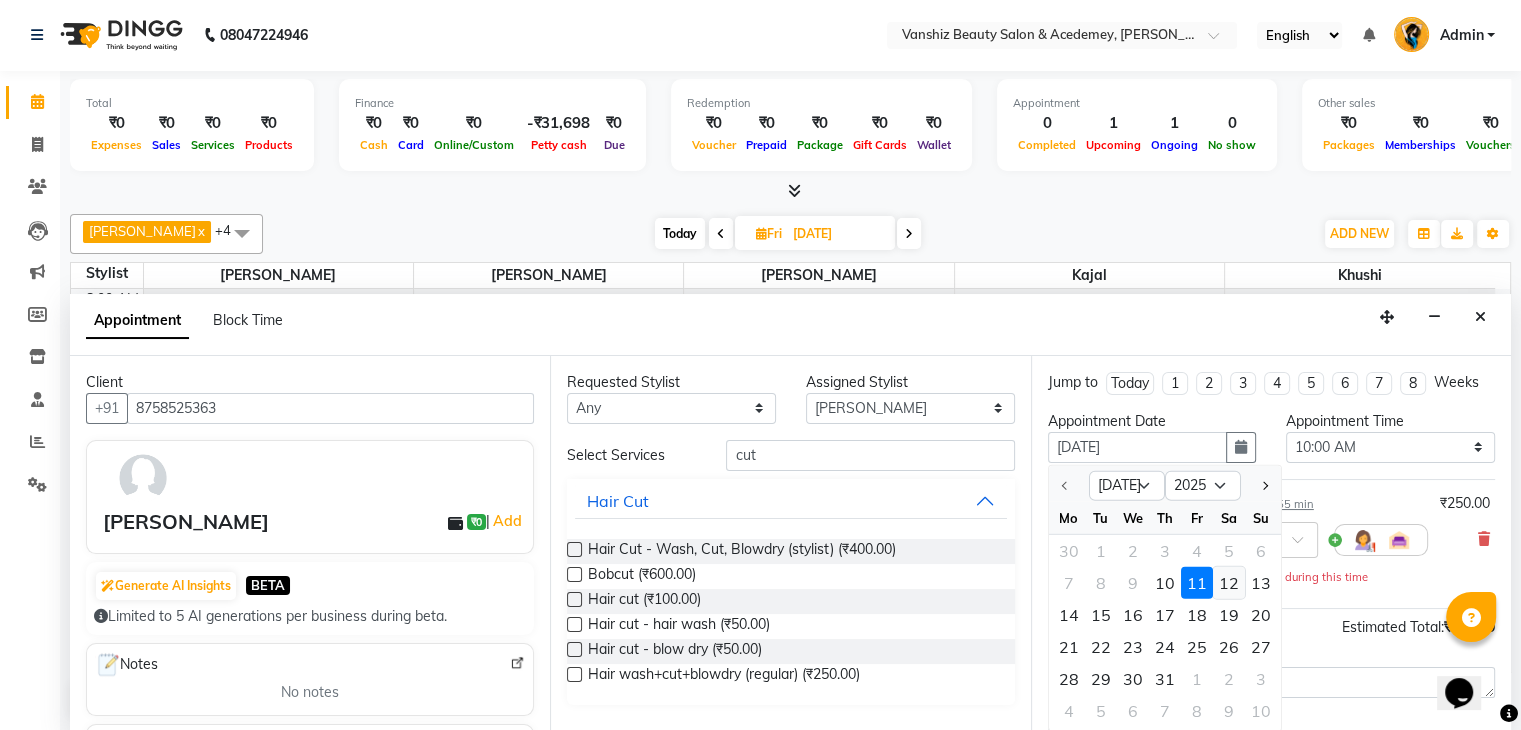 click on "12" at bounding box center (1229, 583) 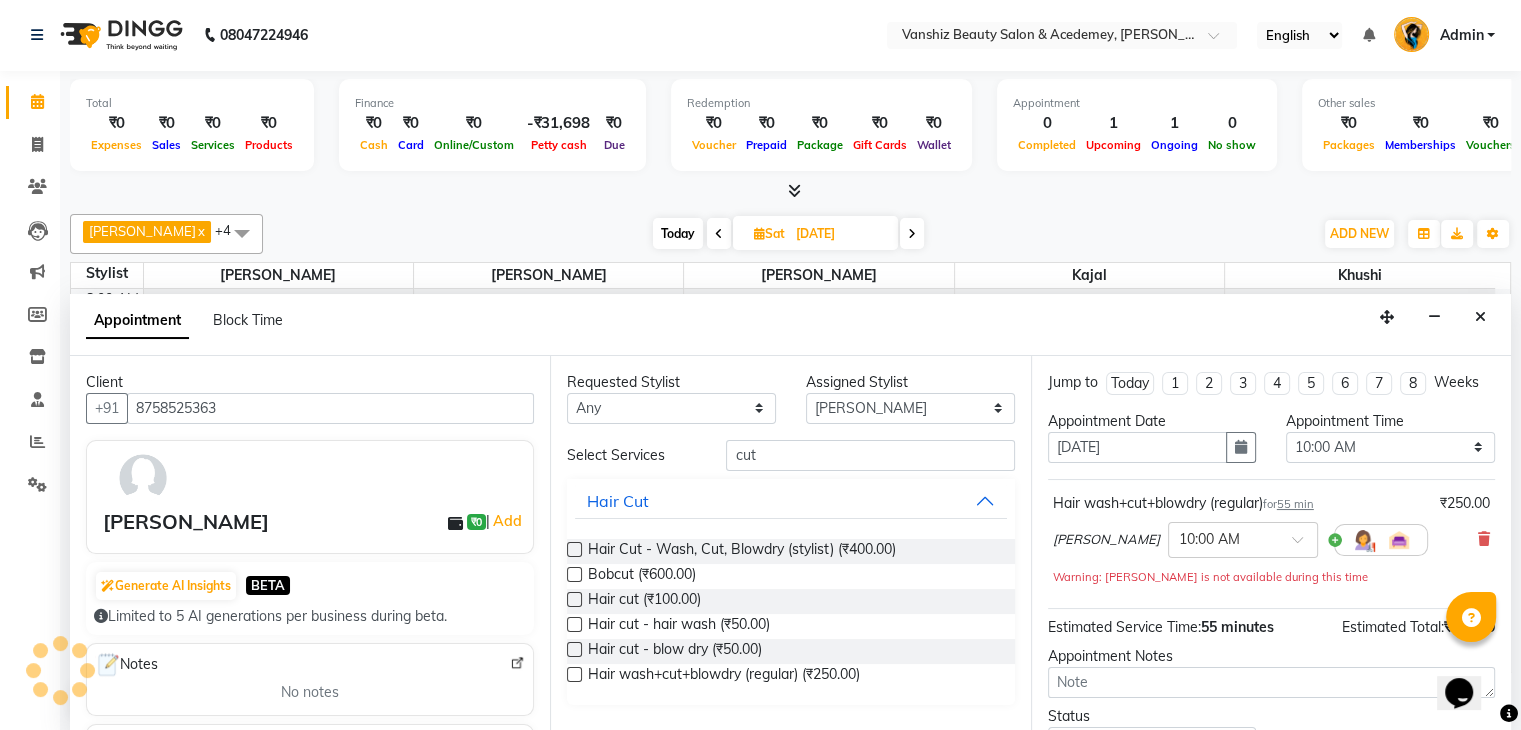 scroll, scrollTop: 749, scrollLeft: 0, axis: vertical 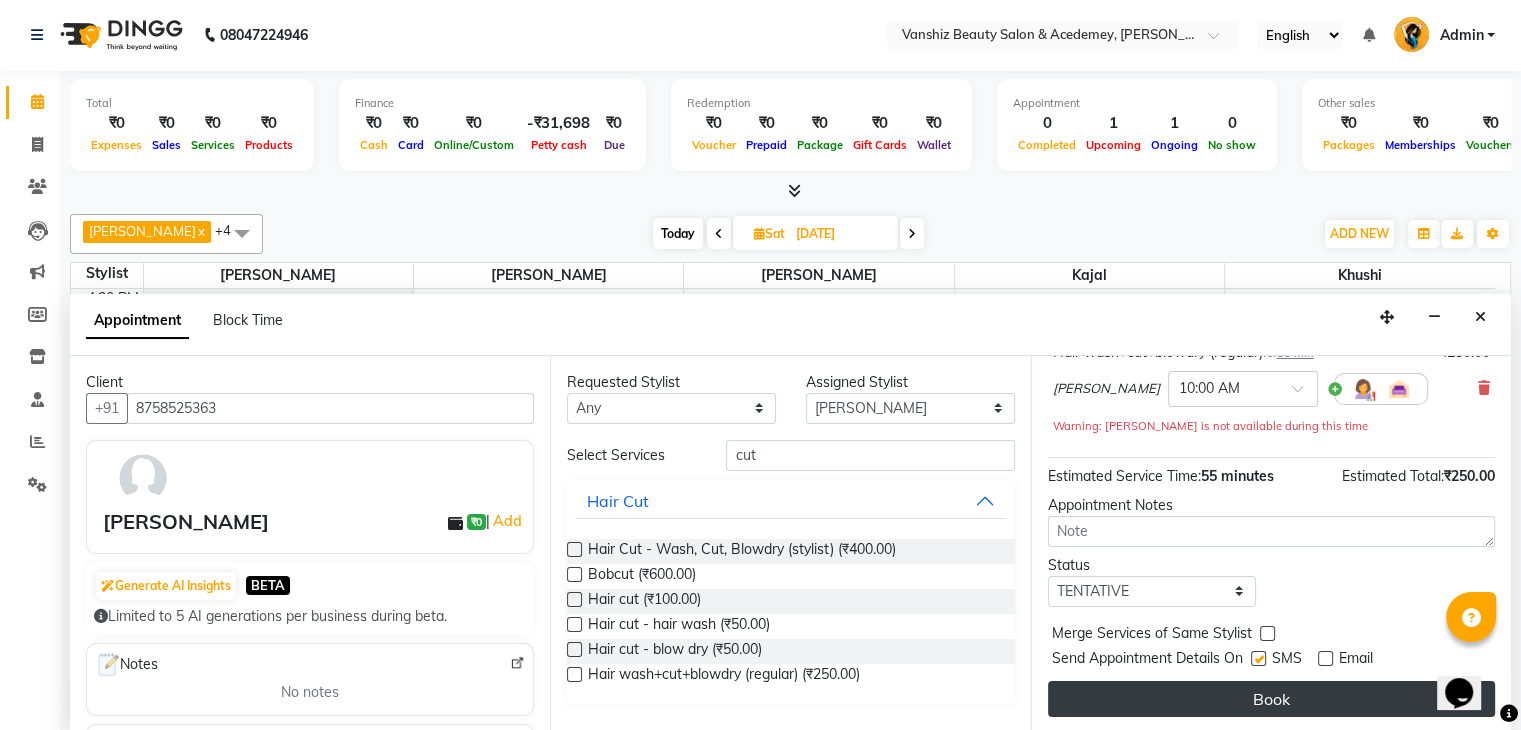 click on "Book" at bounding box center [1271, 699] 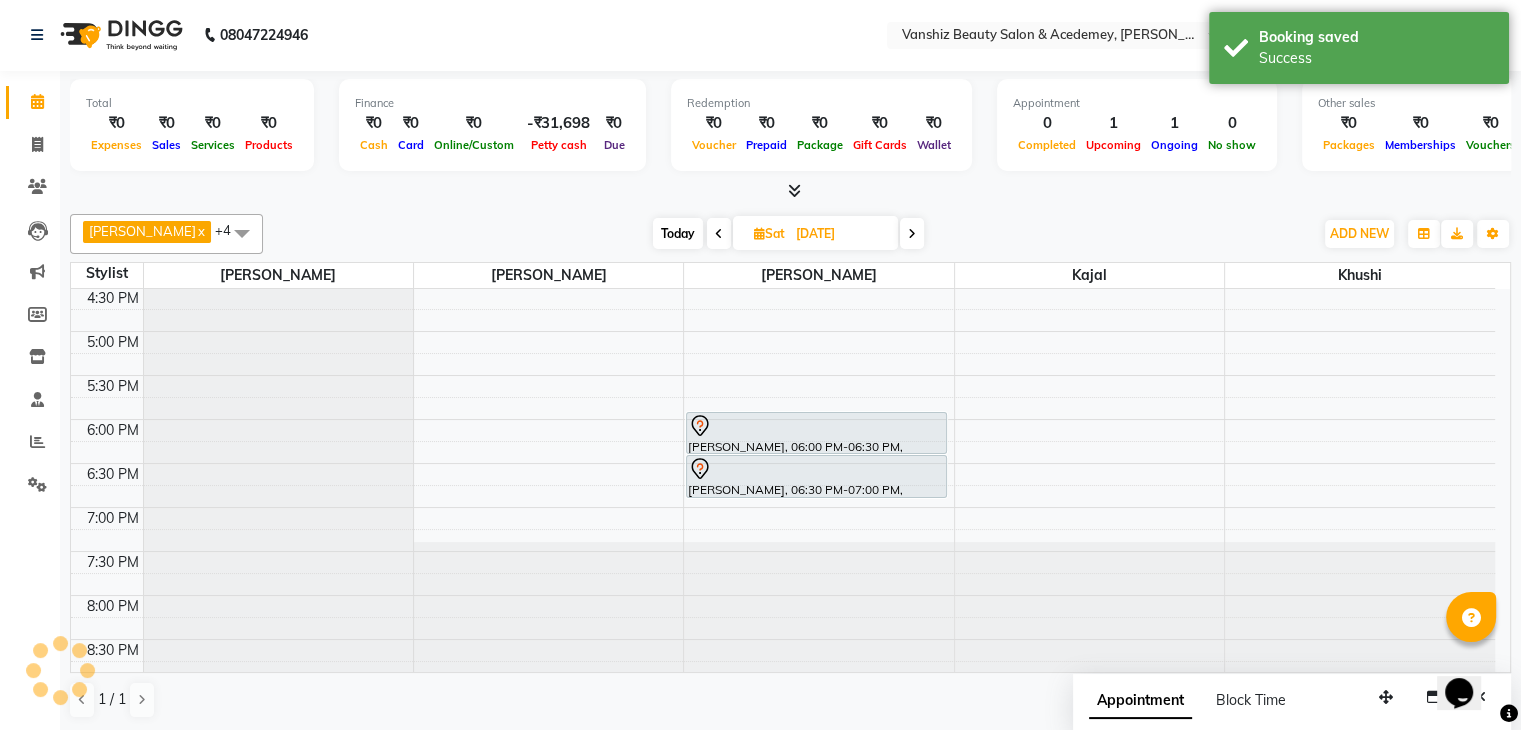 scroll, scrollTop: 0, scrollLeft: 0, axis: both 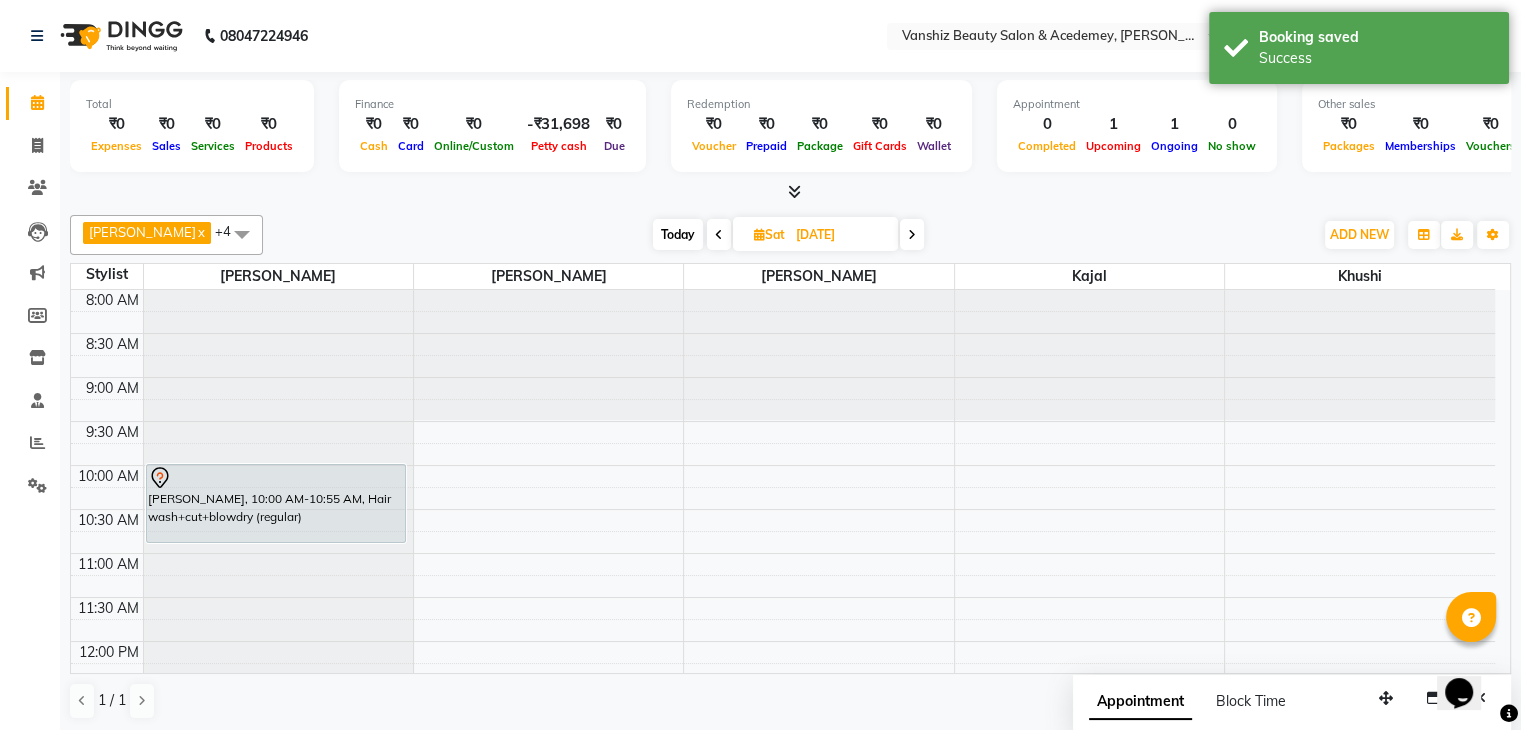 click on "Today" at bounding box center [678, 234] 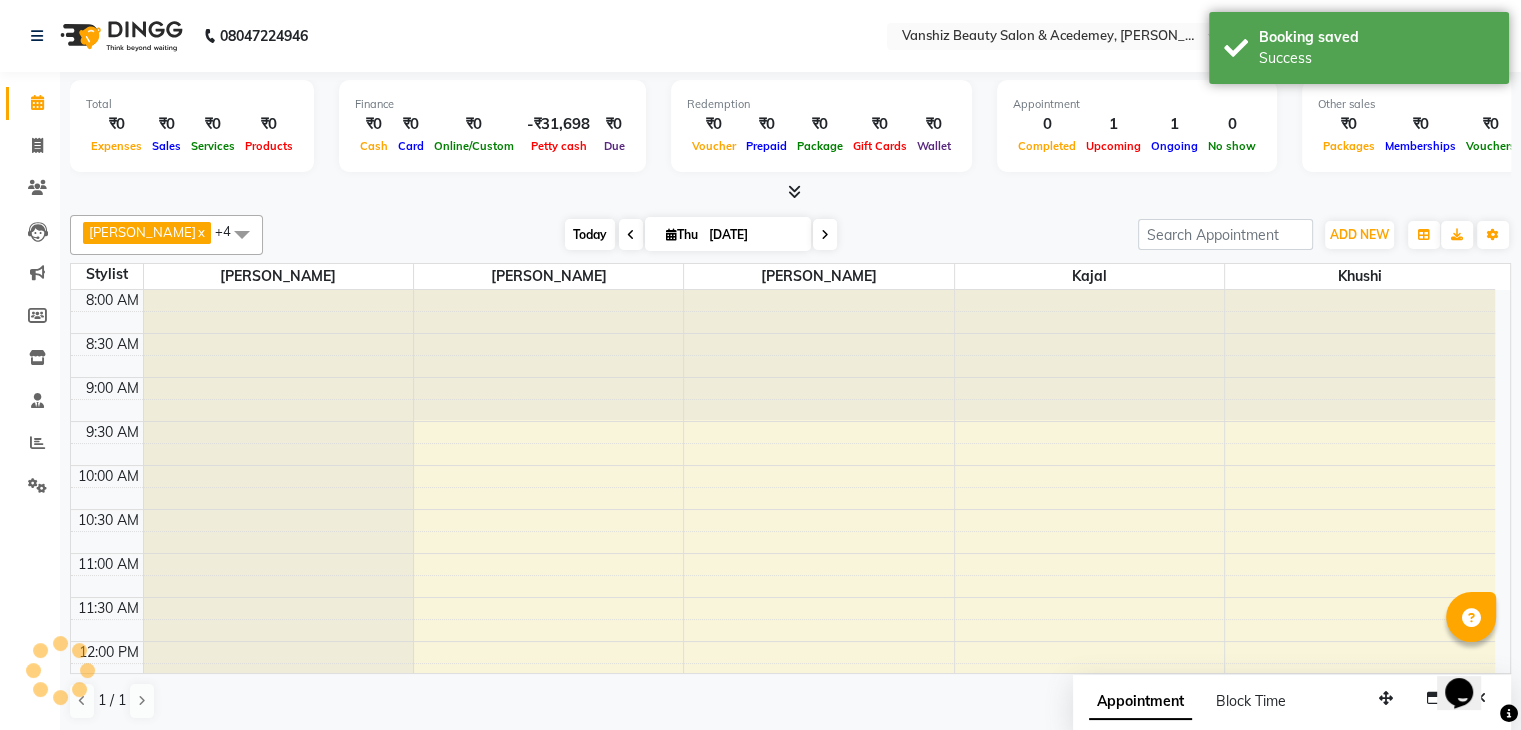 scroll, scrollTop: 749, scrollLeft: 0, axis: vertical 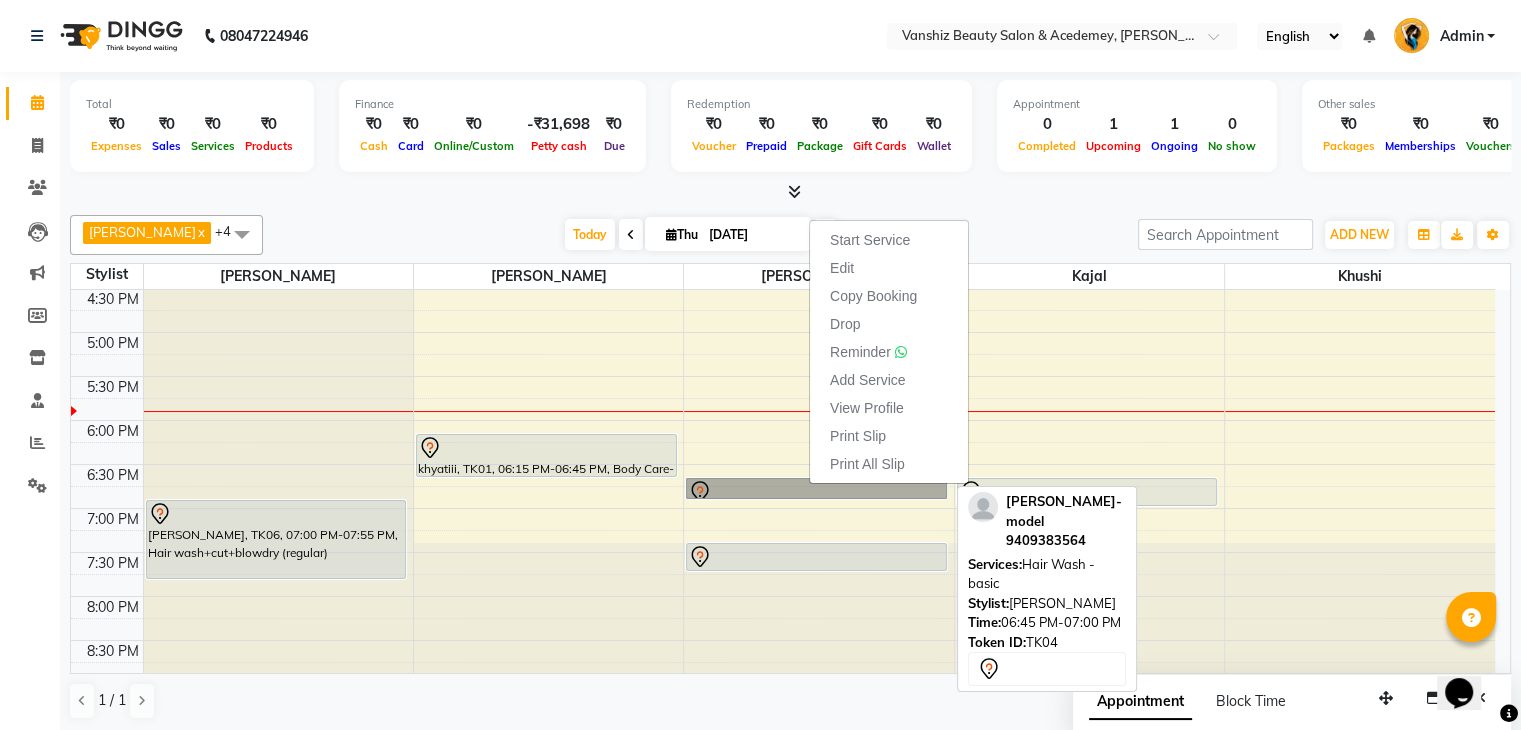 click on "[PERSON_NAME]-model, TK04, 06:45 PM-07:00 PM, Hair Wash - basic" at bounding box center [816, 488] 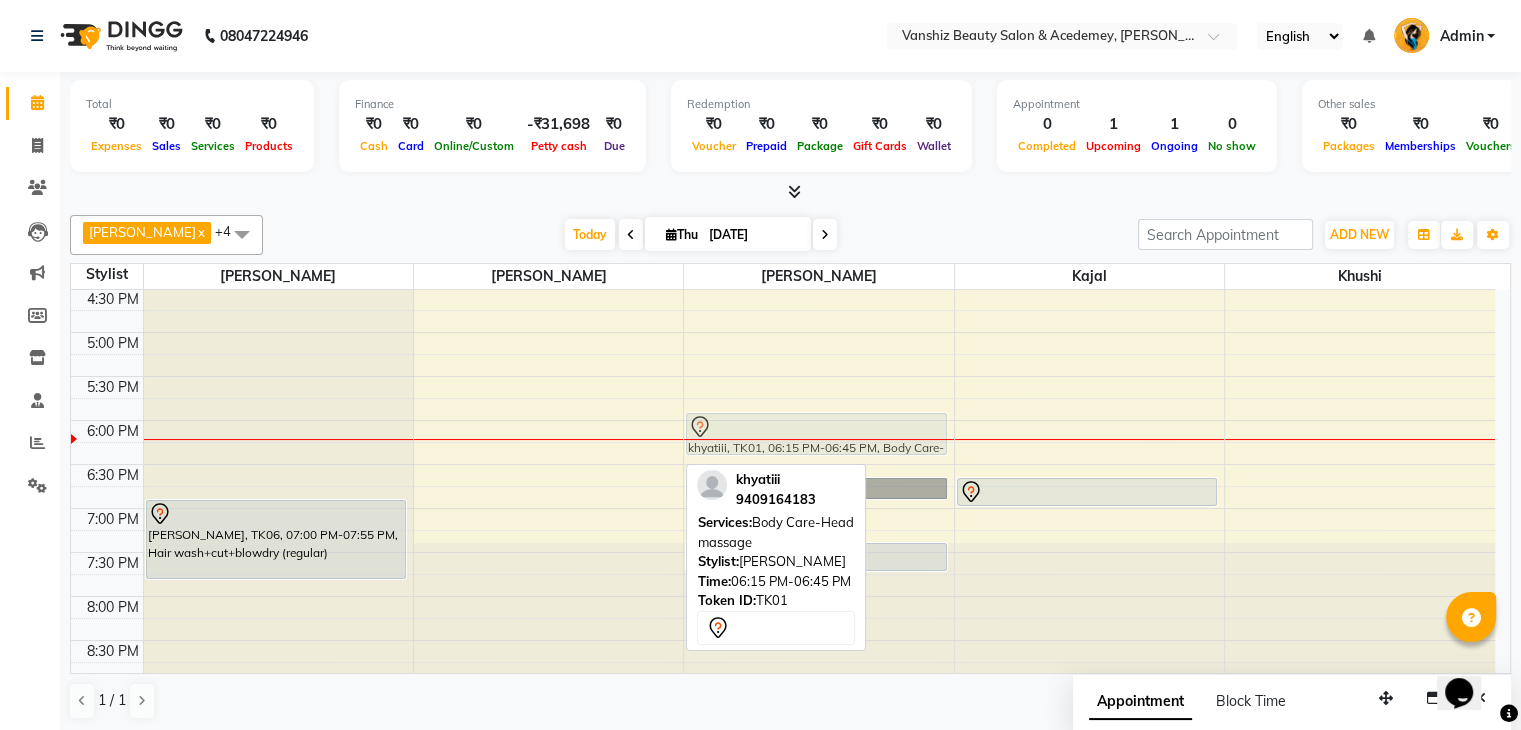 drag, startPoint x: 463, startPoint y: 457, endPoint x: 664, endPoint y: 466, distance: 201.20139 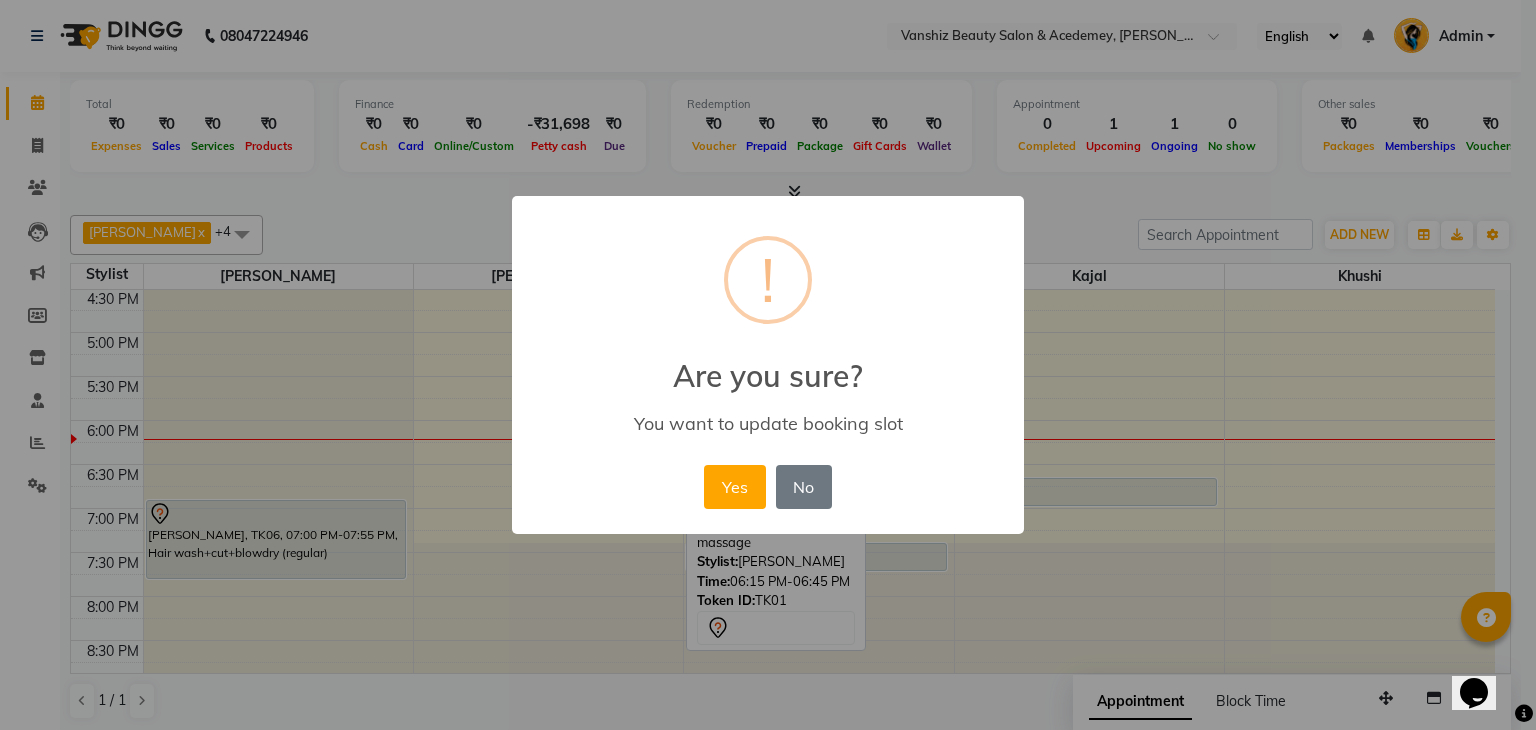 click on "× ! Are you sure? You want to update booking slot Yes No No" at bounding box center [768, 365] 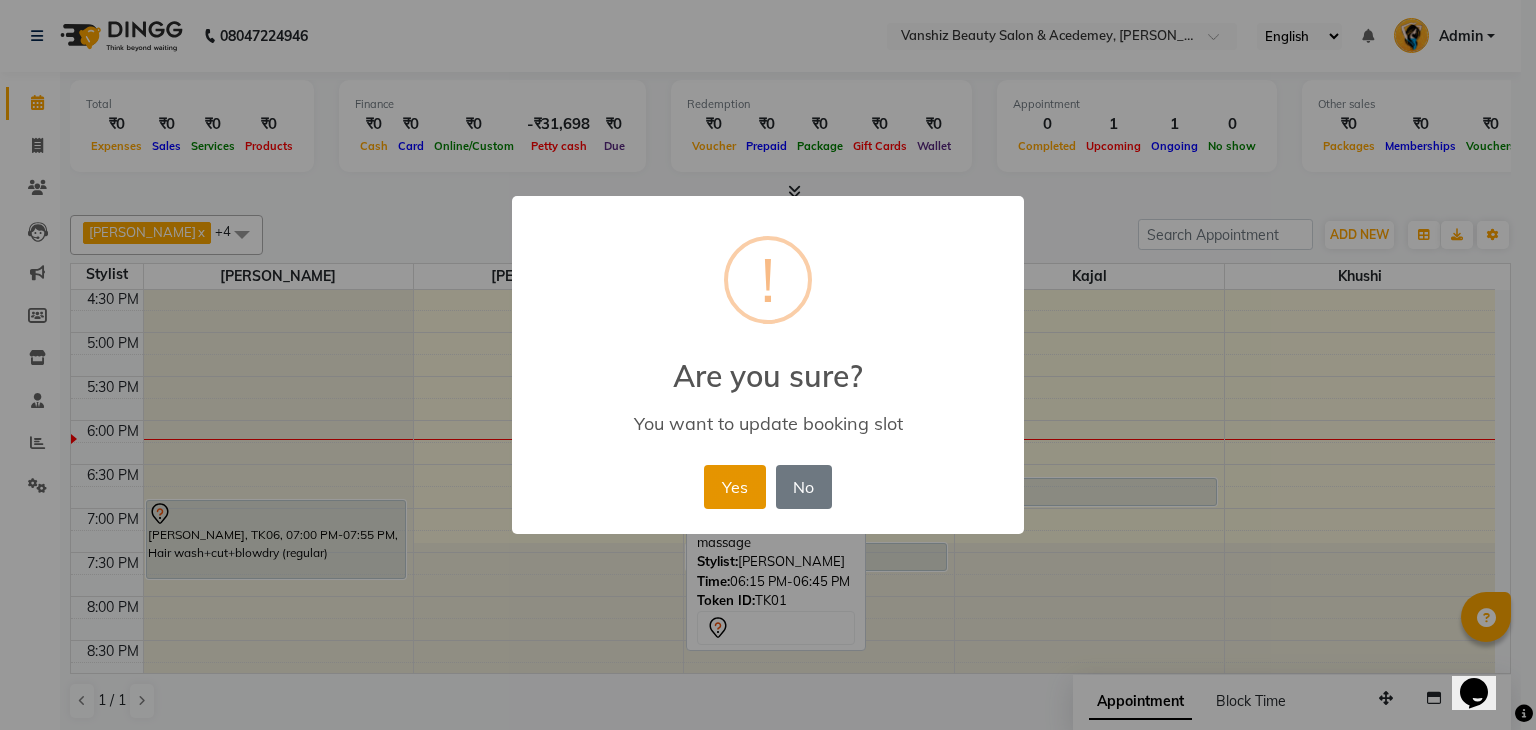click on "Yes" at bounding box center [734, 487] 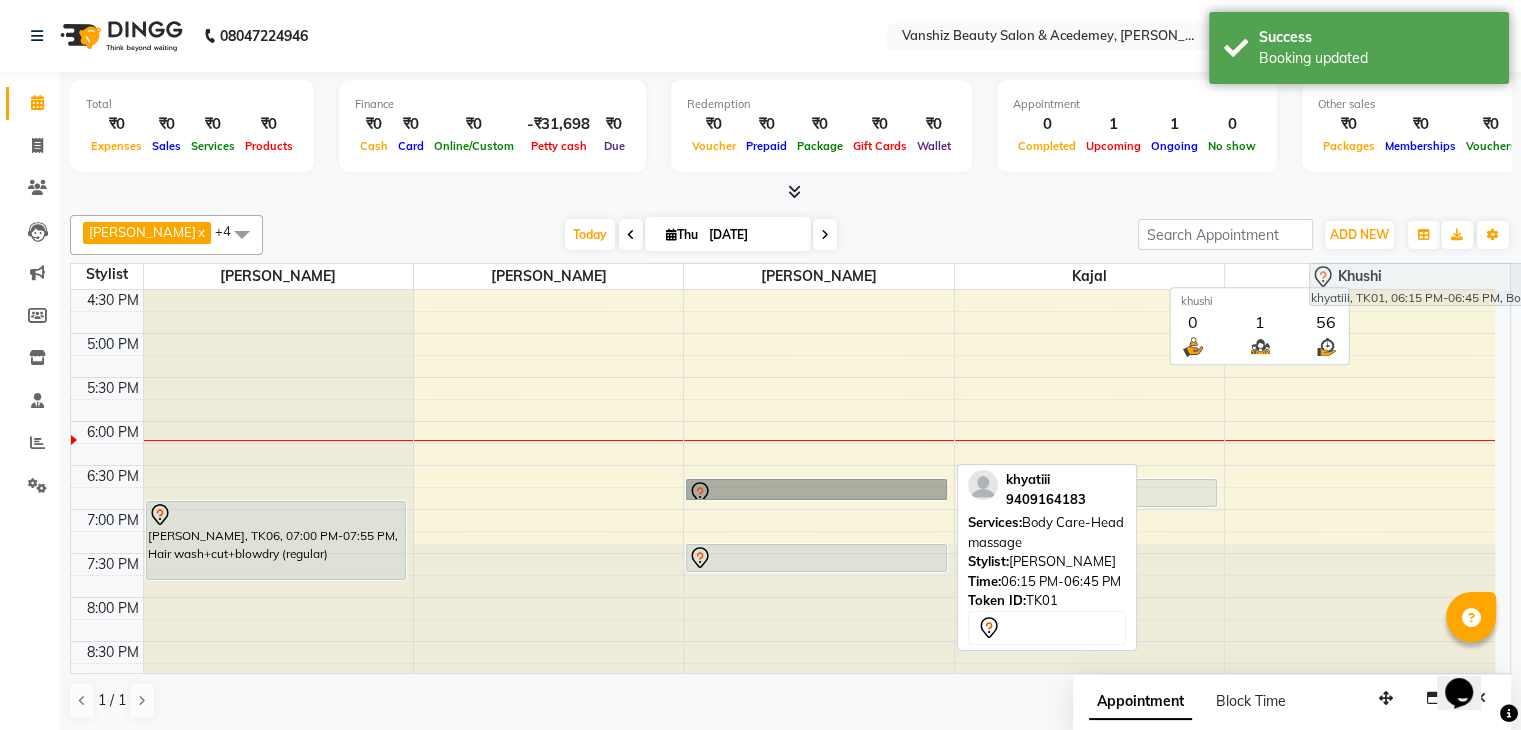 scroll, scrollTop: 744, scrollLeft: 0, axis: vertical 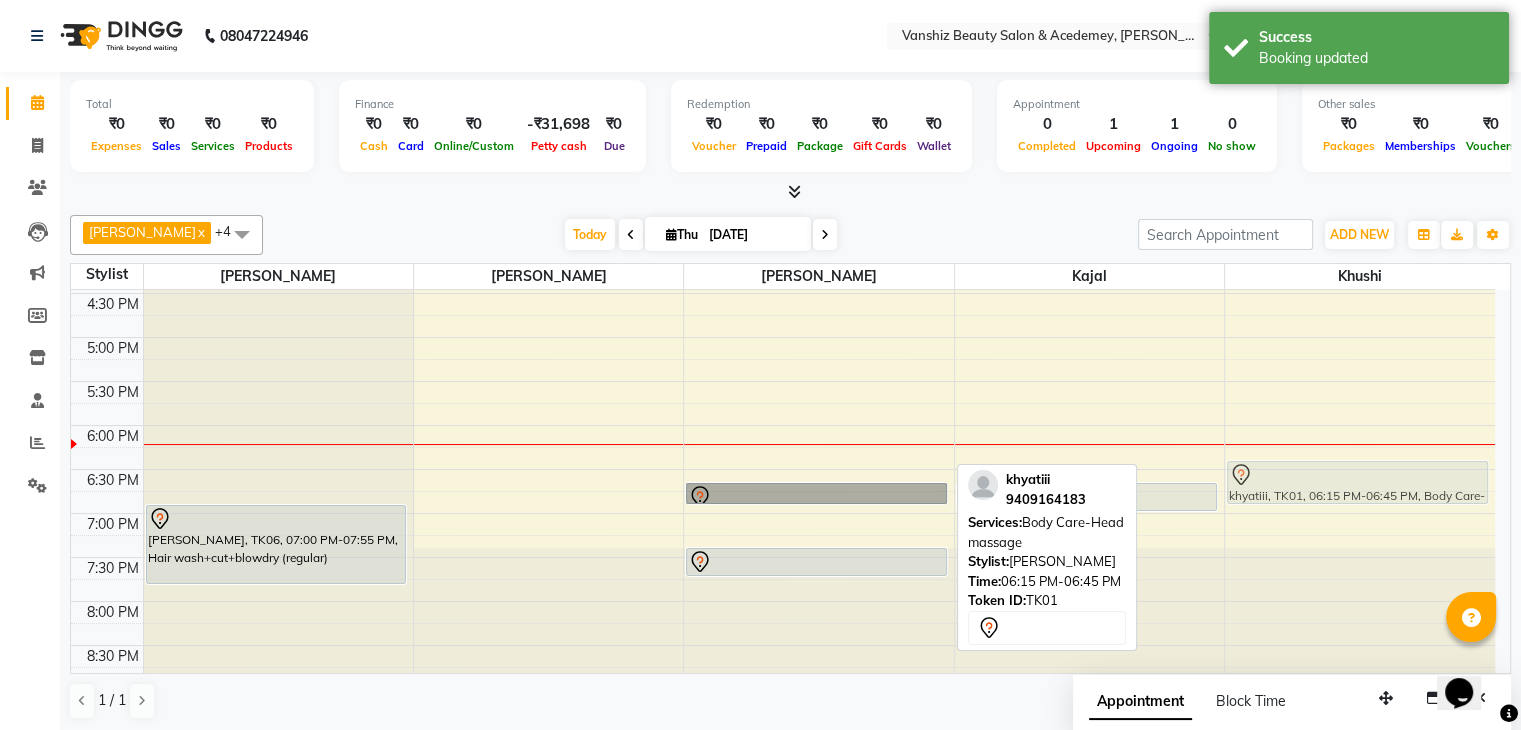 drag, startPoint x: 774, startPoint y: 449, endPoint x: 1415, endPoint y: 480, distance: 641.74915 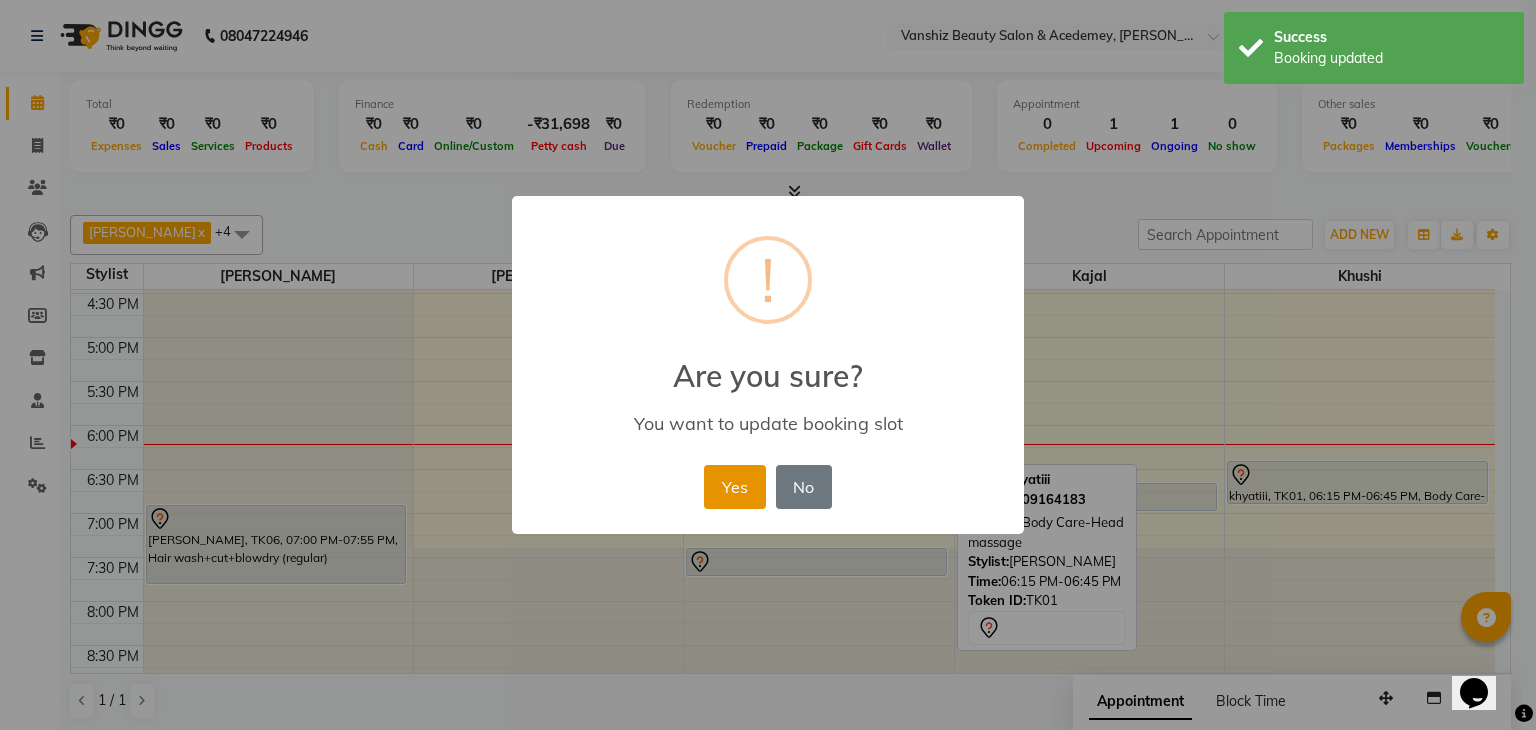 click on "Yes" at bounding box center [734, 487] 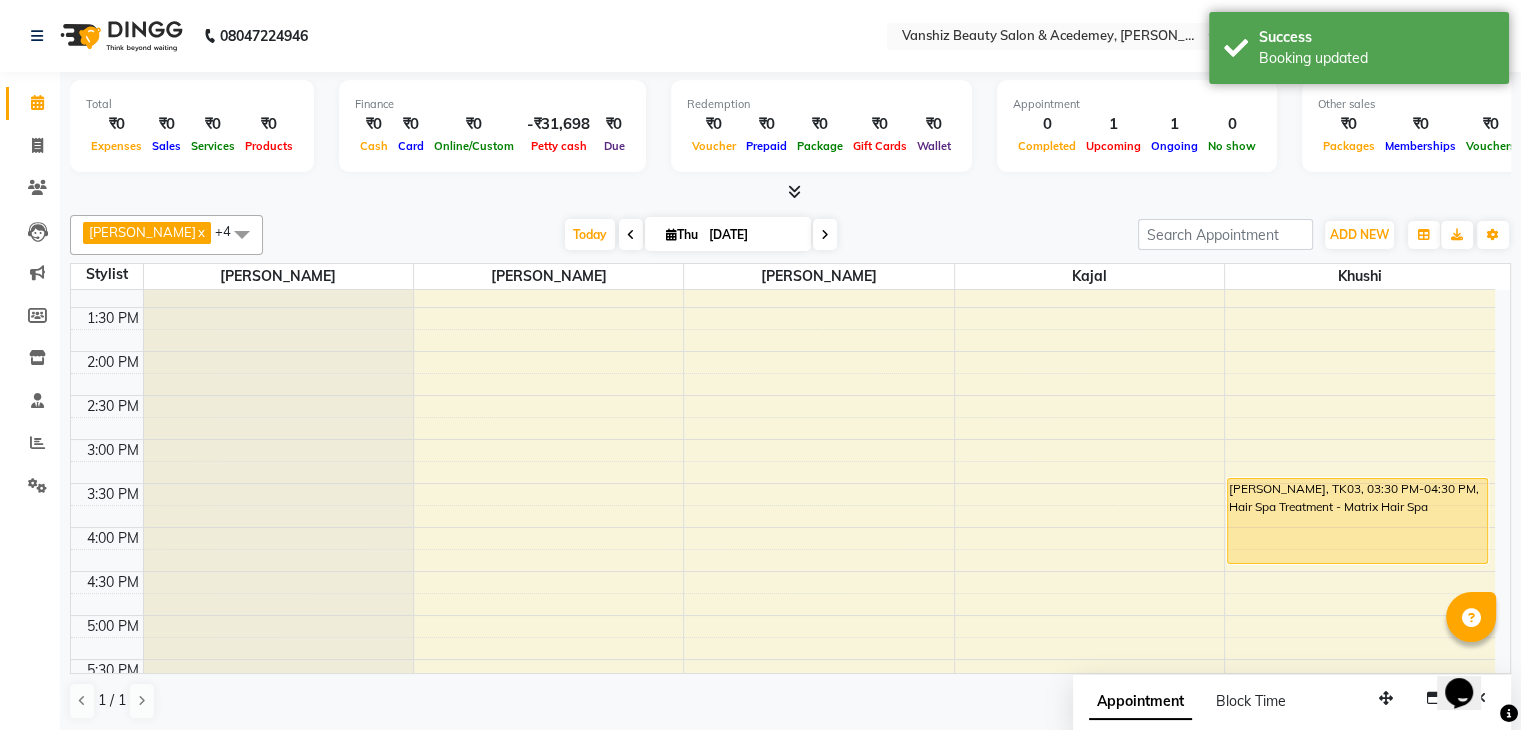 scroll, scrollTop: 456, scrollLeft: 0, axis: vertical 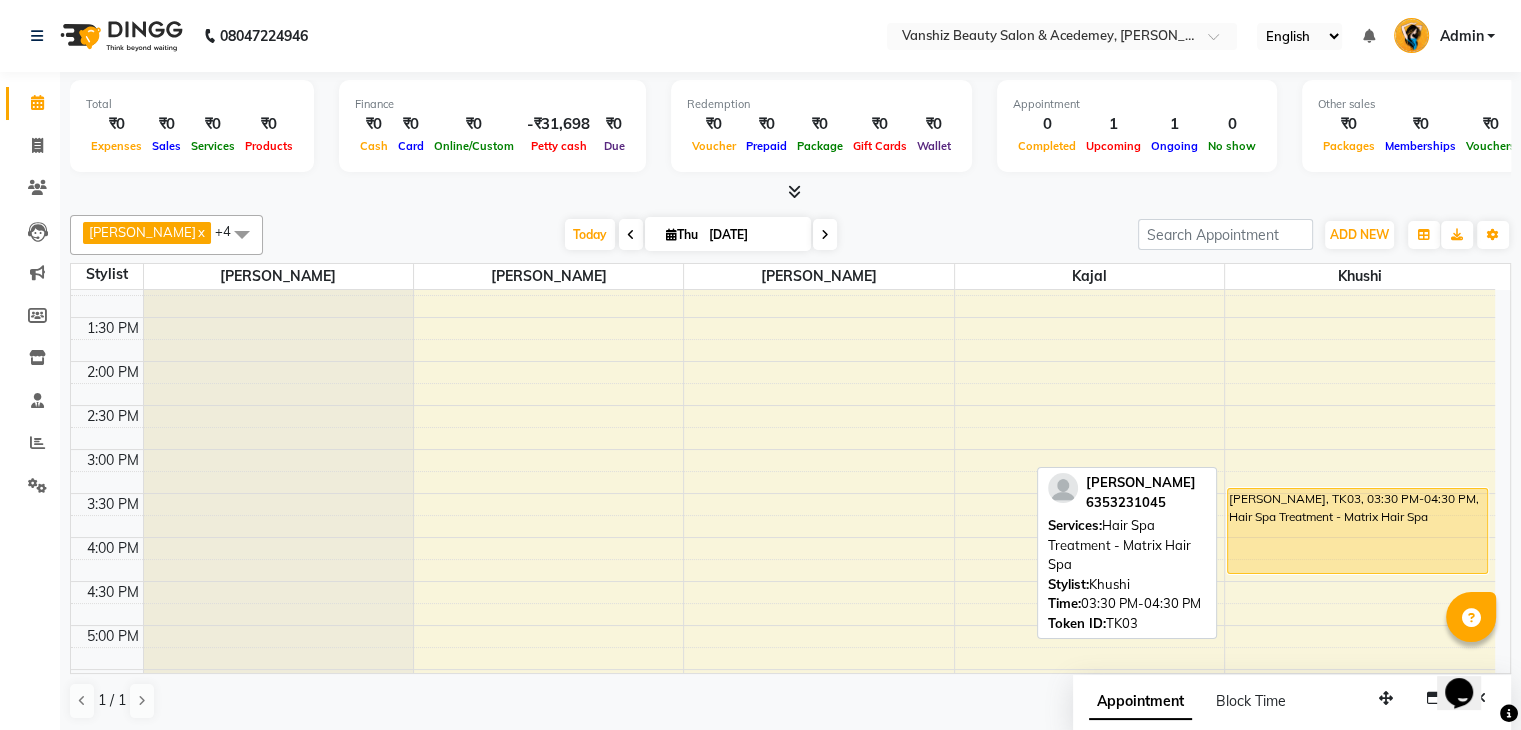 click on "[PERSON_NAME], TK03, 03:30 PM-04:30 PM, Hair Spa Treatment - Matrix Hair Spa" at bounding box center (1357, 531) 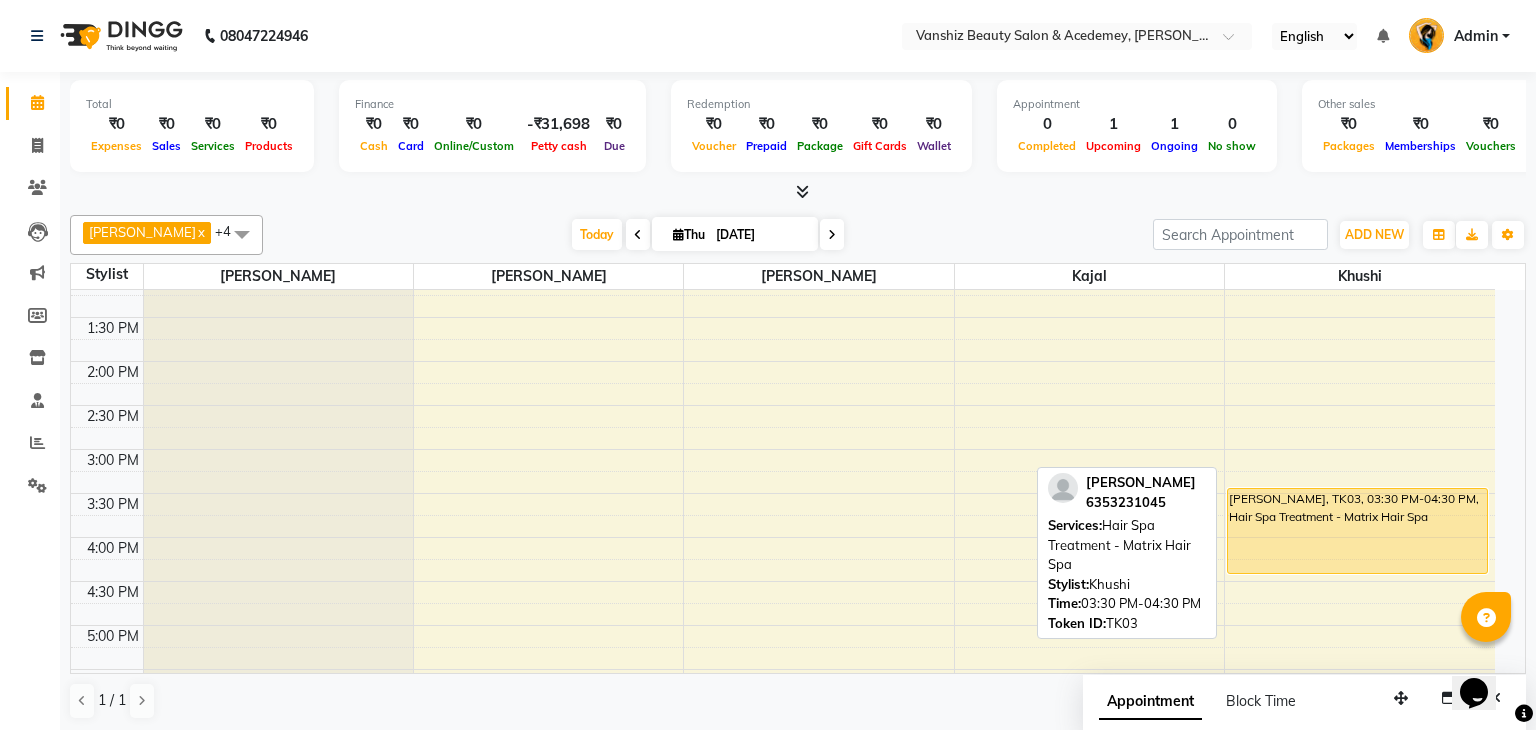select on "1" 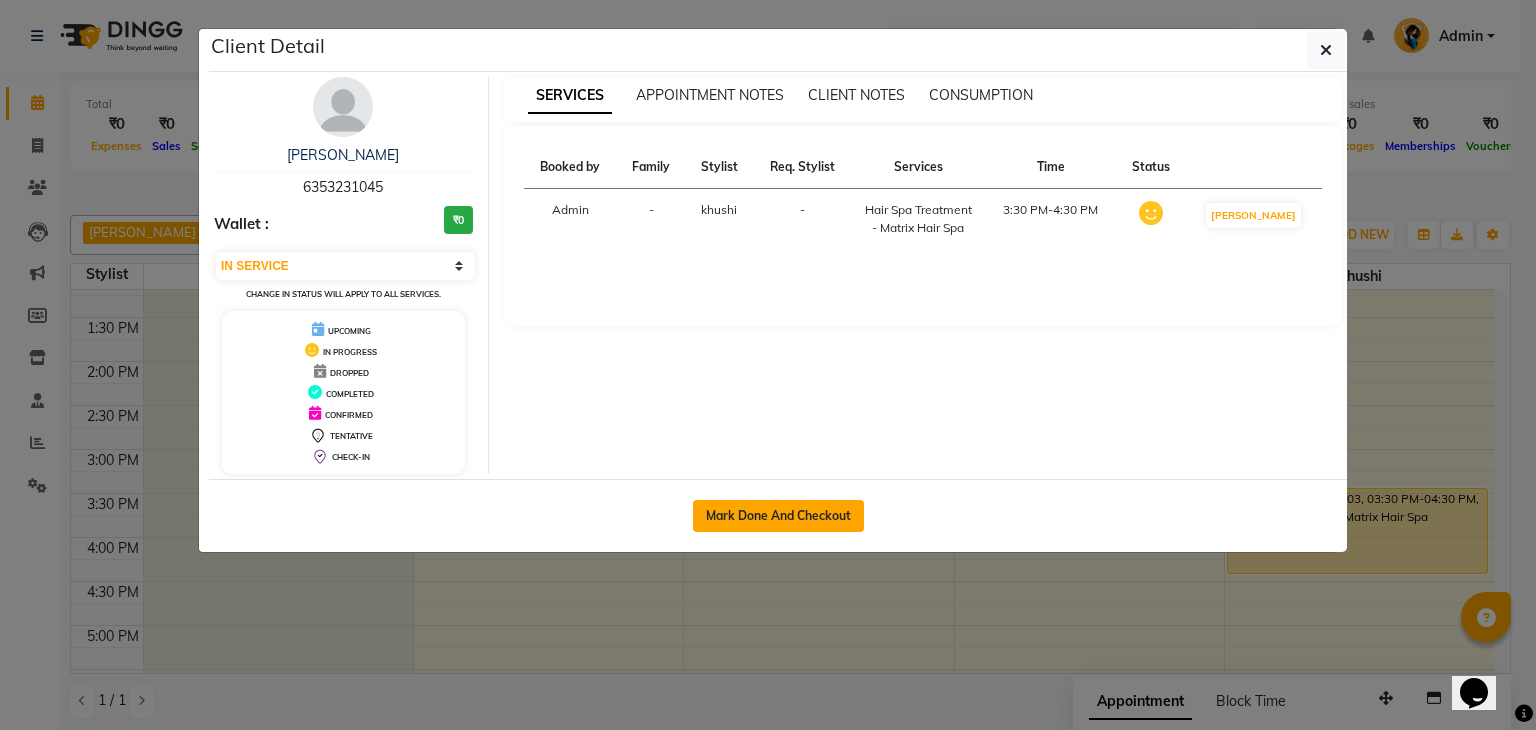 click on "Mark Done And Checkout" 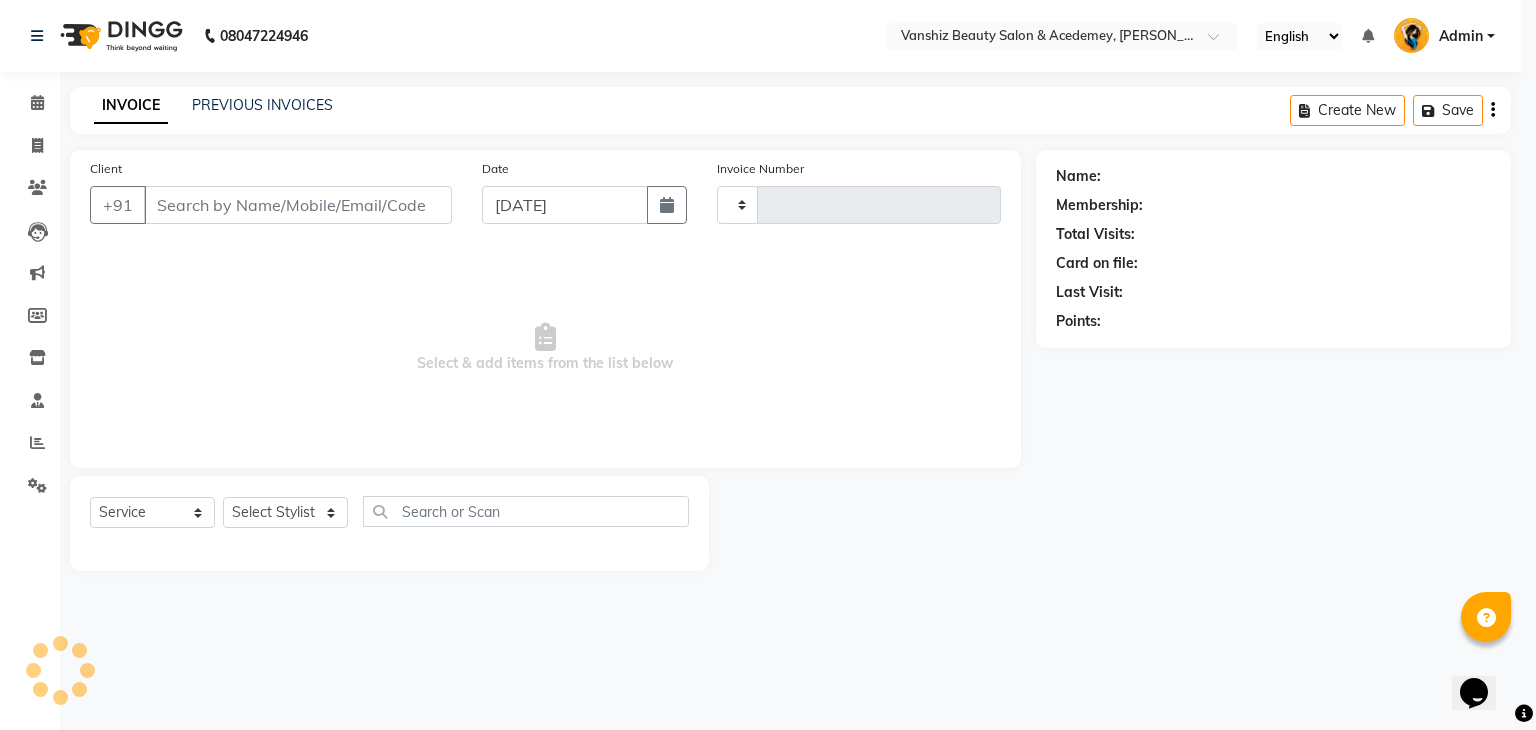 type on "0839" 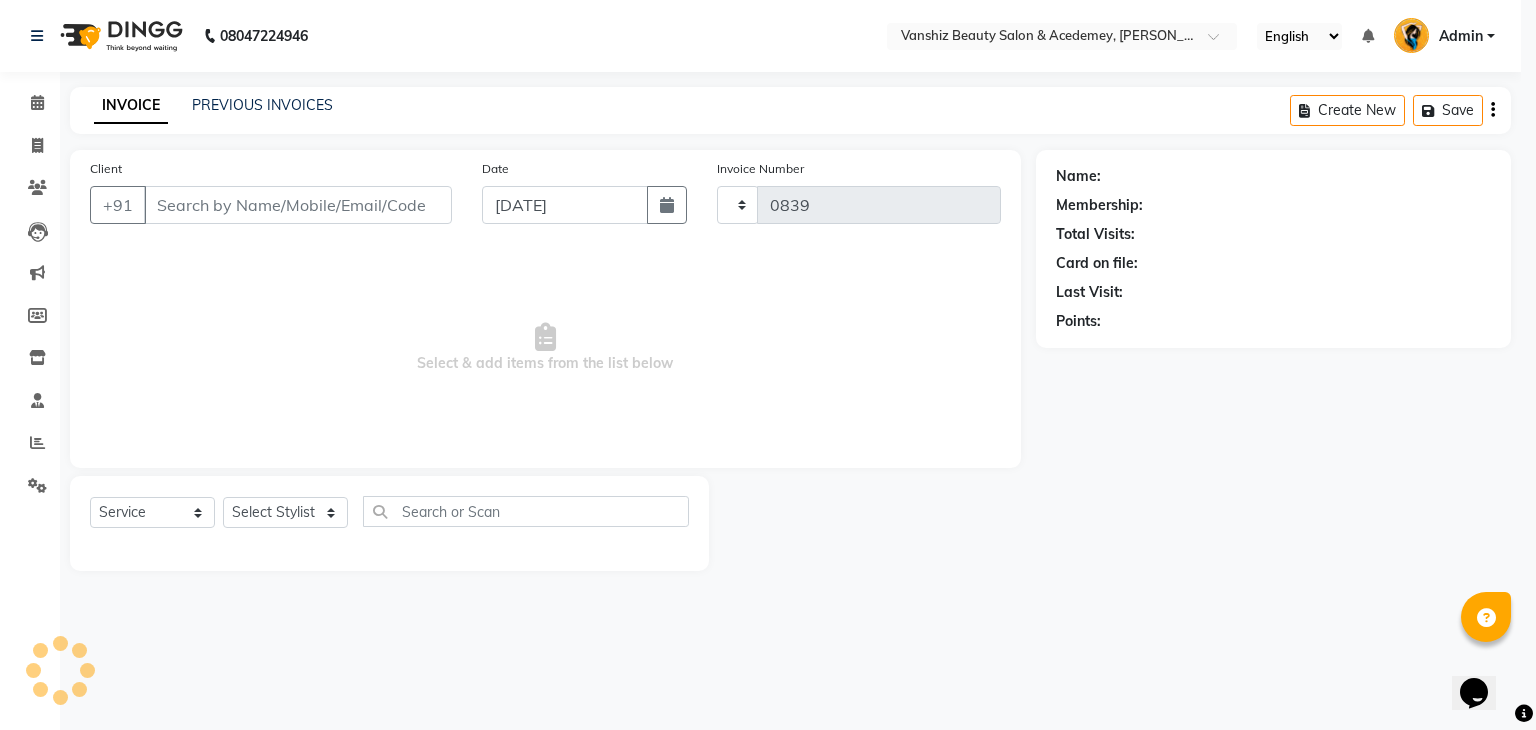 select on "5403" 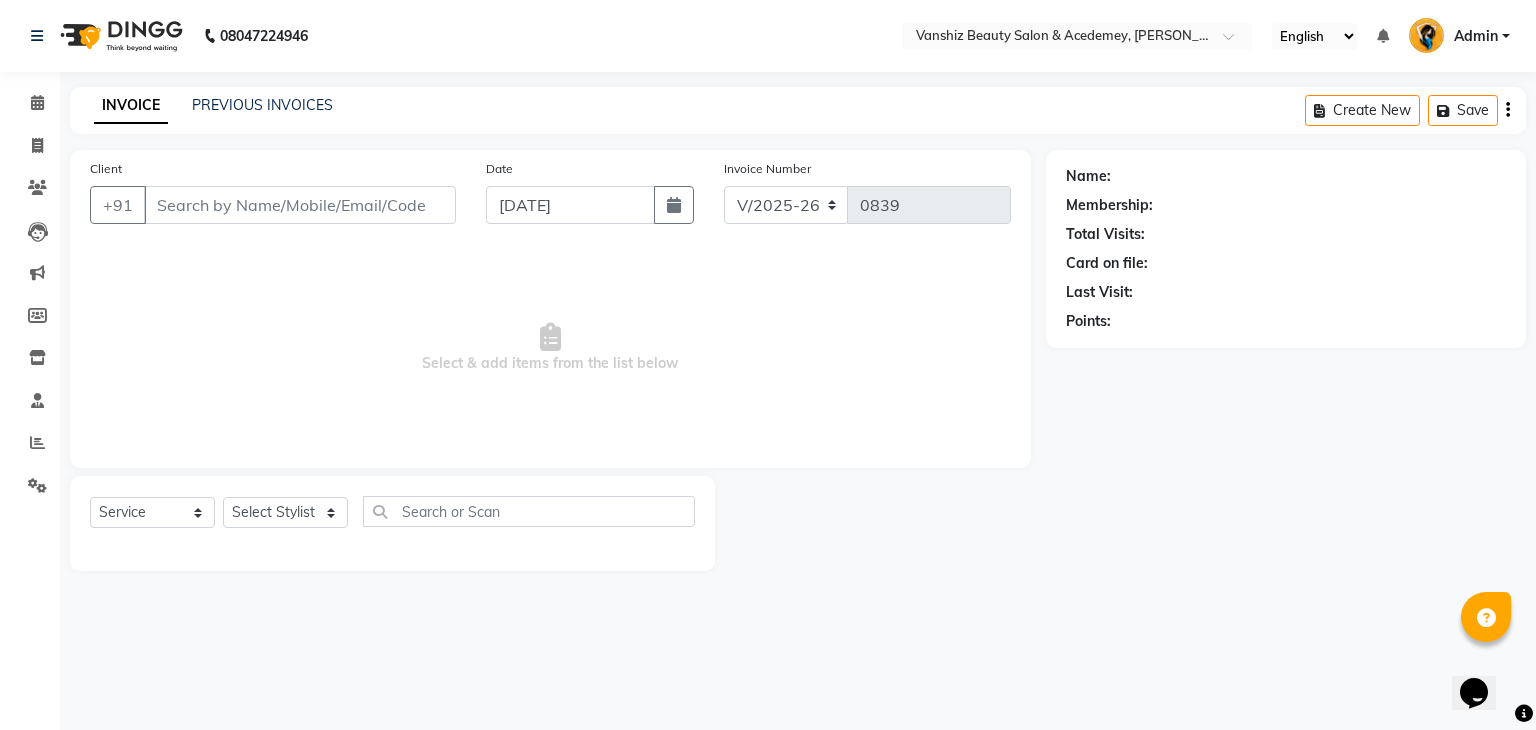 type on "6353231045" 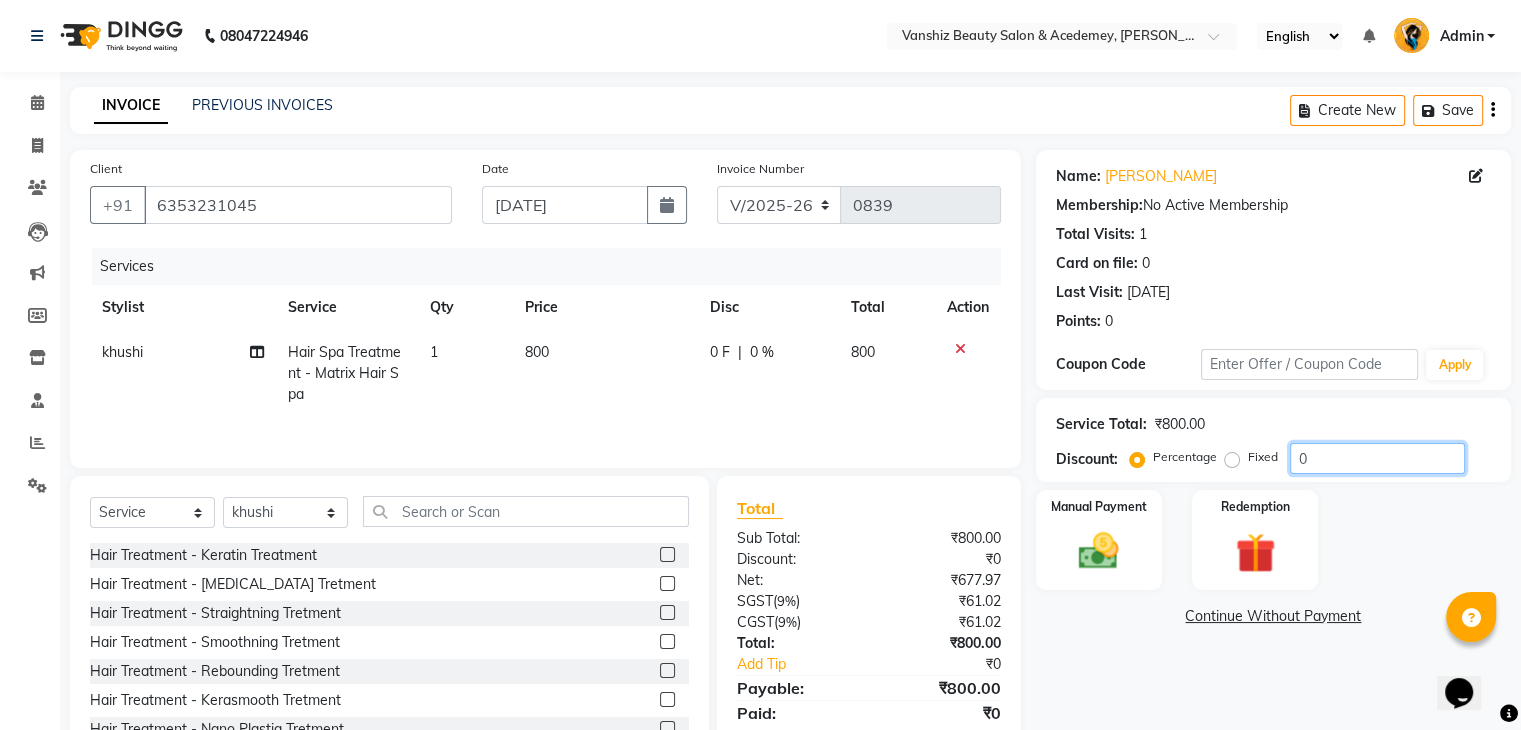 click on "0" 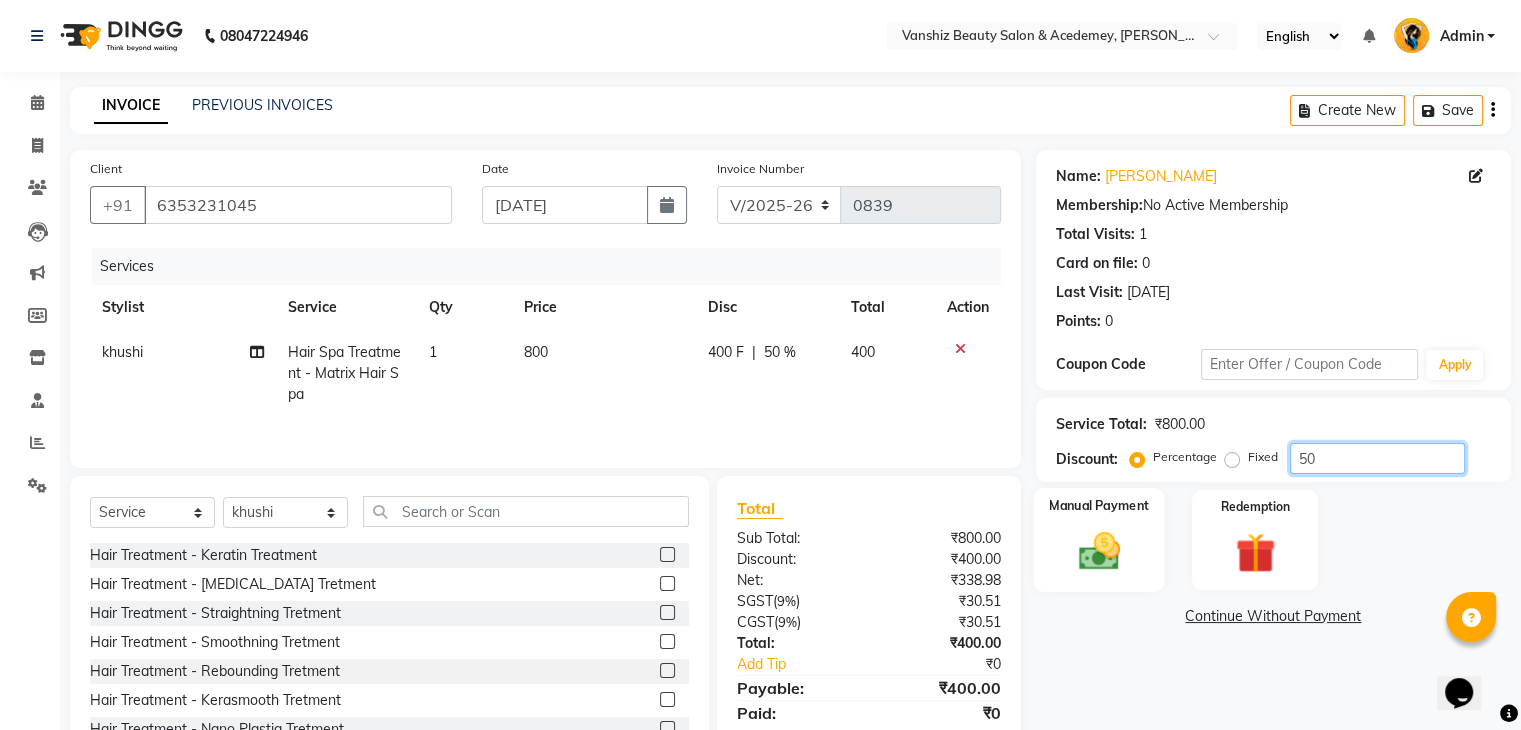 type on "50" 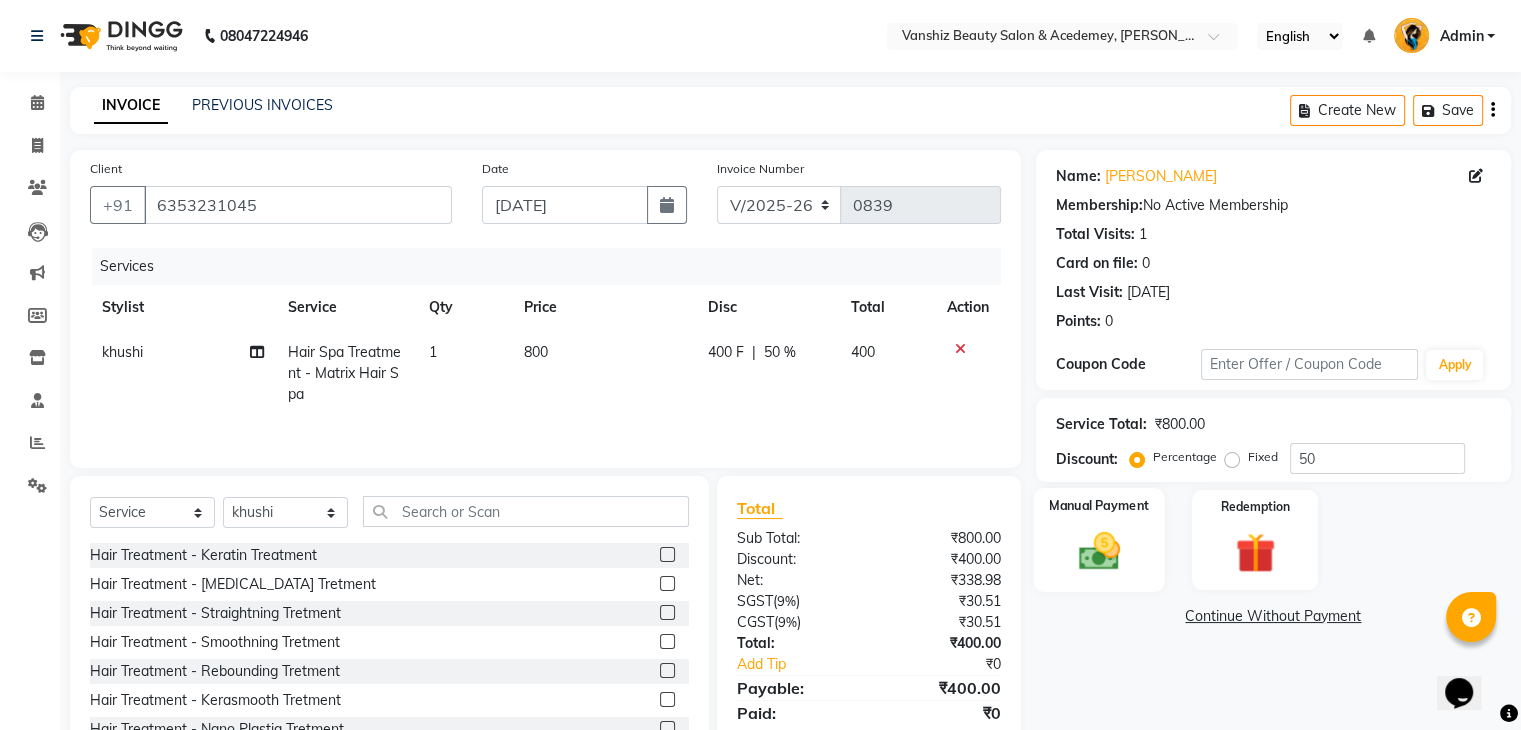 click 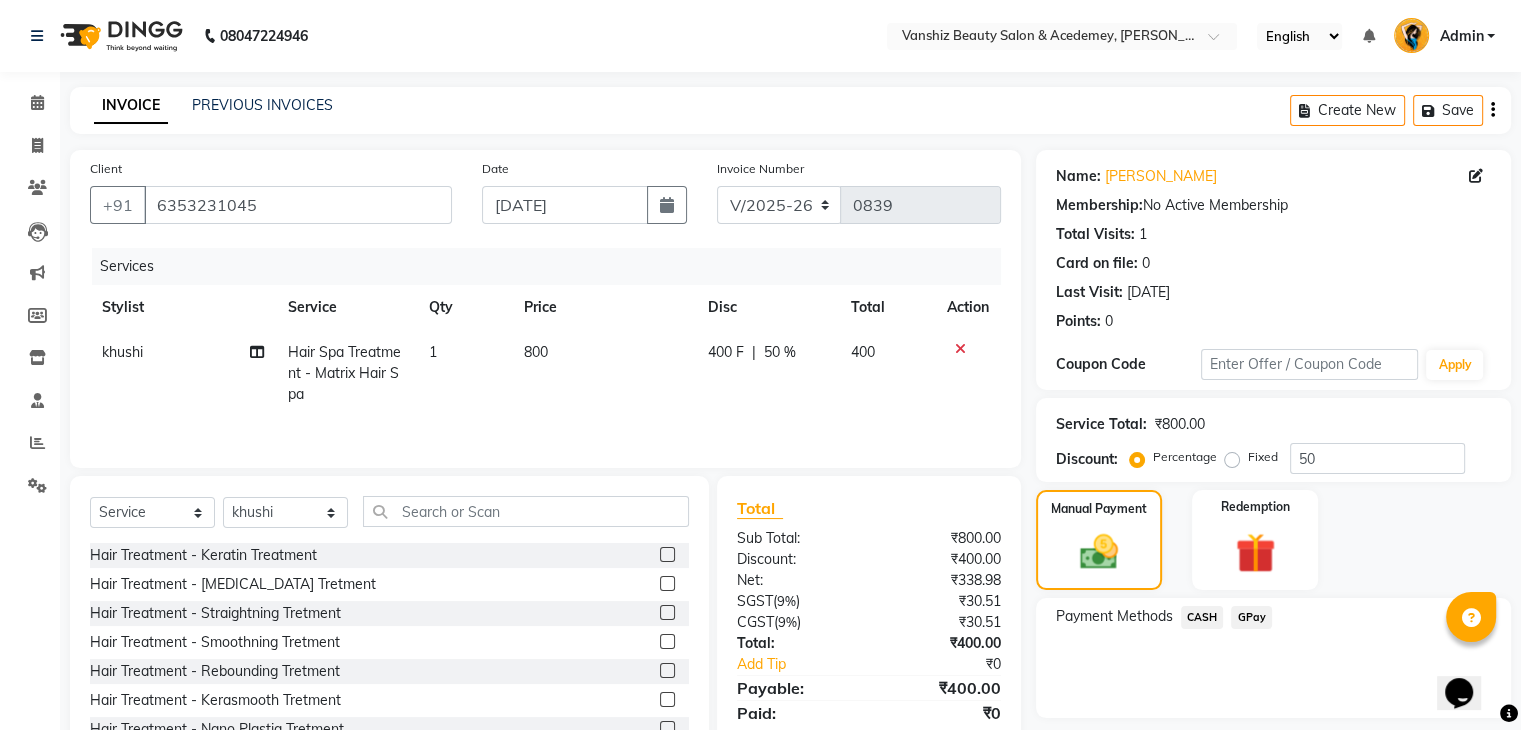 click on "GPay" 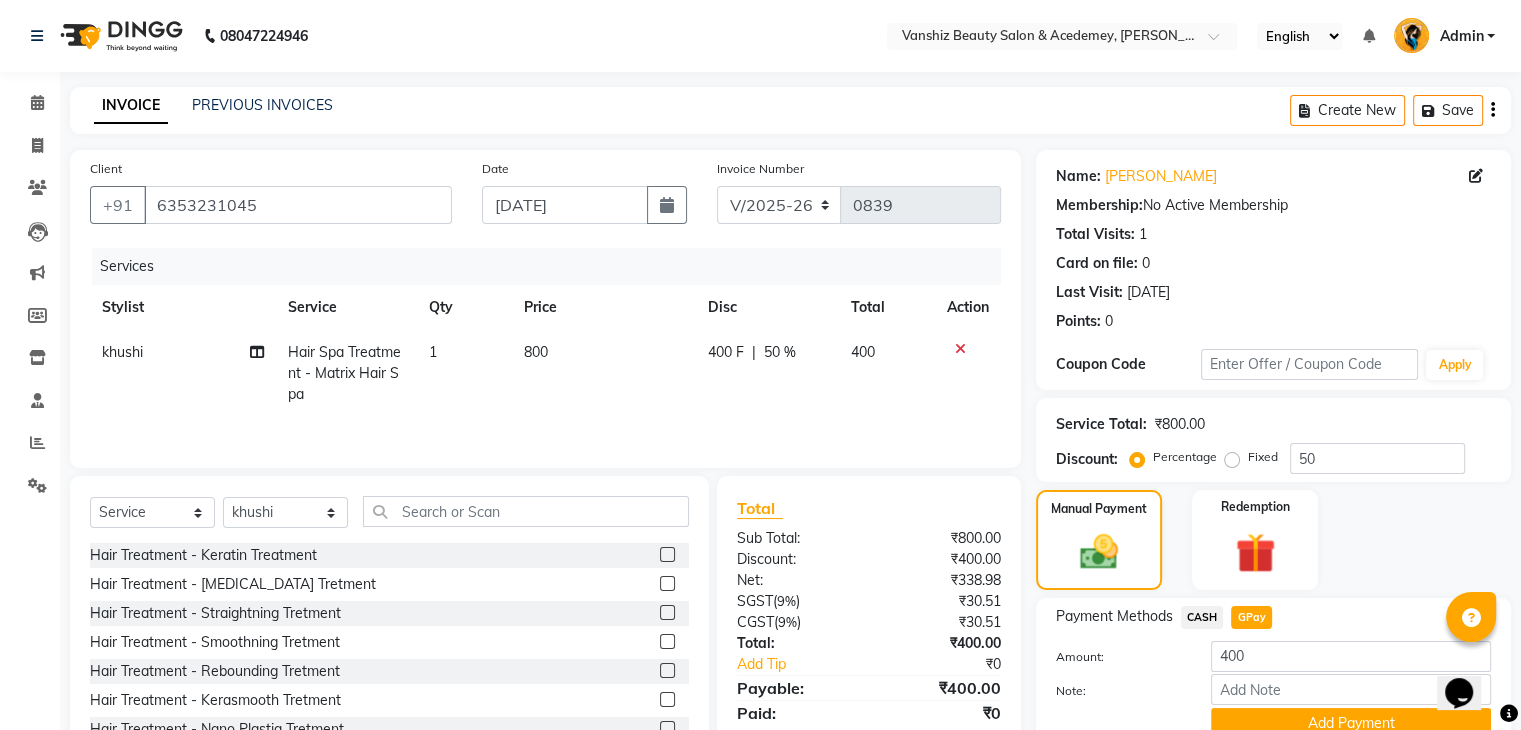 scroll, scrollTop: 89, scrollLeft: 0, axis: vertical 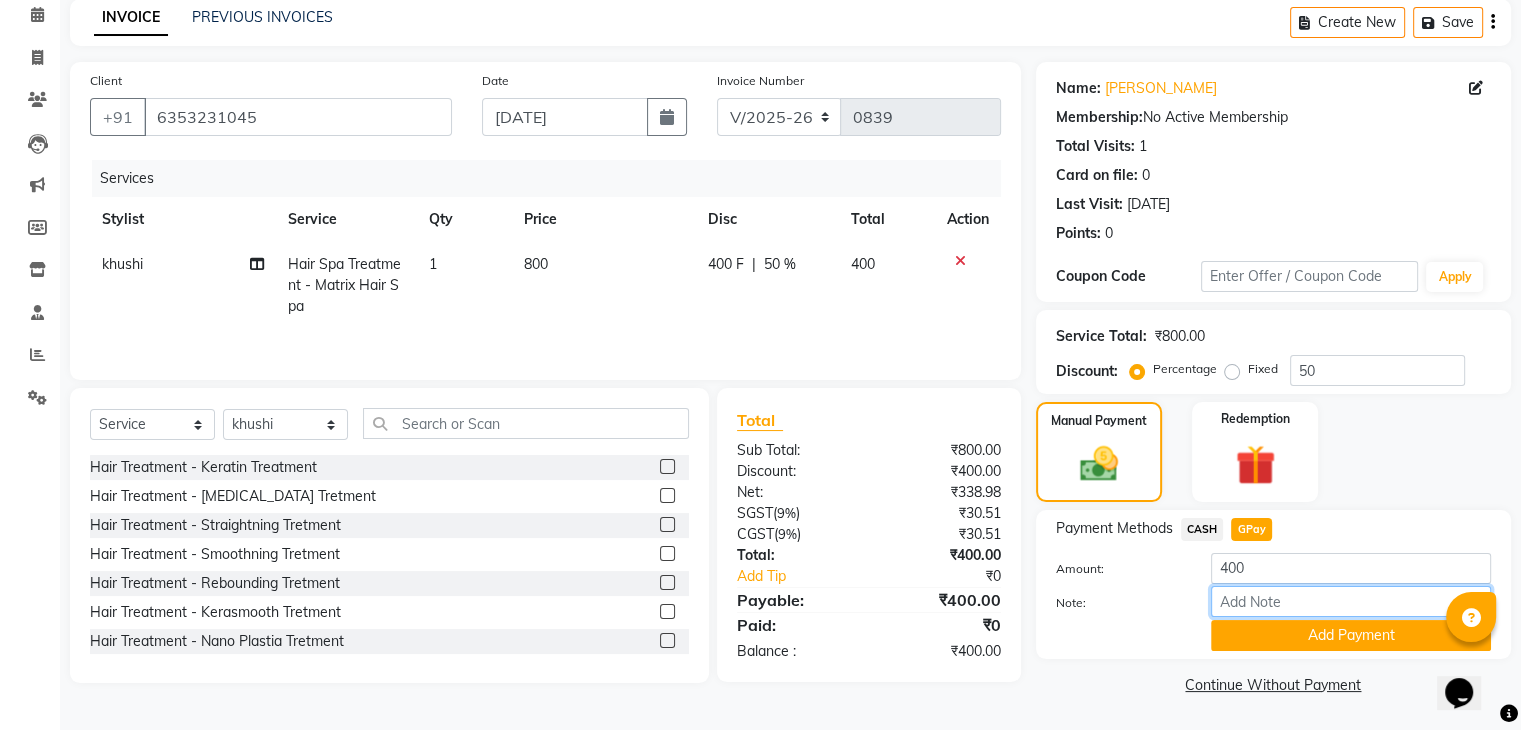 click on "Note:" at bounding box center (1351, 601) 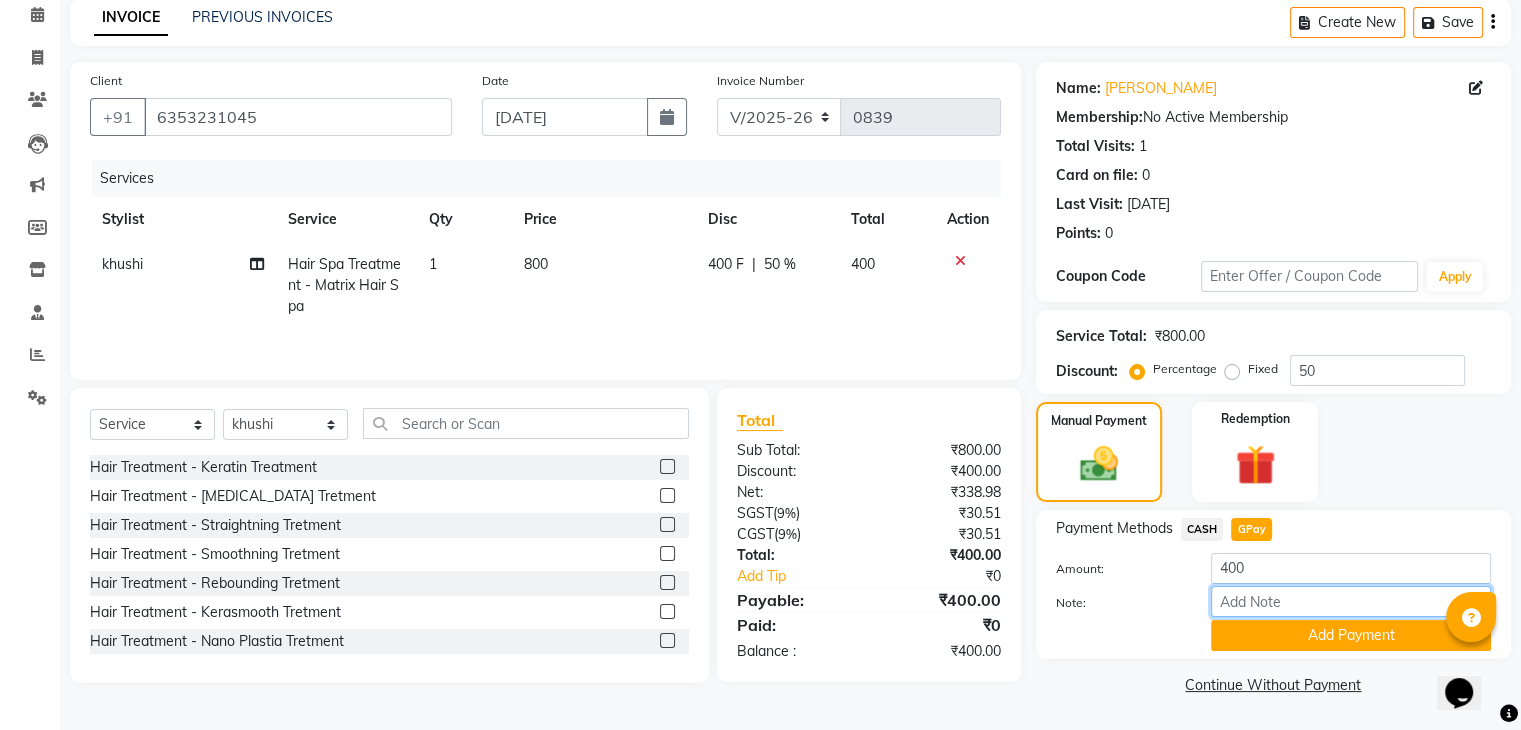 type on "gpay" 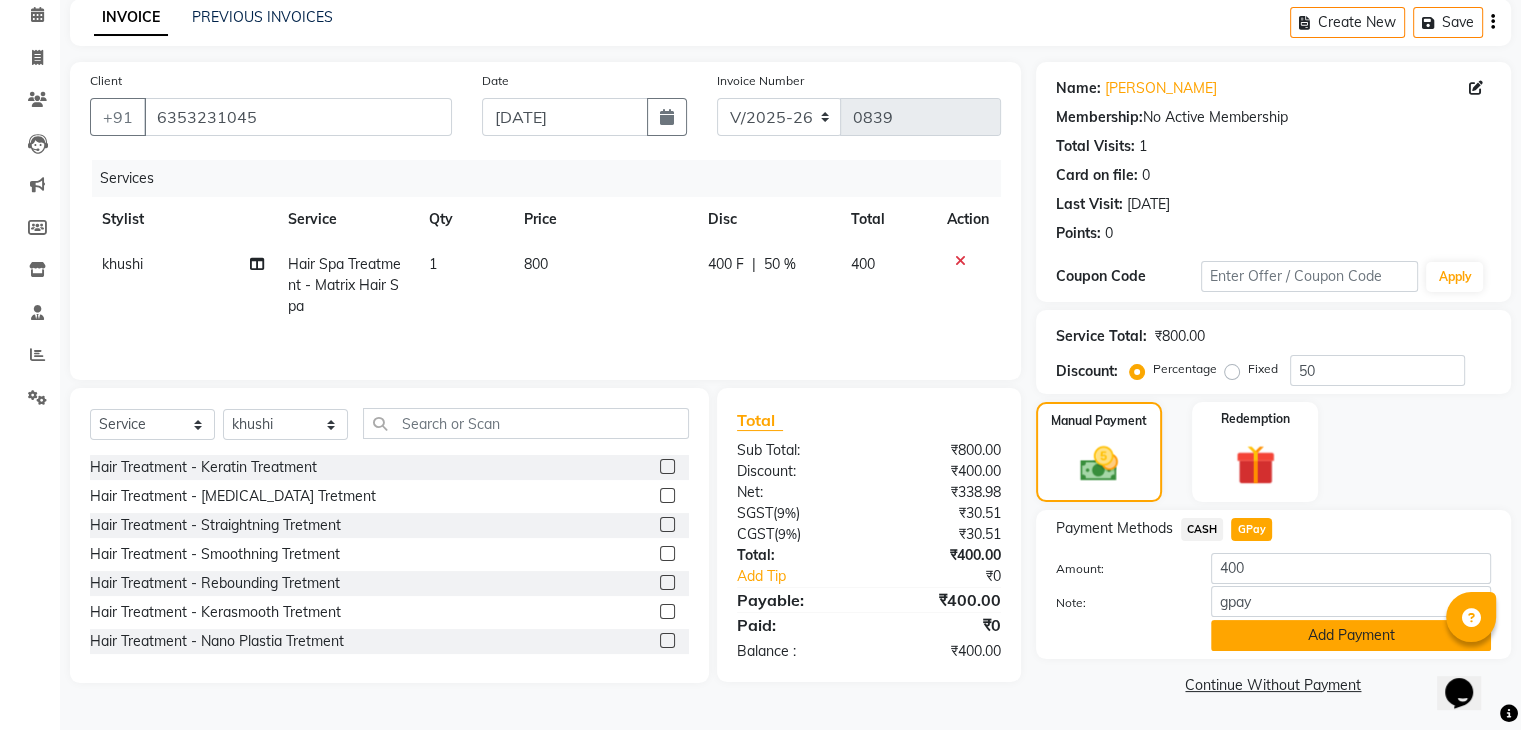 click on "Add Payment" 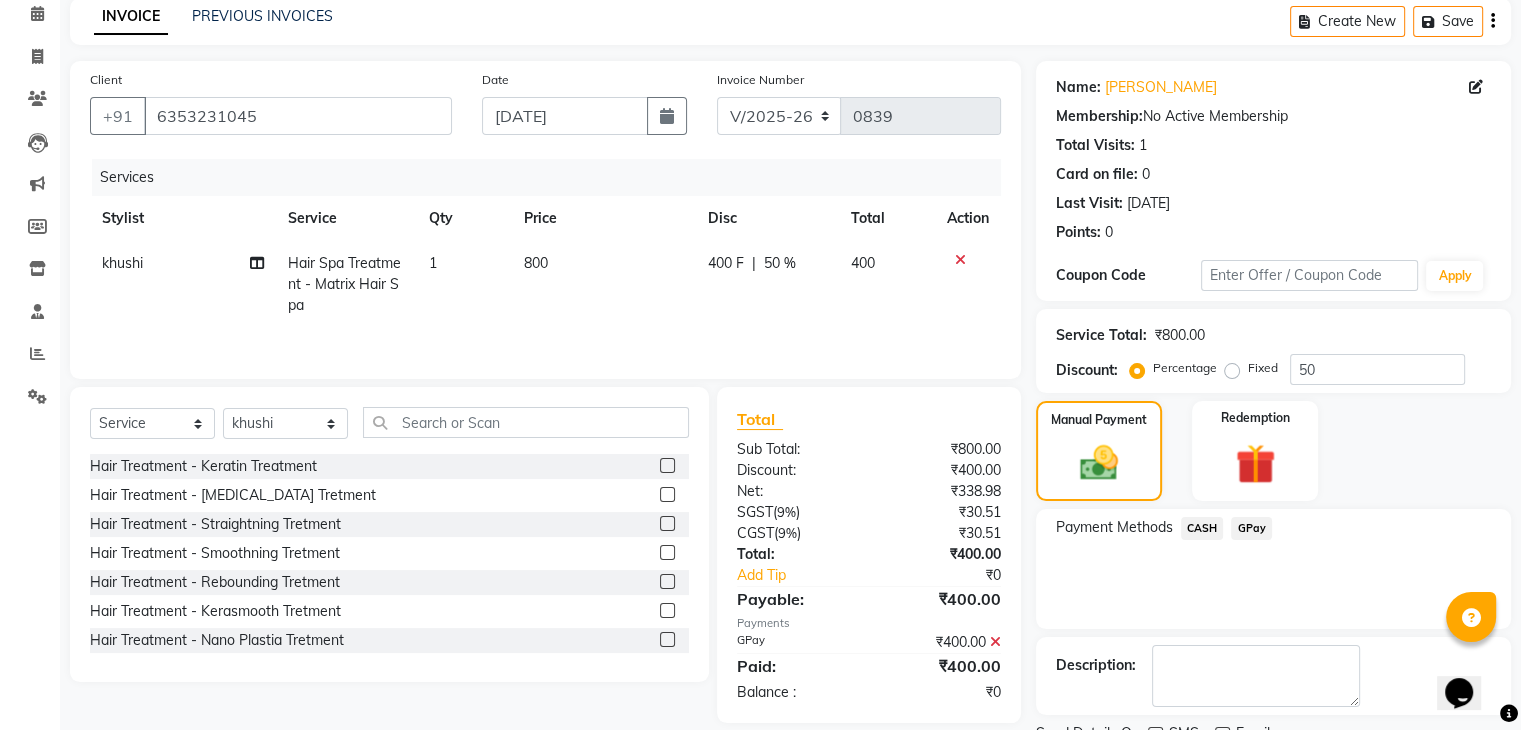 scroll, scrollTop: 171, scrollLeft: 0, axis: vertical 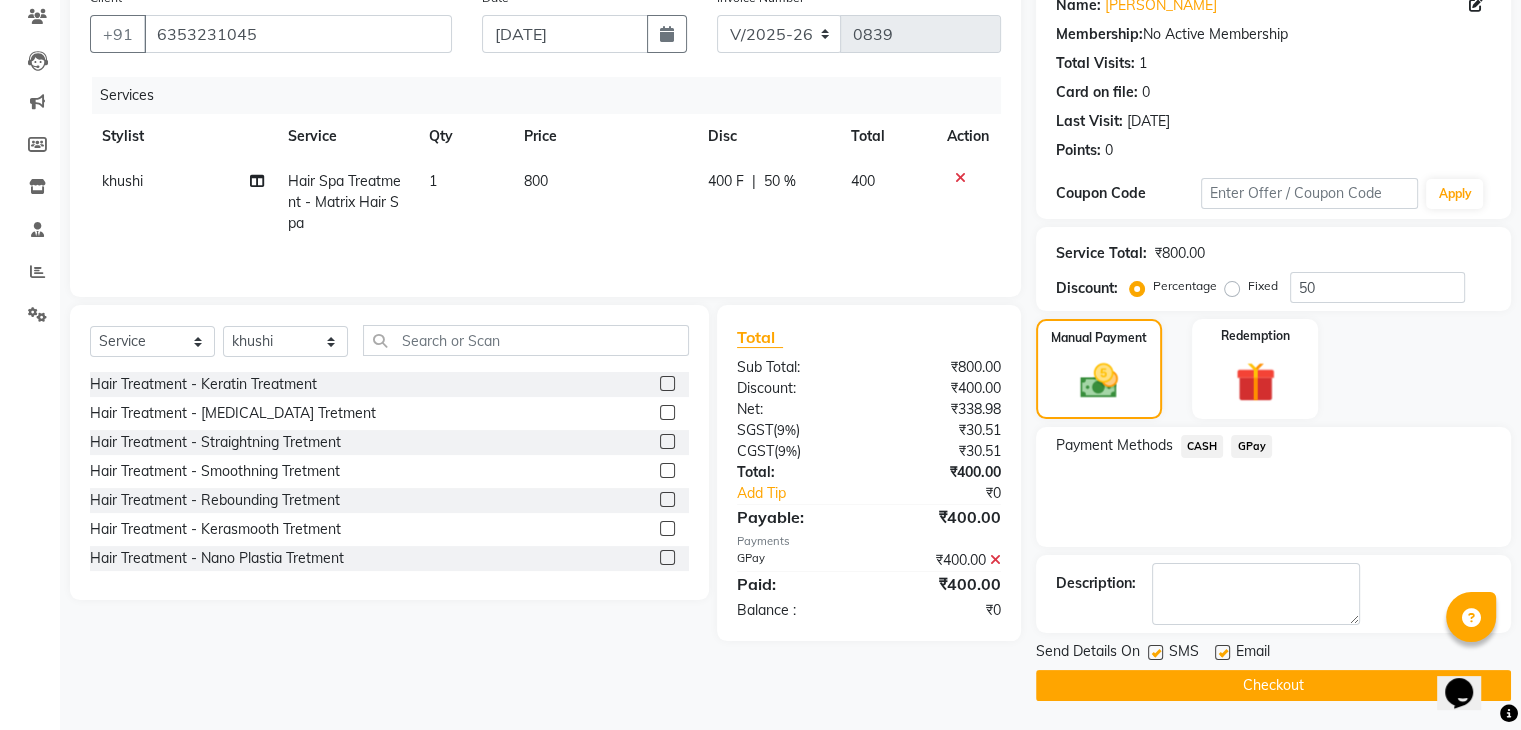 click 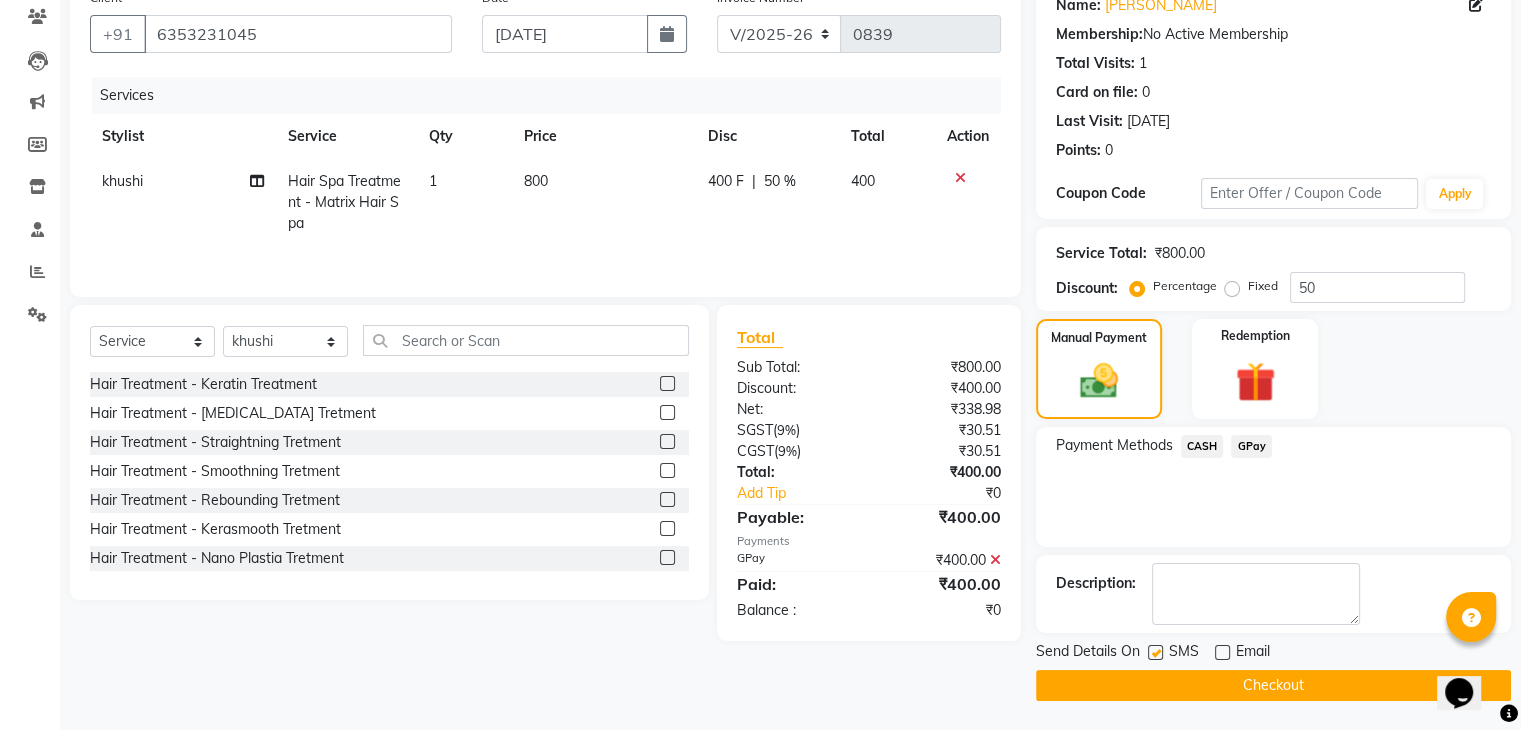 click 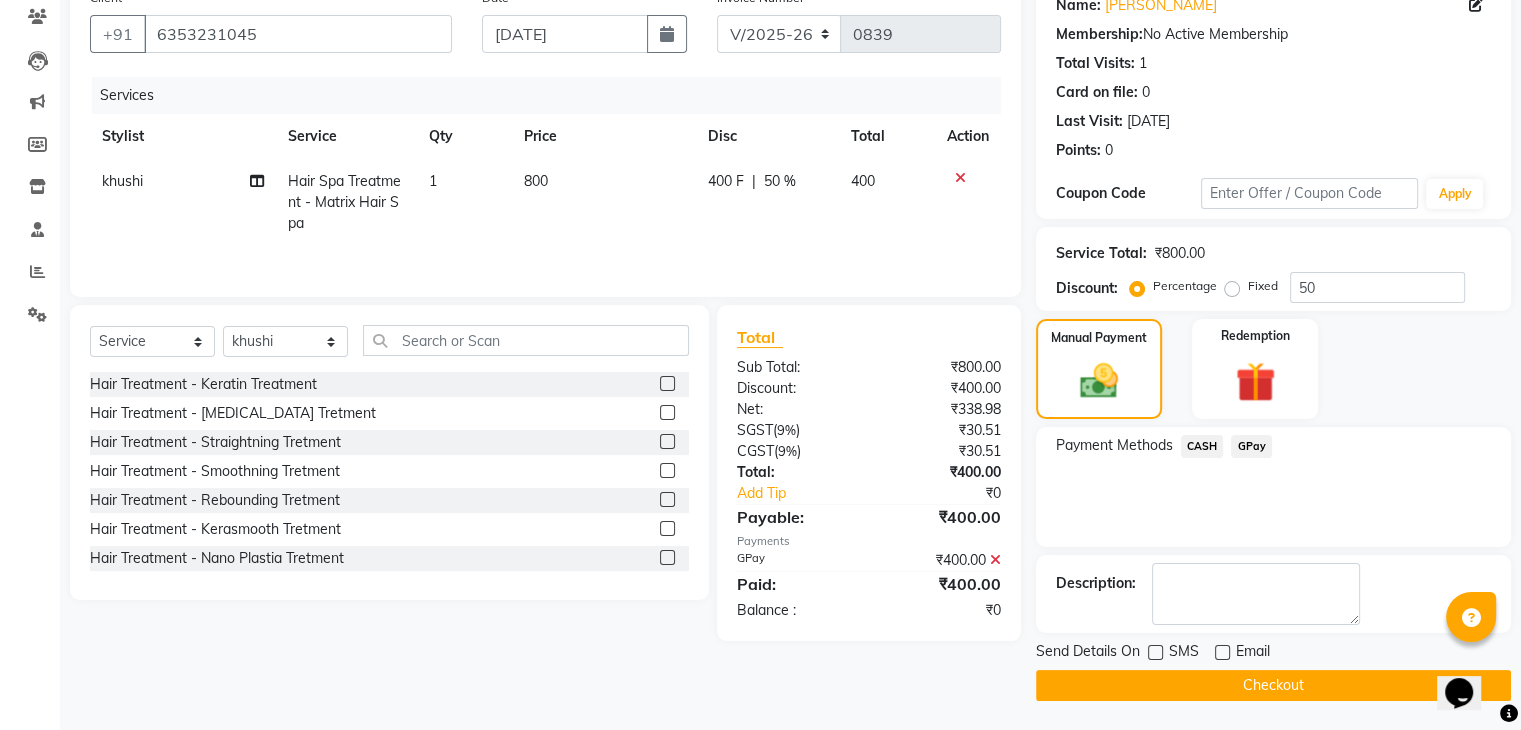 click on "Checkout" 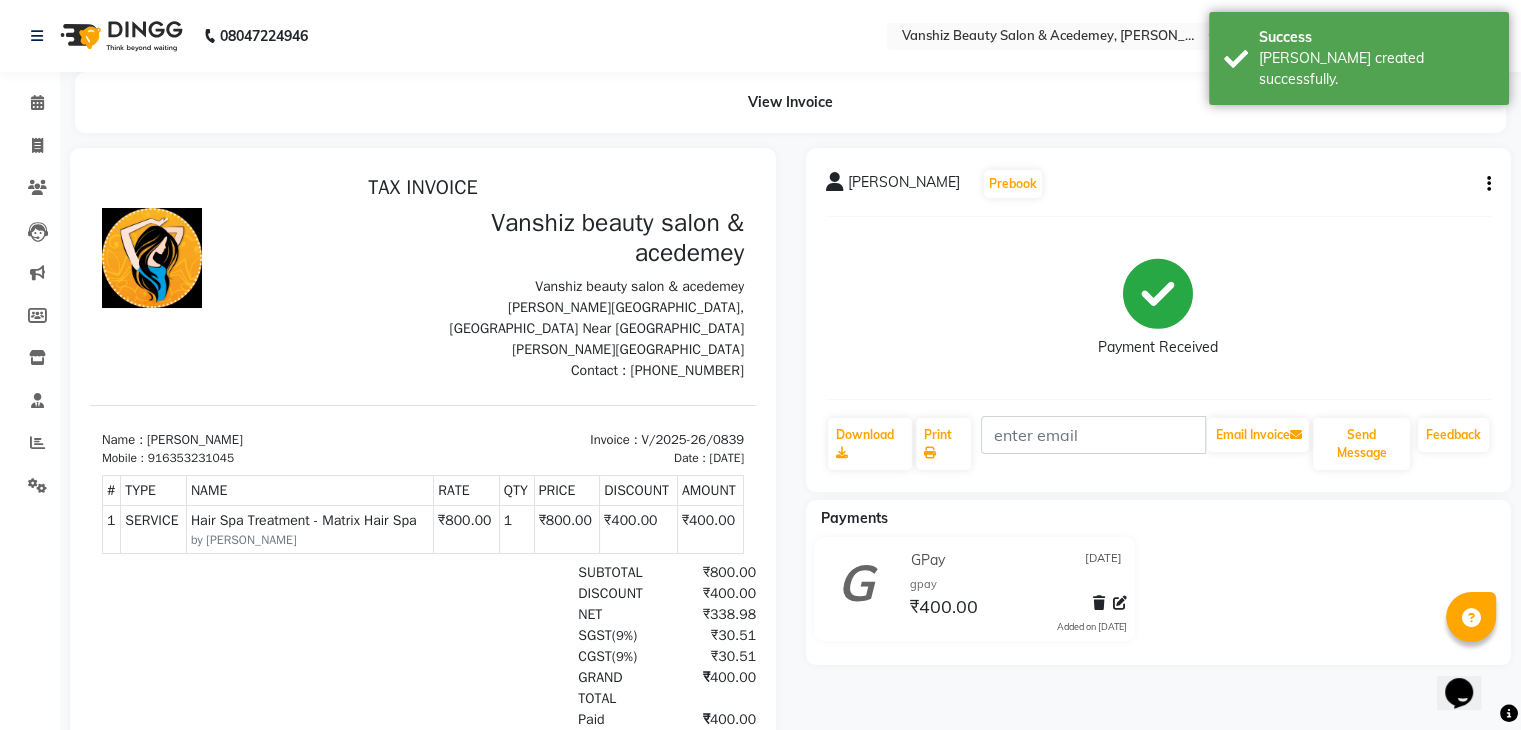 scroll, scrollTop: 0, scrollLeft: 0, axis: both 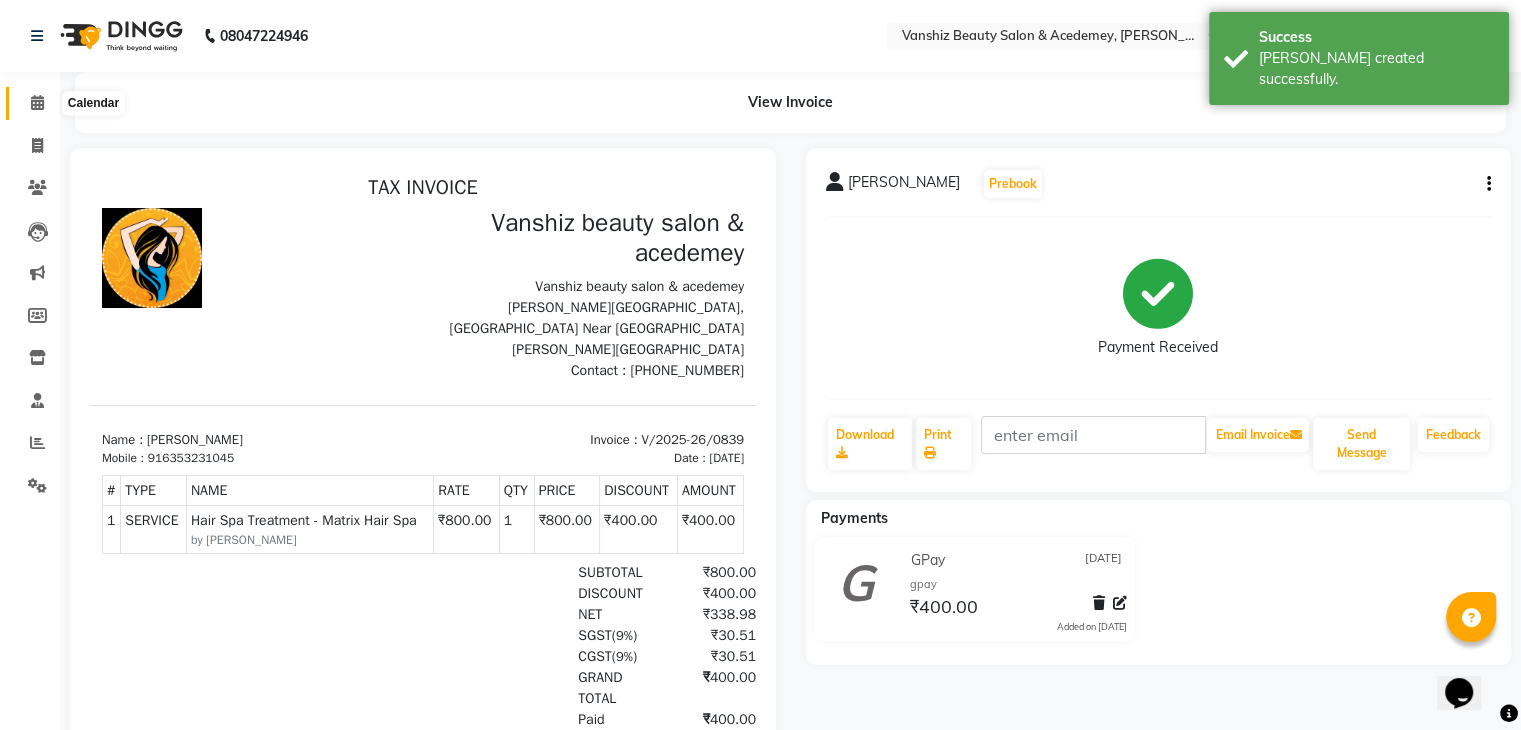 click 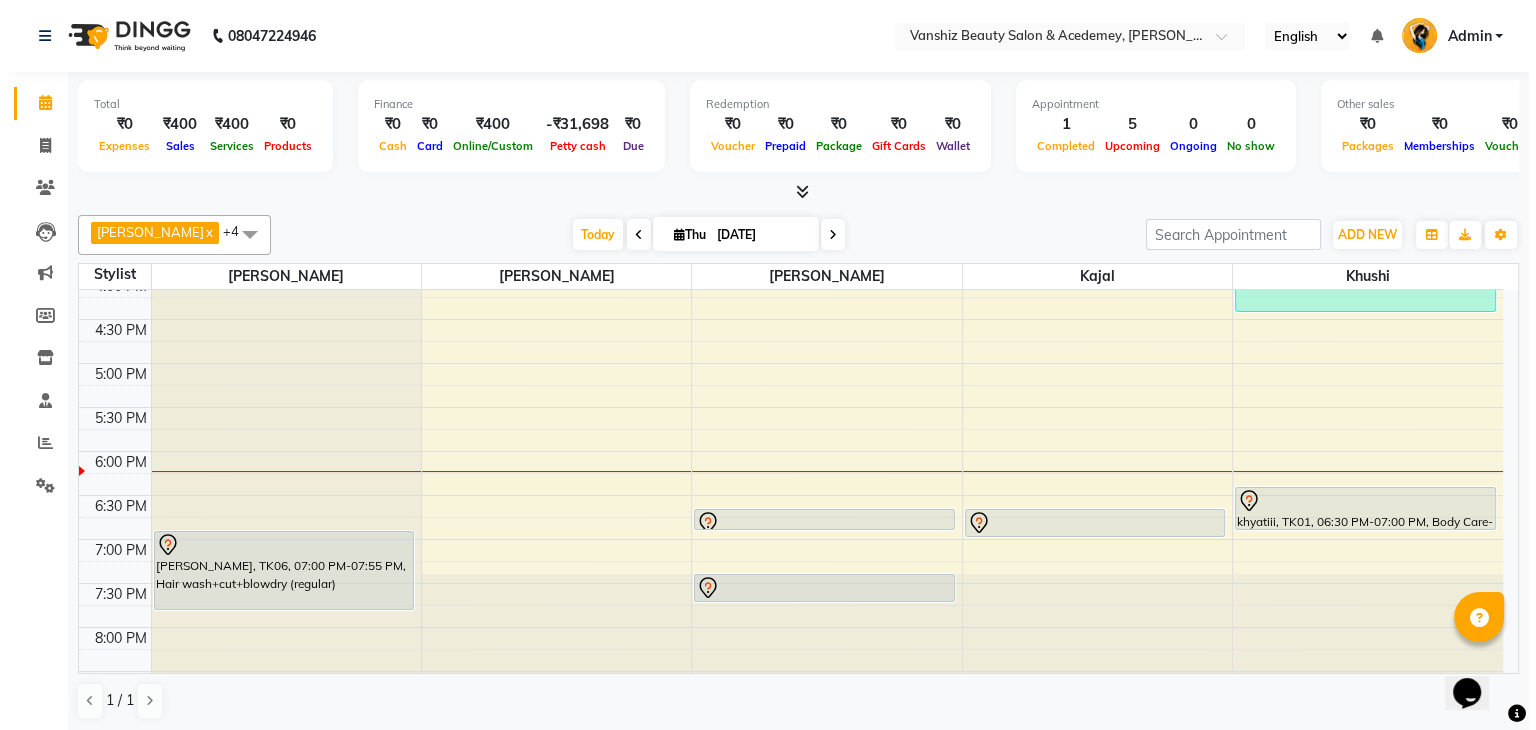 scroll, scrollTop: 728, scrollLeft: 0, axis: vertical 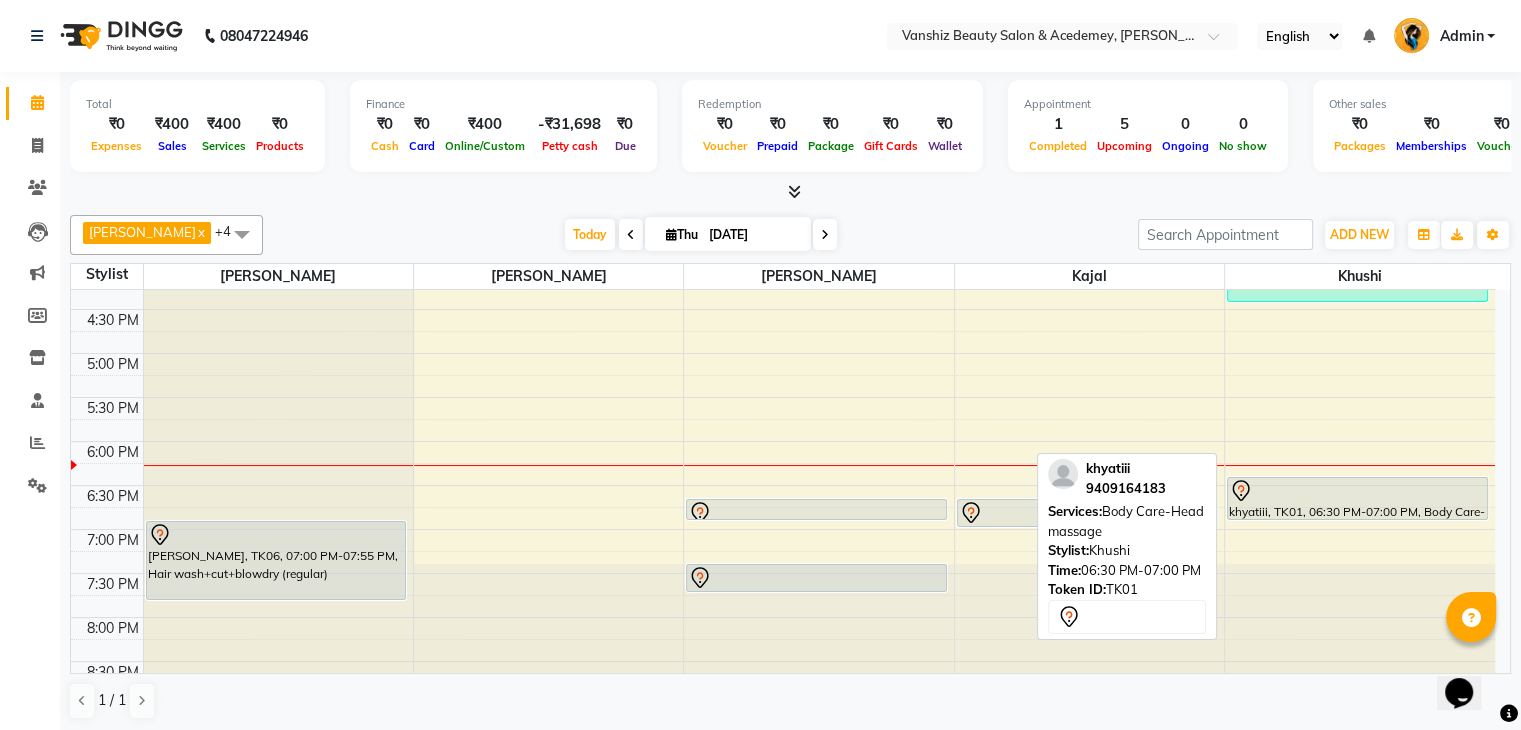 click at bounding box center (1357, 491) 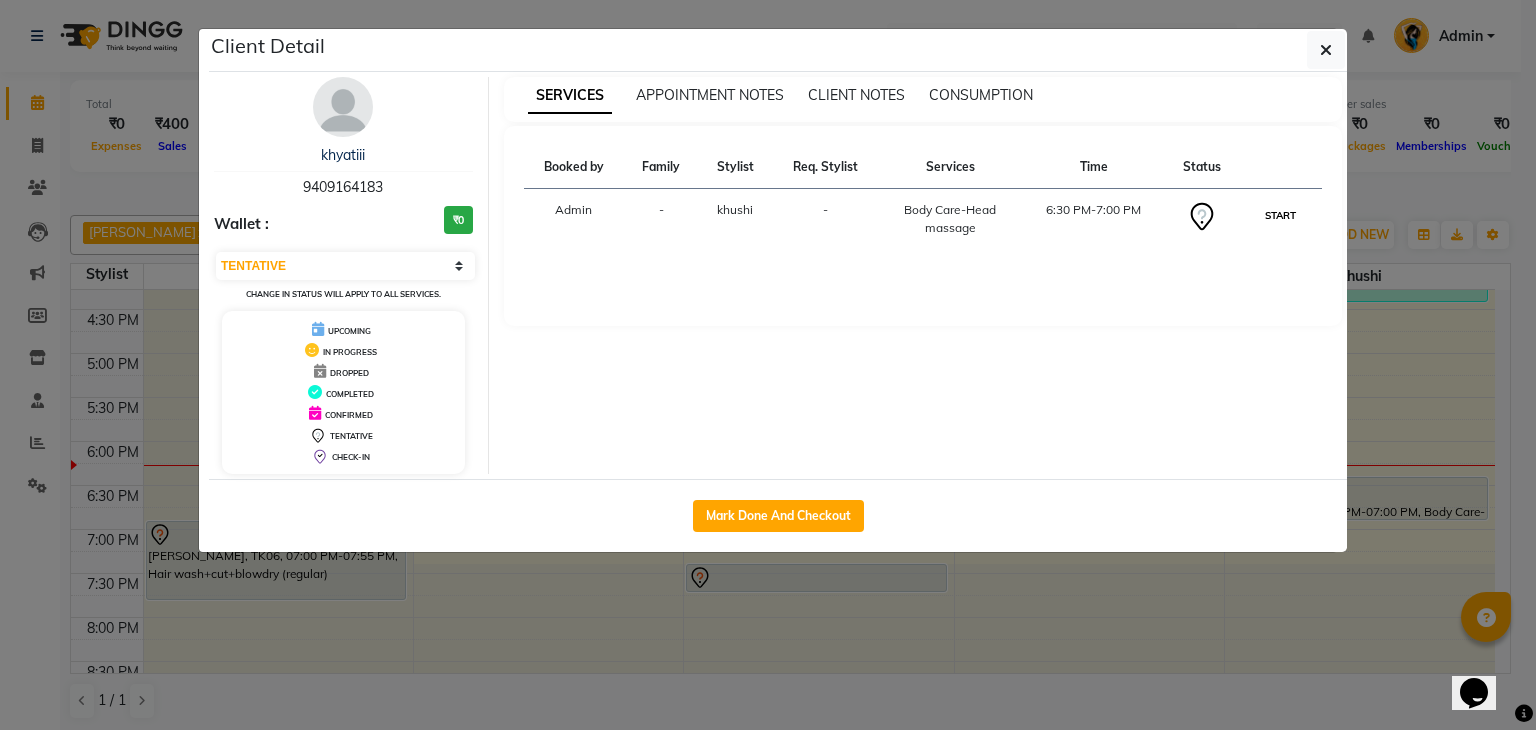 click on "START" at bounding box center (1280, 215) 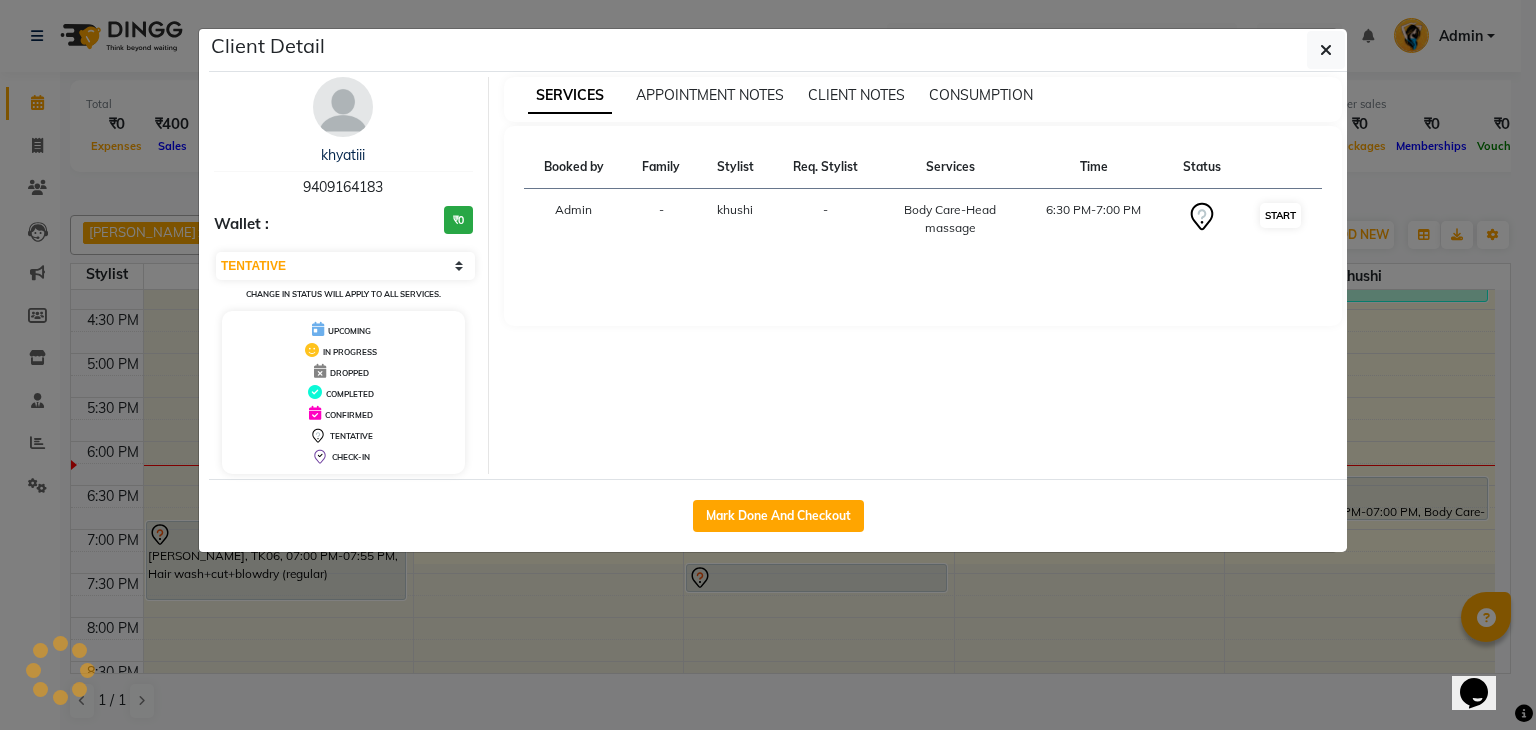 select on "1" 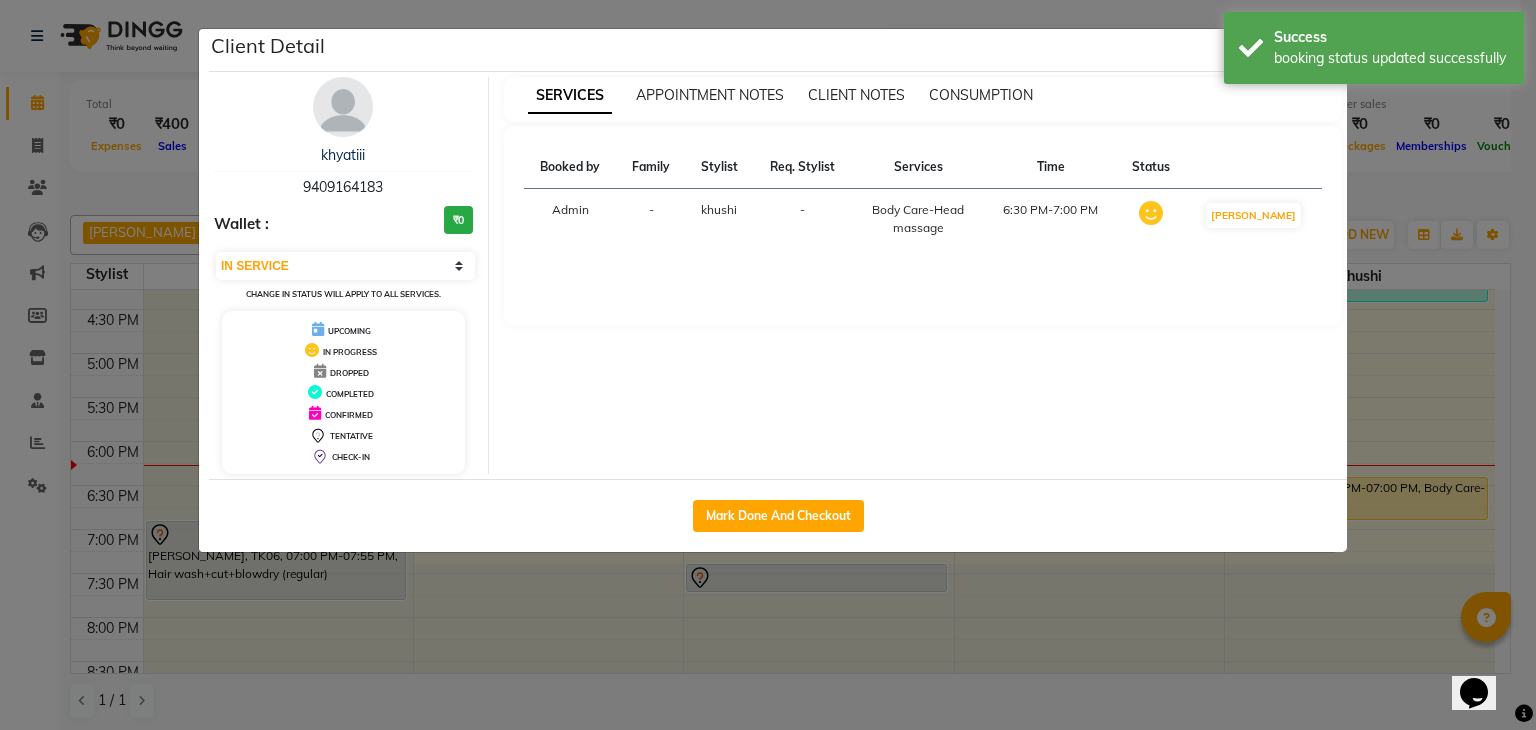 click on "Client Detail  khyatiii    9409164183 Wallet : ₹0 Select IN SERVICE CONFIRMED TENTATIVE CHECK IN MARK DONE DROPPED UPCOMING Change in status will apply to all services. UPCOMING IN PROGRESS DROPPED COMPLETED CONFIRMED TENTATIVE CHECK-IN SERVICES APPOINTMENT NOTES CLIENT NOTES CONSUMPTION Booked by Family Stylist Req. Stylist Services Time Status  Admin  - khushi -  Body Care-Head massage   6:30 PM-7:00 PM   MARK DONE   Mark Done And Checkout" 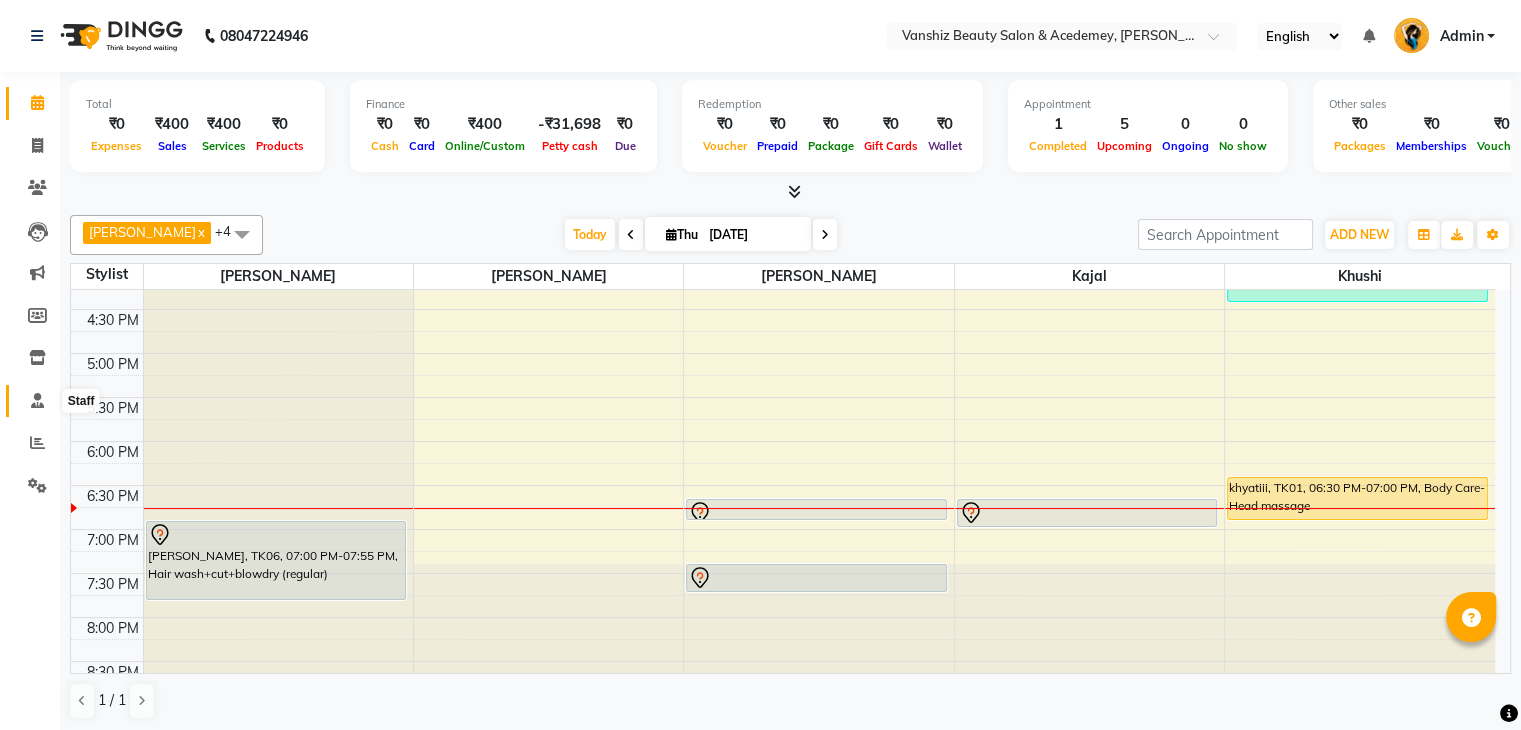 click 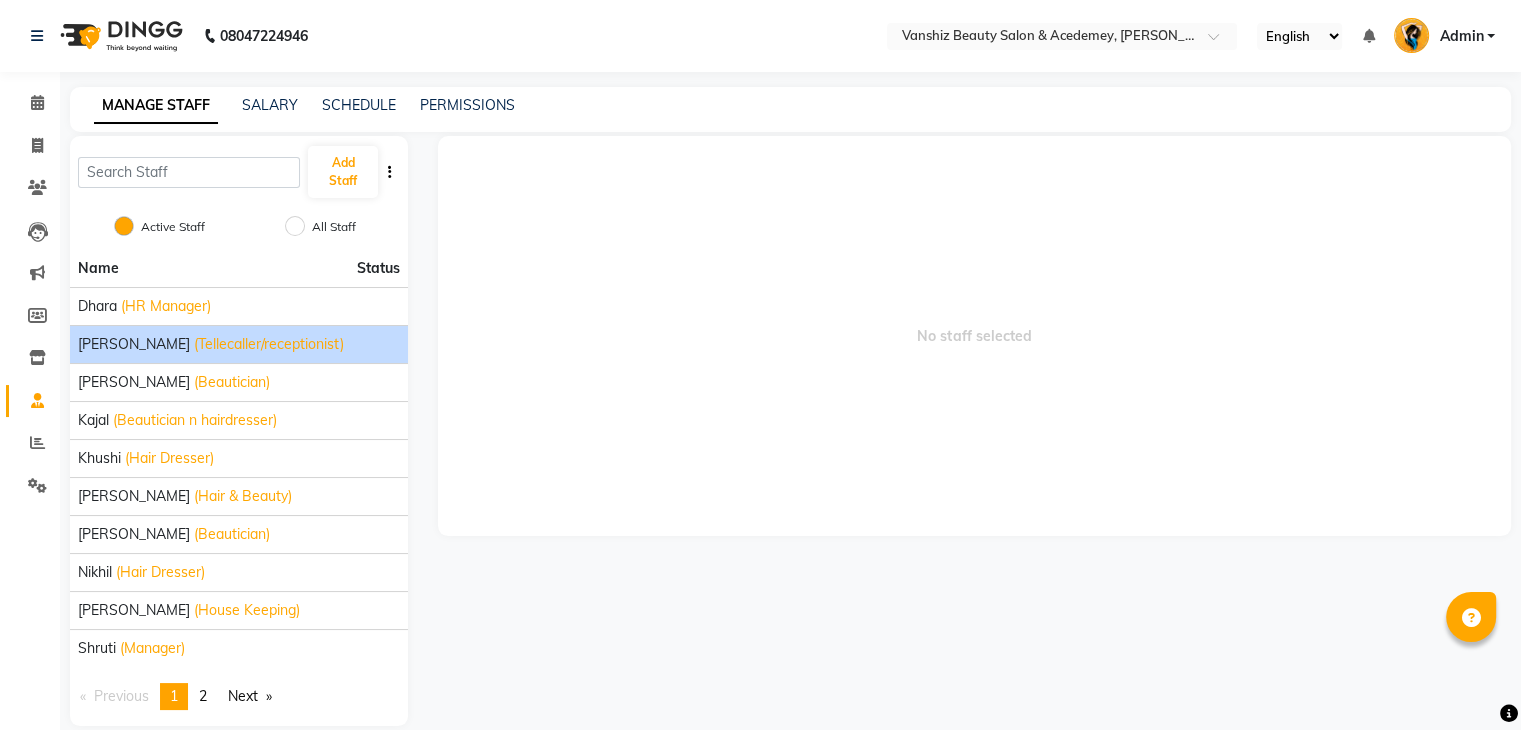 click on "(Tellecaller/receptionist)" 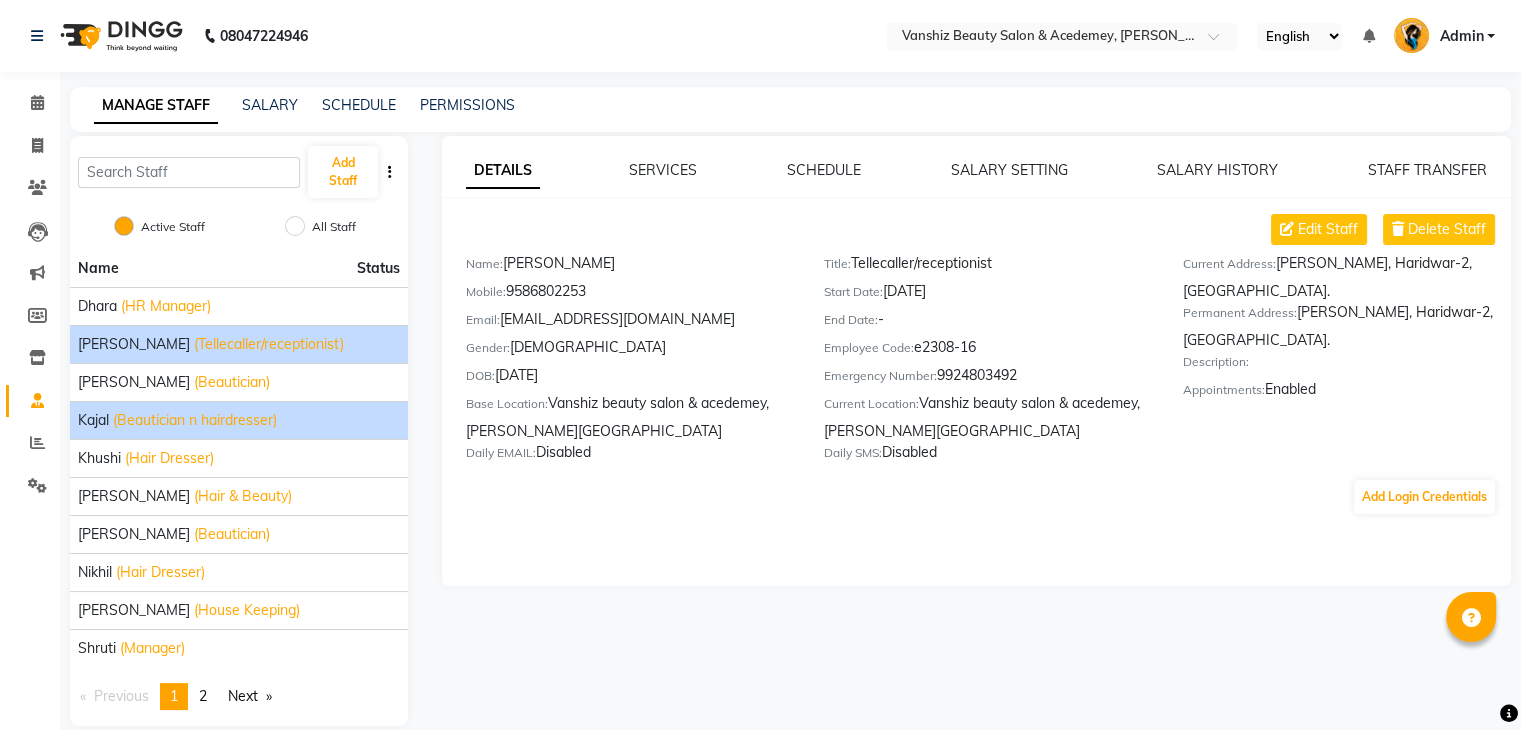 click on "(Beautician n hairdresser)" 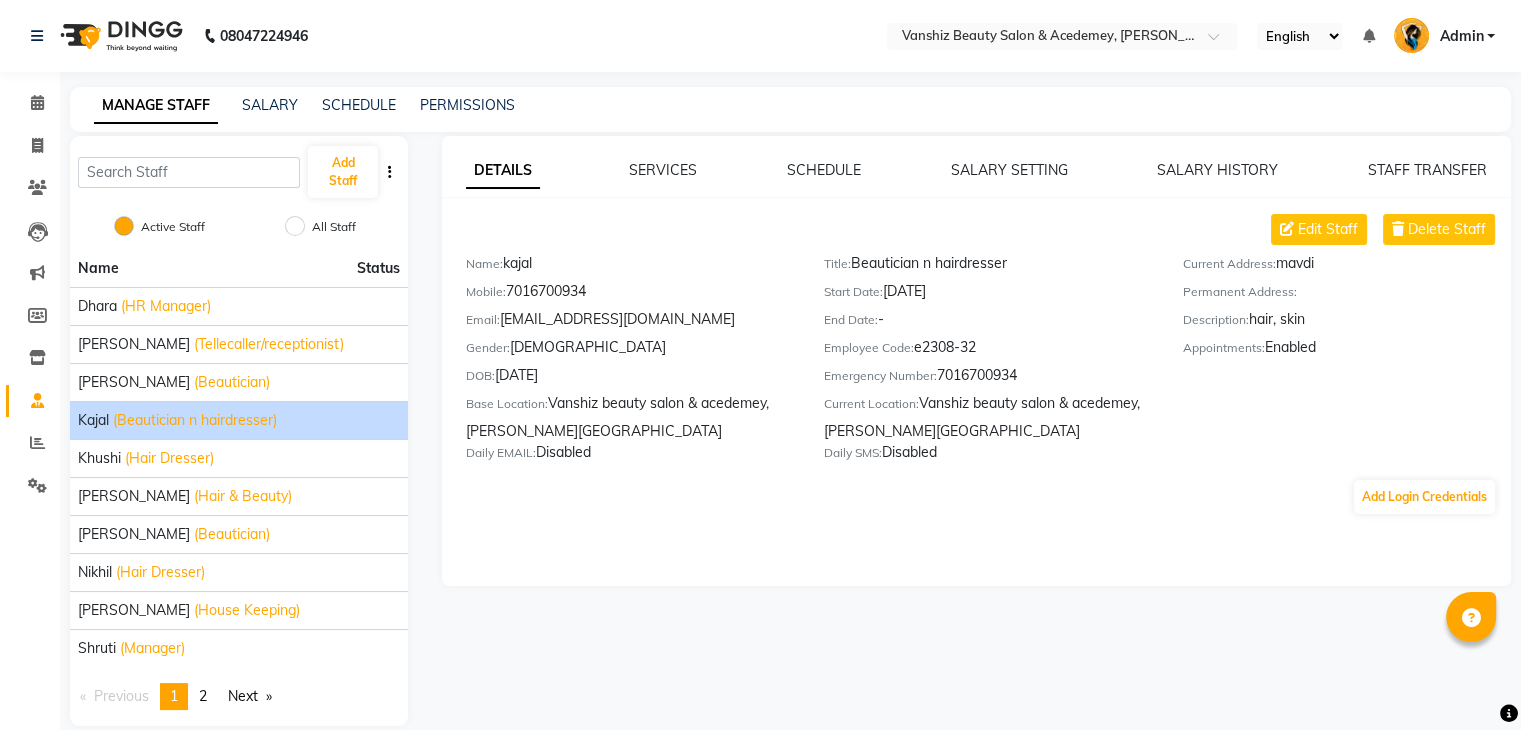 click on "kajal (Beautician n hairdresser)" 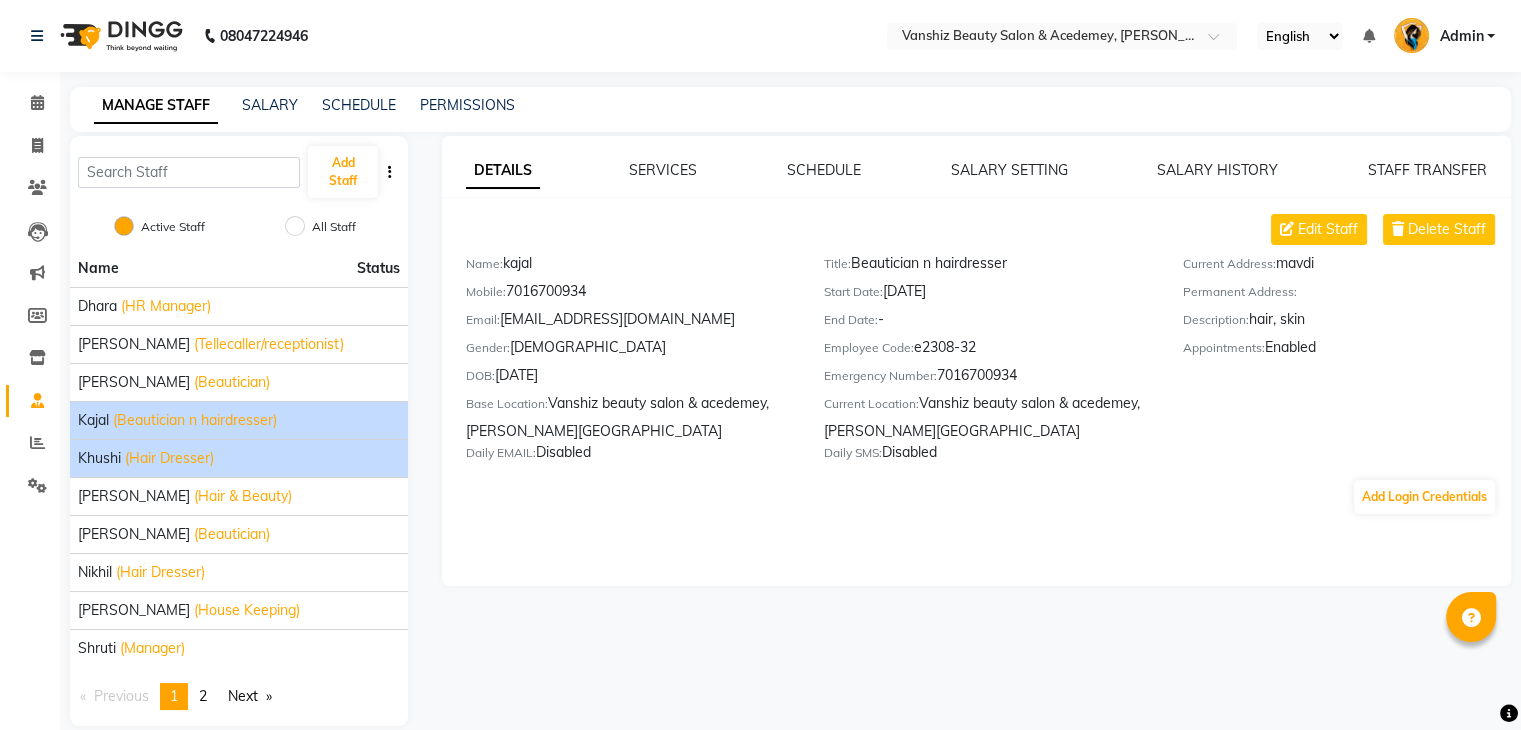 click on "khushi (Hair Dresser)" 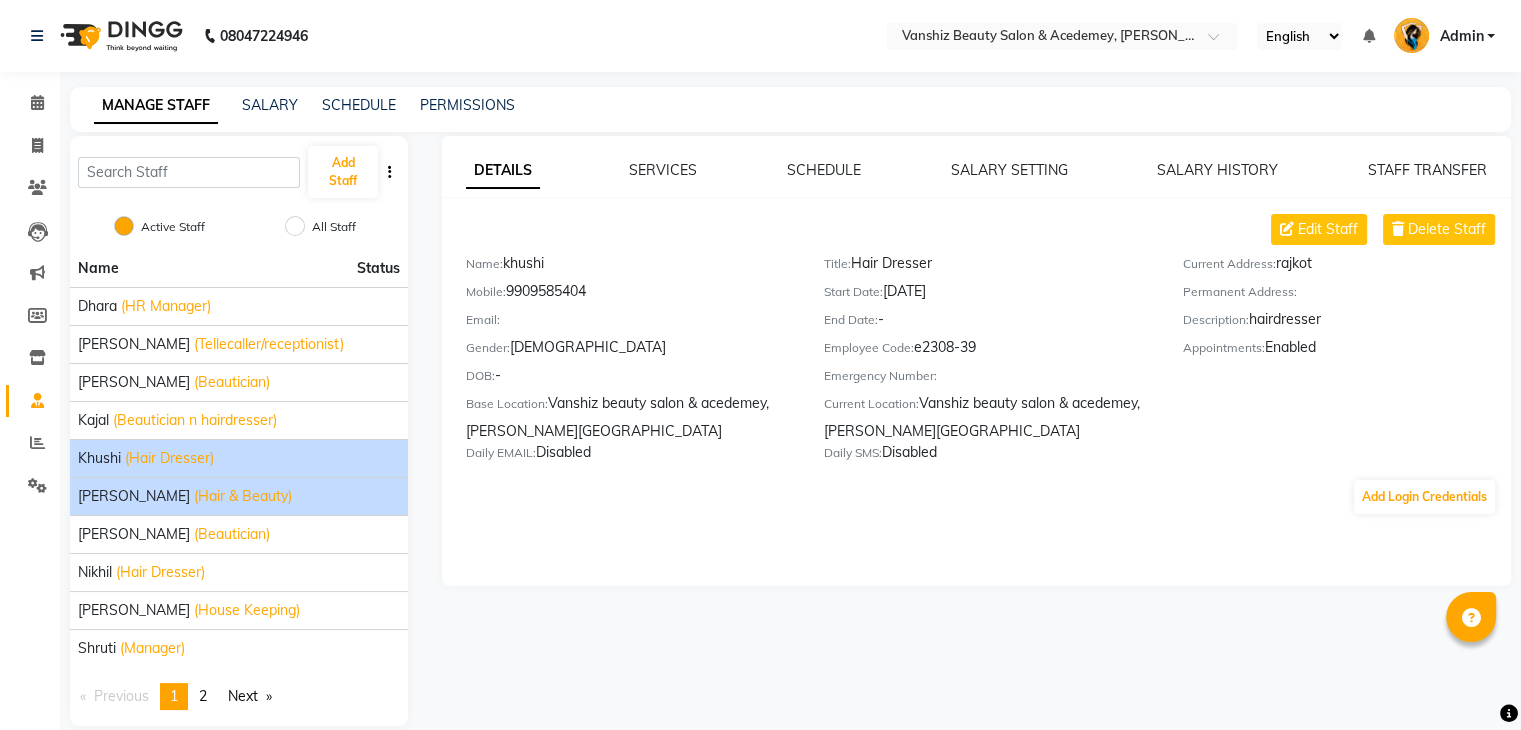 click on "kirti  (Hair & Beauty)" 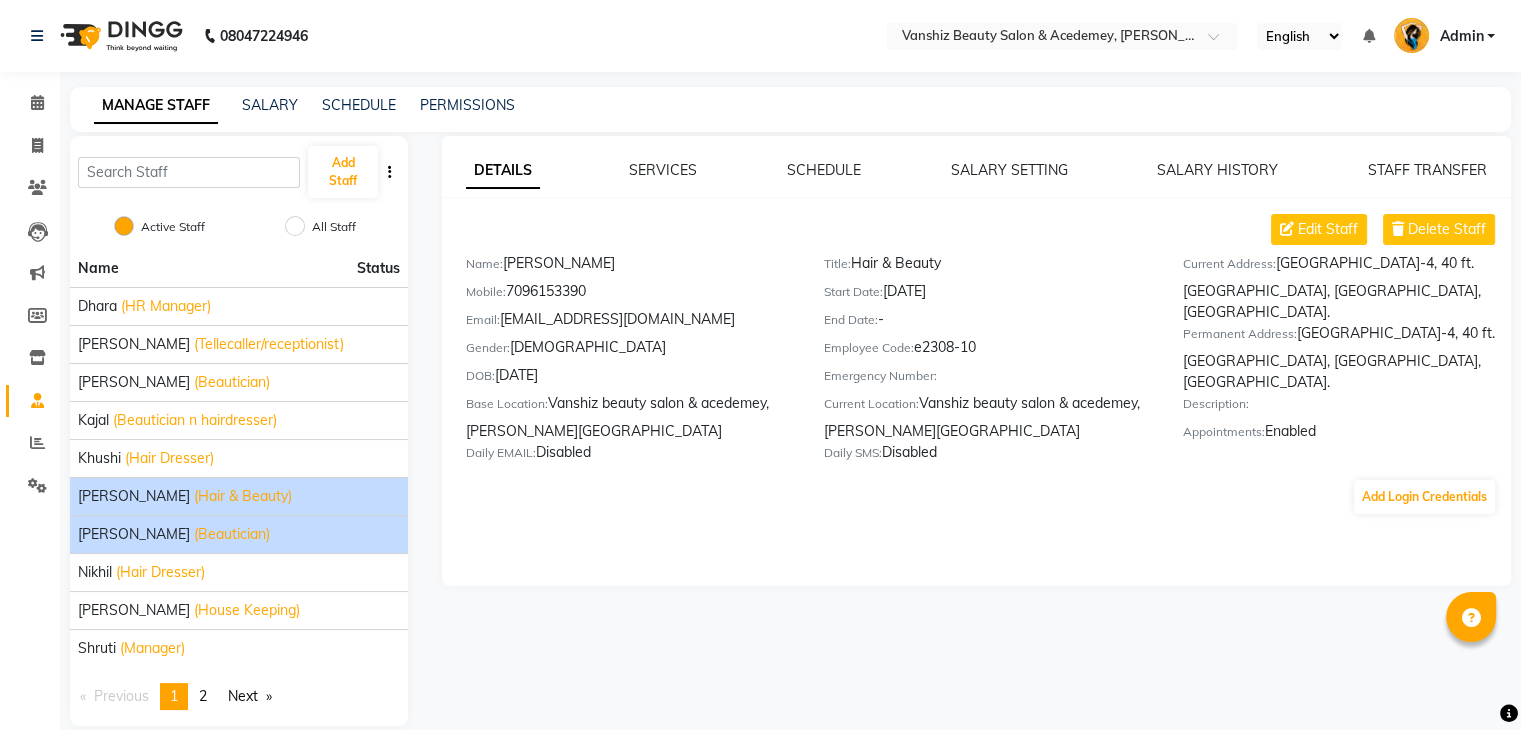 click on "[PERSON_NAME] (Beautician)" 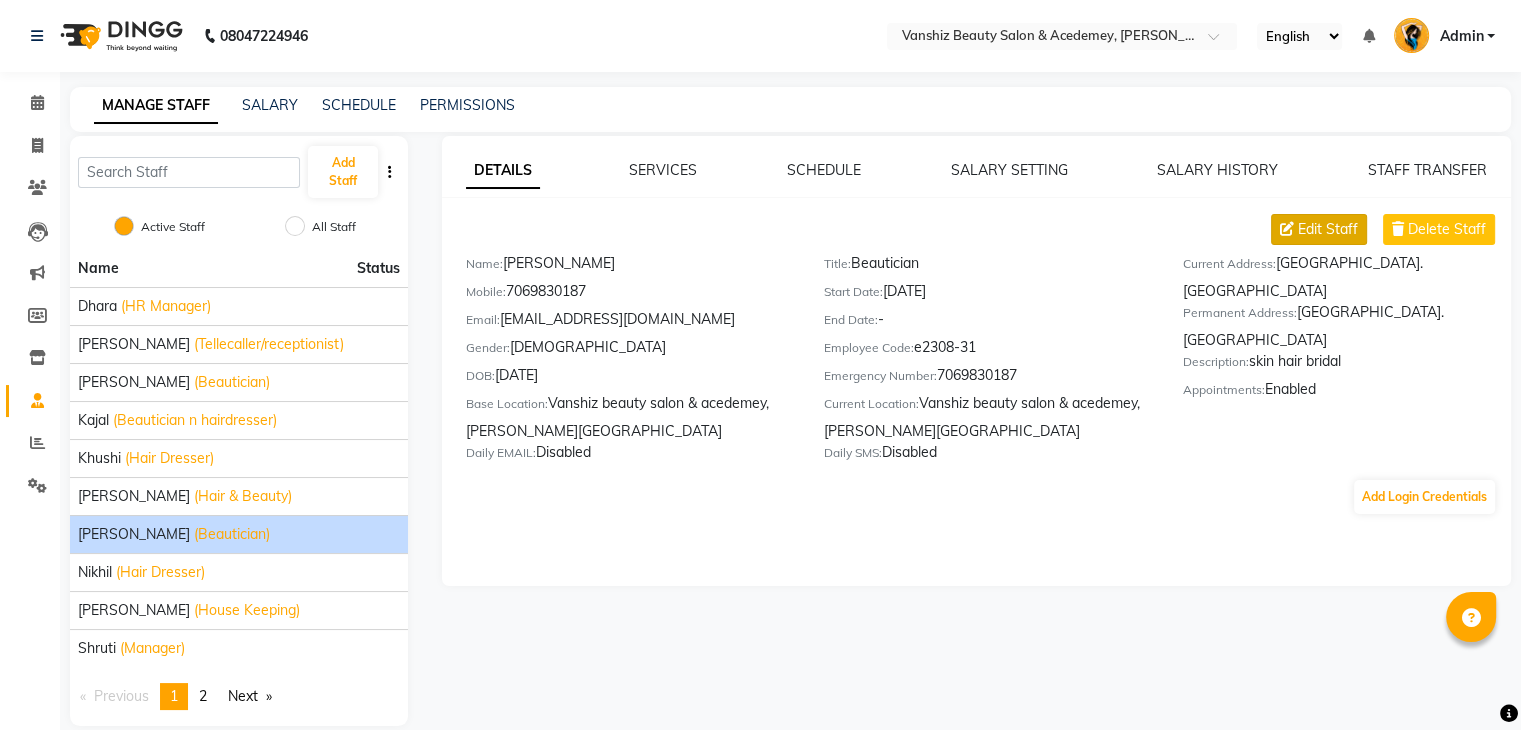 click on "Edit Staff" 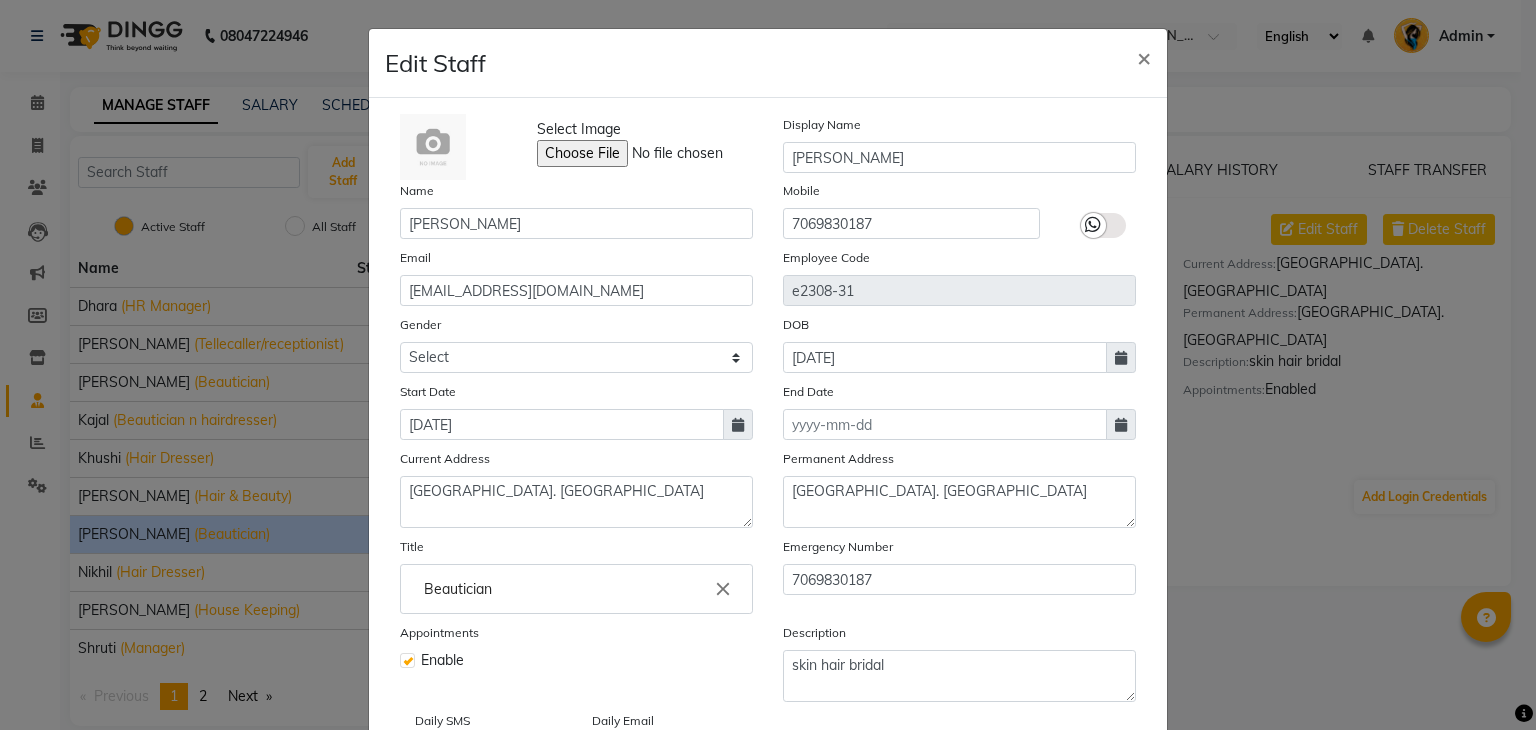 click 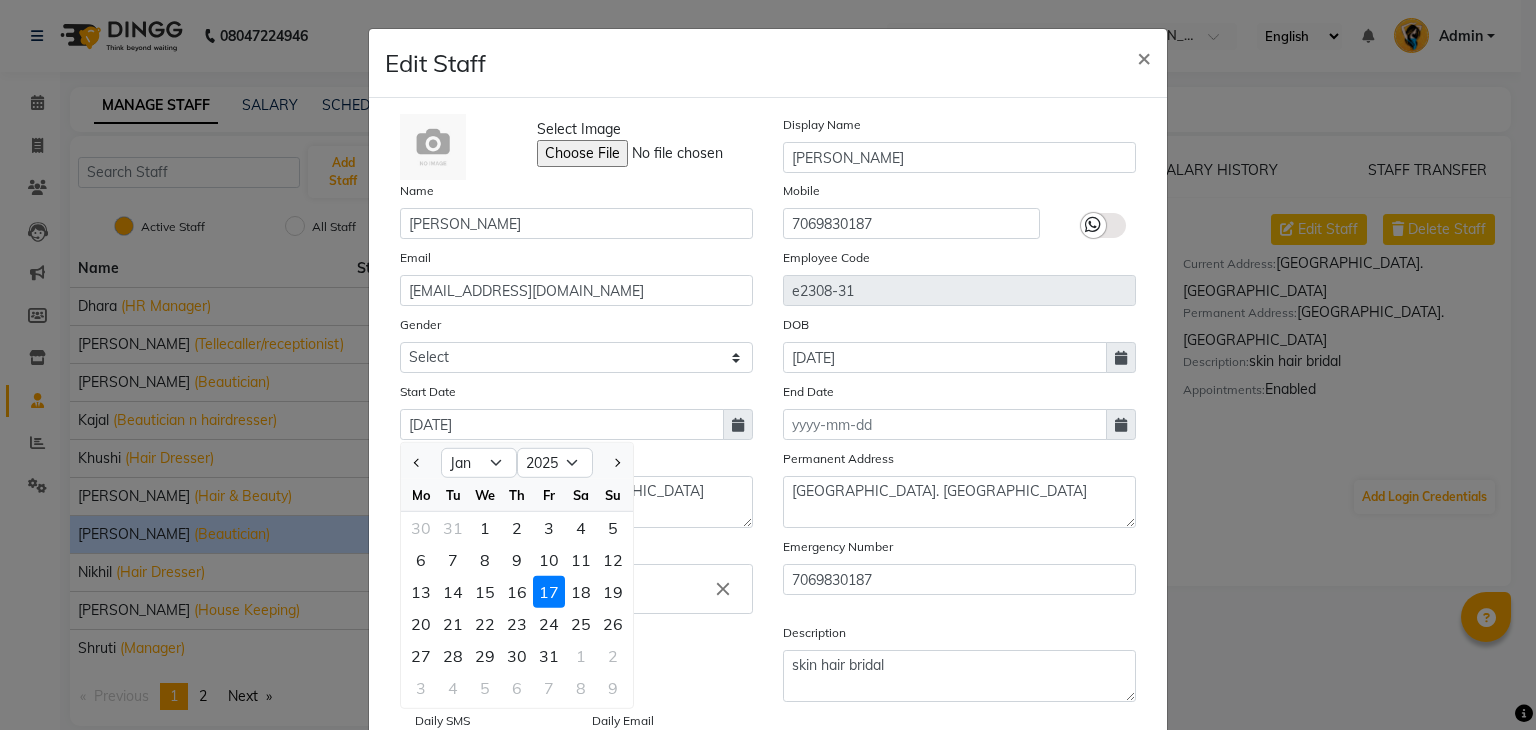 click 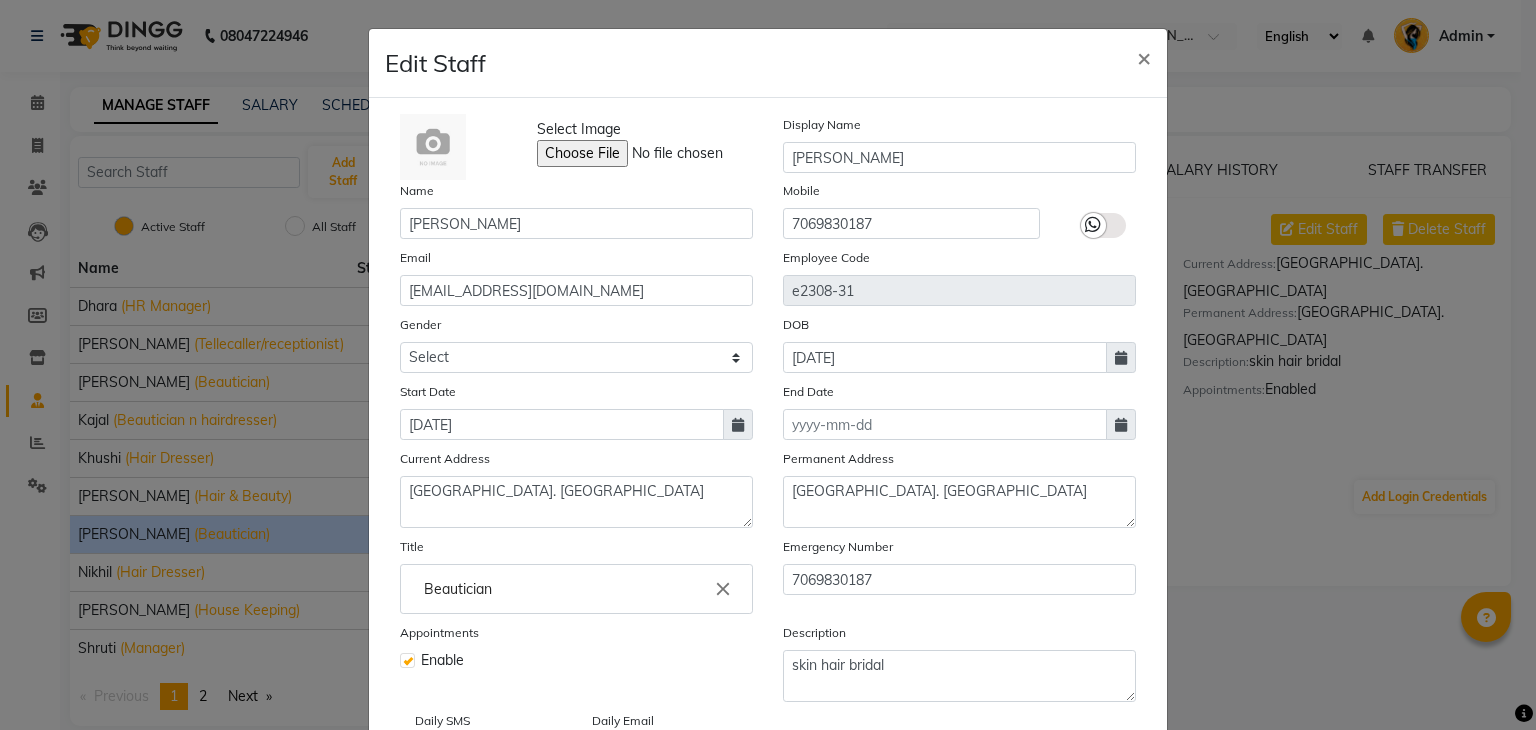 click 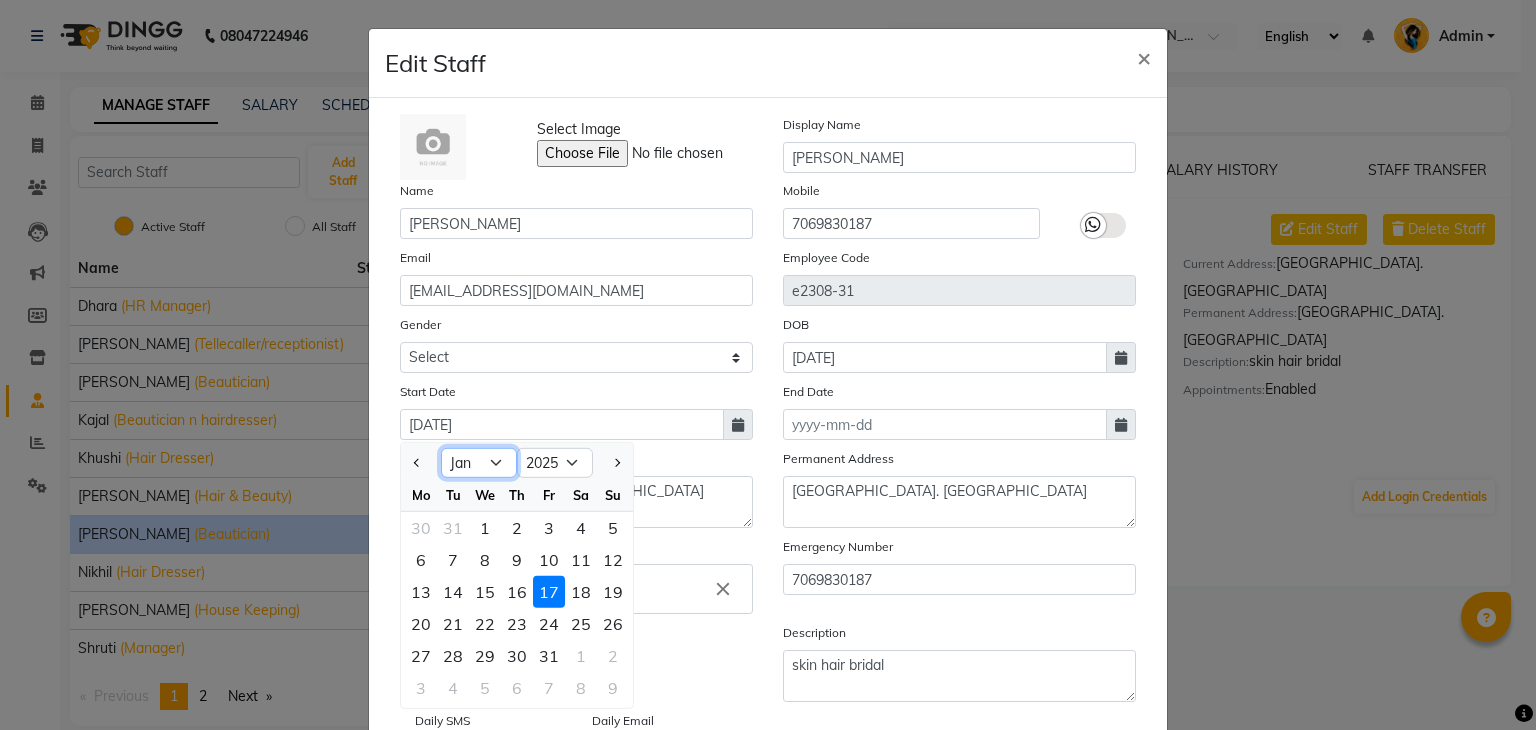 click on "Jan Feb Mar Apr May Jun Jul Aug Sep Oct Nov Dec" 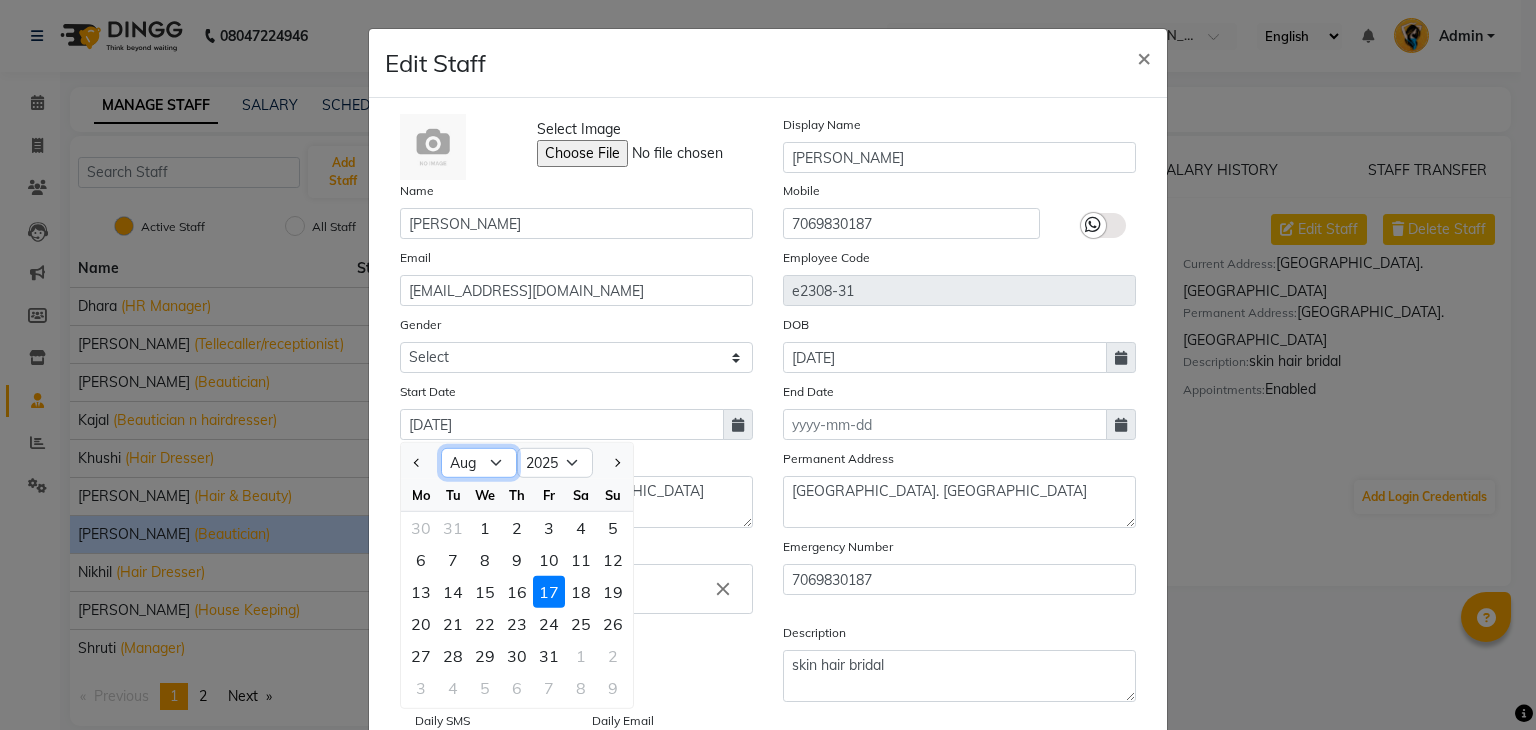 click on "Jan Feb Mar Apr May Jun Jul Aug Sep Oct Nov Dec" 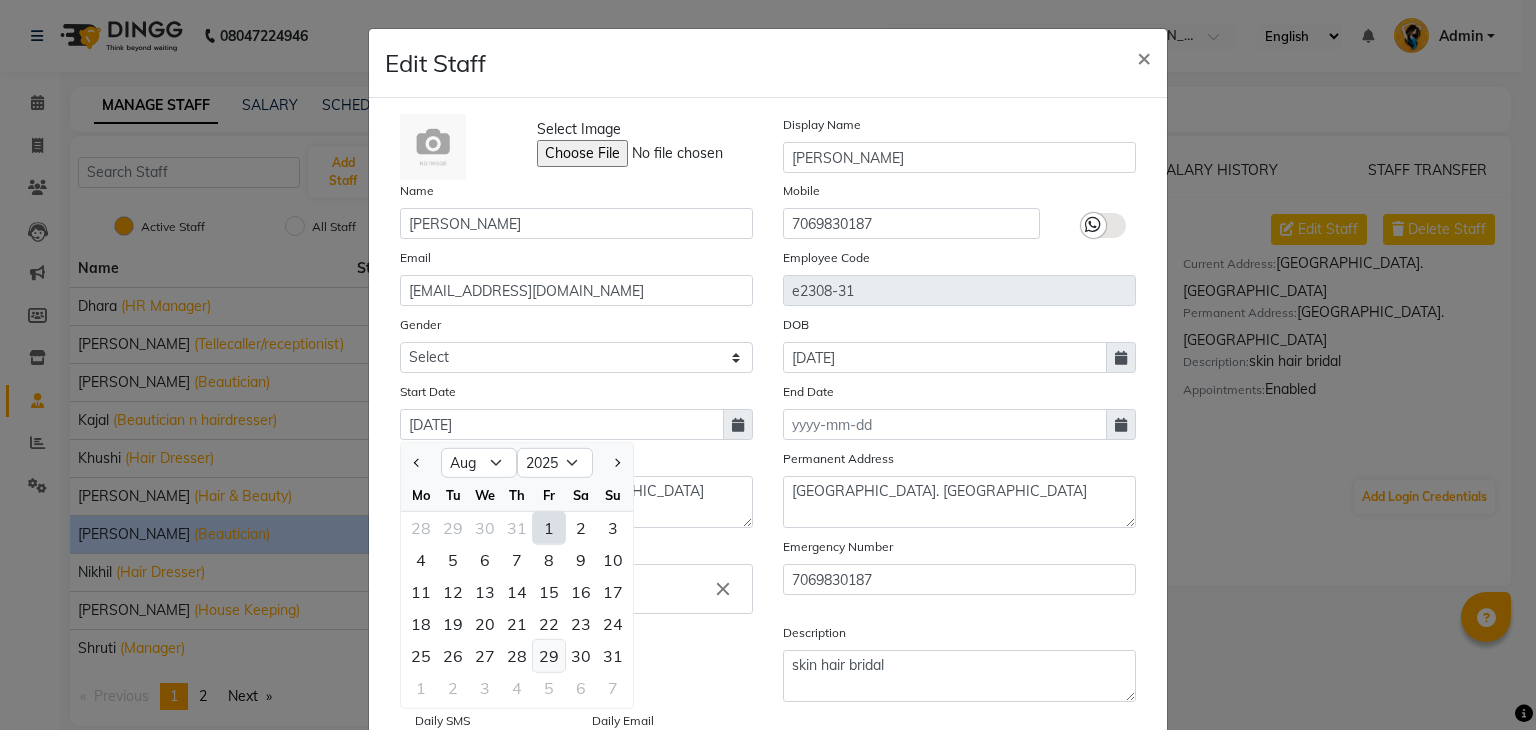 click on "29" 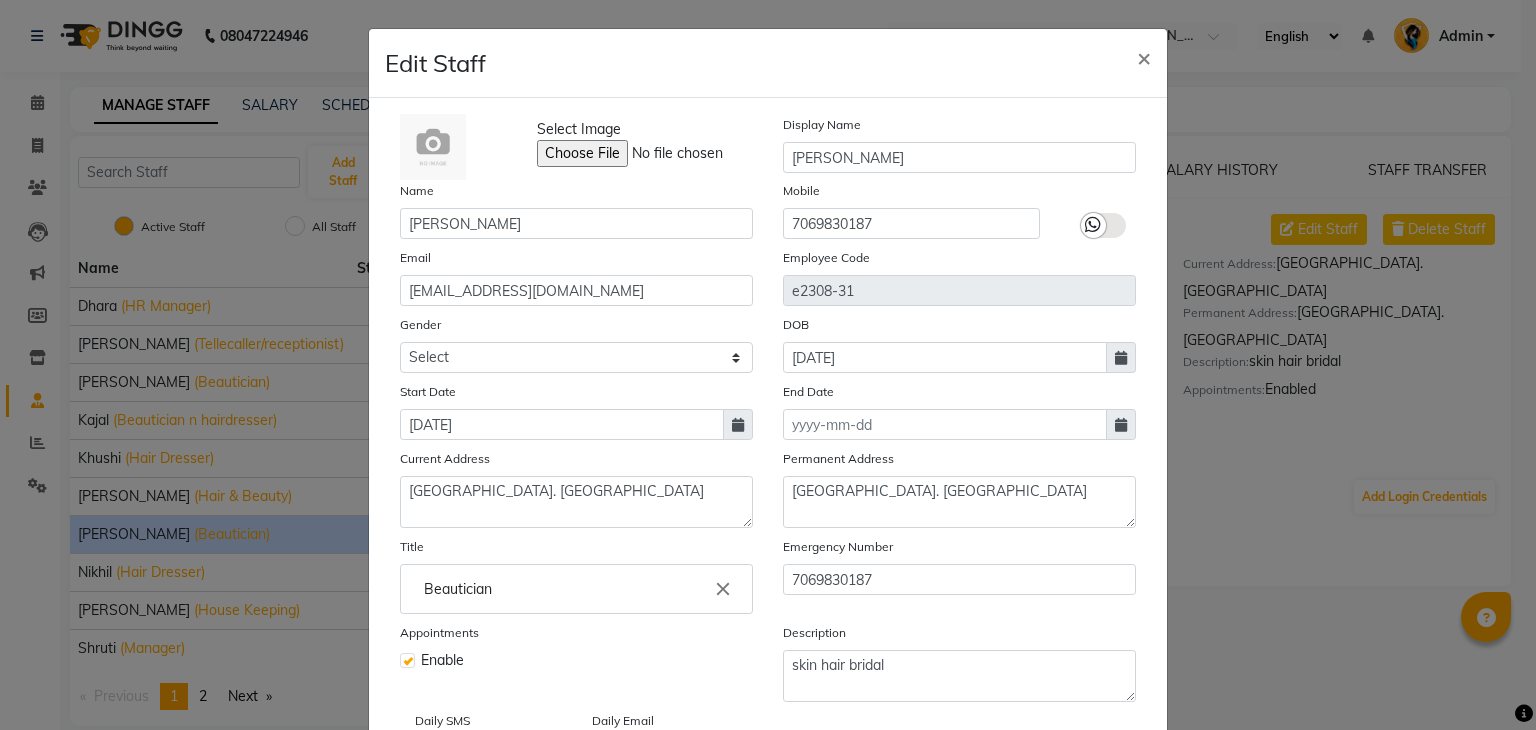 scroll, scrollTop: 160, scrollLeft: 0, axis: vertical 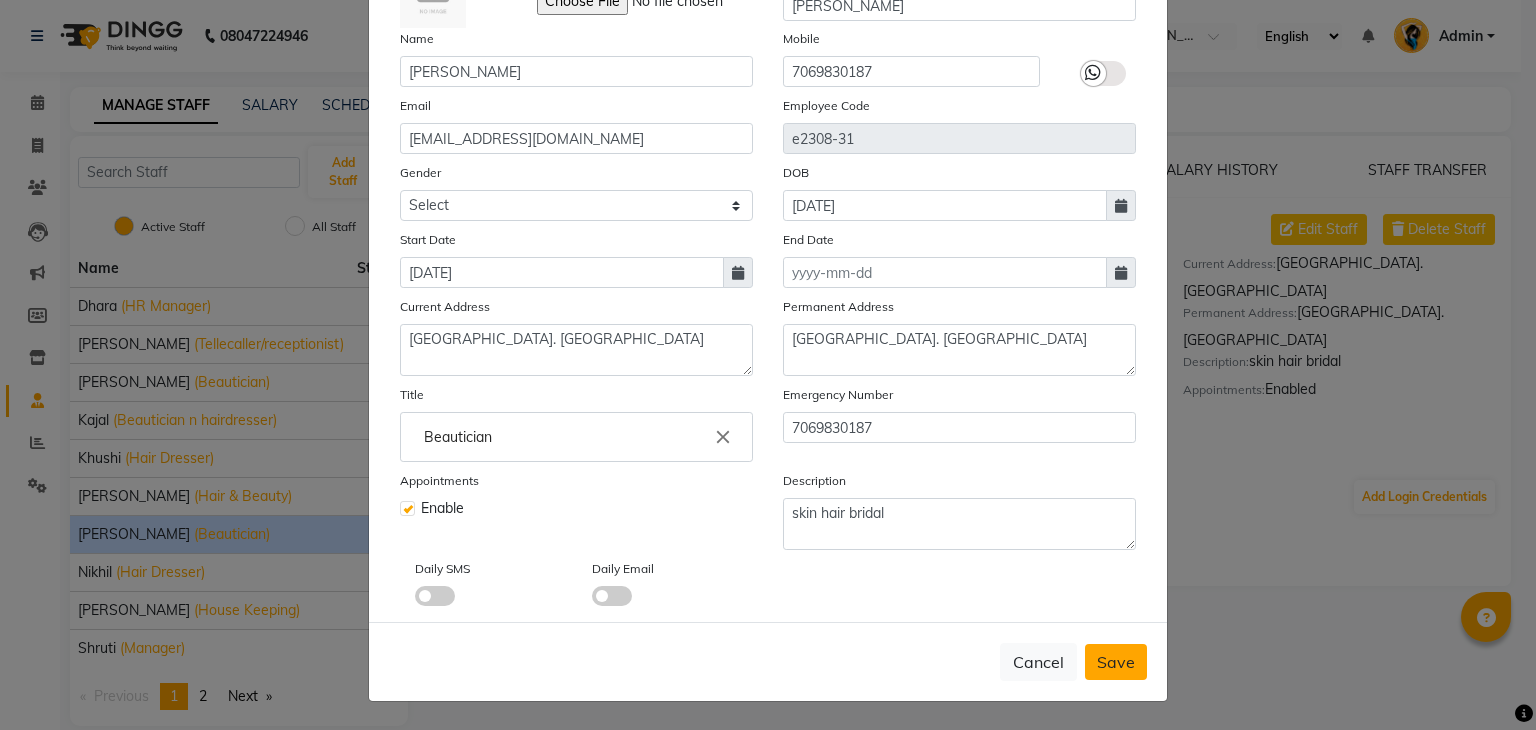 click on "Save" at bounding box center [1116, 662] 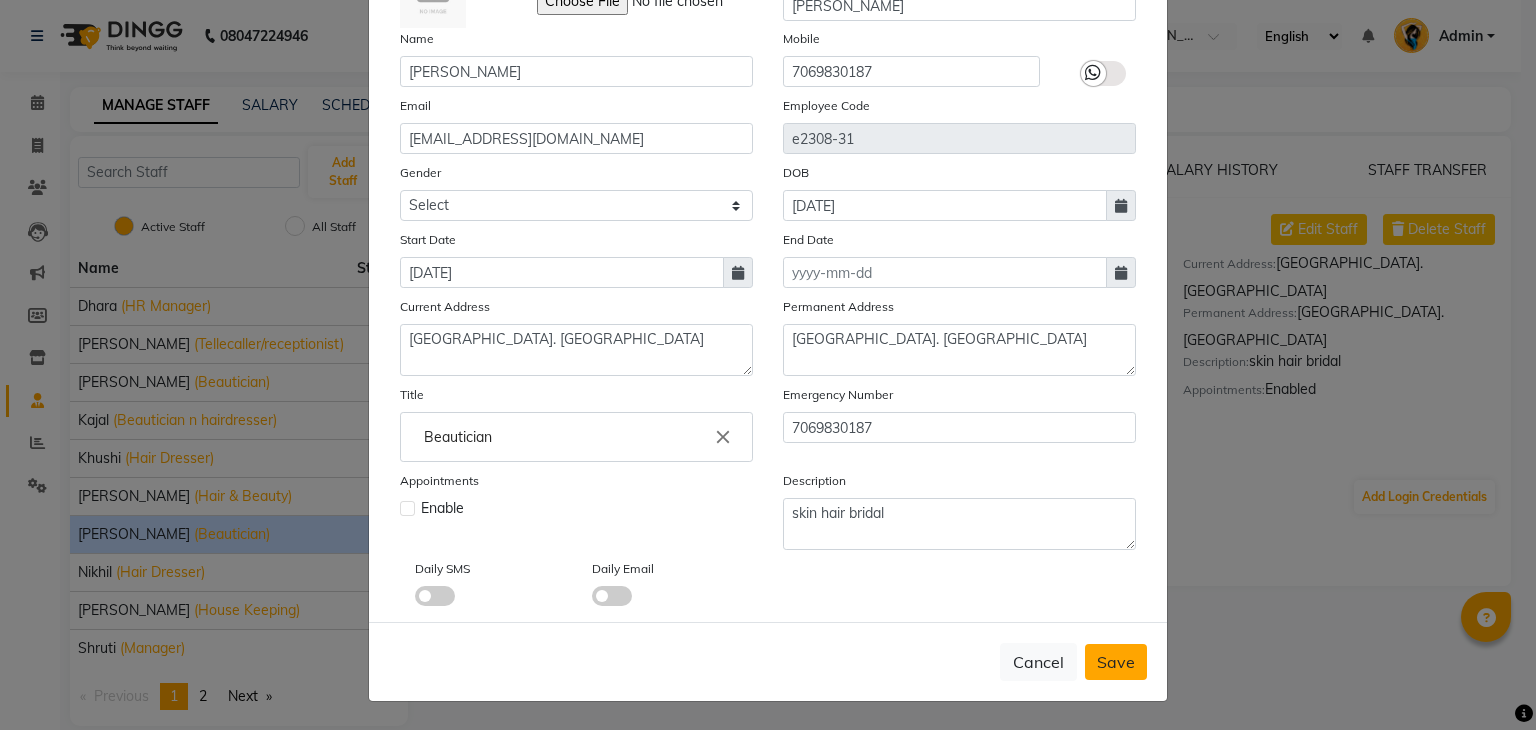 type 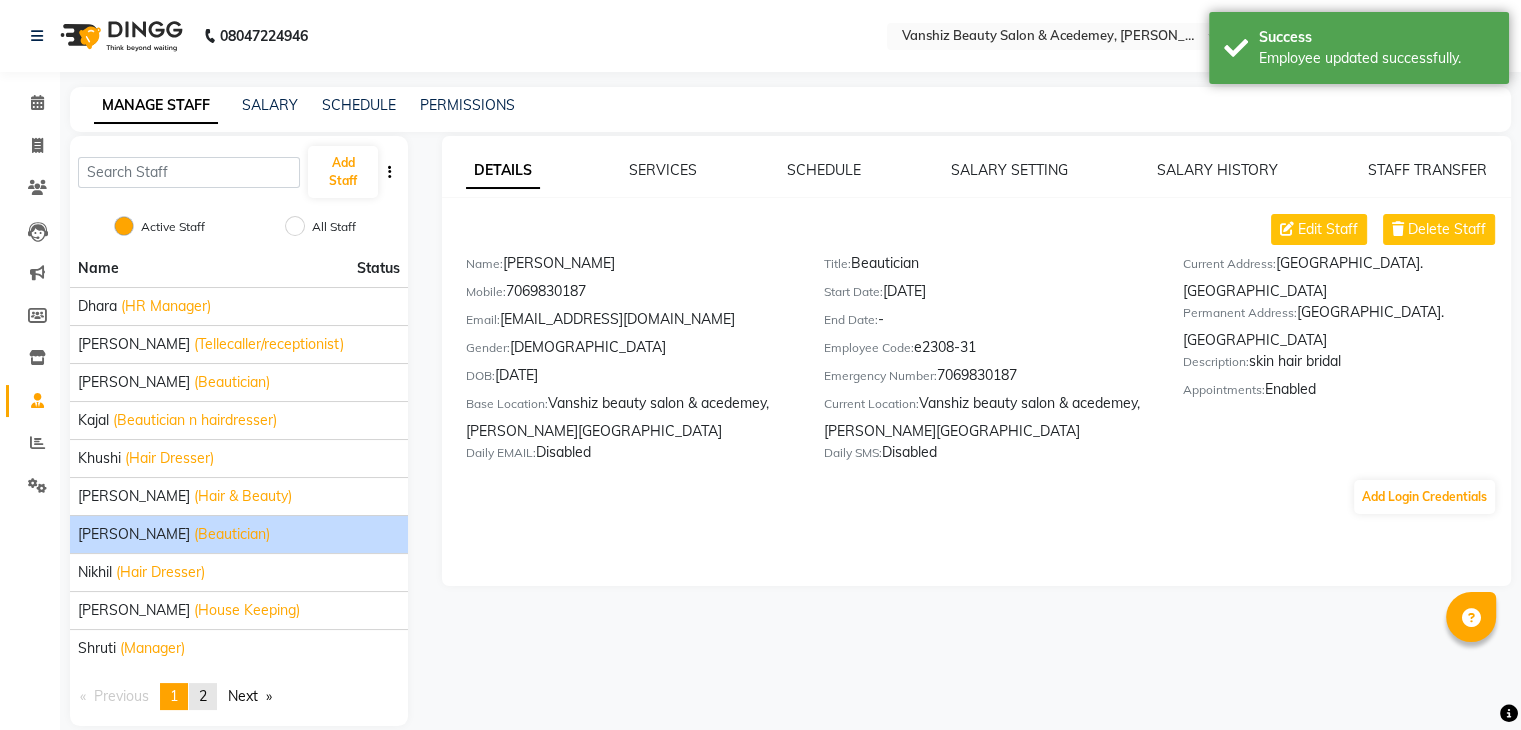 click on "page  2" at bounding box center (203, 696) 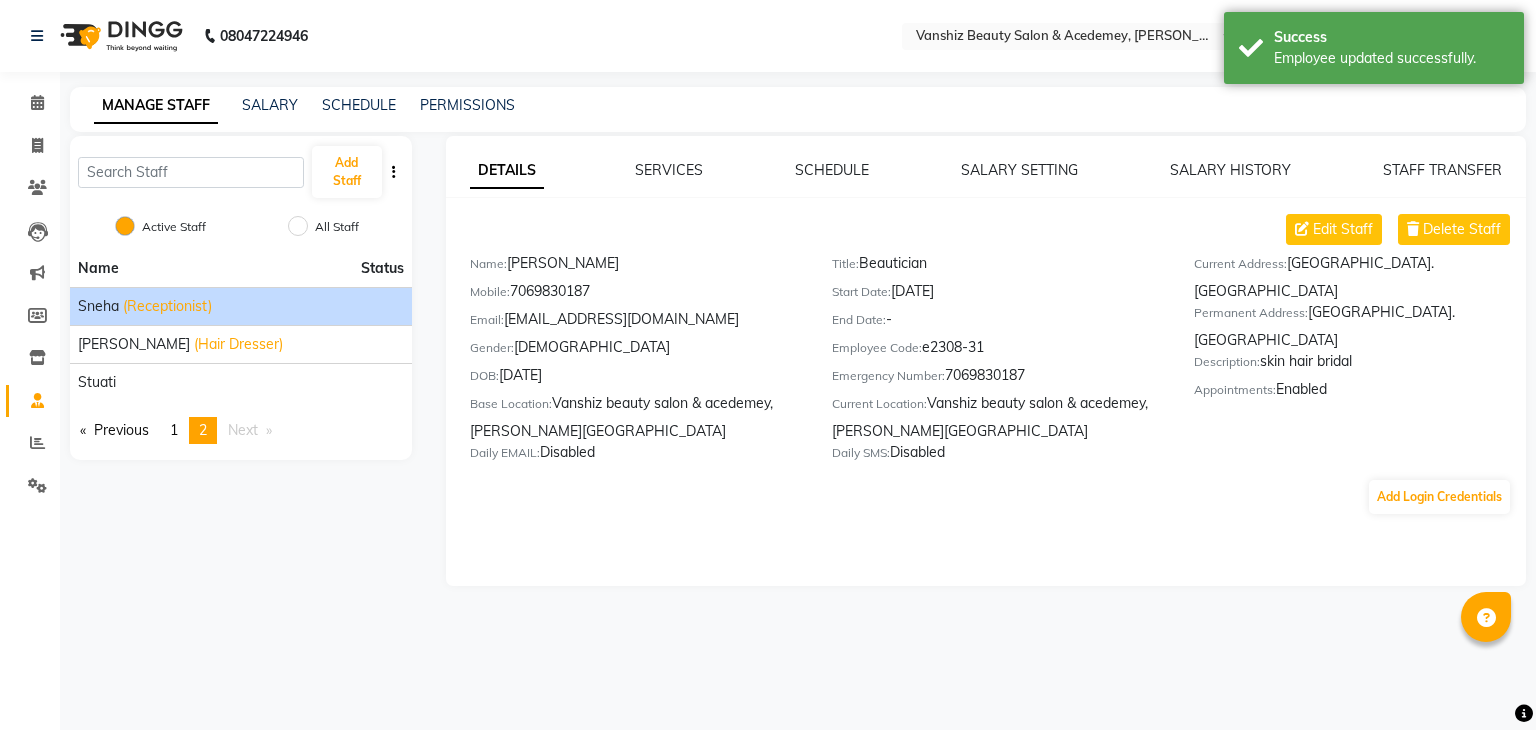 click on "Sneha (Receptionist)" 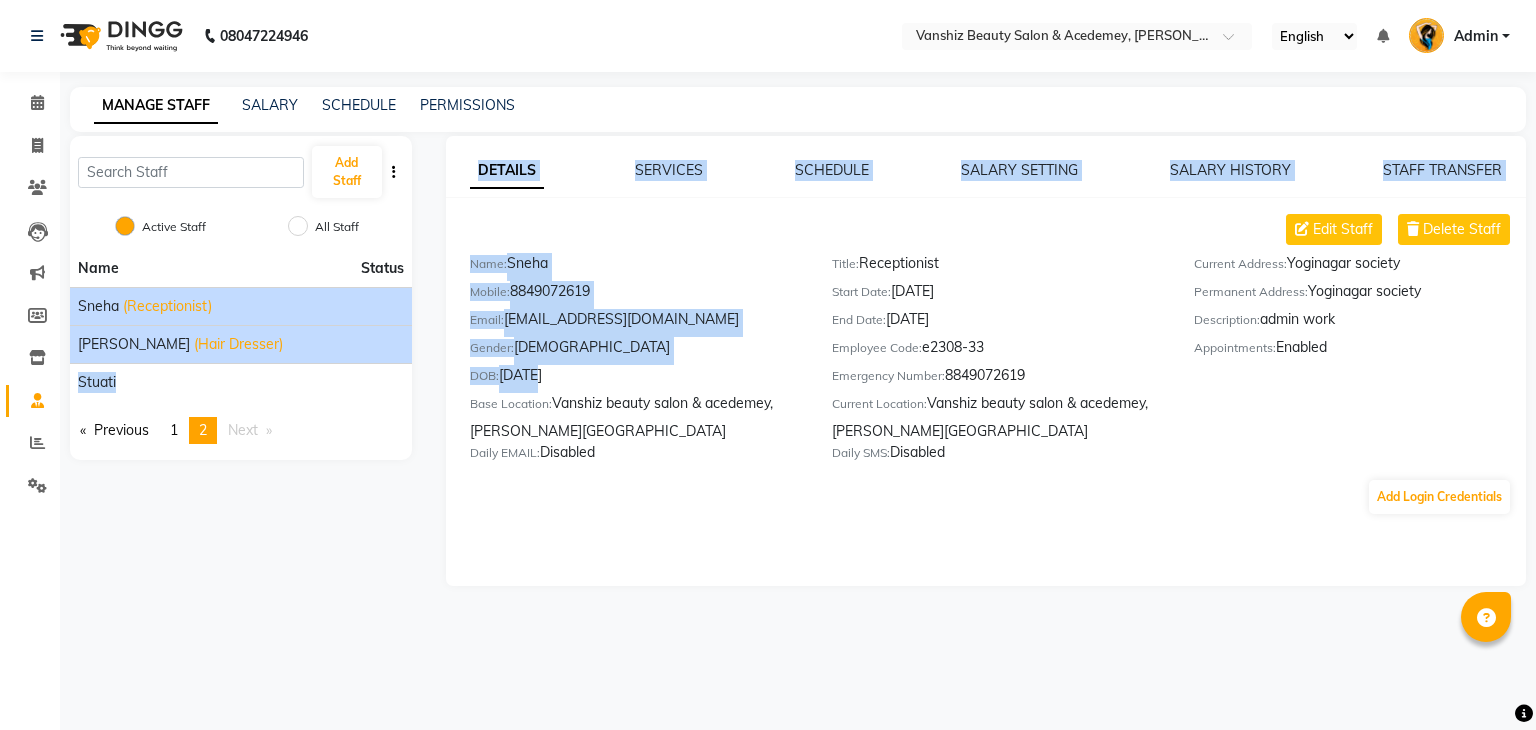 drag, startPoint x: 530, startPoint y: 388, endPoint x: 150, endPoint y: 358, distance: 381.18237 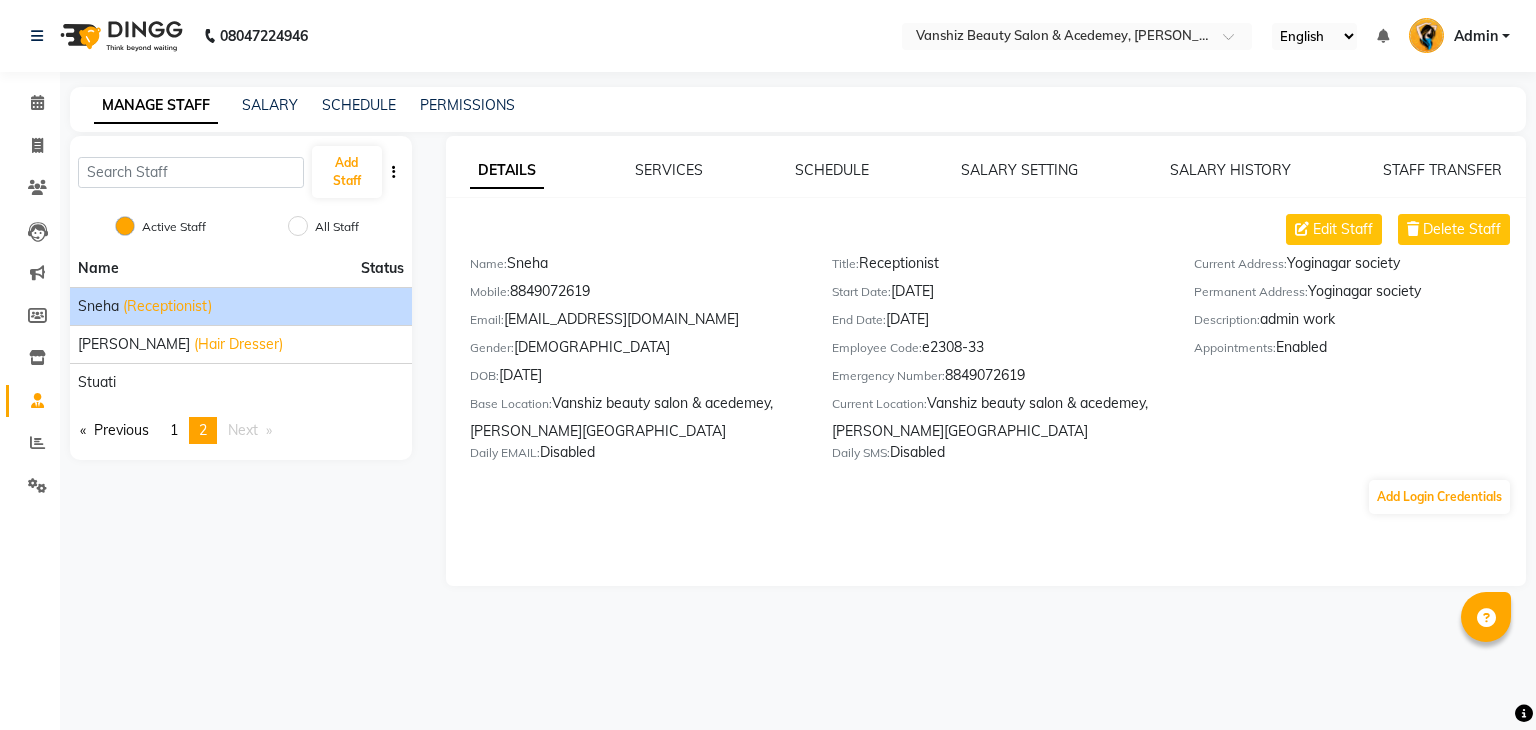 click on "08047224946 Select Location × Vanshiz Beauty Salon & Acedemey, Vatsalya Plaza English ENGLISH Español العربية मराठी हिंदी ગુજરાતી தமிழ் 中文 Notifications nothing to show Admin Manage Profile Change Password Sign out  Version:3.15.3" 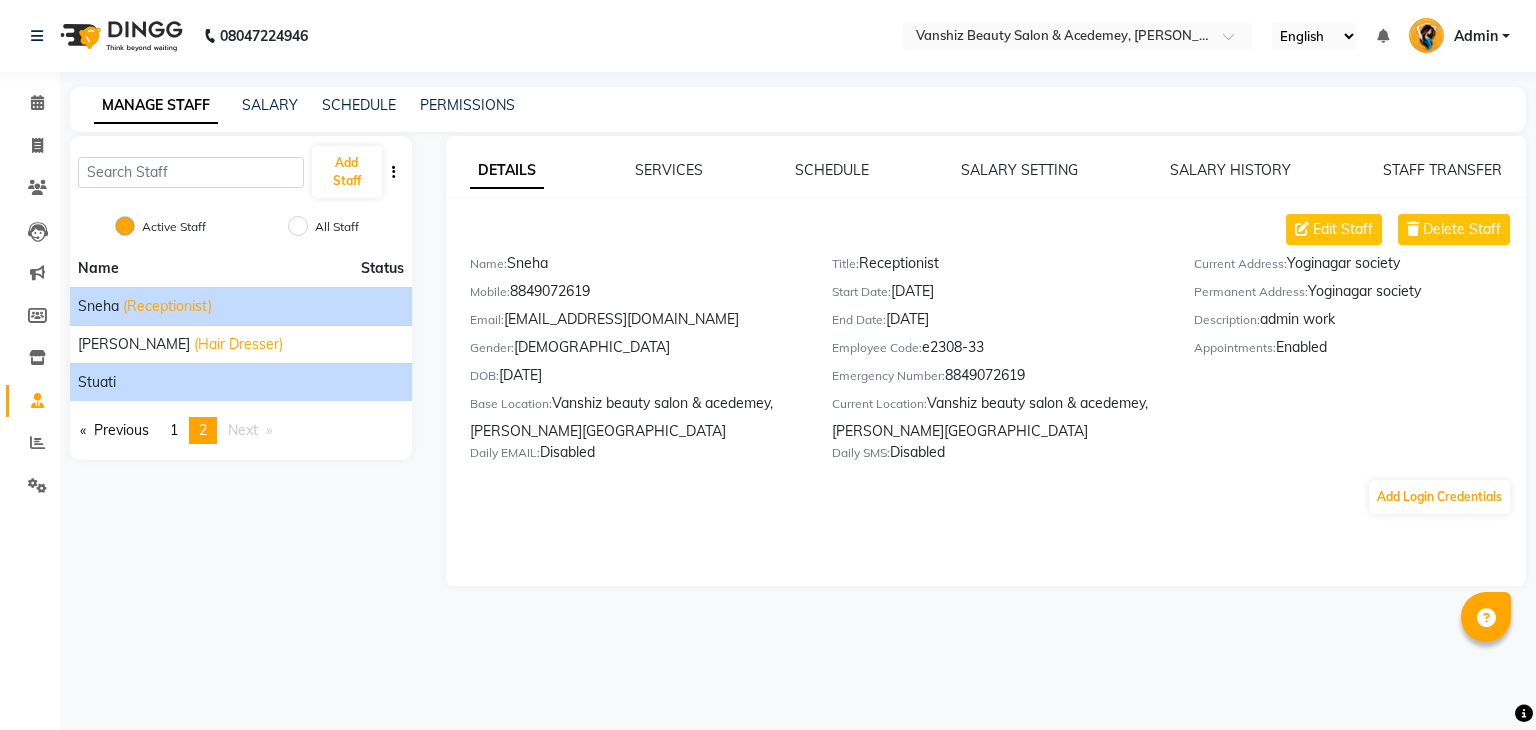 click on "Stuati" 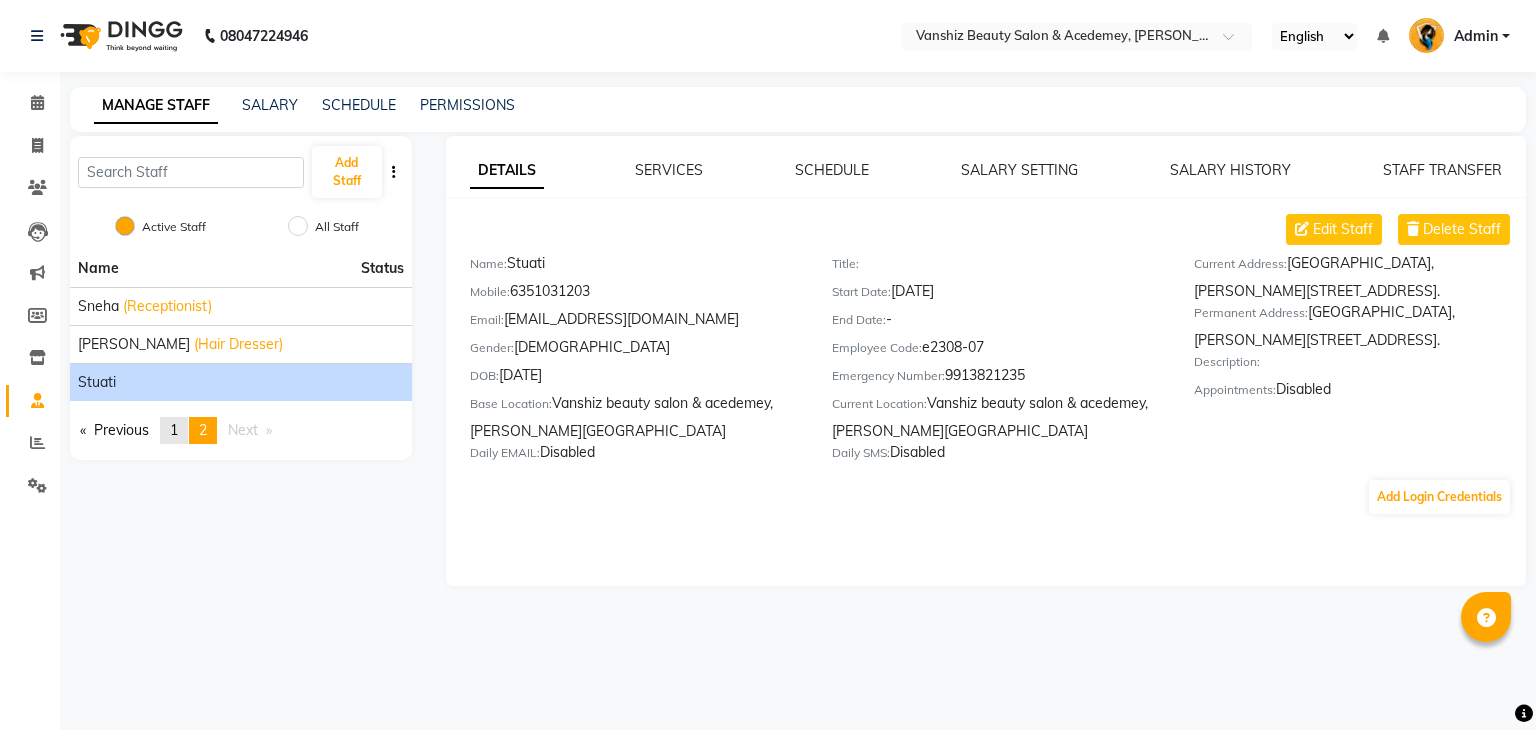 click on "1" at bounding box center (174, 430) 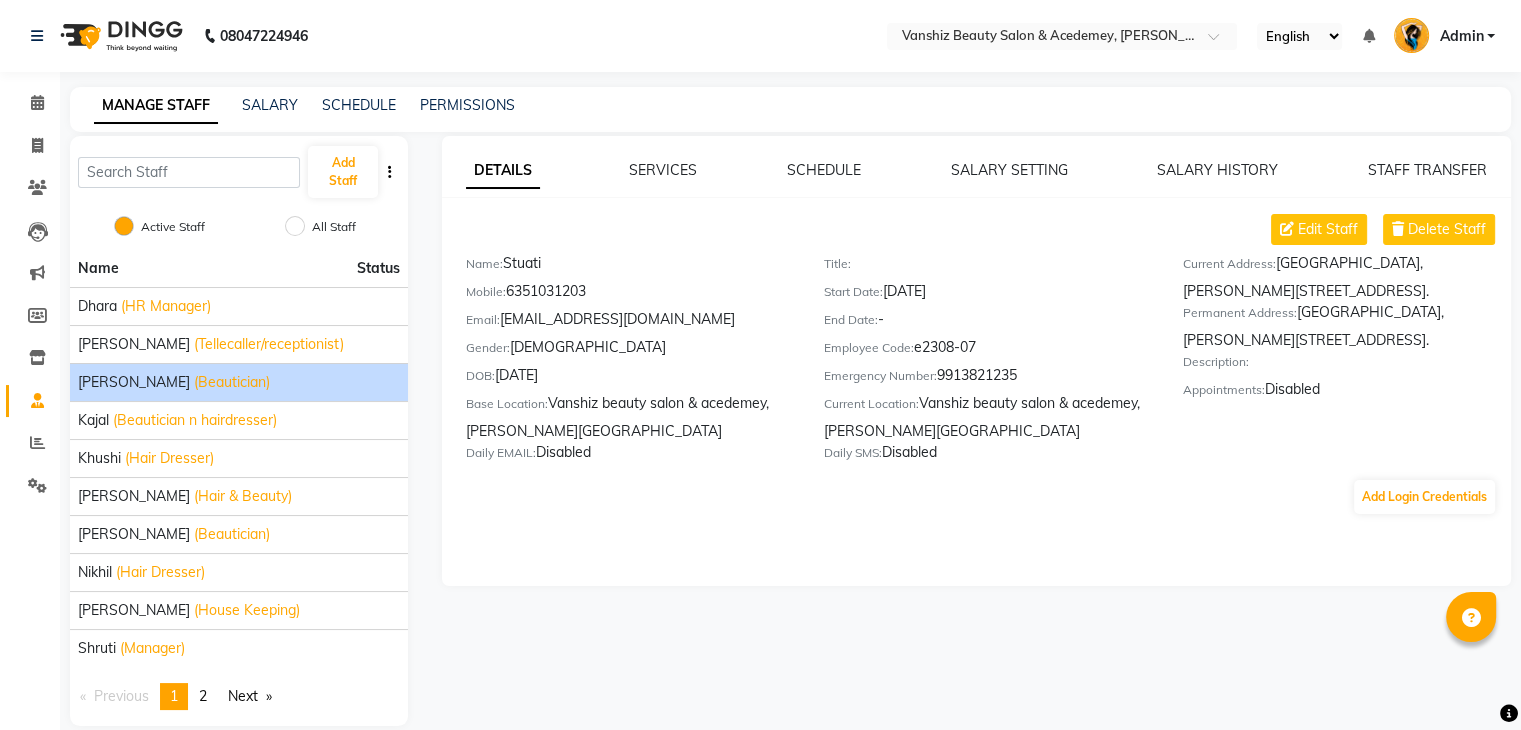 click on "(Beautician)" 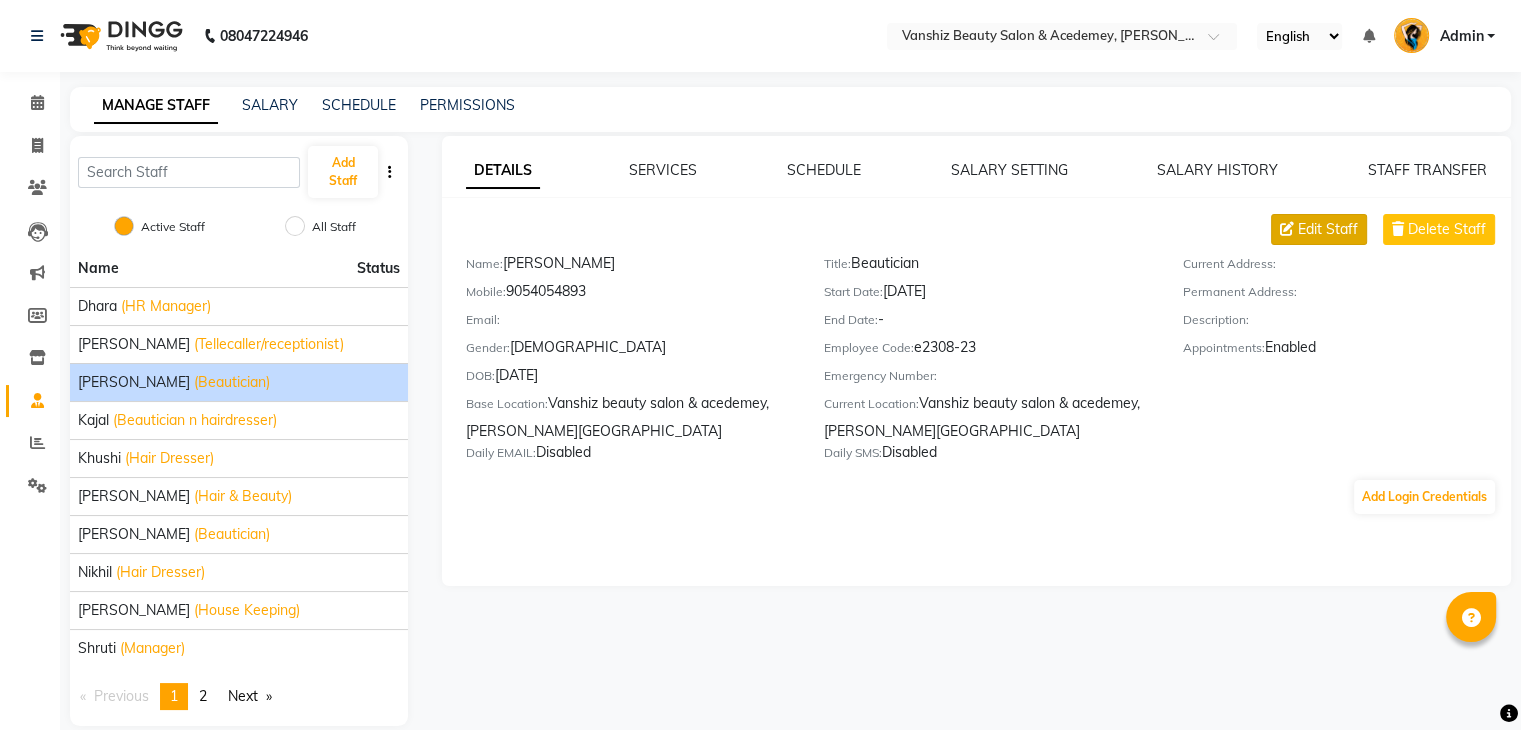 click on "Edit Staff" 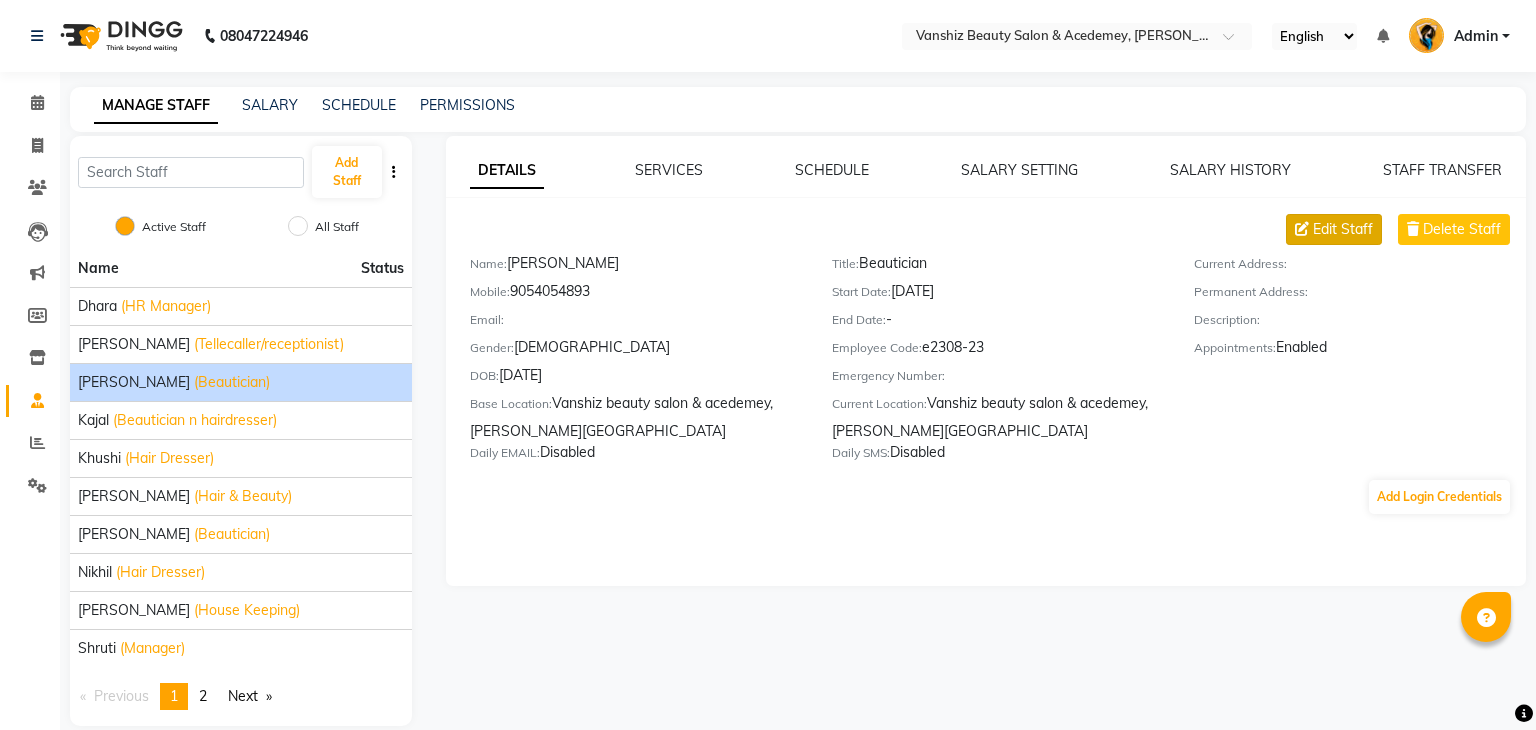 select on "[DEMOGRAPHIC_DATA]" 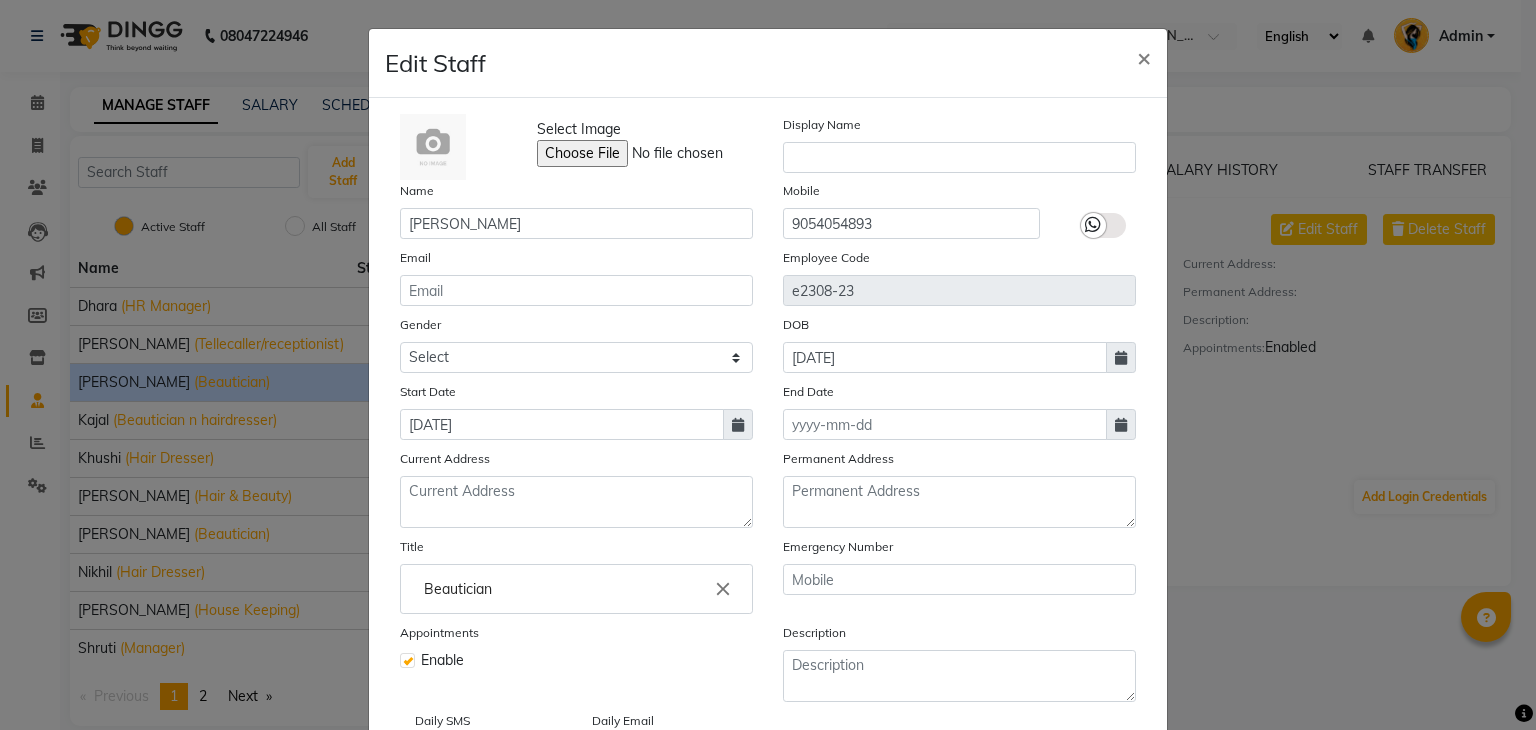 click 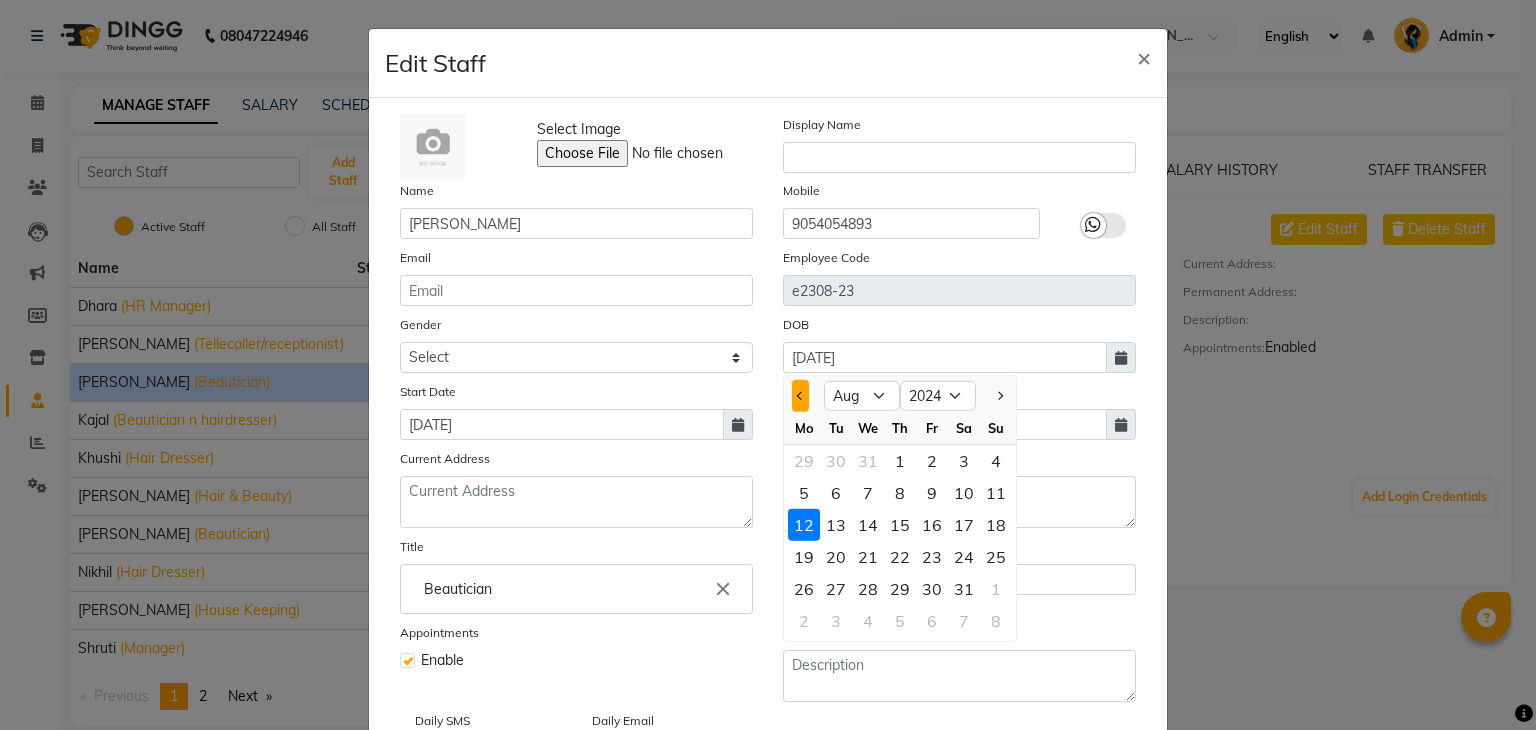 click 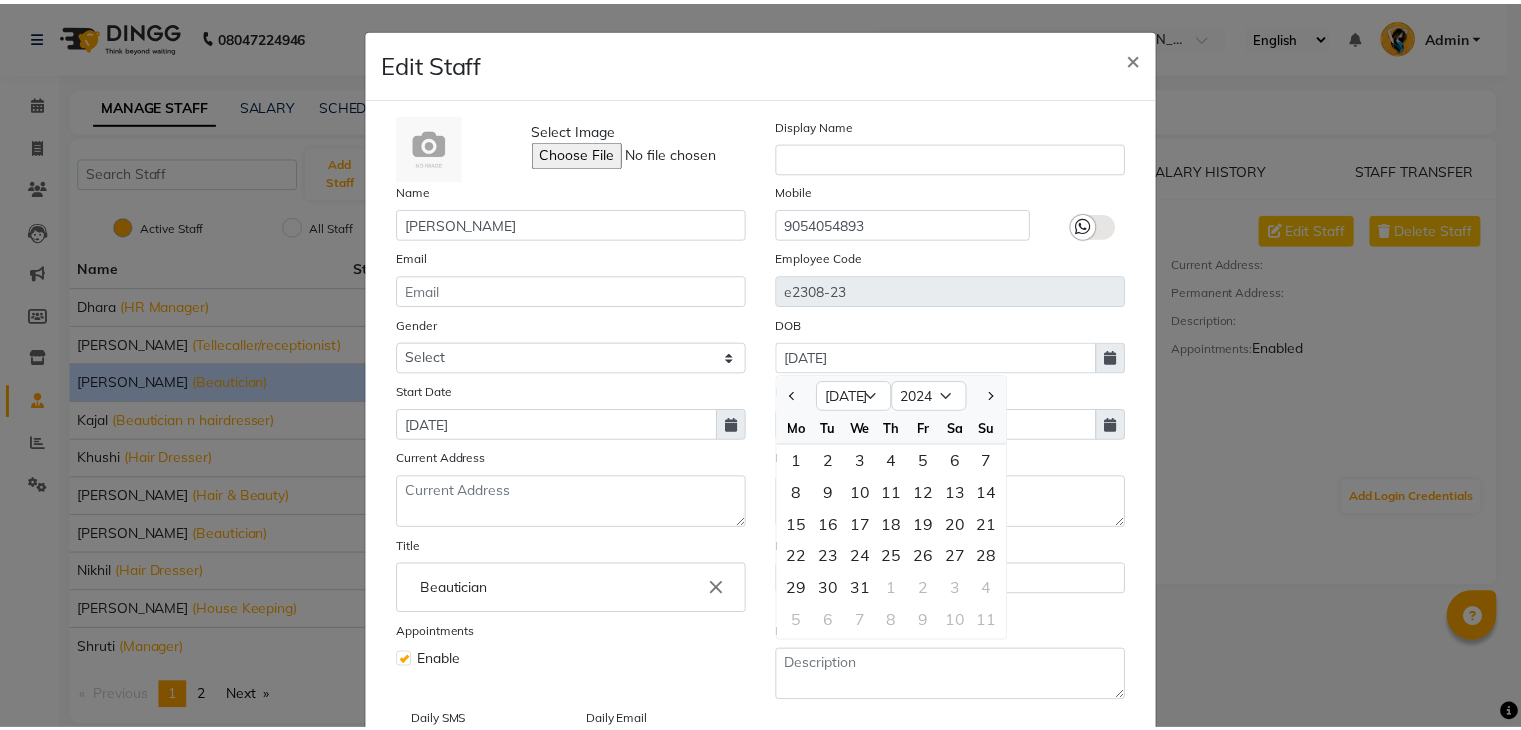 scroll, scrollTop: 160, scrollLeft: 0, axis: vertical 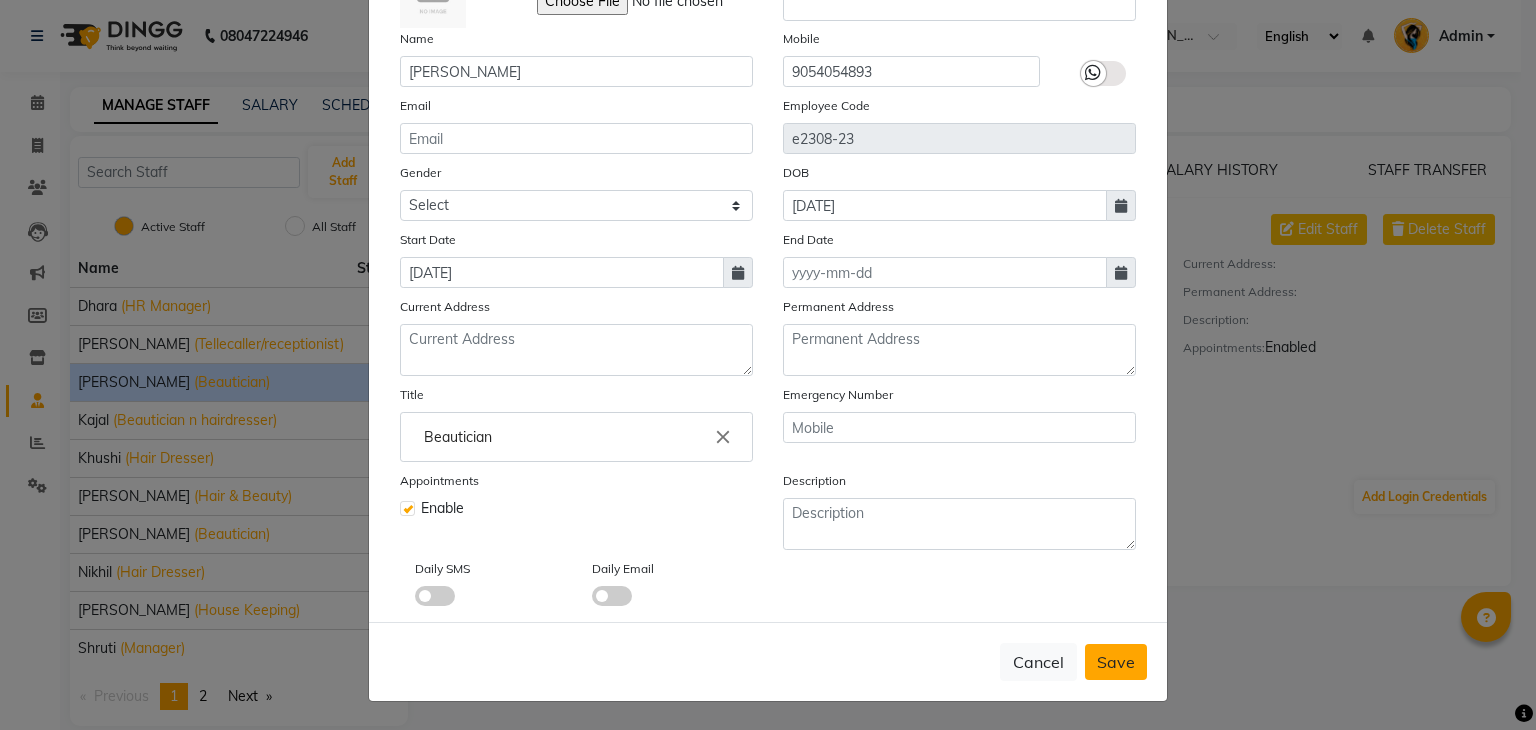 click on "Save" at bounding box center [1116, 662] 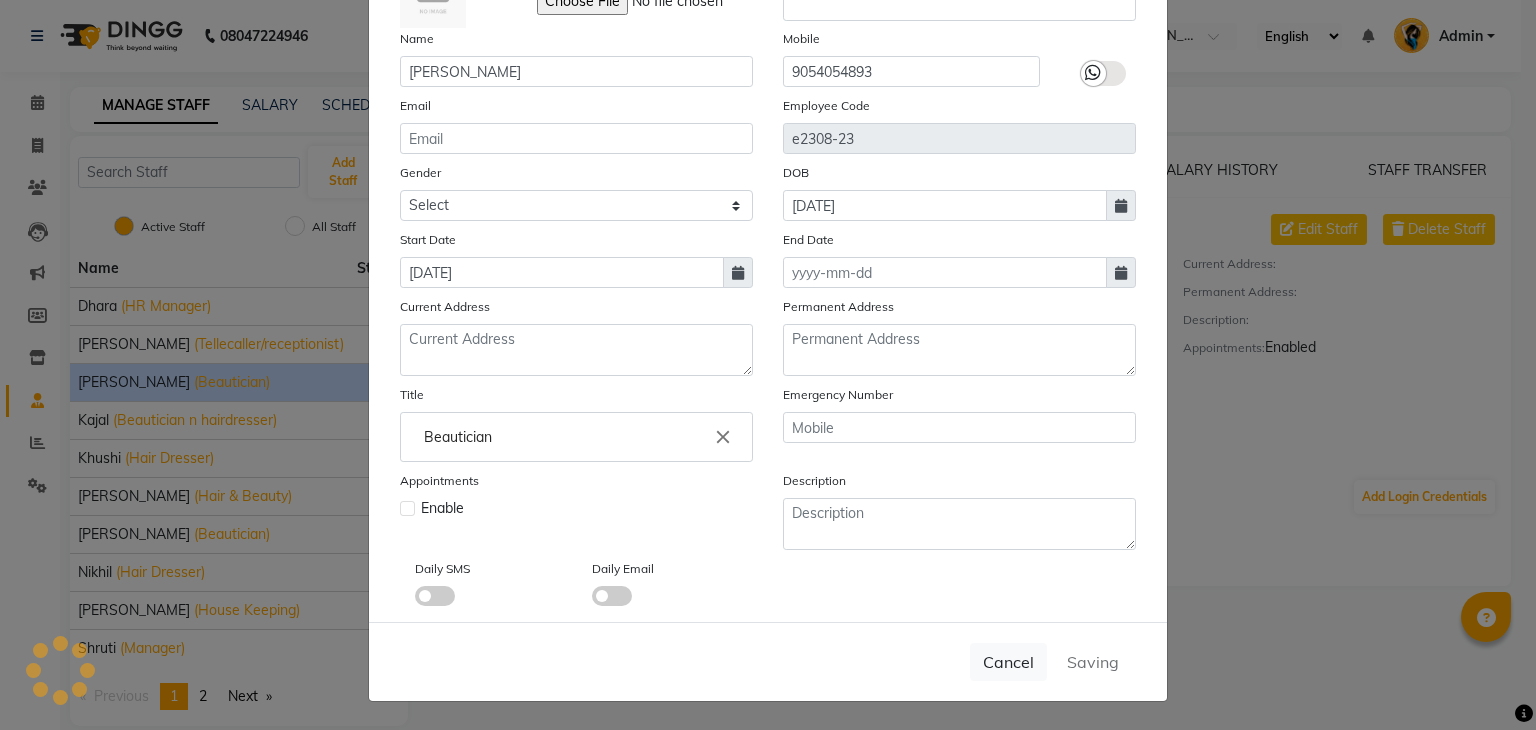 type 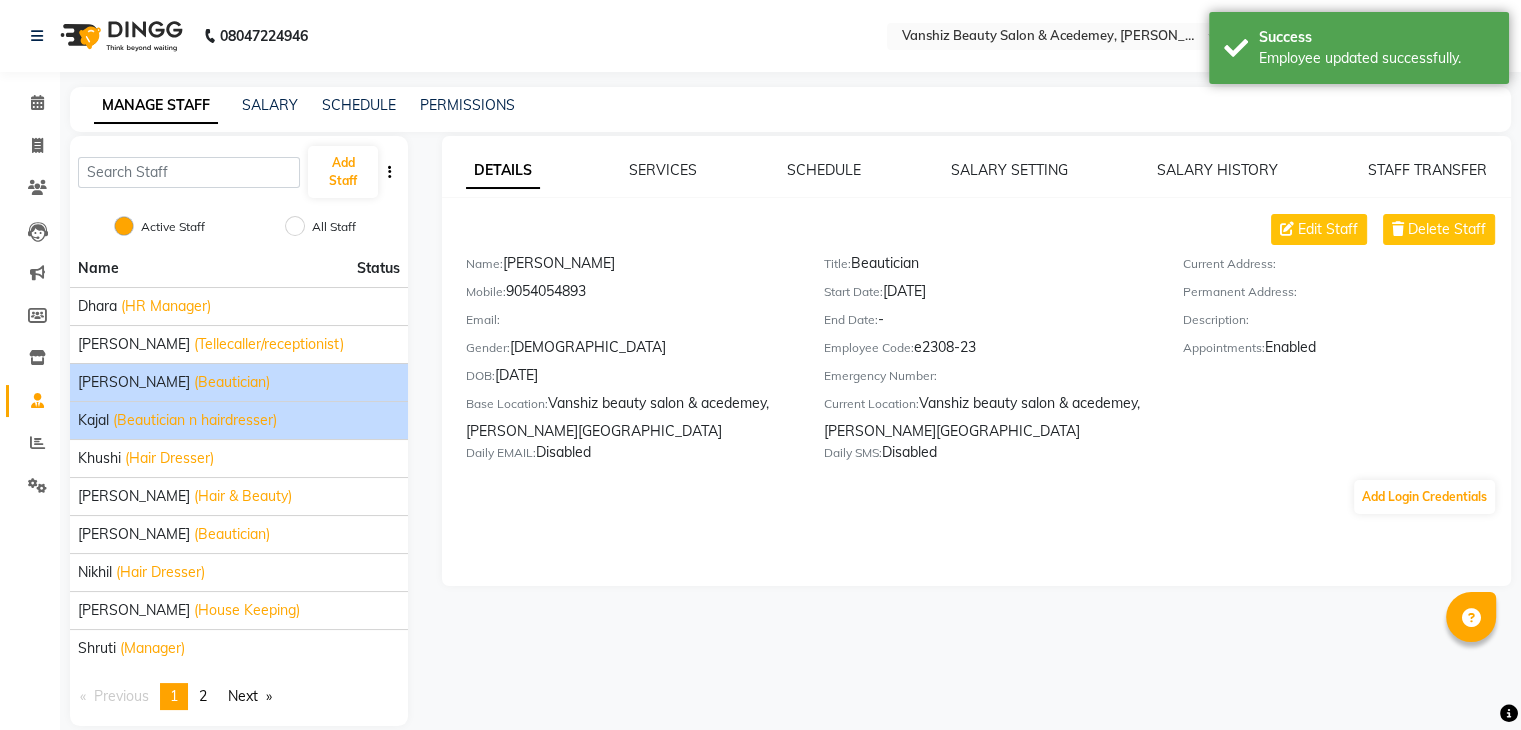 click on "kajal (Beautician n hairdresser)" 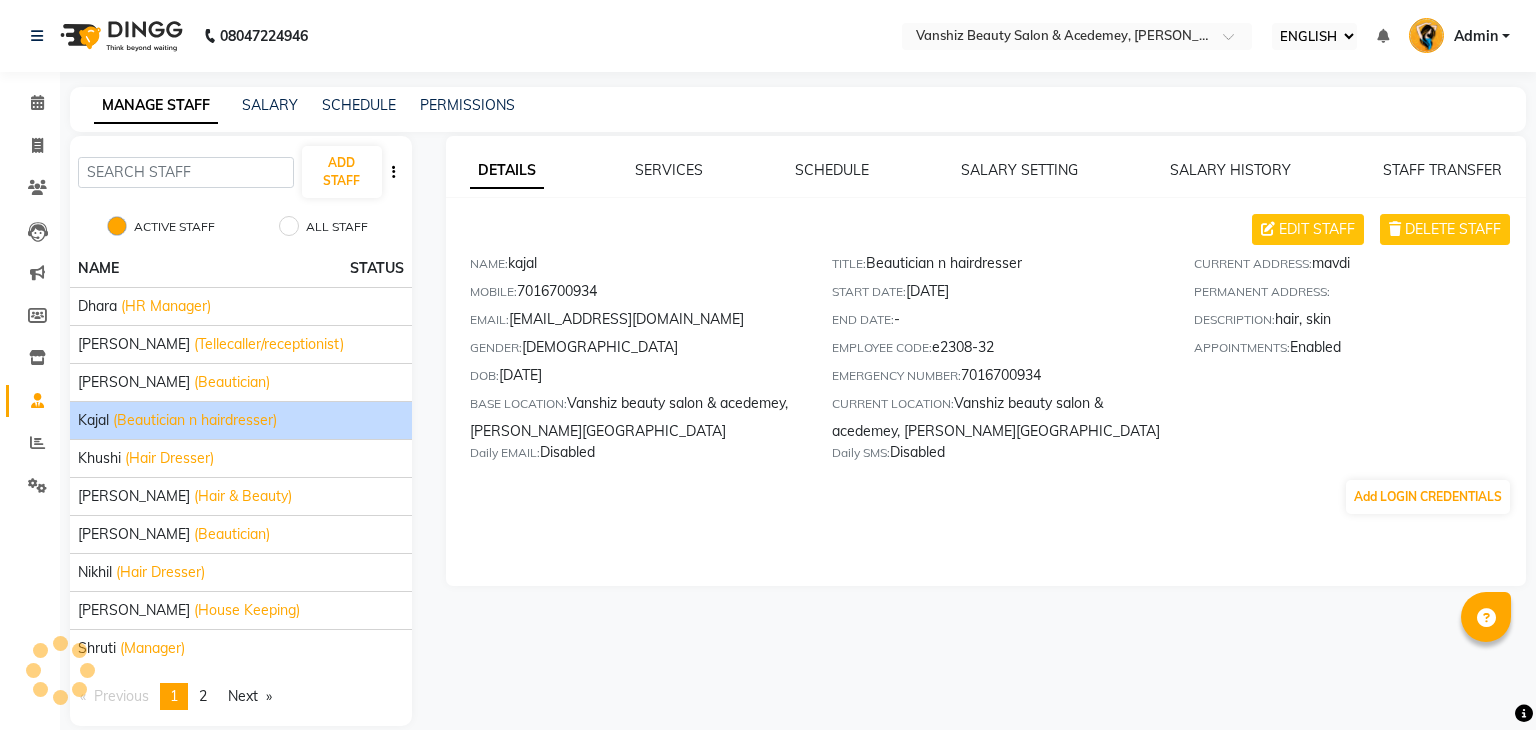 select on "ec" 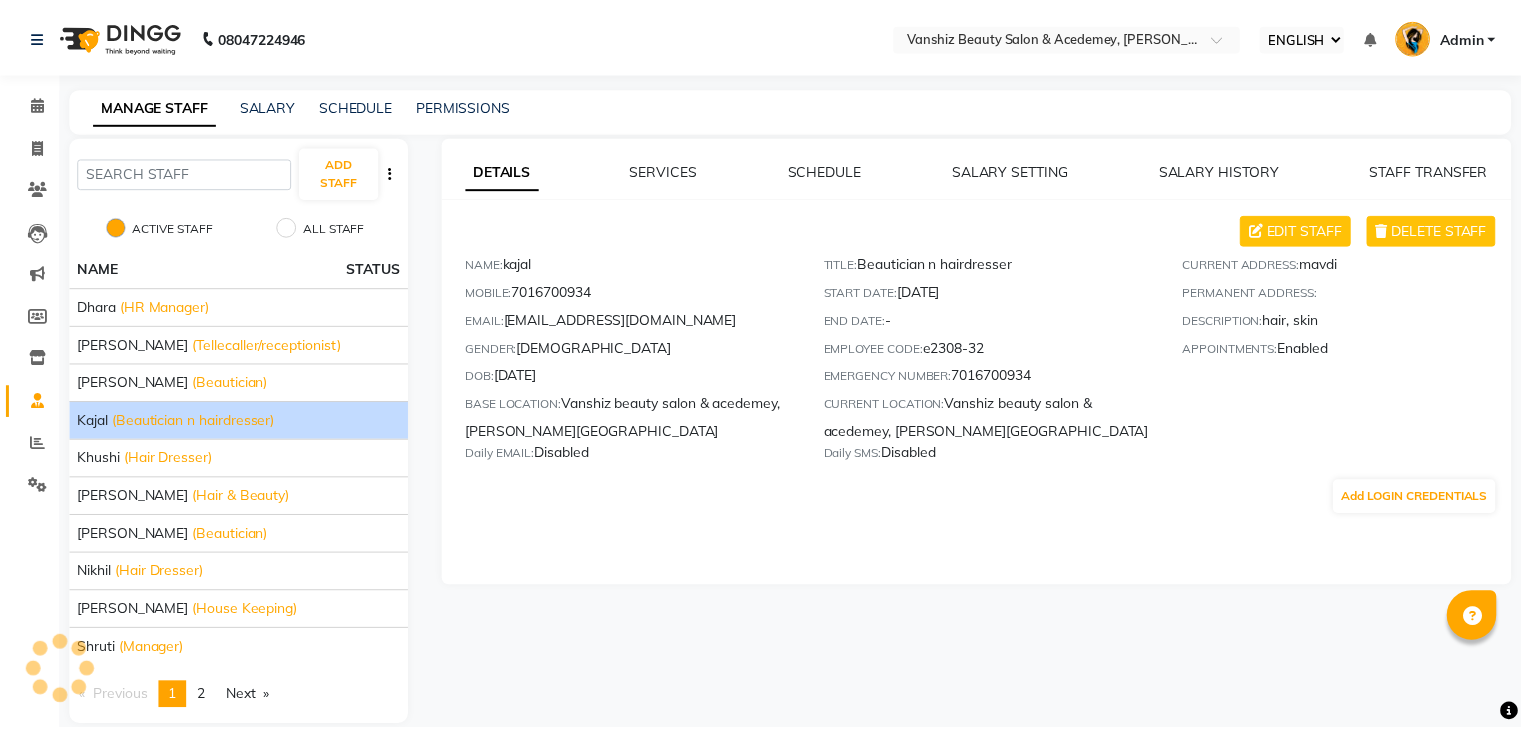 scroll, scrollTop: 0, scrollLeft: 0, axis: both 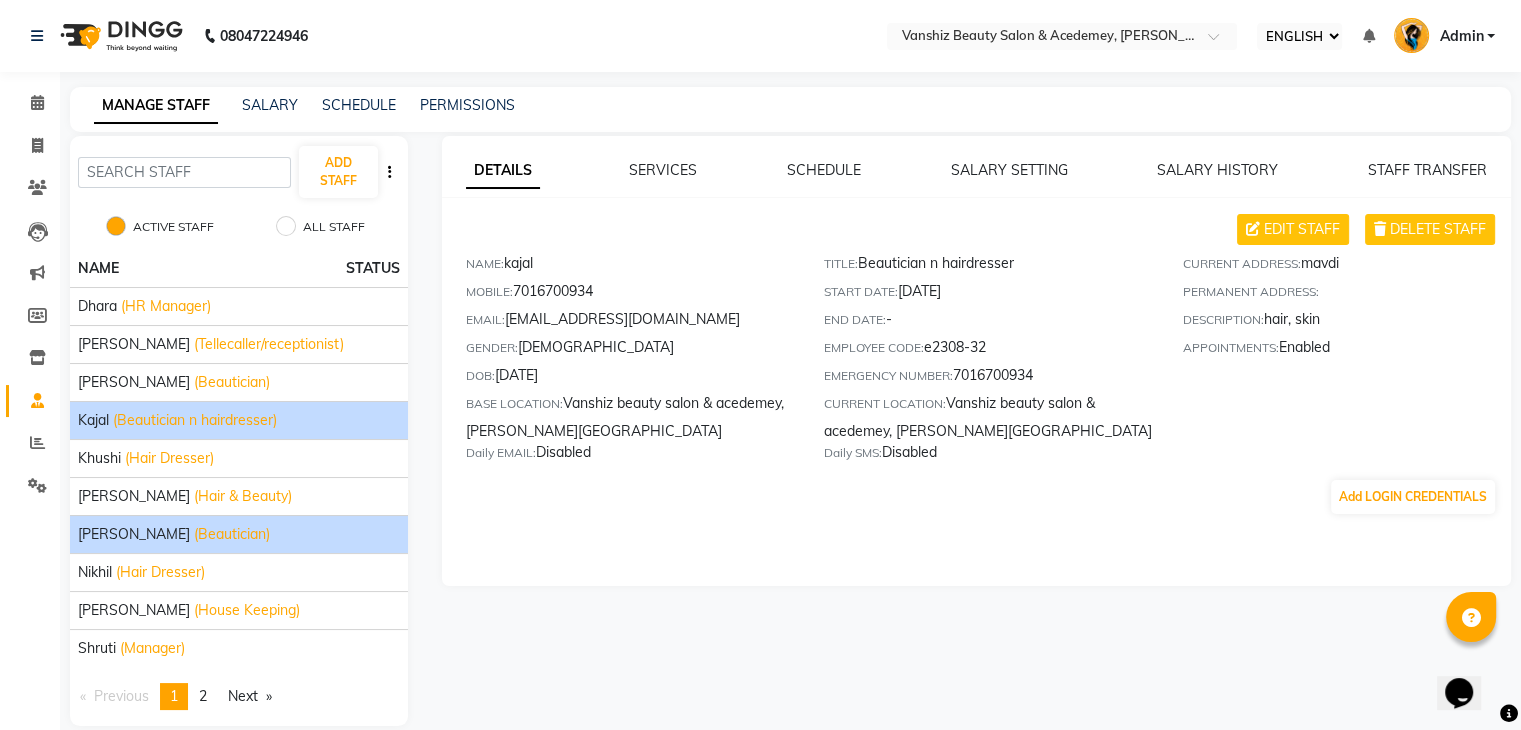 click on "[PERSON_NAME] (Beautician)" 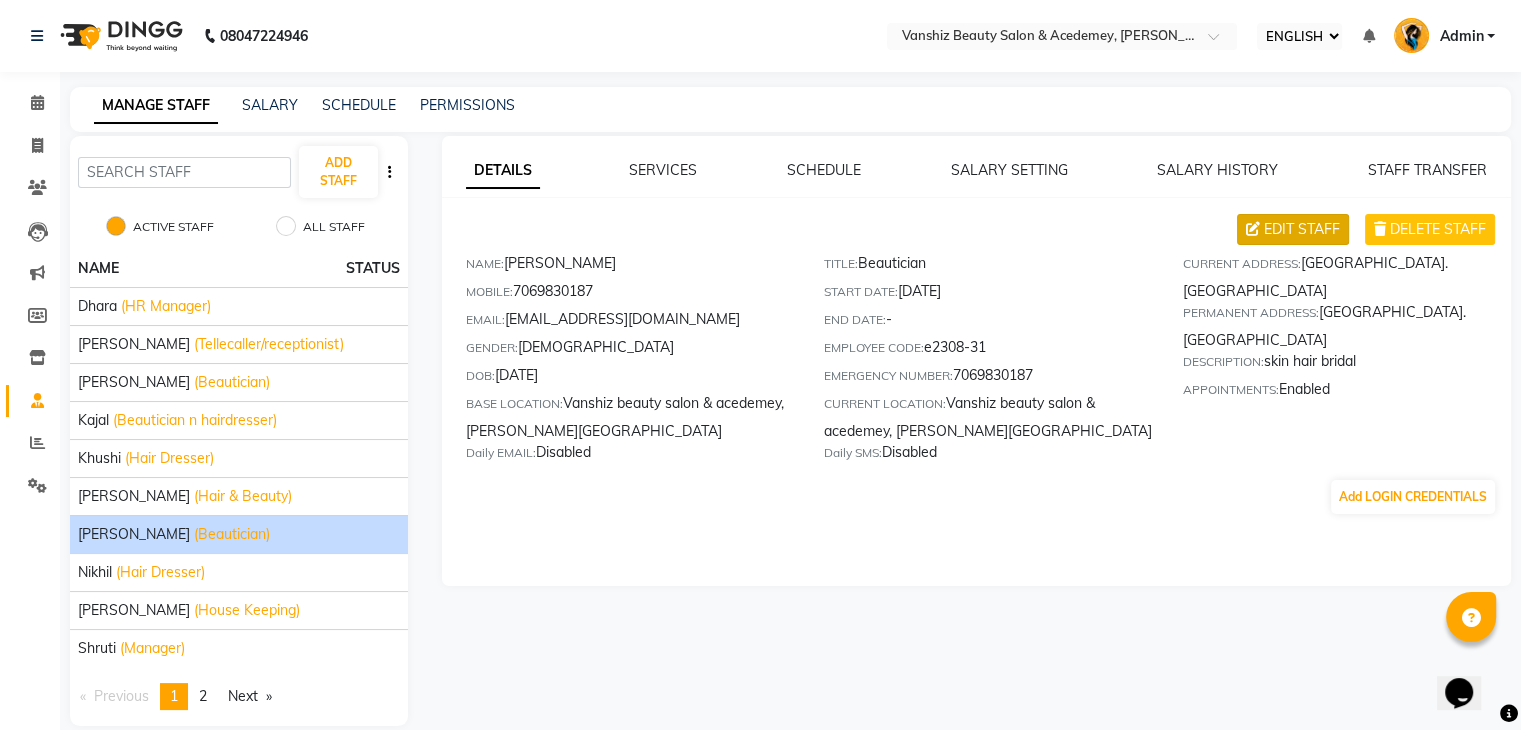 click on "EDIT STAFF" 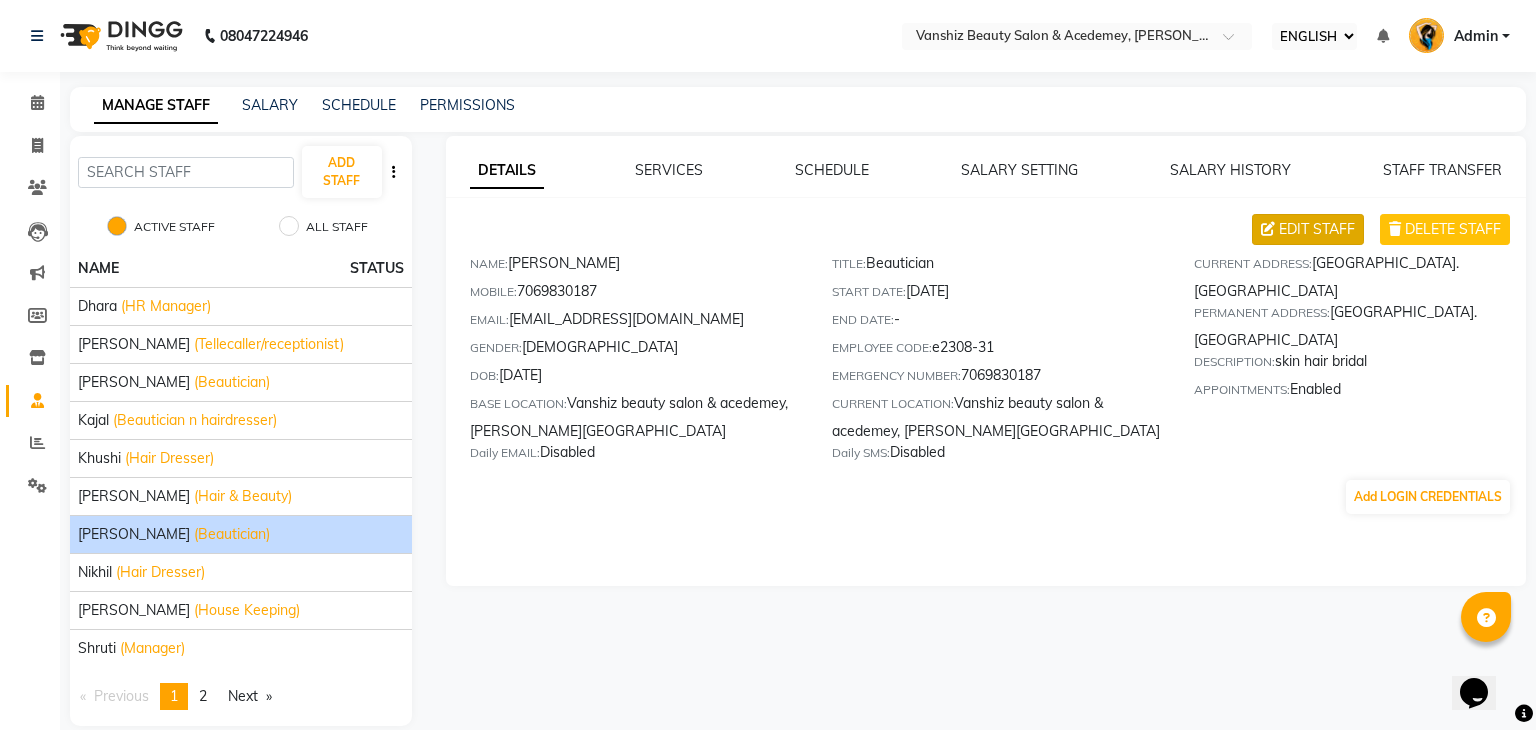 select on "[DEMOGRAPHIC_DATA]" 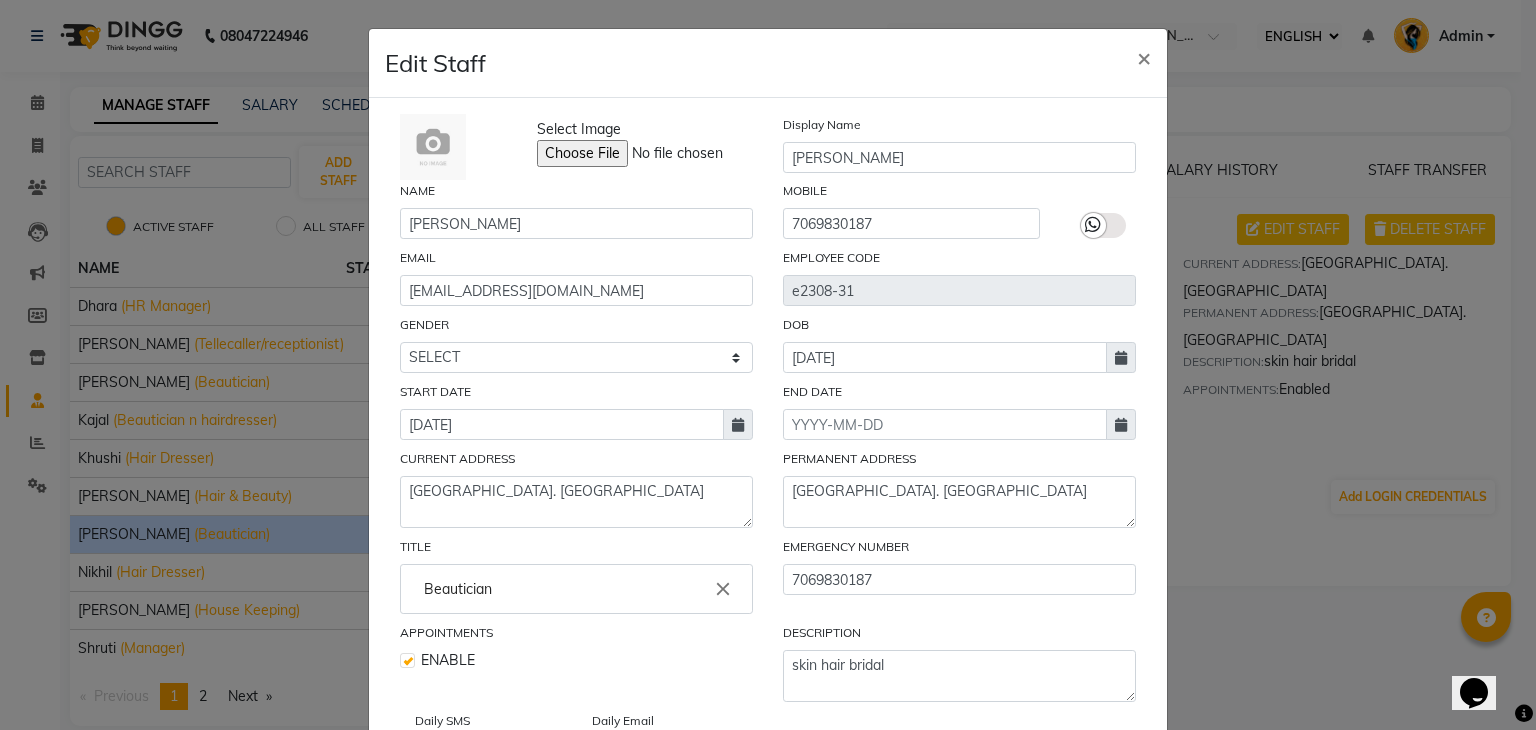 click 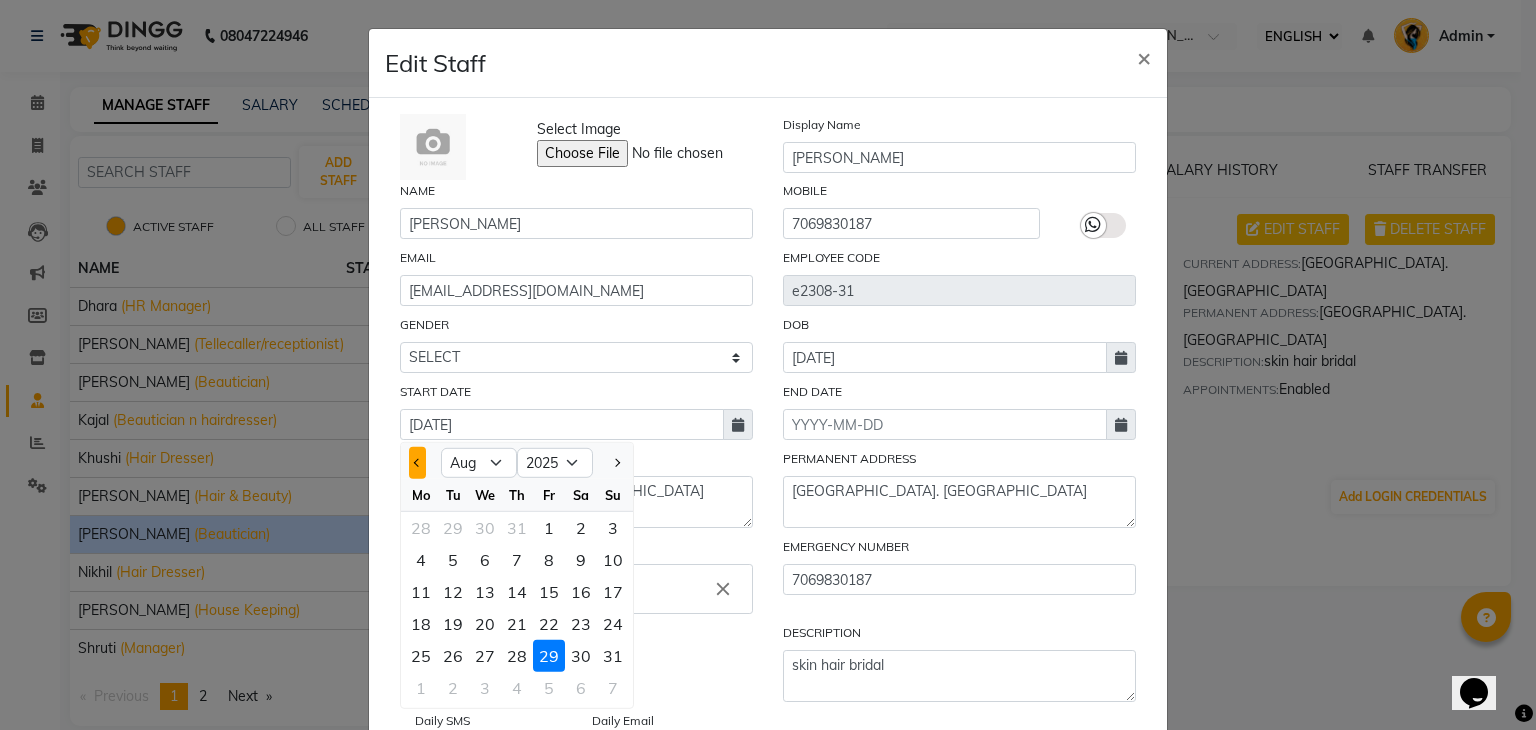 click 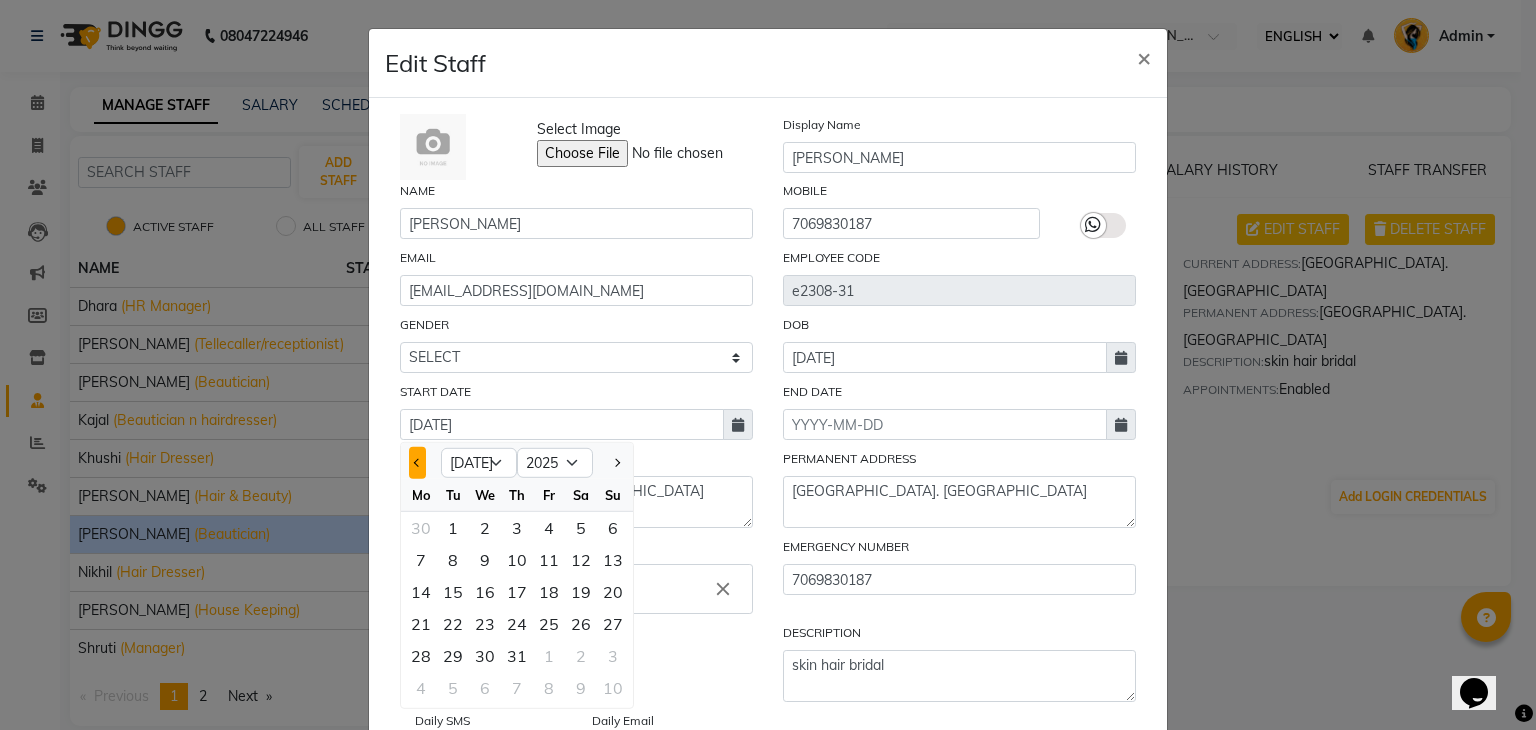 click 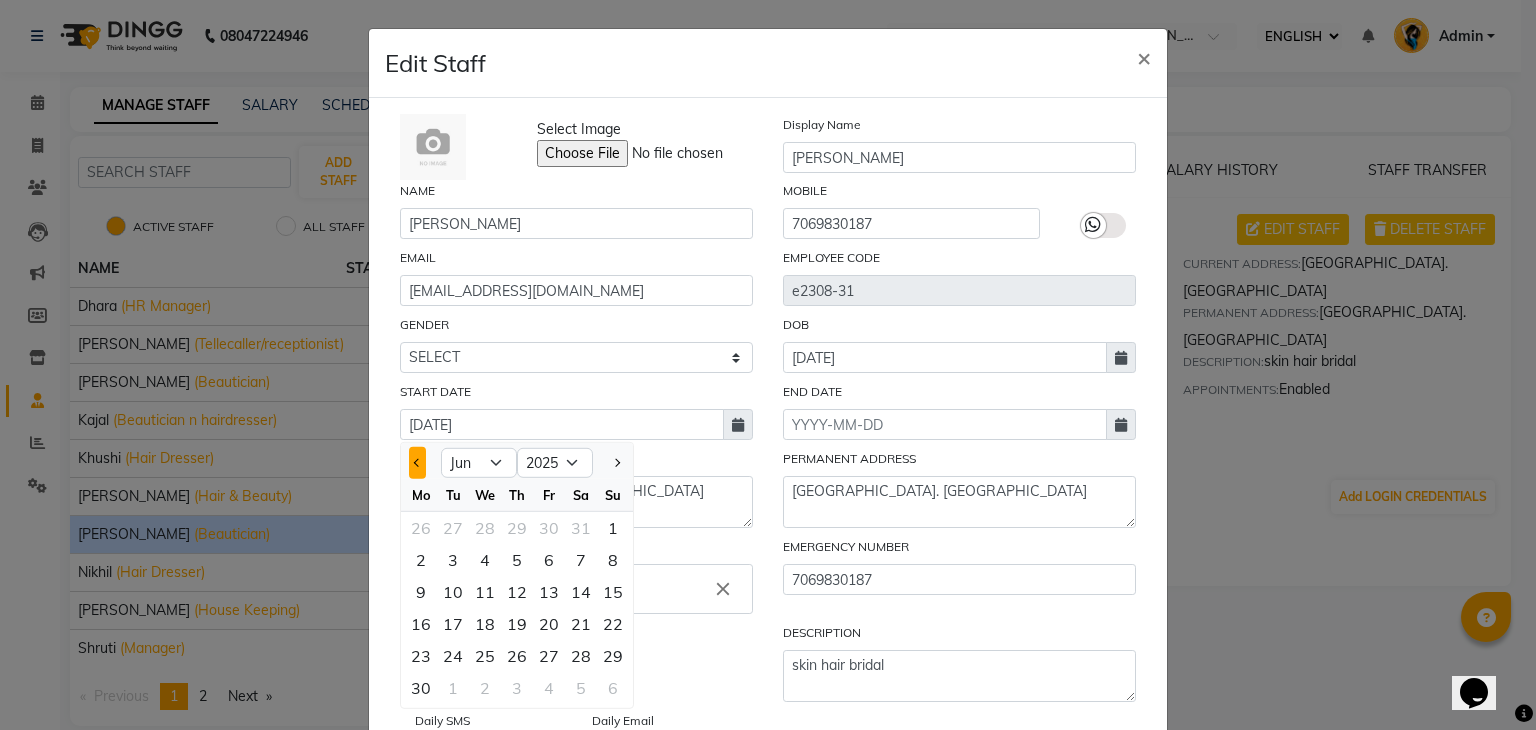 click 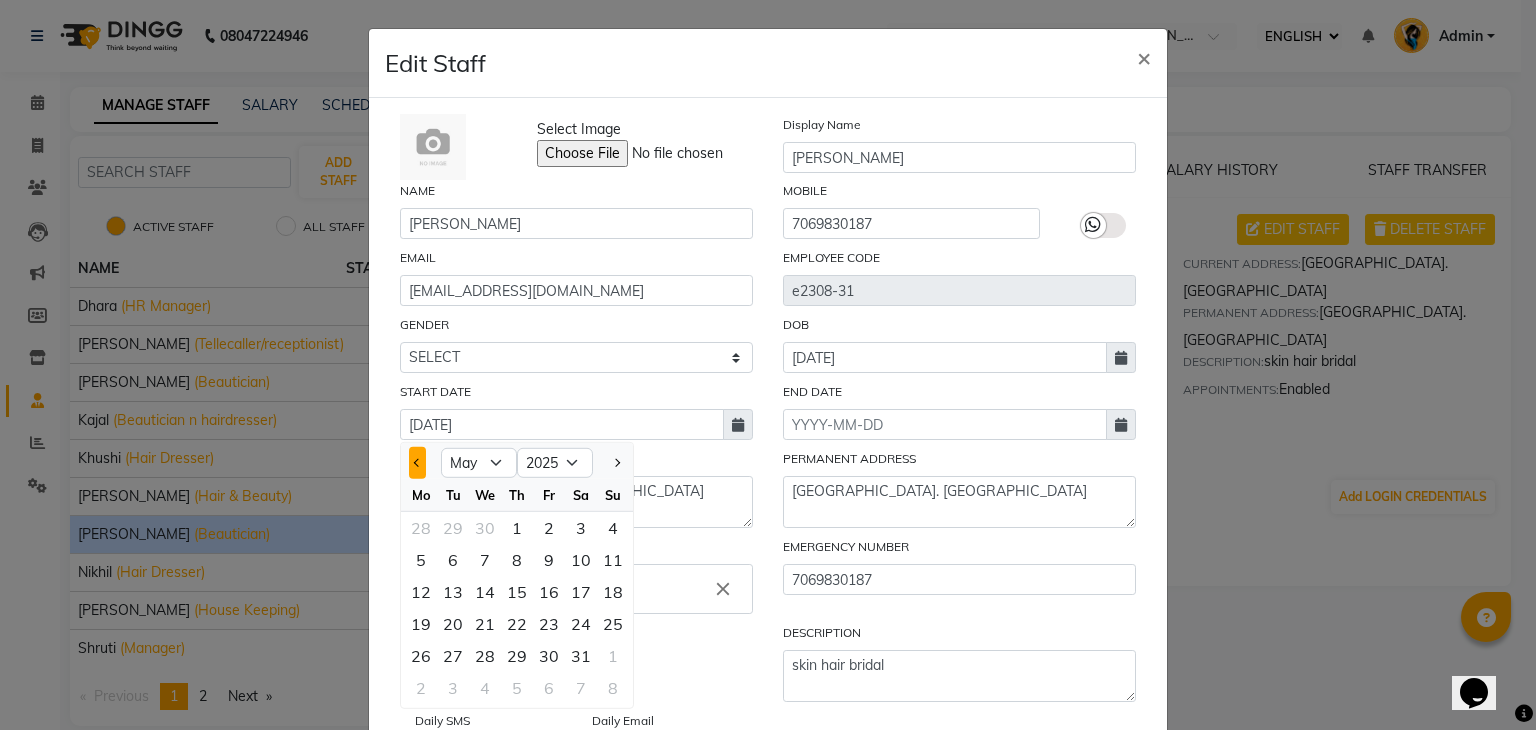 click 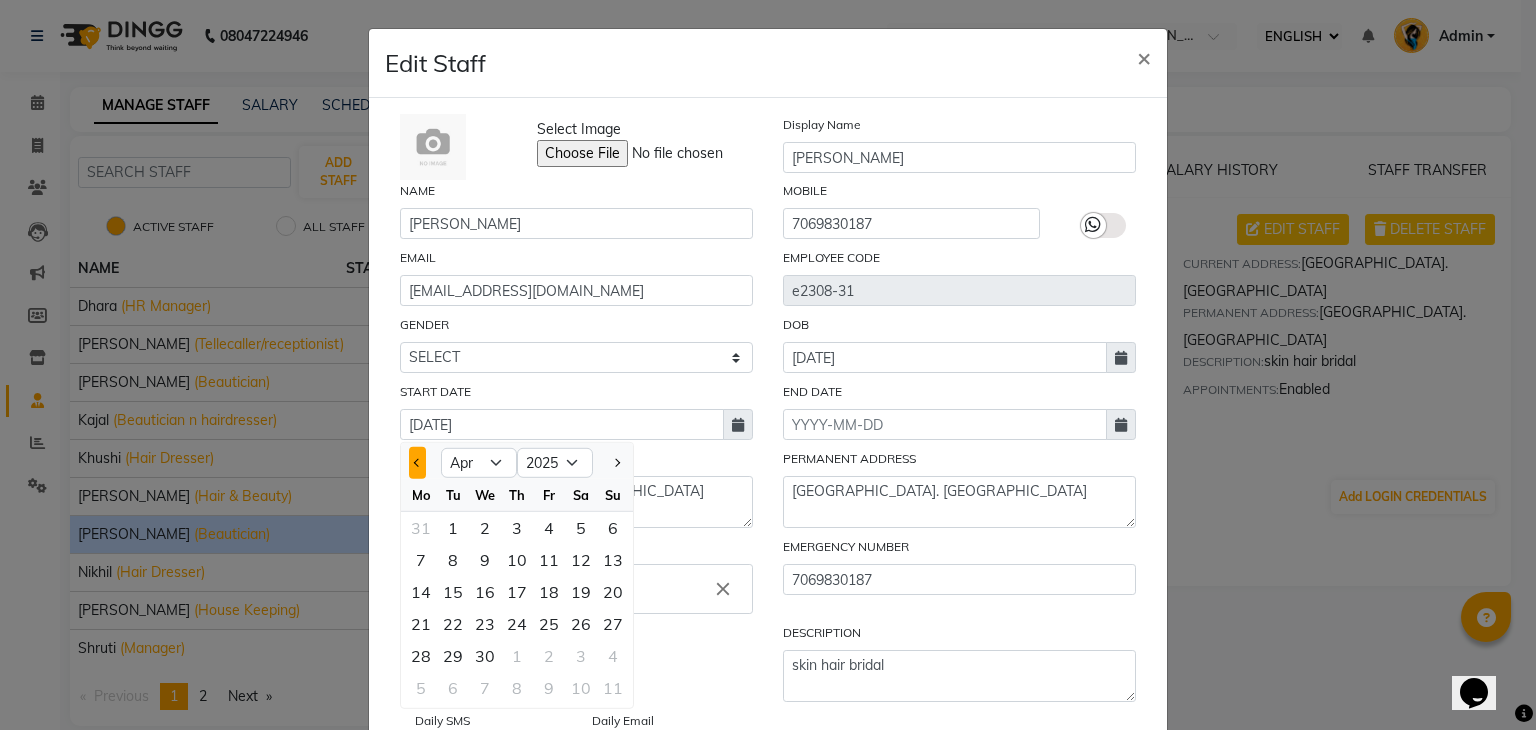 click 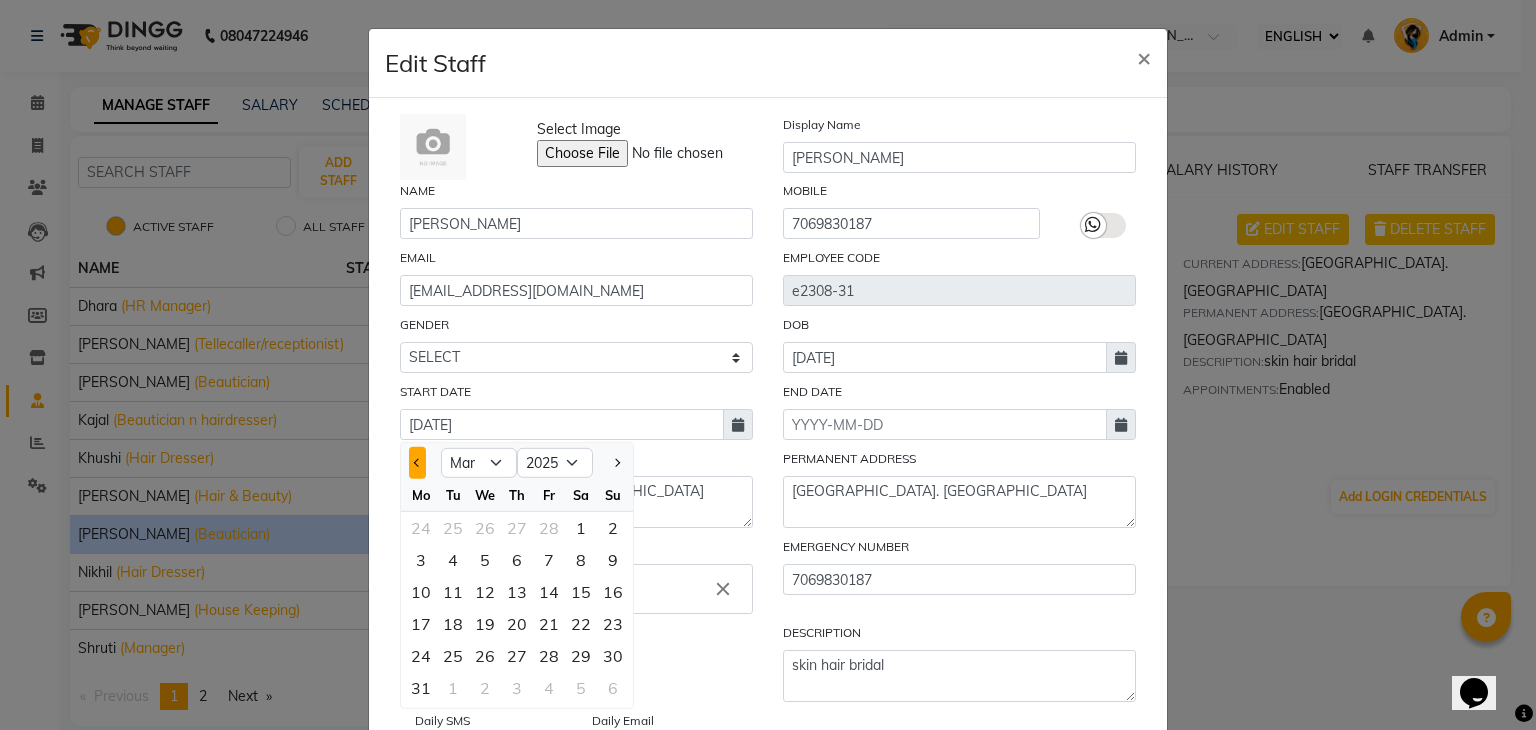 click 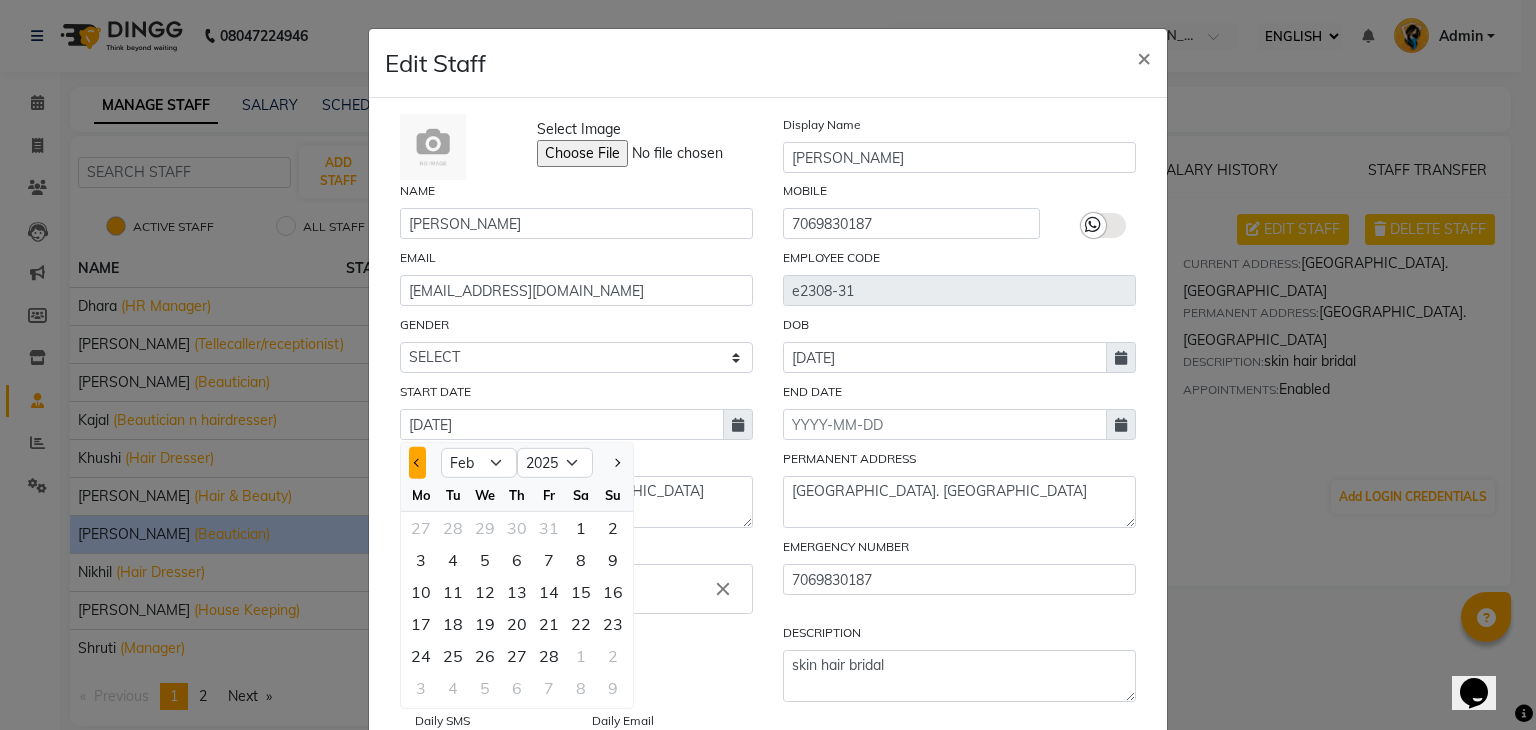 click 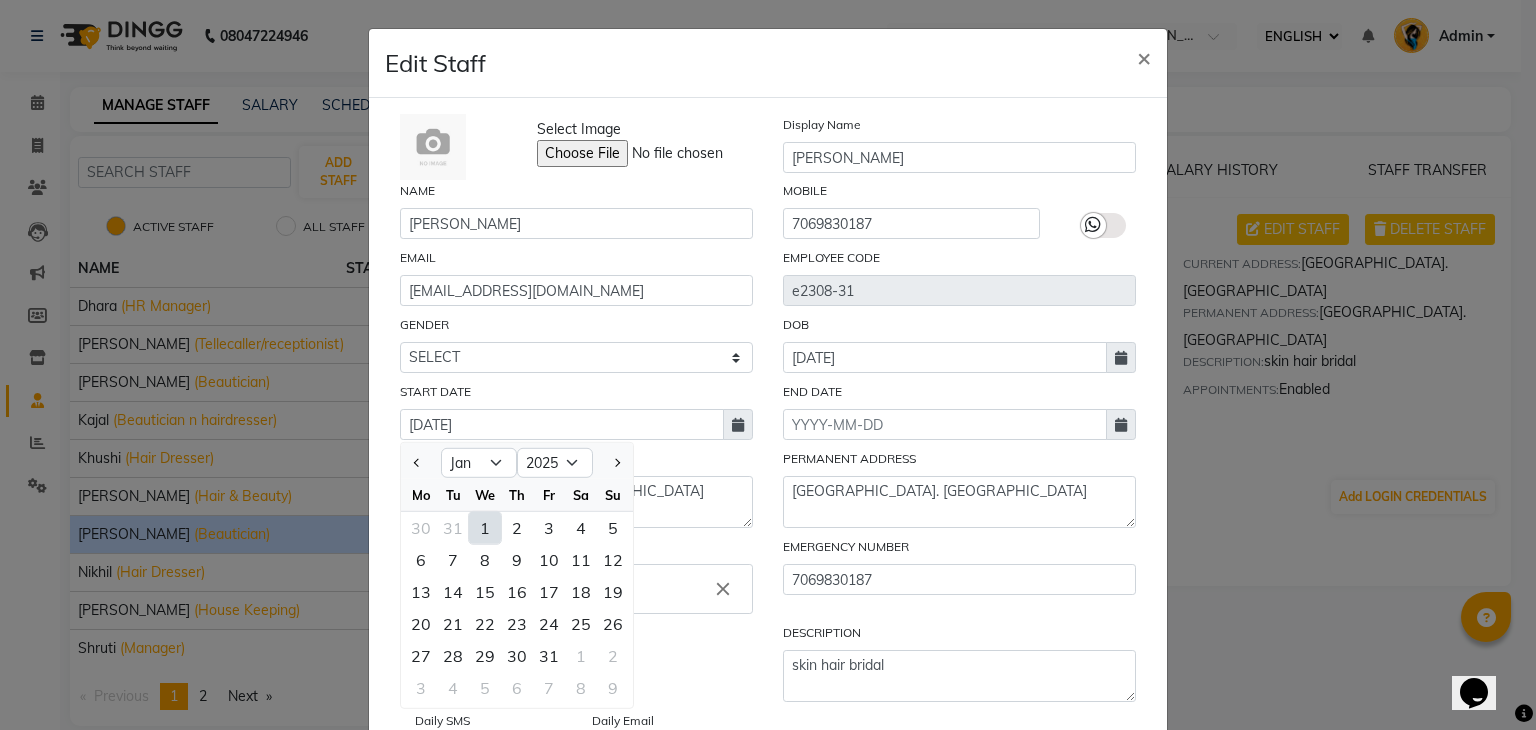 click on "1" 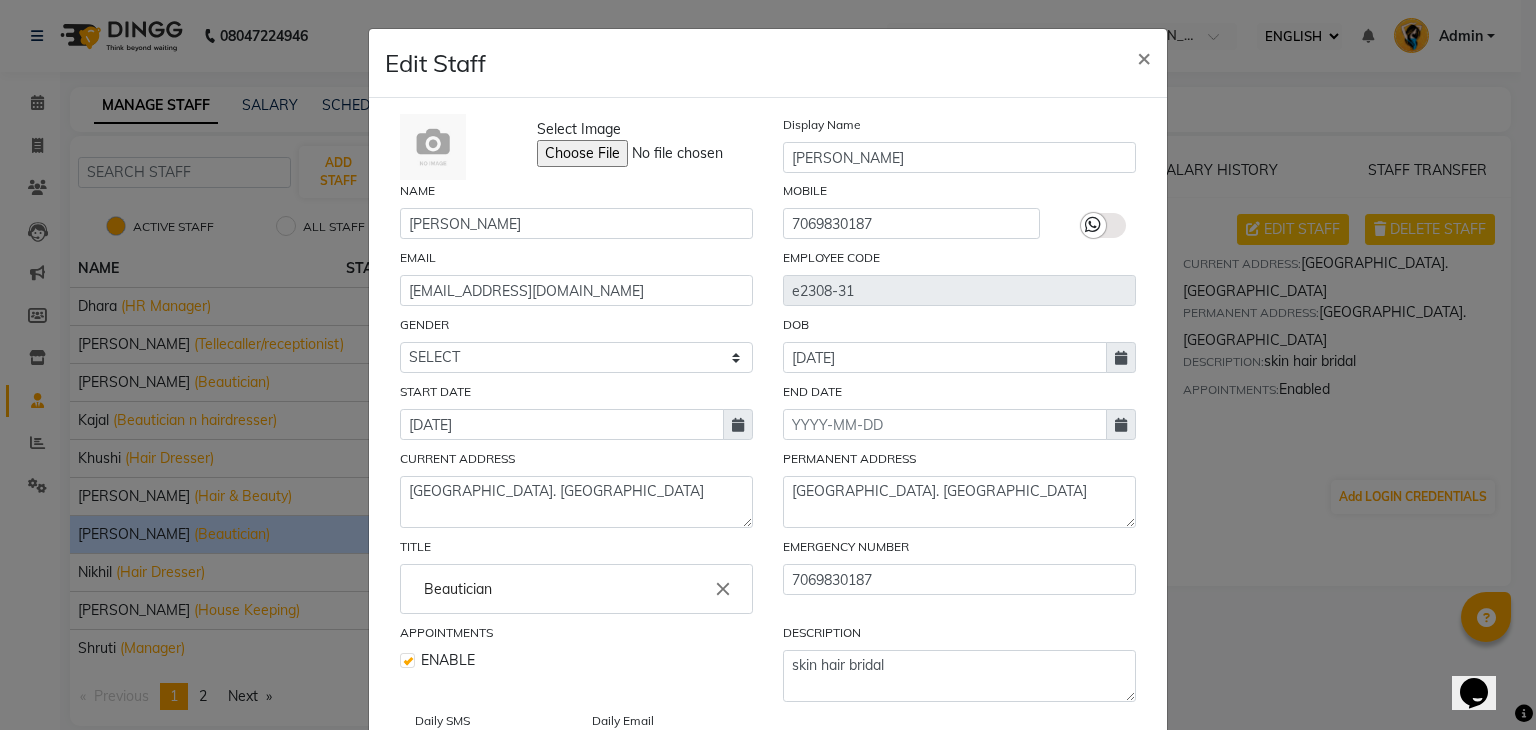 click 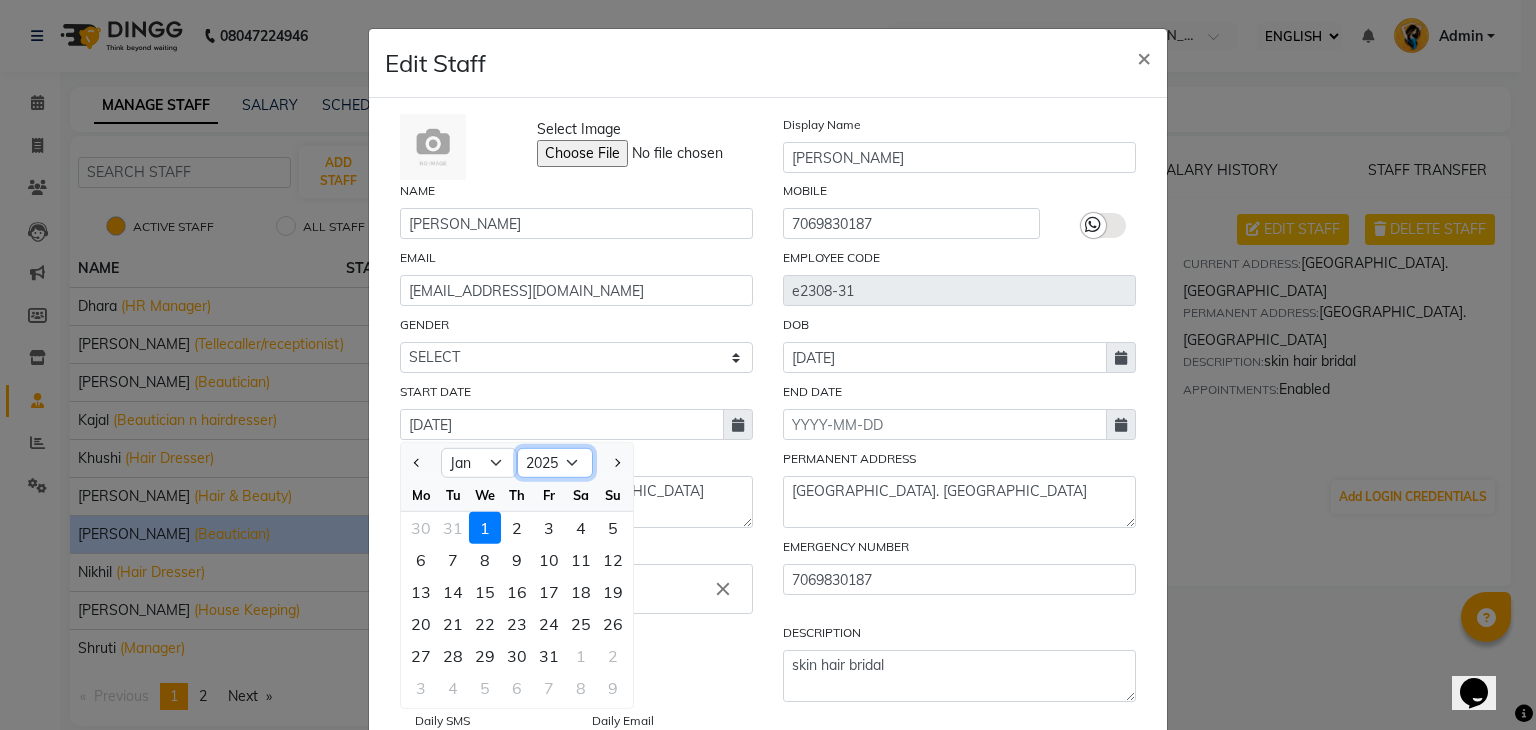 click on "2015 2016 2017 2018 2019 2020 2021 2022 2023 2024 2025 2026 2027 2028 2029 2030 2031 2032 2033 2034 2035" 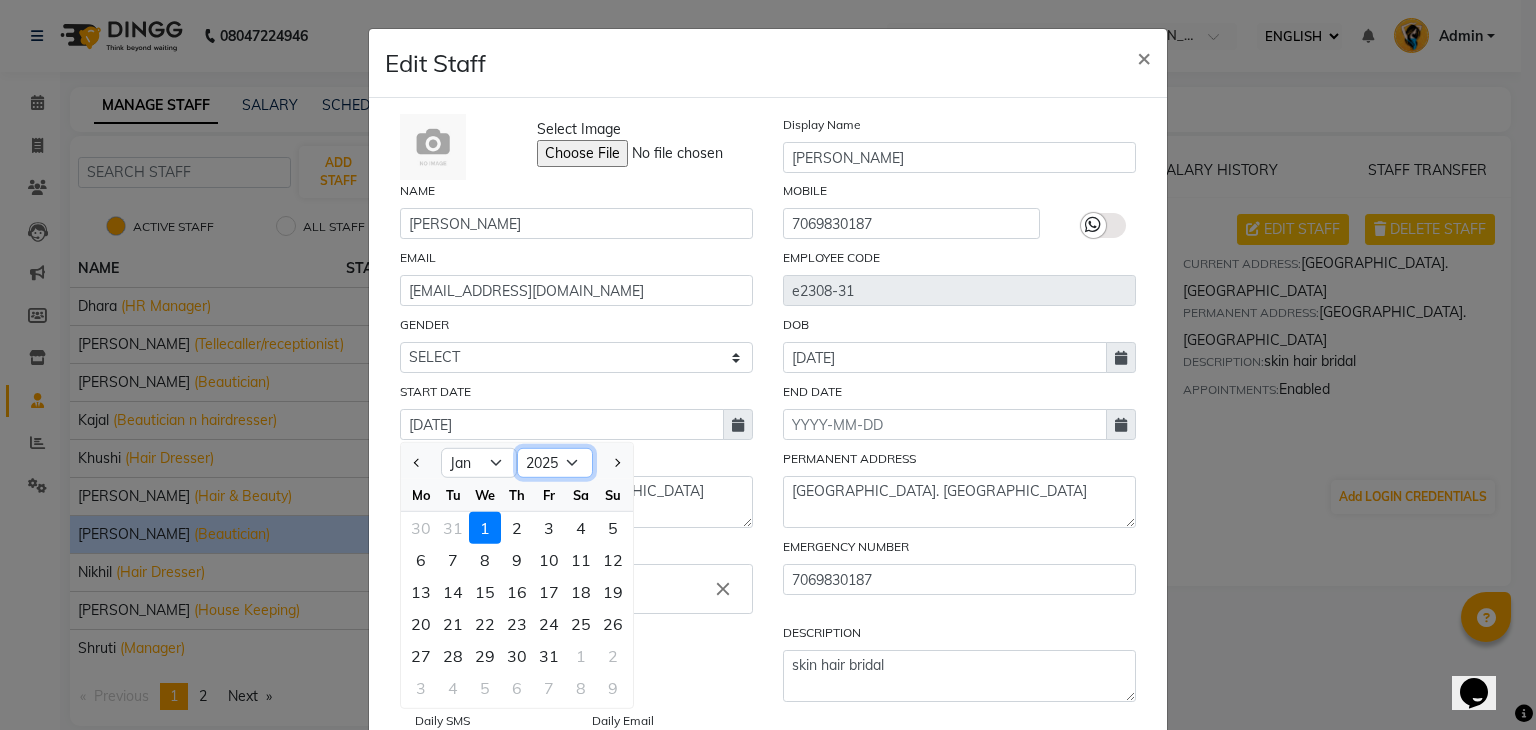 select on "2026" 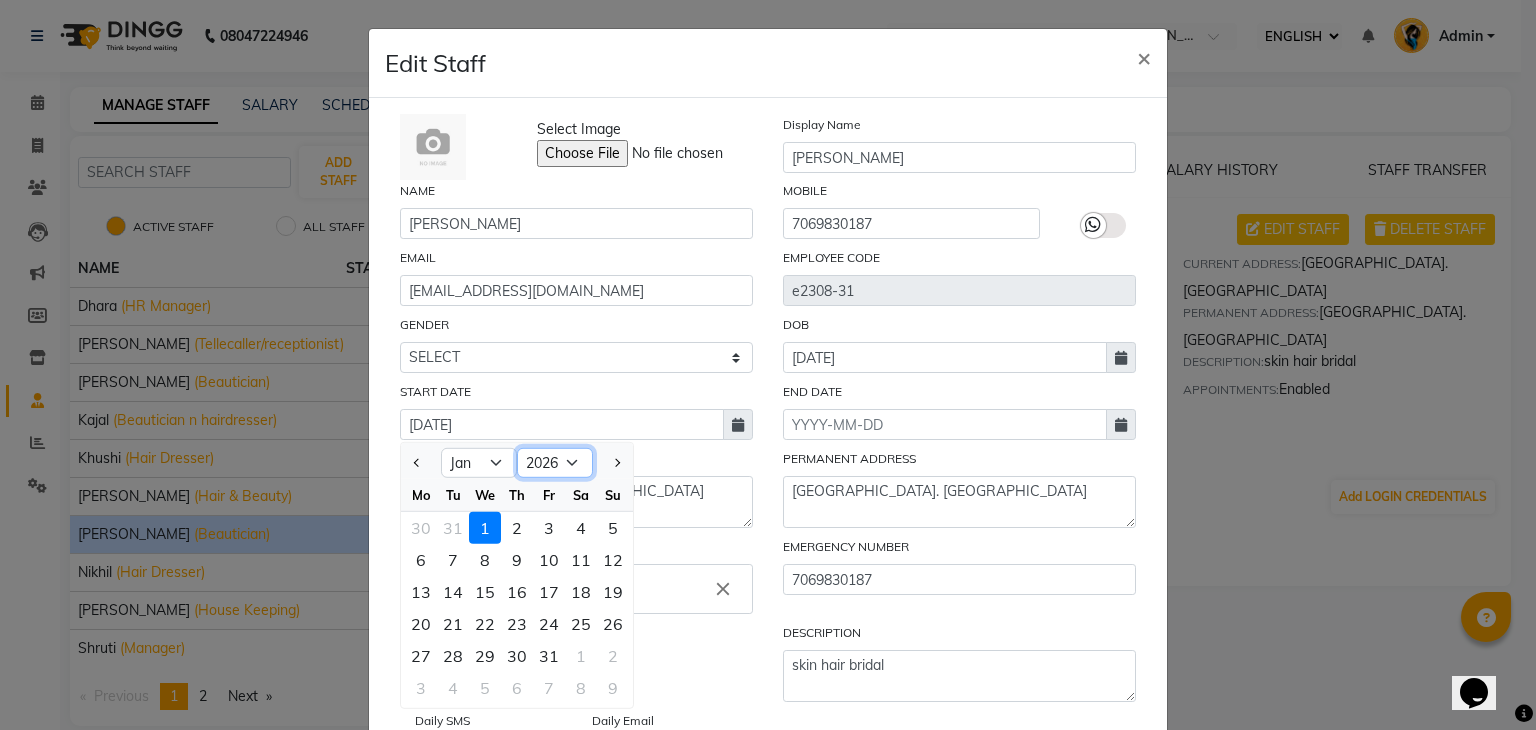 click on "2015 2016 2017 2018 2019 2020 2021 2022 2023 2024 2025 2026 2027 2028 2029 2030 2031 2032 2033 2034 2035" 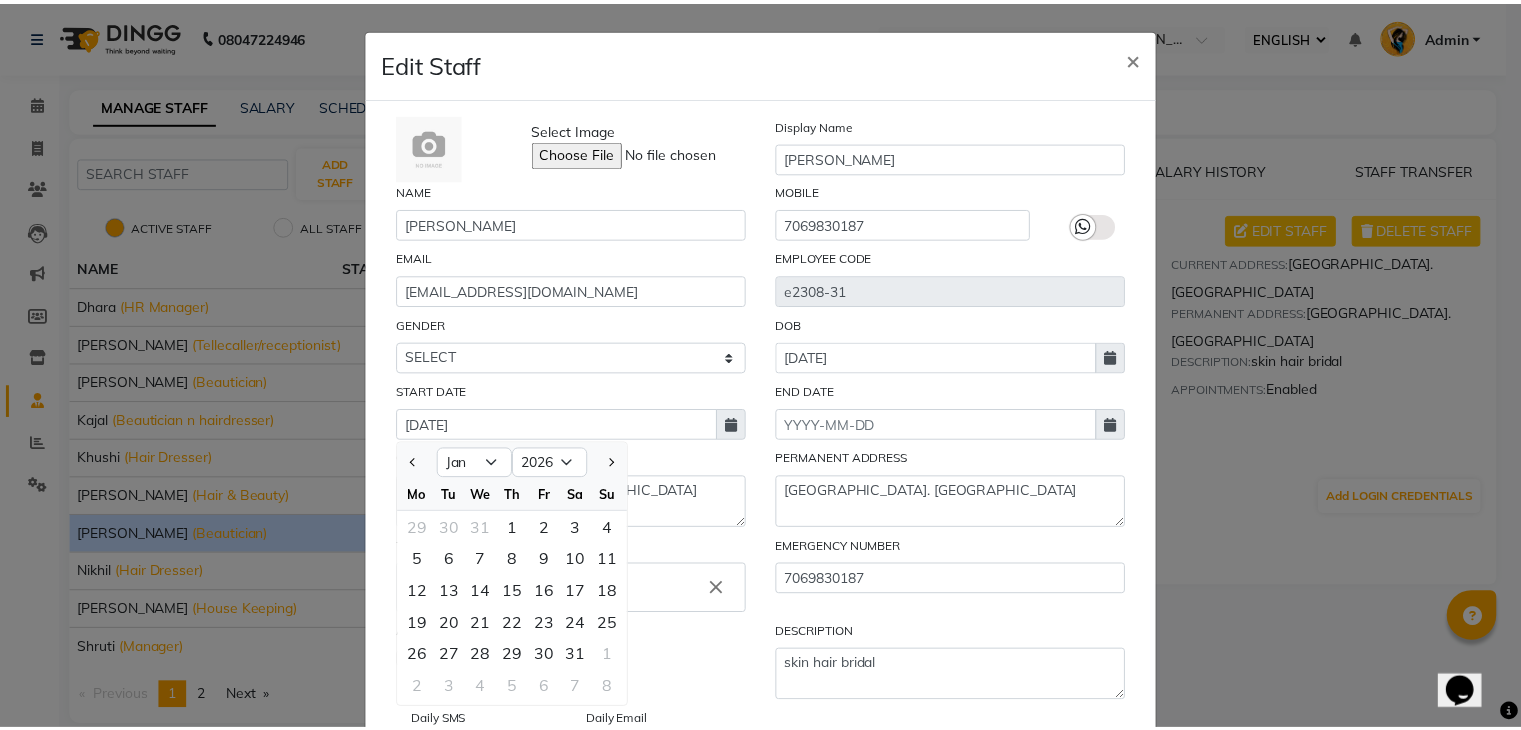 scroll, scrollTop: 160, scrollLeft: 0, axis: vertical 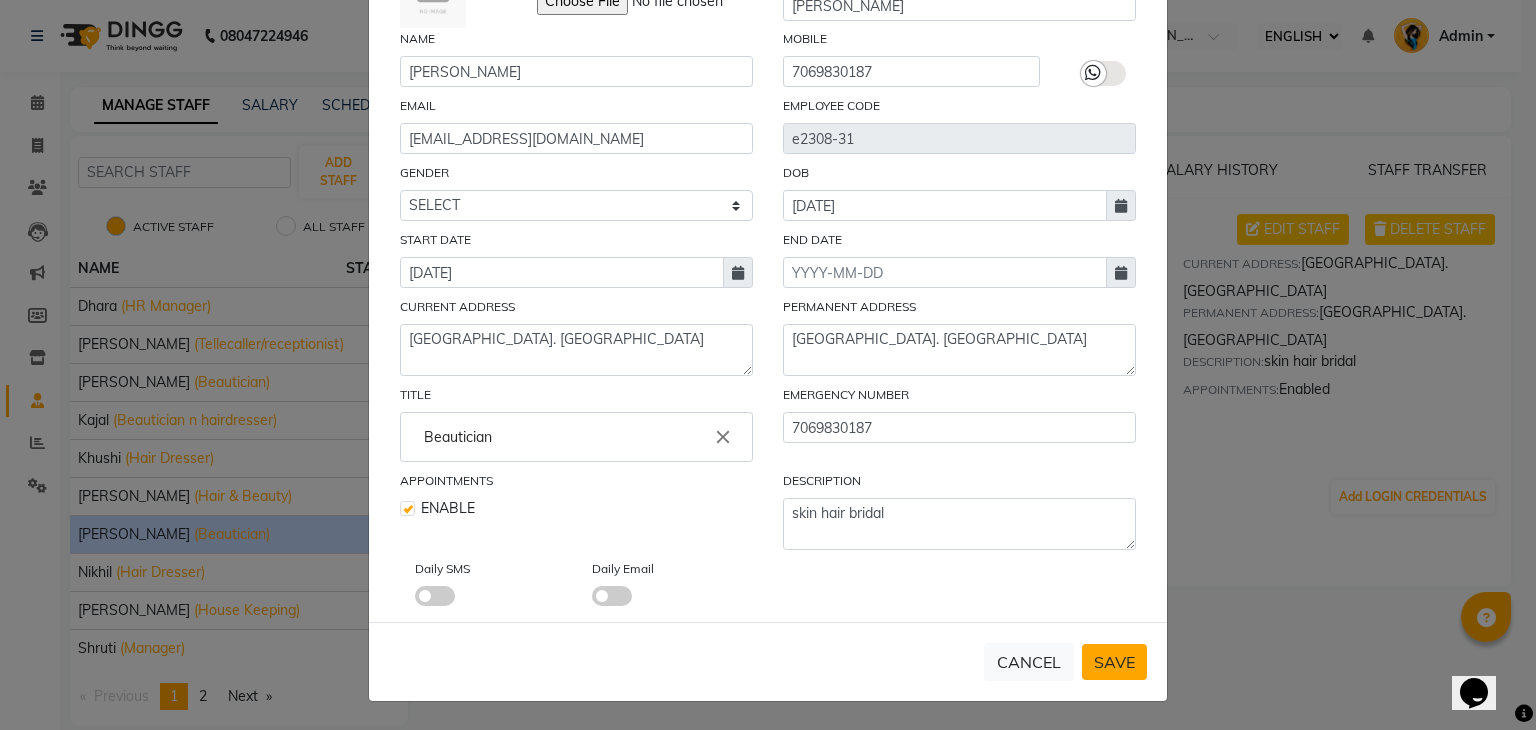 click on "SAVE" at bounding box center [1114, 662] 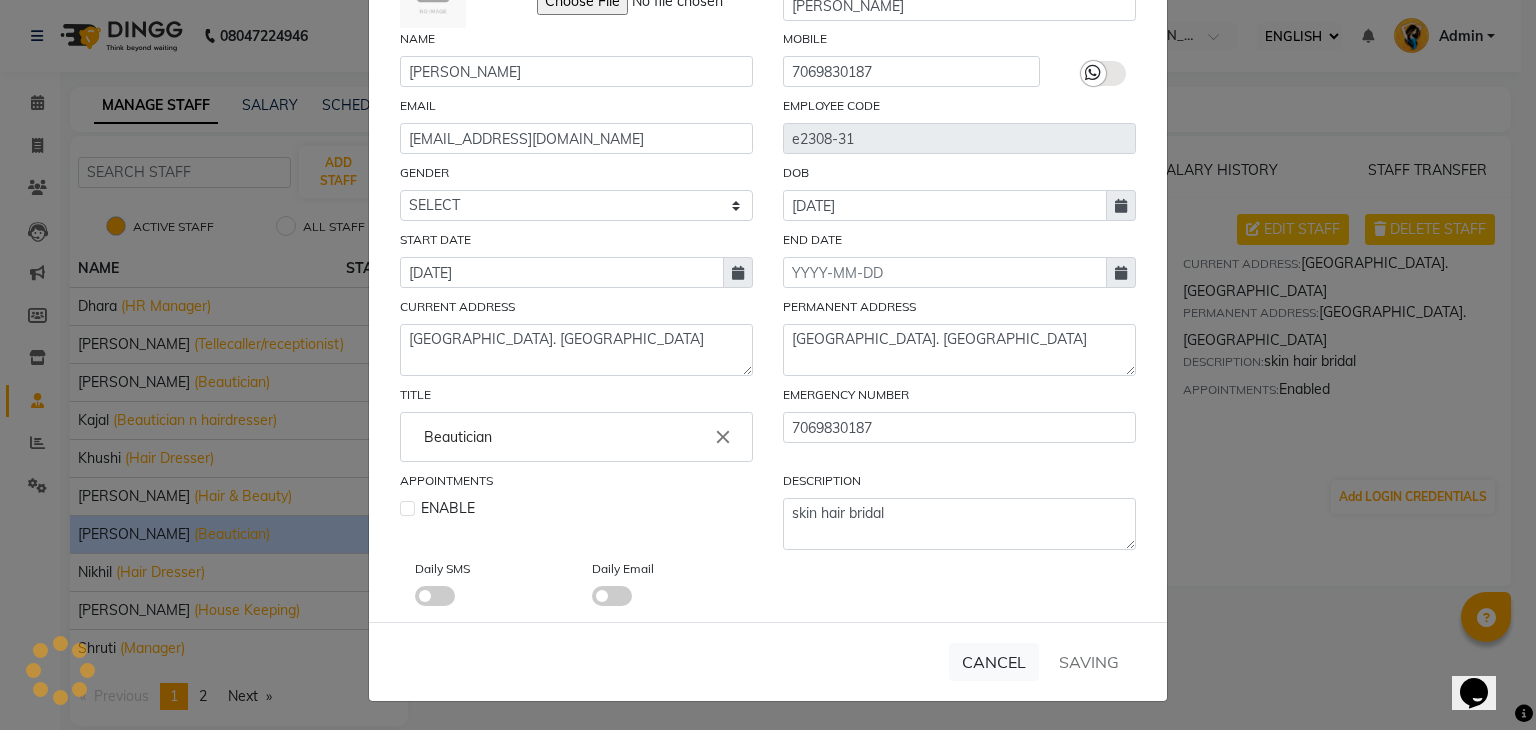 type 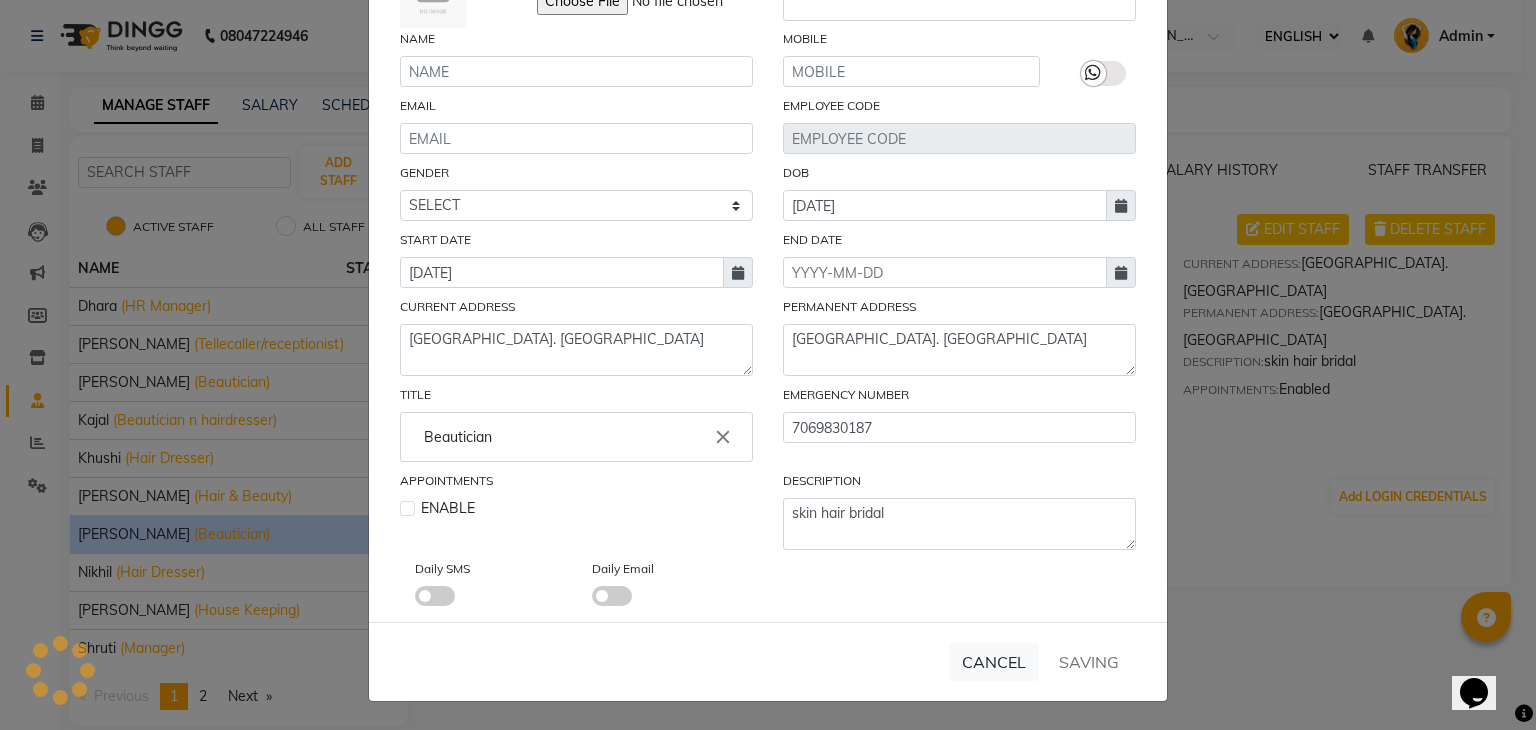 select 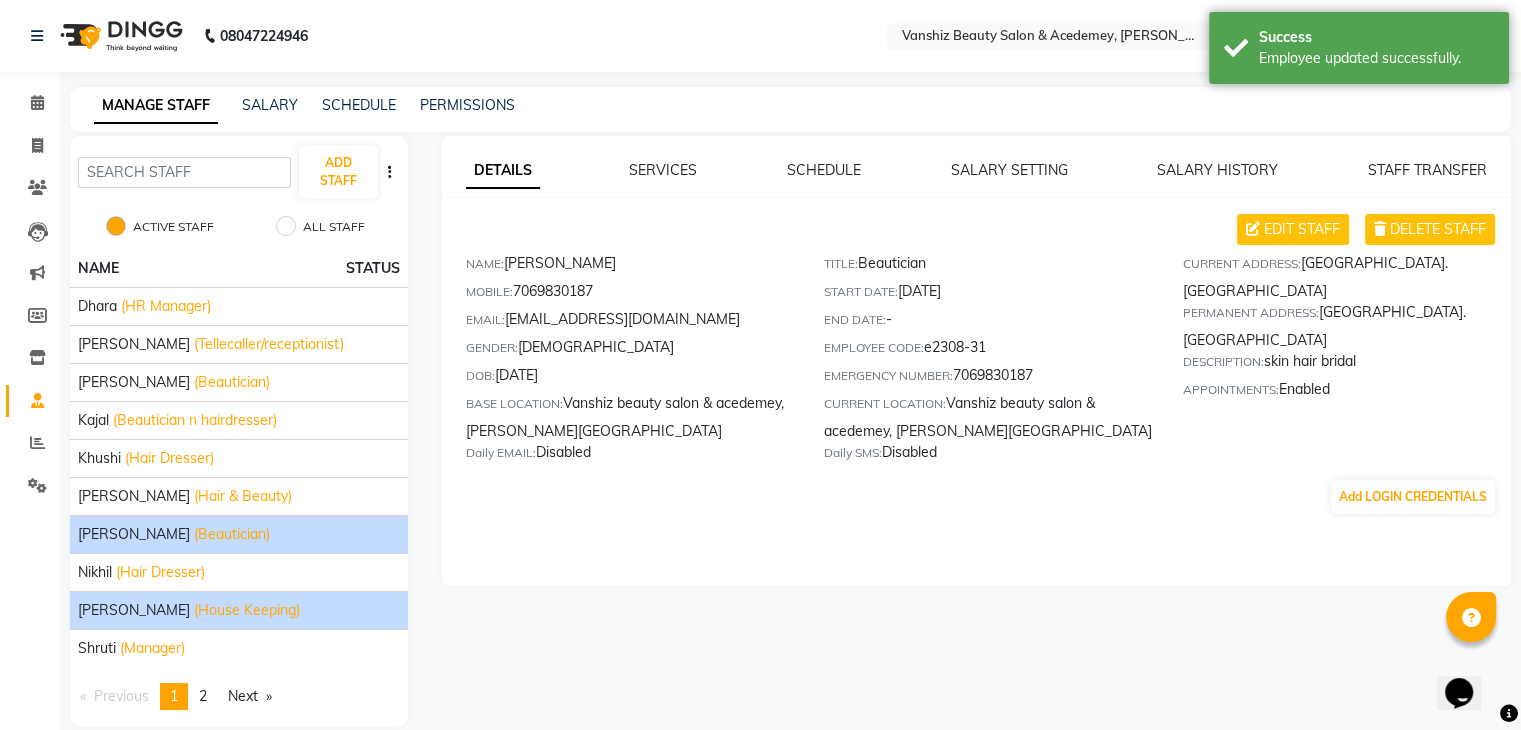 click on "(House Keeping)" 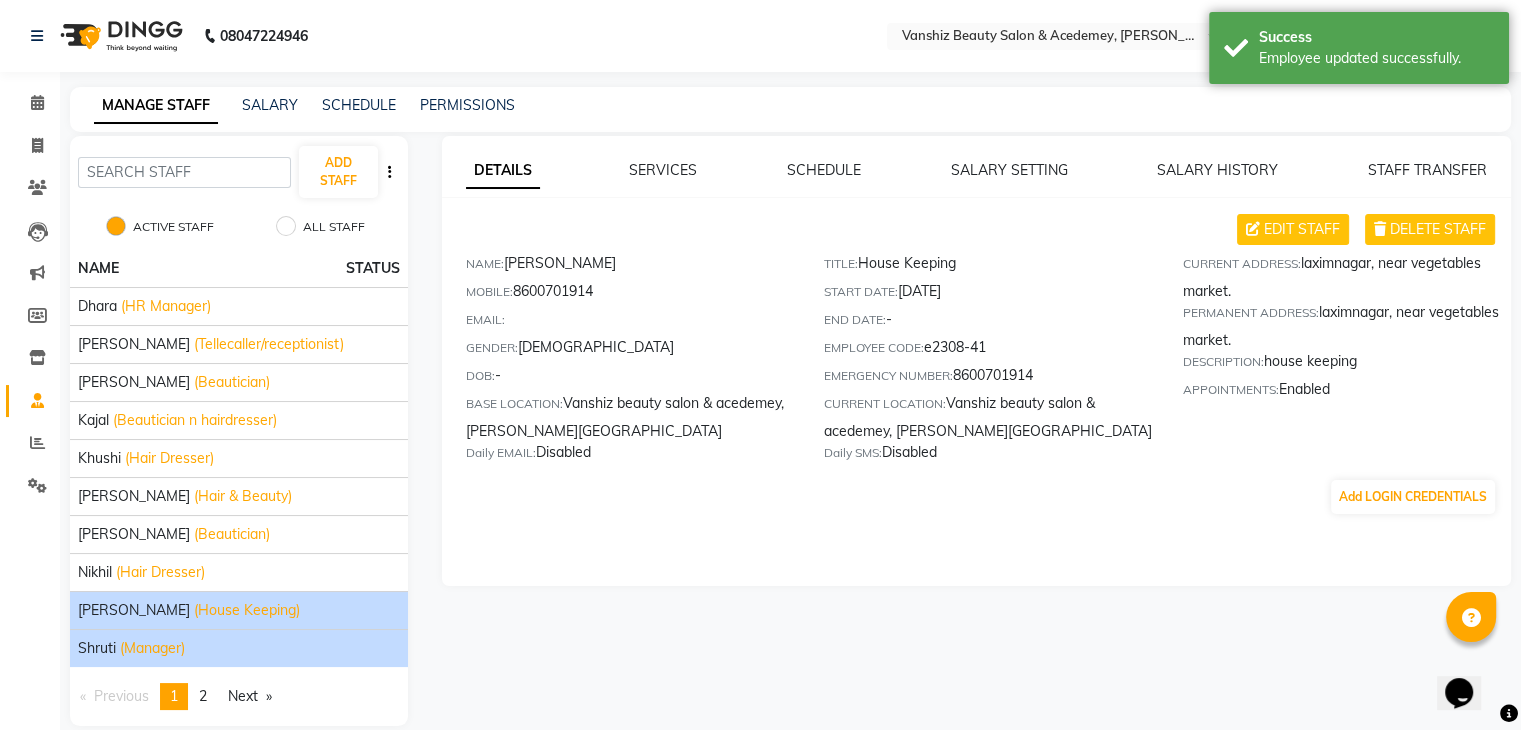 click on "(Manager)" 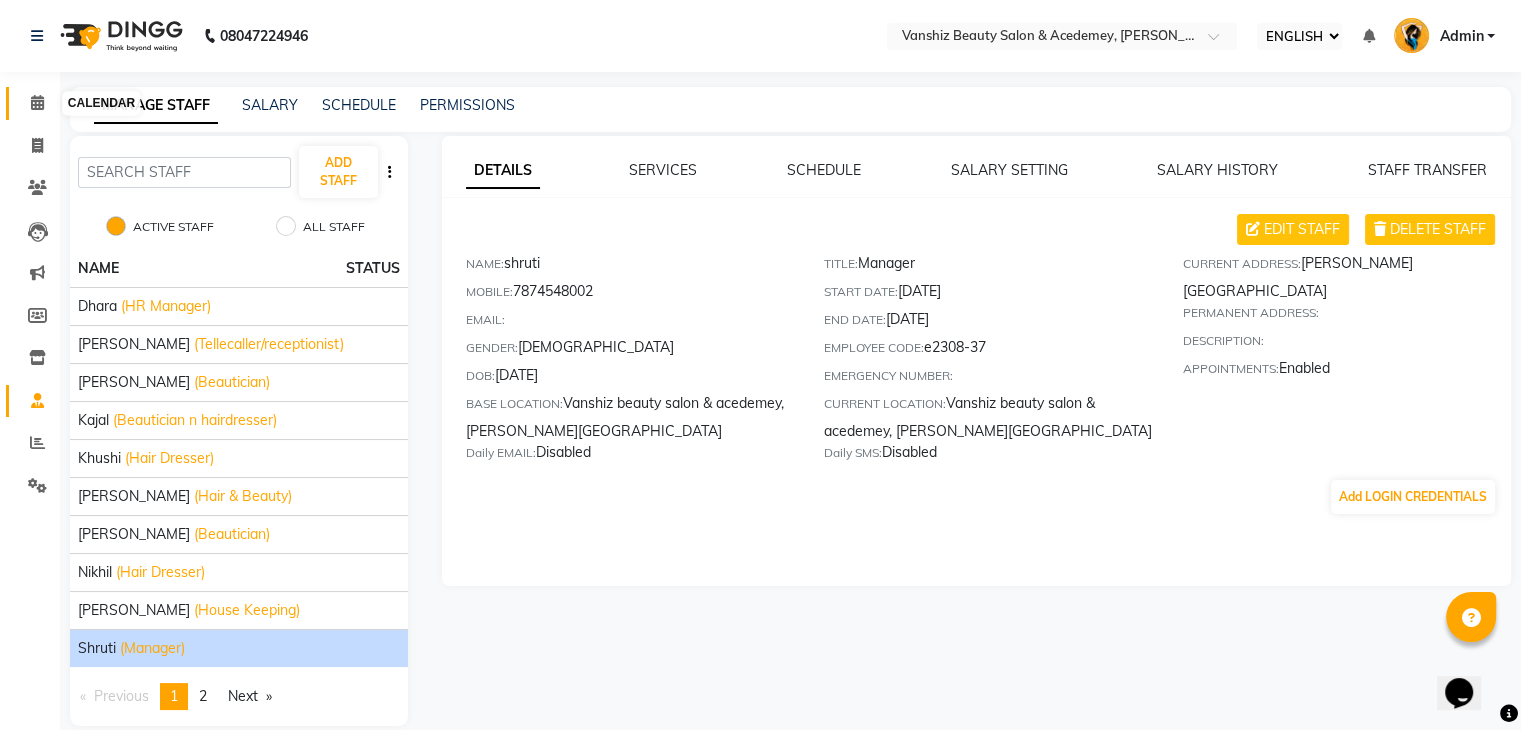 click 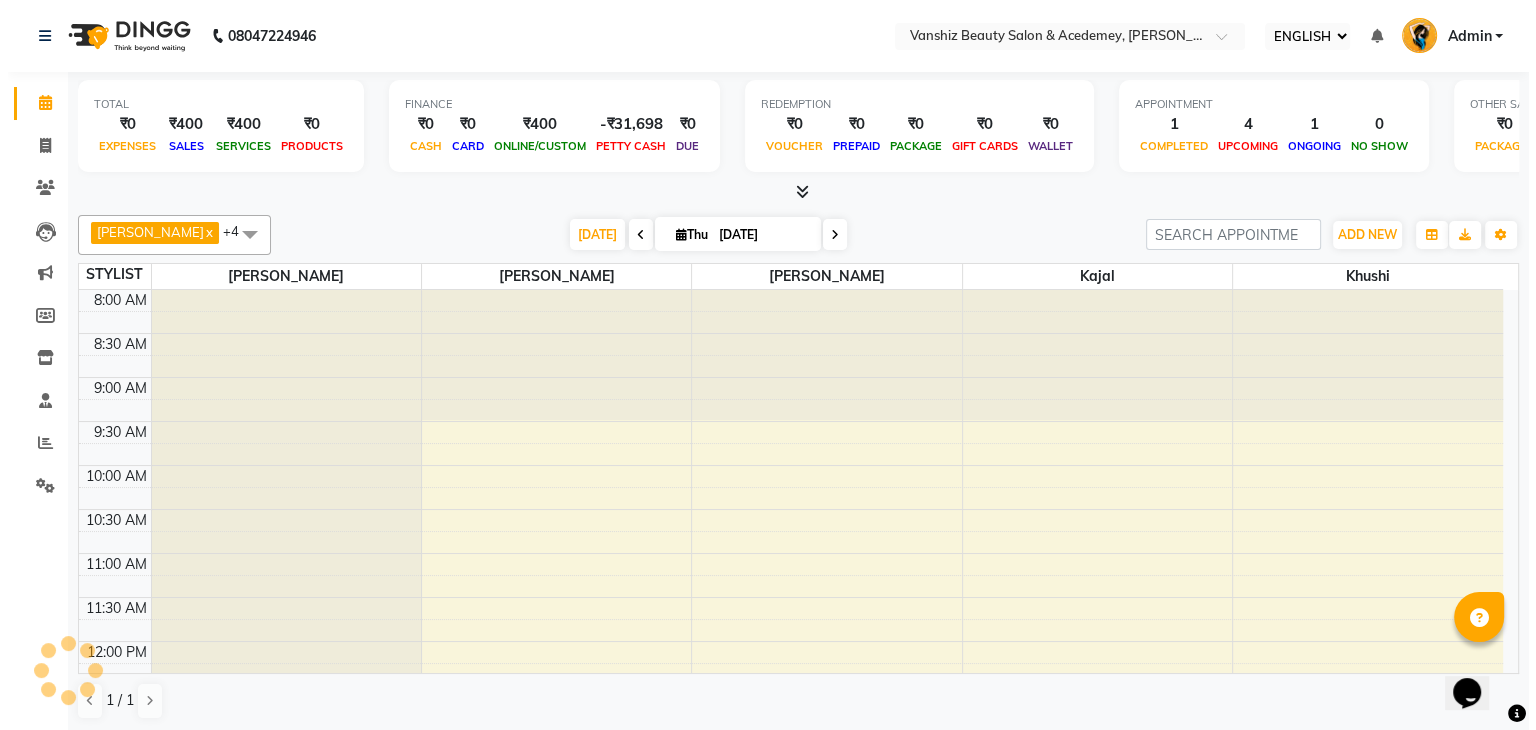 scroll, scrollTop: 711, scrollLeft: 0, axis: vertical 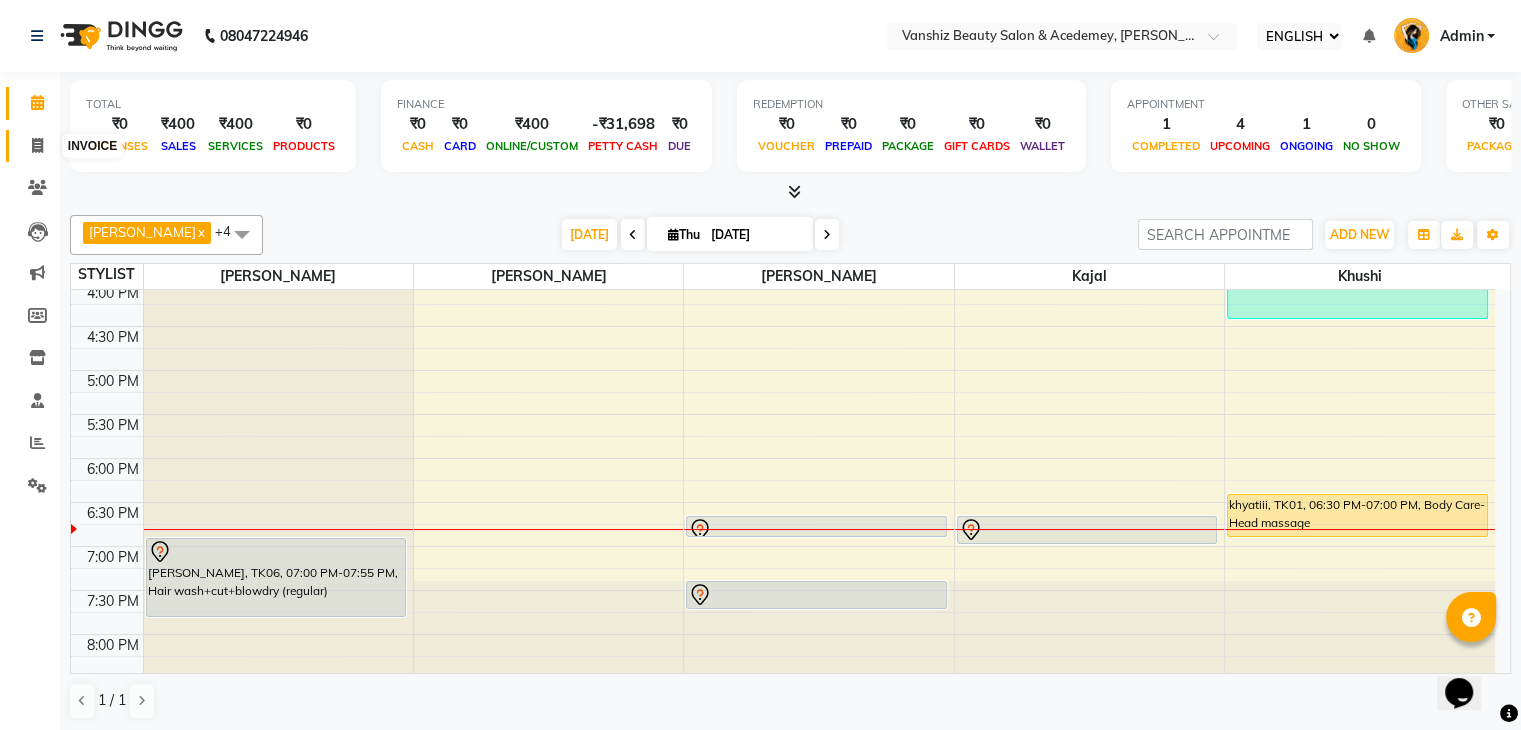 click 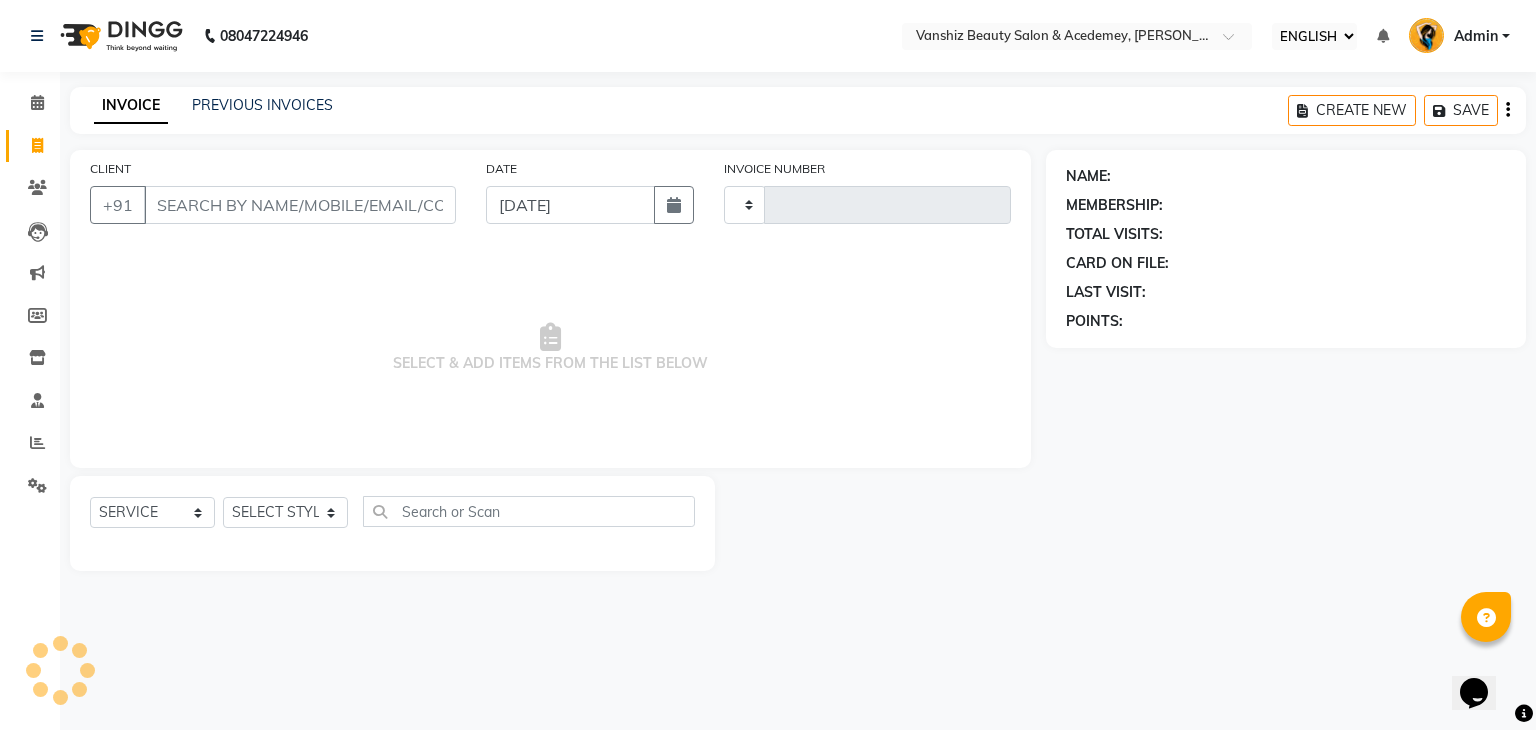 type on "0840" 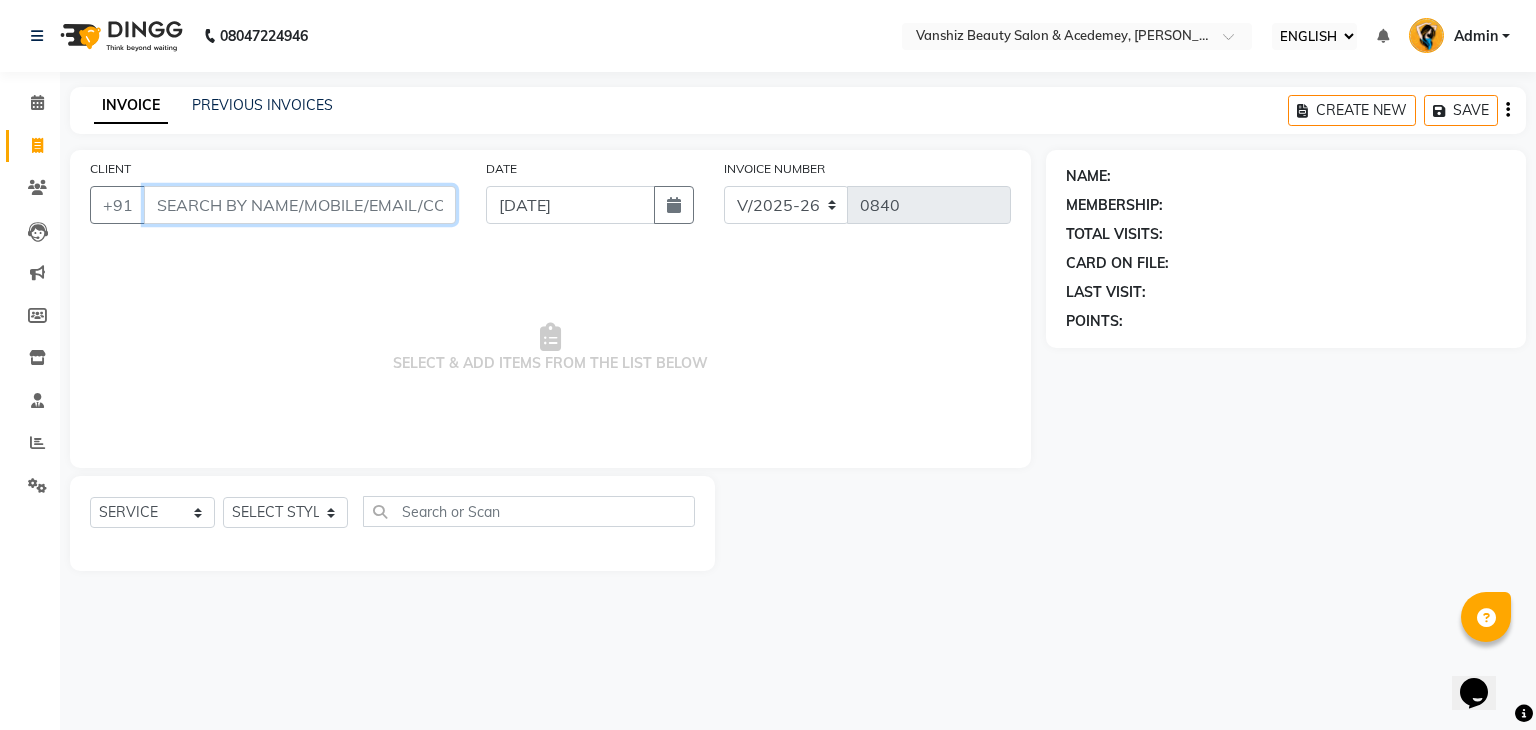 click on "CLIENT" at bounding box center [300, 205] 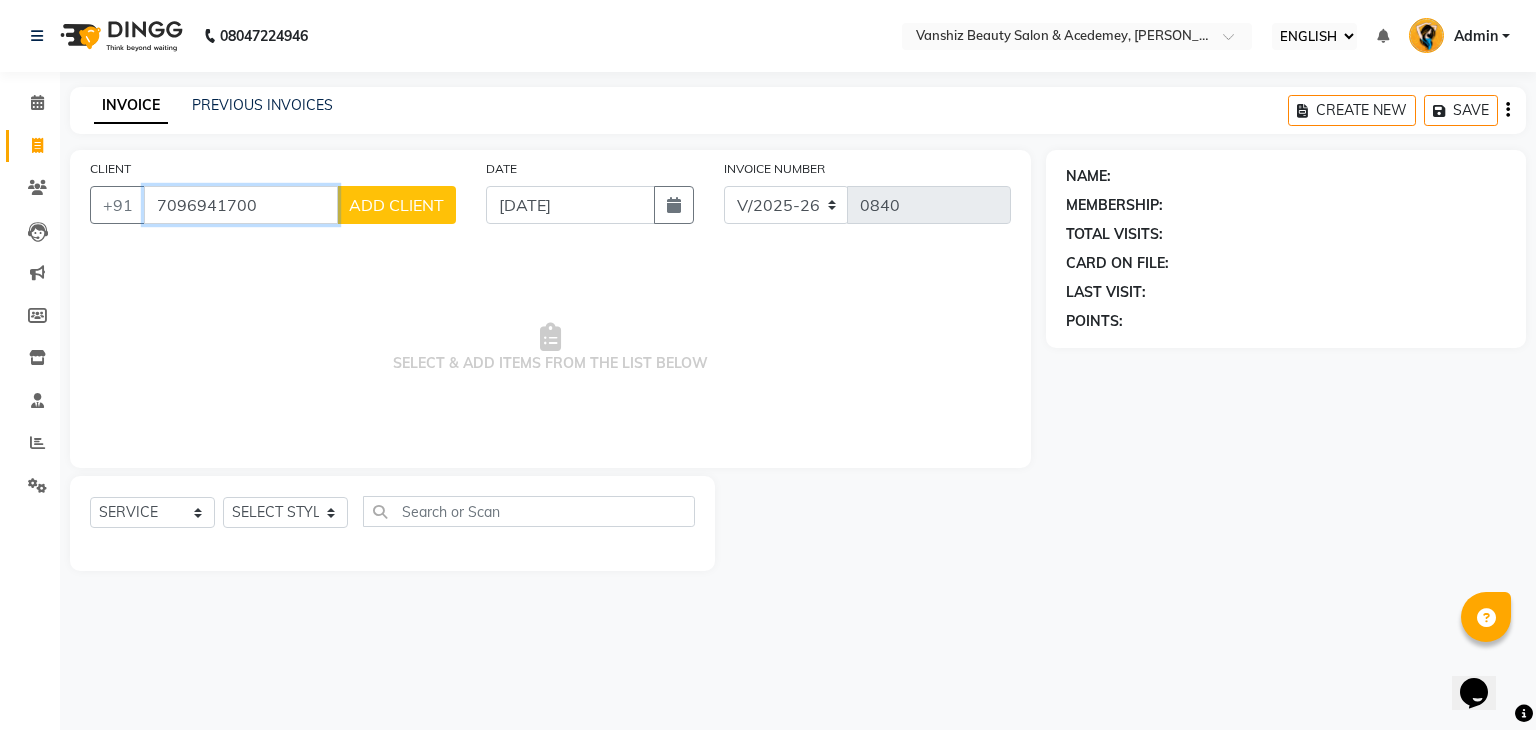 type on "7096941700" 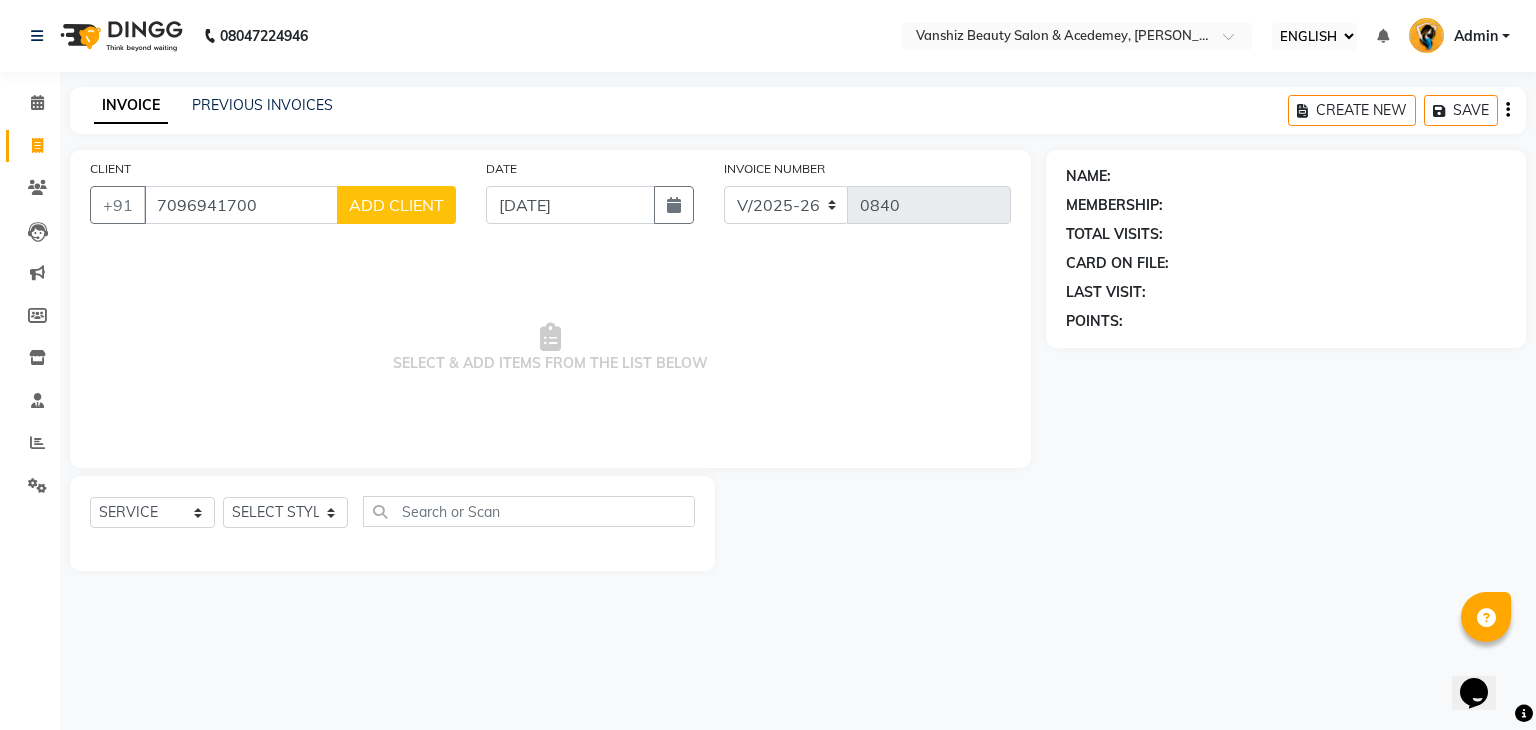 click on "ADD CLIENT" 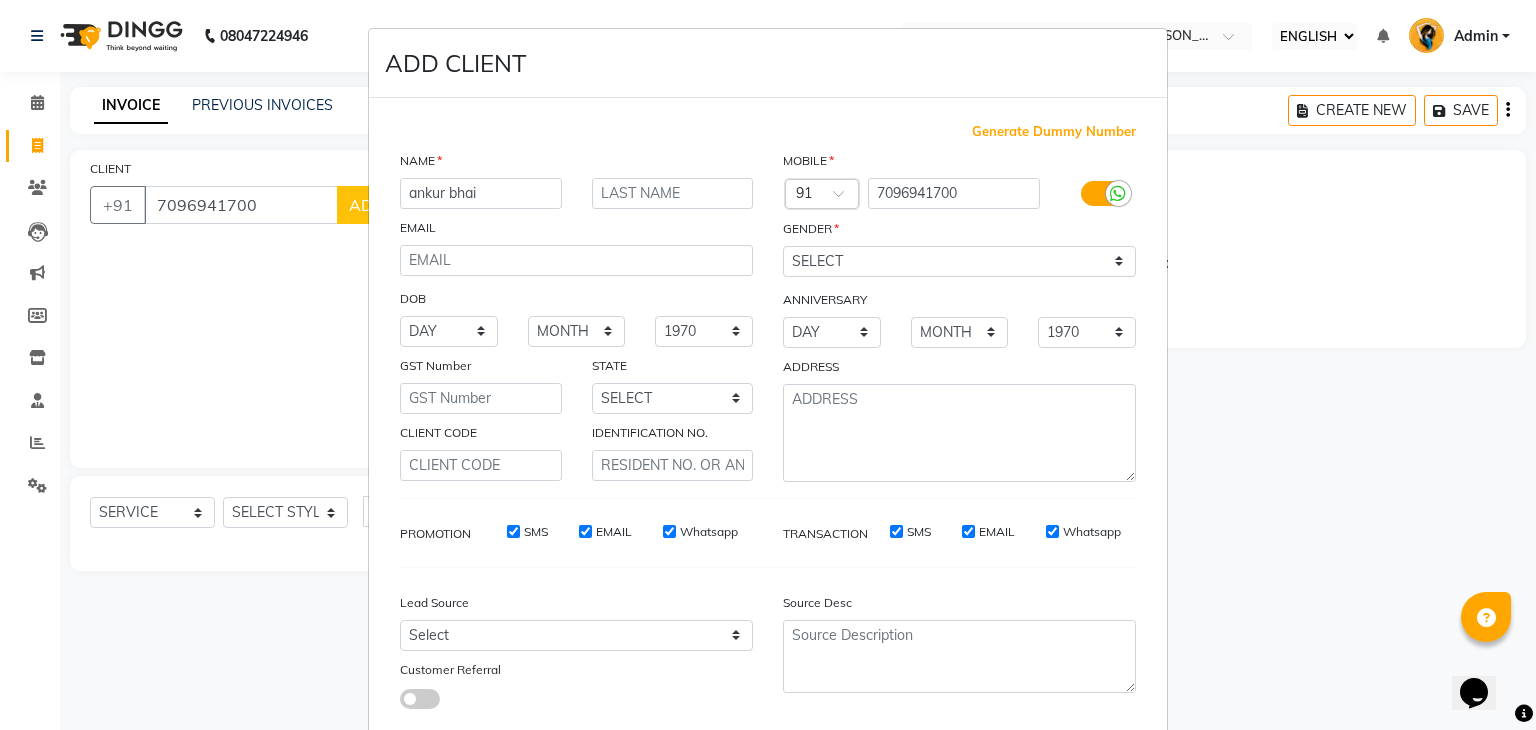 type on "ankur bhai" 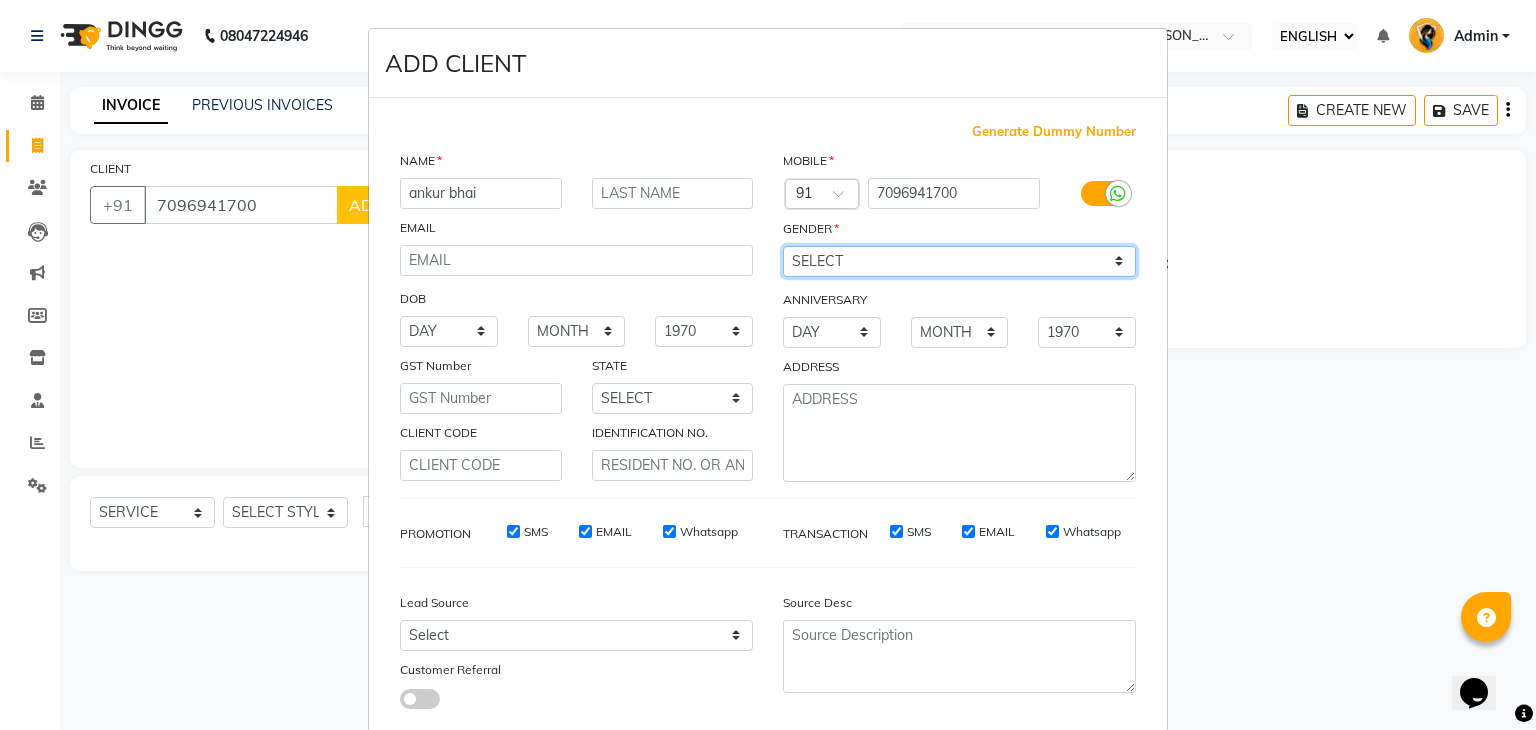 click on "SELECT [DEMOGRAPHIC_DATA] [DEMOGRAPHIC_DATA] OTHER PREFER NOT TO SAY" at bounding box center [959, 261] 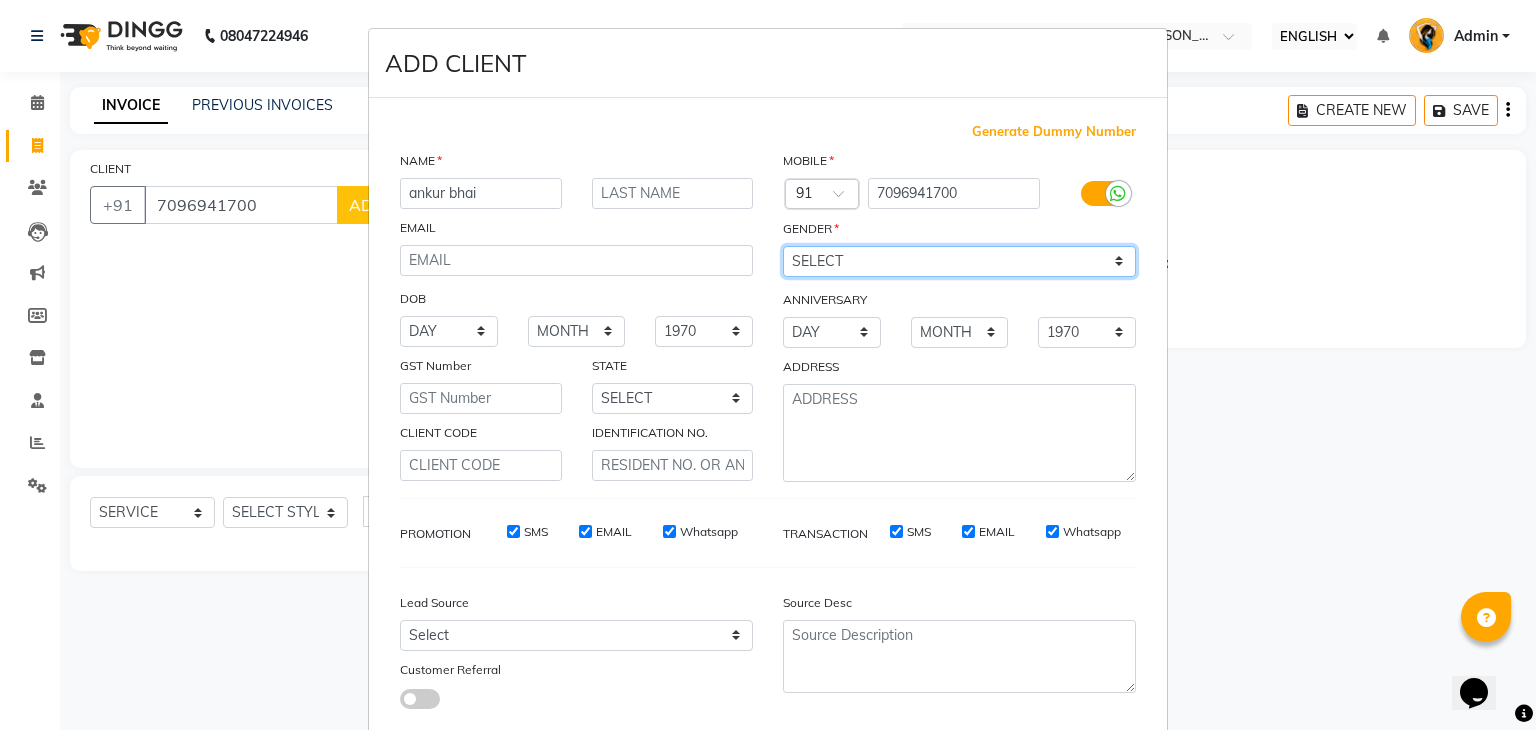 select on "[DEMOGRAPHIC_DATA]" 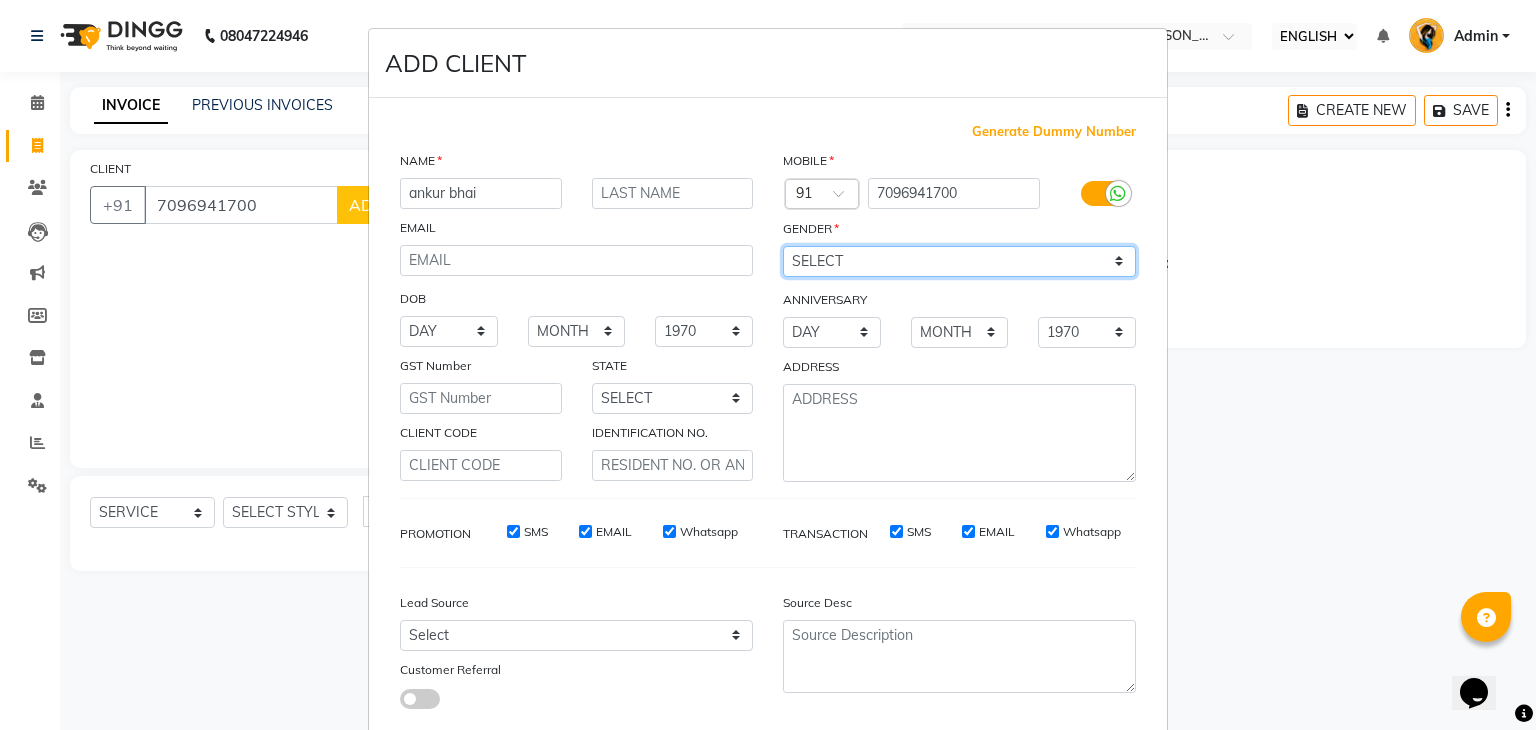 click on "SELECT [DEMOGRAPHIC_DATA] [DEMOGRAPHIC_DATA] OTHER PREFER NOT TO SAY" at bounding box center (959, 261) 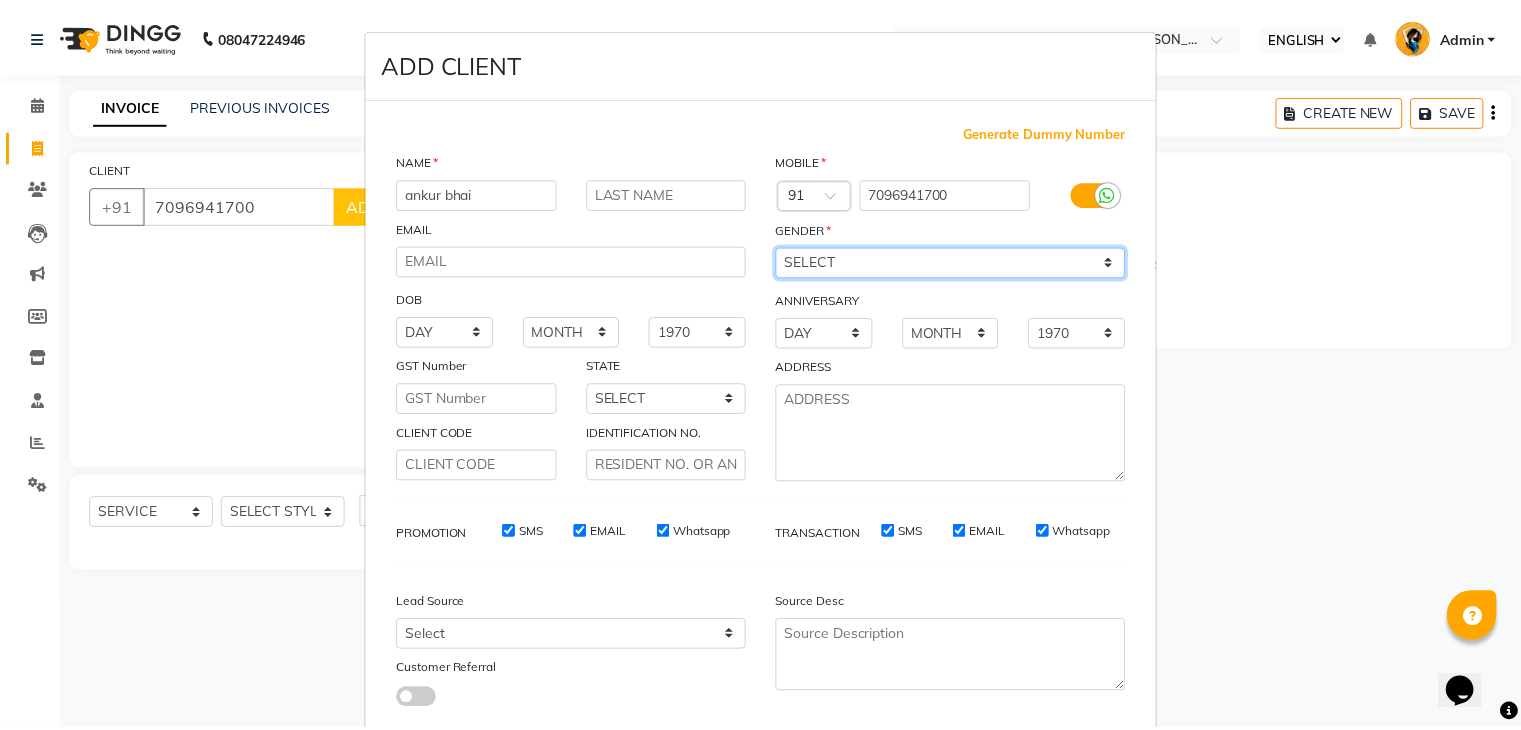 scroll, scrollTop: 127, scrollLeft: 0, axis: vertical 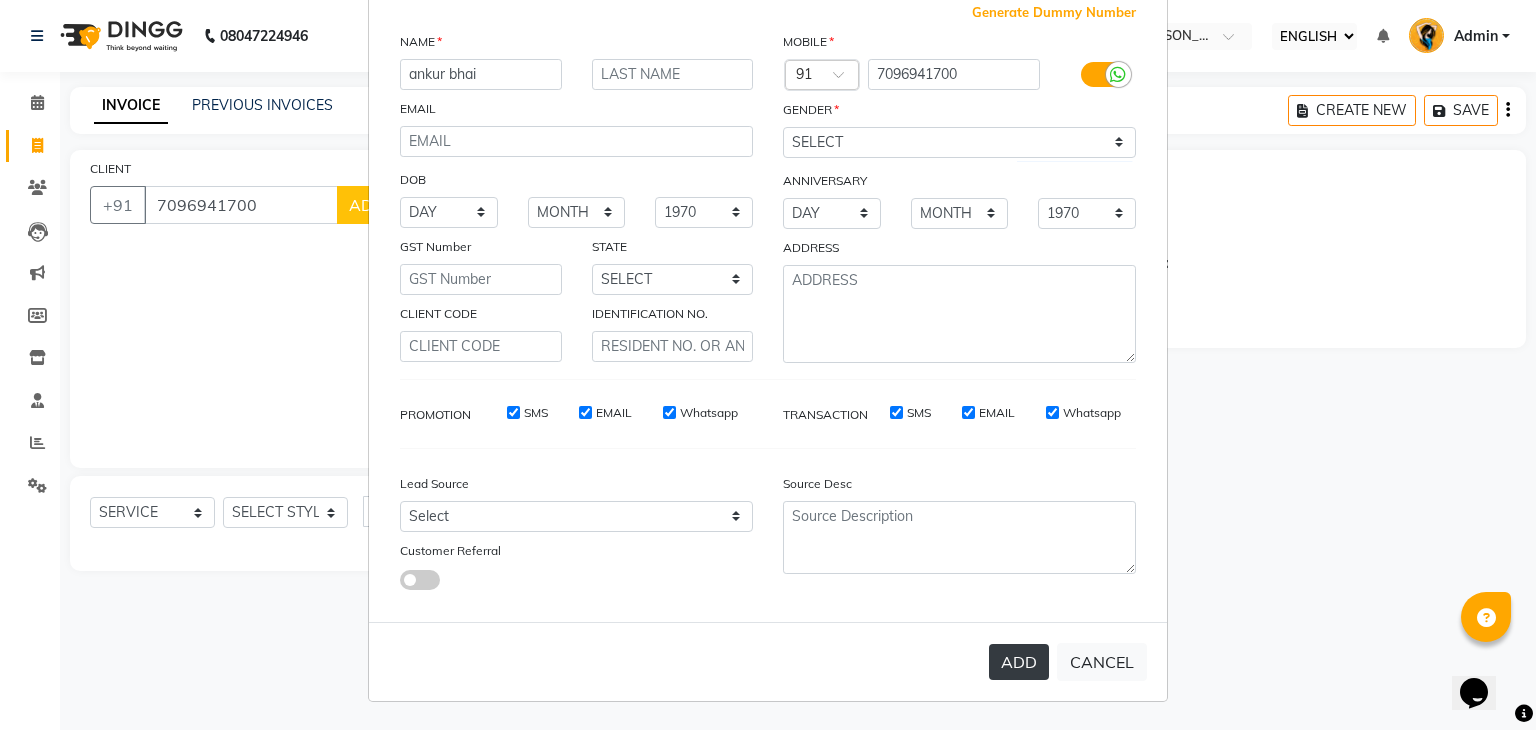 click on "ADD" at bounding box center [1019, 662] 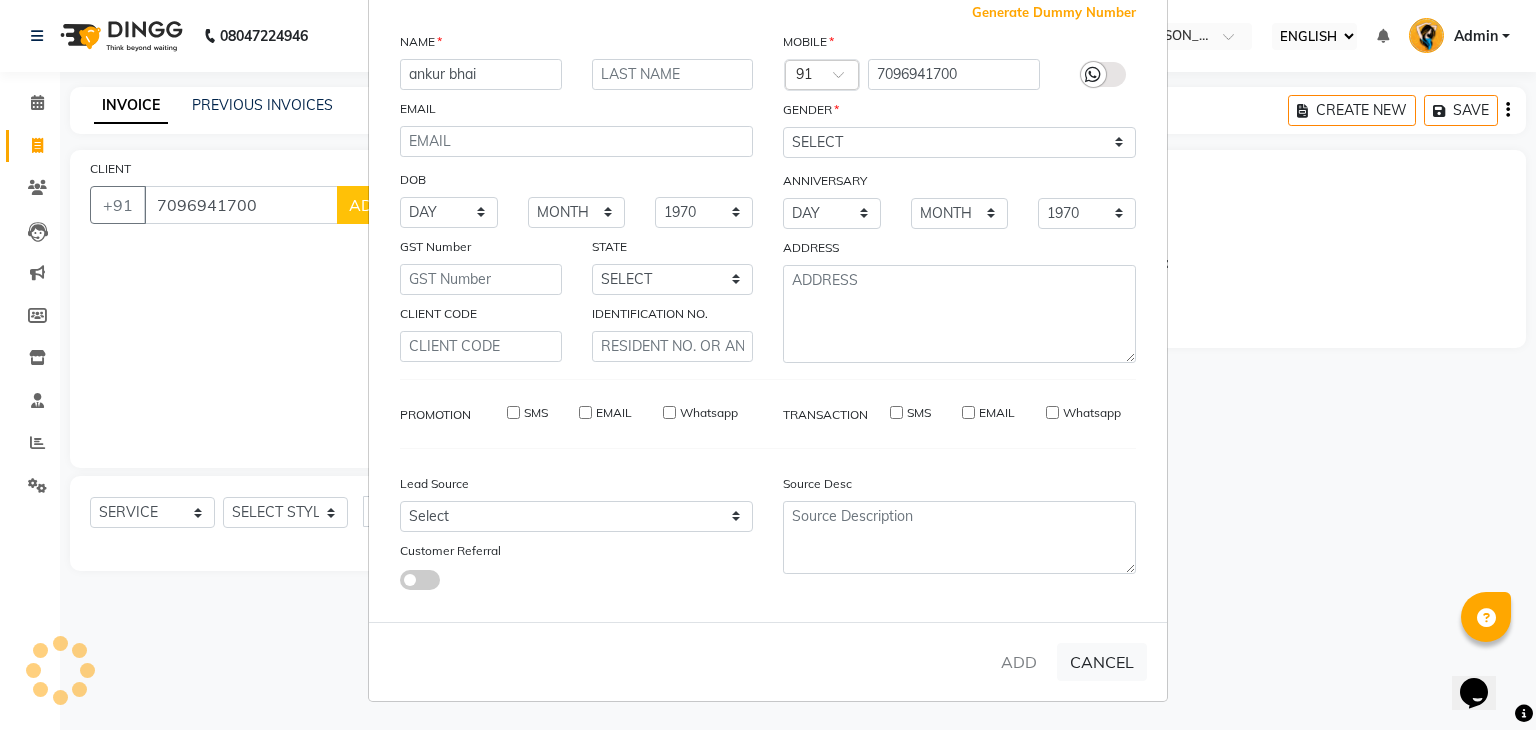 type 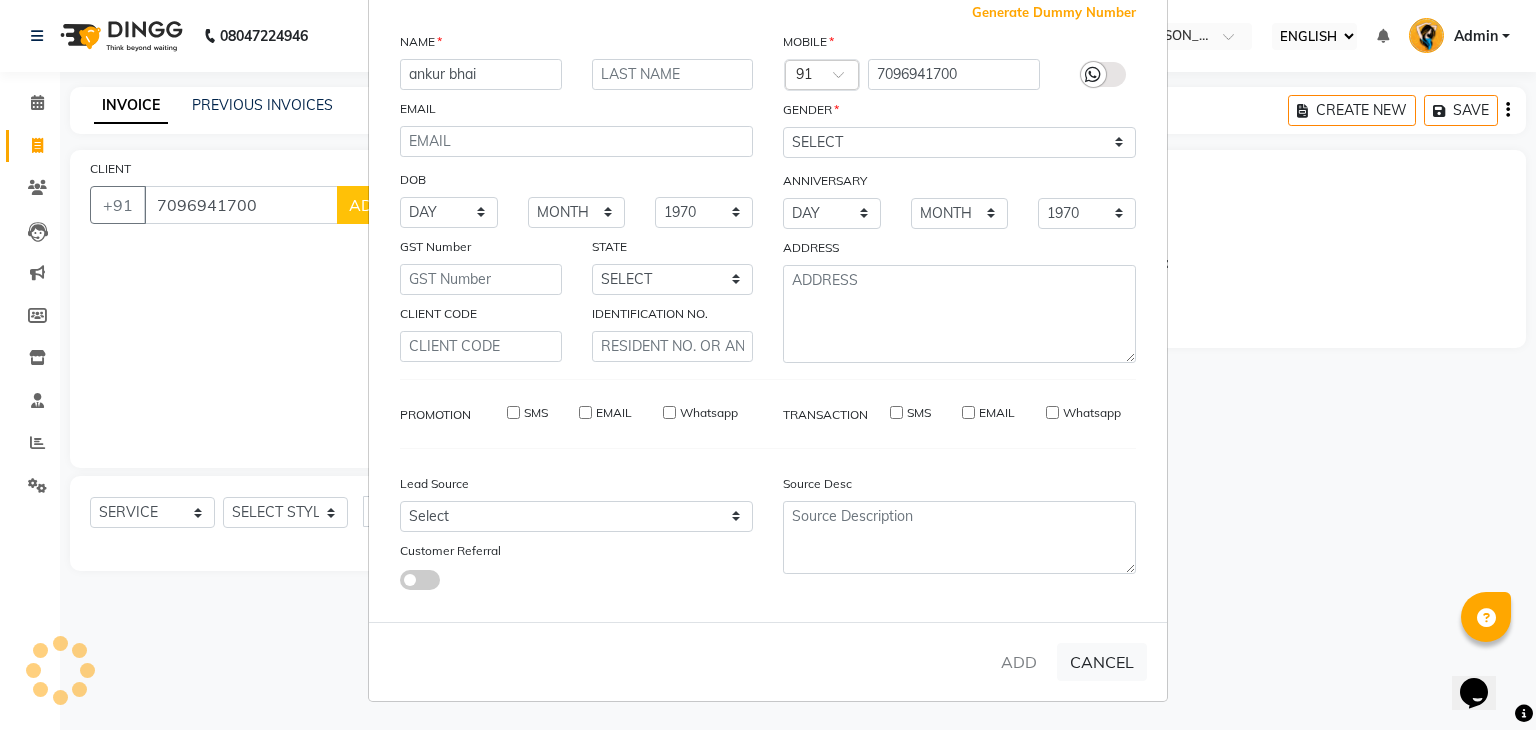 select 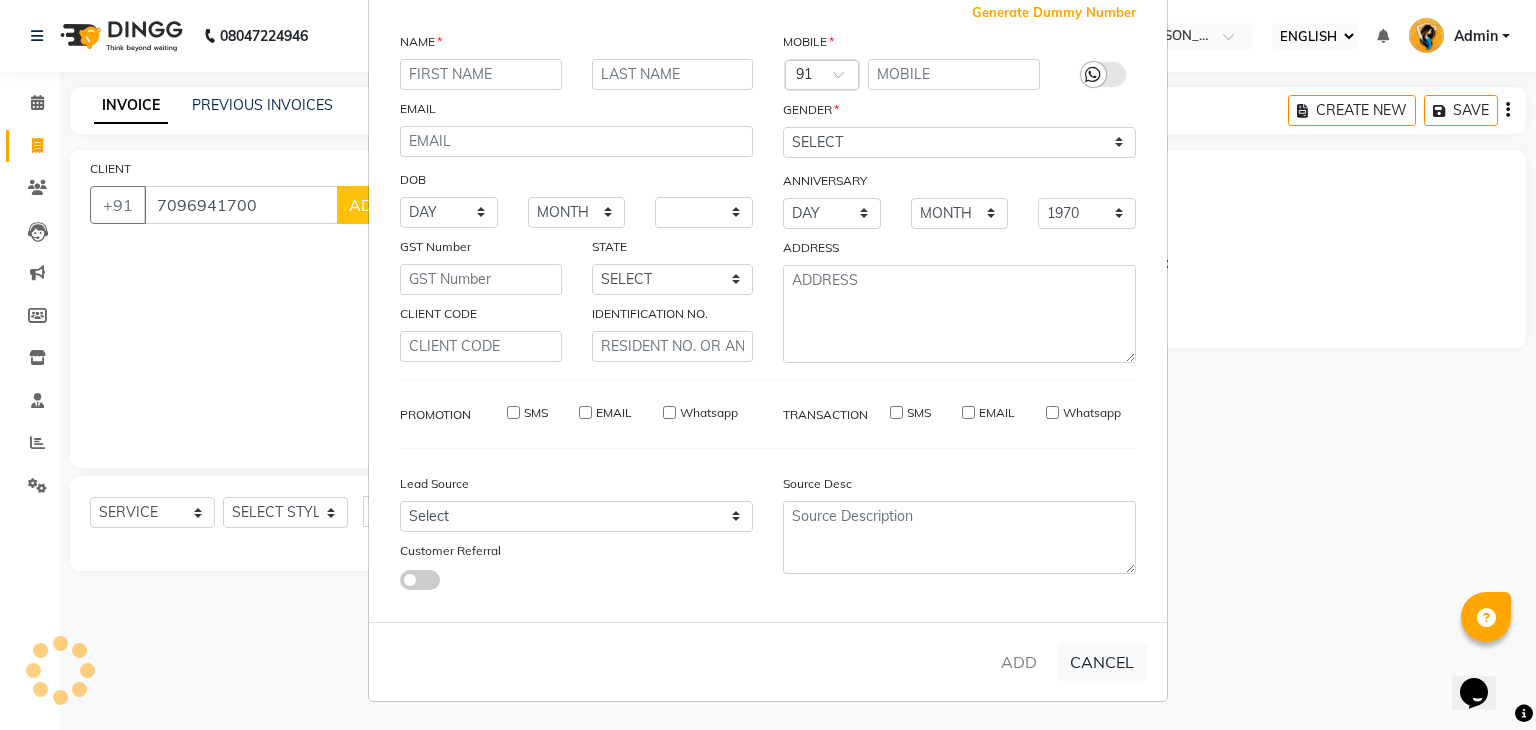 select 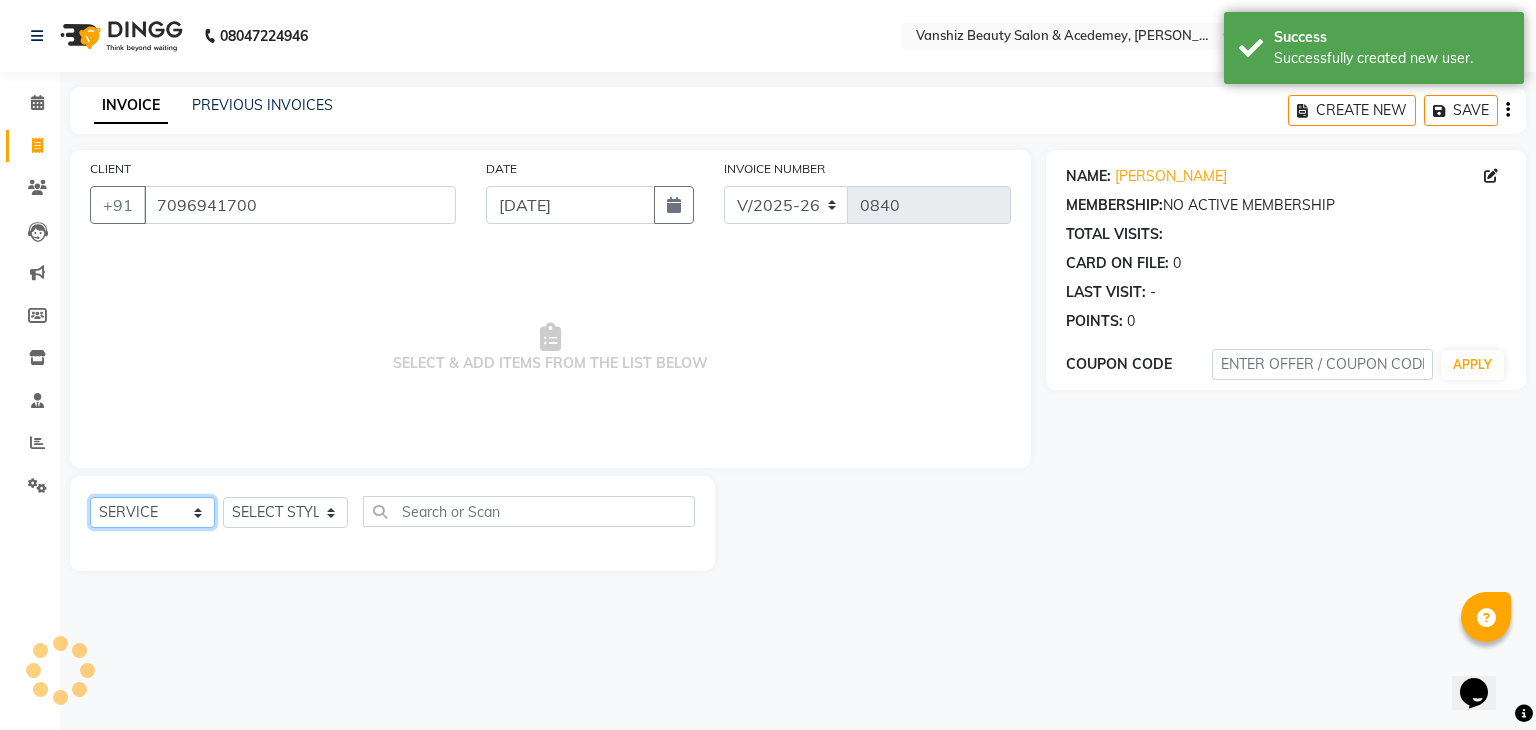 click on "SELECT  SERVICE  PRODUCT  MEMBERSHIP  PACKAGE VOUCHER PREPAID GIFT CARD" 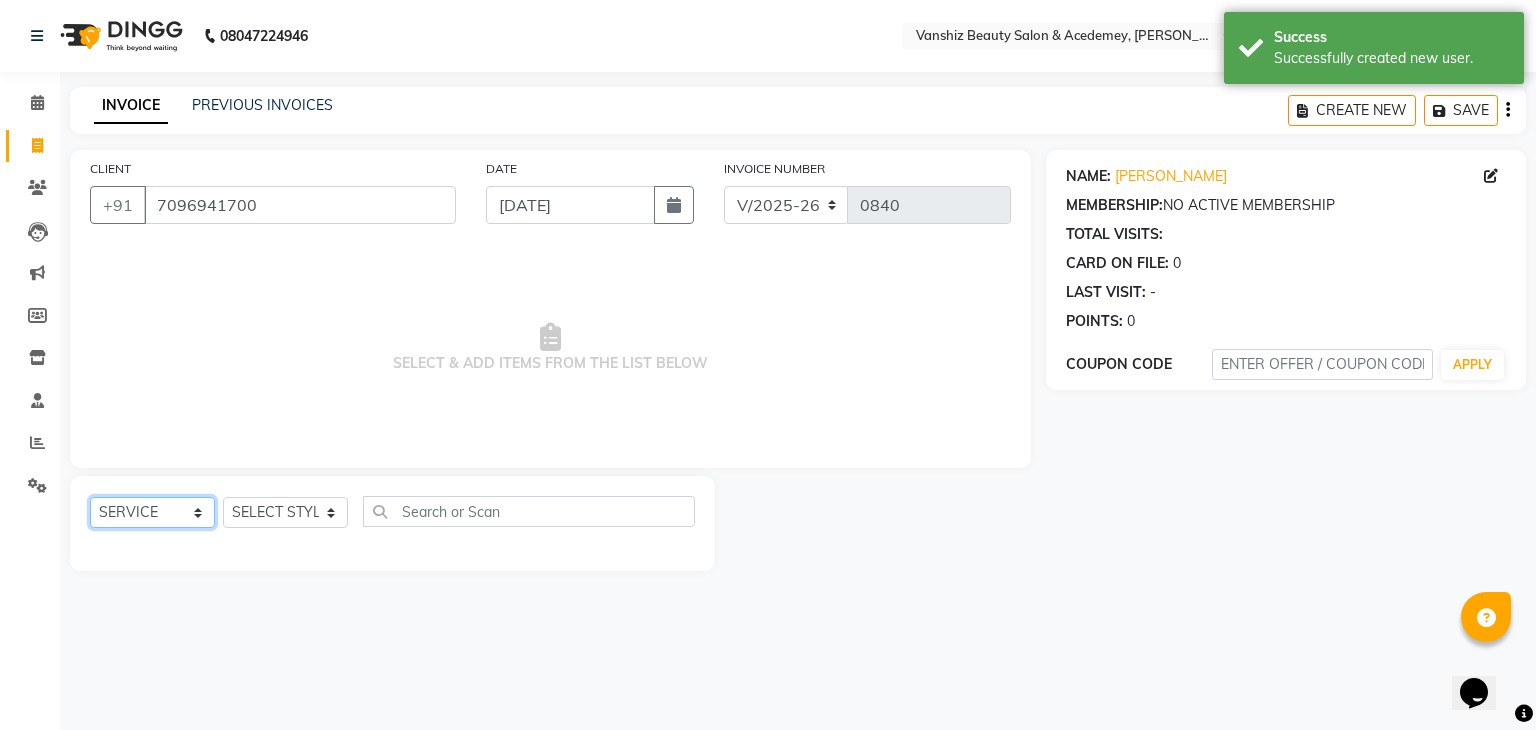 select on "product" 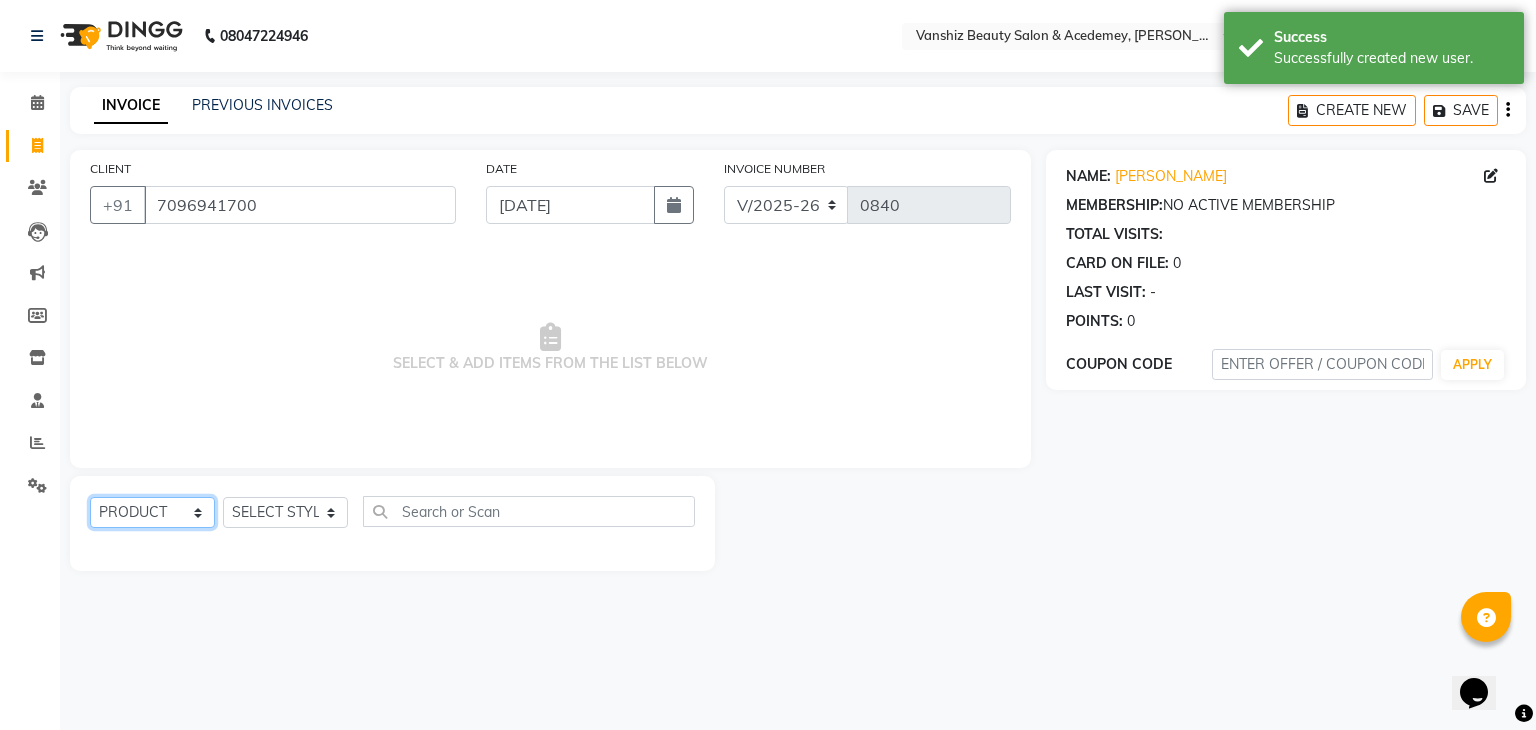 click on "SELECT  SERVICE  PRODUCT  MEMBERSHIP  PACKAGE VOUCHER PREPAID GIFT CARD" 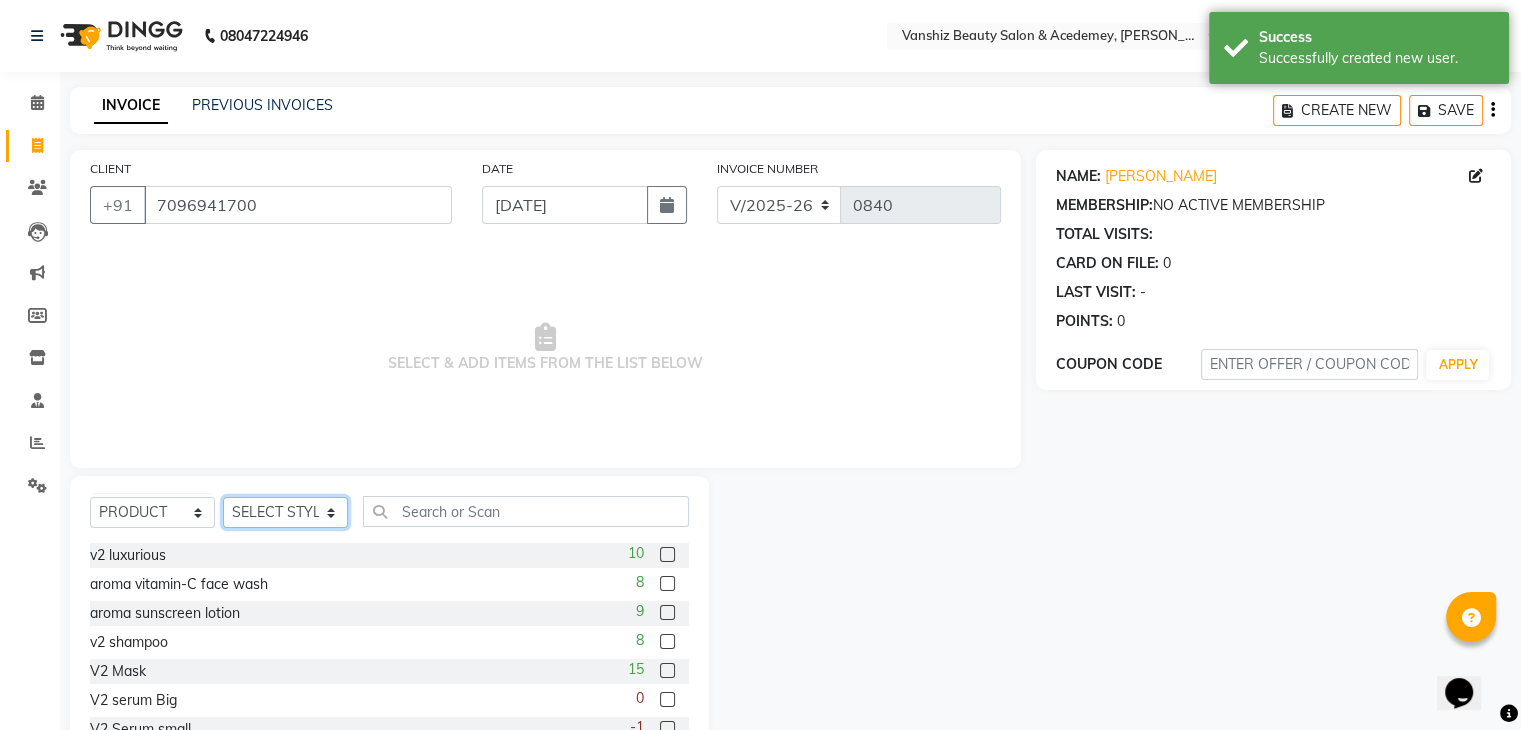 click on "SELECT STYLIST [PERSON_NAME] [PERSON_NAME] kajal khushi [PERSON_NAME] [PERSON_NAME] [PERSON_NAME] [PERSON_NAME] [PERSON_NAME]  Stuati" 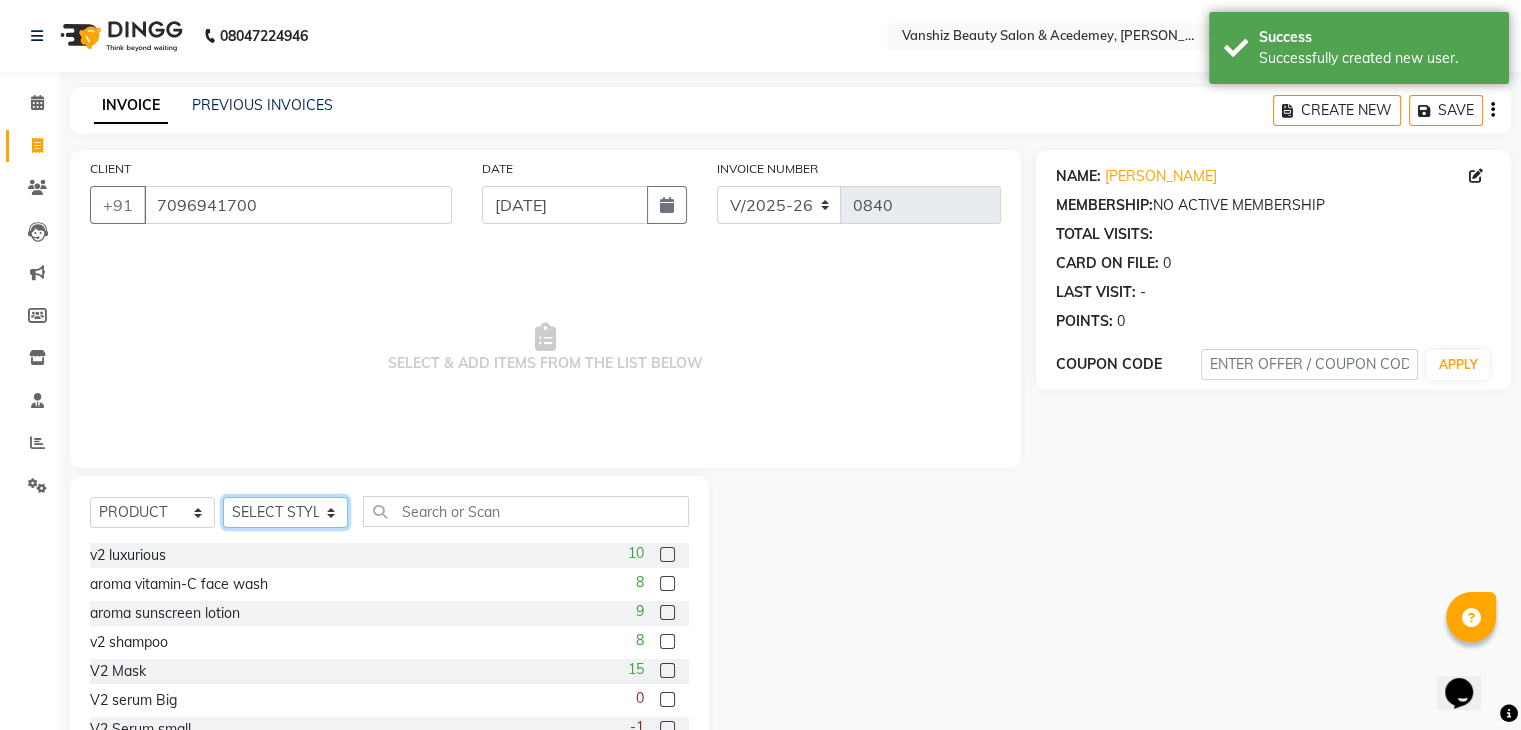 select on "68625" 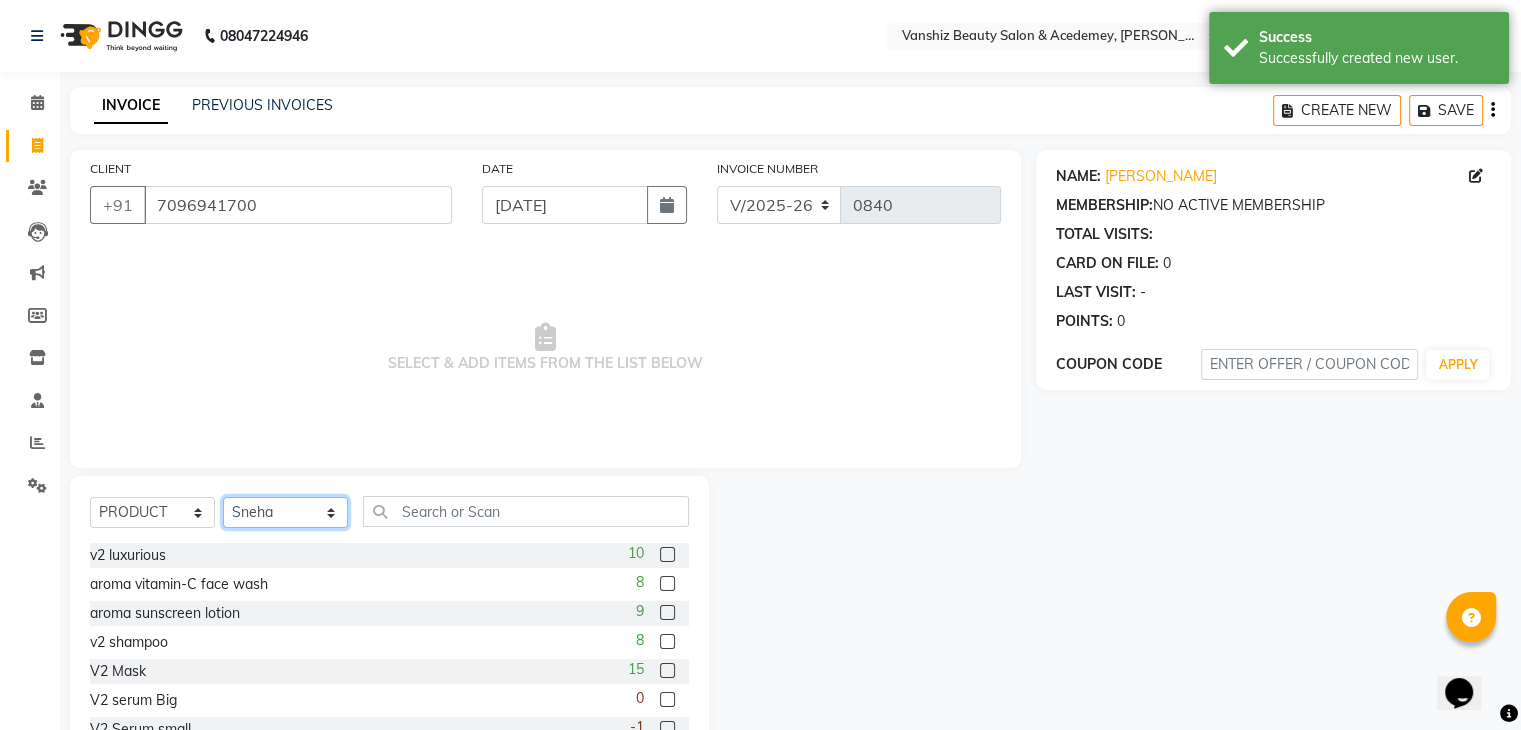 click on "SELECT STYLIST [PERSON_NAME] [PERSON_NAME] kajal khushi [PERSON_NAME] [PERSON_NAME] [PERSON_NAME] [PERSON_NAME] [PERSON_NAME]  Stuati" 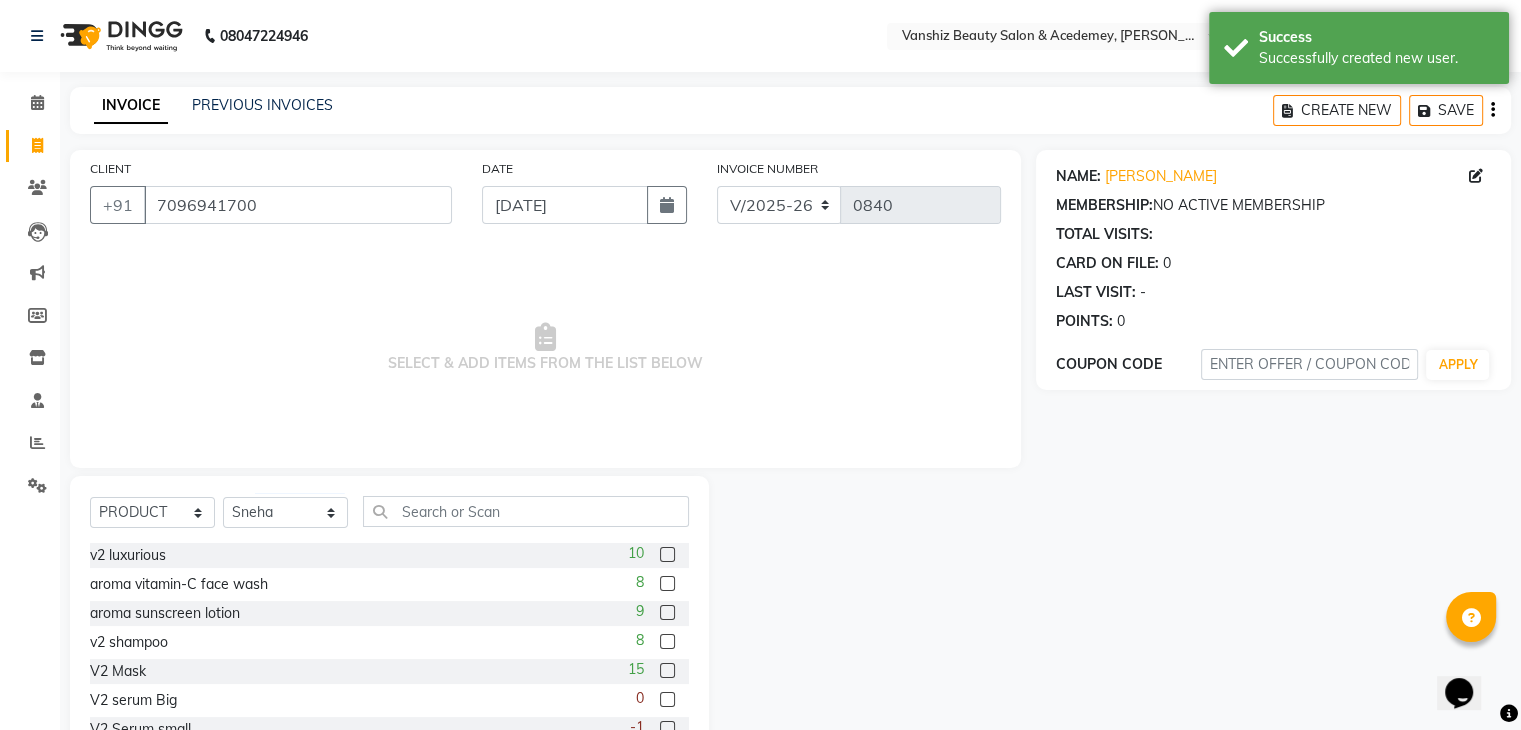 click 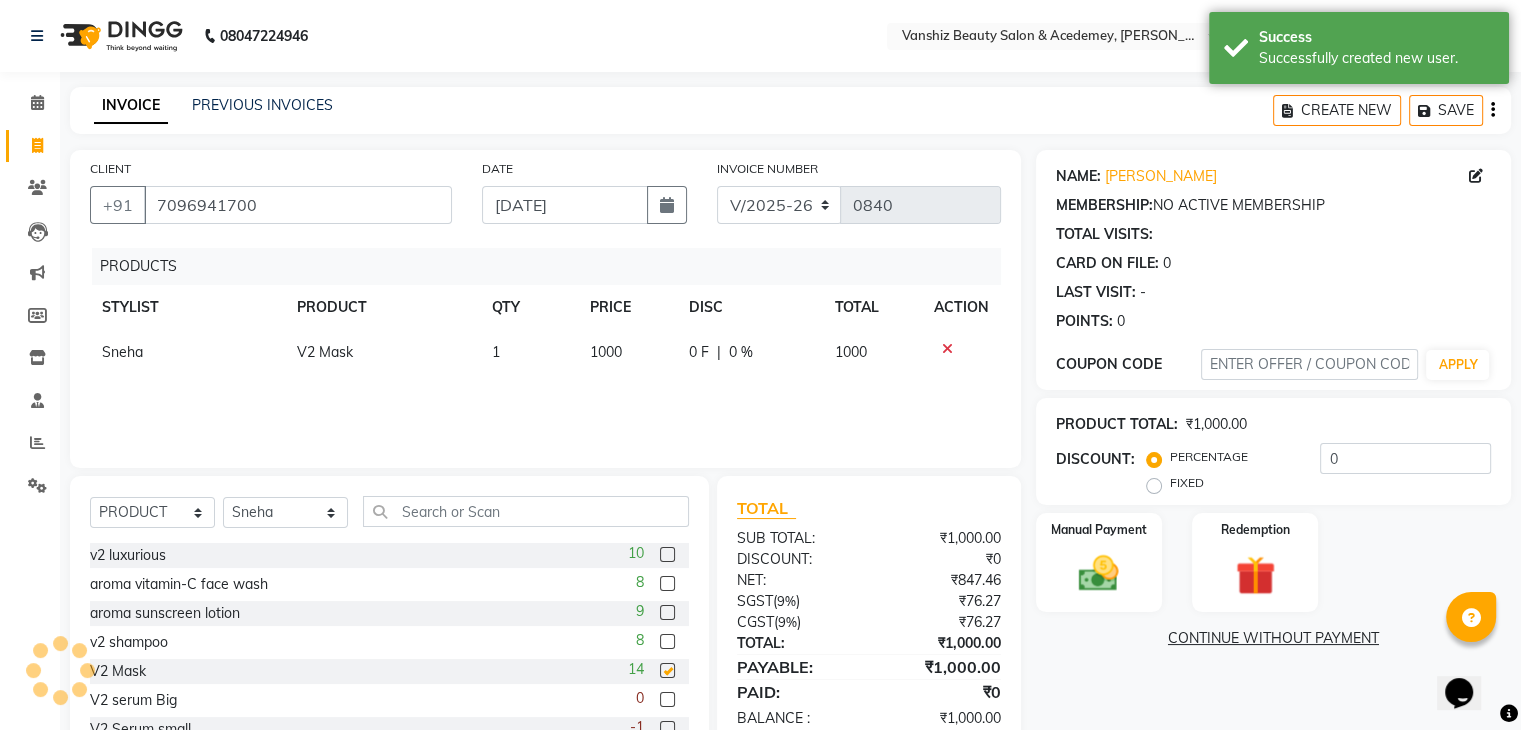 checkbox on "false" 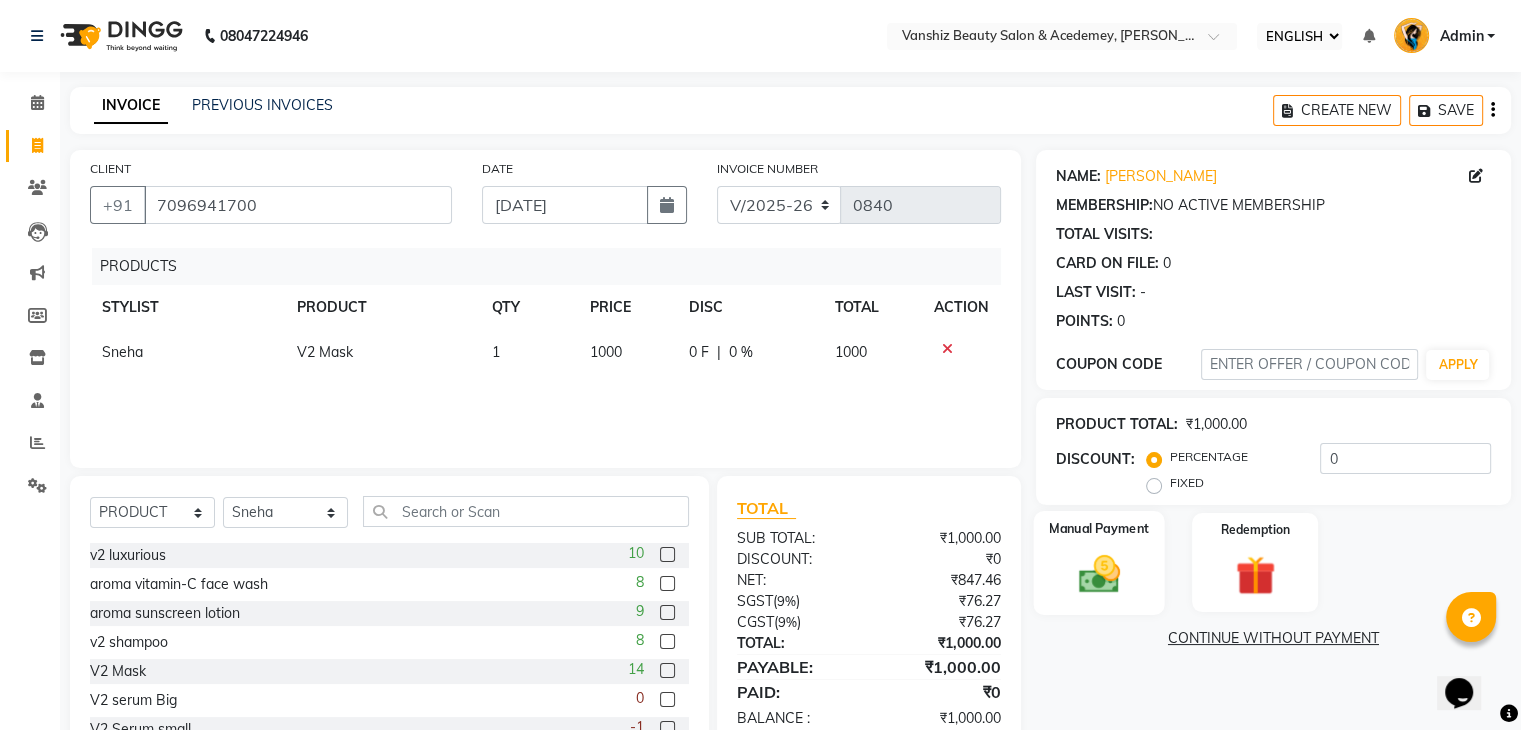click 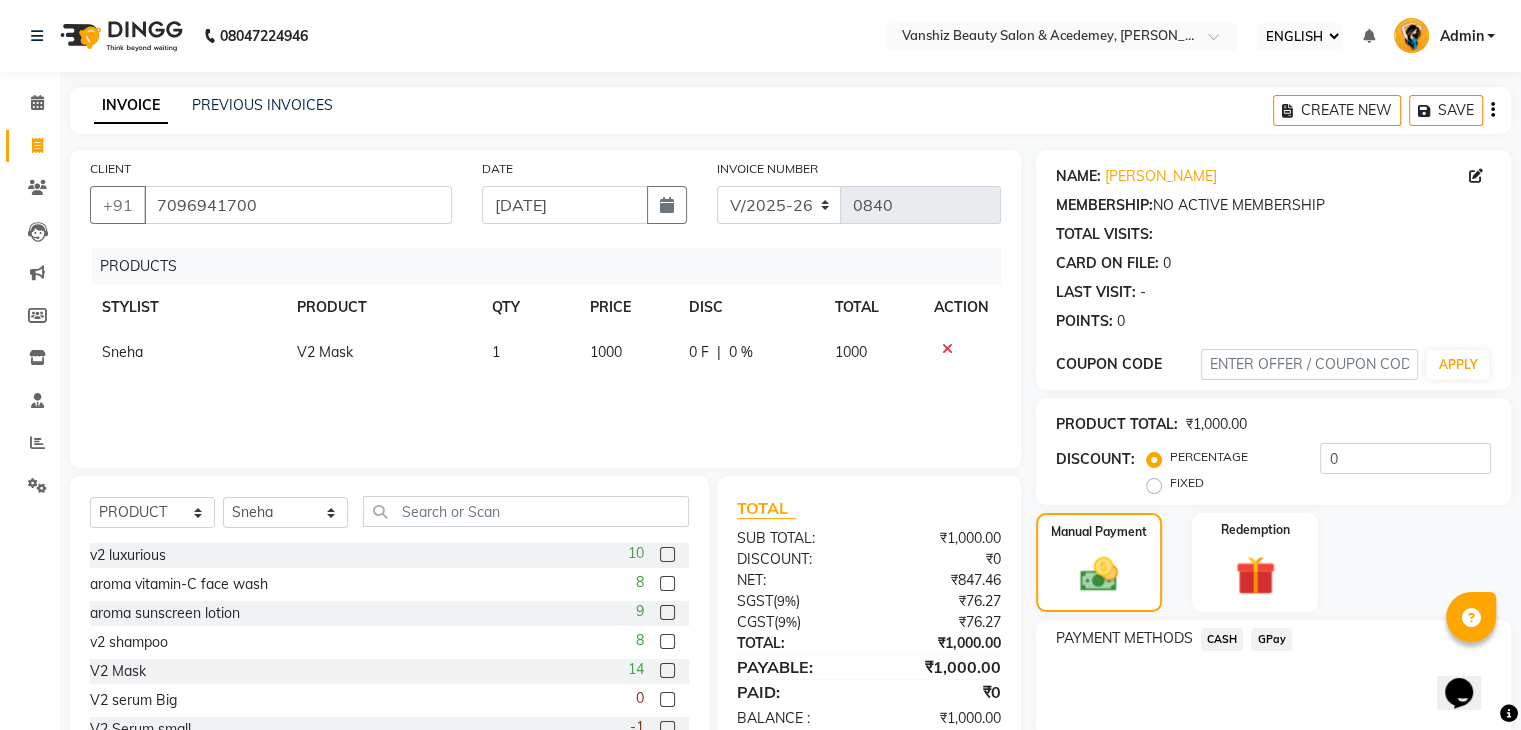 click on "GPay" 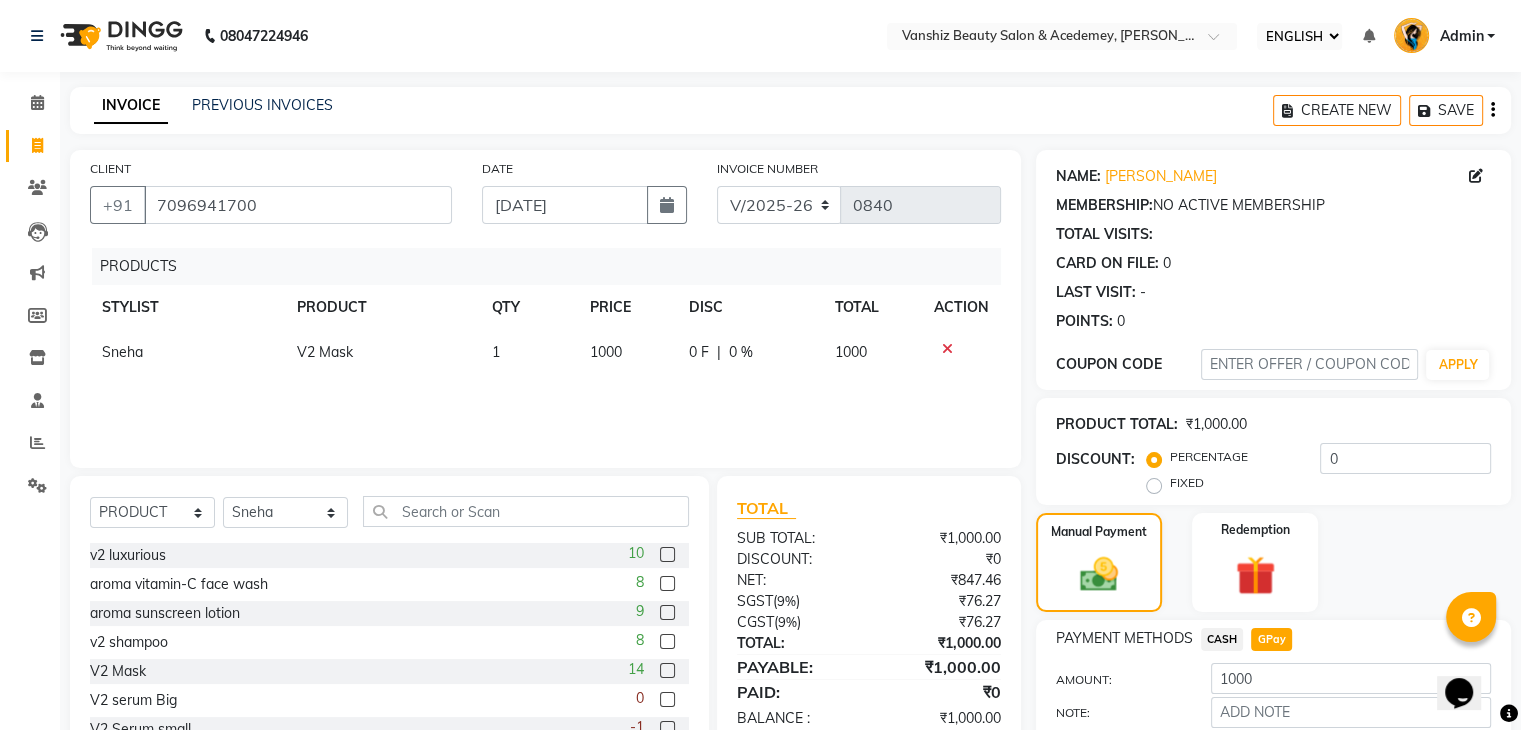 scroll, scrollTop: 112, scrollLeft: 0, axis: vertical 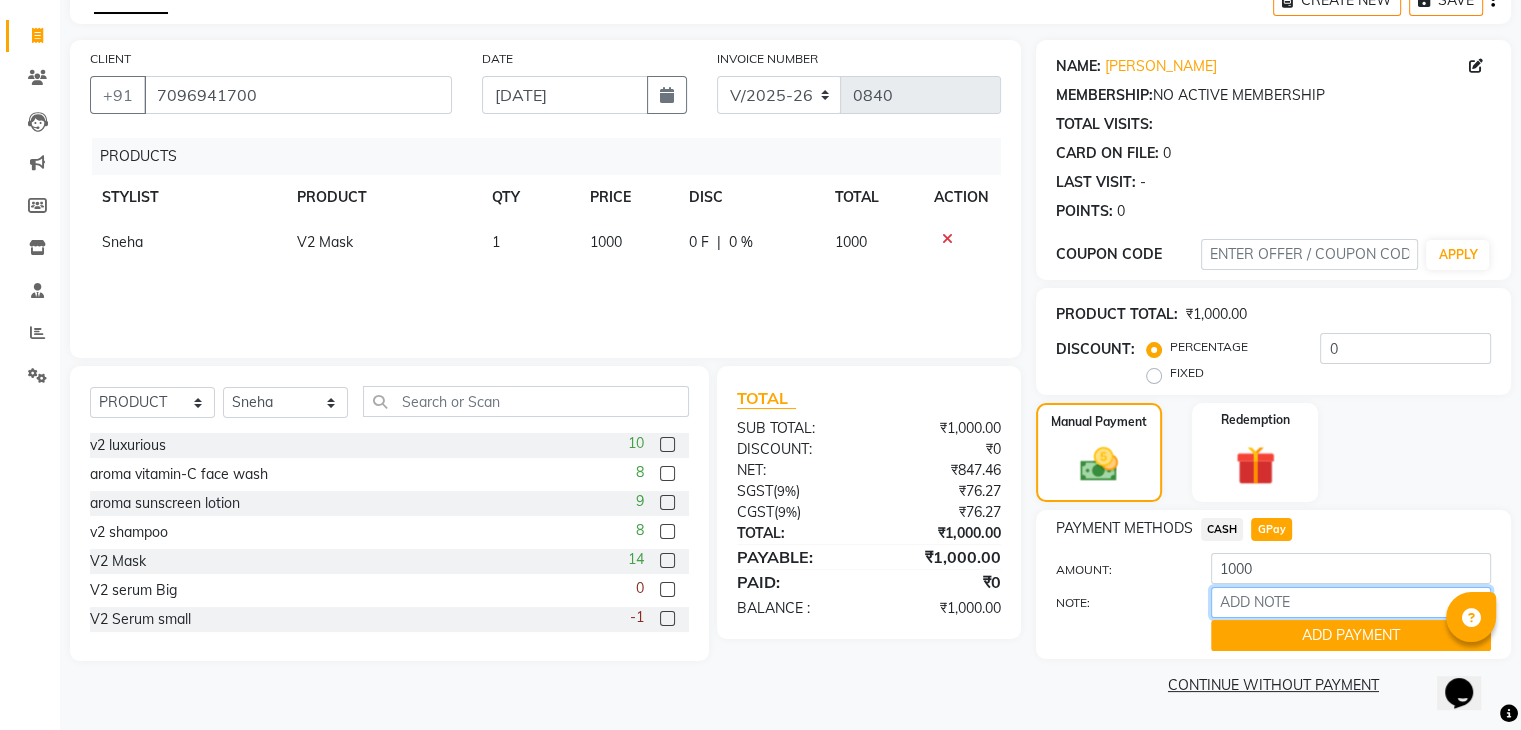 click on "NOTE:" at bounding box center [1351, 602] 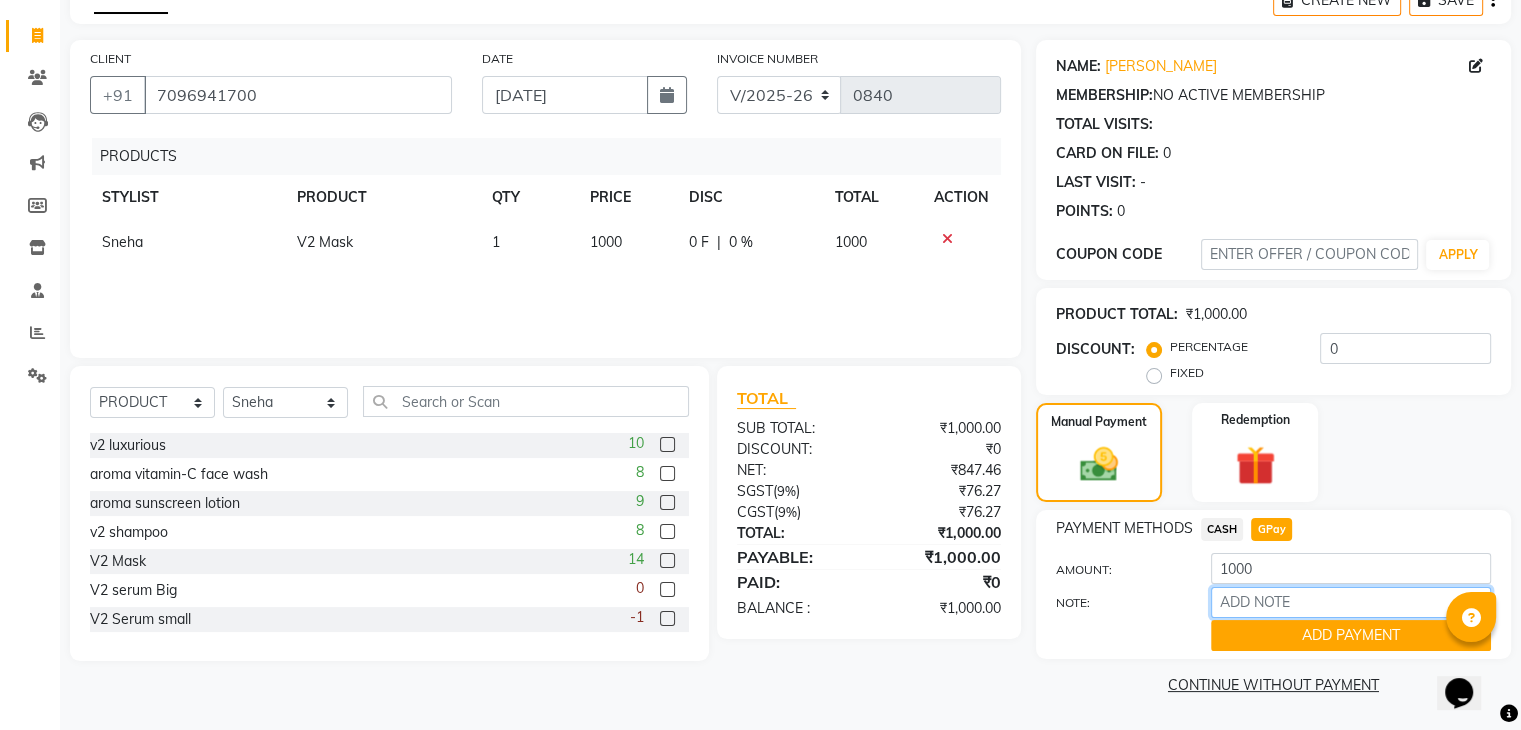 type on "gpay" 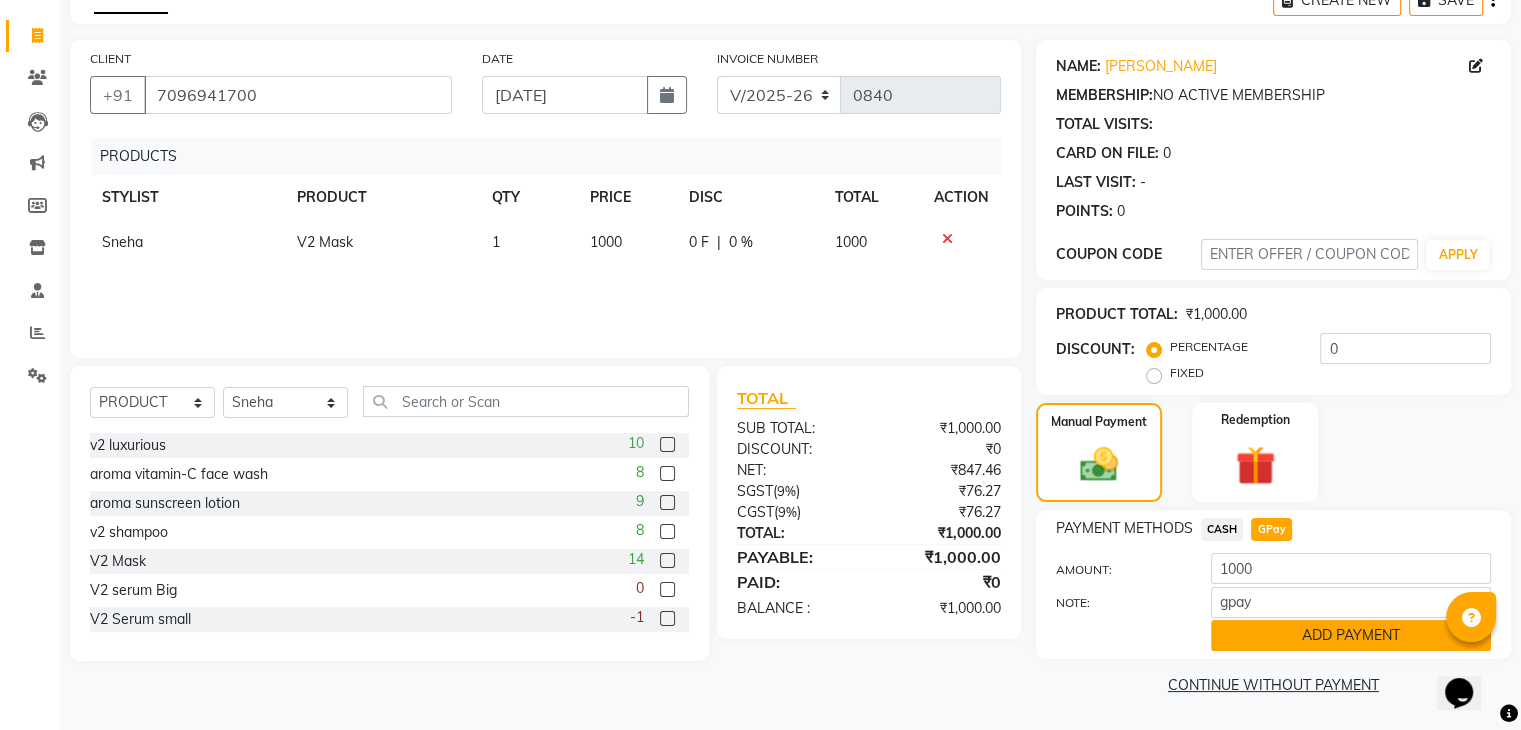 click on "ADD PAYMENT" 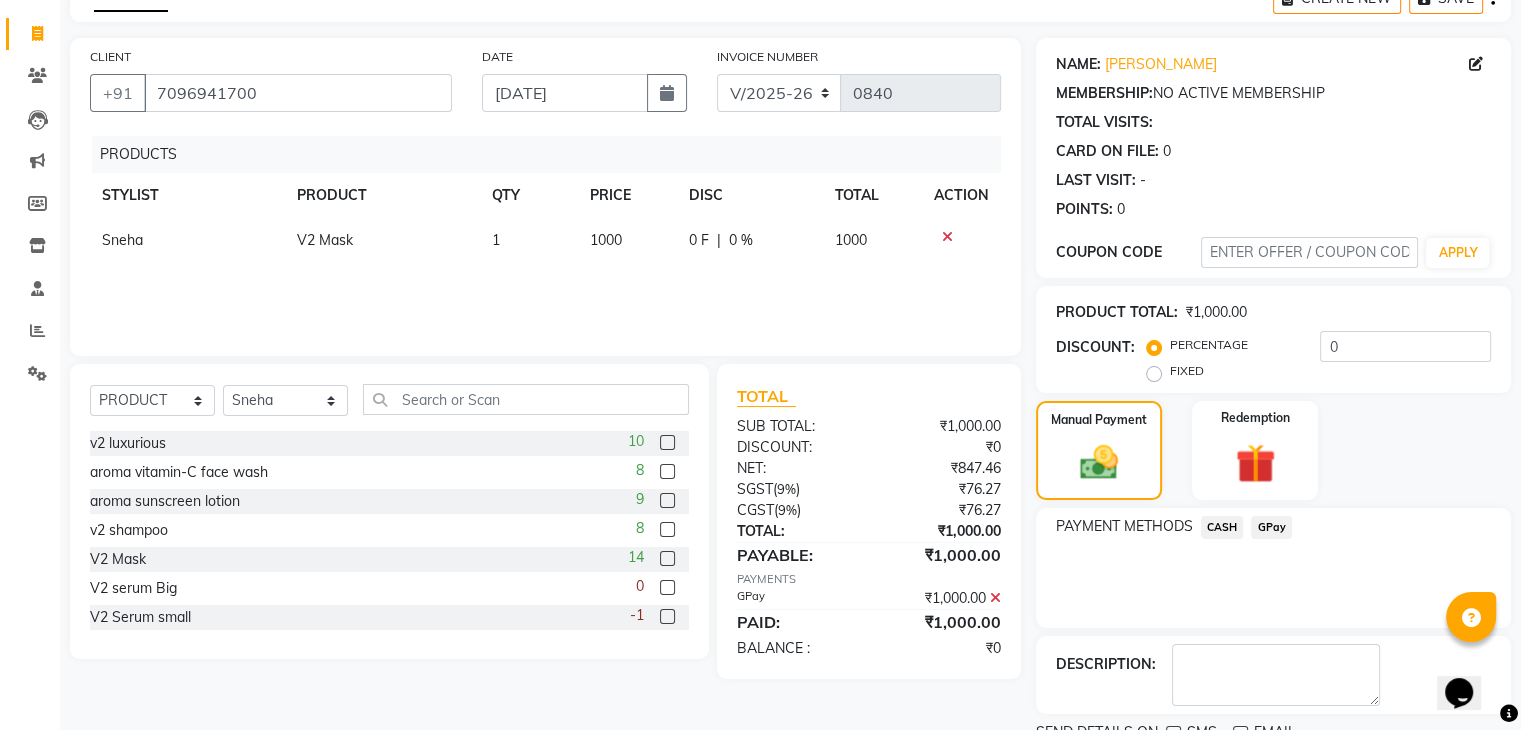 click on "DESCRIPTION:" 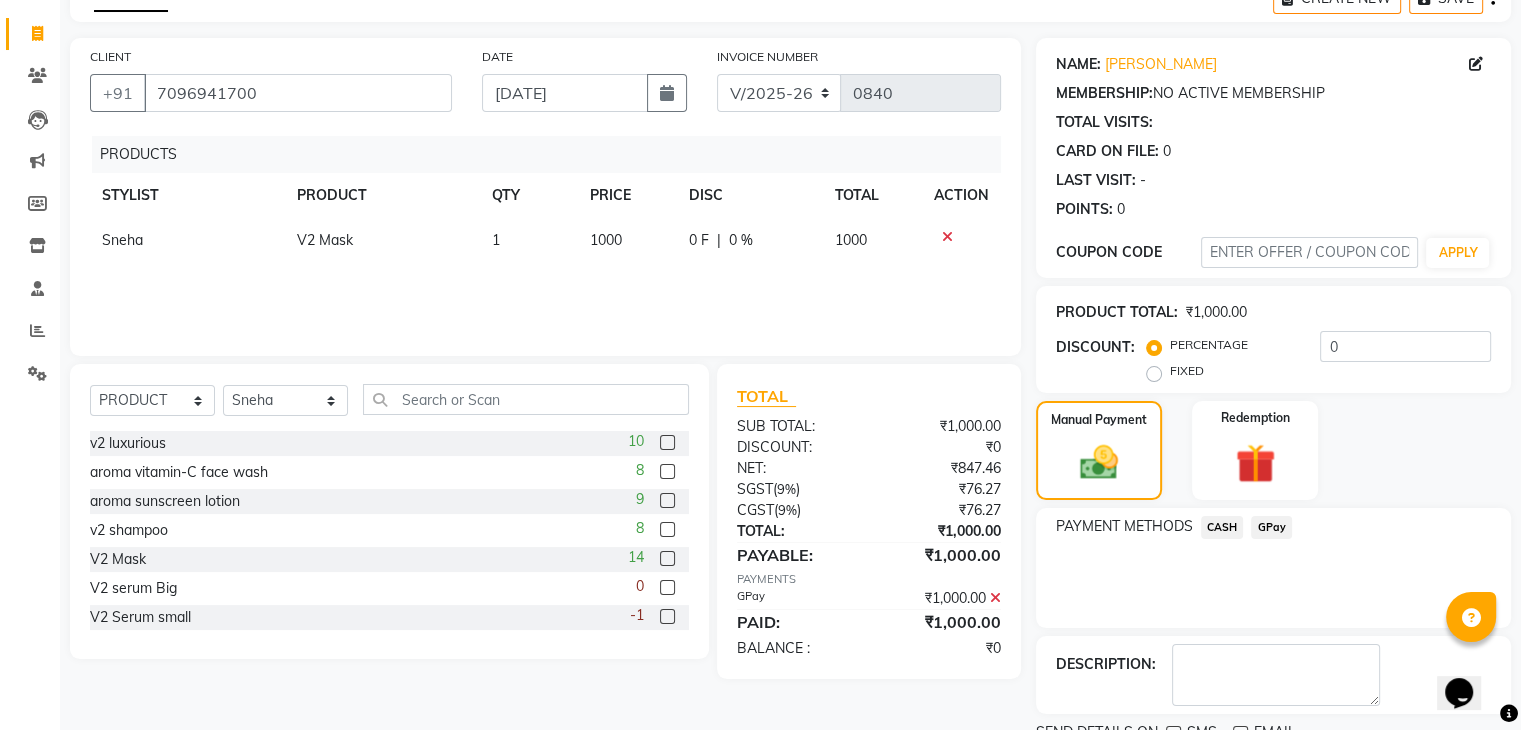 scroll, scrollTop: 194, scrollLeft: 0, axis: vertical 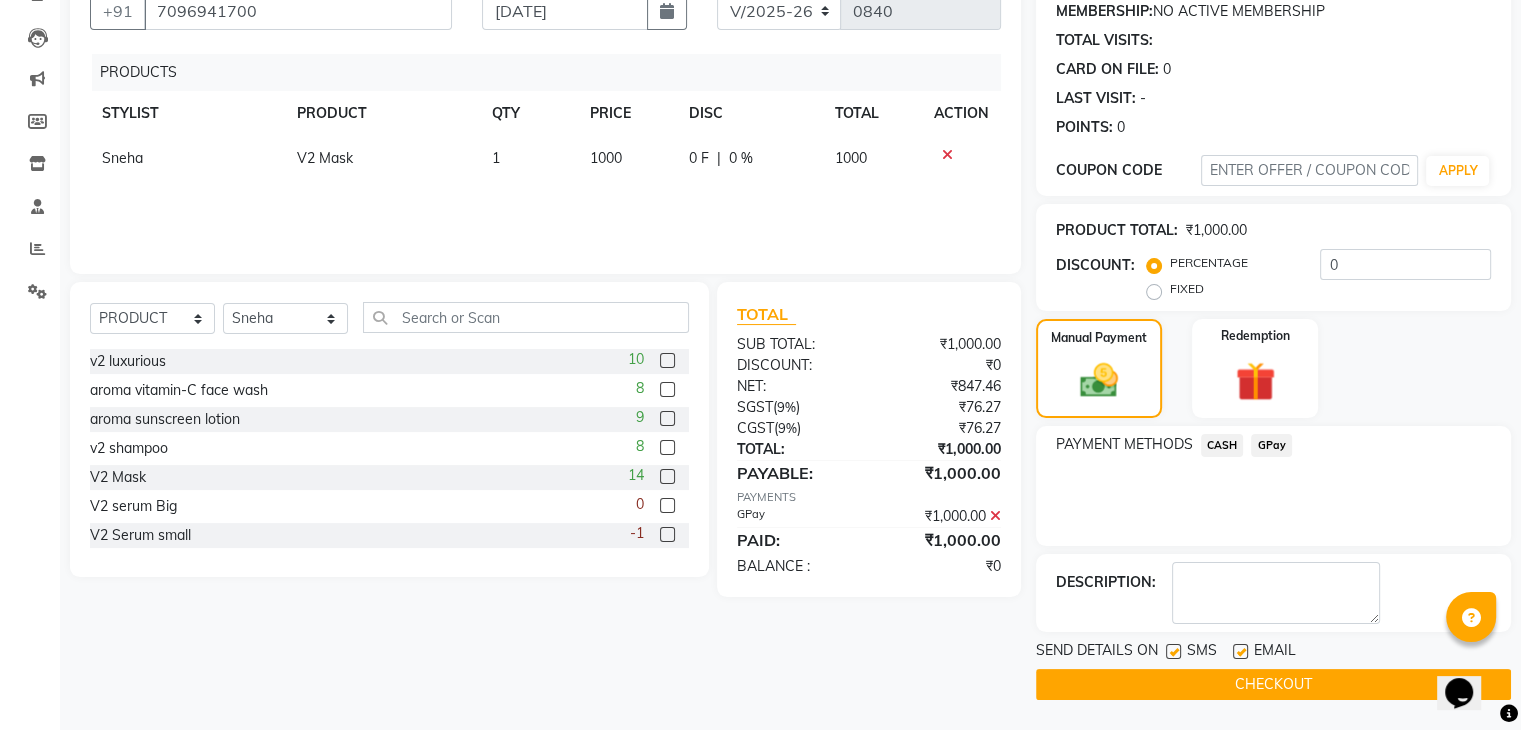 click 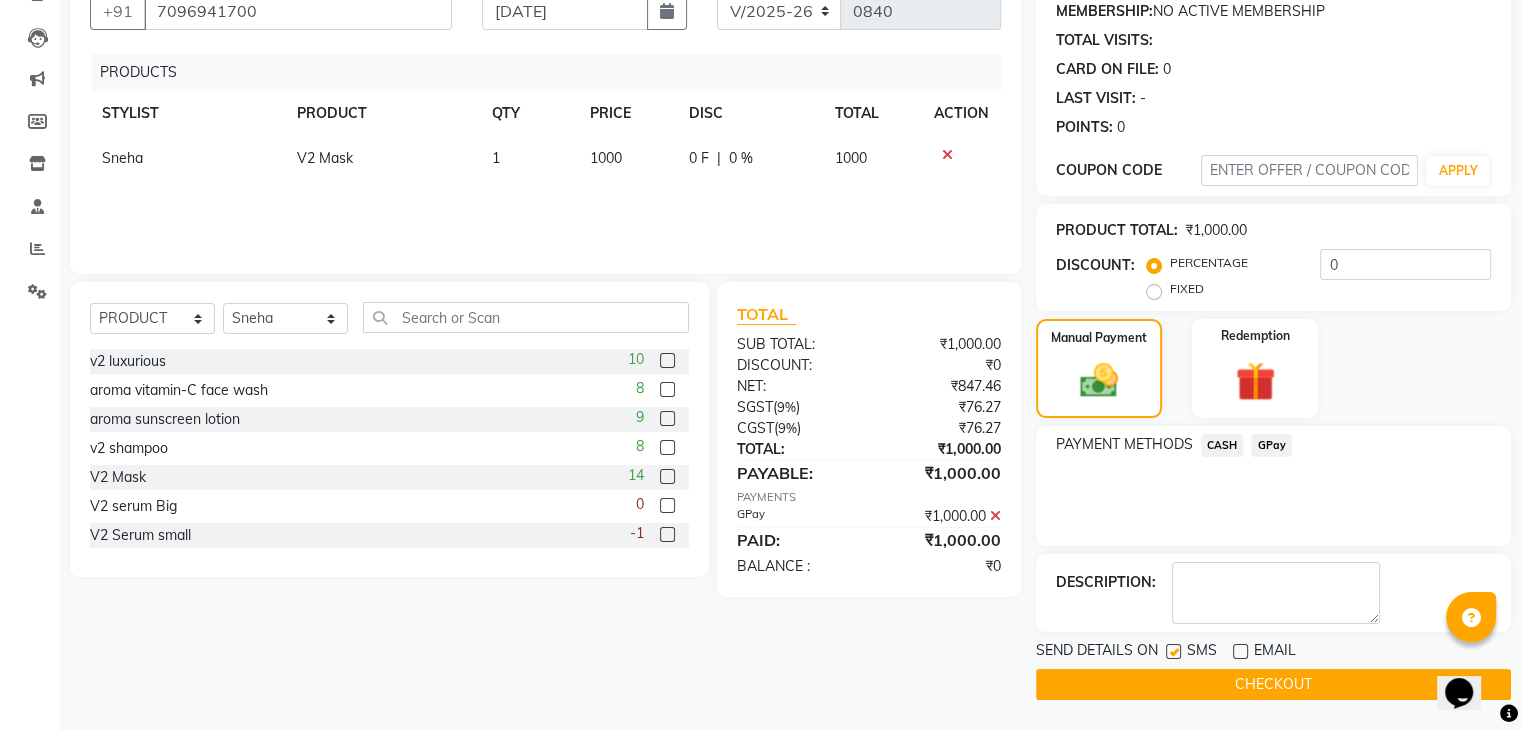 click on "CHECKOUT" 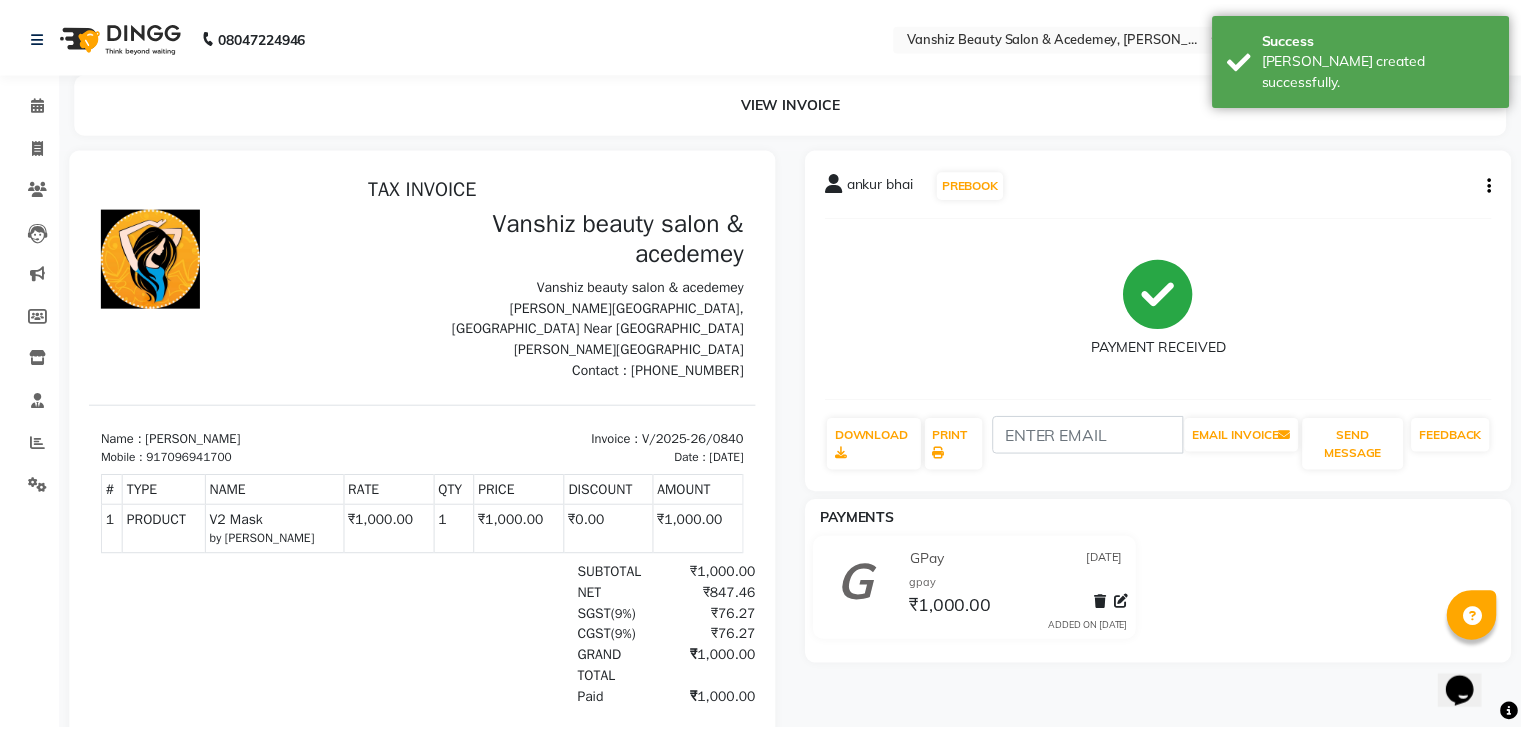 scroll, scrollTop: 0, scrollLeft: 0, axis: both 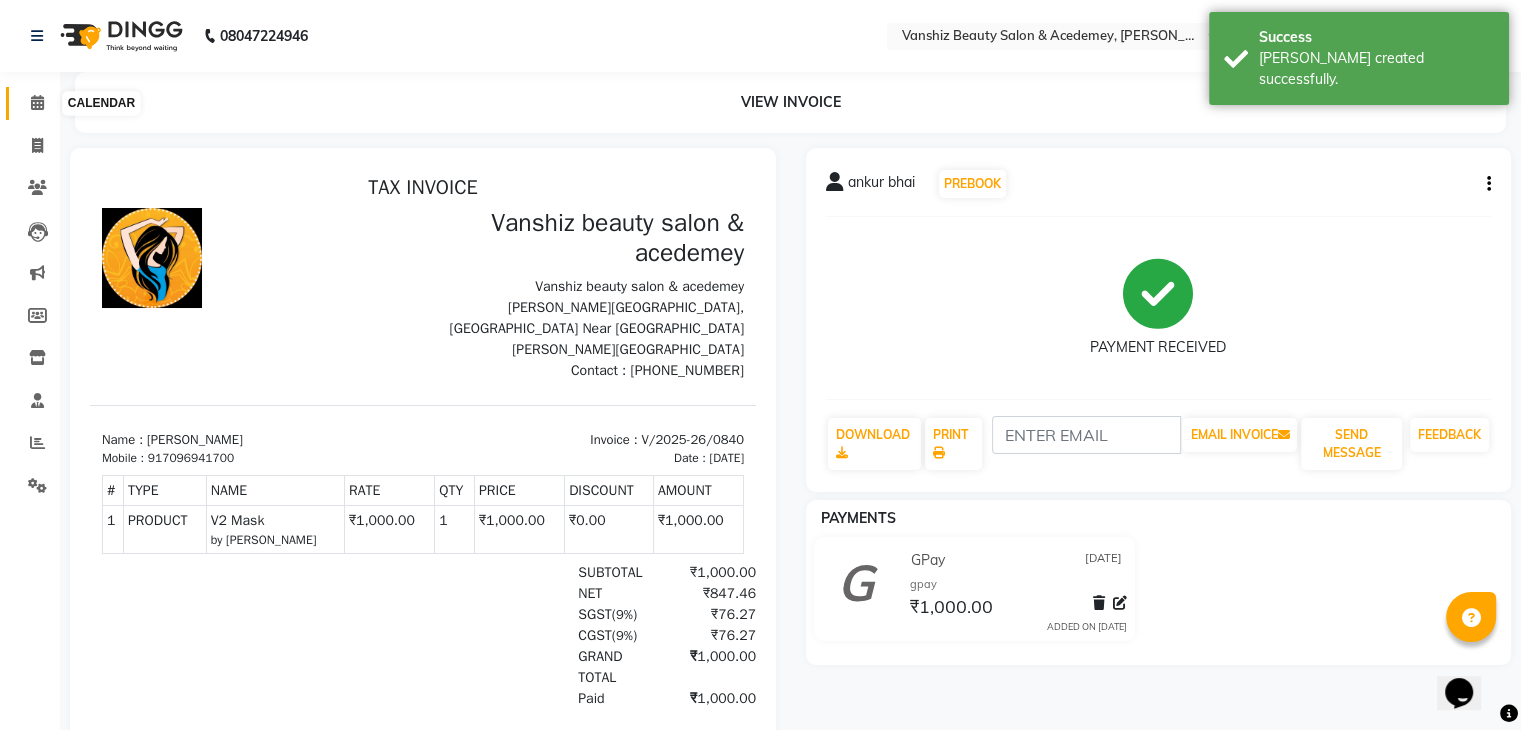 click 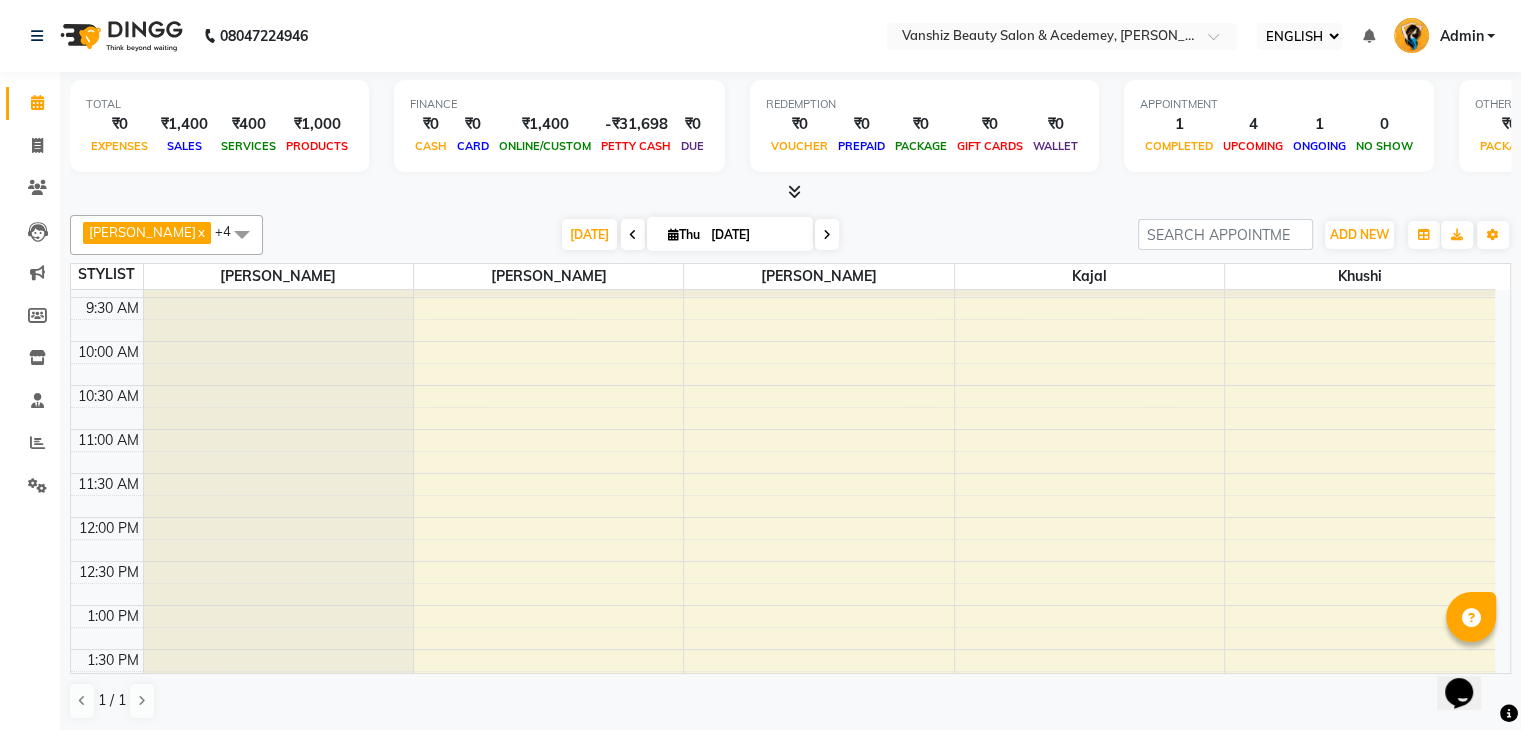 scroll, scrollTop: 0, scrollLeft: 0, axis: both 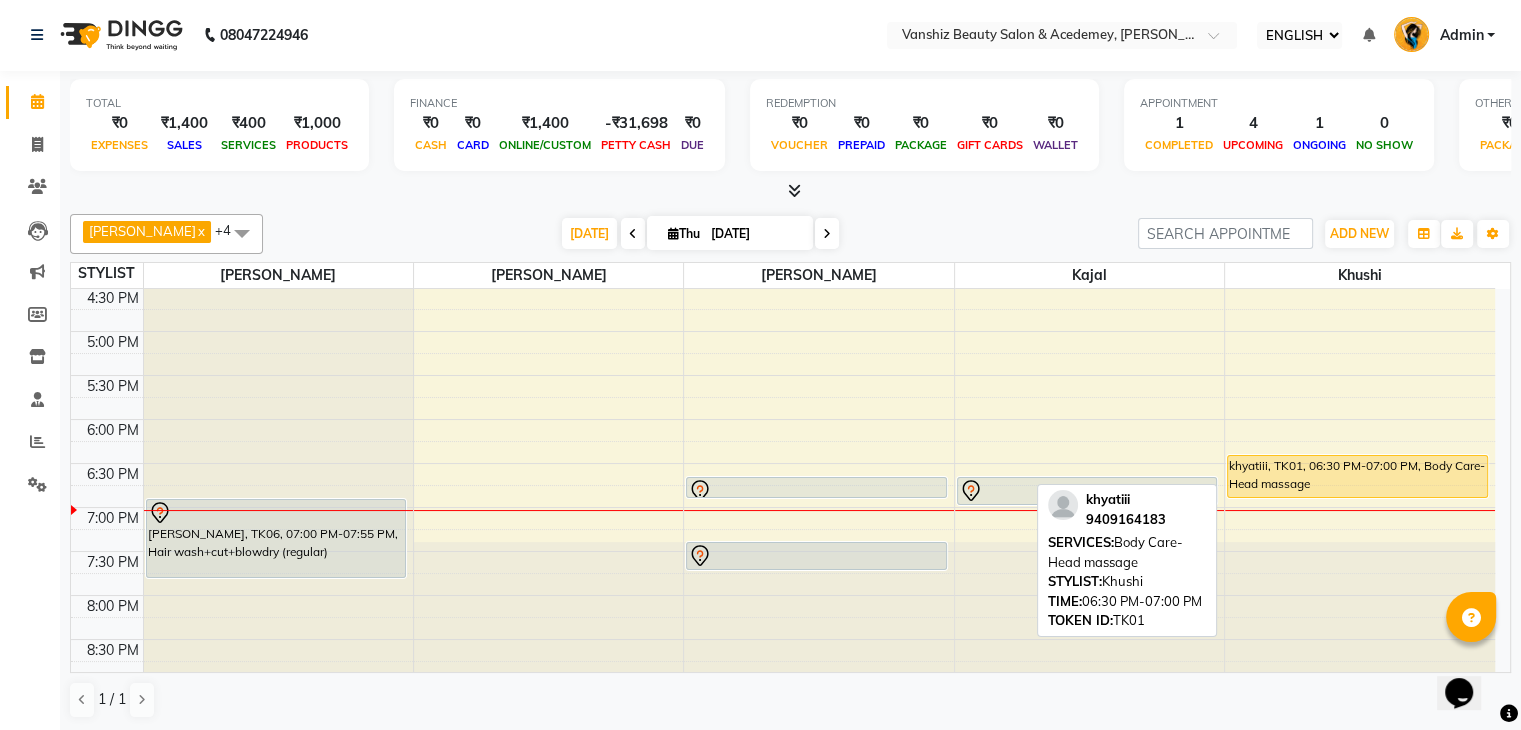 click on "khyatiii, TK01, 06:30 PM-07:00 PM, Body Care-Head massage" at bounding box center [1357, 476] 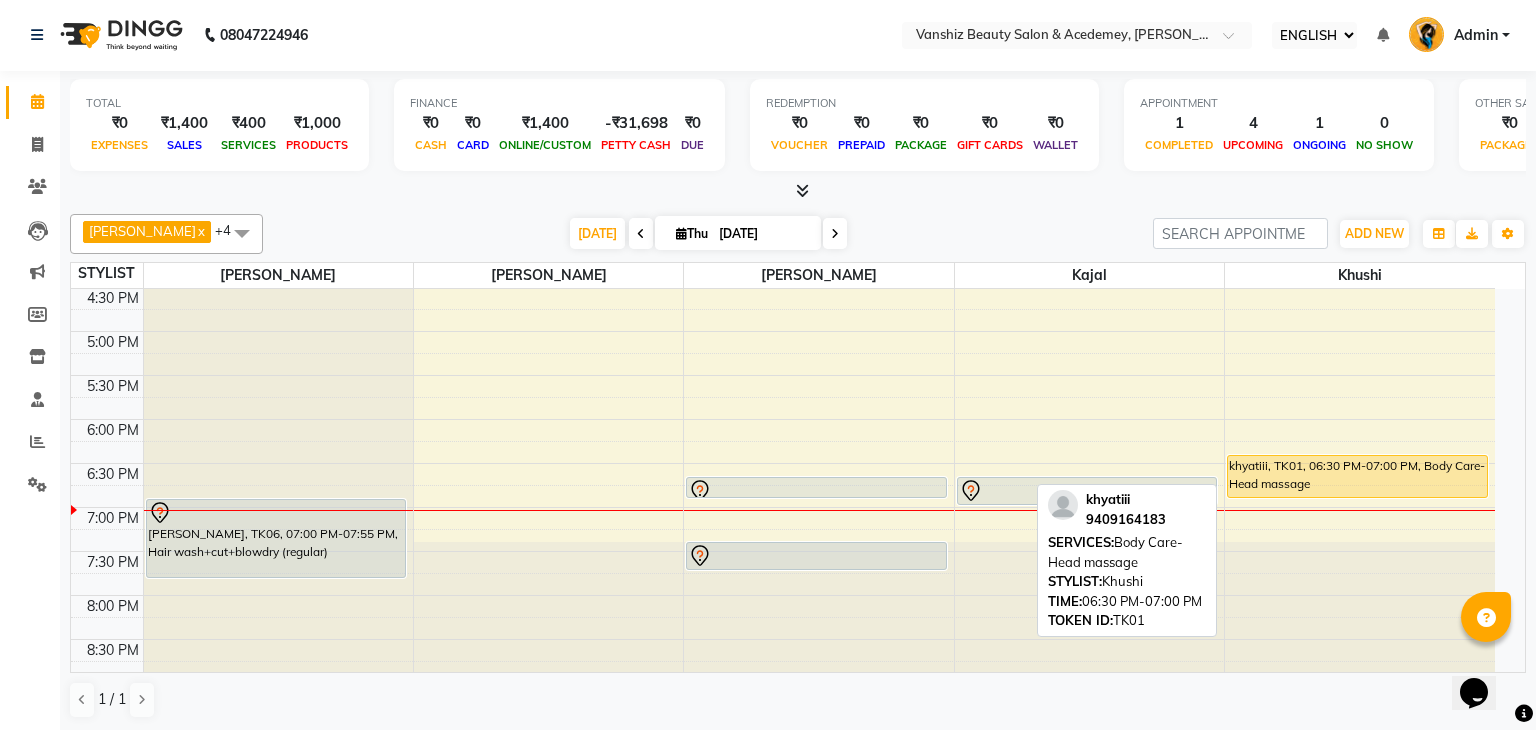 select on "1" 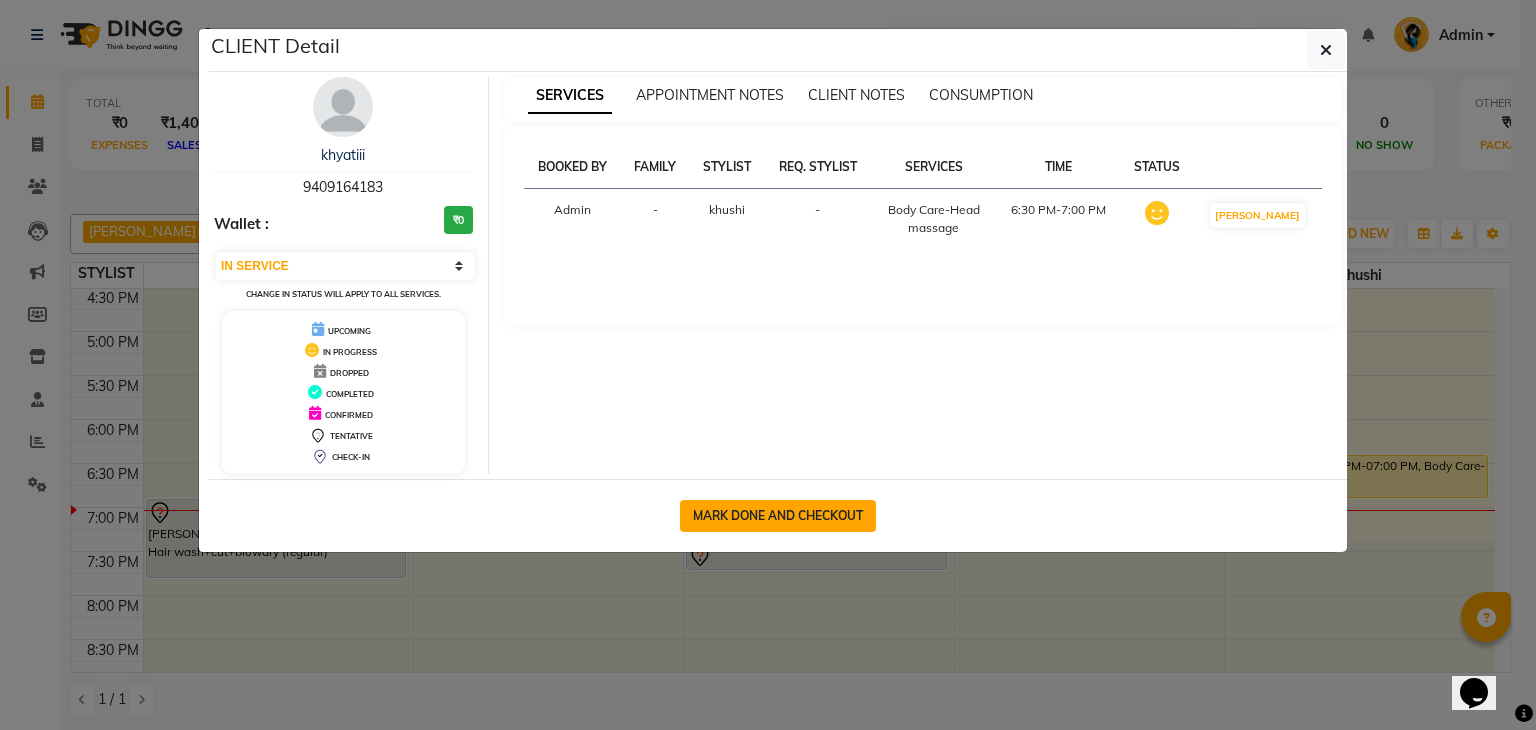 click on "MARK DONE AND CHECKOUT" 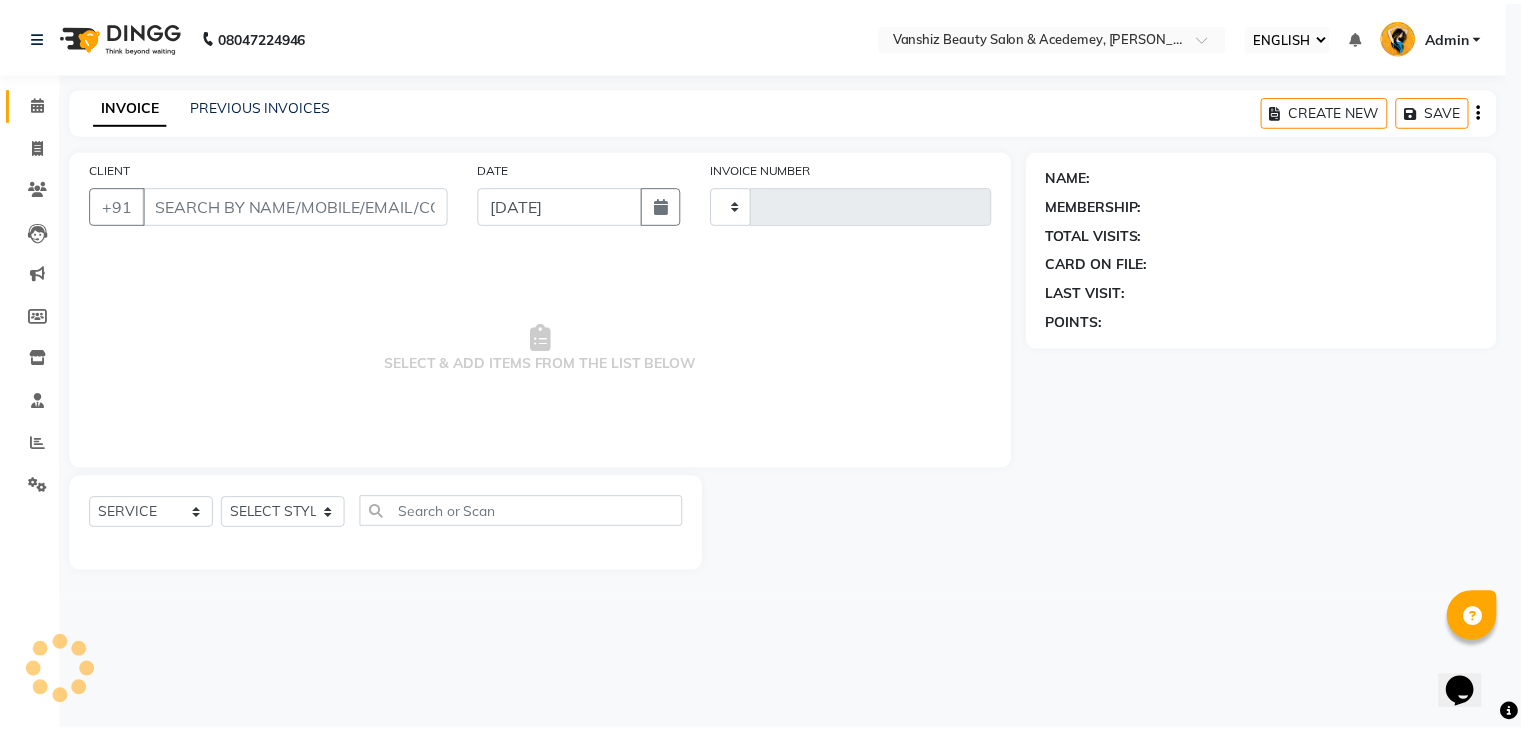 scroll, scrollTop: 0, scrollLeft: 0, axis: both 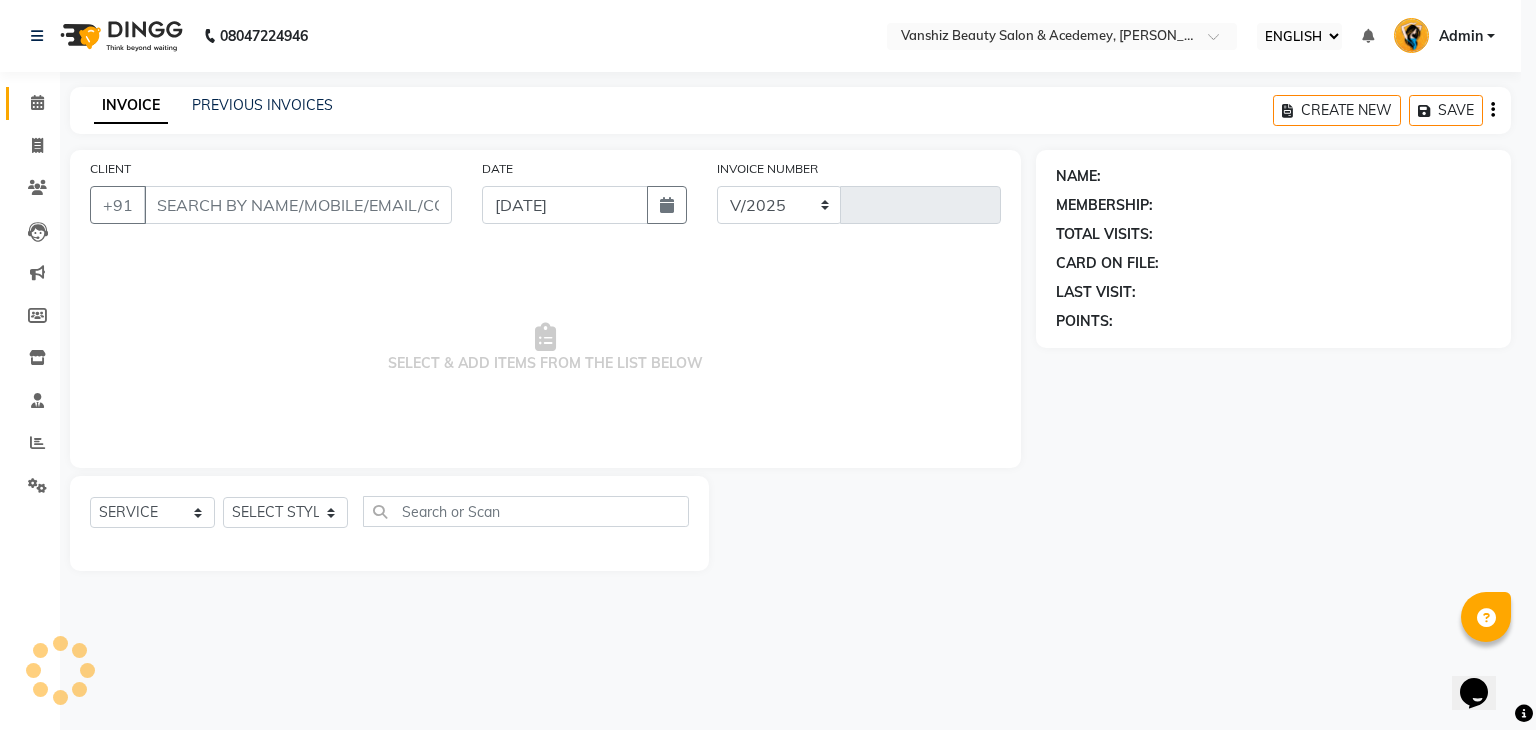 select on "5403" 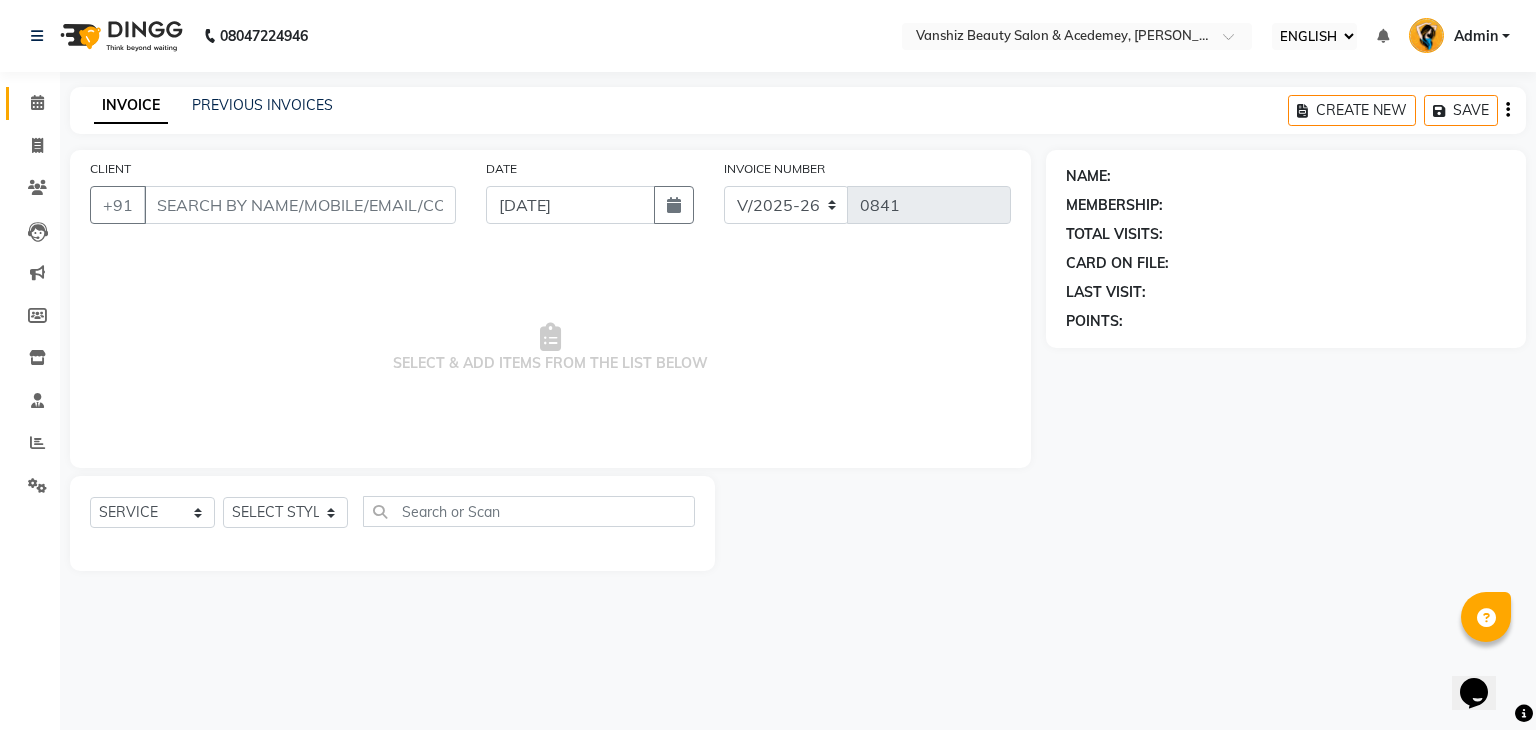 type on "9409164183" 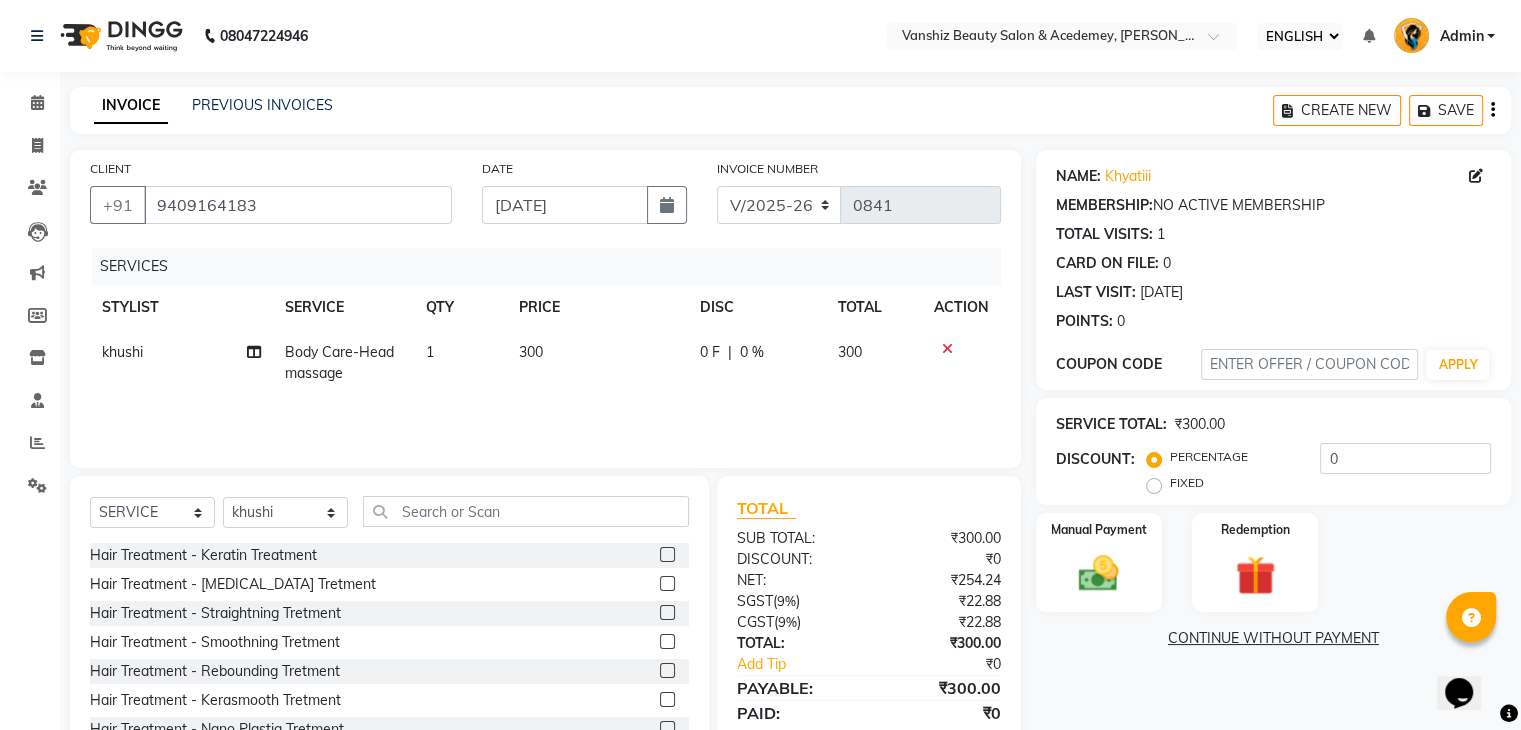 click on "300" 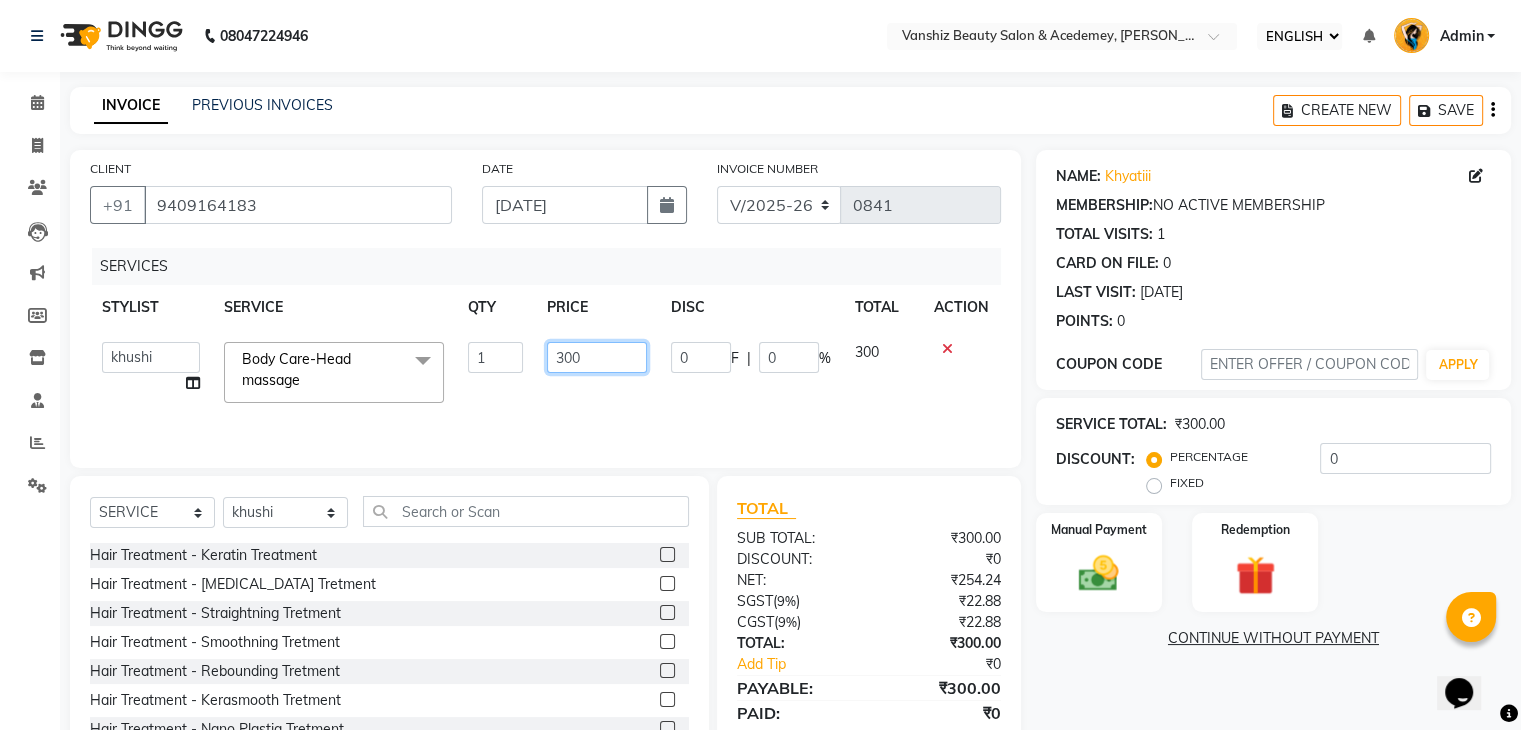 click on "300" 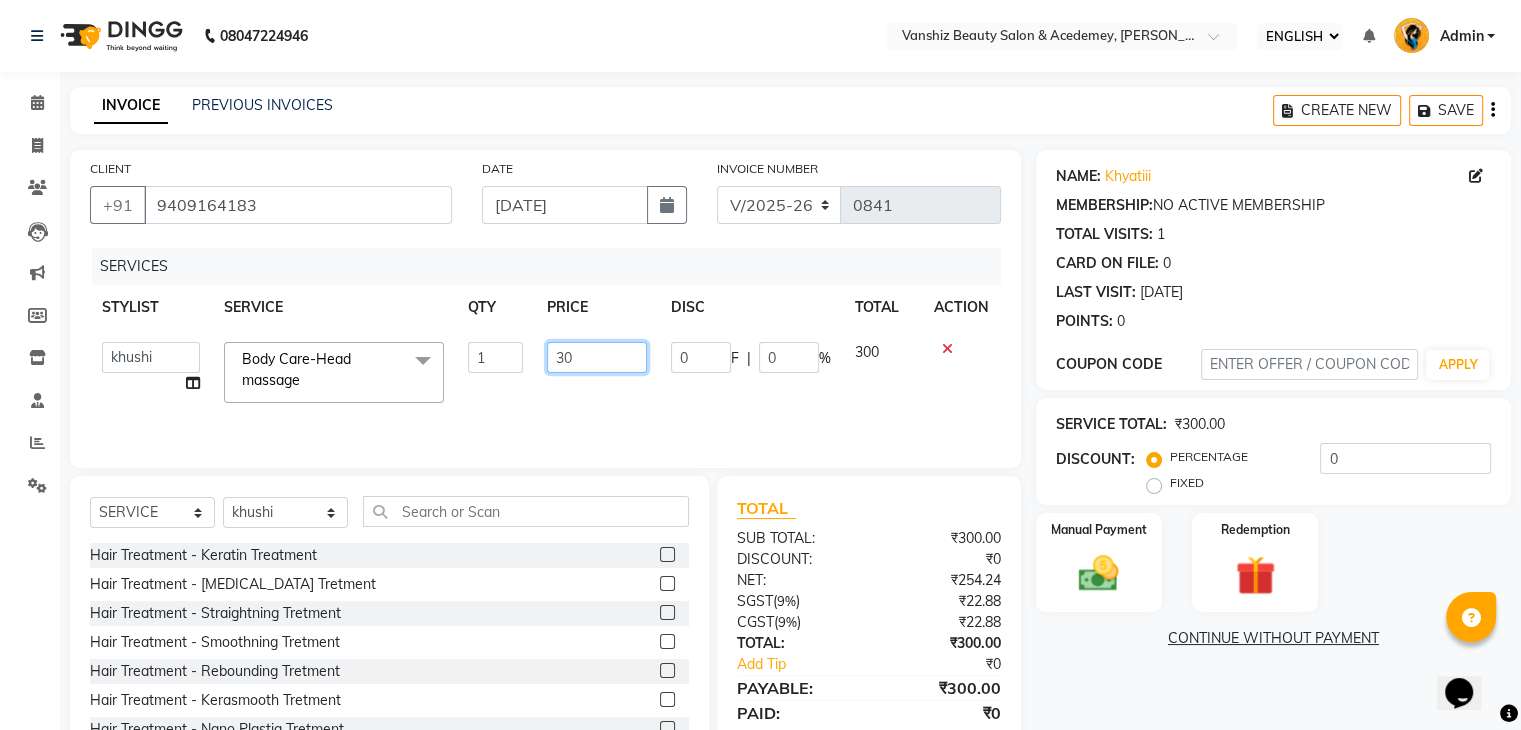type on "3" 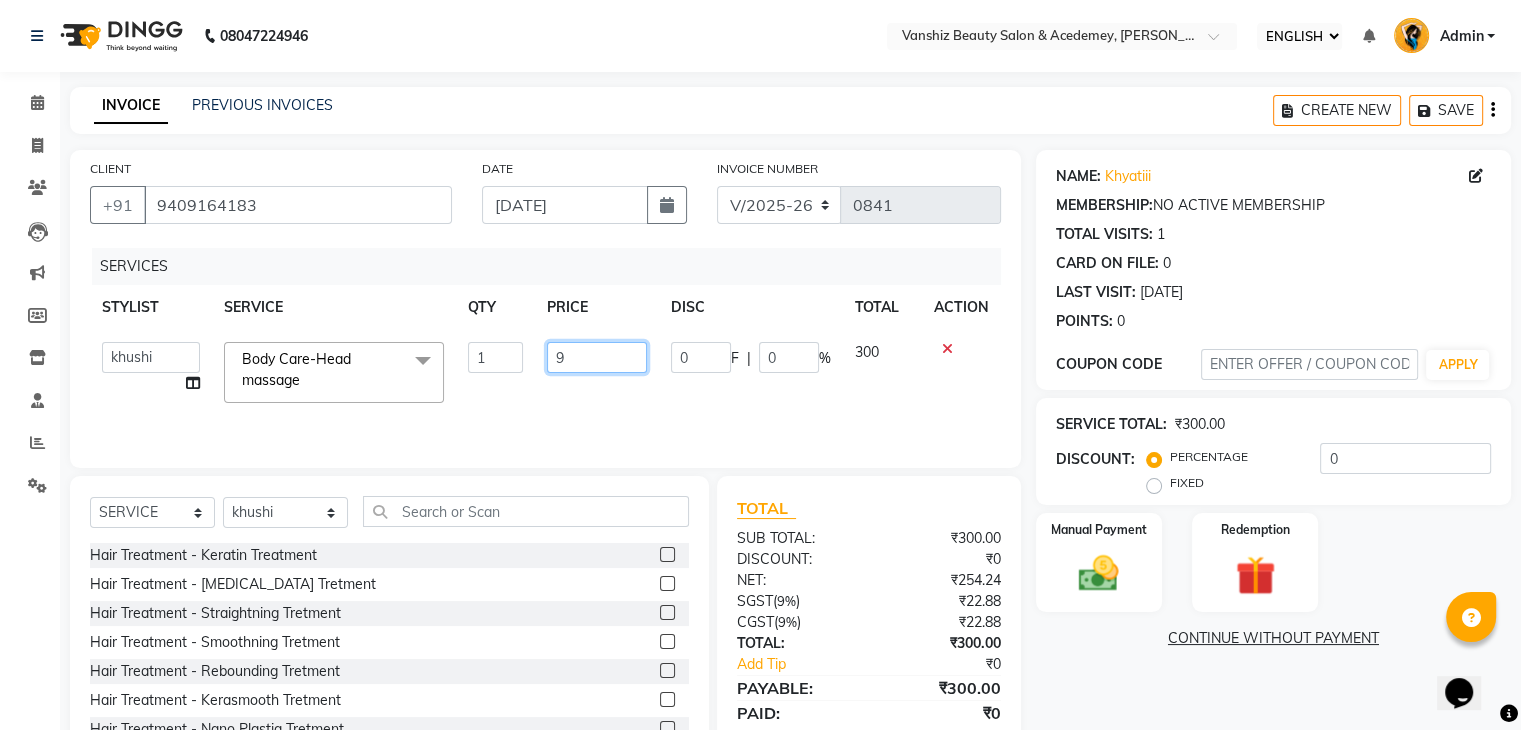 type on "99" 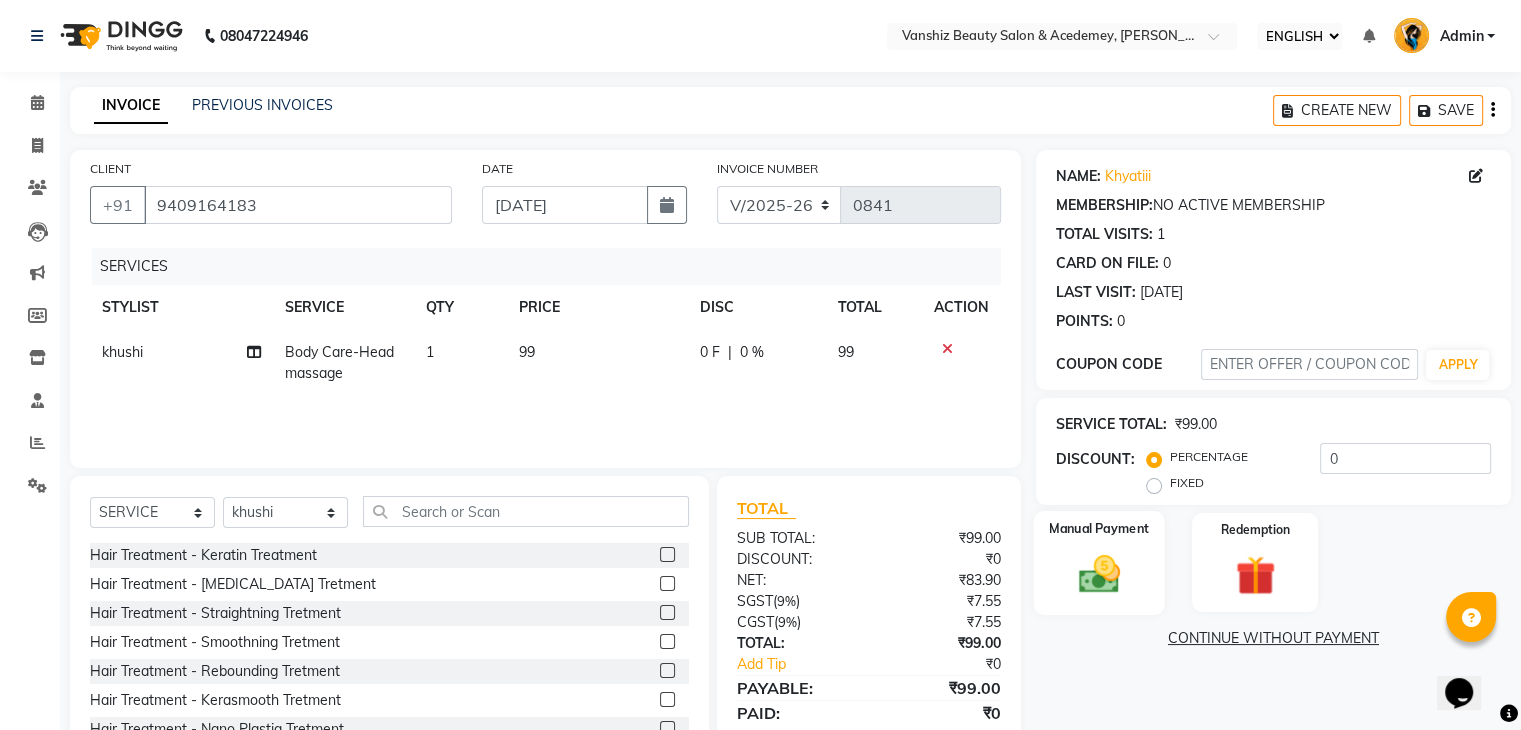 click 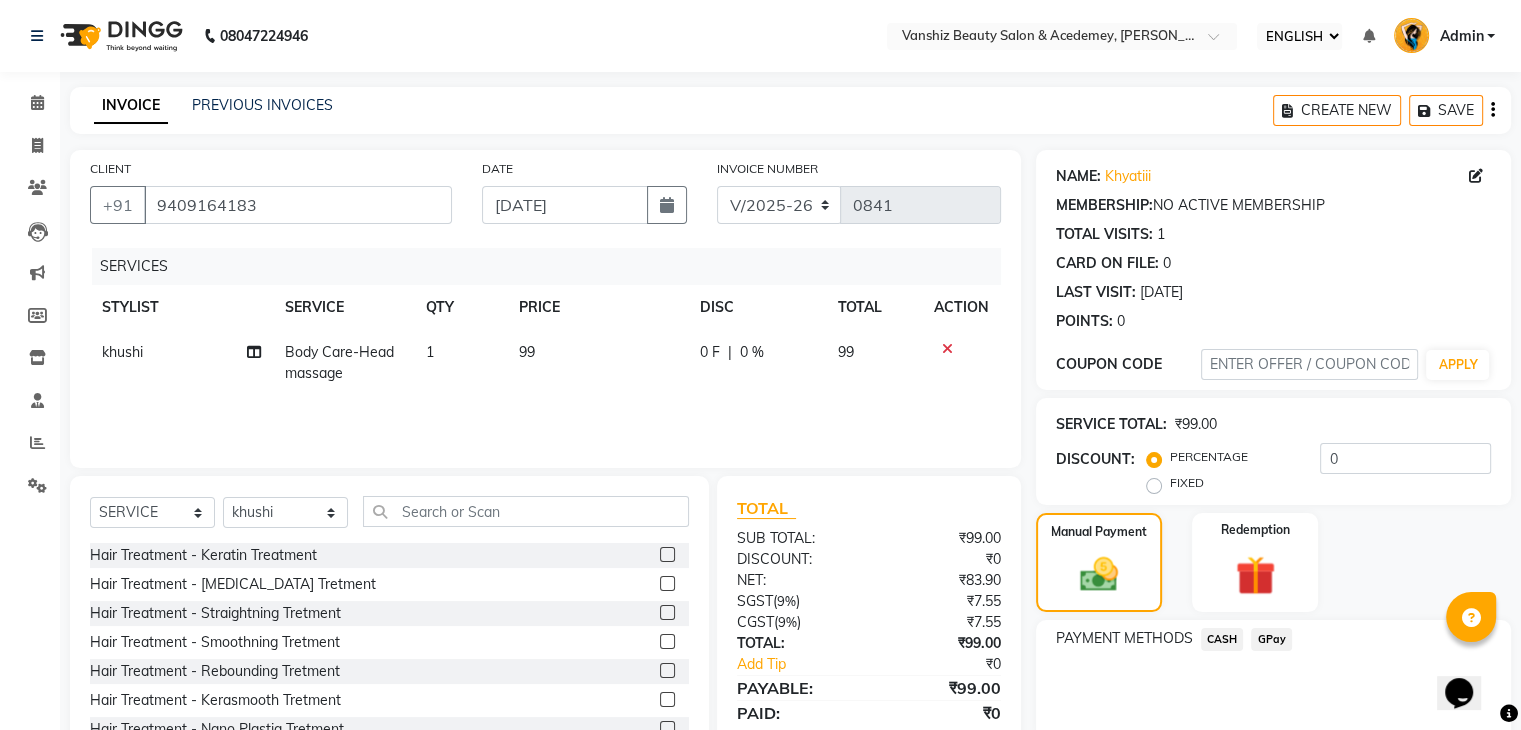 click on "GPay" 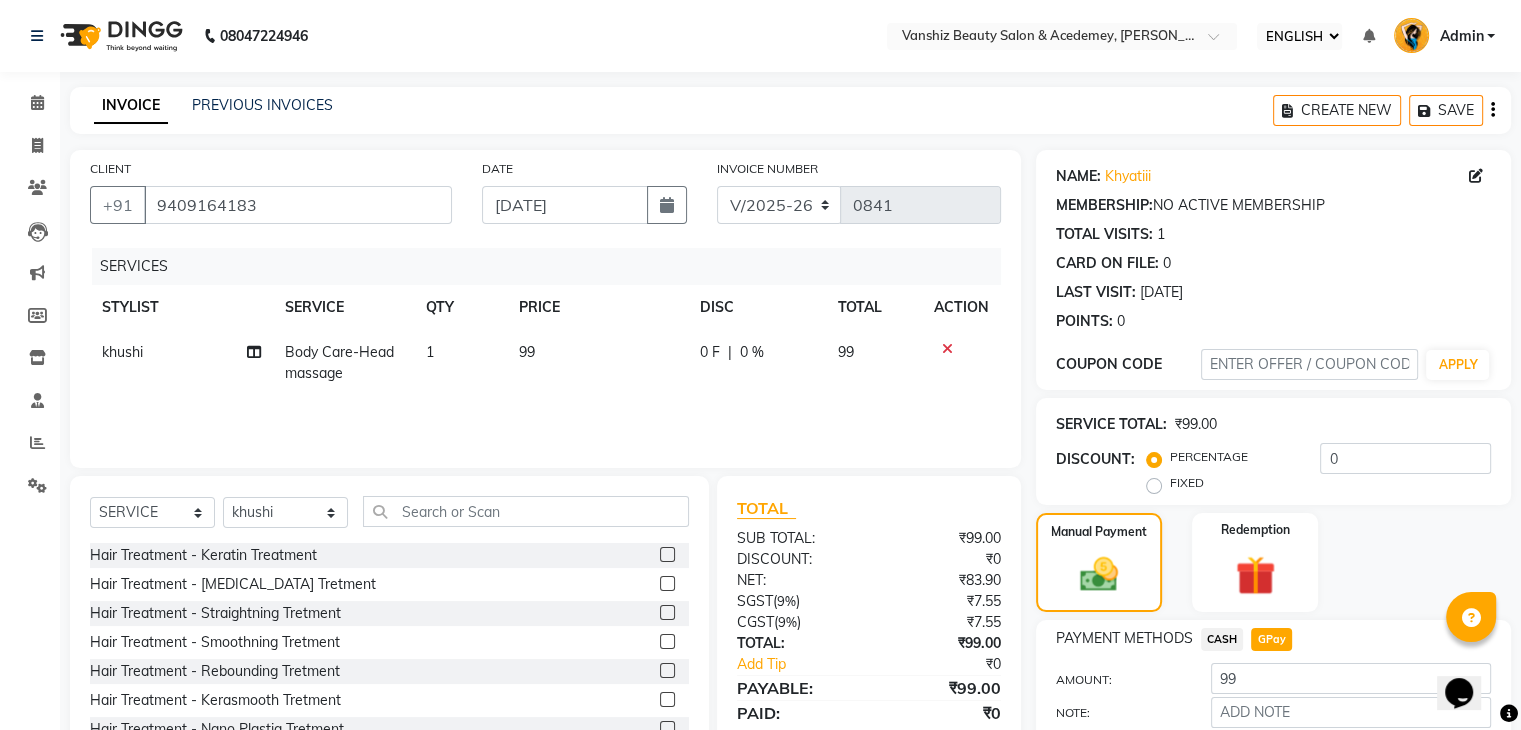 scroll, scrollTop: 112, scrollLeft: 0, axis: vertical 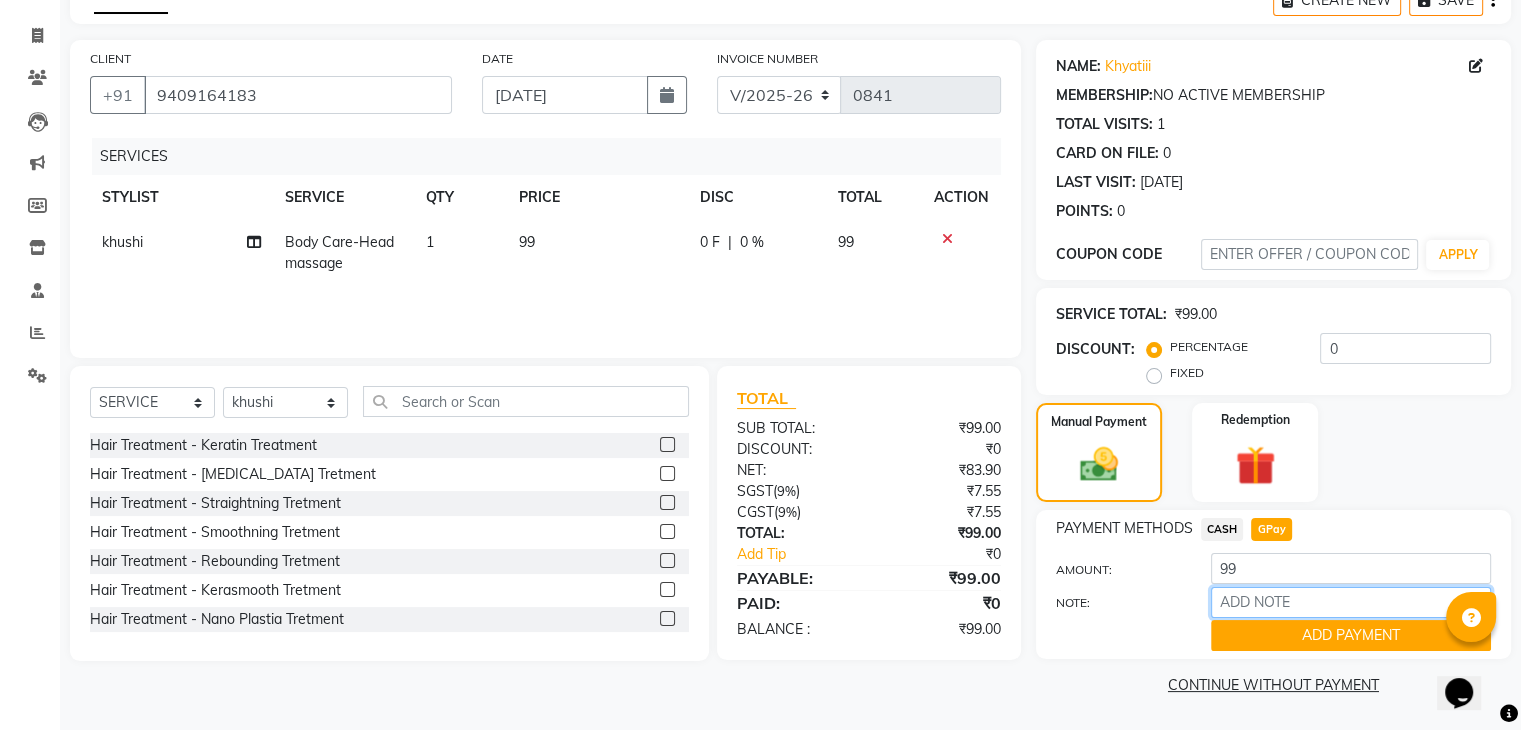 click on "NOTE:" at bounding box center [1351, 602] 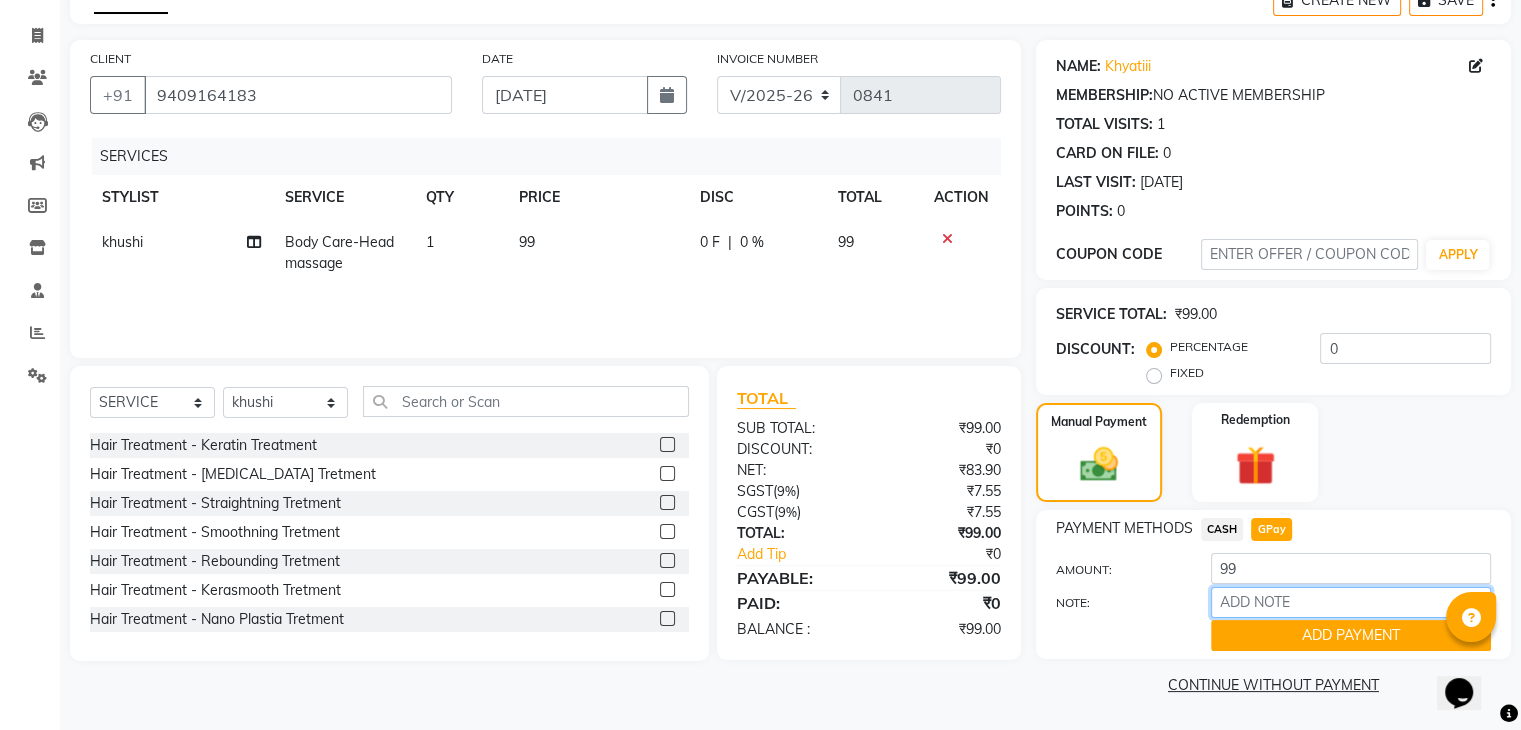 type on "gpay" 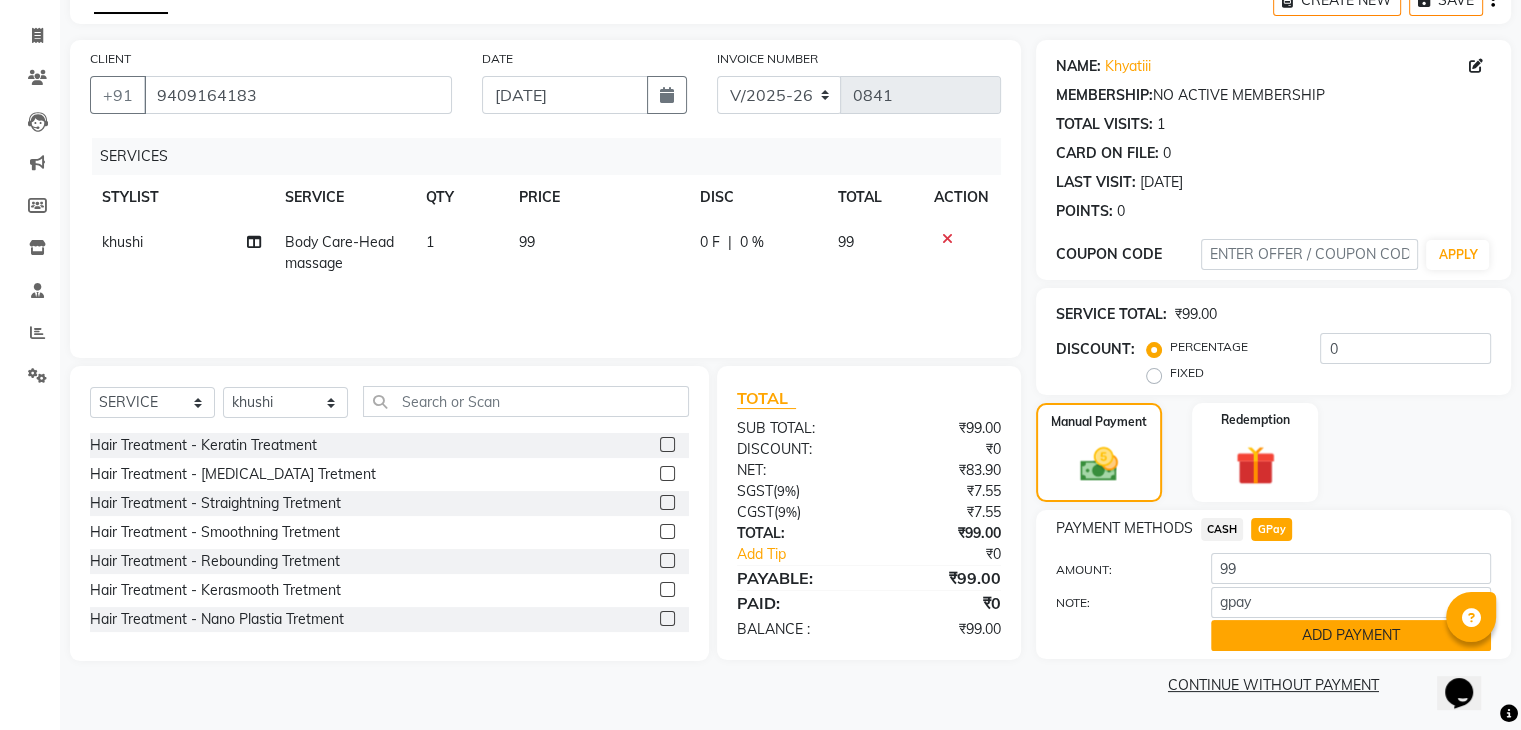 click on "ADD PAYMENT" 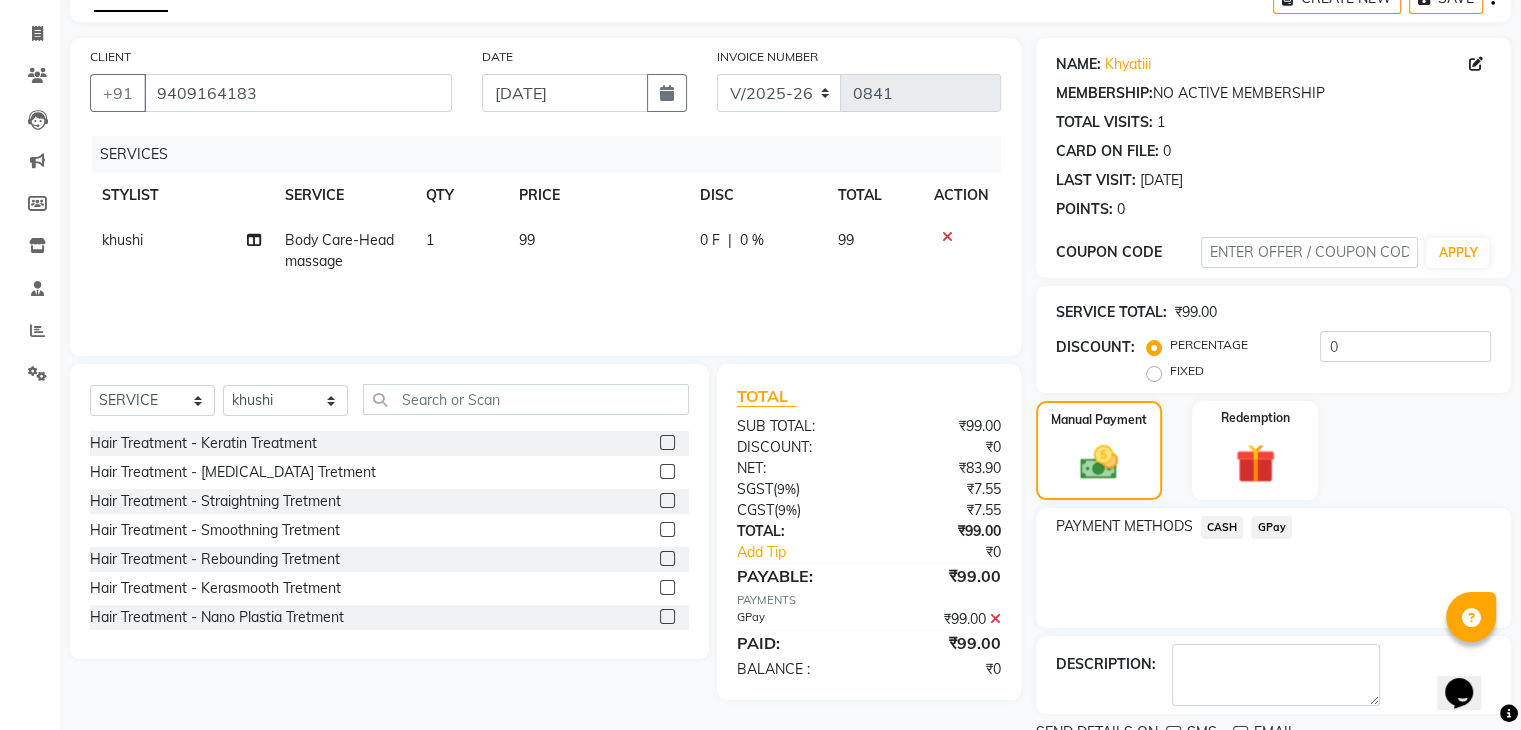 scroll, scrollTop: 194, scrollLeft: 0, axis: vertical 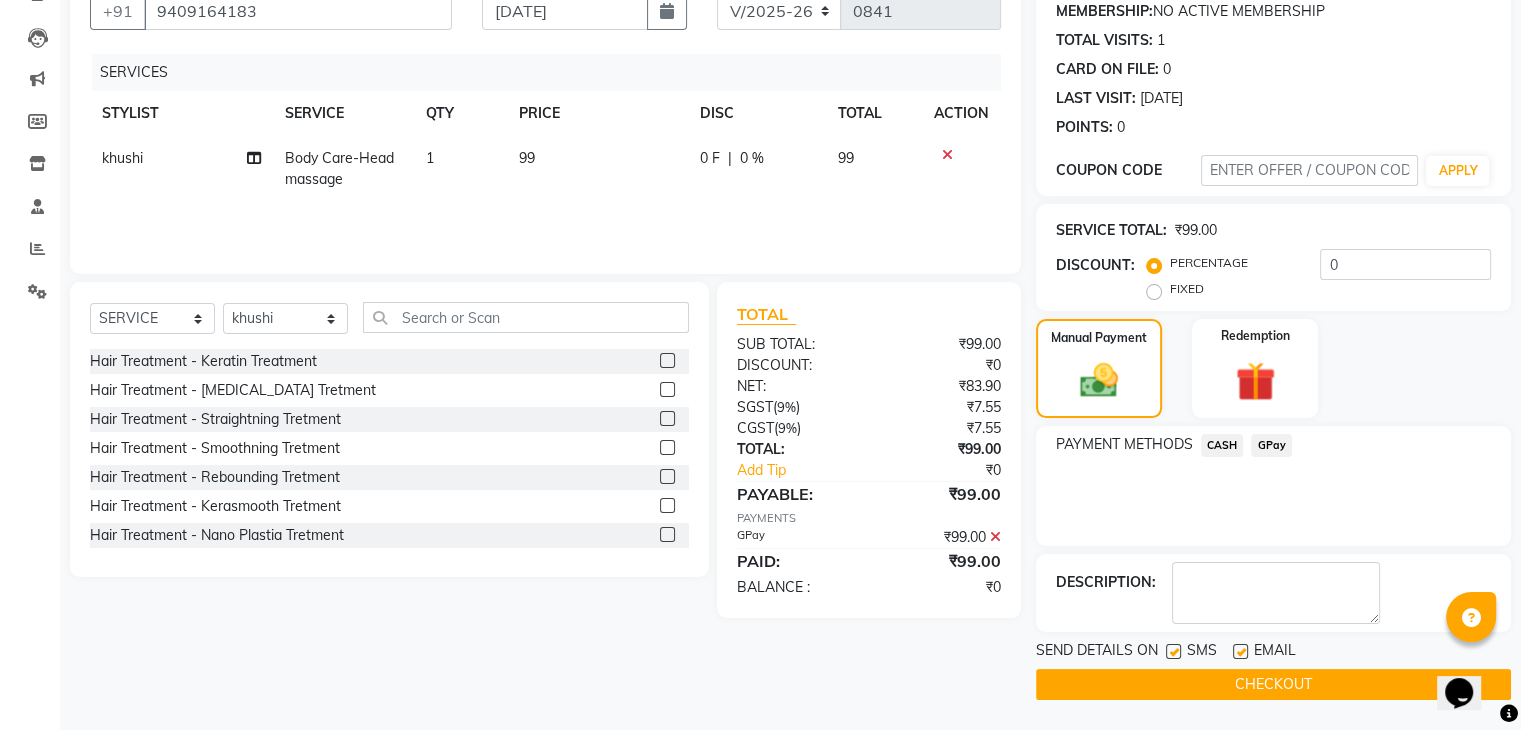 click 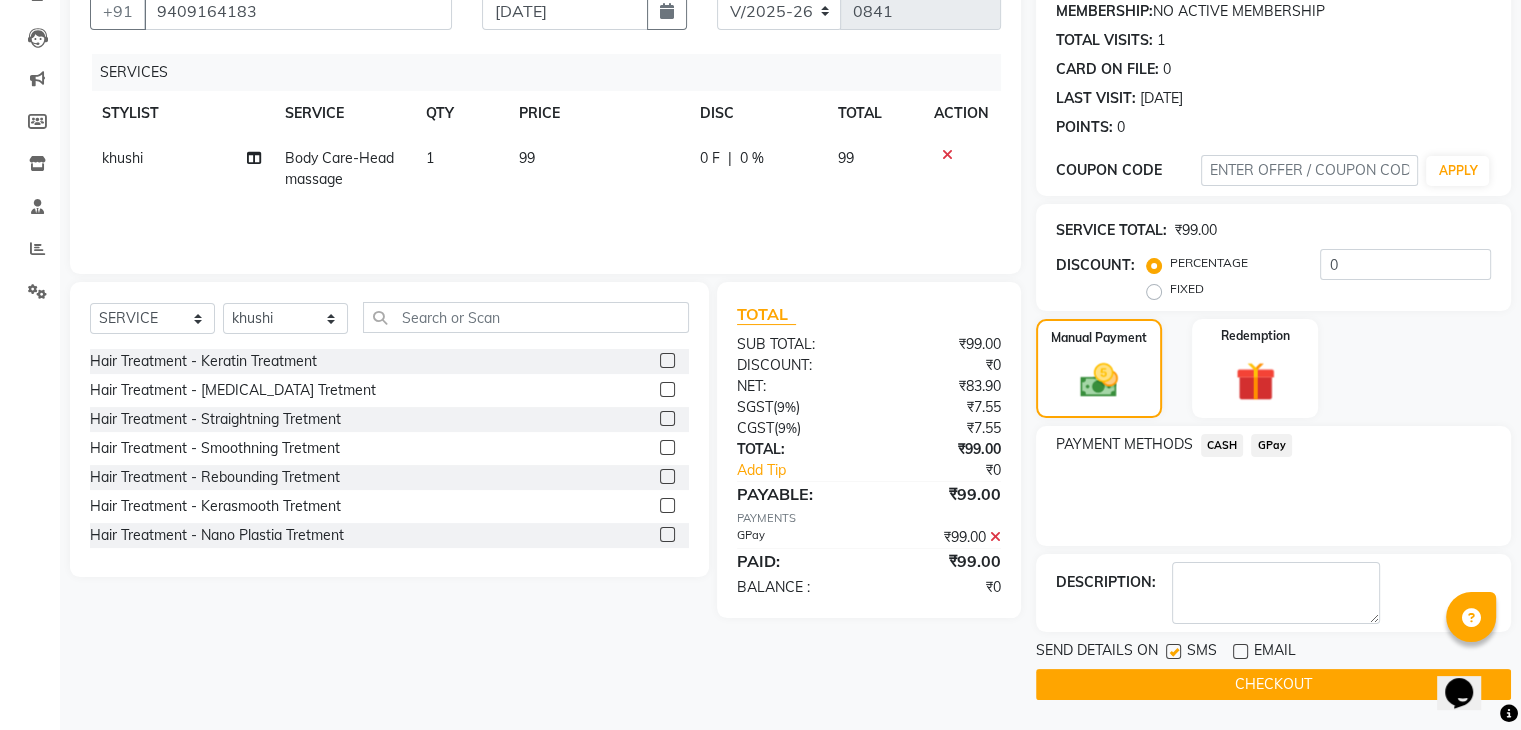 click 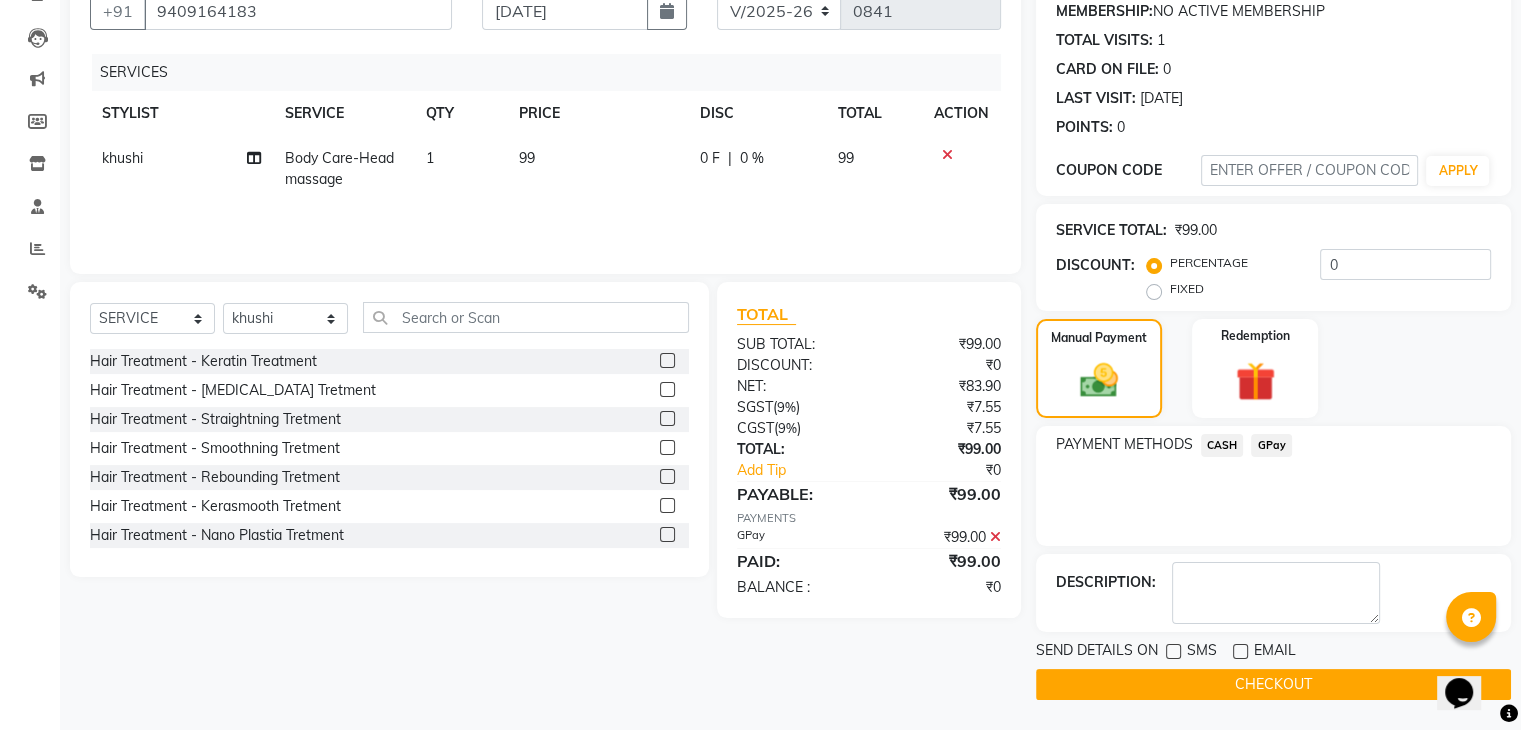 click on "CHECKOUT" 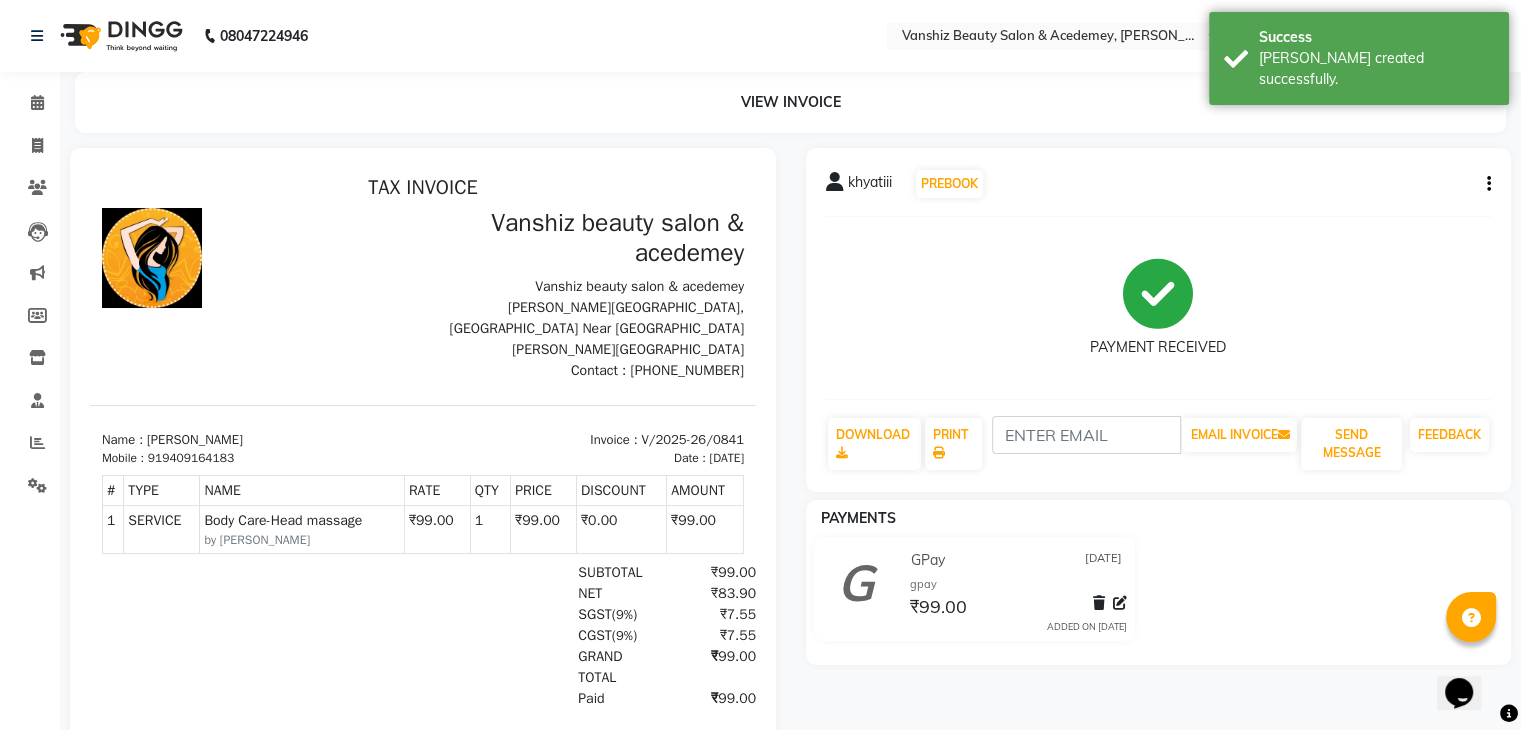 scroll, scrollTop: 16, scrollLeft: 0, axis: vertical 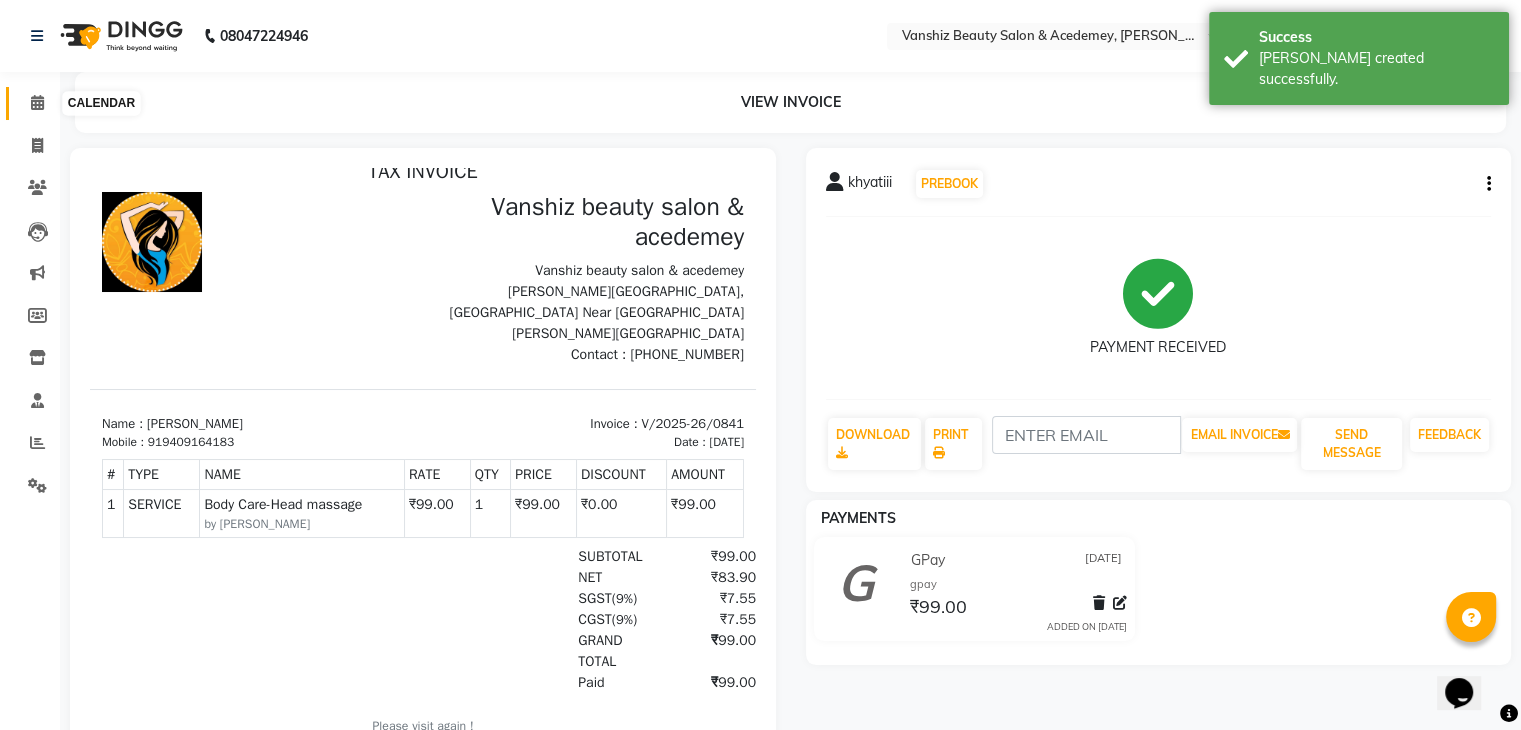 click 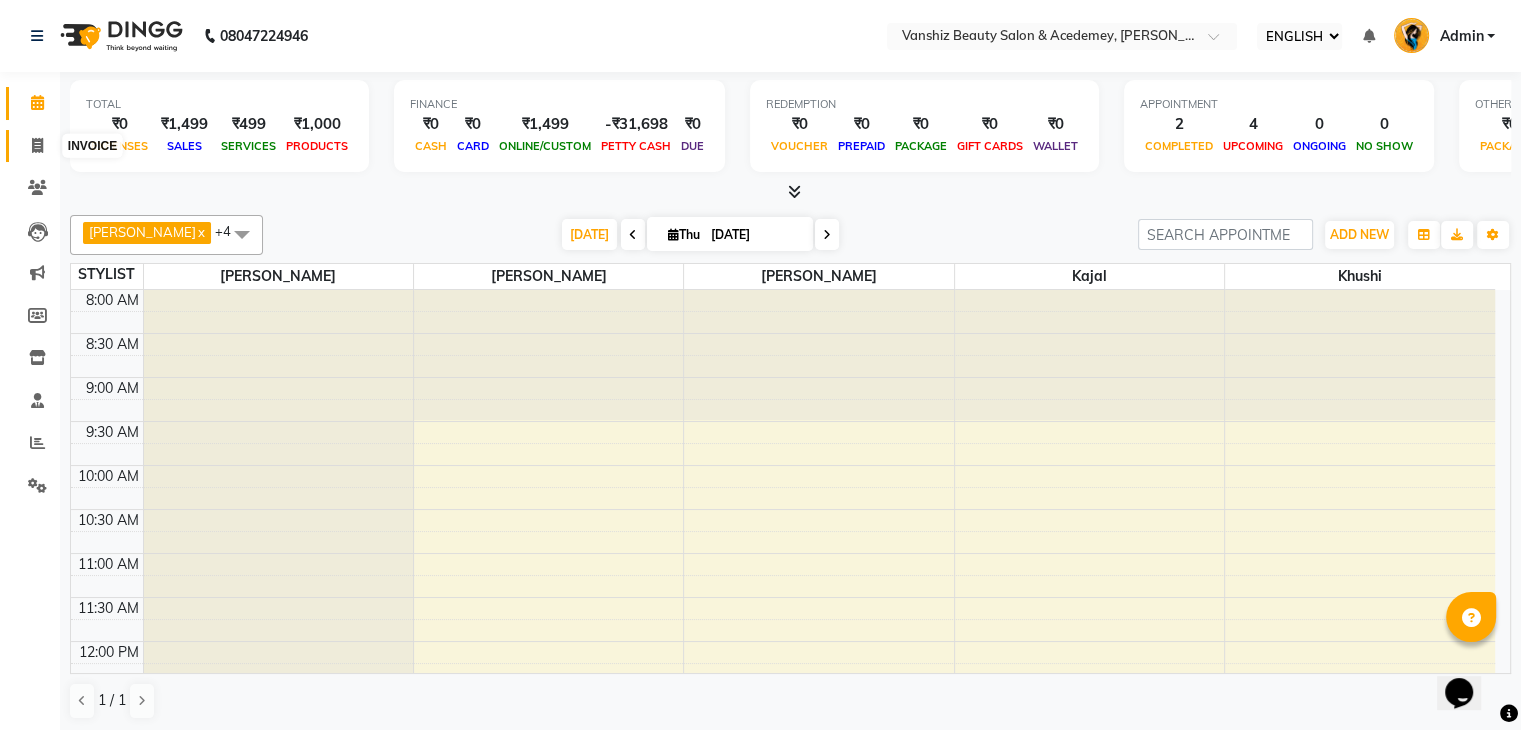 click 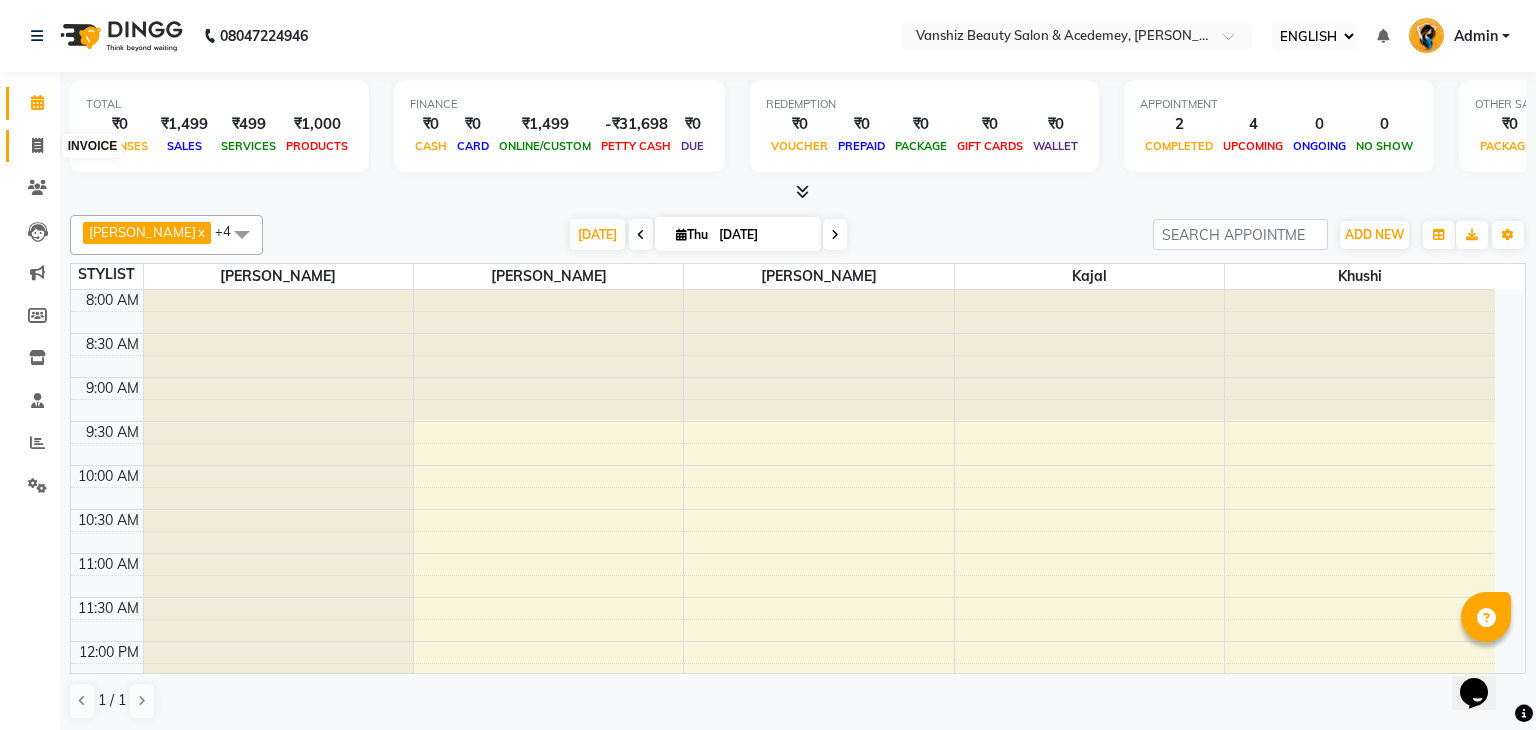select on "5403" 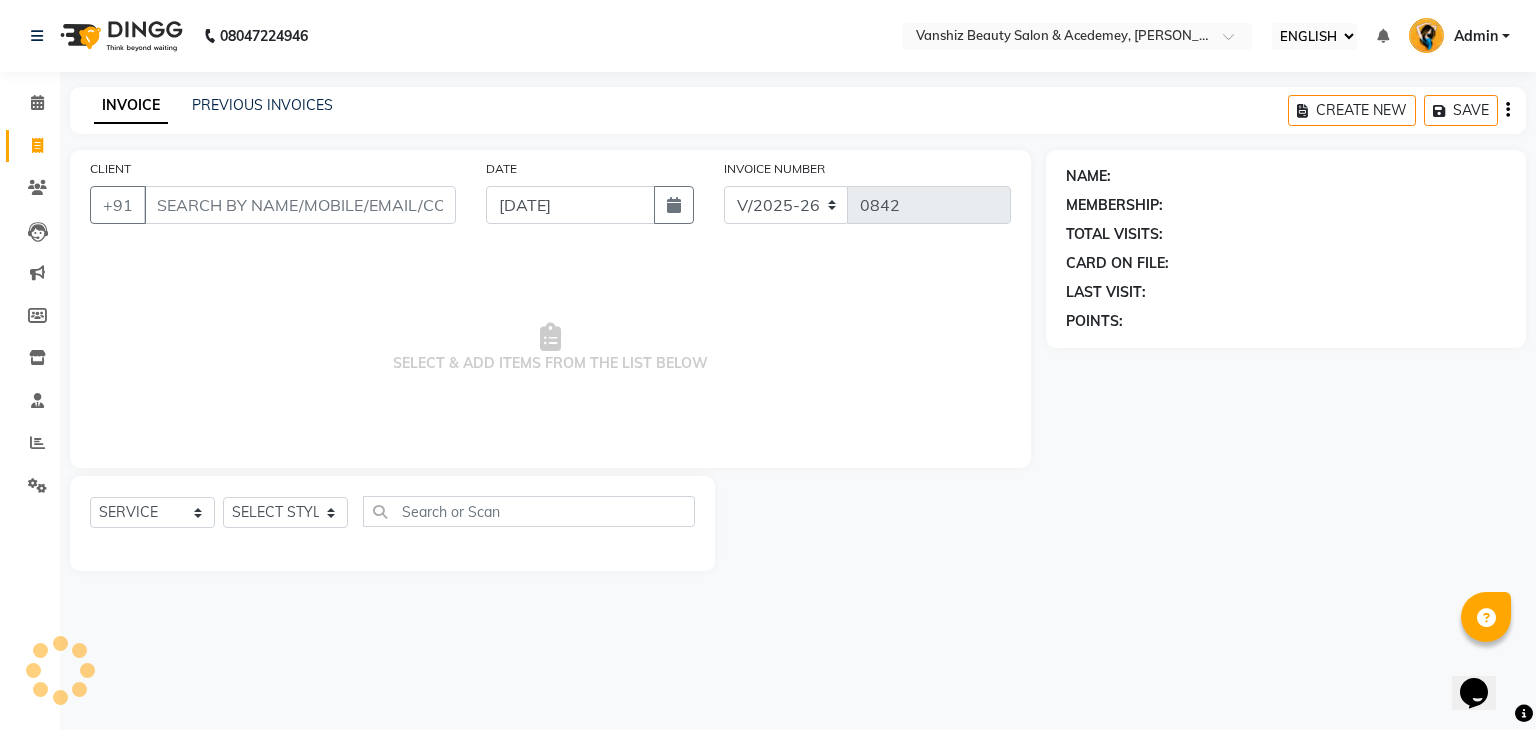 click on "CLIENT" at bounding box center (300, 205) 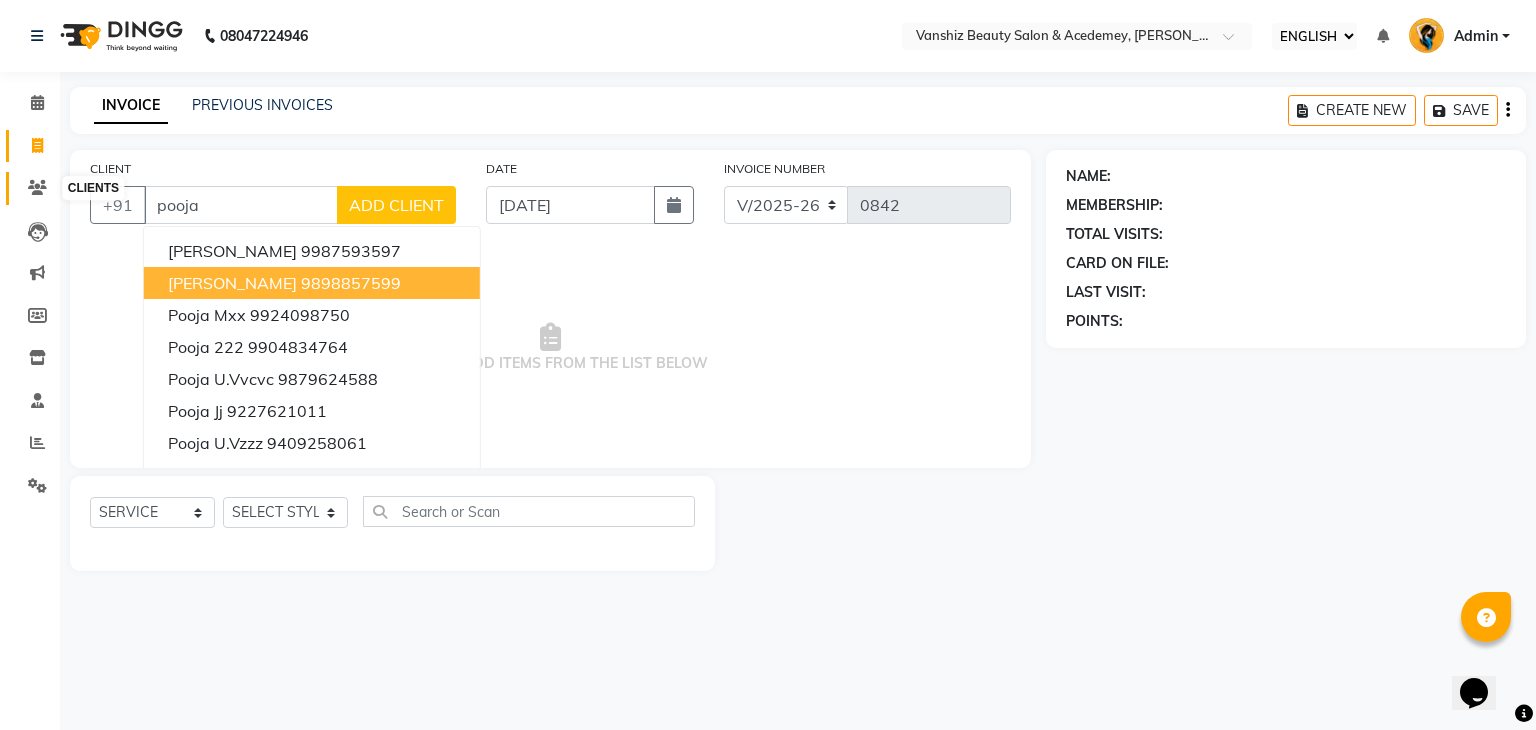 type on "pooja" 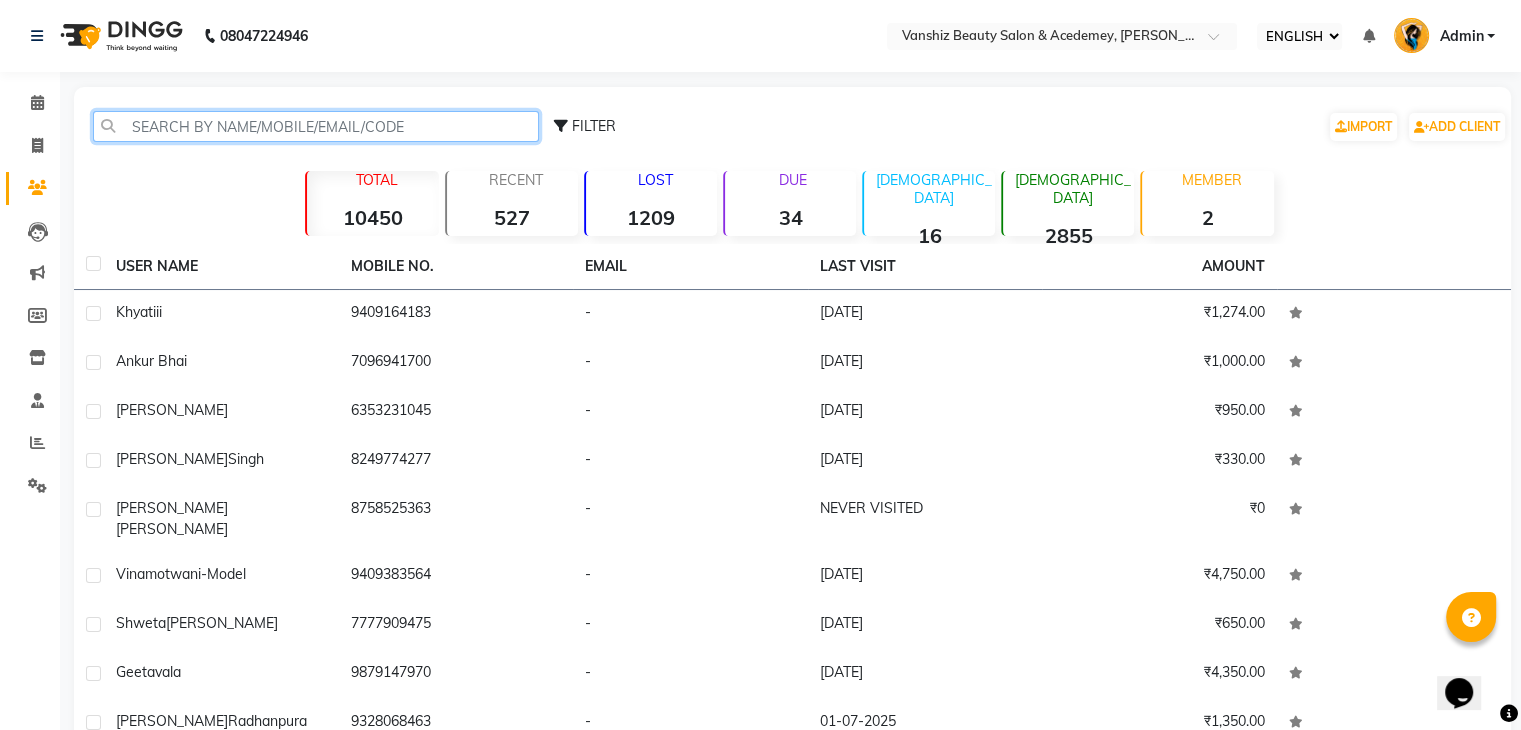 click 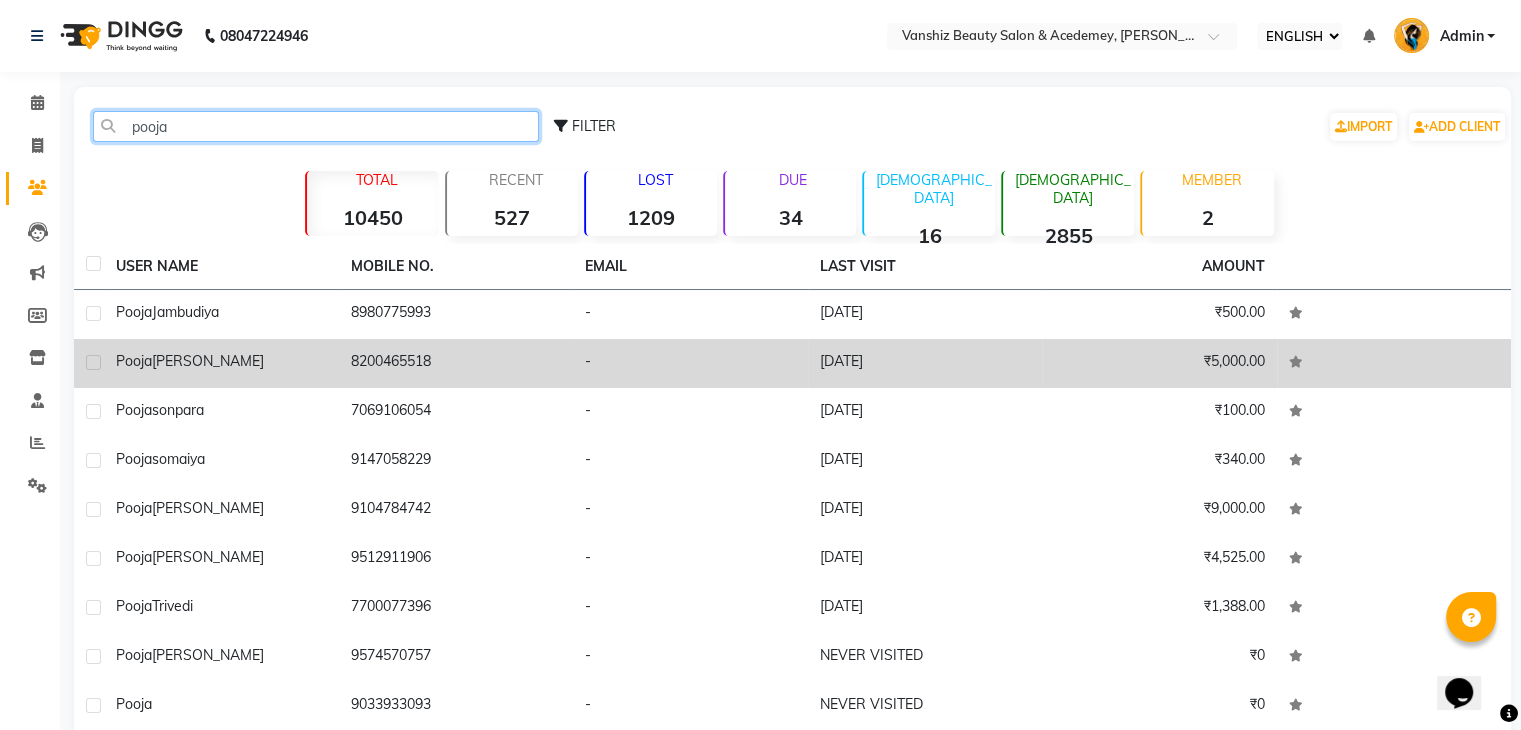 type on "pooja" 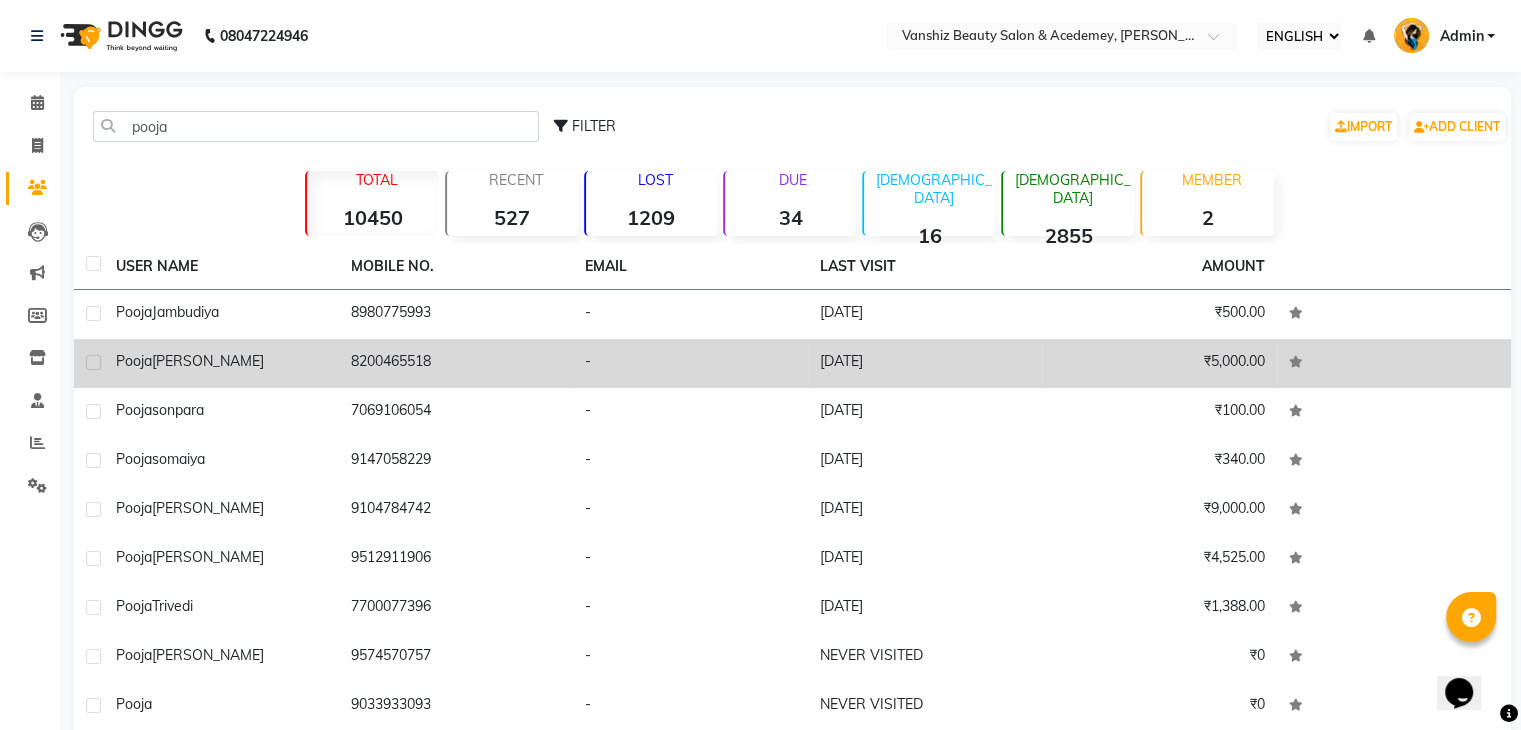 click on "-" 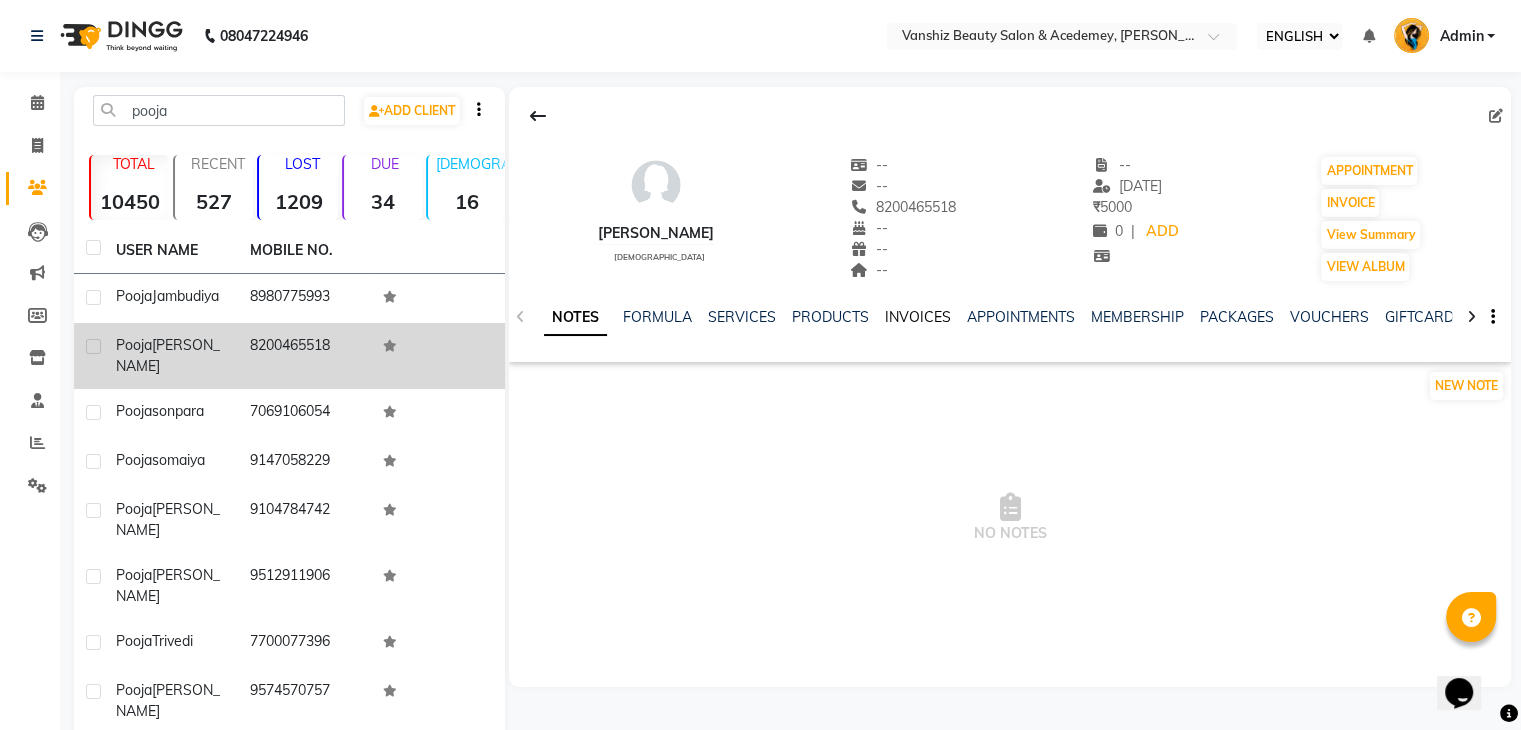 click on "INVOICES" 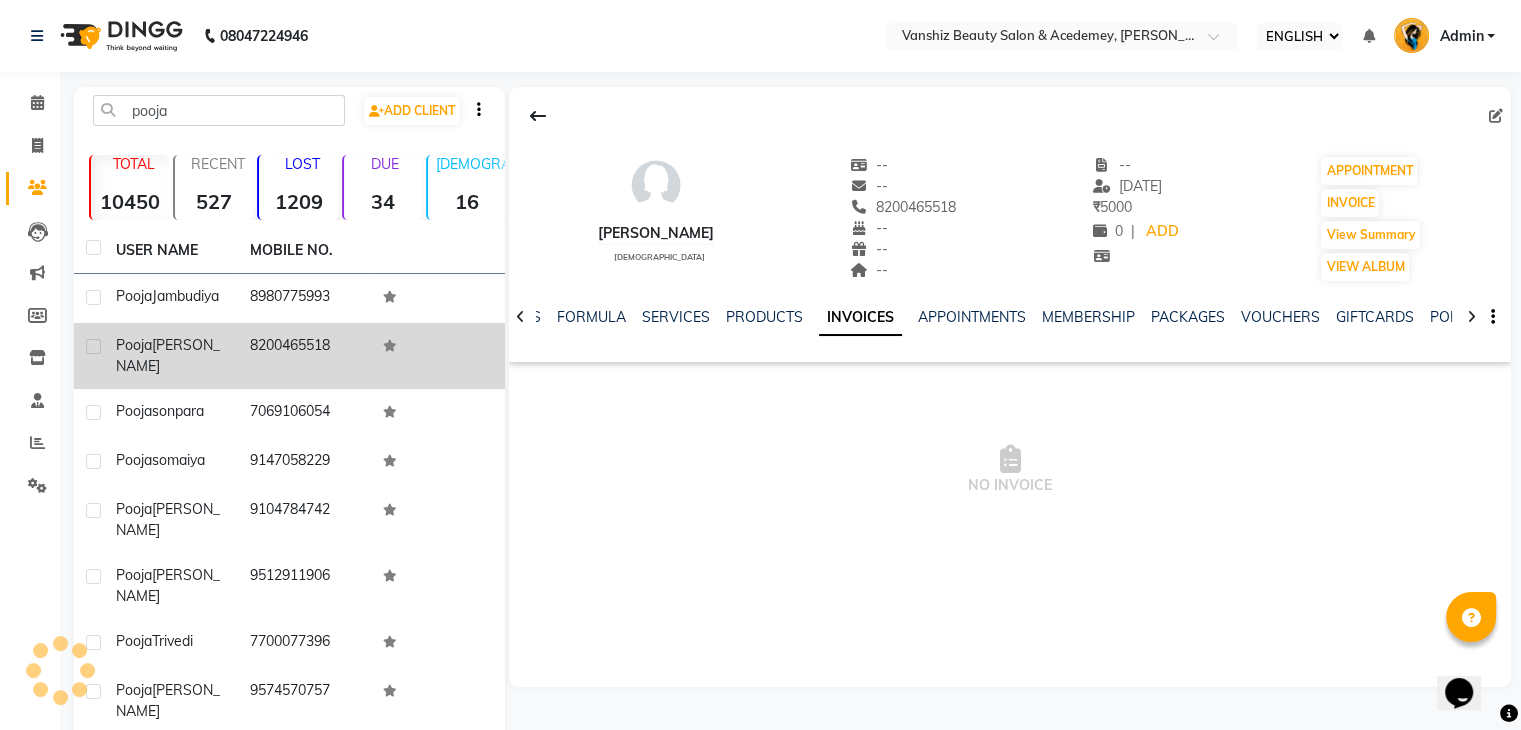 click on "INVOICES" 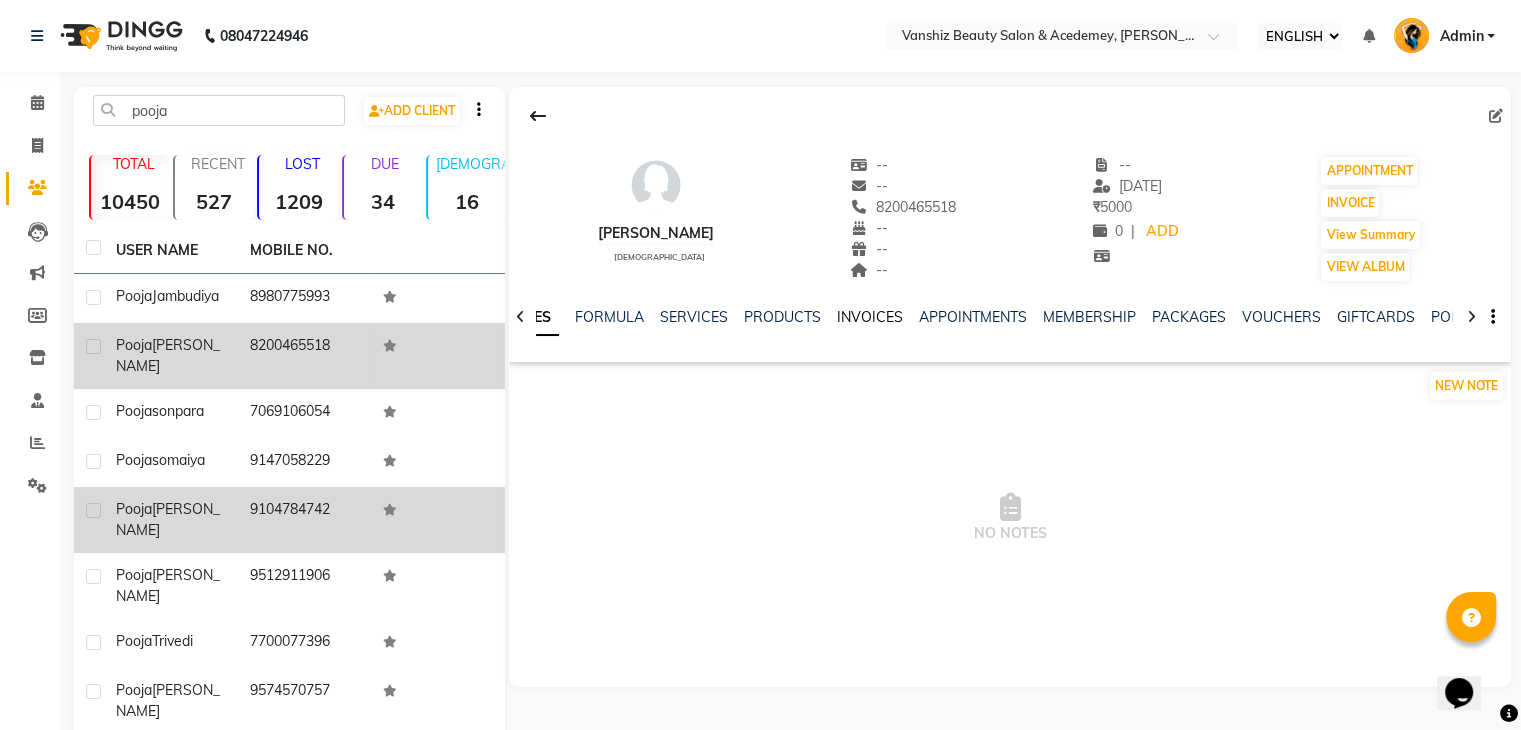 scroll, scrollTop: 137, scrollLeft: 0, axis: vertical 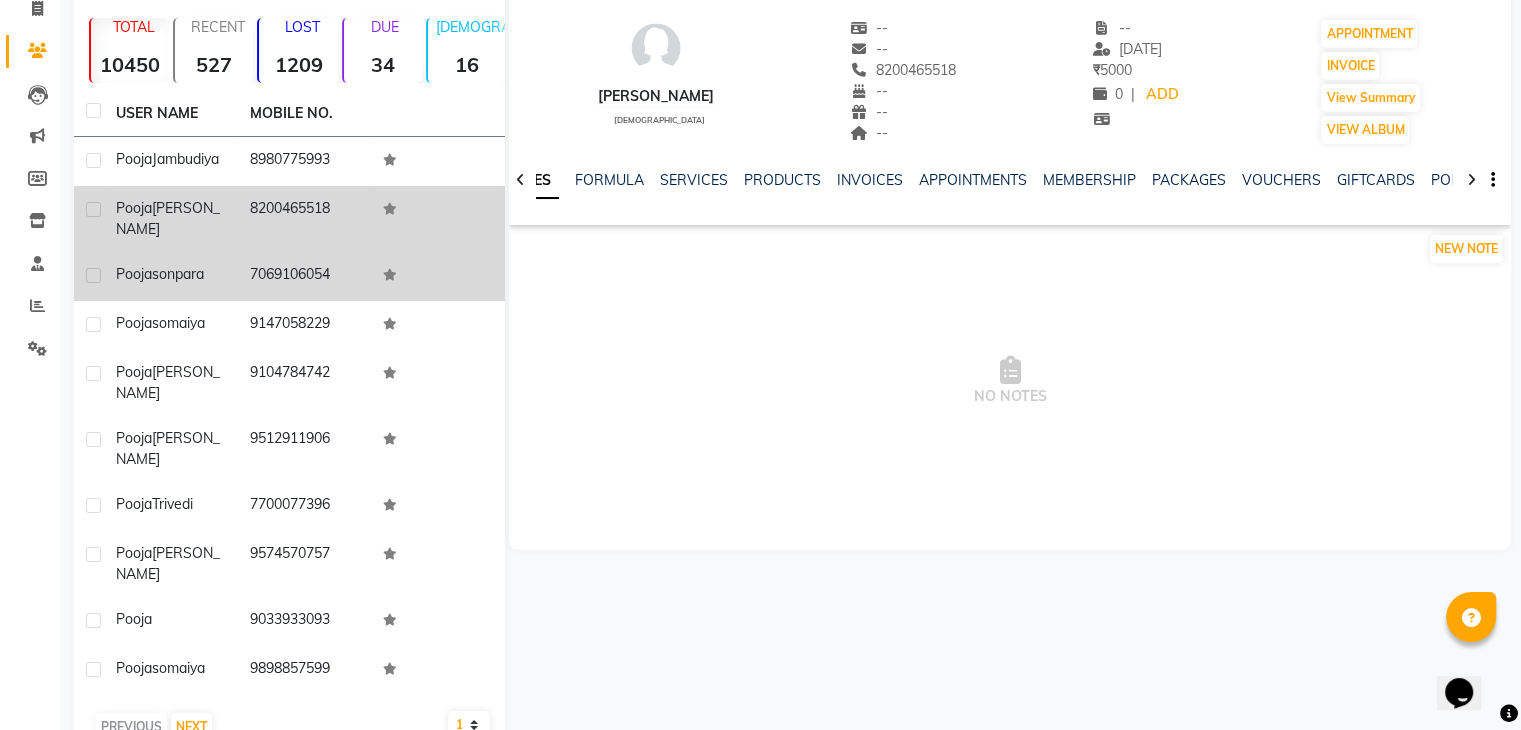 click on "sonpara" 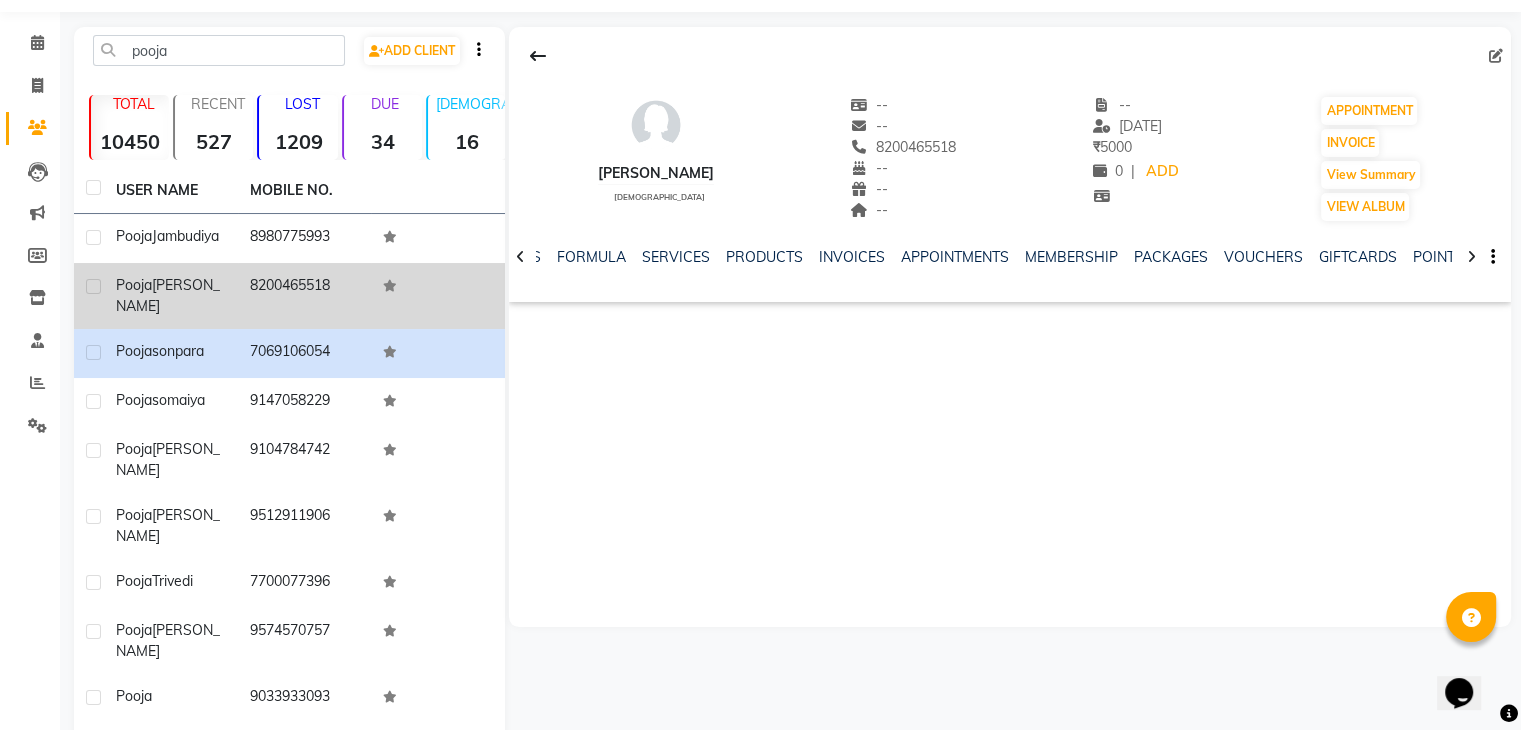 scroll, scrollTop: 0, scrollLeft: 0, axis: both 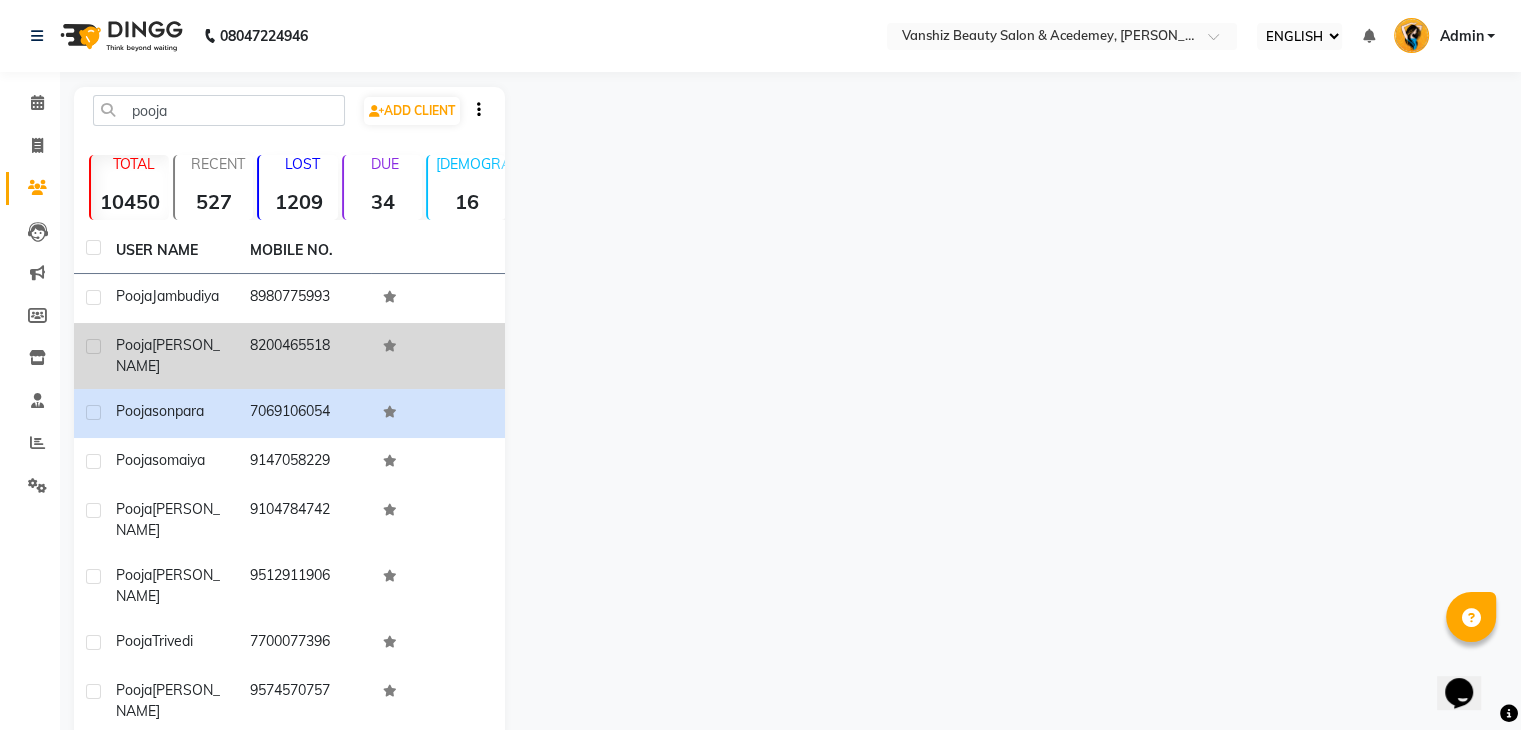 select on "service" 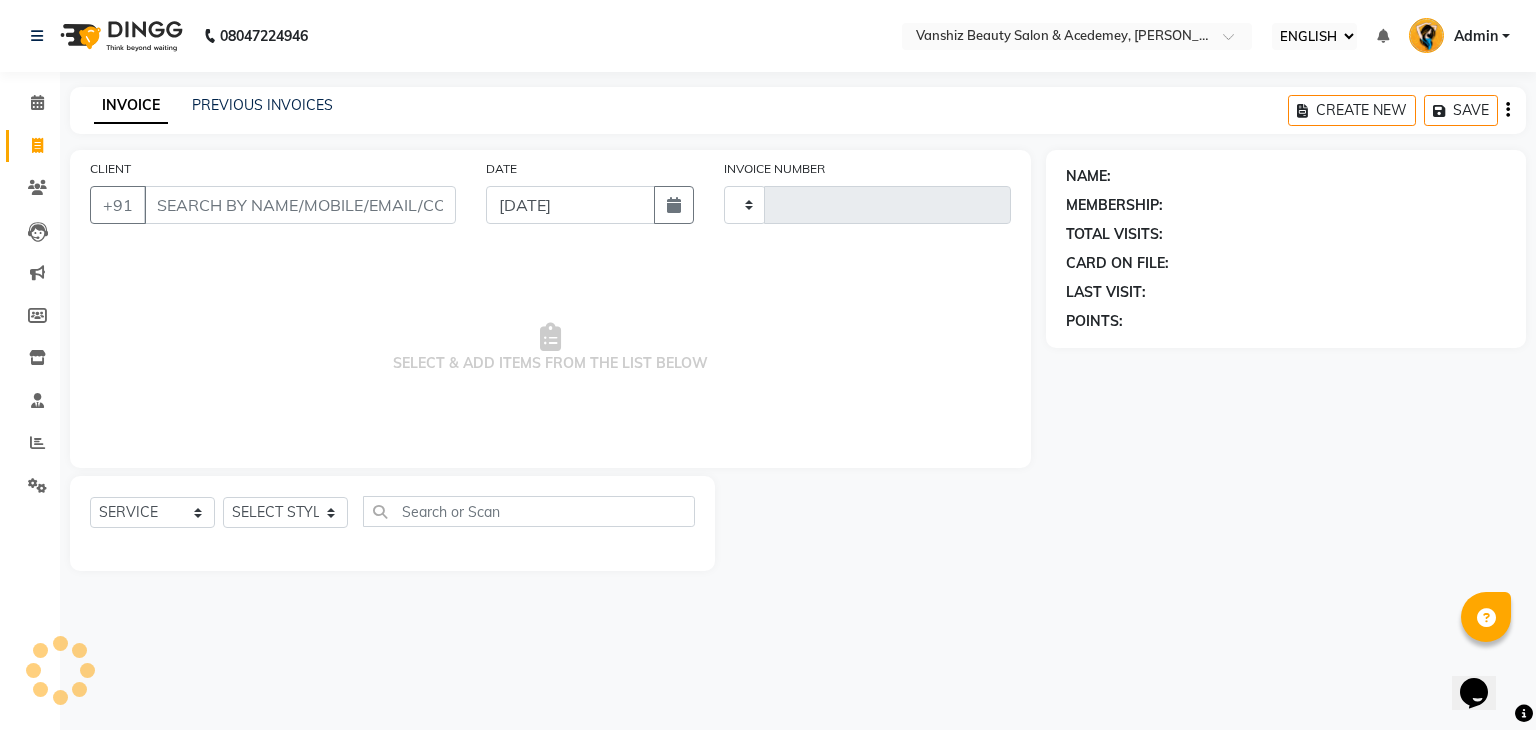 type on "0842" 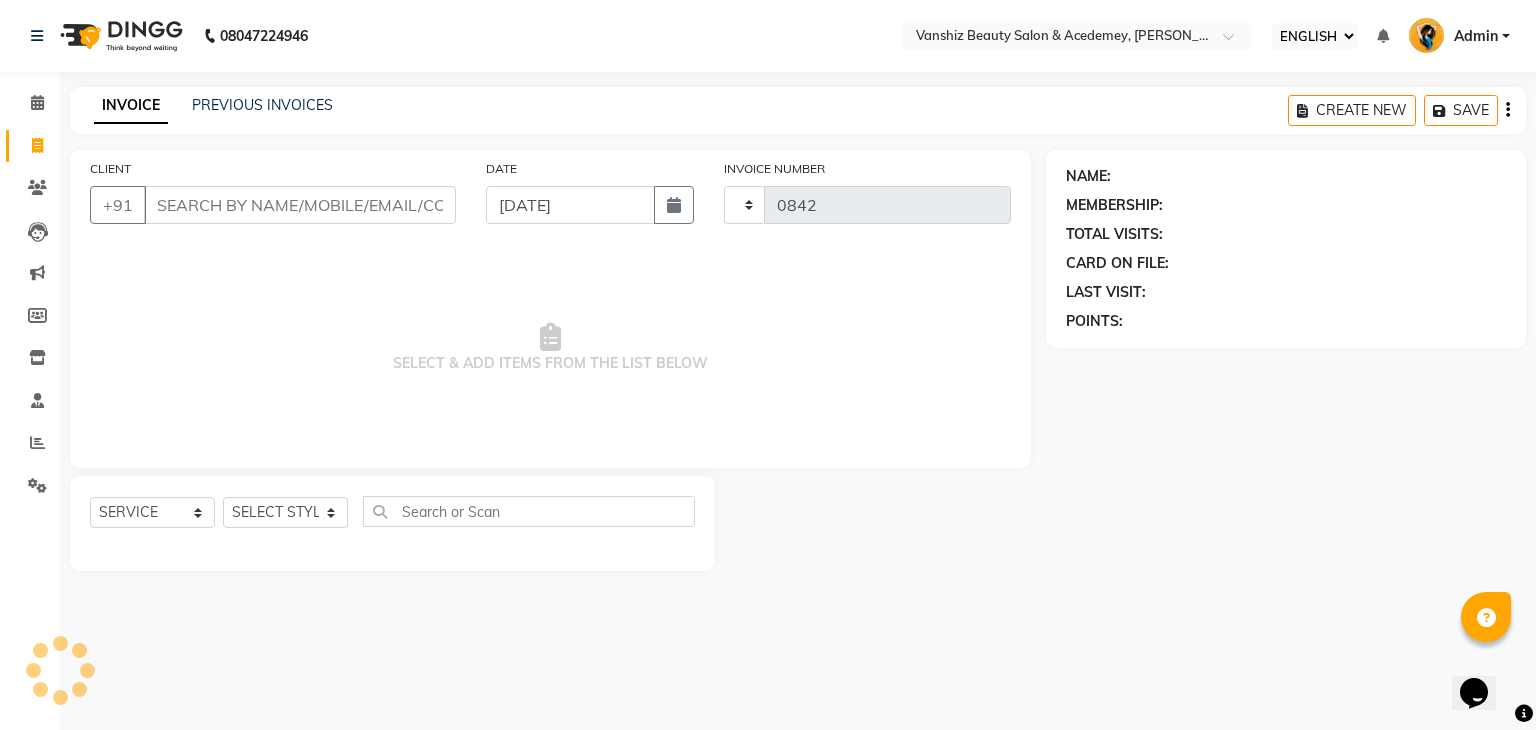 select on "5403" 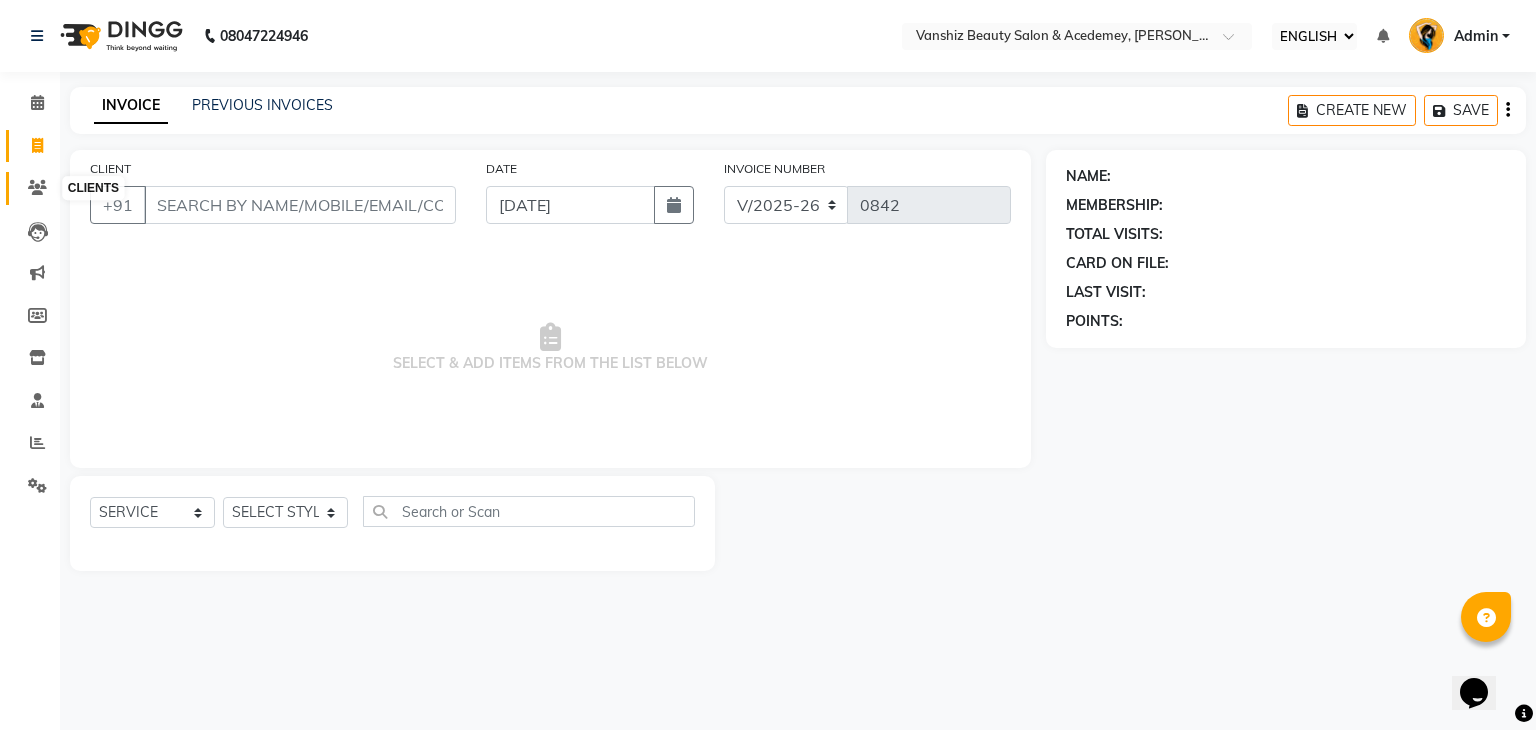 click 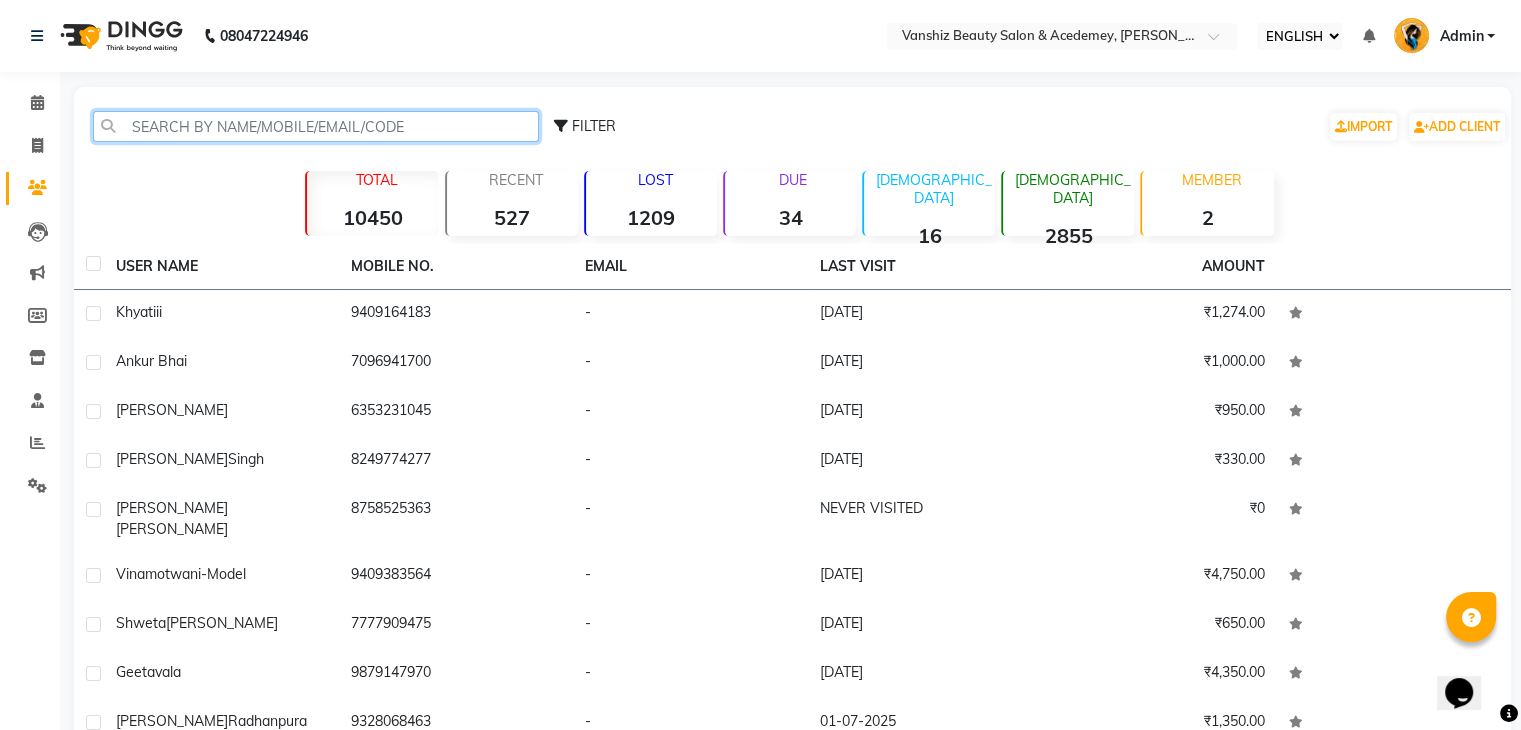 click 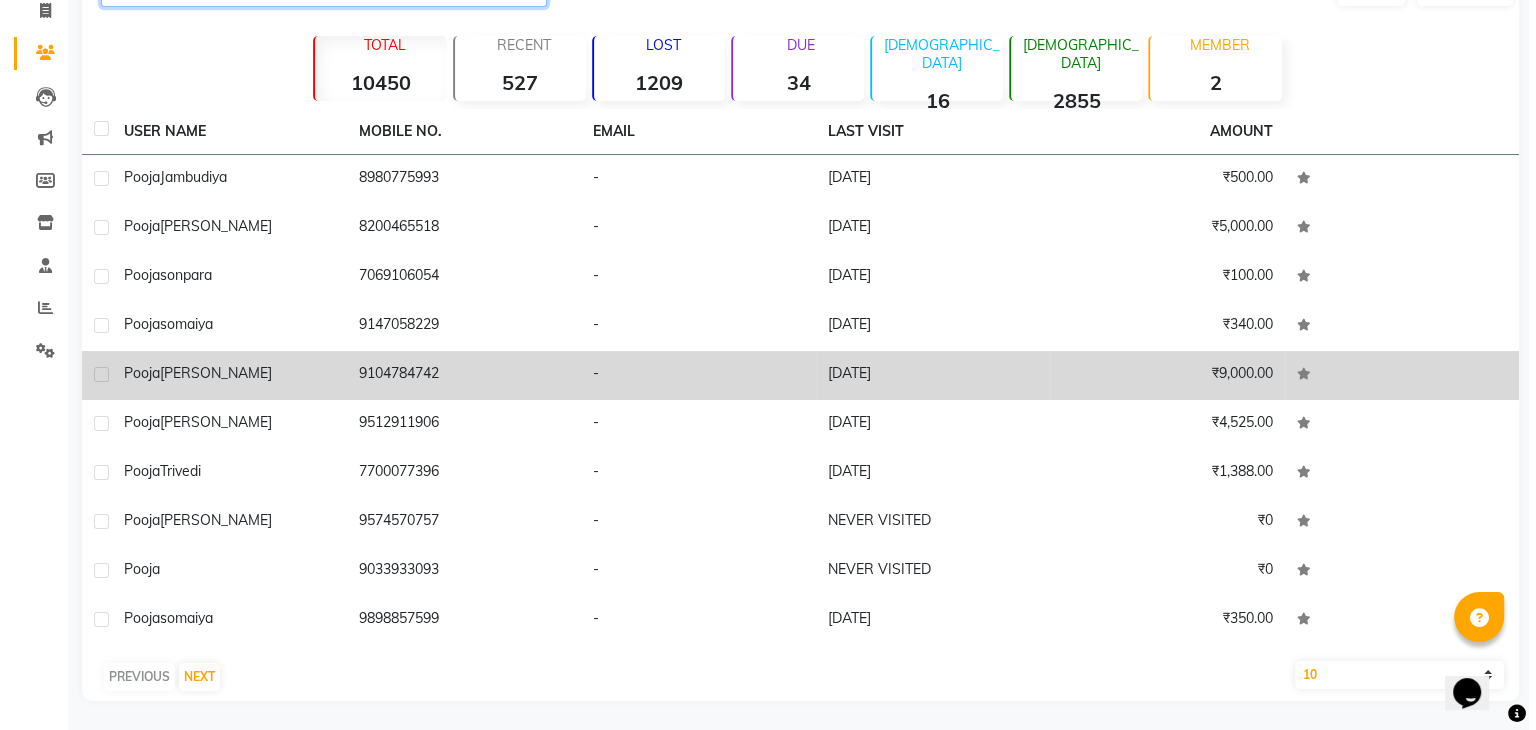 scroll, scrollTop: 136, scrollLeft: 0, axis: vertical 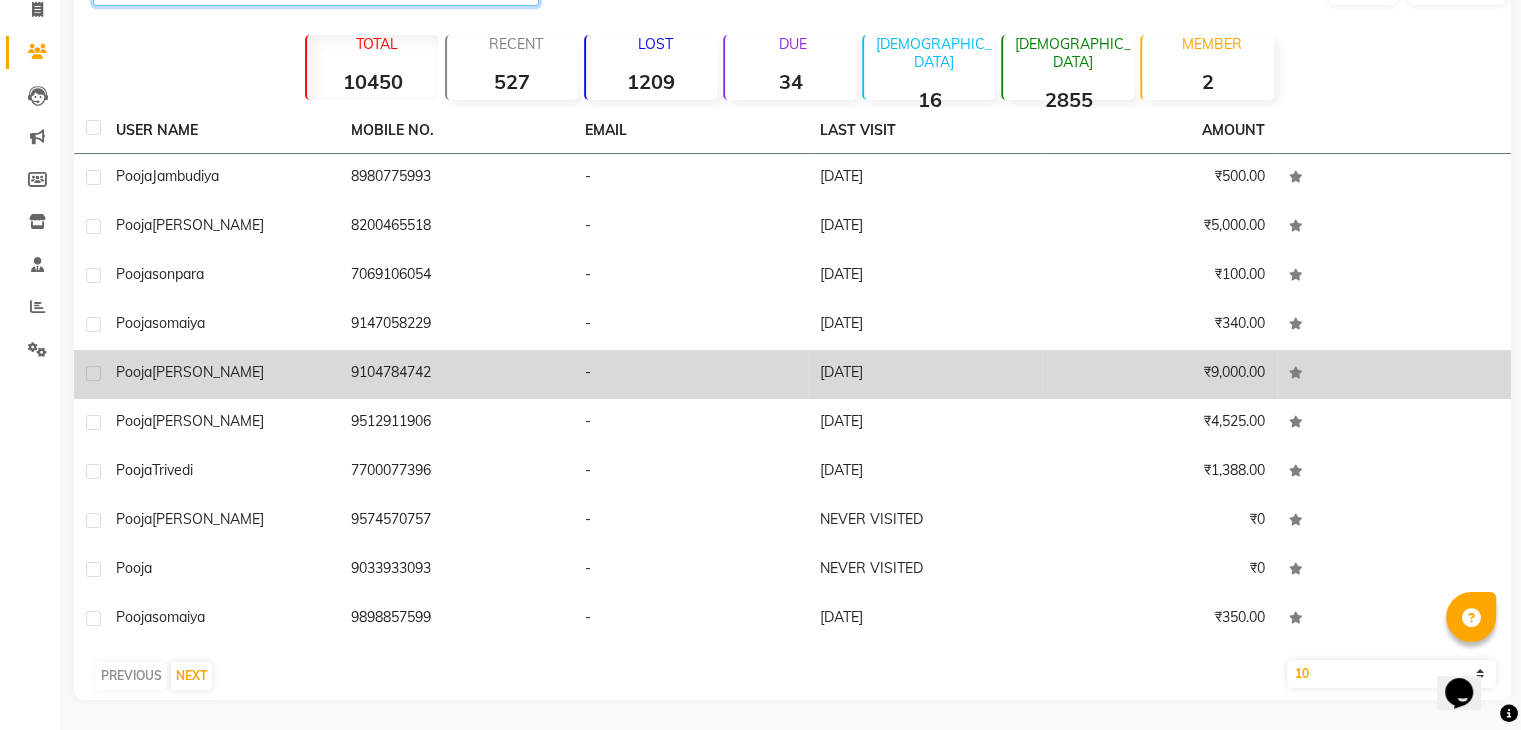 type on "pooja" 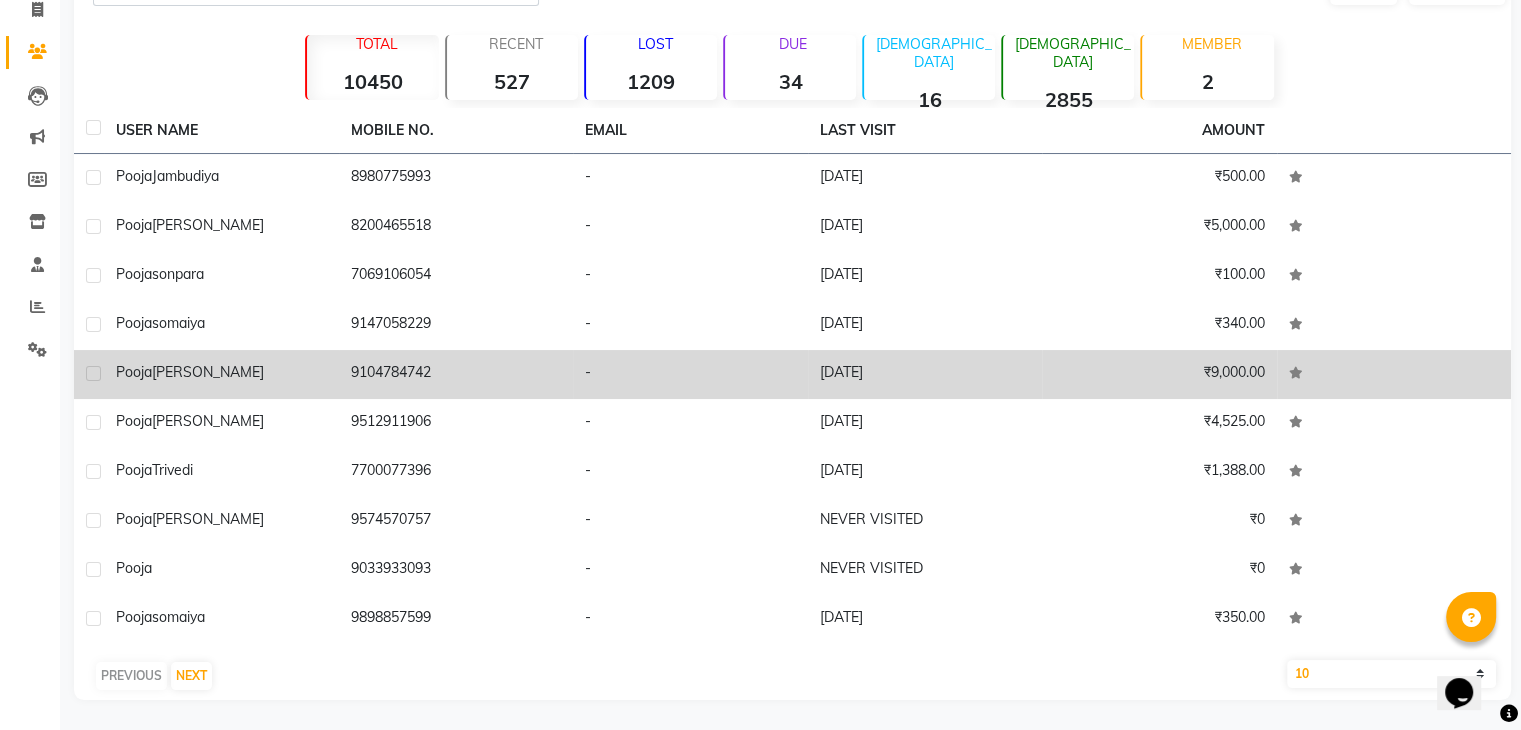 click on "[DATE]" 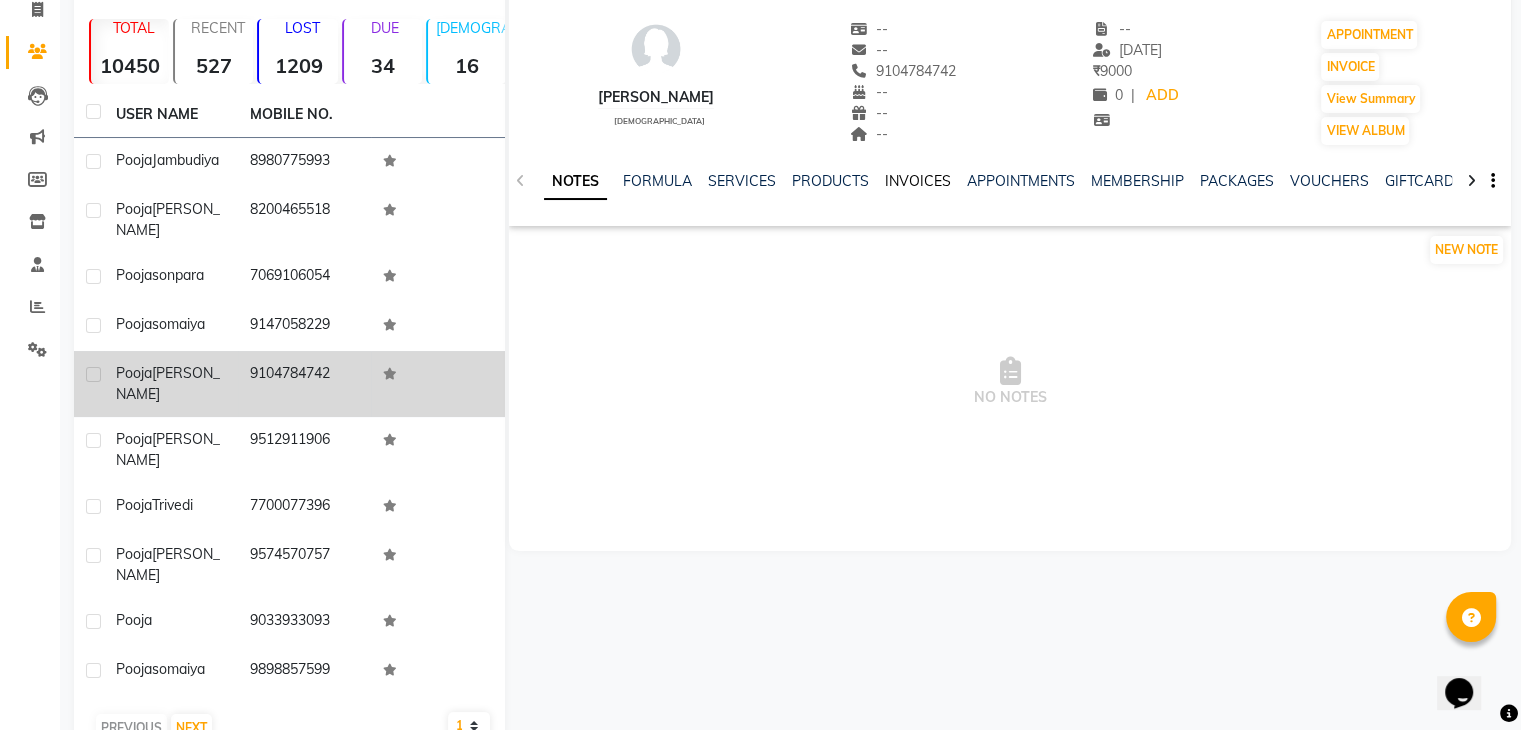click on "INVOICES" 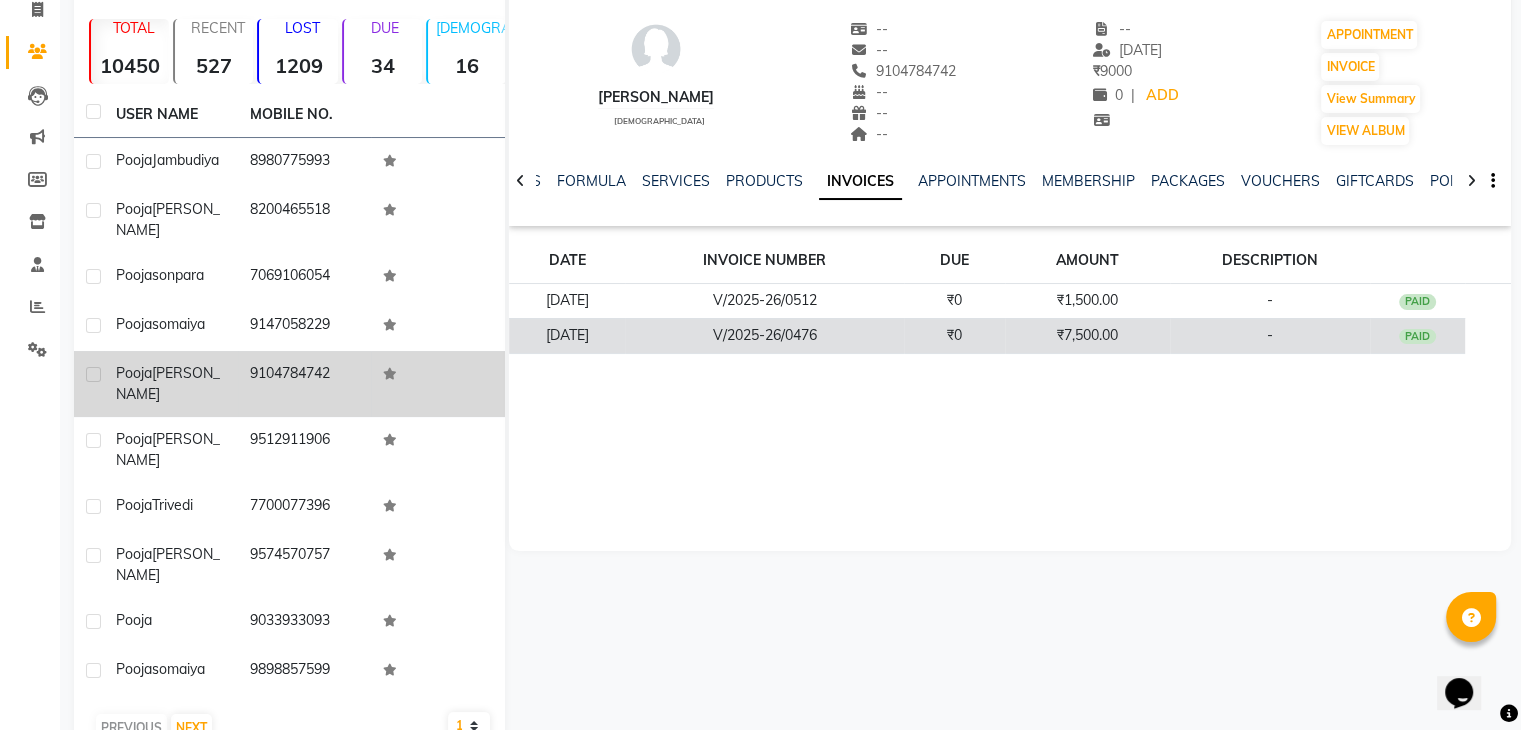 click on "₹0" 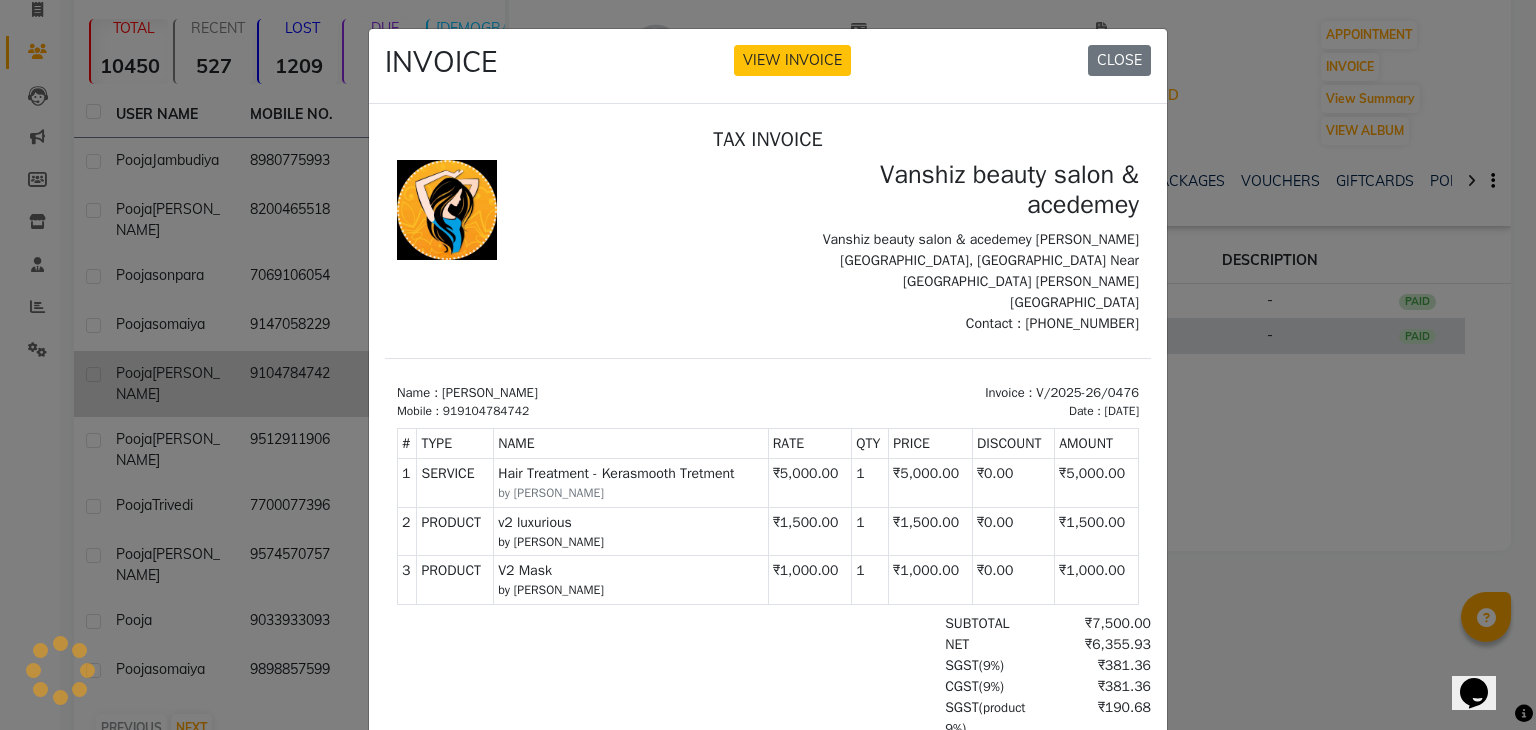 scroll, scrollTop: 0, scrollLeft: 0, axis: both 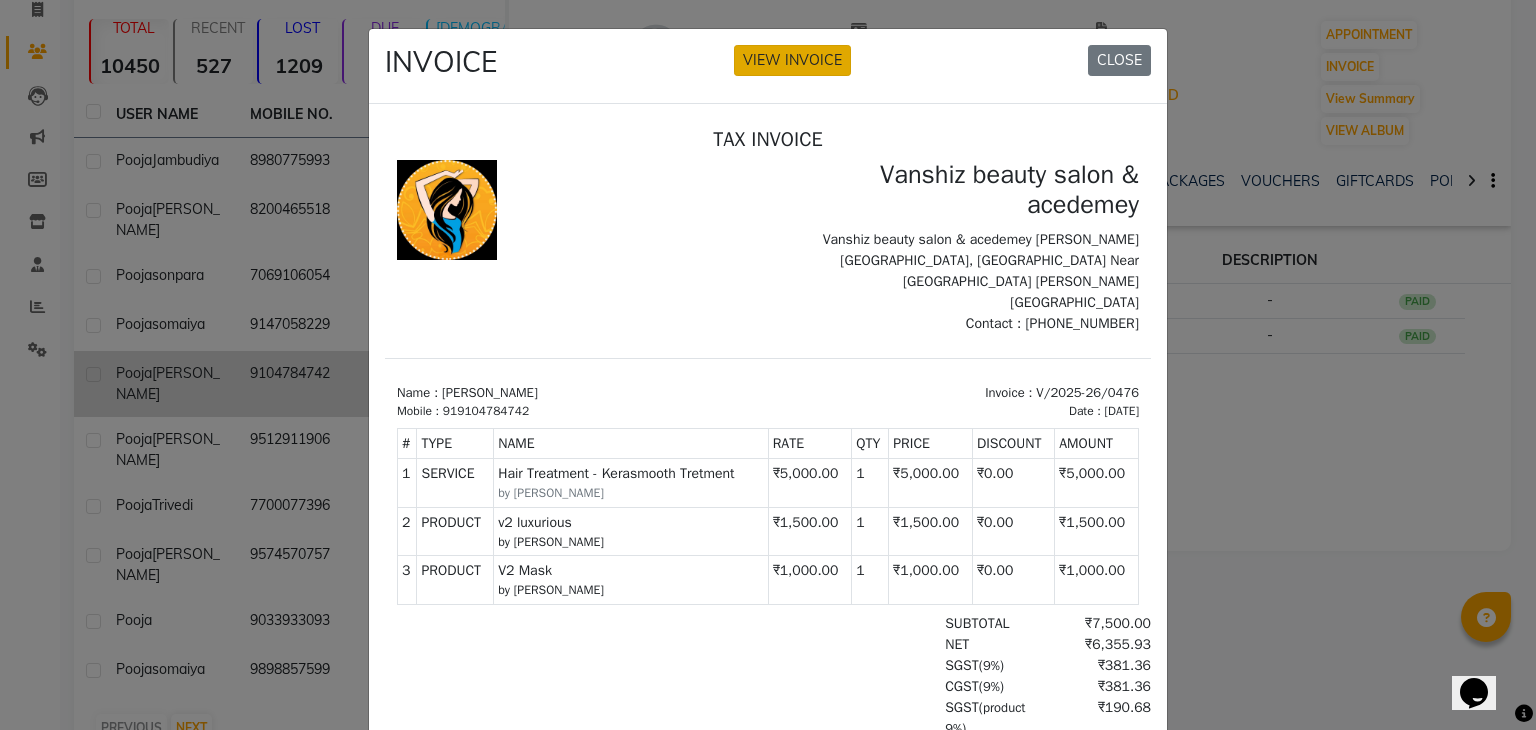 click on "VIEW INVOICE" 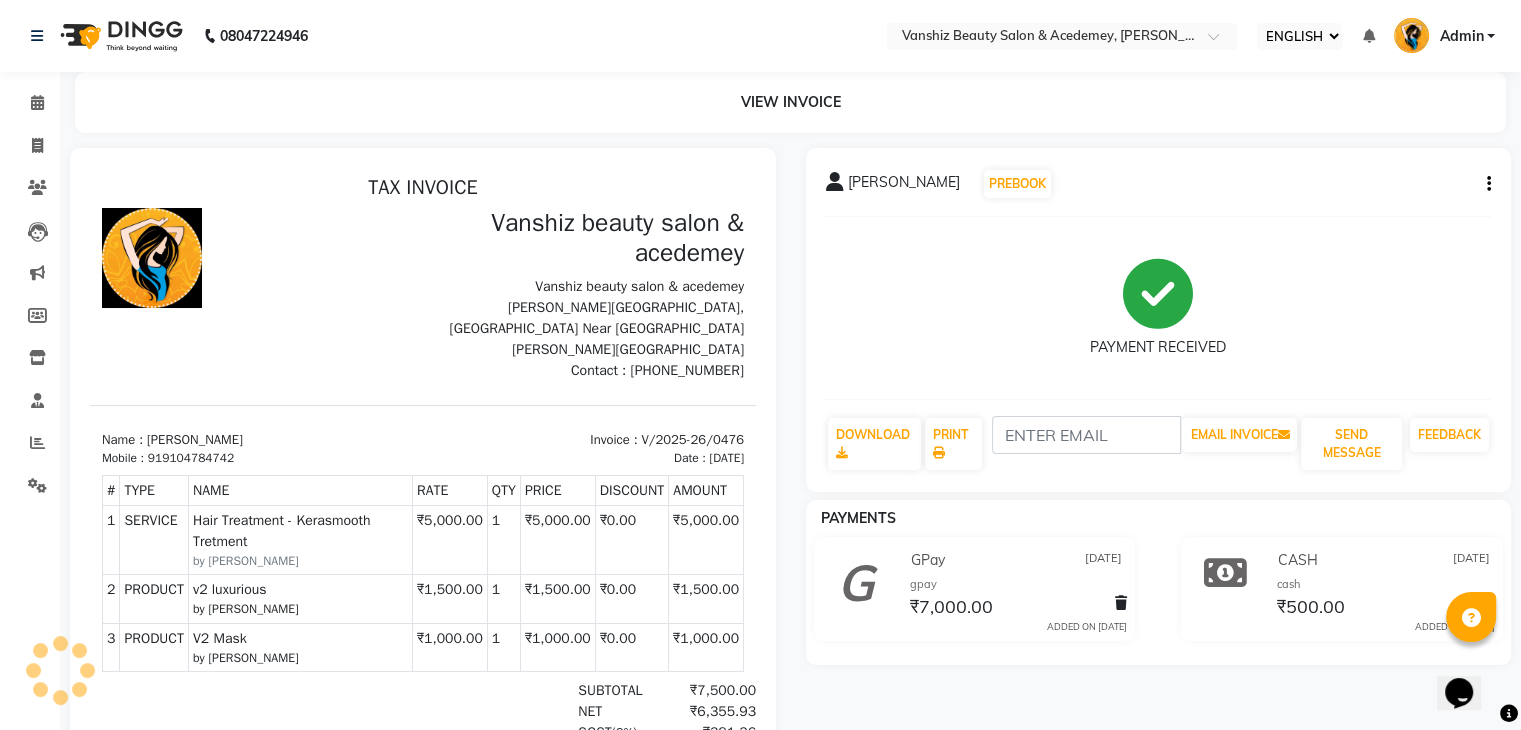 scroll, scrollTop: 0, scrollLeft: 0, axis: both 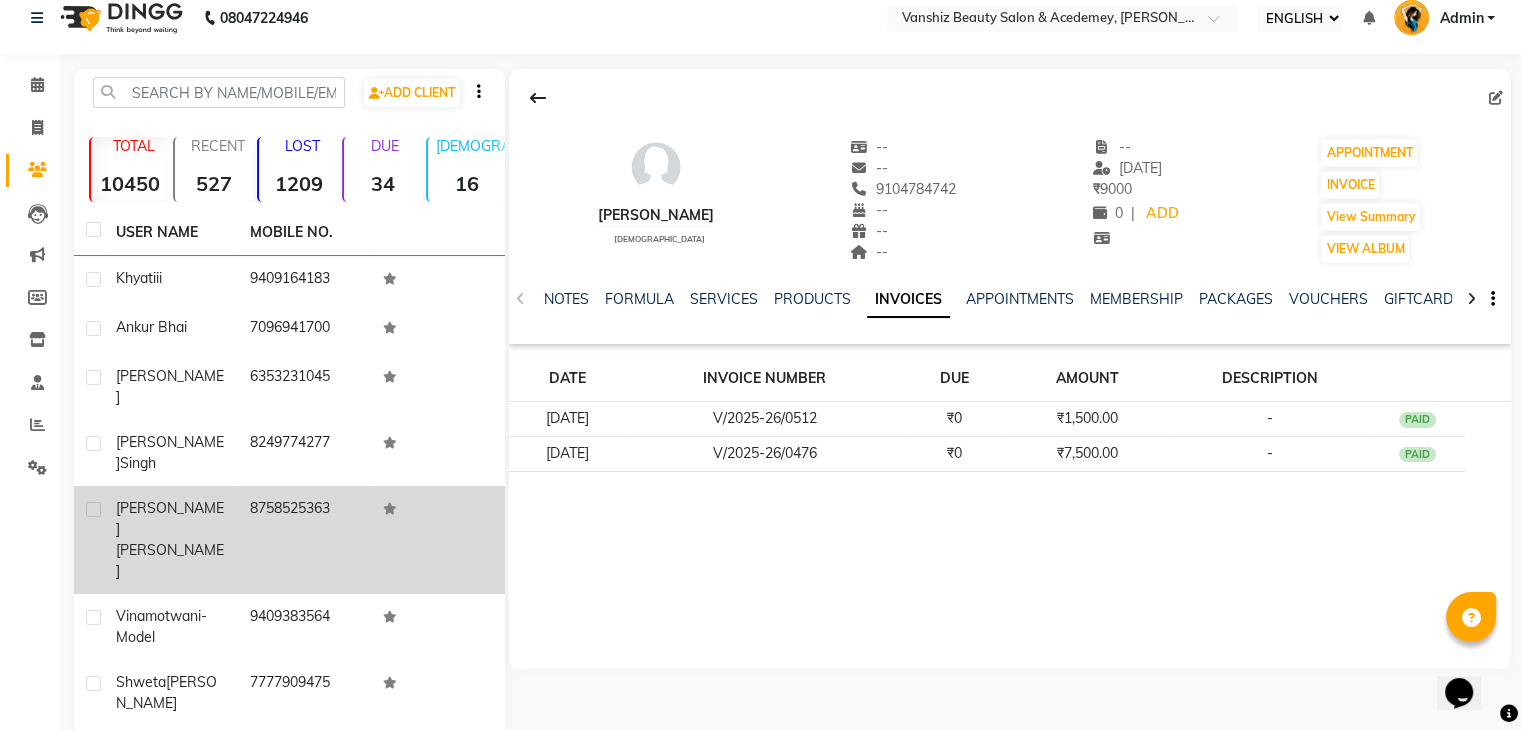 click on "8758525363" 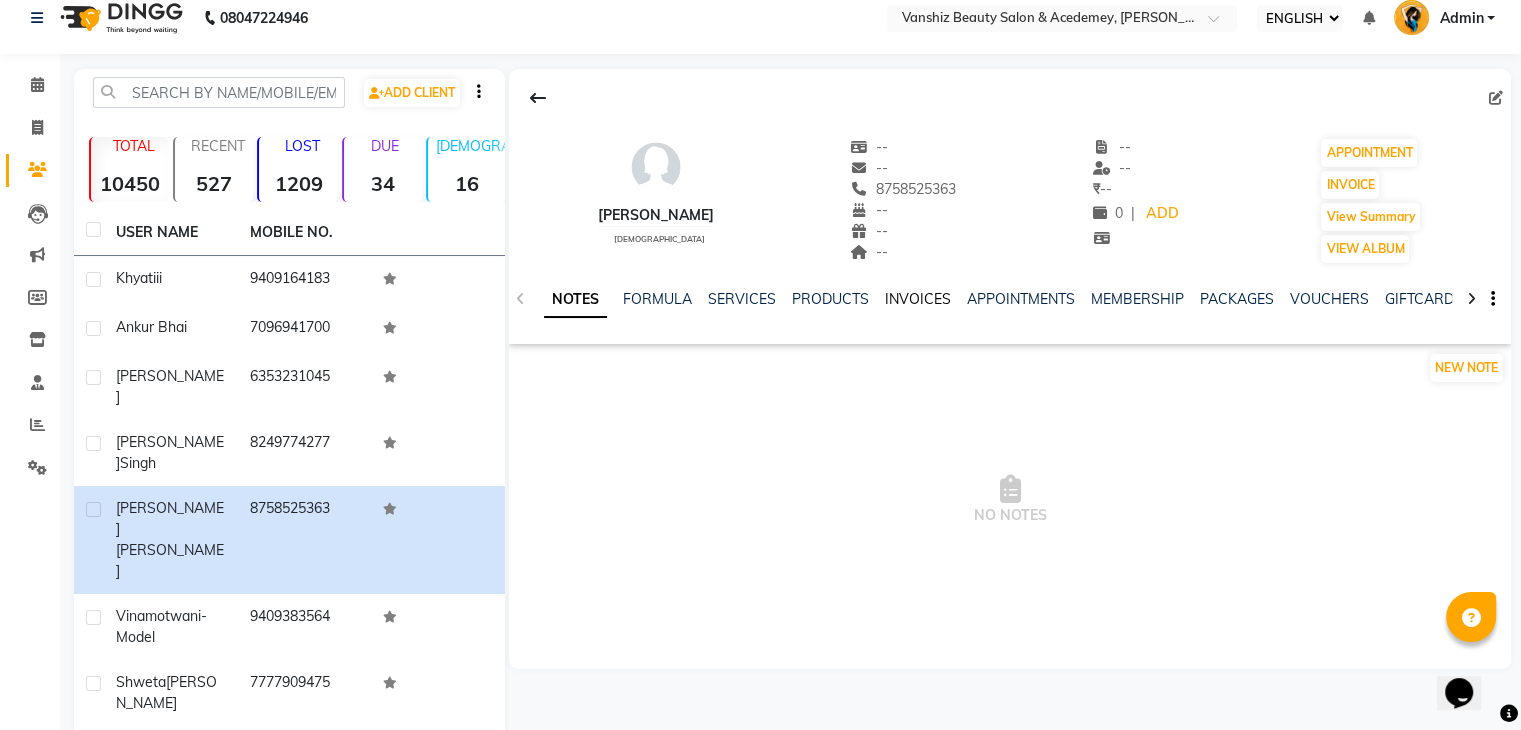 click on "INVOICES" 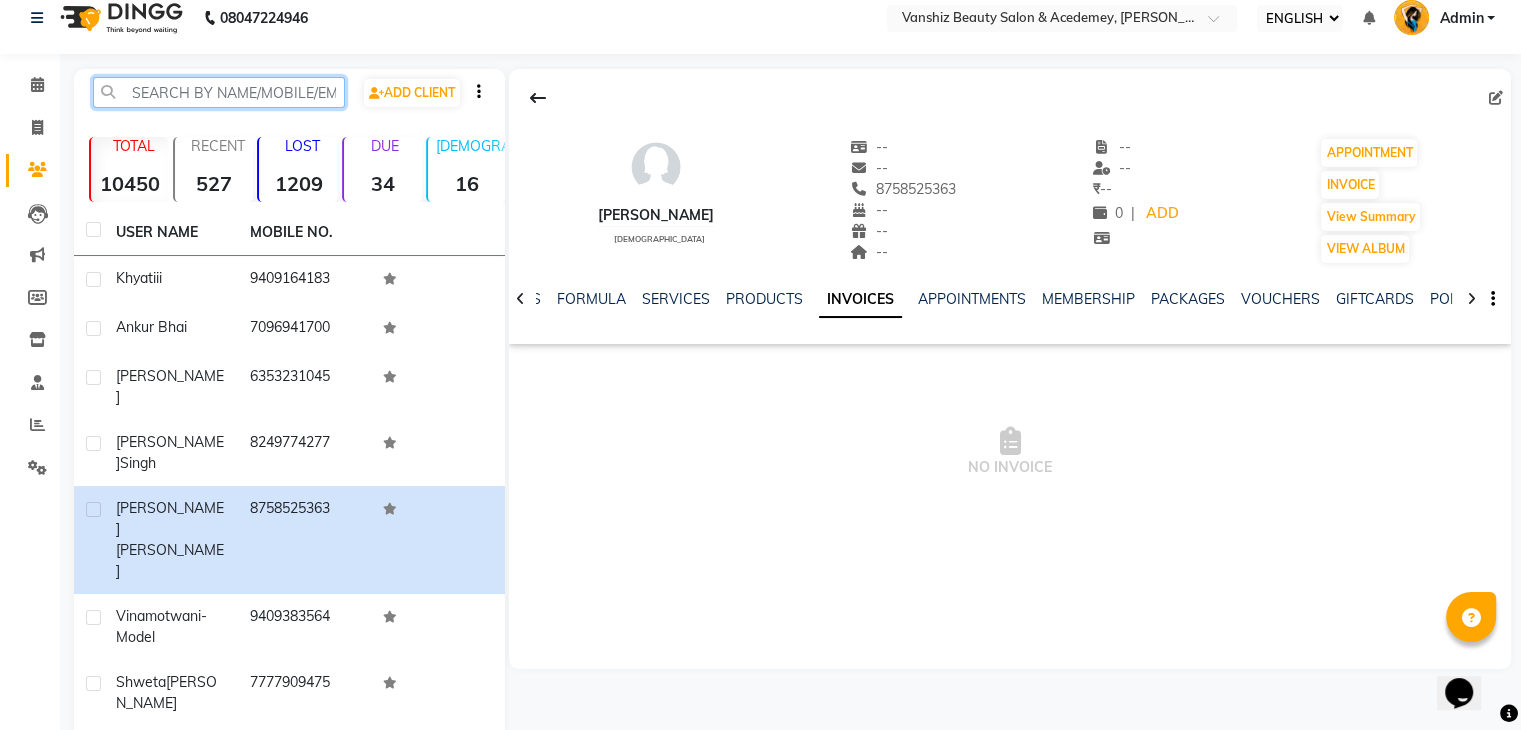 click 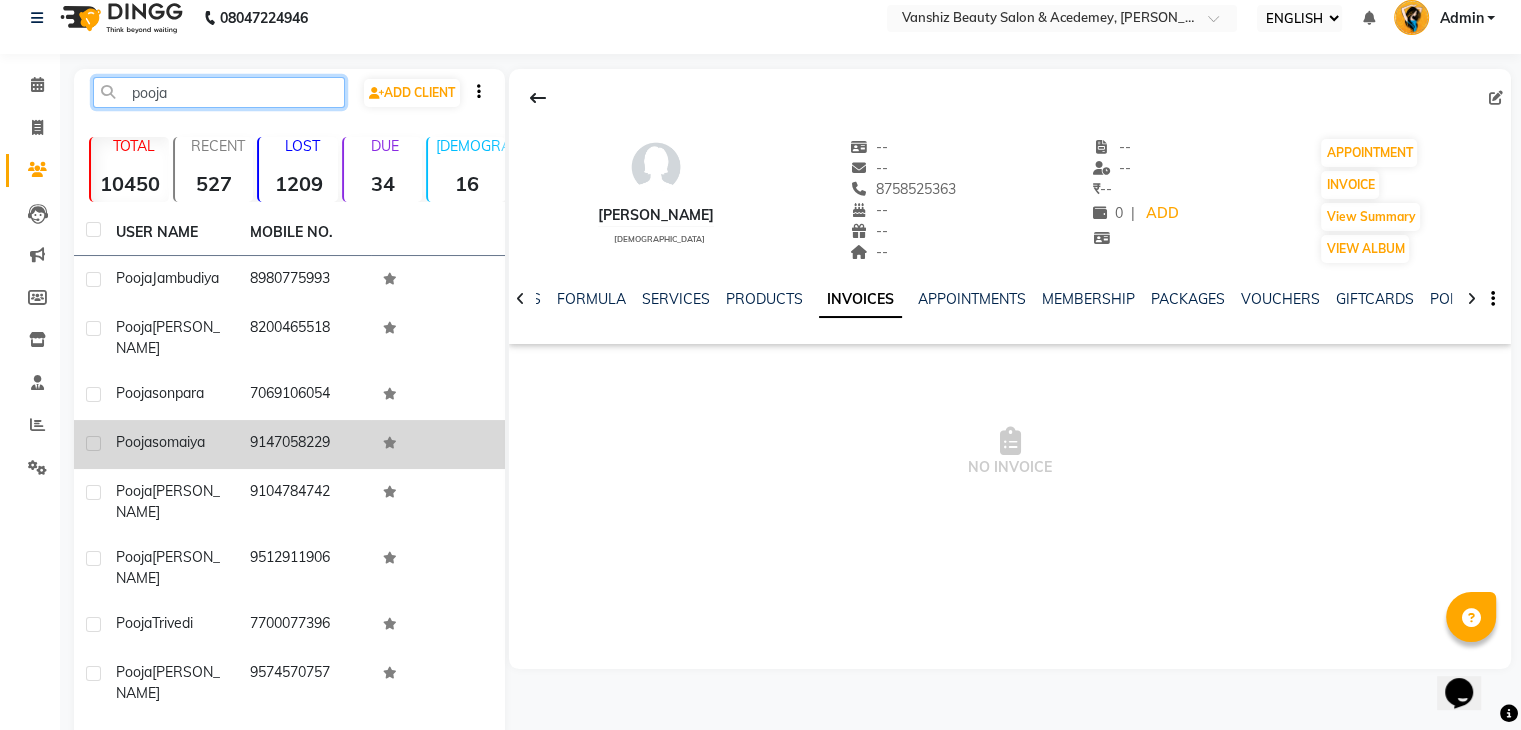 type on "pooja" 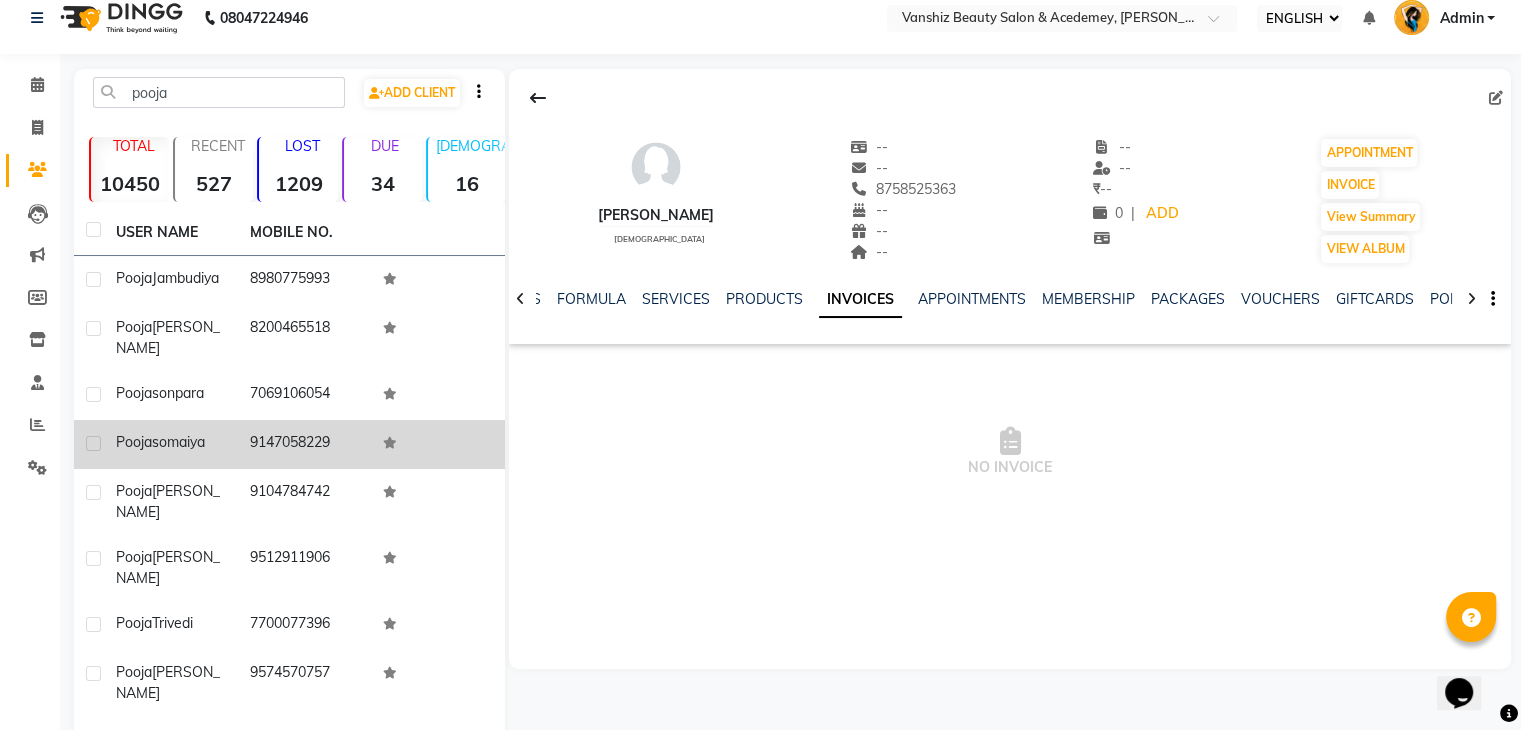 click on "9147058229" 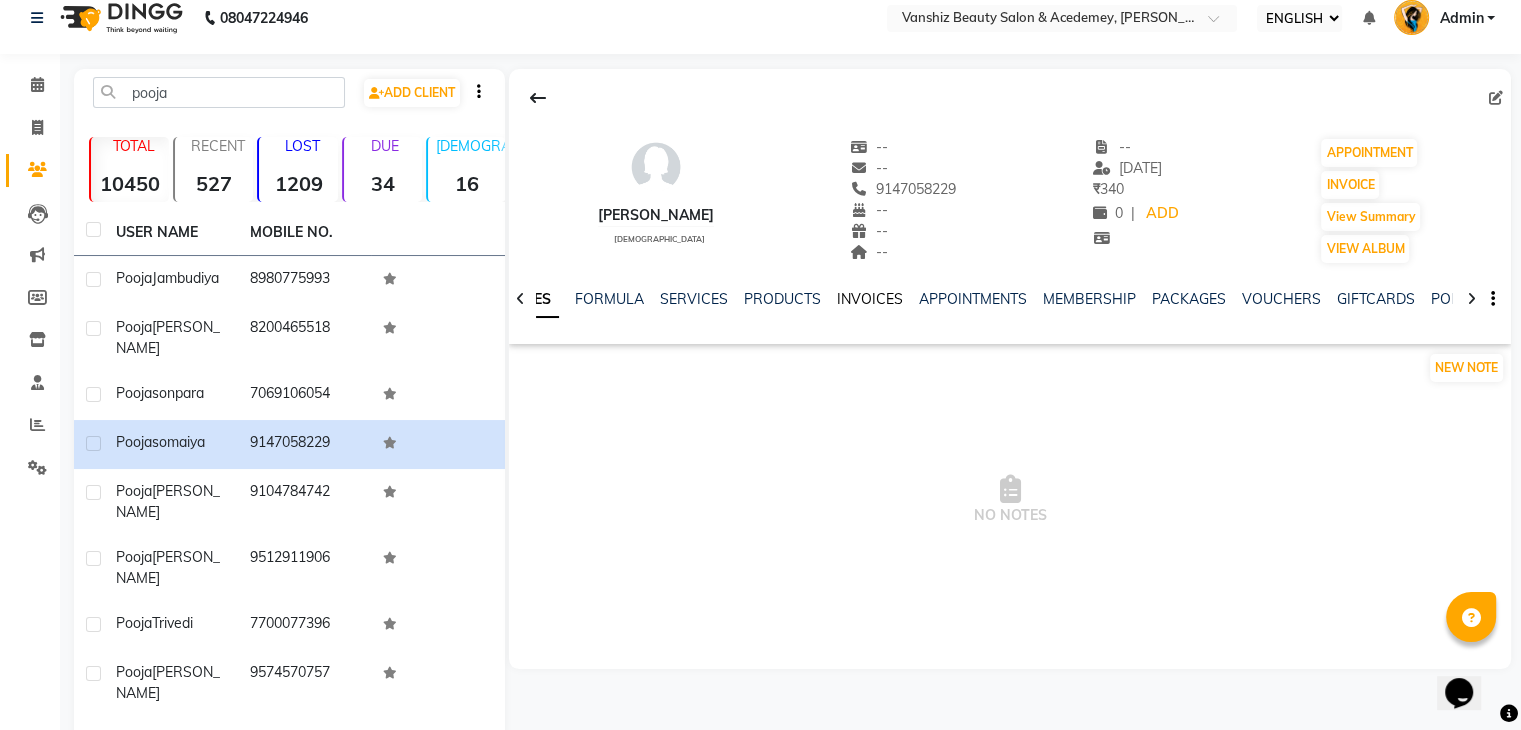 click on "INVOICES" 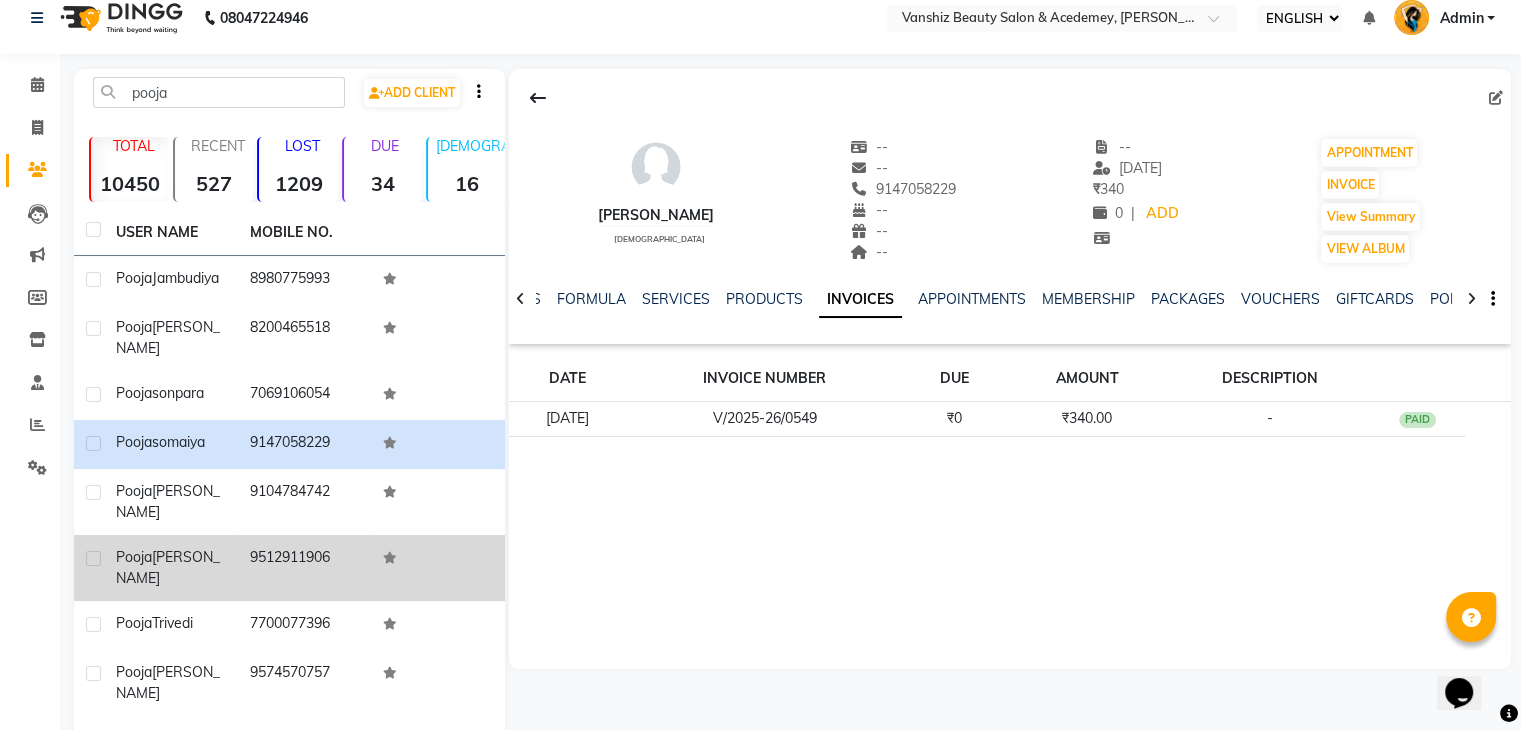 click on "9512911906" 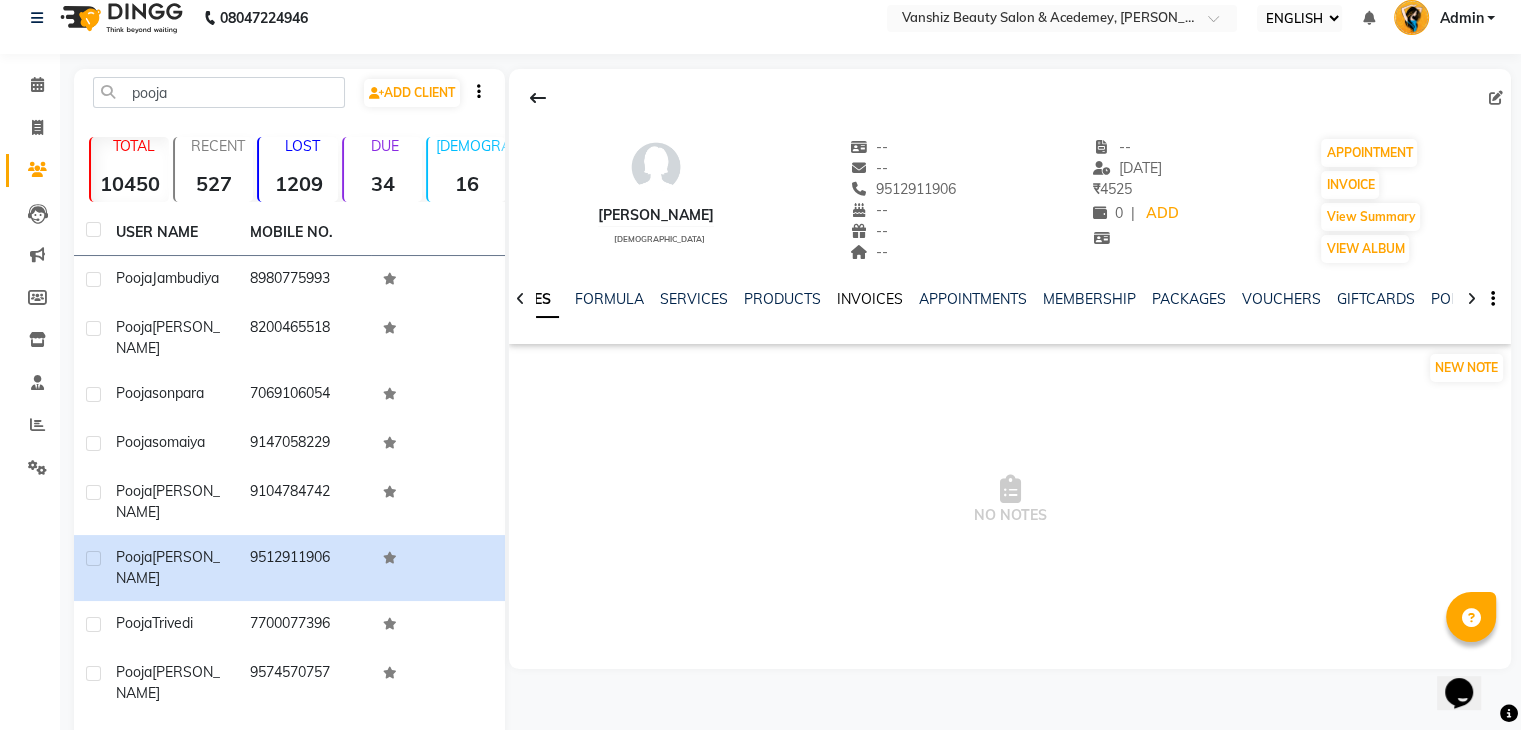 click on "INVOICES" 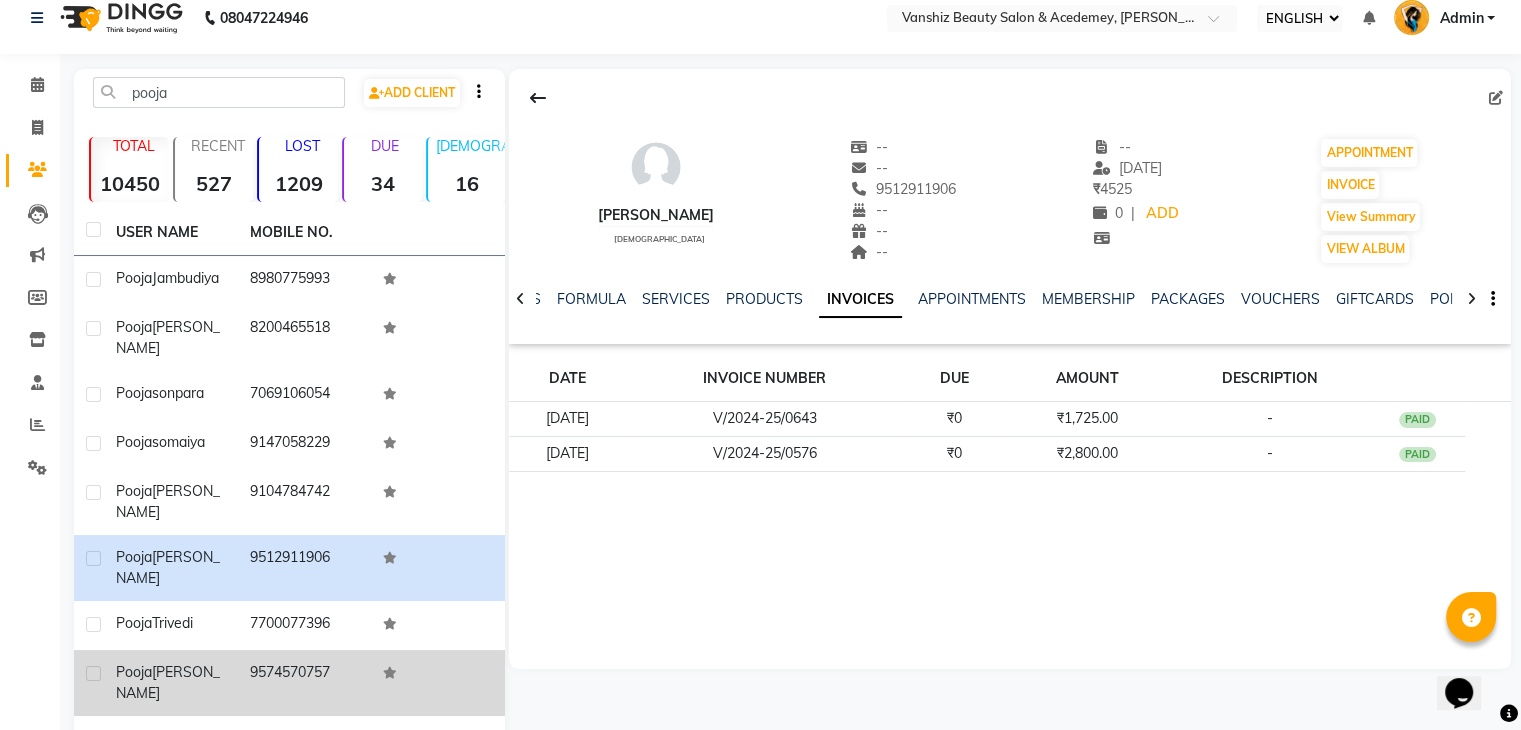 scroll, scrollTop: 90, scrollLeft: 0, axis: vertical 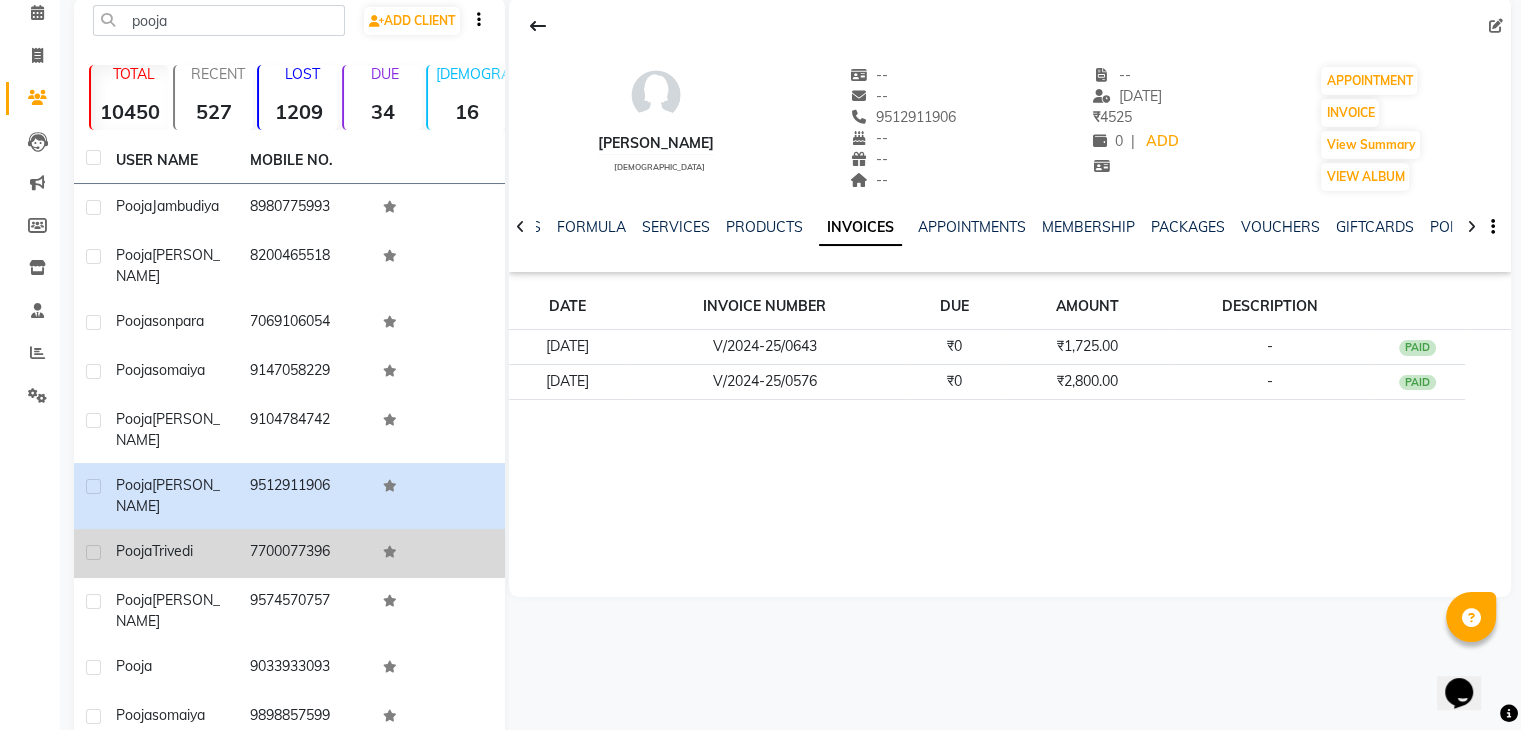 click on "7700077396" 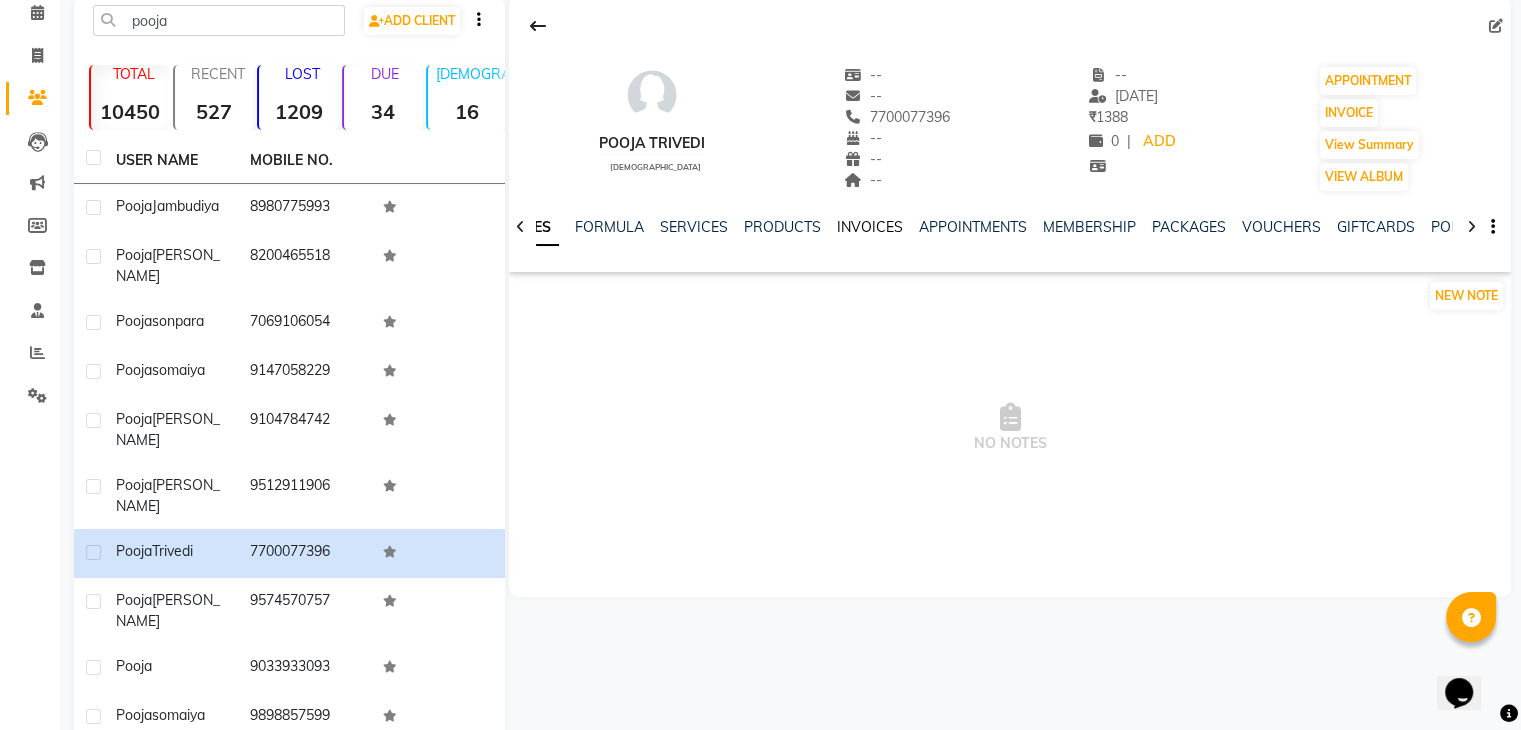click on "INVOICES" 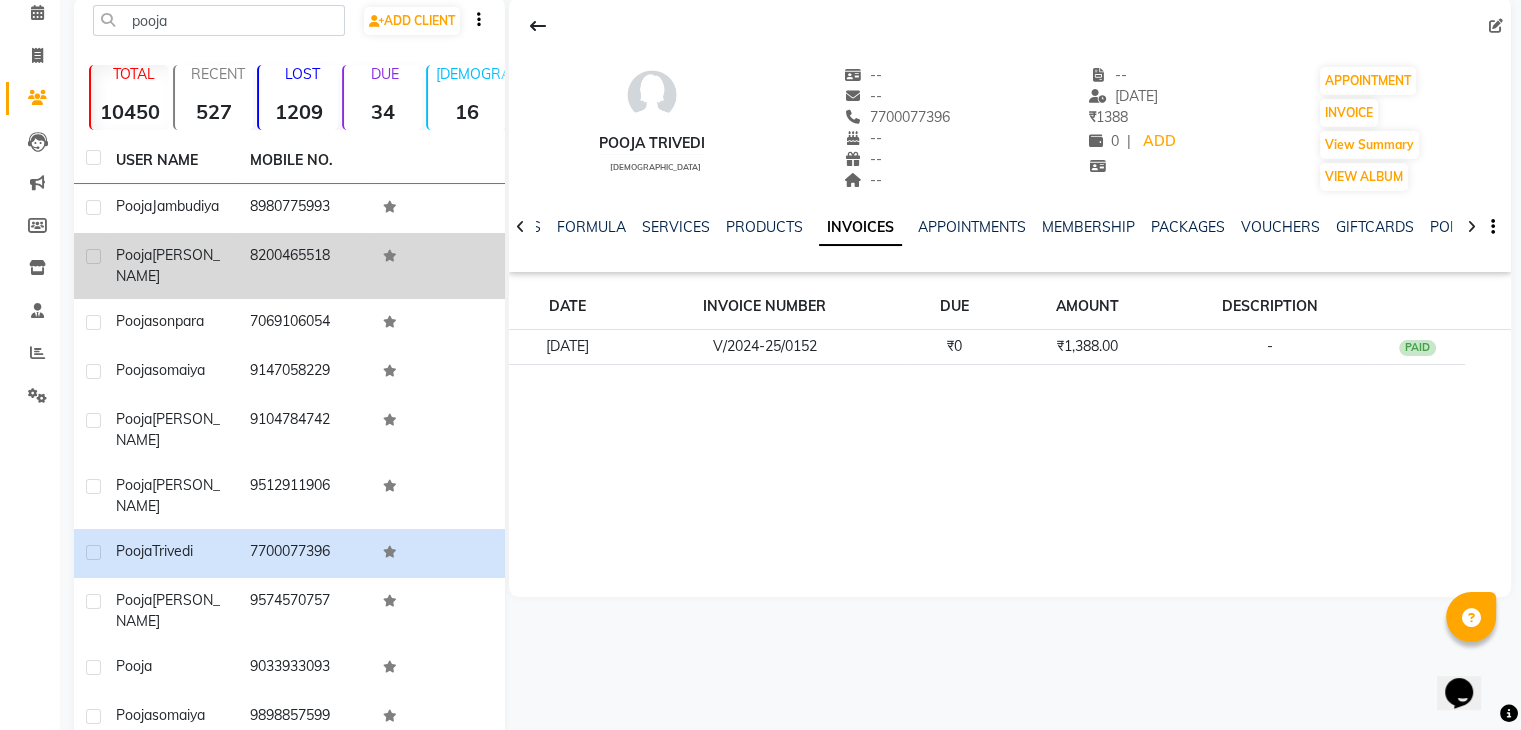 scroll, scrollTop: 0, scrollLeft: 0, axis: both 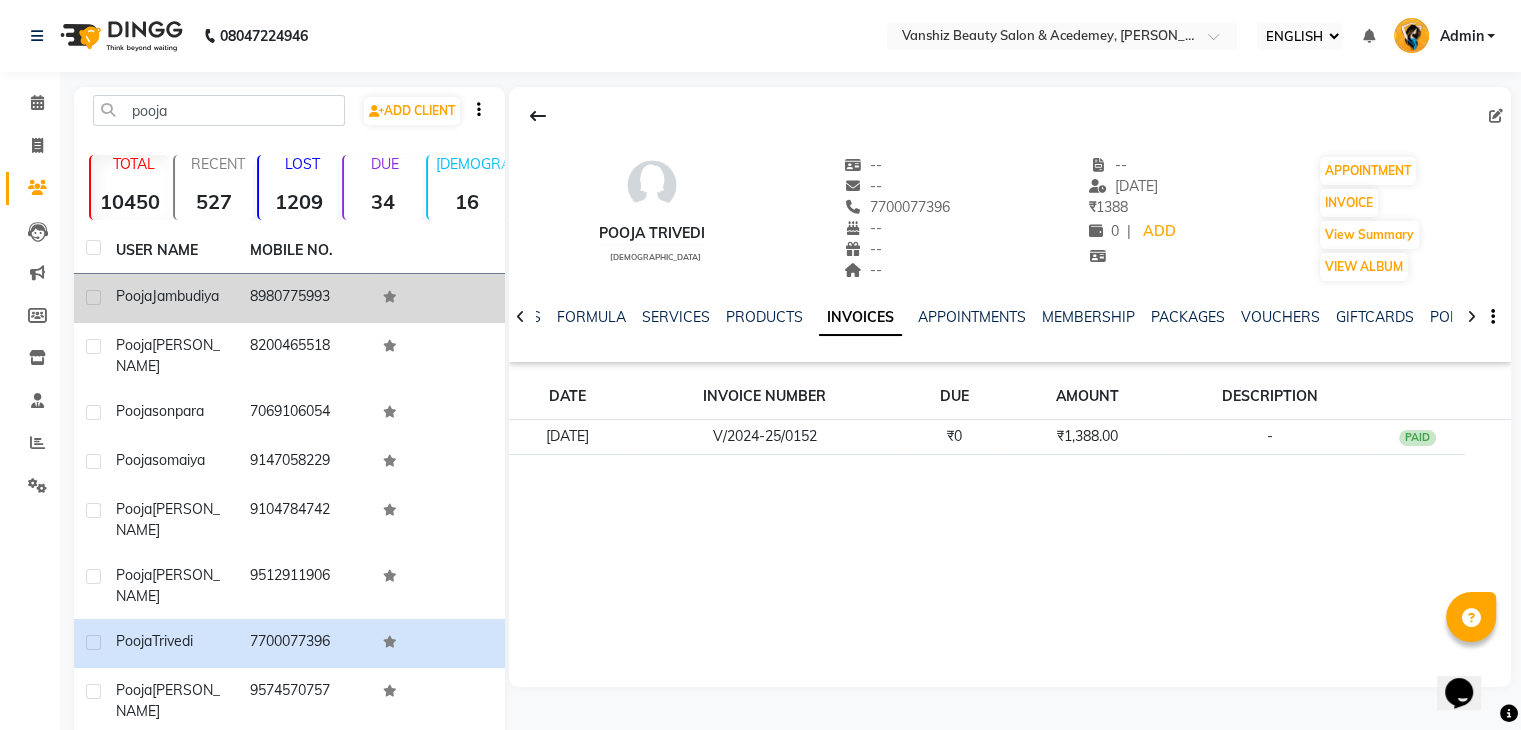 click on "8980775993" 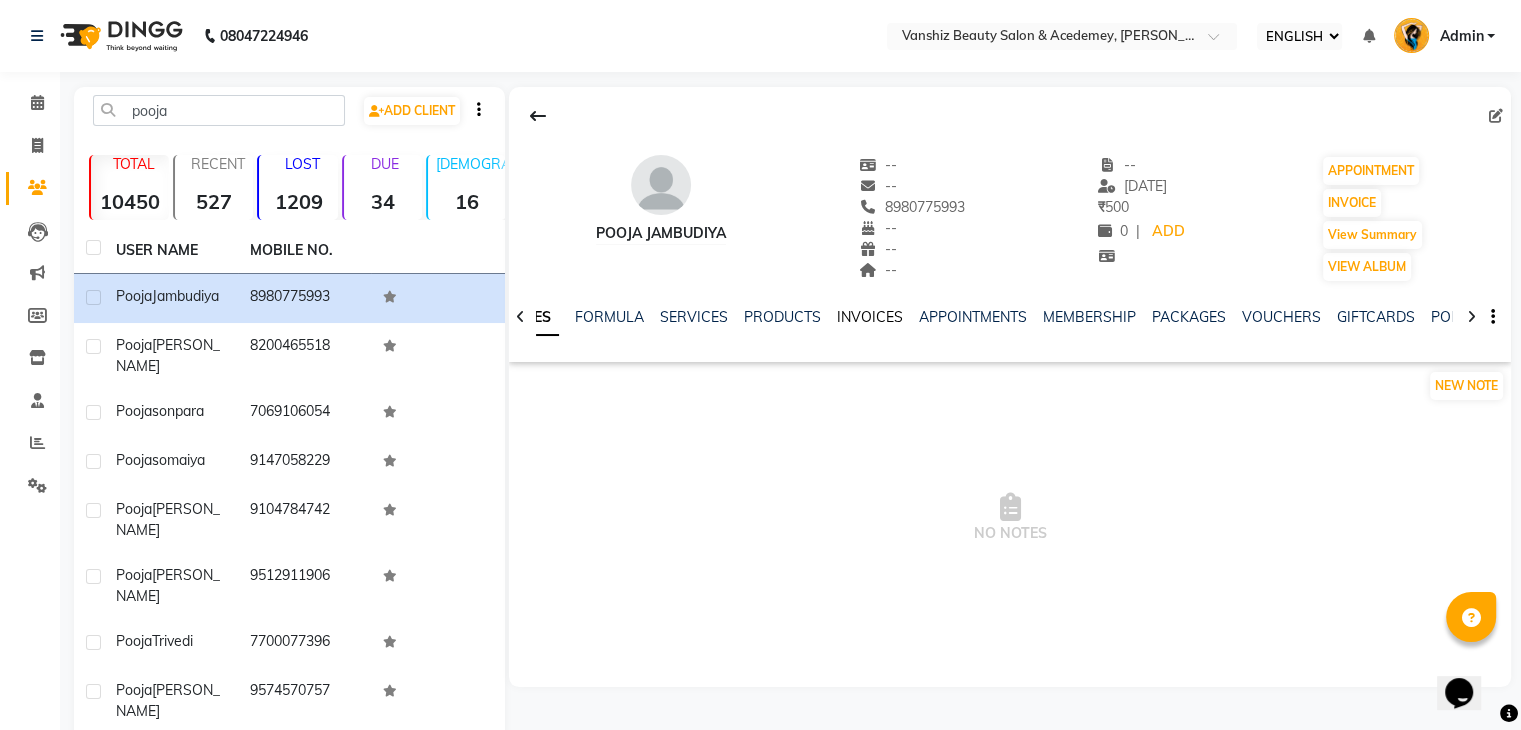 click on "INVOICES" 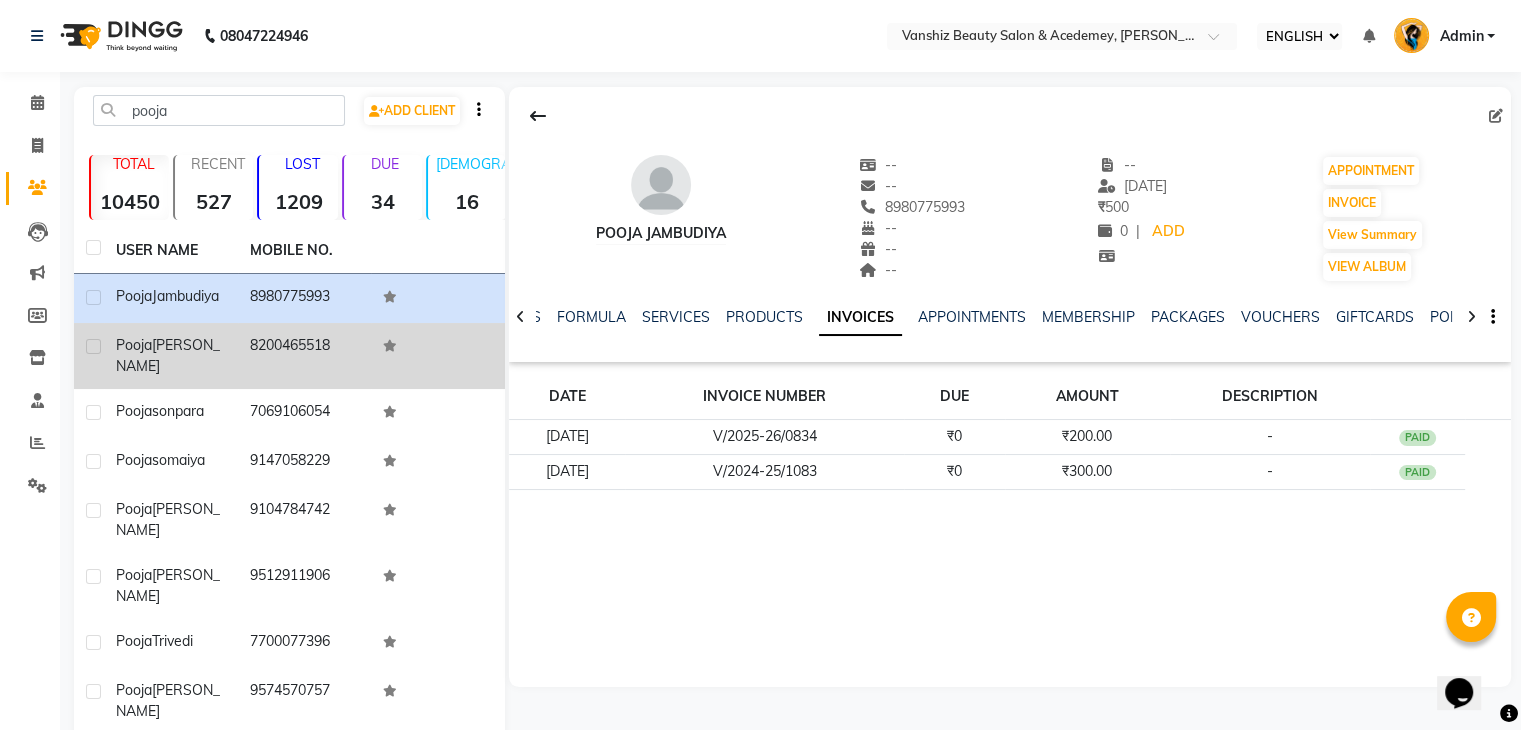click on "8200465518" 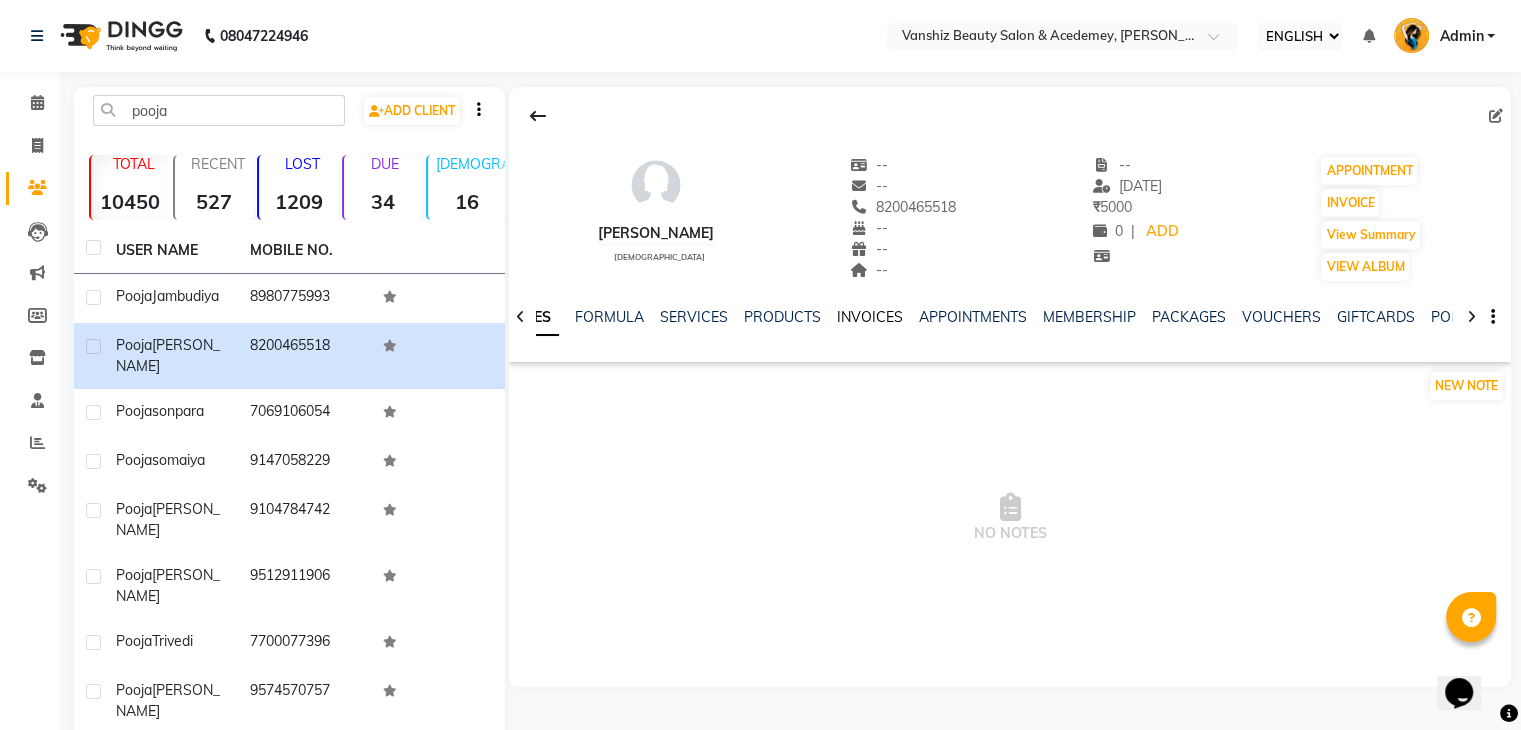 click on "INVOICES" 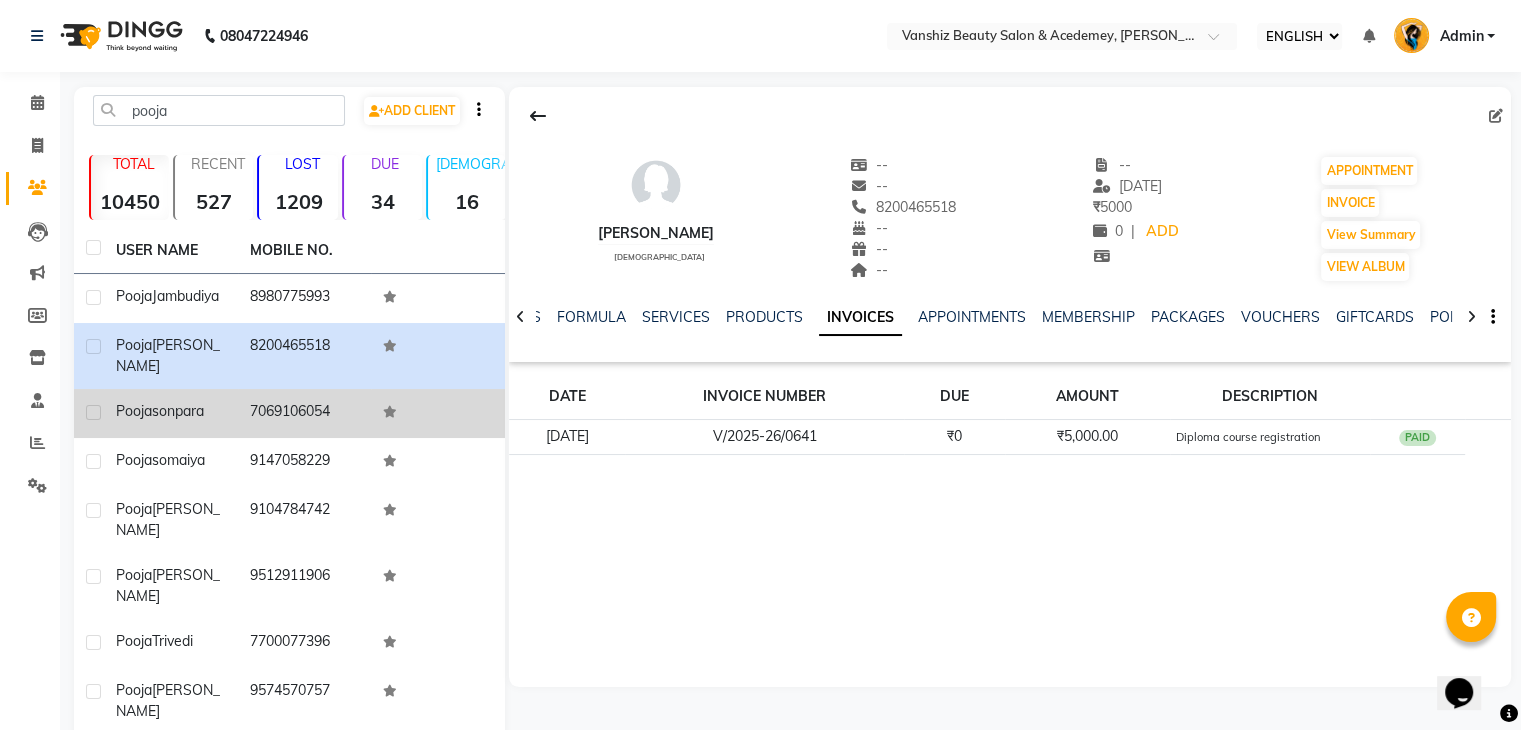 click on "7069106054" 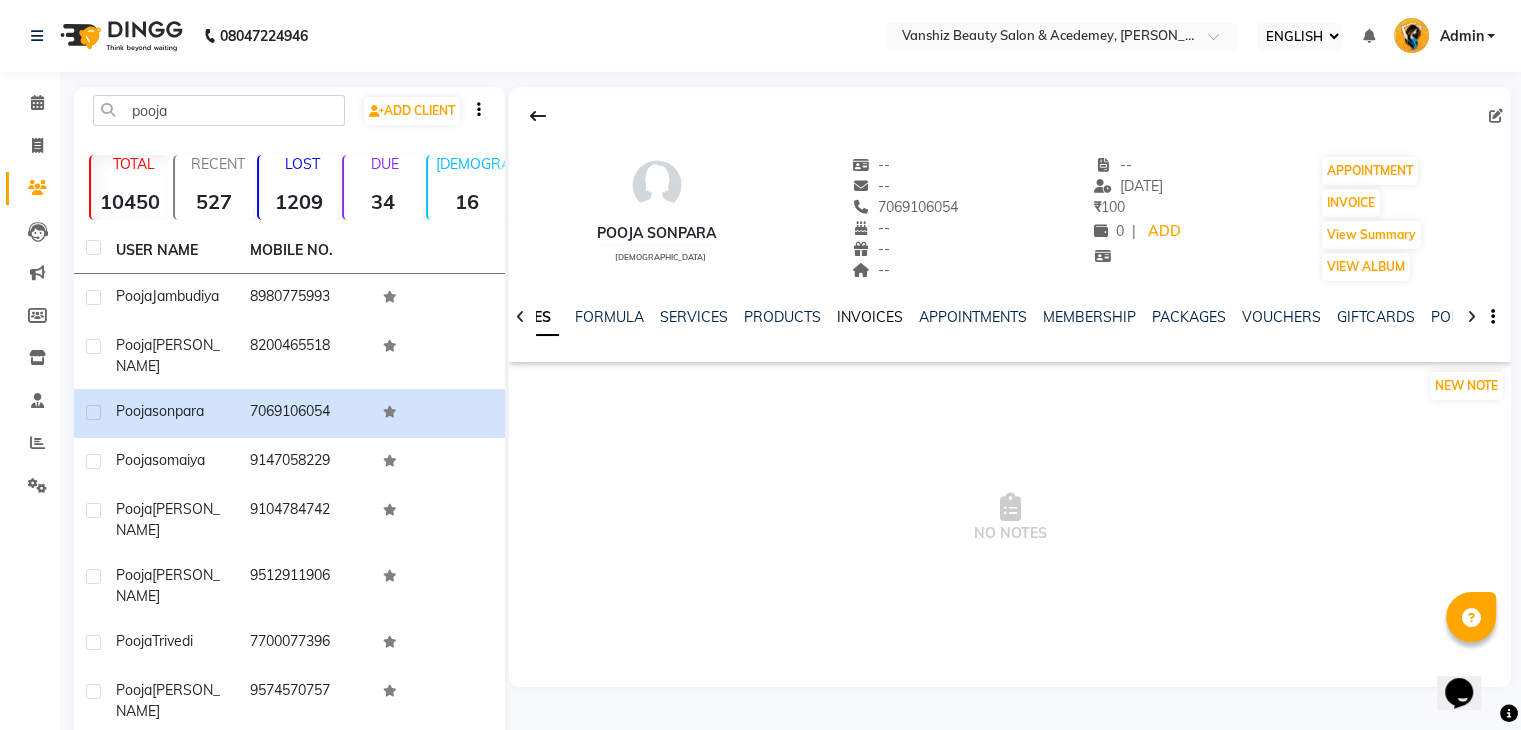 click on "INVOICES" 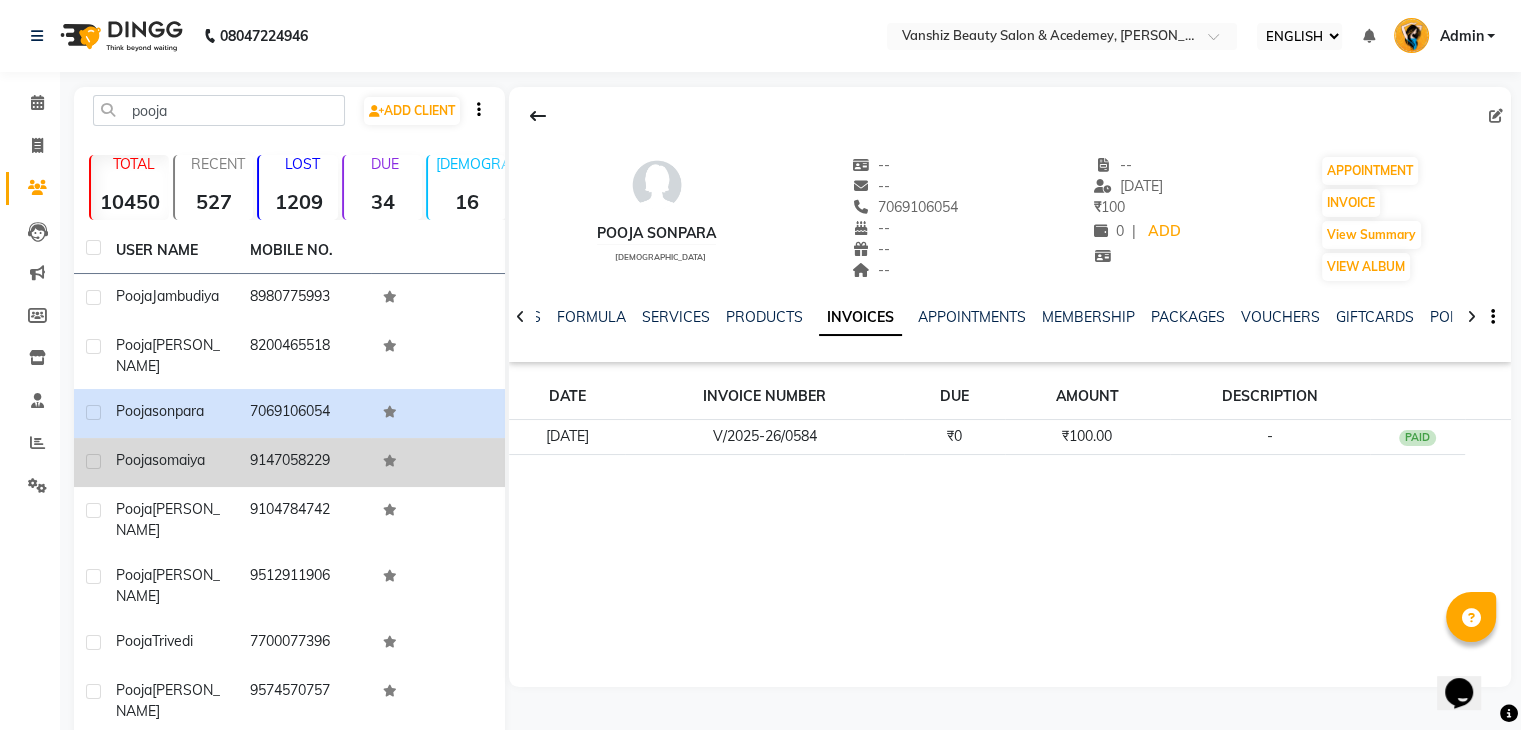 click on "9147058229" 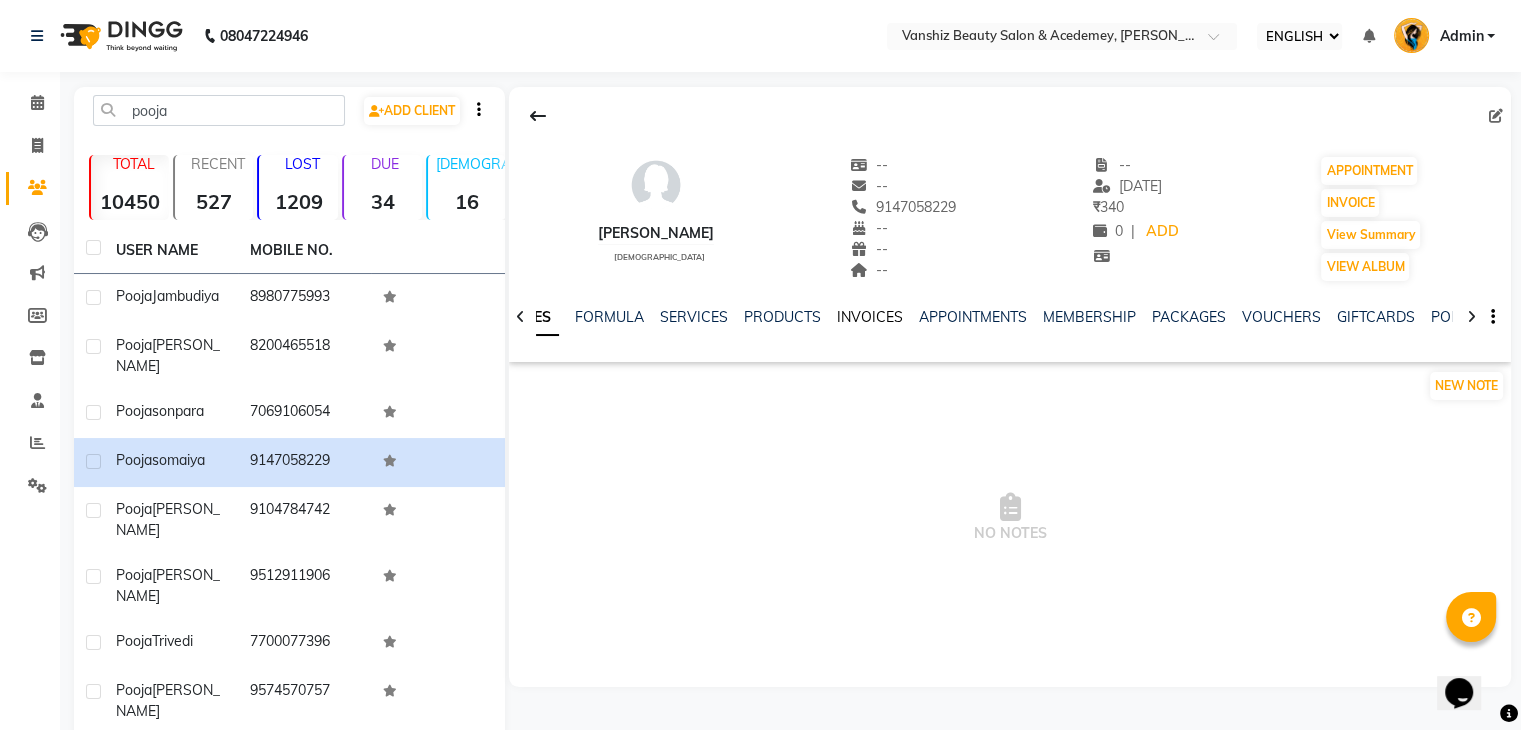 click on "INVOICES" 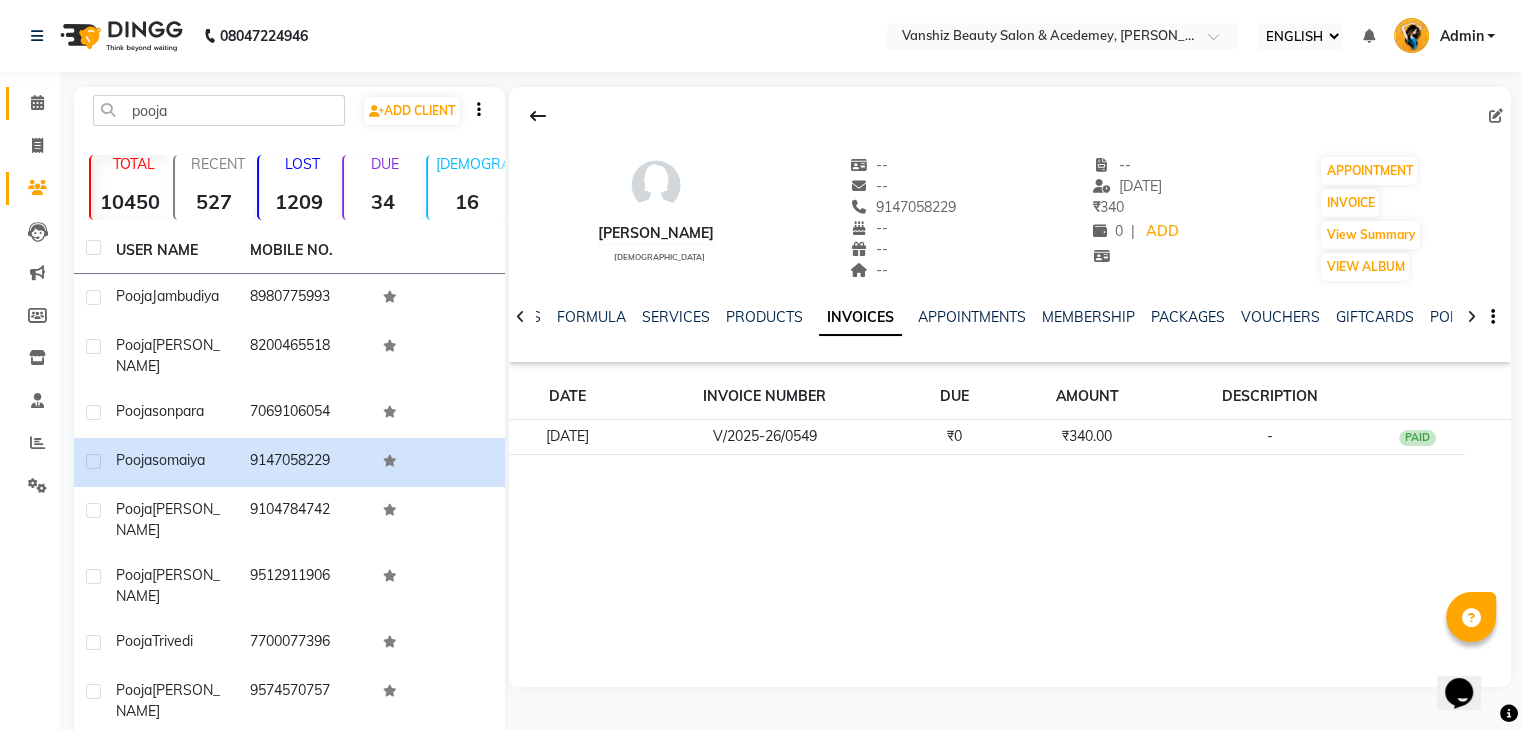 click on "CALENDAR" 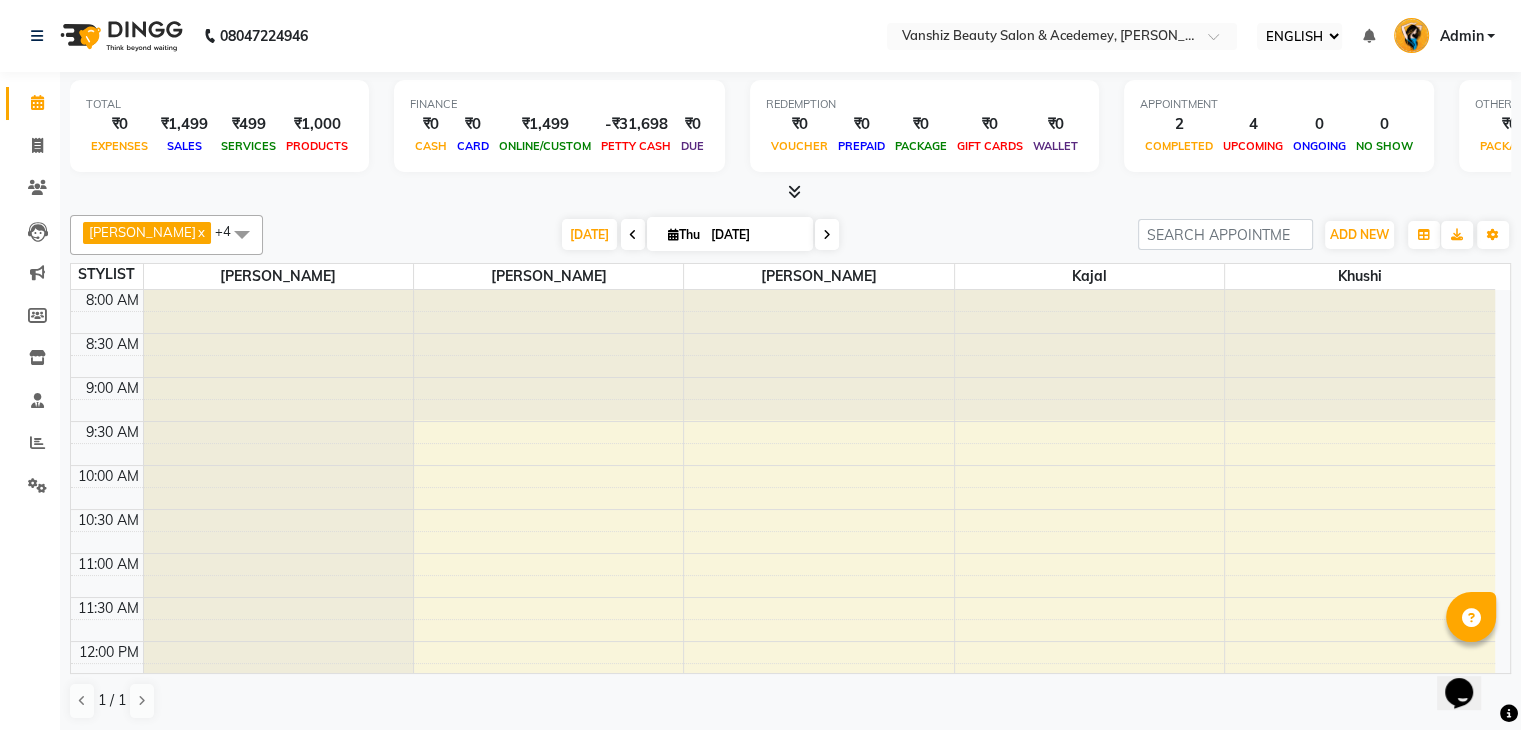 click on "[DATE]" at bounding box center [730, 234] 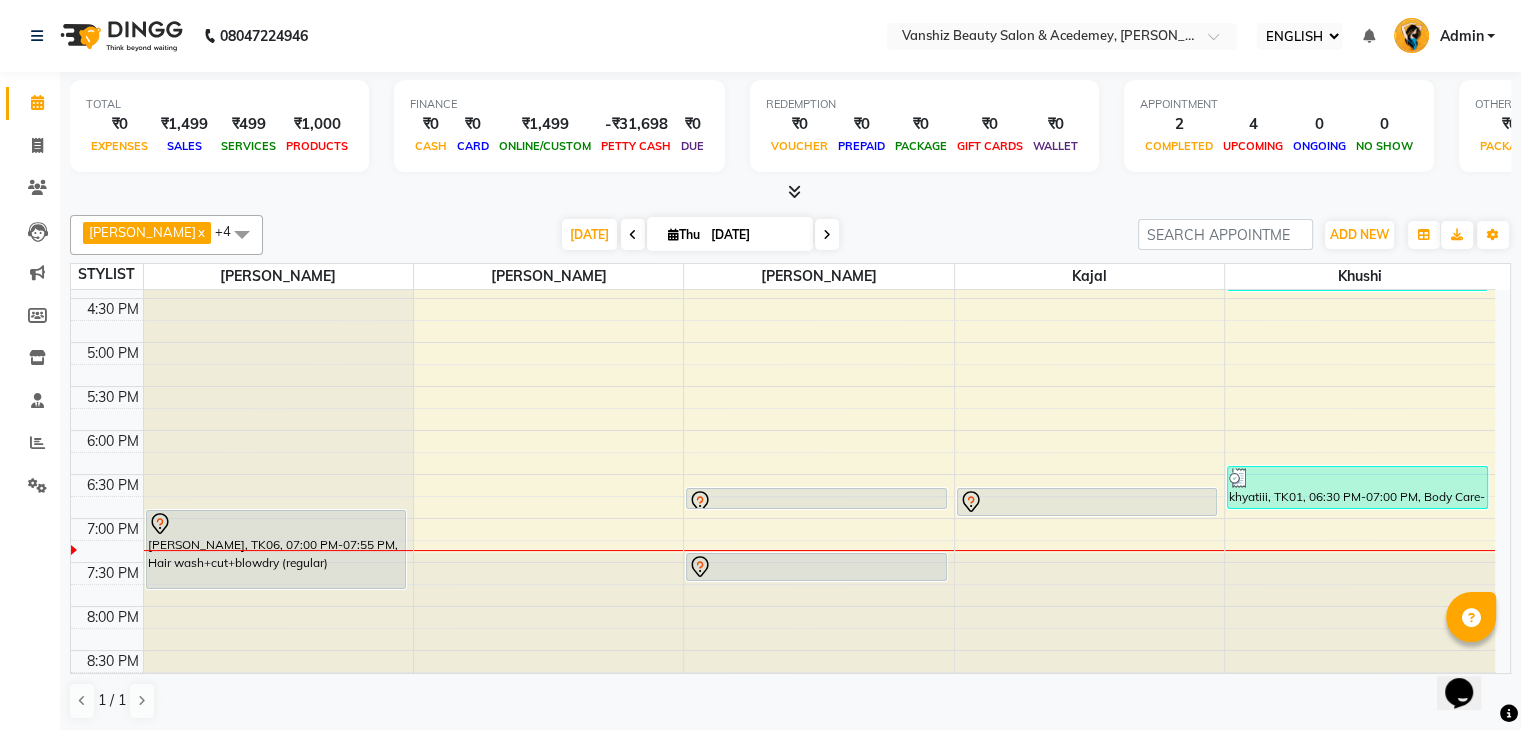 scroll, scrollTop: 740, scrollLeft: 0, axis: vertical 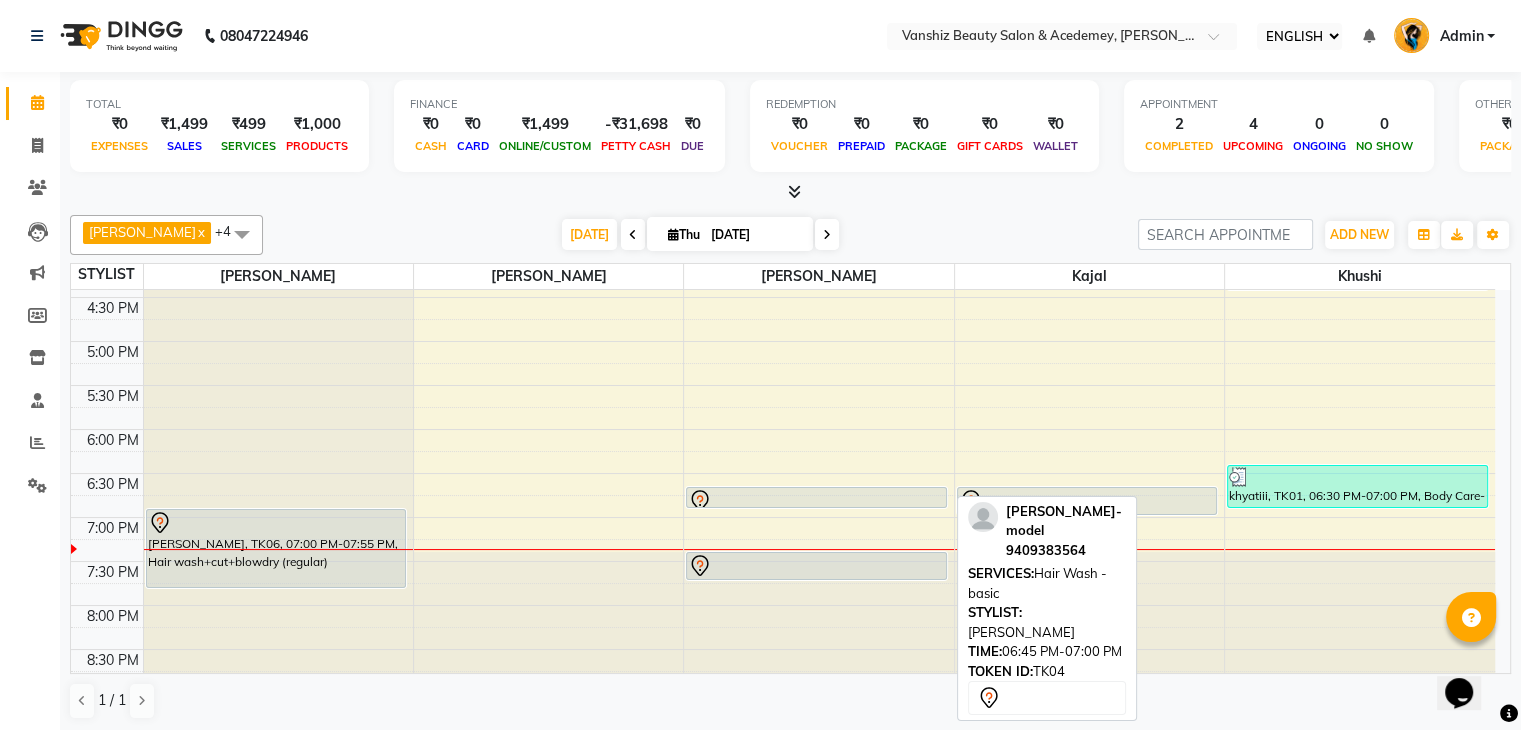 click at bounding box center [816, 501] 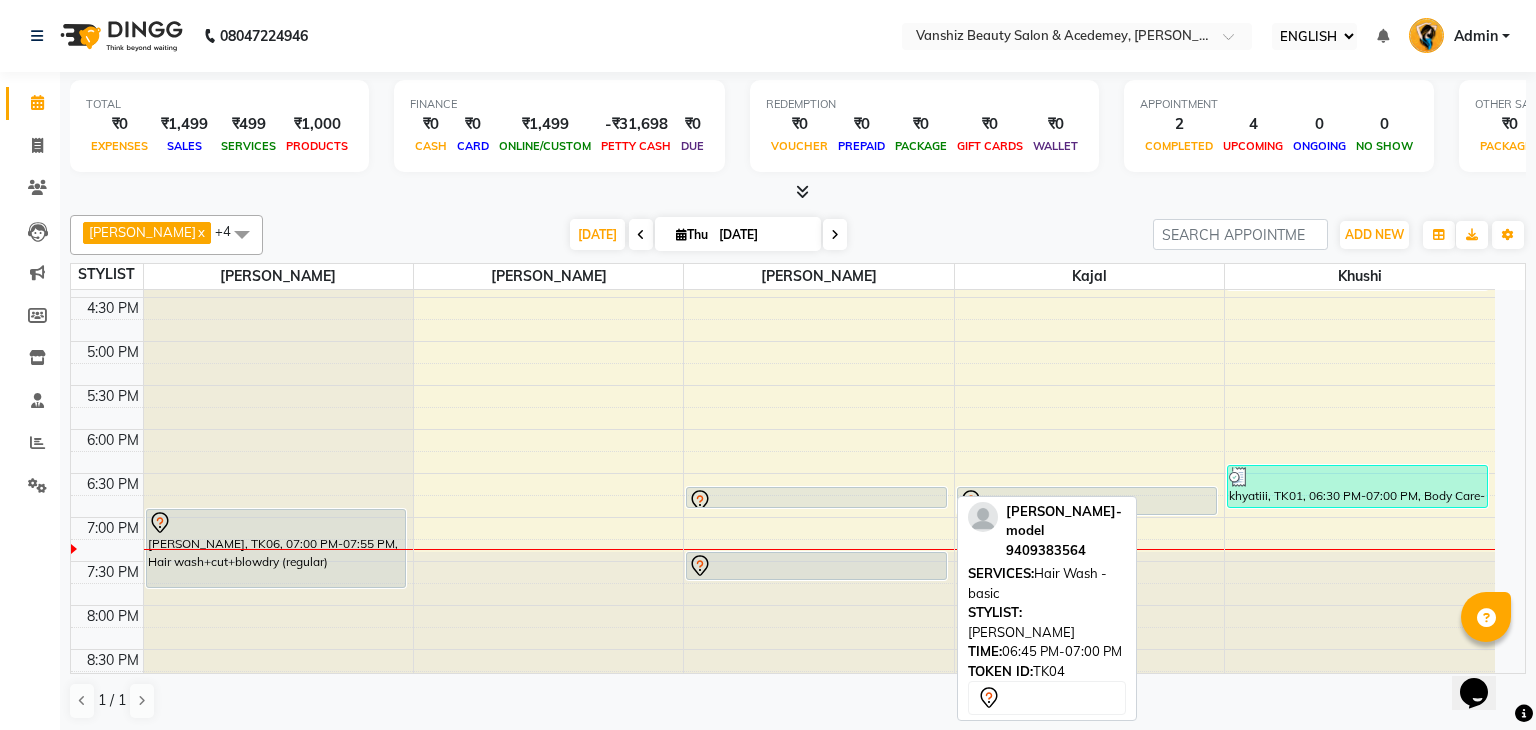 select on "7" 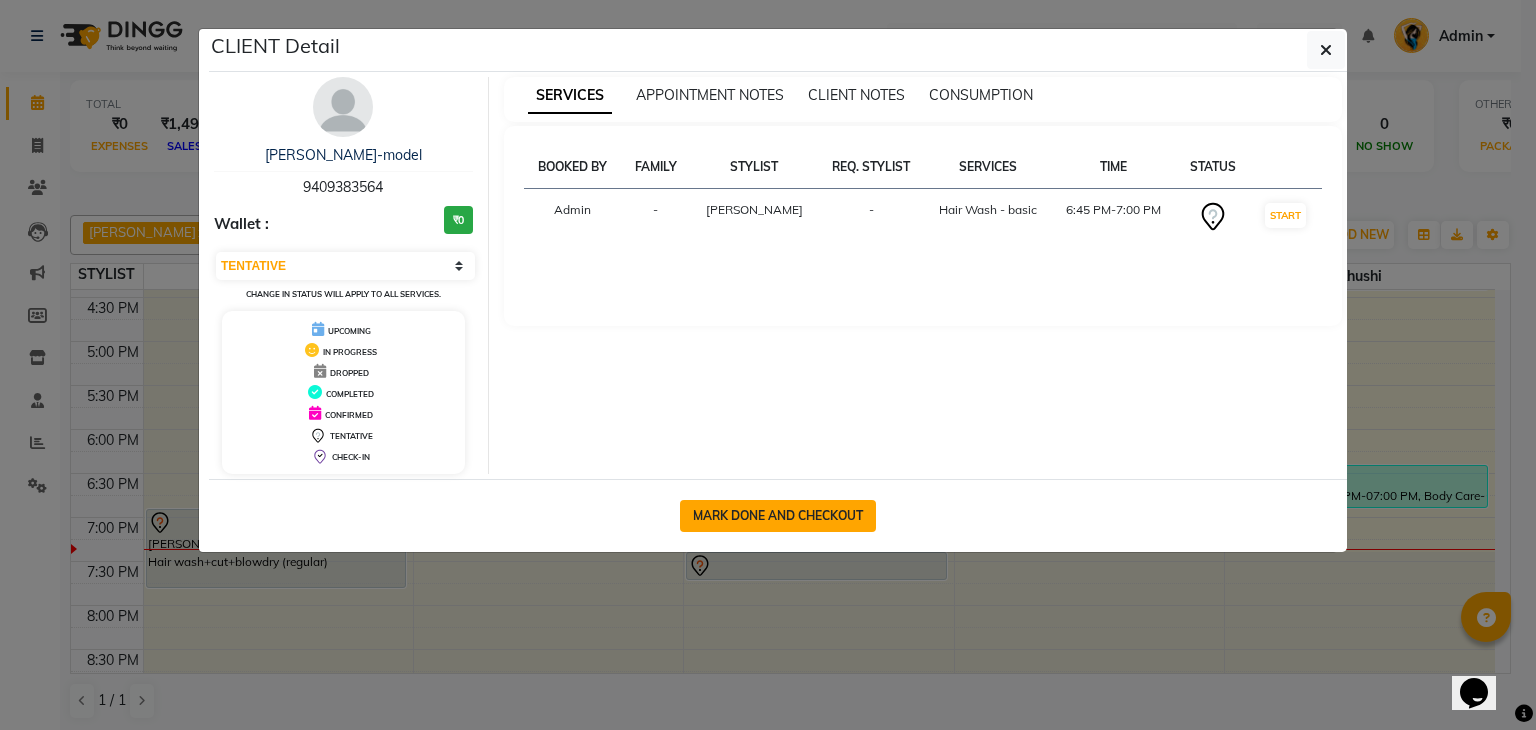 click on "MARK DONE AND CHECKOUT" 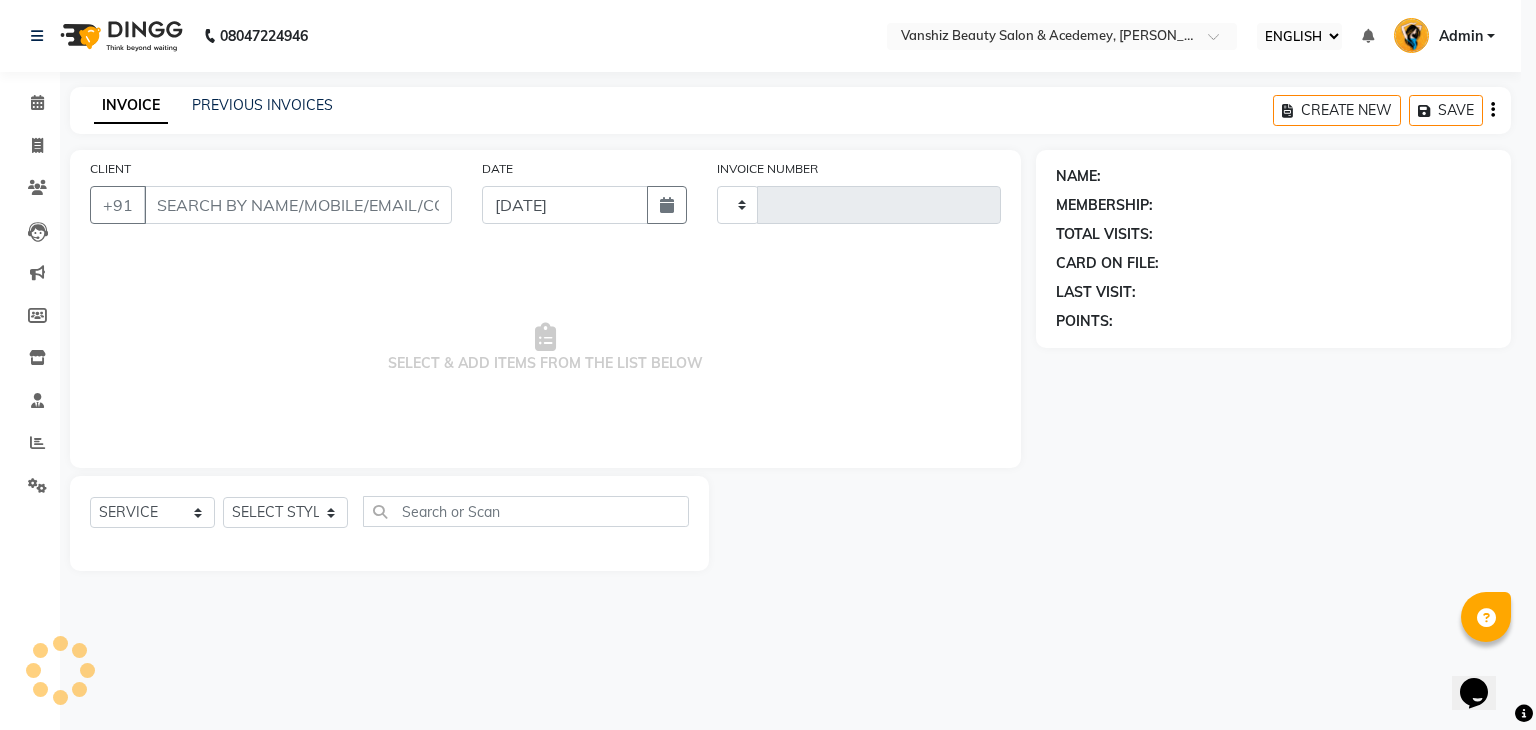 type on "0842" 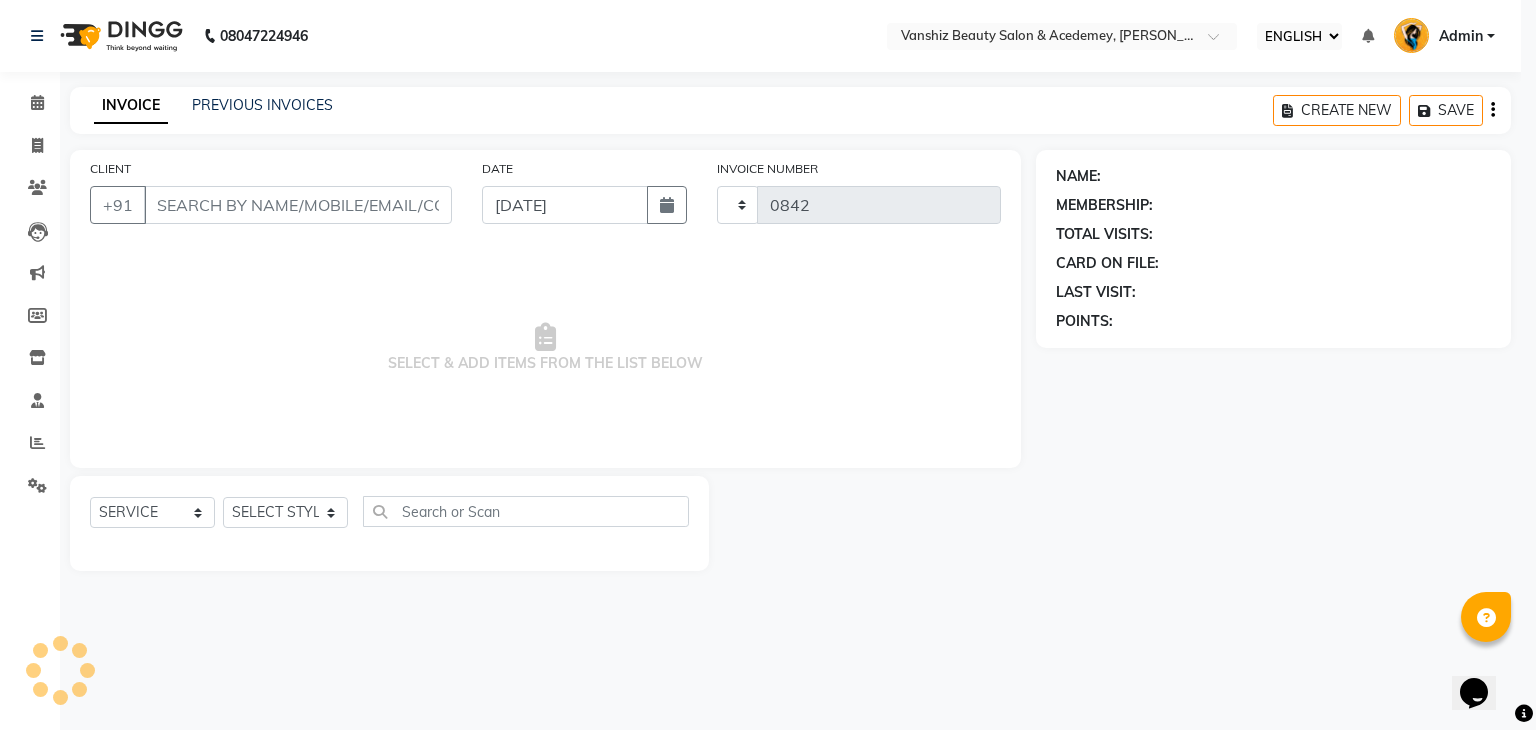 select on "5403" 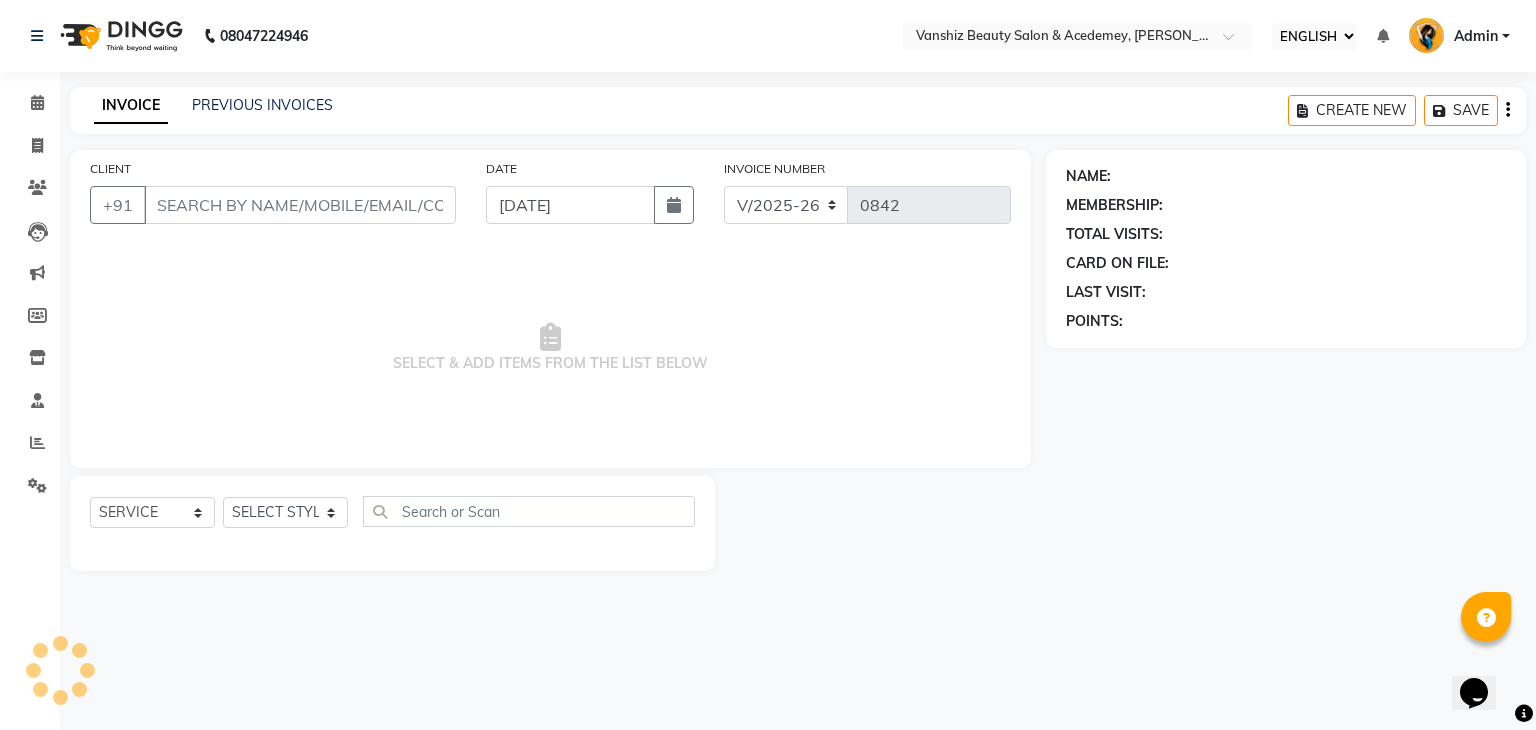 type on "9409383564" 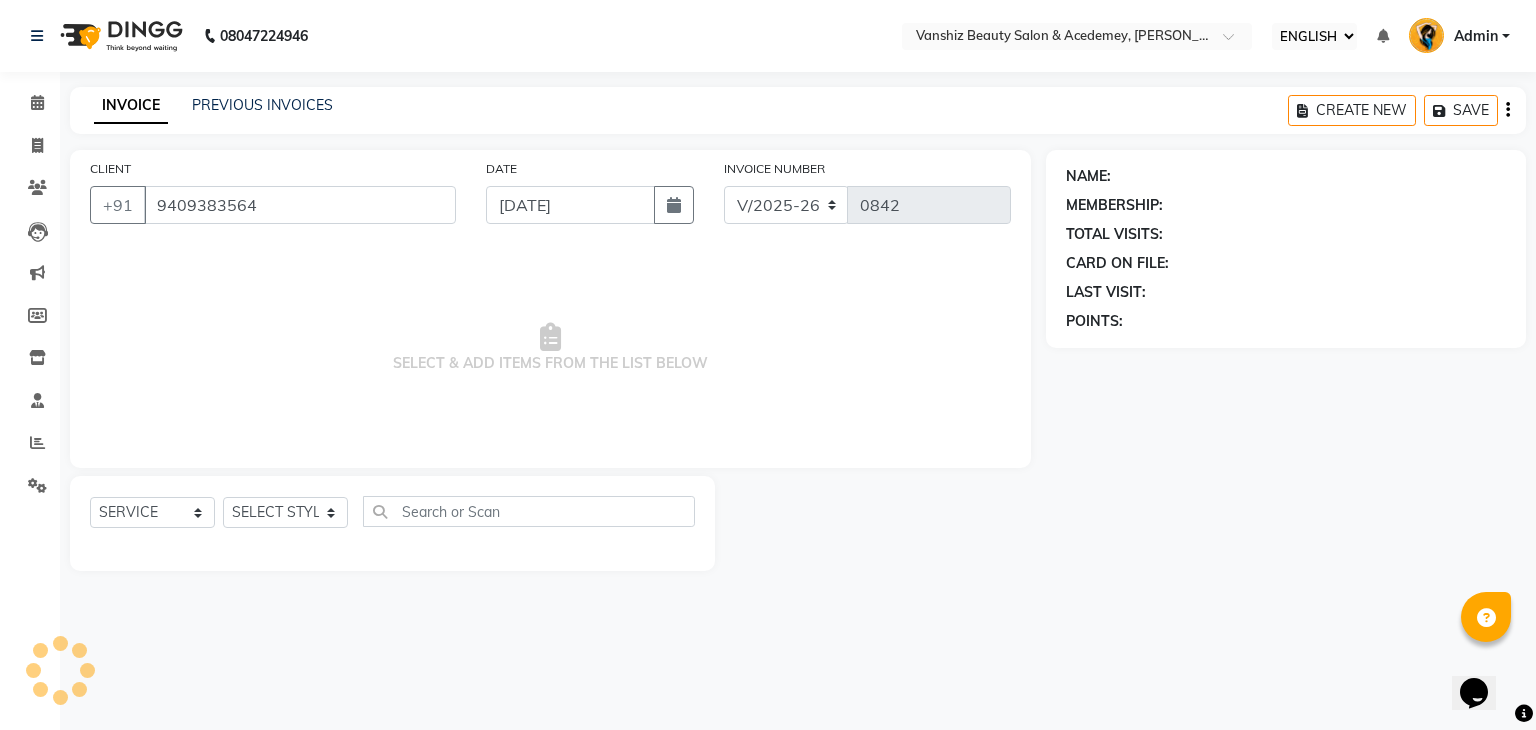 select on "66484" 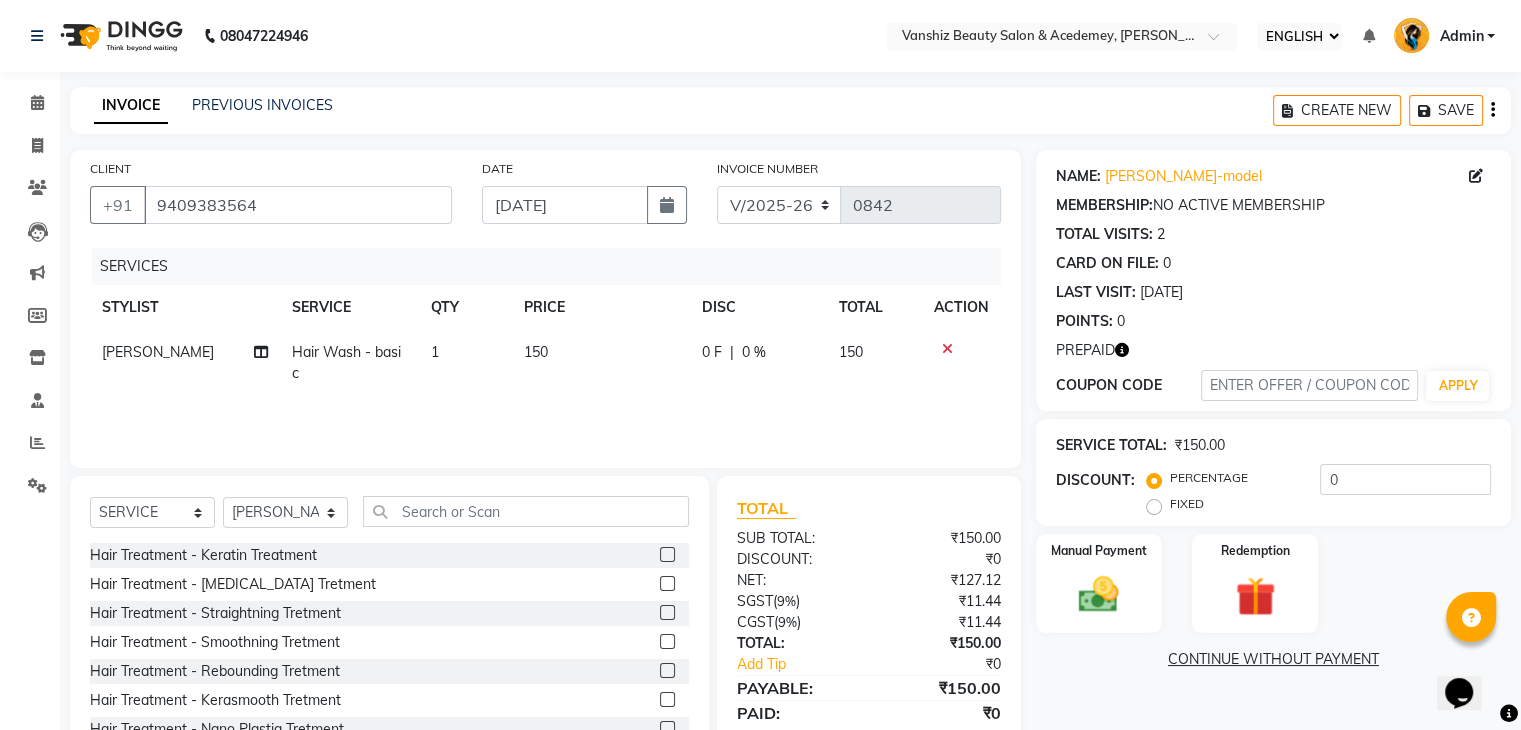 click on "[PERSON_NAME]" 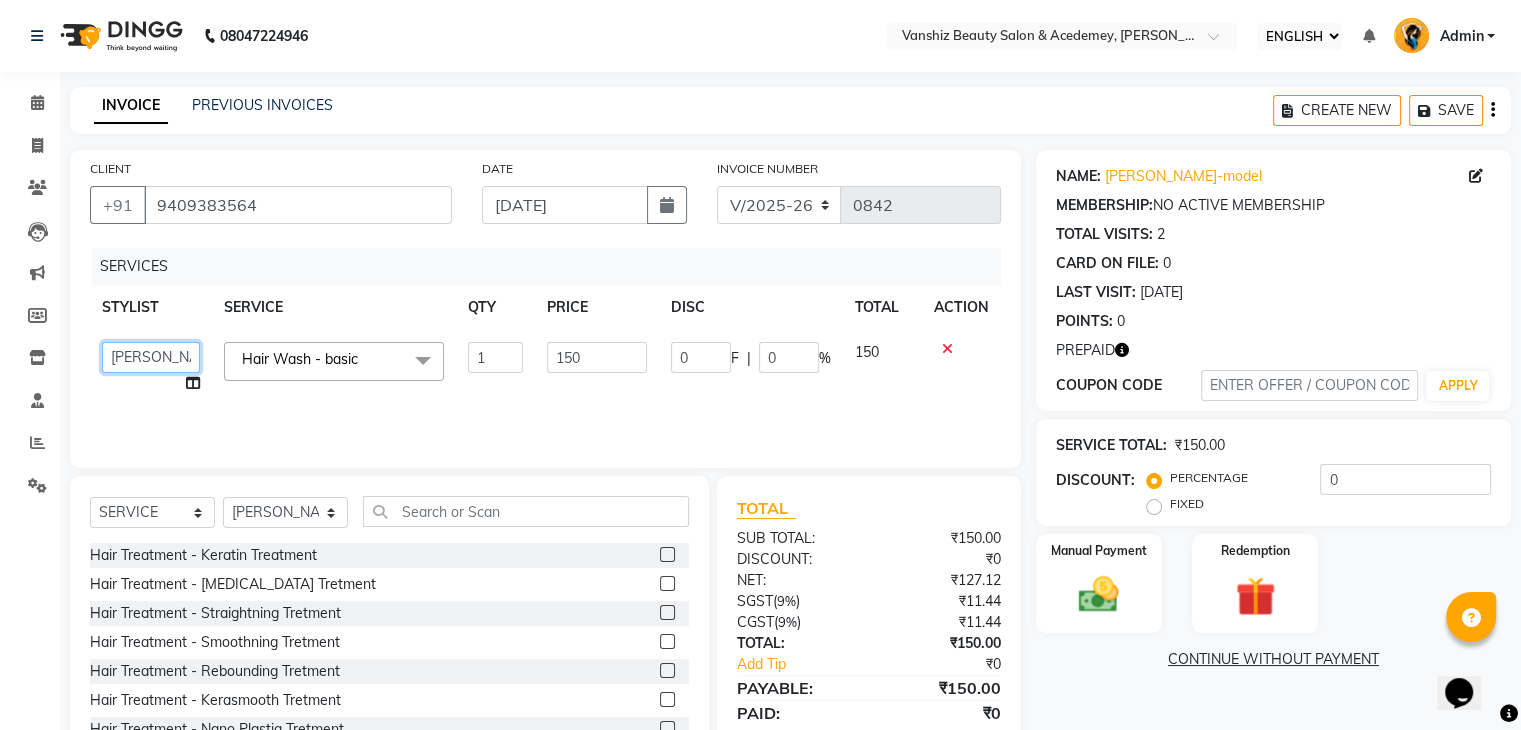 click on "[PERSON_NAME] [PERSON_NAME]   kajal   khushi   [PERSON_NAME] [PERSON_NAME]   [PERSON_NAME]   [PERSON_NAME]   [PERSON_NAME]    Stuati" 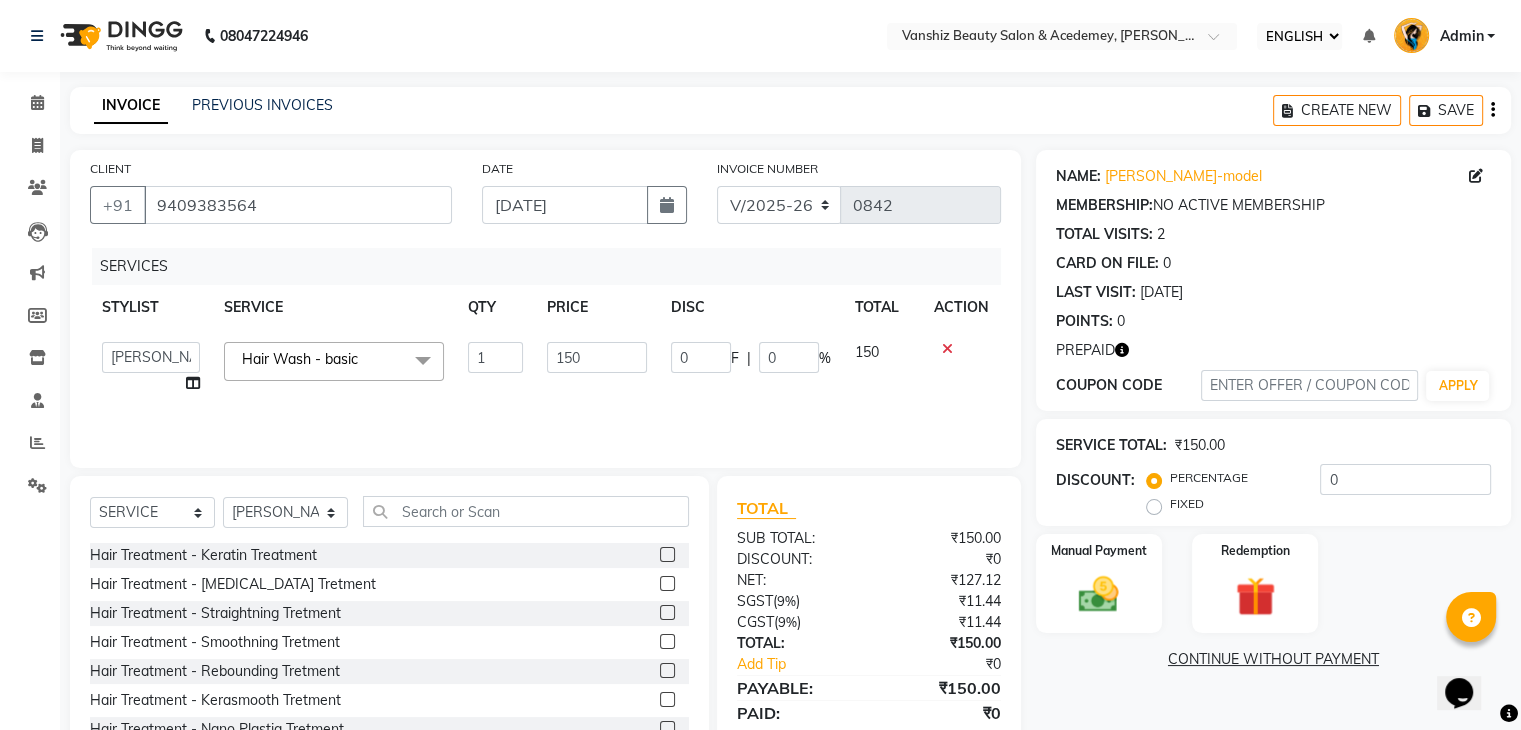 select on "38128" 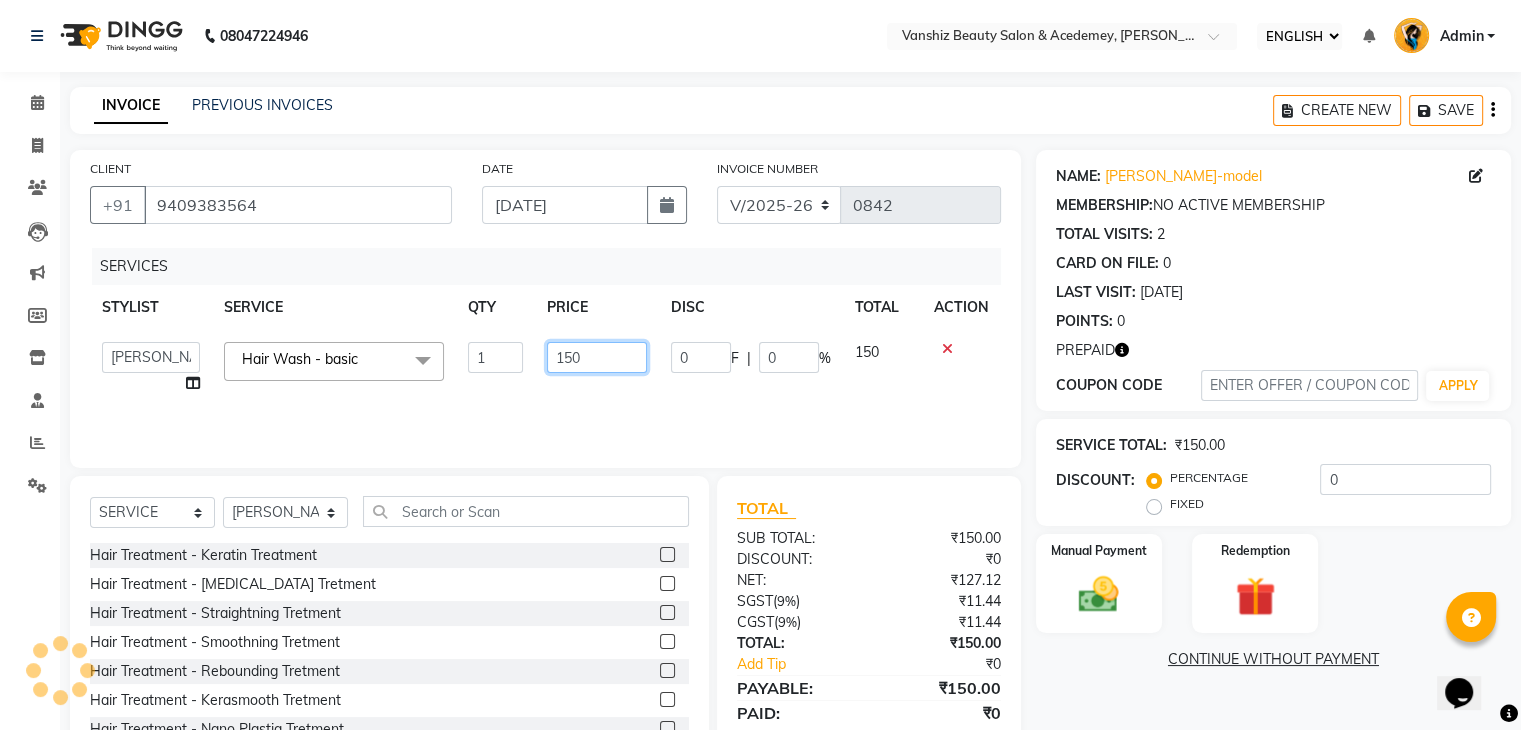 click on "150" 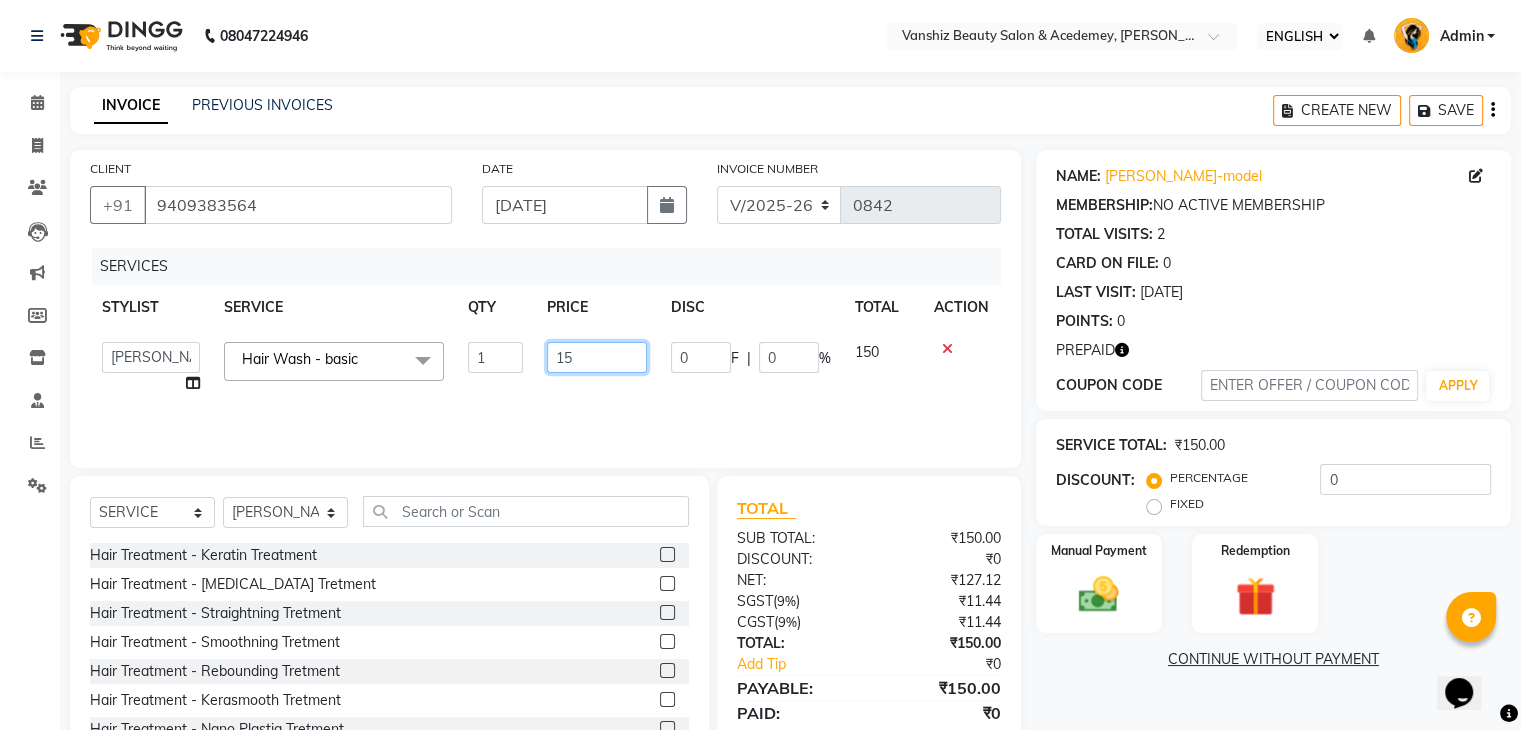 type on "1" 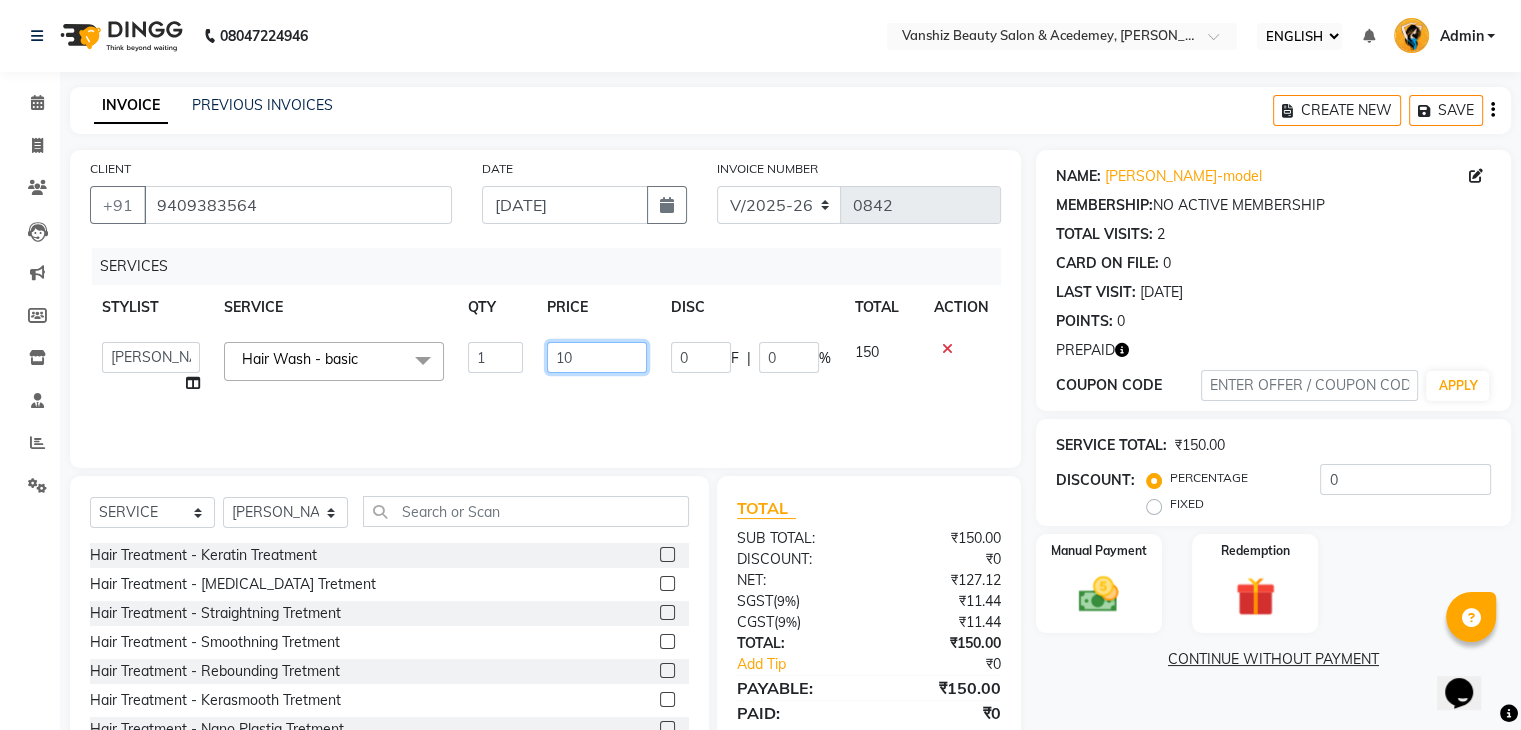 type on "100" 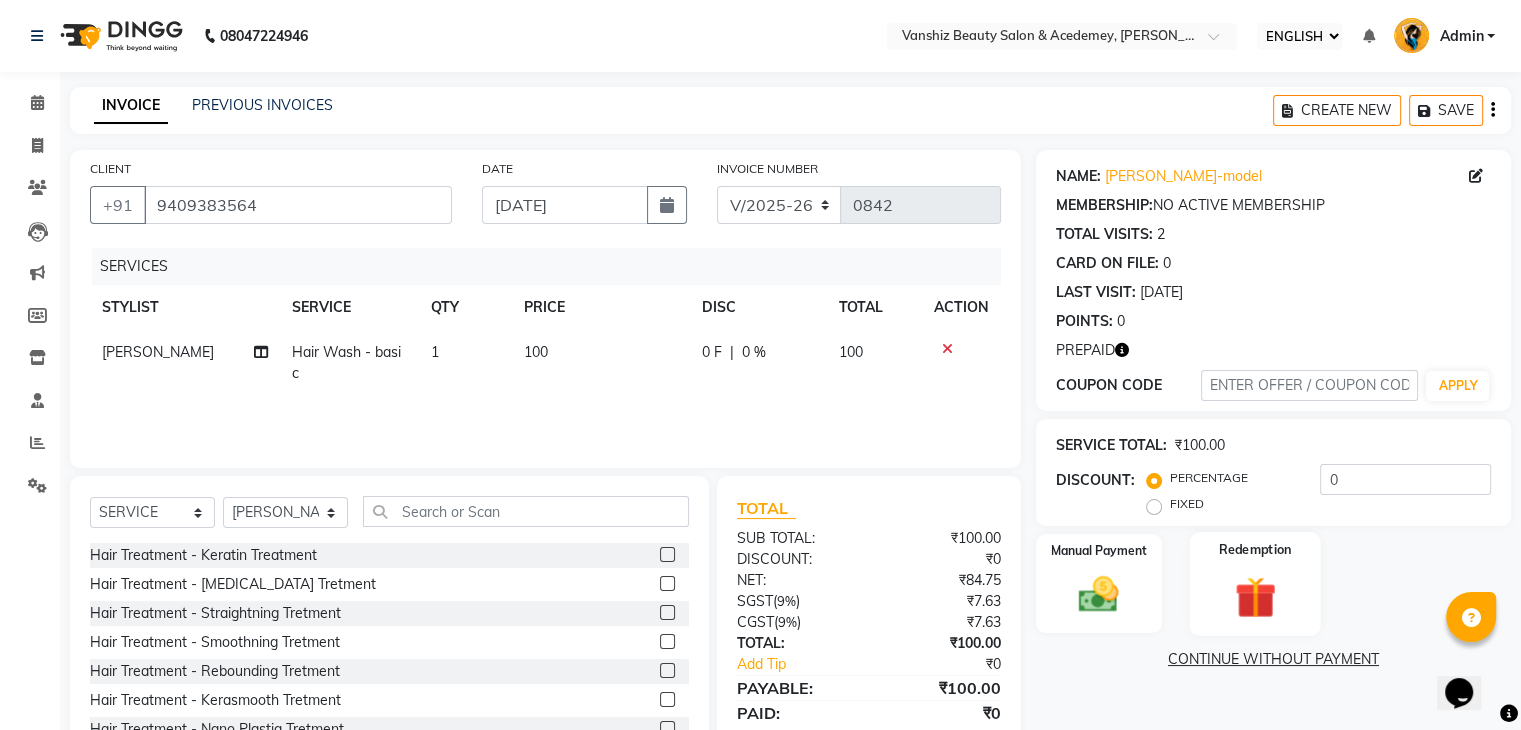 click 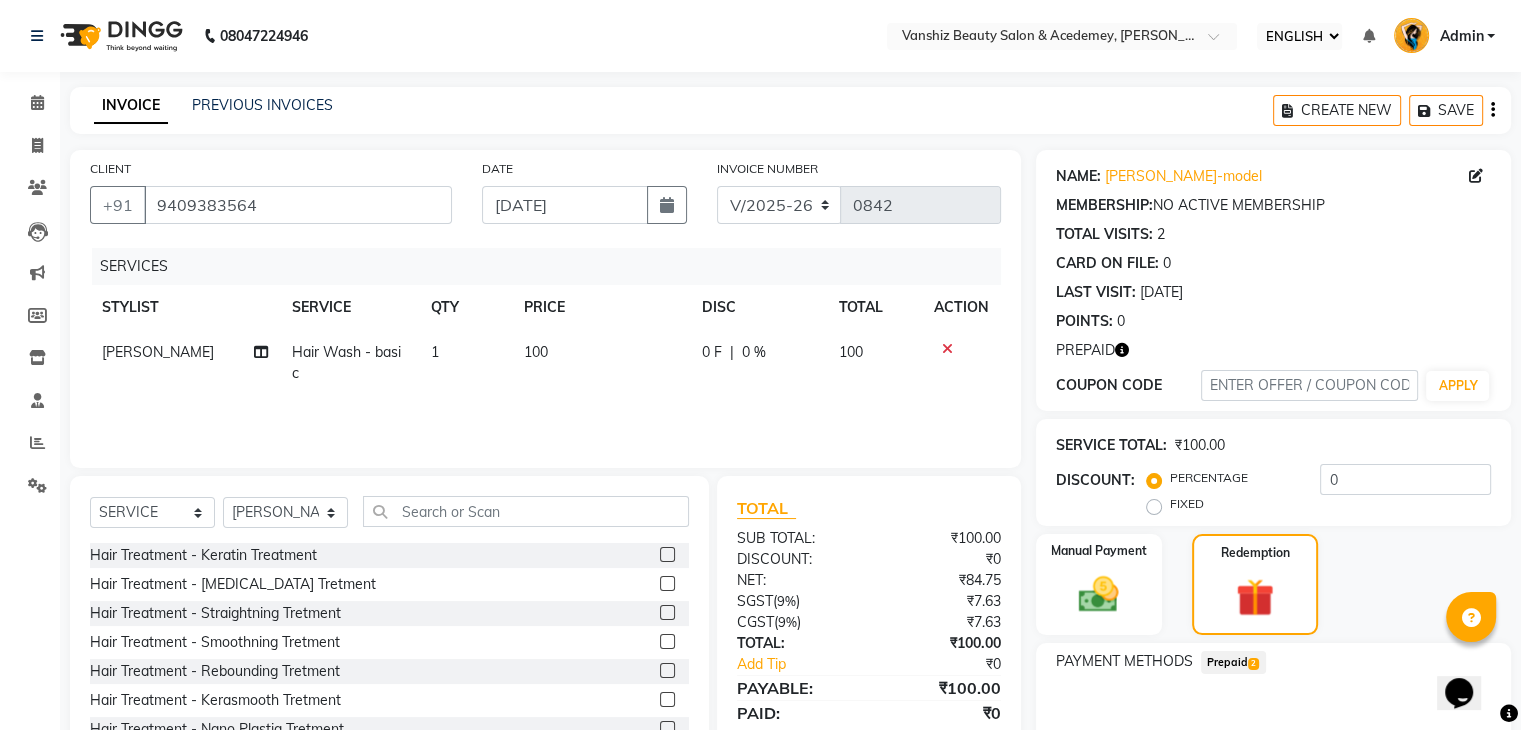 click on "2" 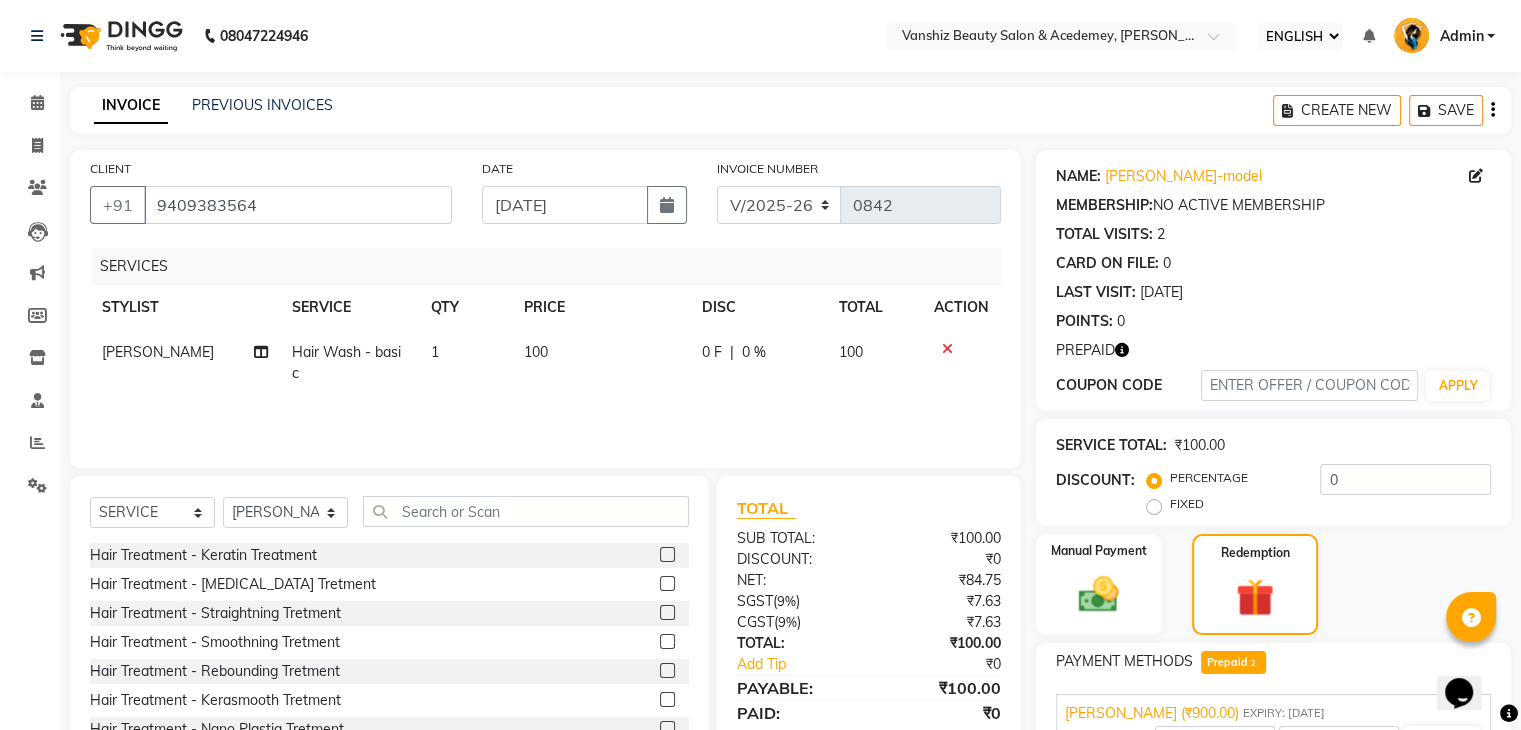 scroll, scrollTop: 128, scrollLeft: 0, axis: vertical 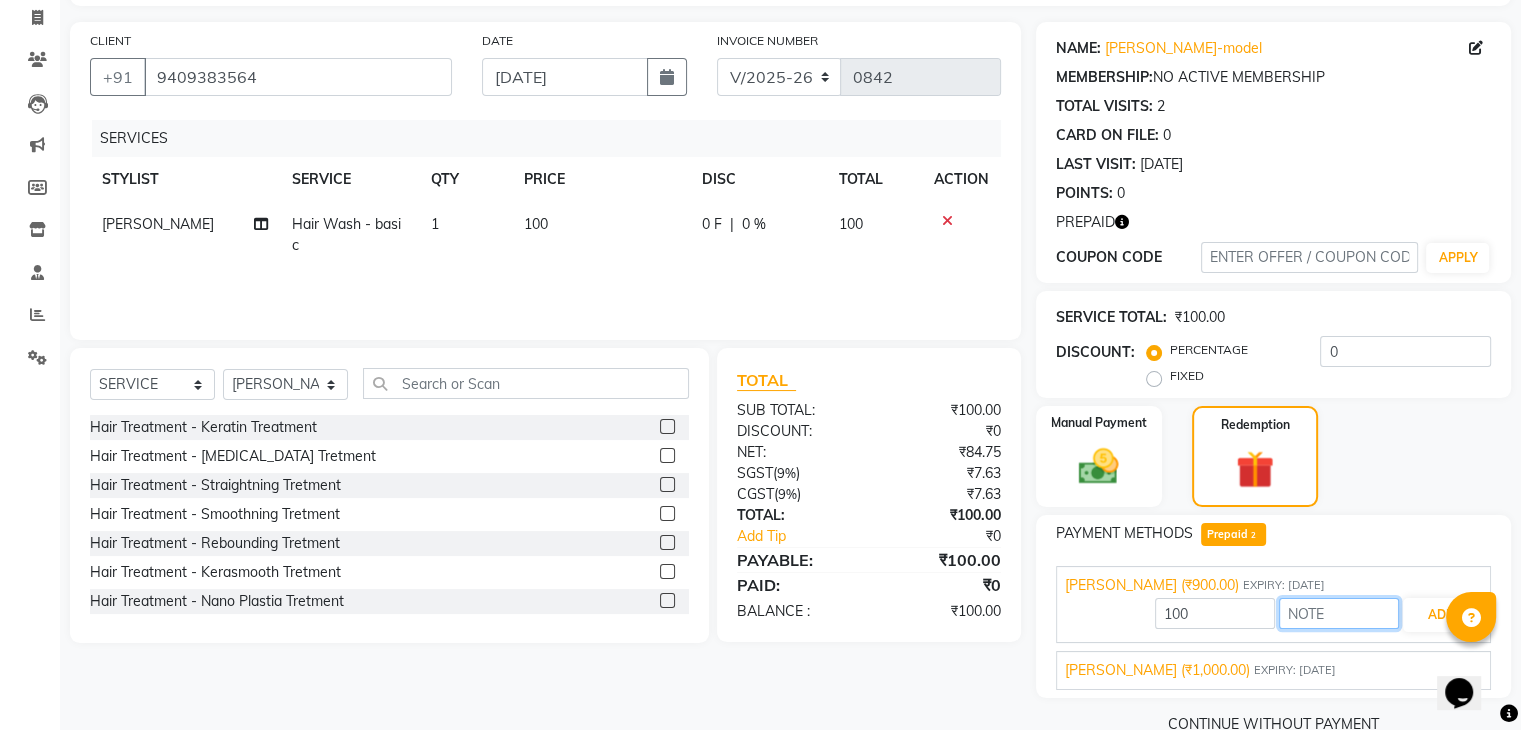 click at bounding box center (1339, 613) 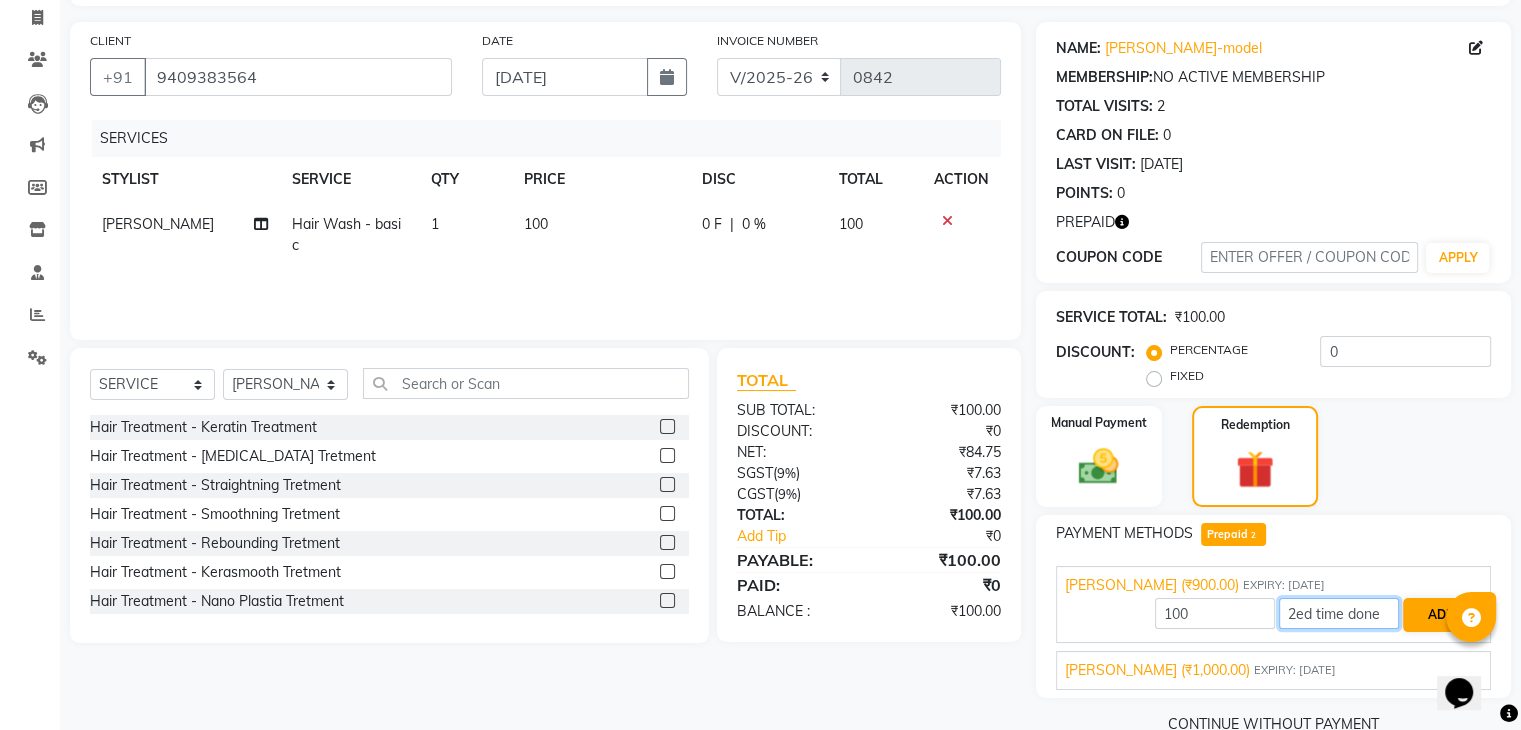 type on "2ed time done" 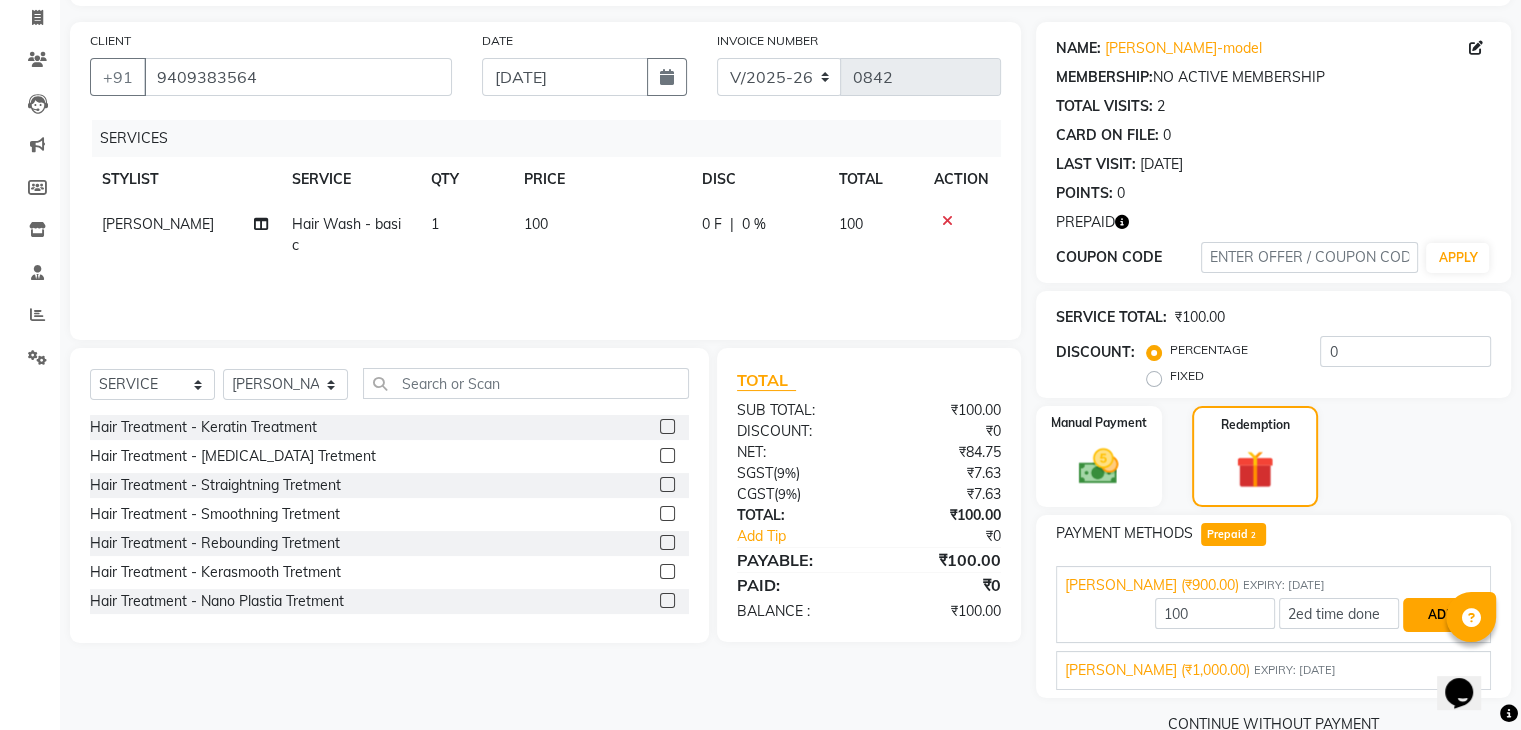click on "ADD" at bounding box center [1441, 615] 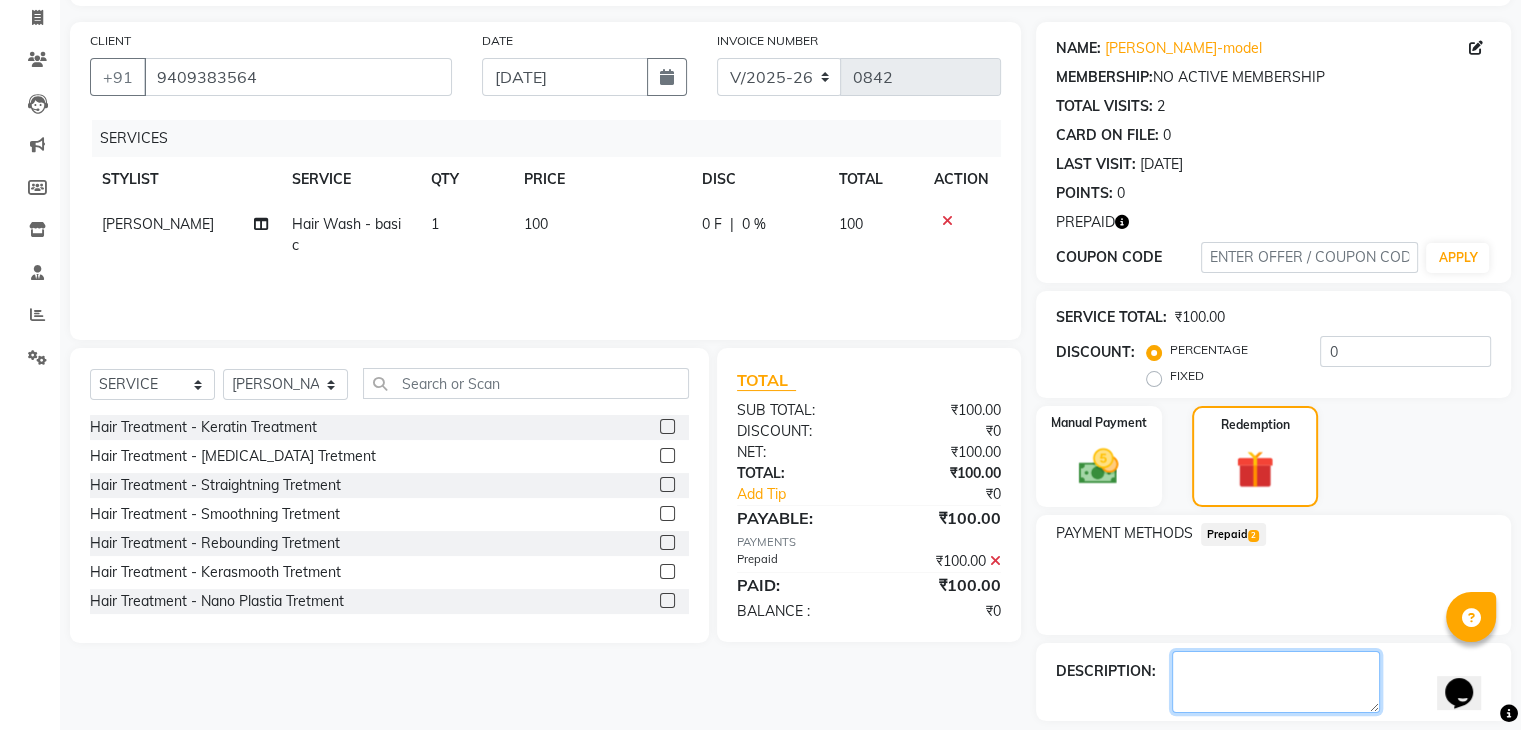 click 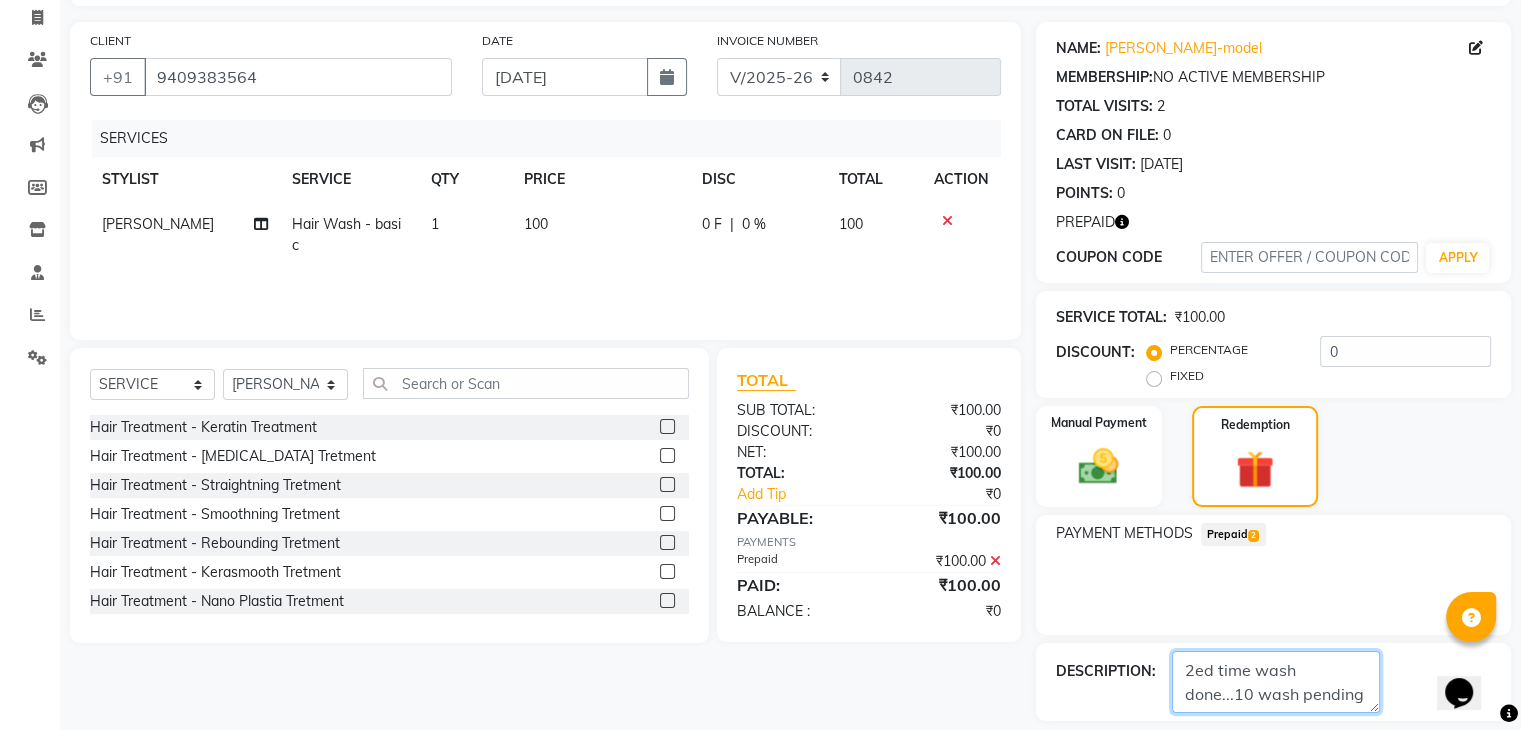 scroll, scrollTop: 216, scrollLeft: 0, axis: vertical 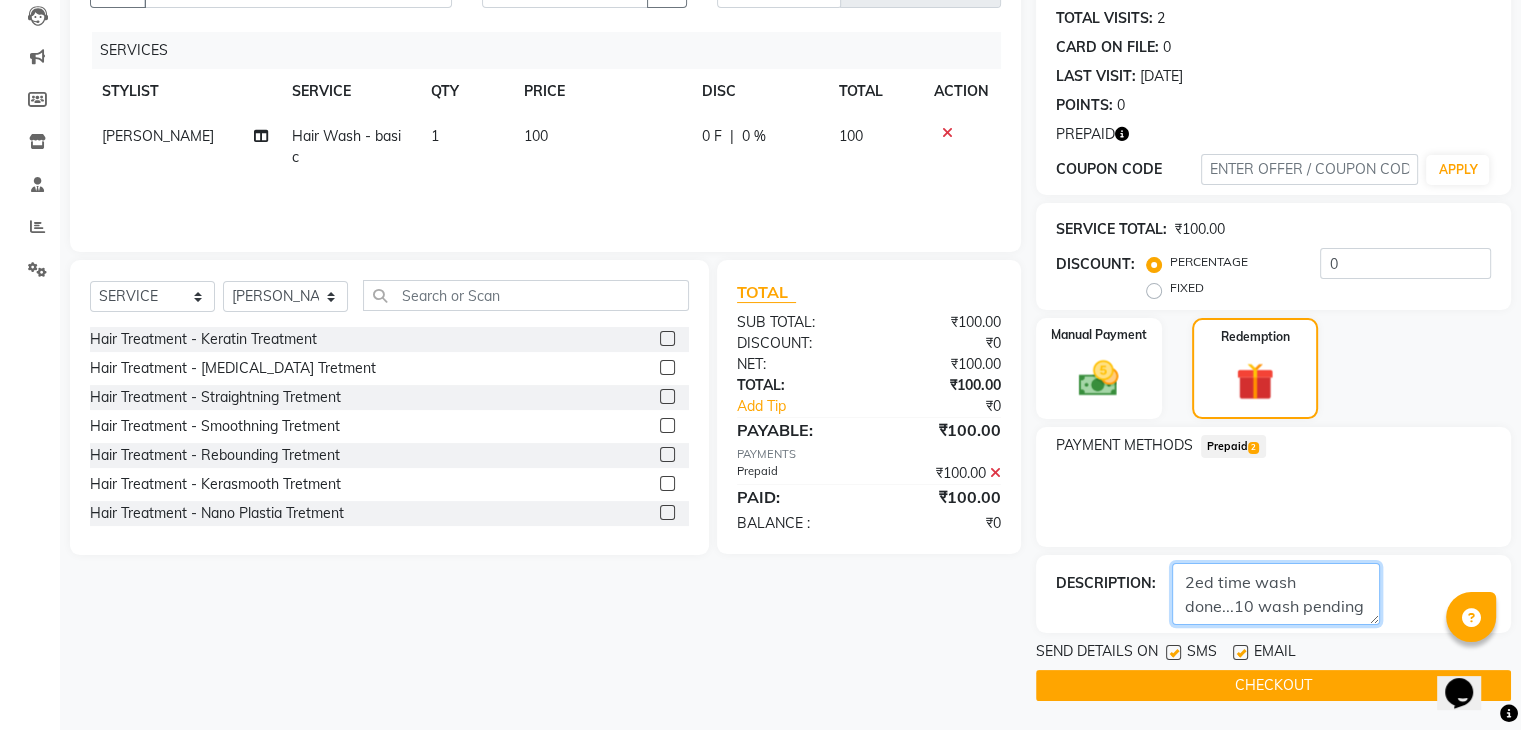 type on "2ed time wash done...10 wash pending" 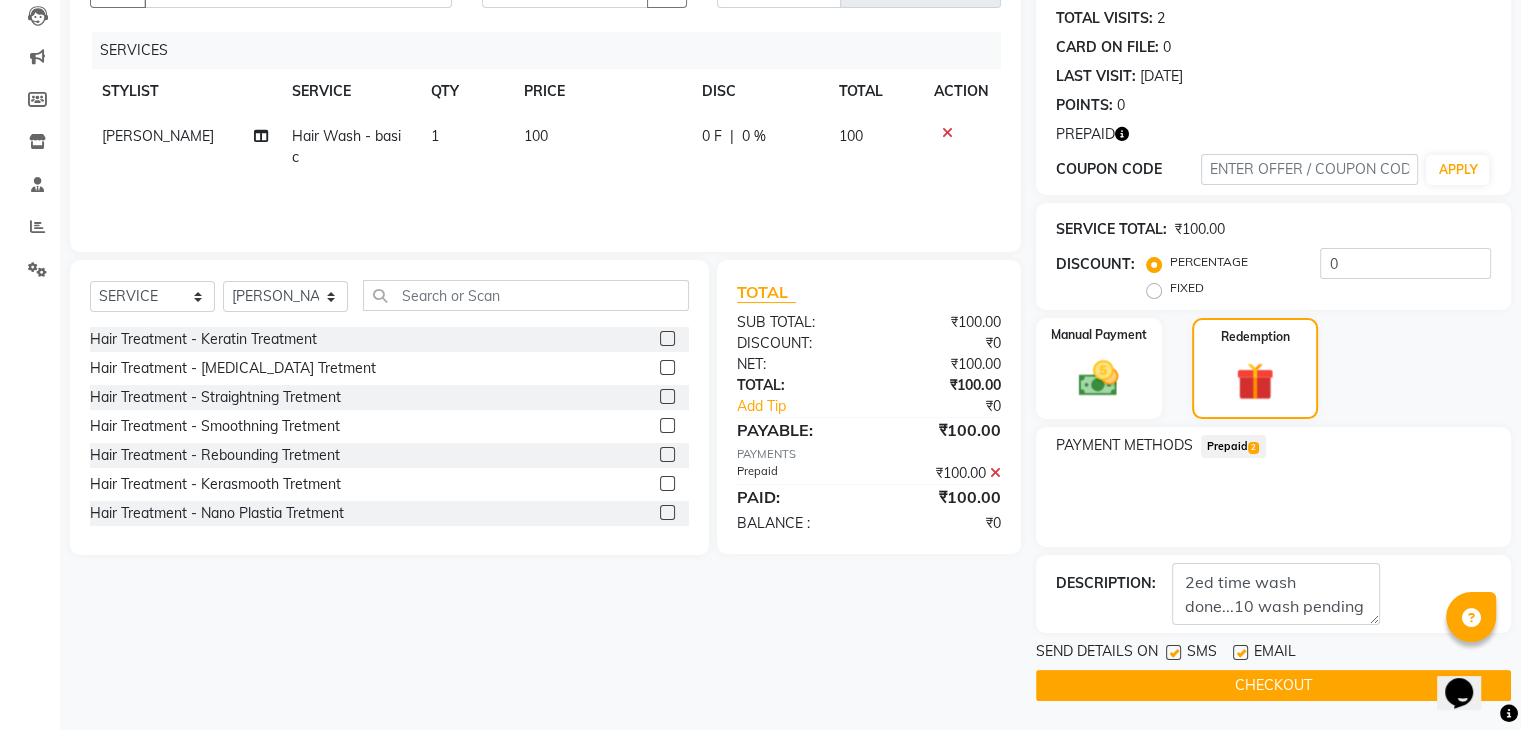 click 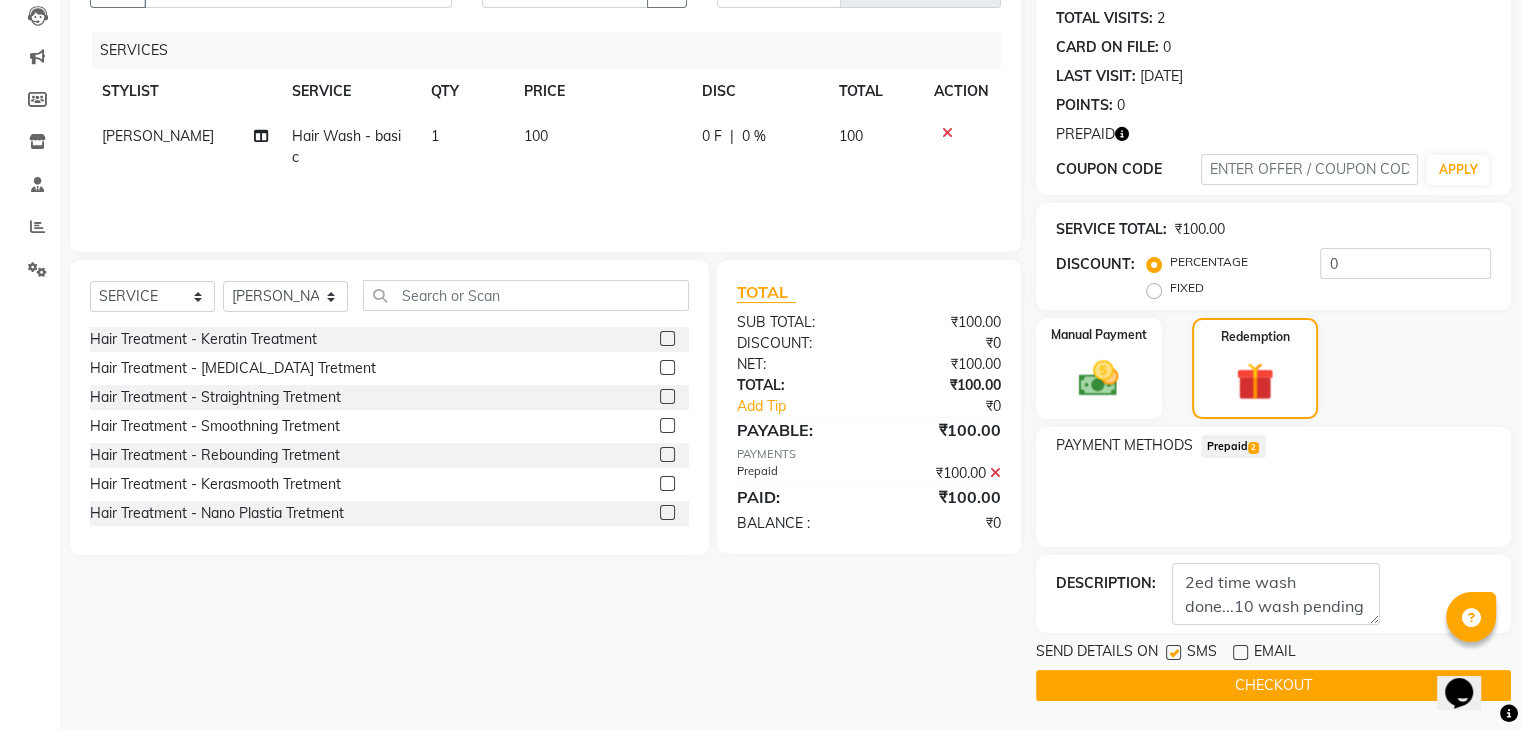 click on "CHECKOUT" 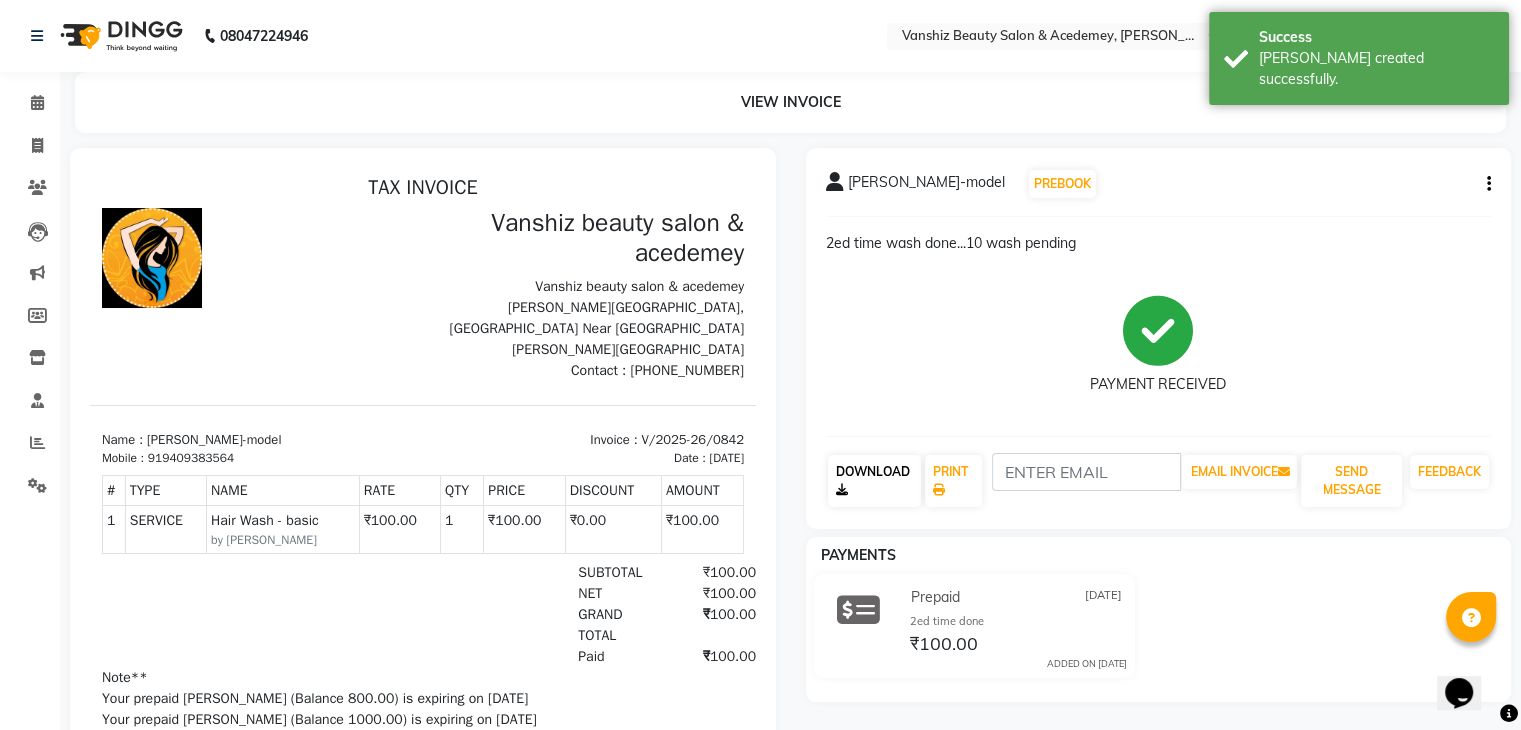 scroll, scrollTop: 0, scrollLeft: 0, axis: both 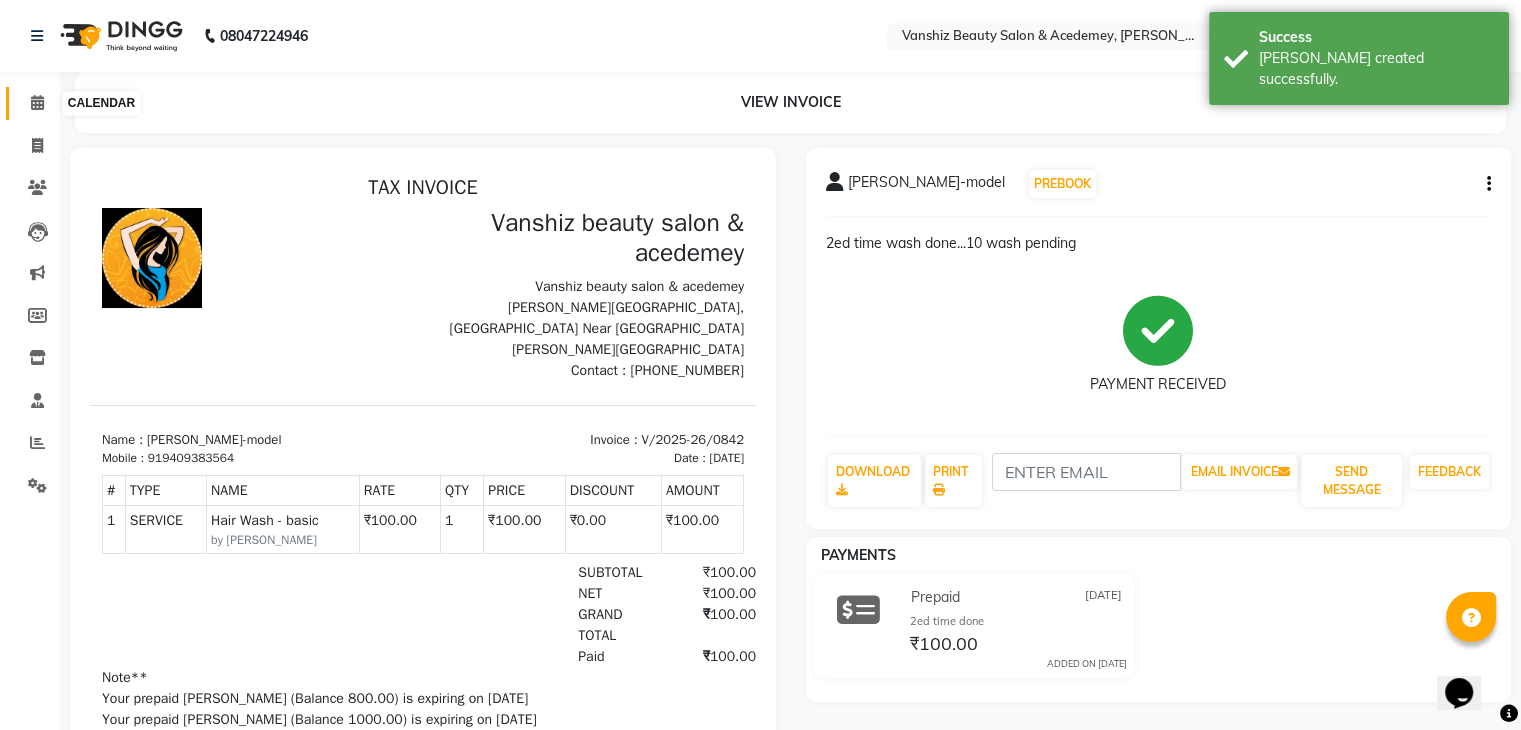 click 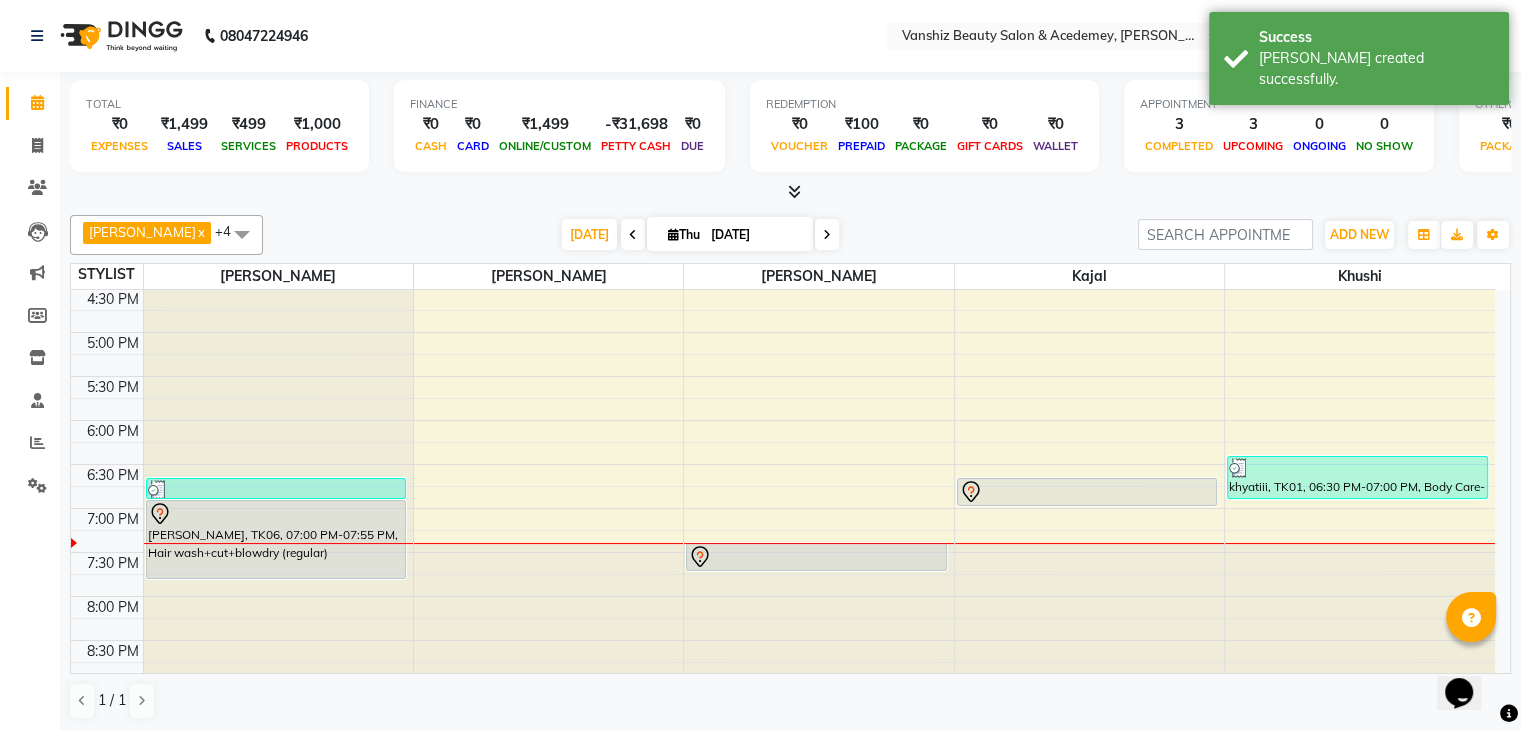 scroll, scrollTop: 748, scrollLeft: 0, axis: vertical 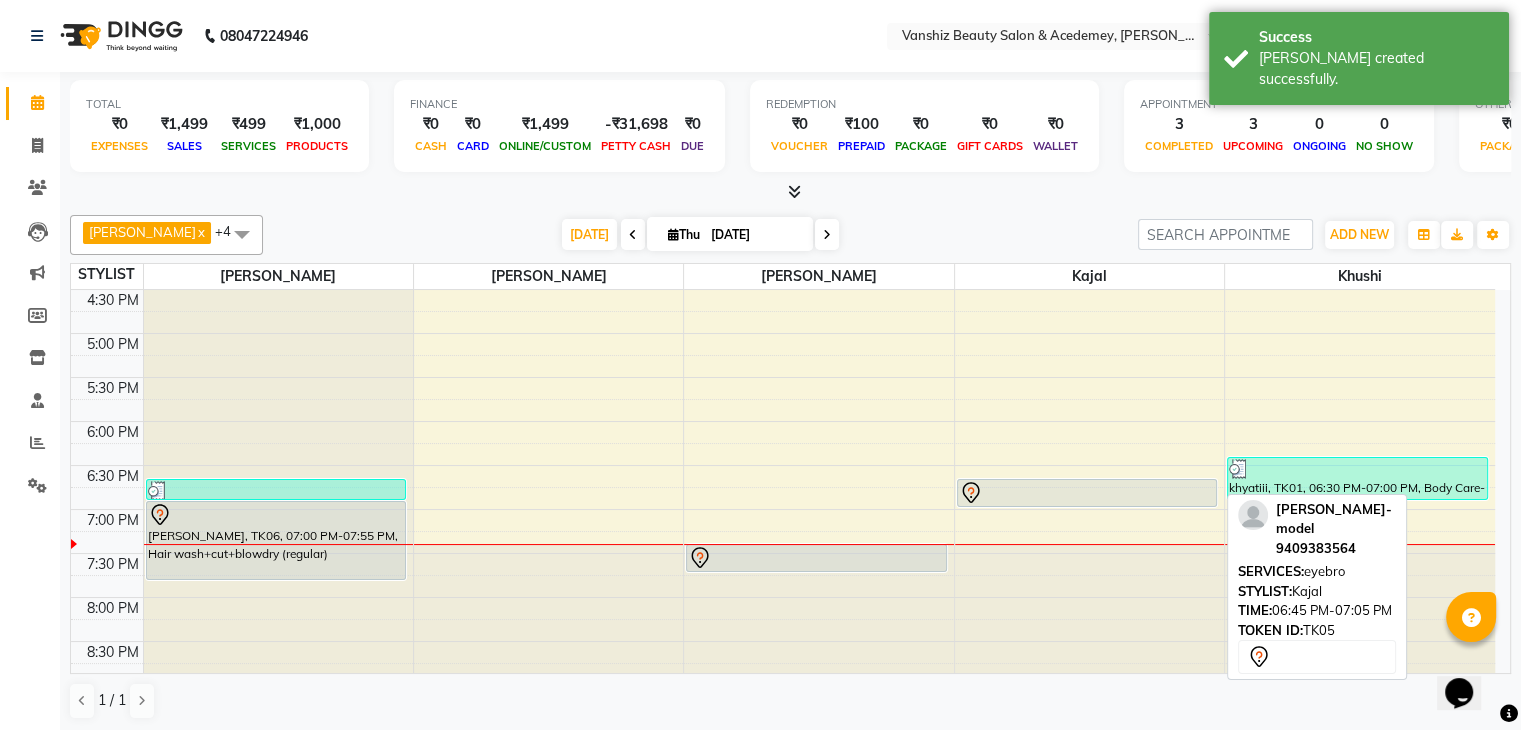 click at bounding box center [1087, 493] 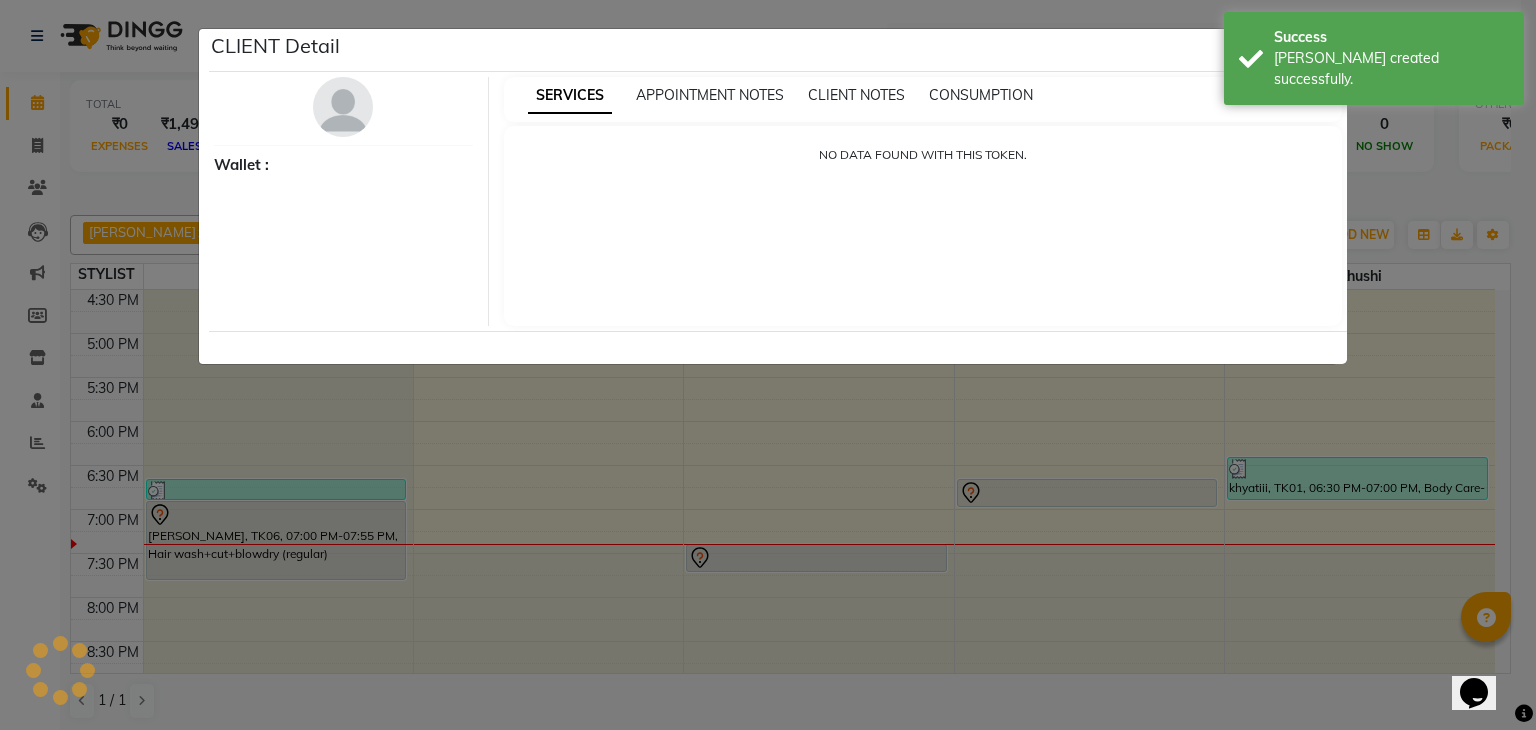 select on "7" 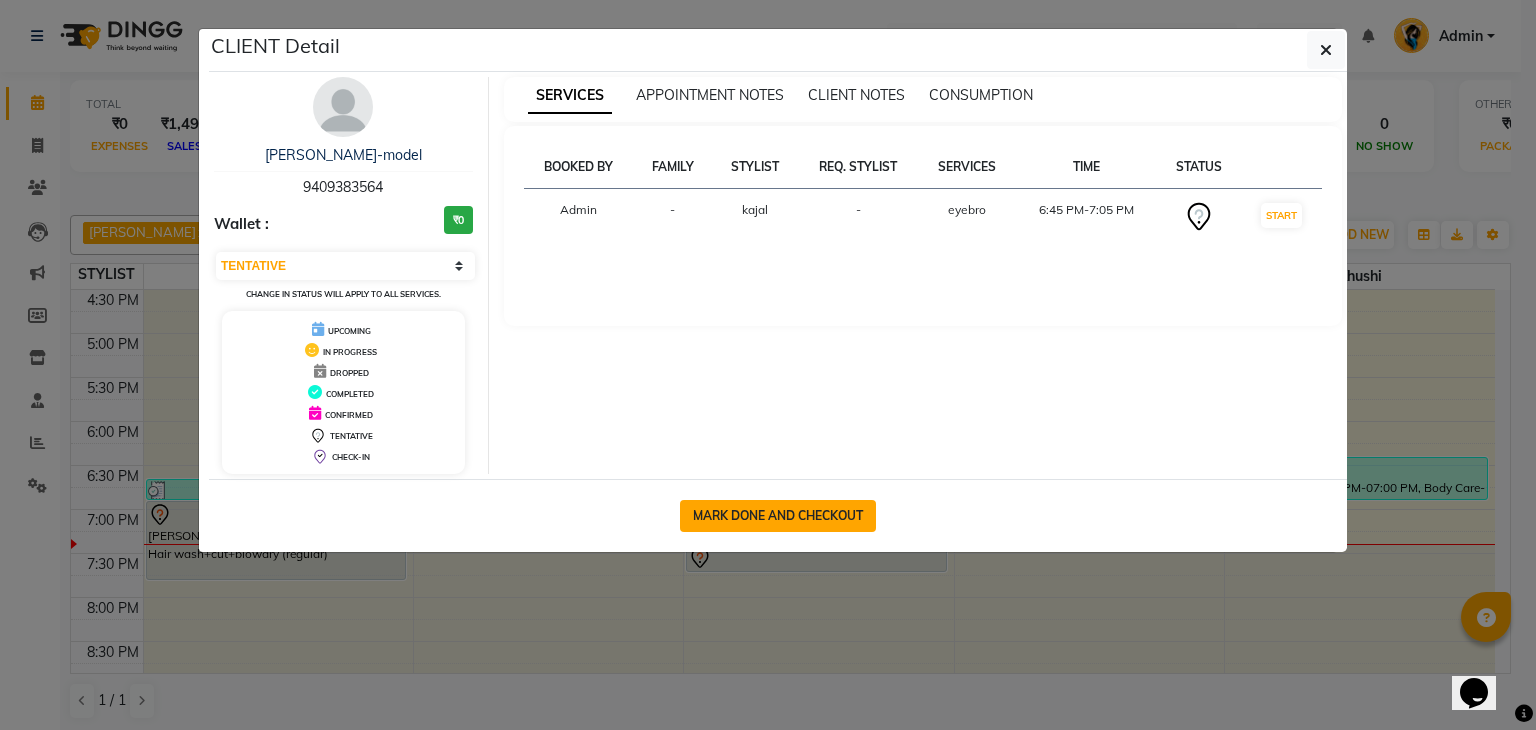 click on "MARK DONE AND CHECKOUT" 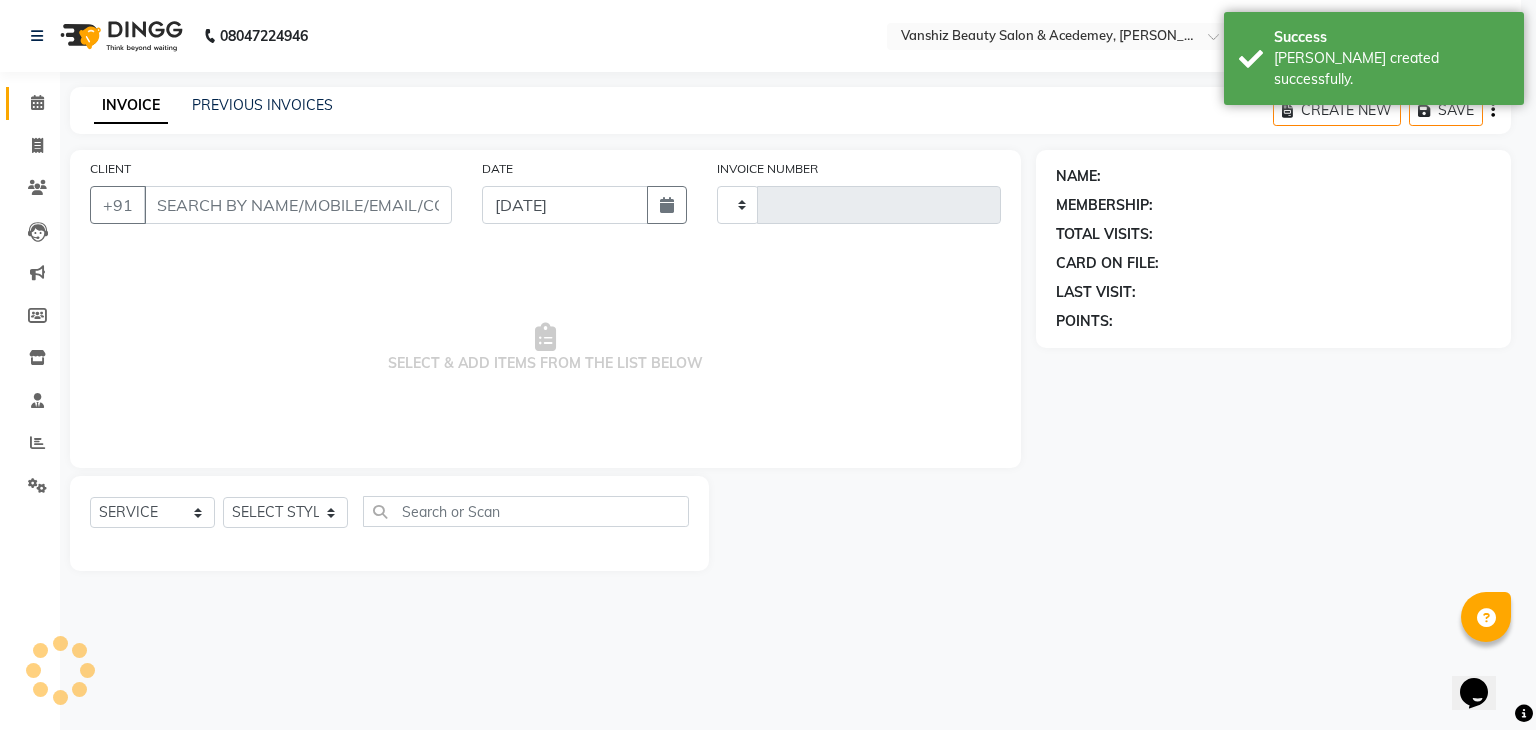 type on "0843" 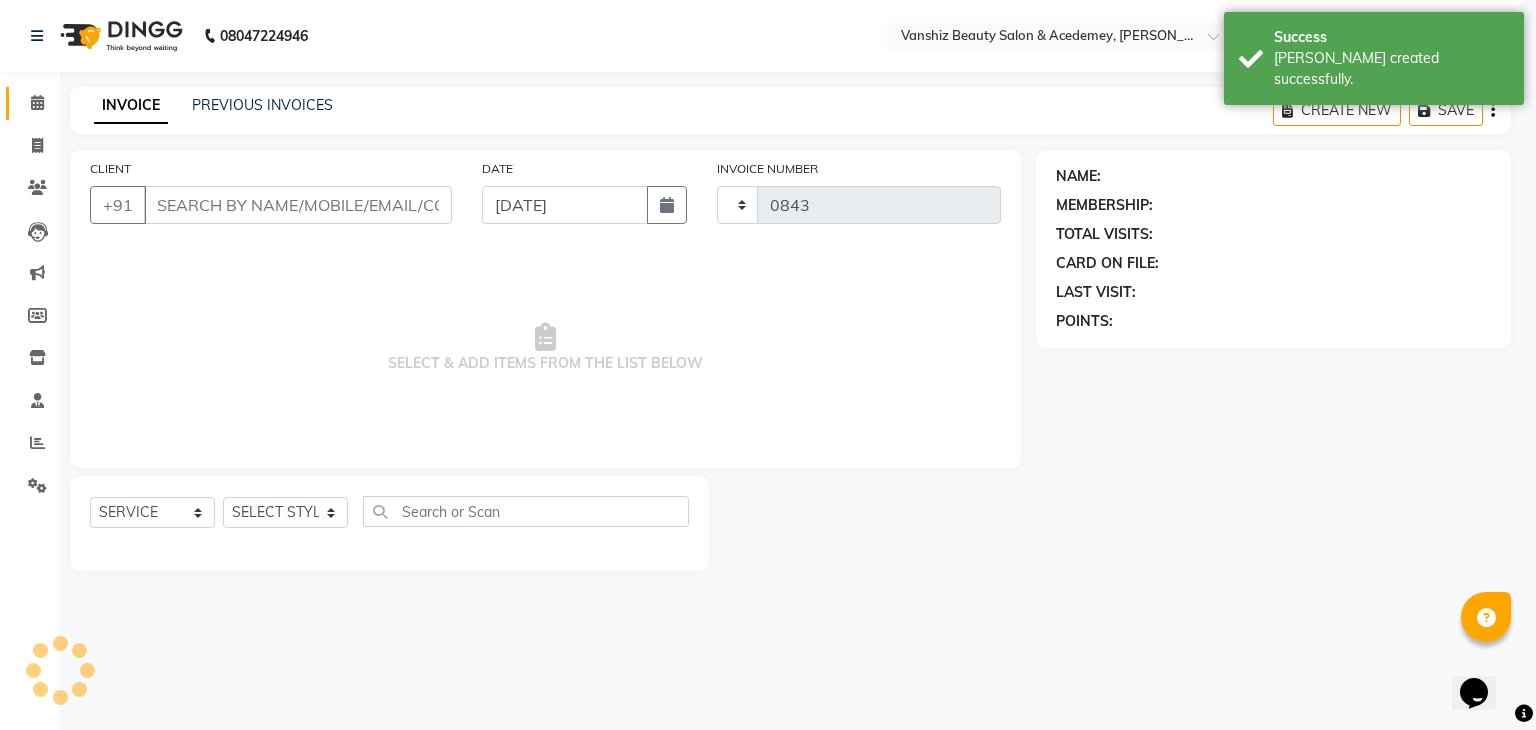 select on "5403" 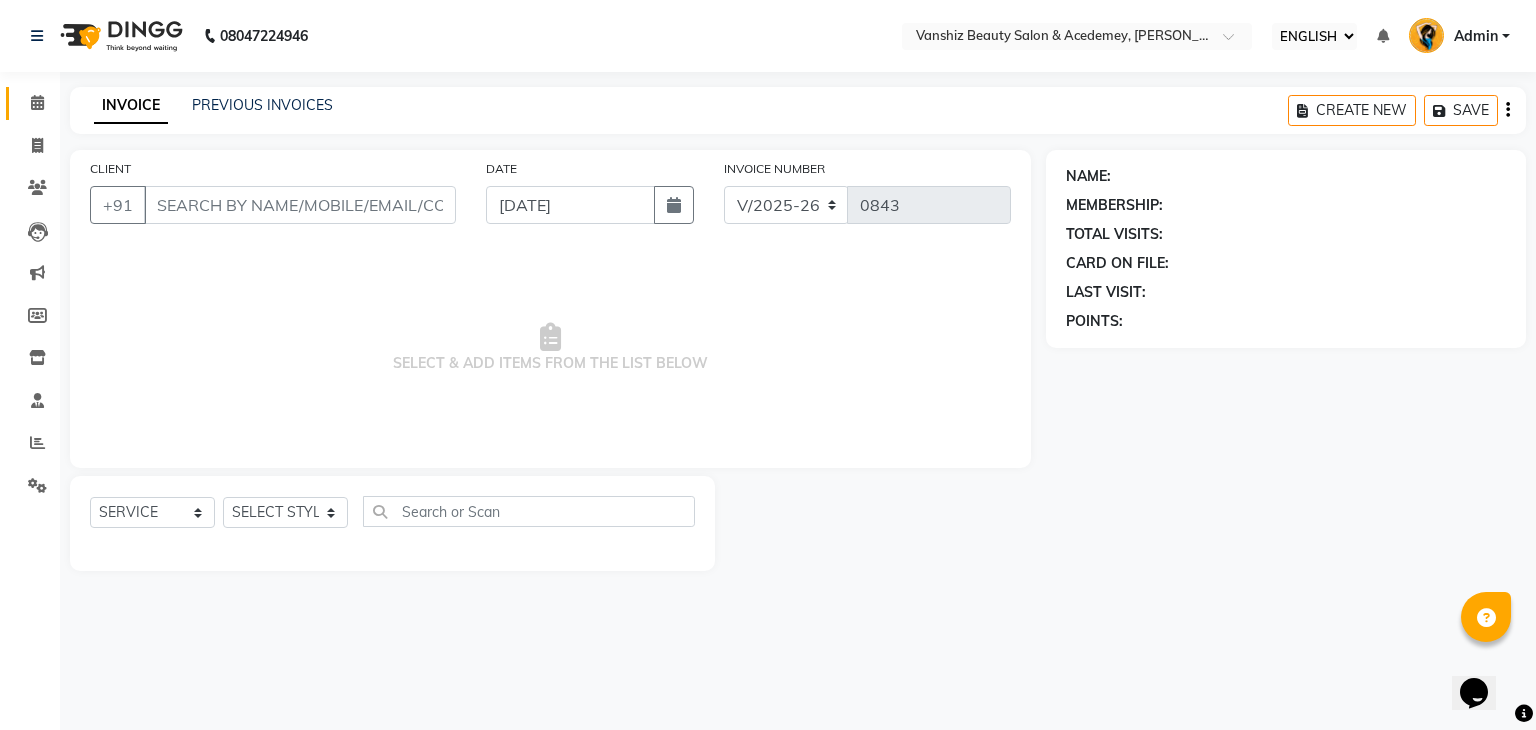 type on "9409383564" 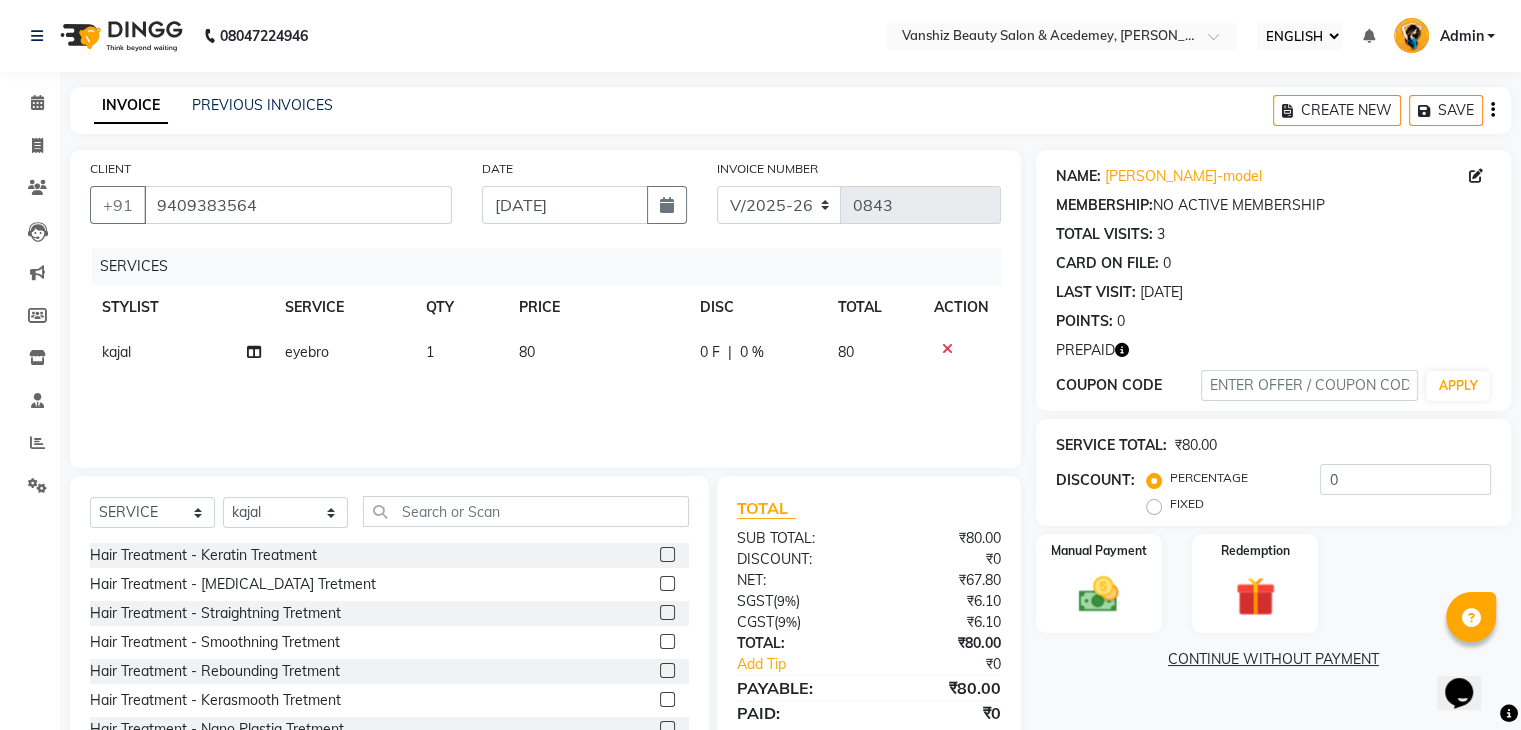 click on "80" 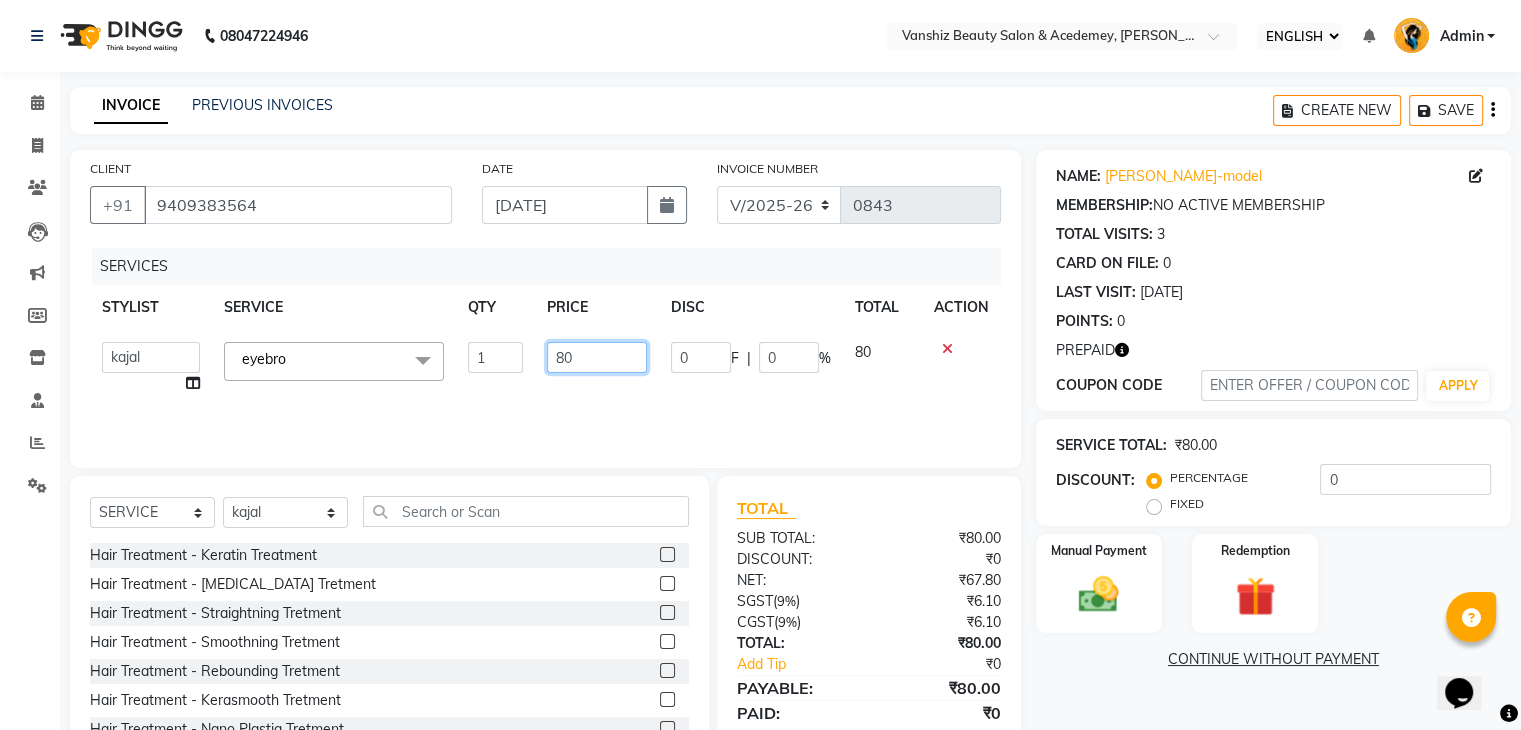 click on "80" 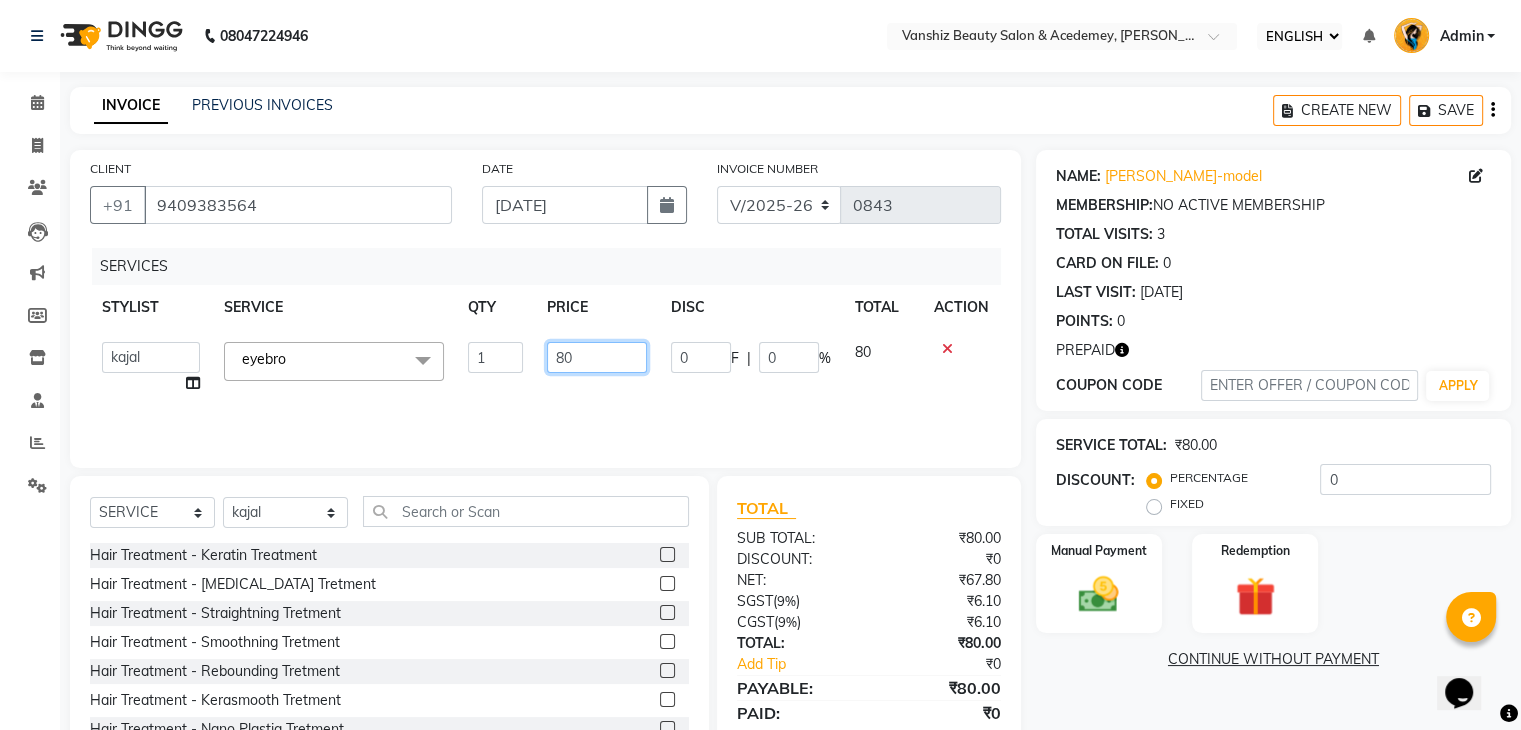 type on "8" 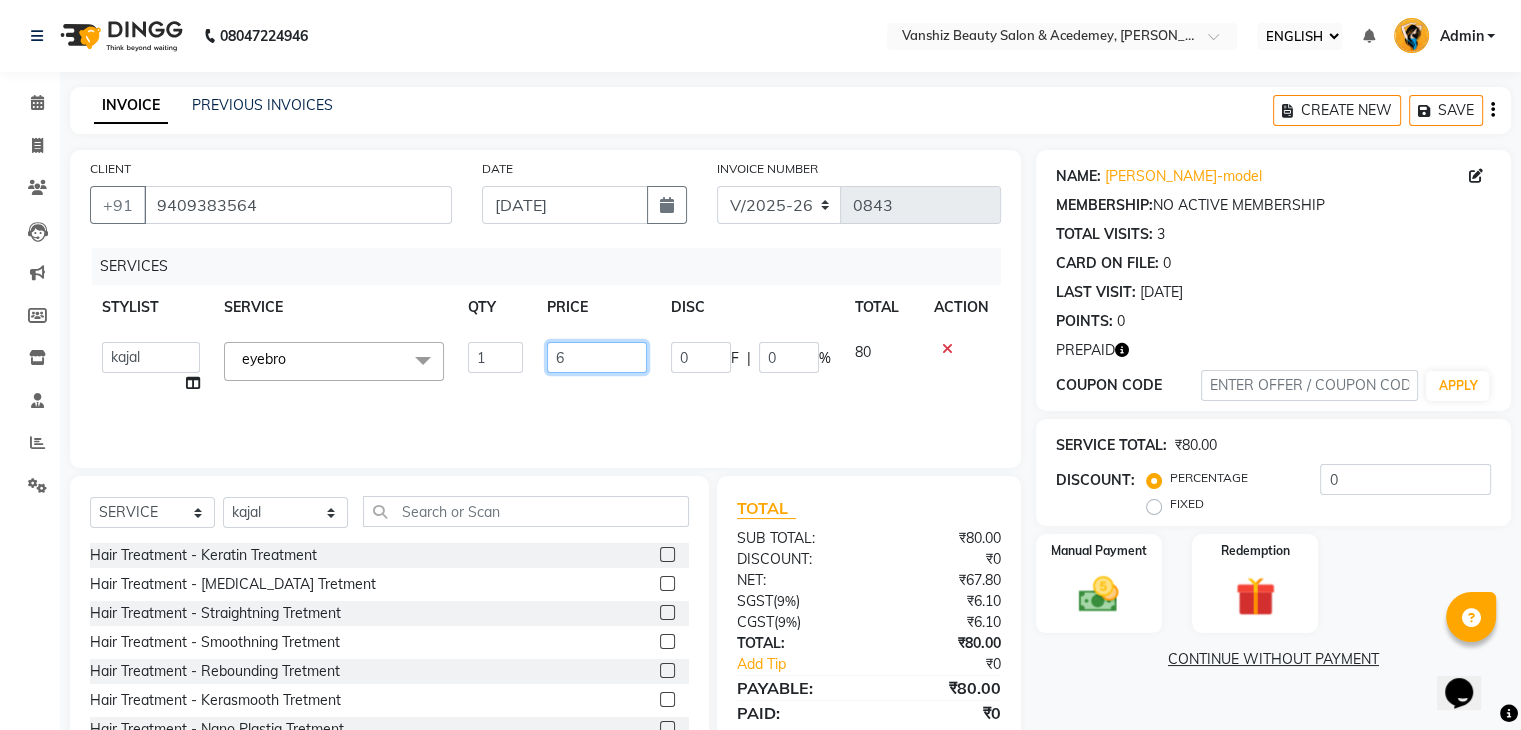 type on "60" 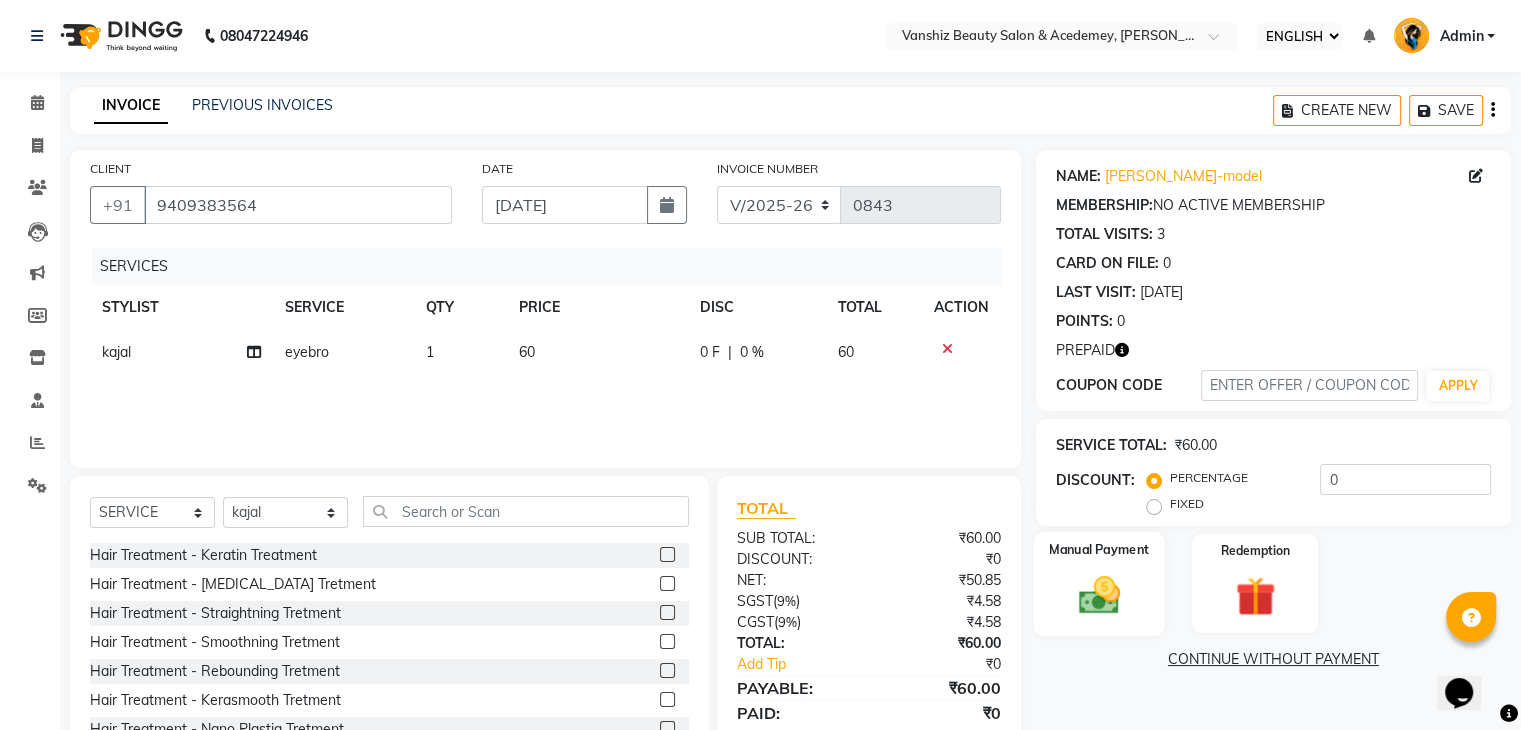 click 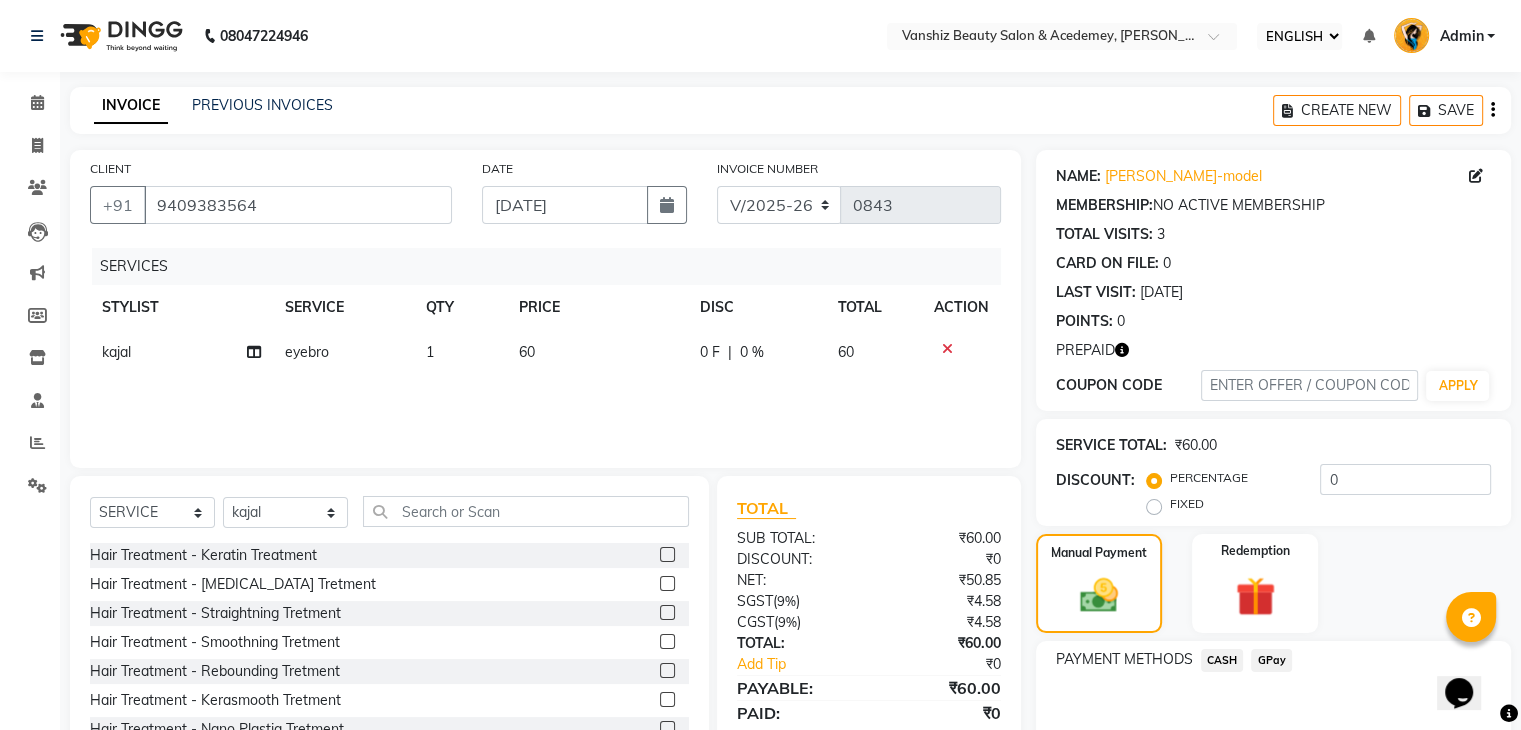 click on "GPay" 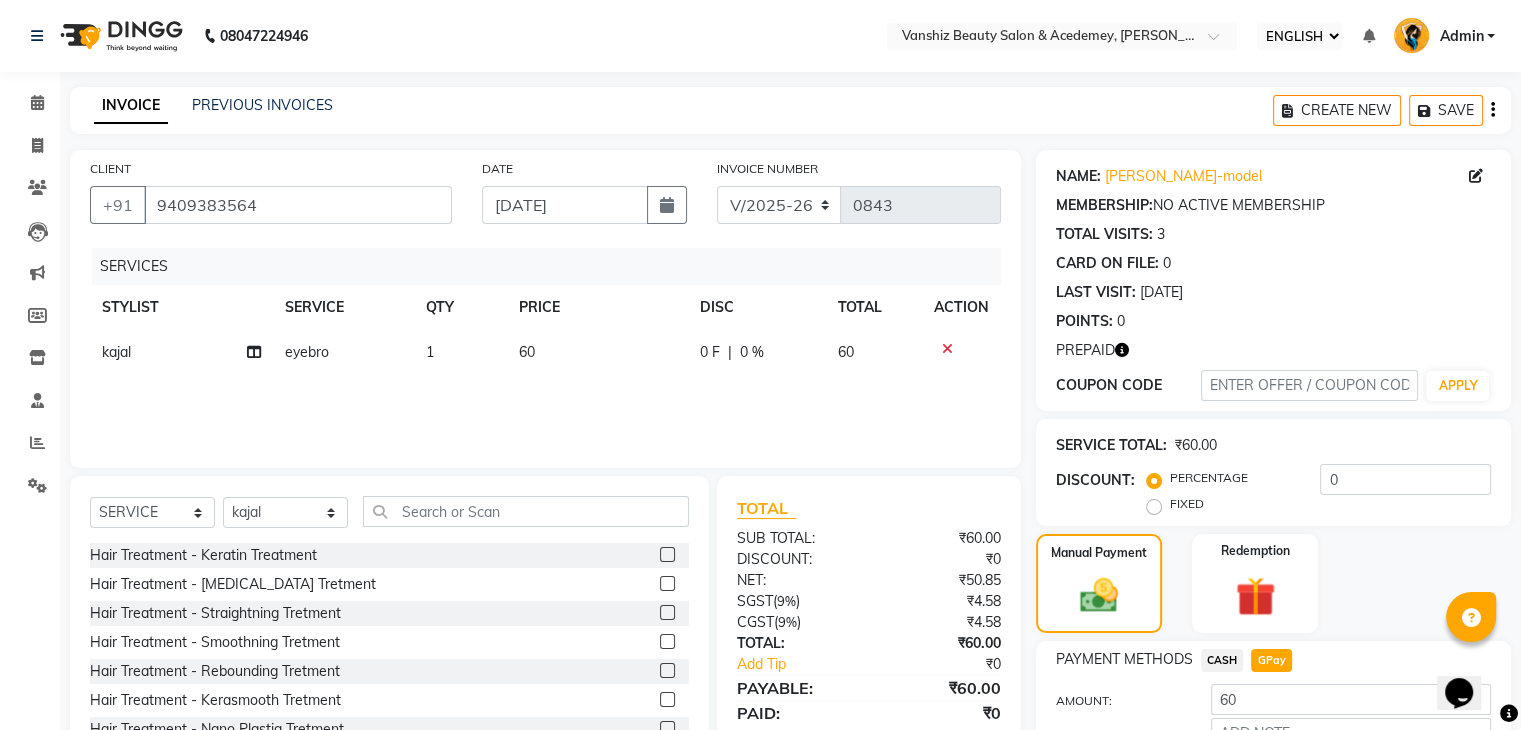 scroll, scrollTop: 76, scrollLeft: 0, axis: vertical 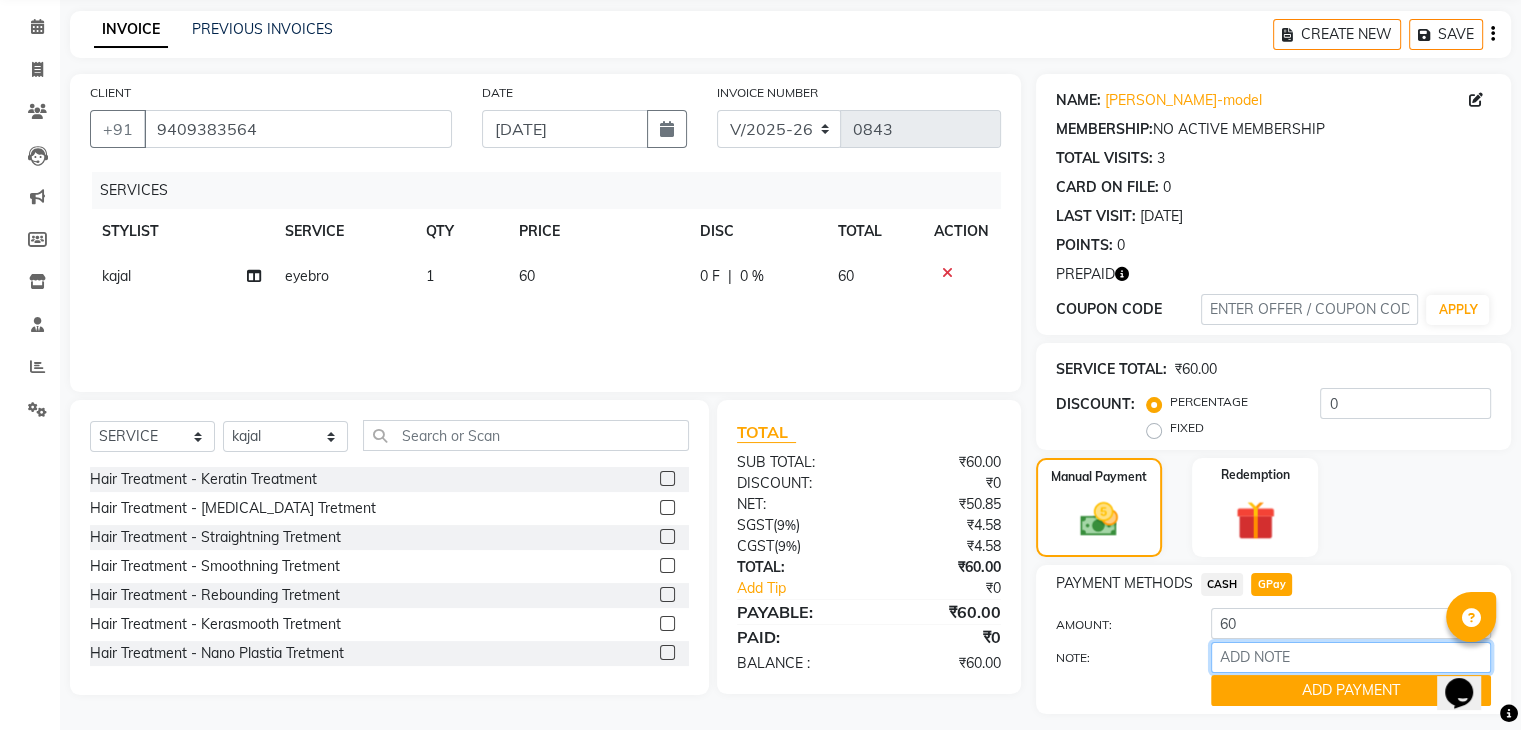 click on "NOTE:" at bounding box center (1351, 657) 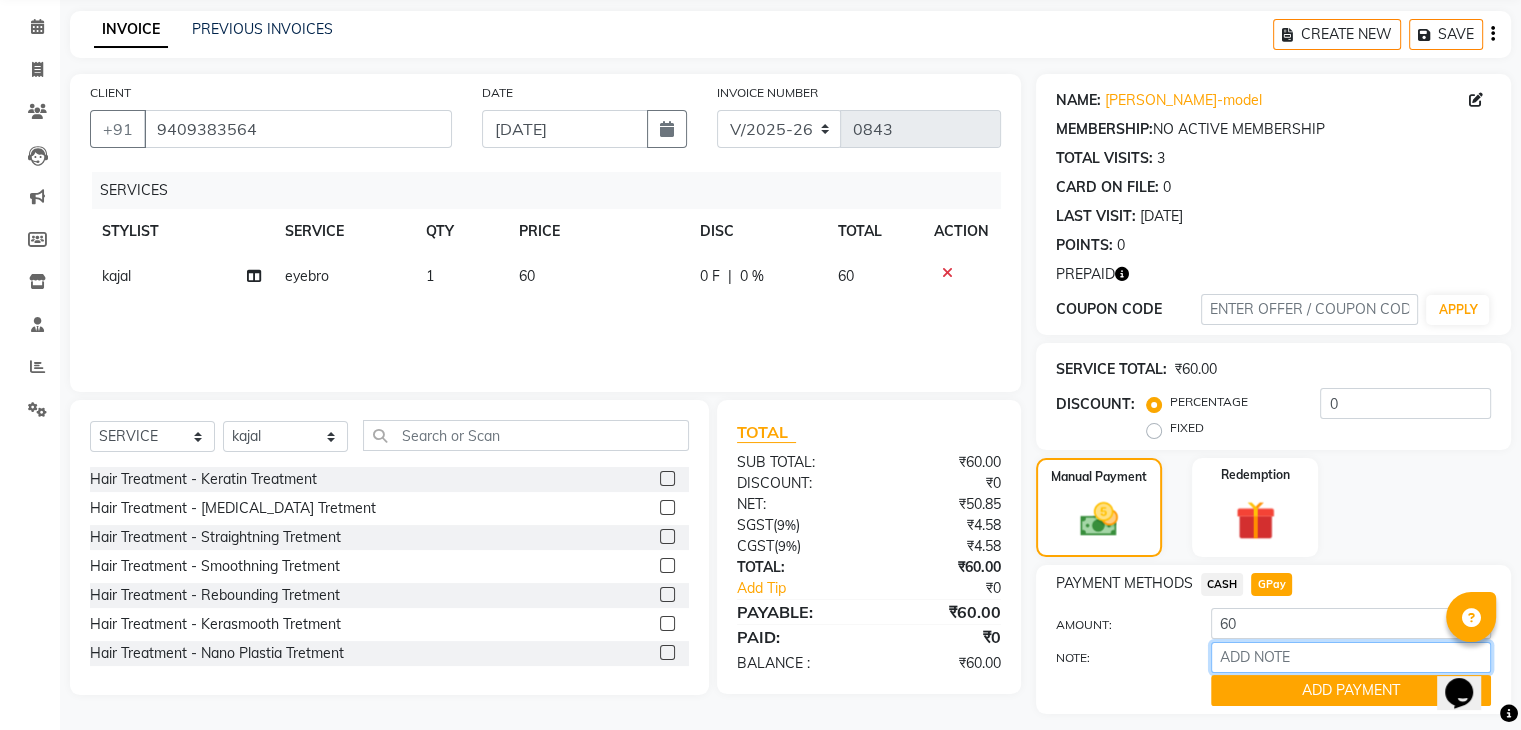 type on "gpay" 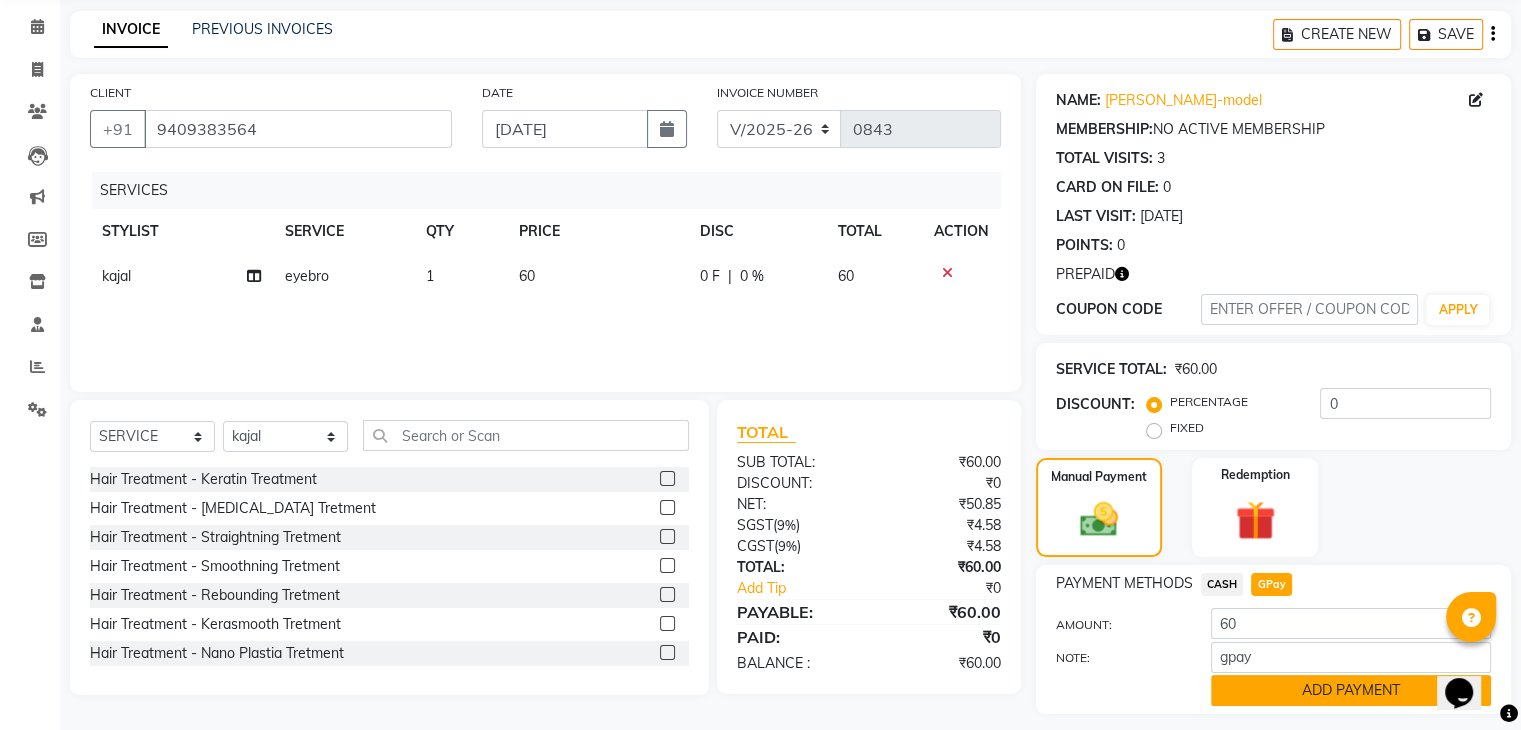 click on "ADD PAYMENT" 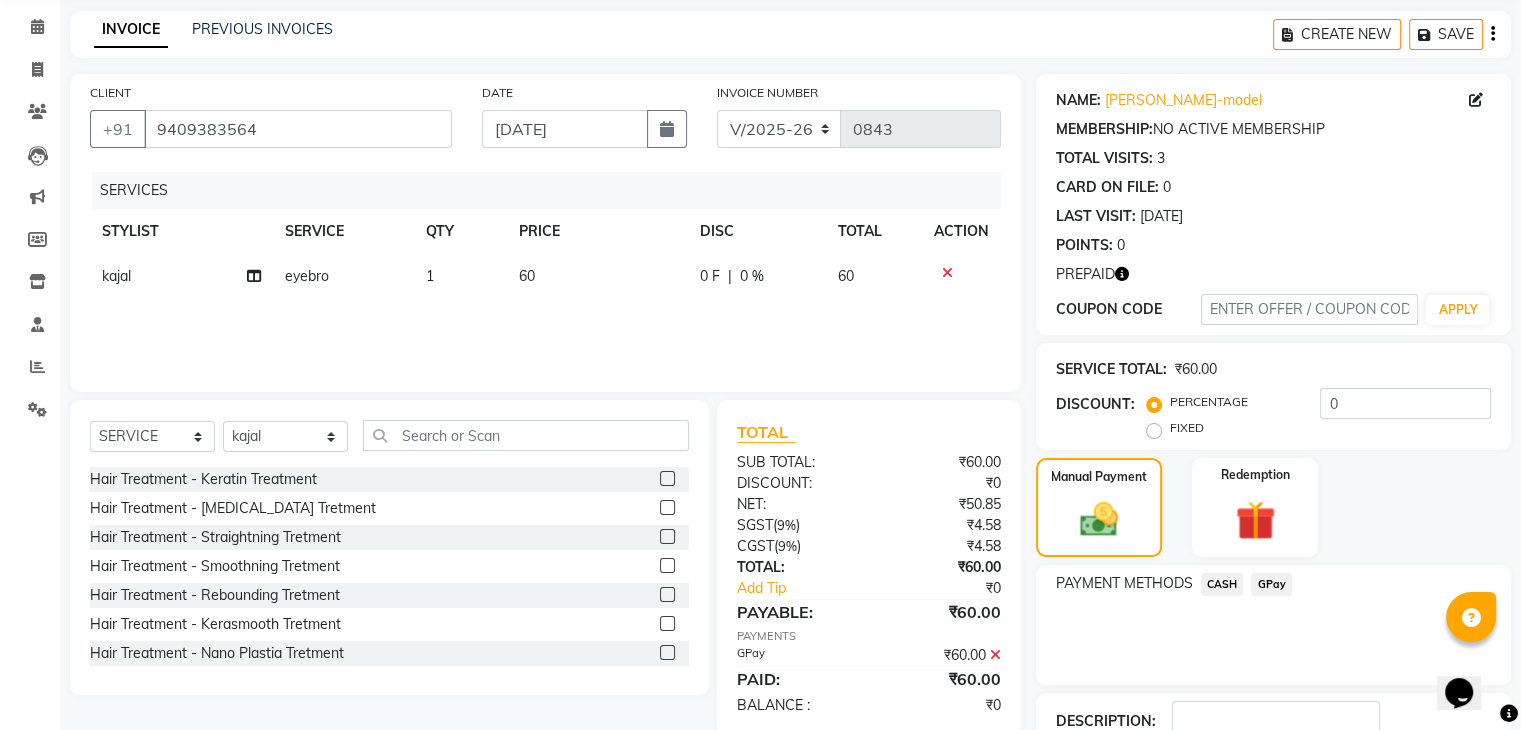 scroll, scrollTop: 215, scrollLeft: 0, axis: vertical 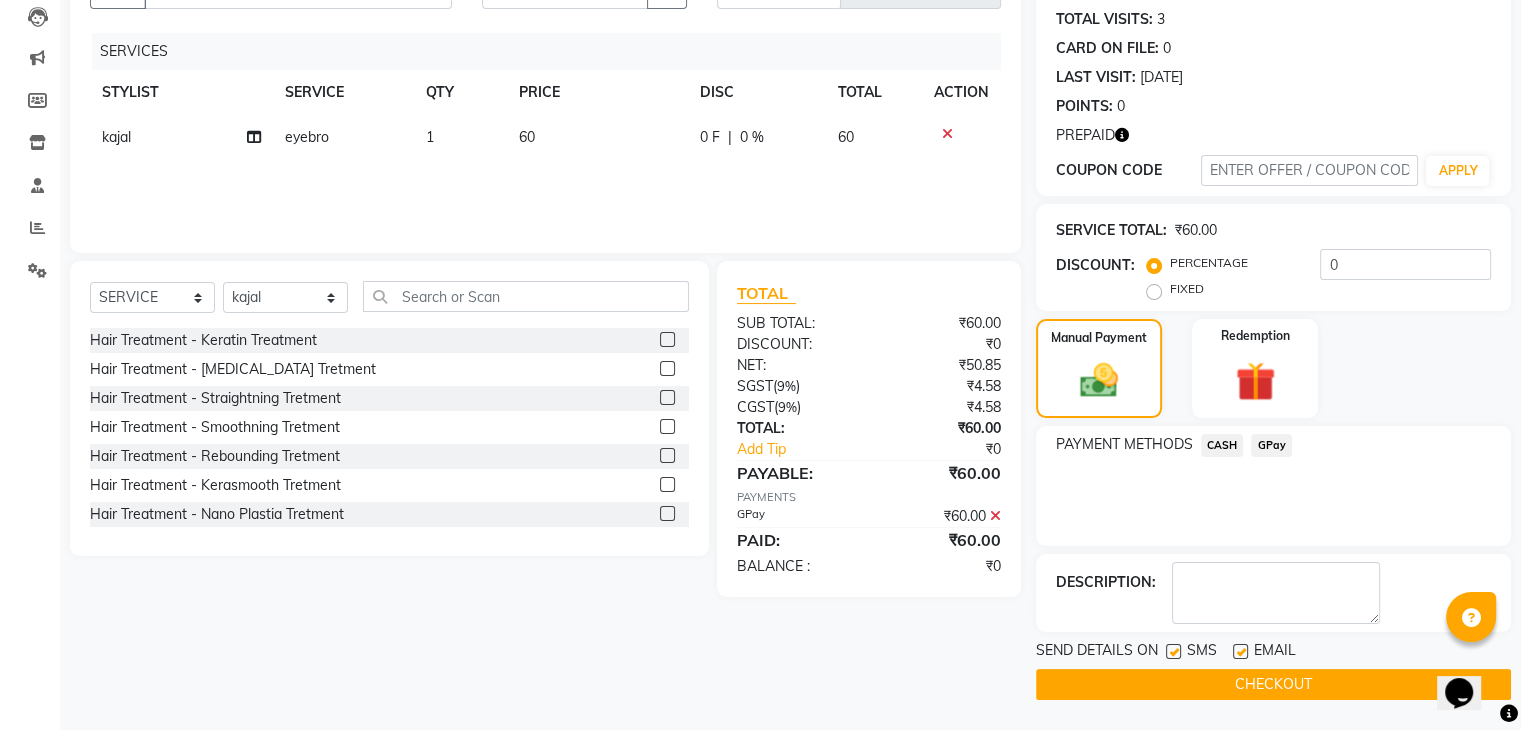 click 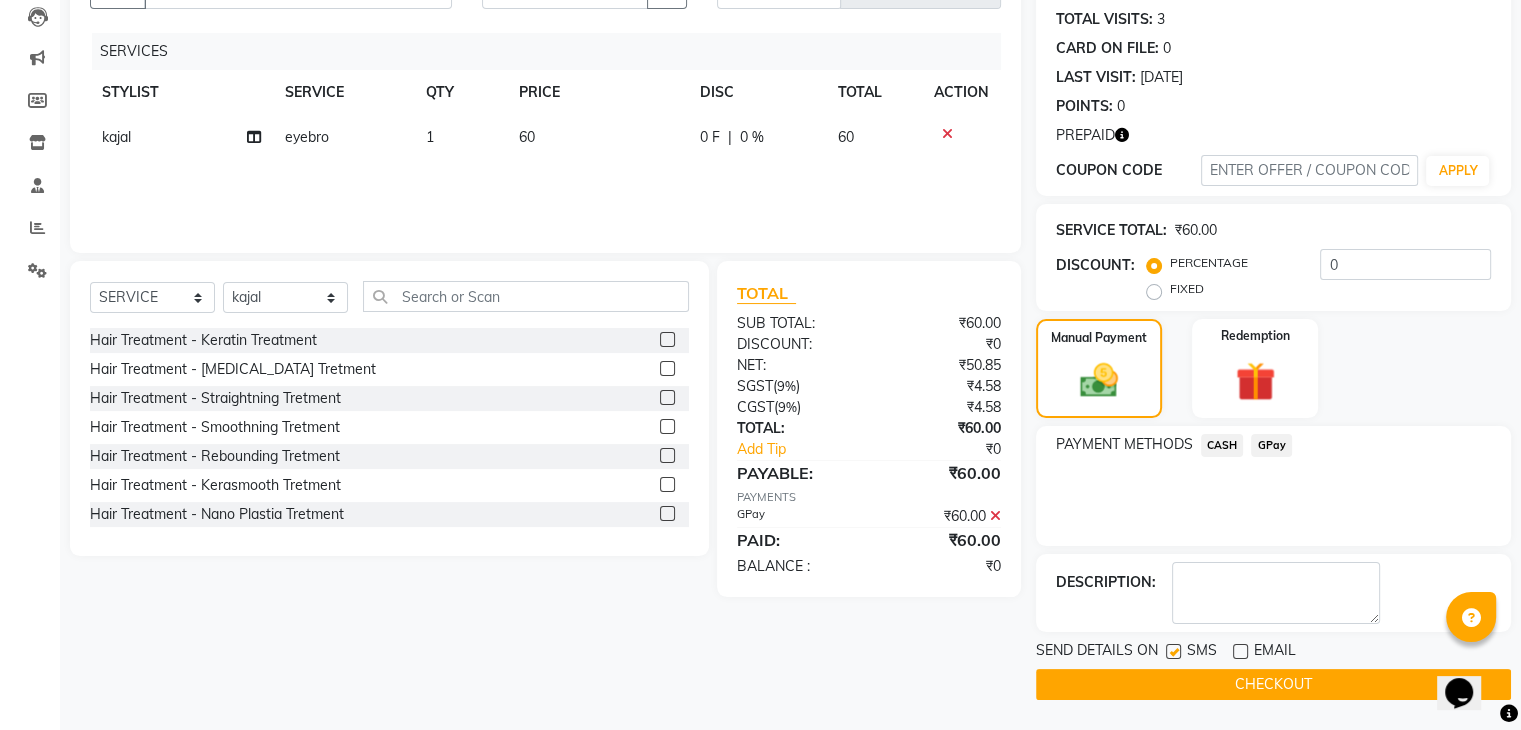 click 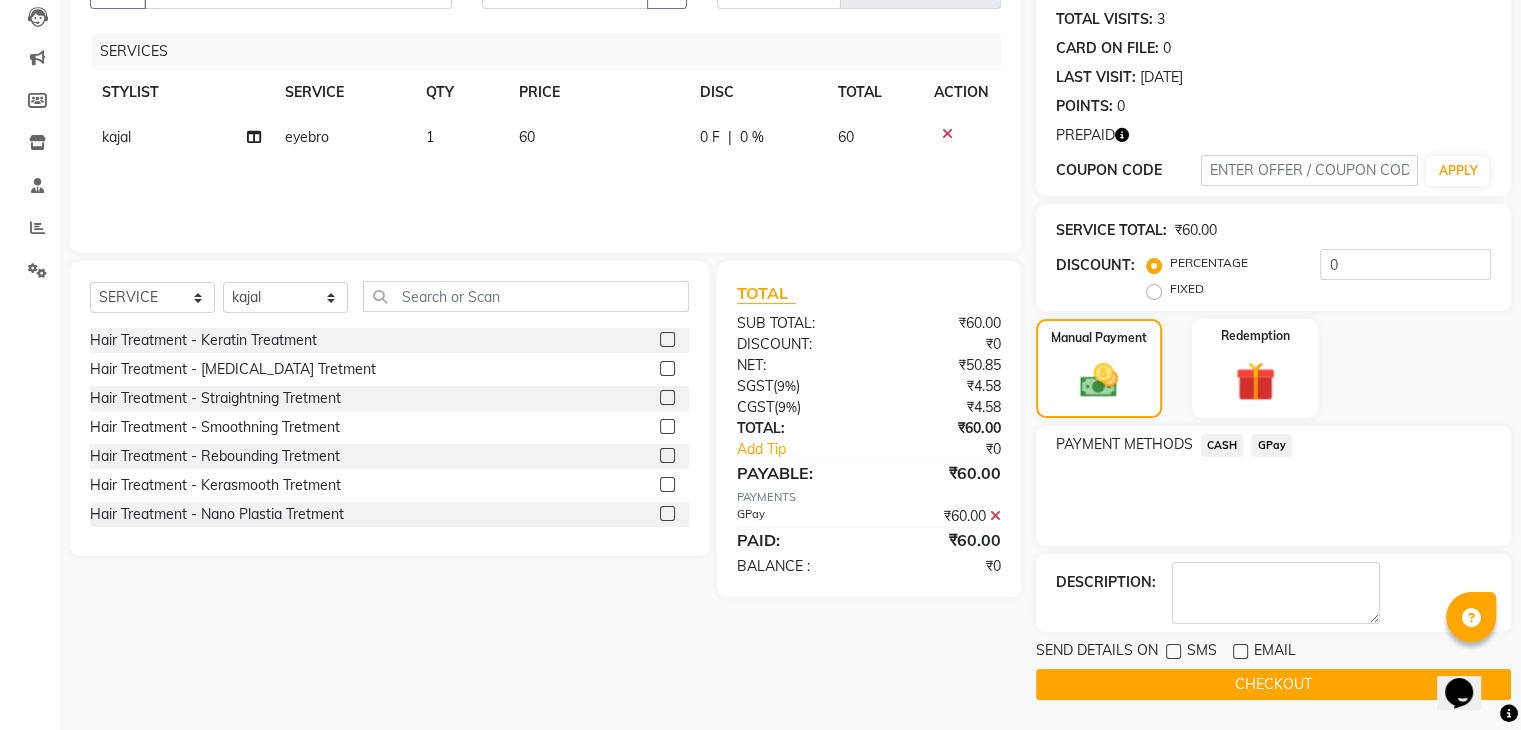 click on "CHECKOUT" 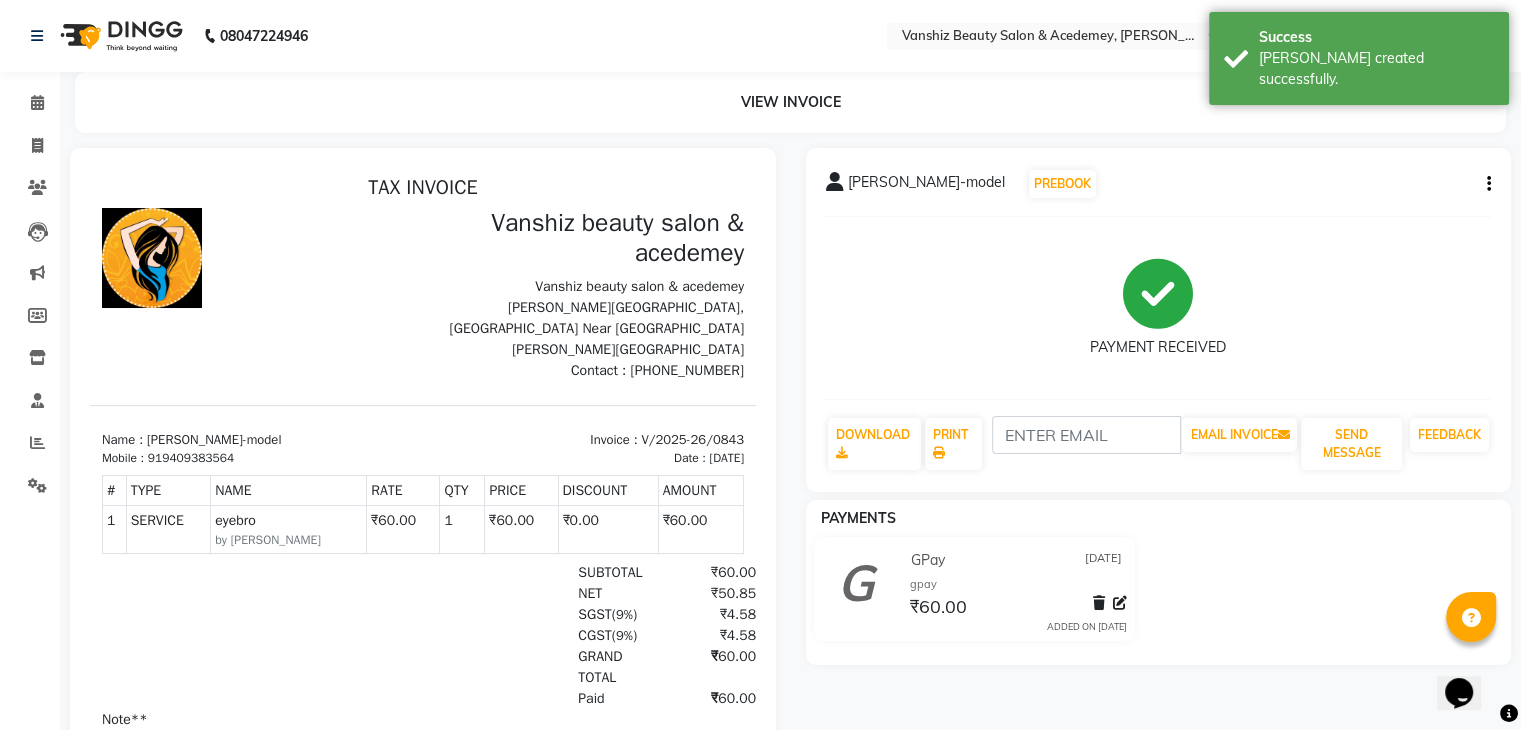 scroll, scrollTop: 0, scrollLeft: 0, axis: both 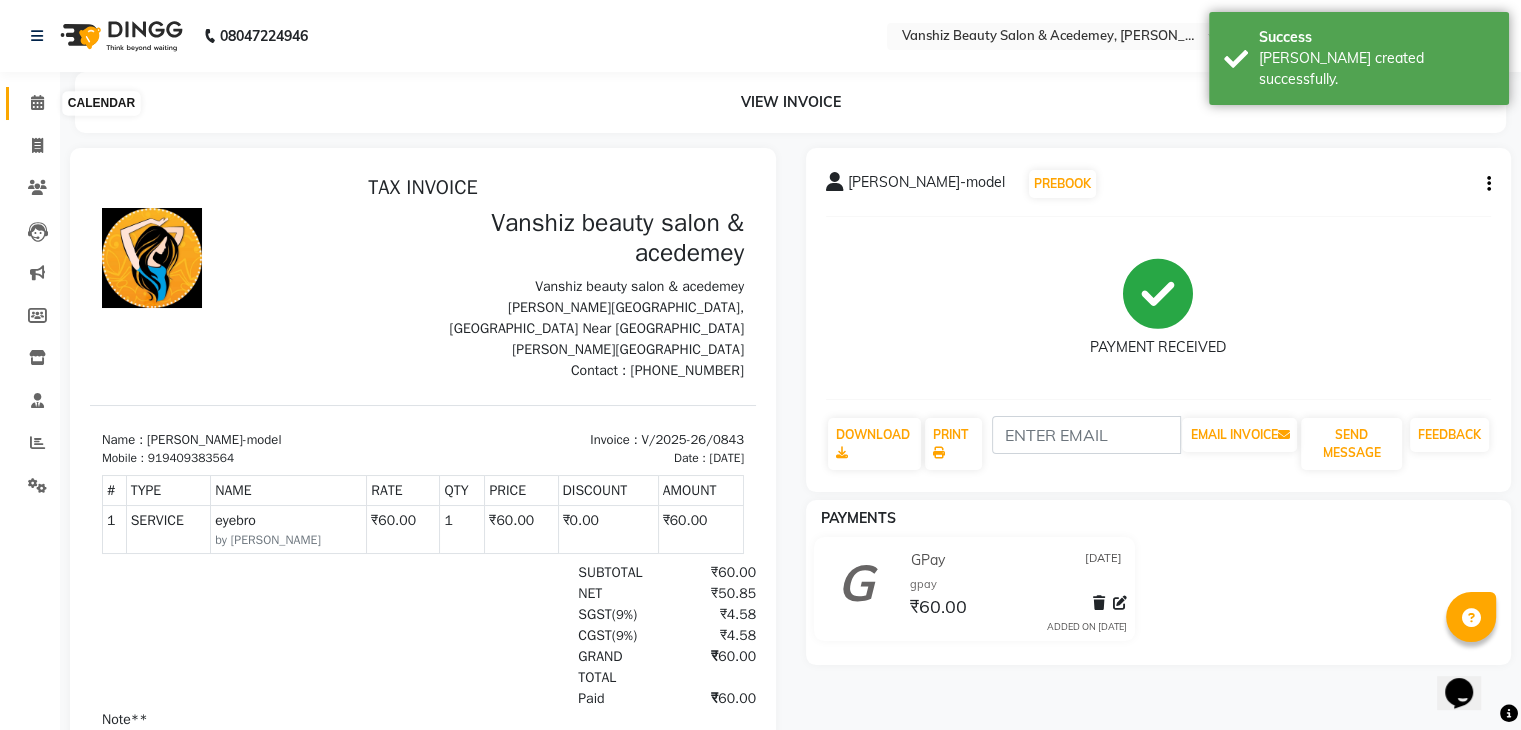 click 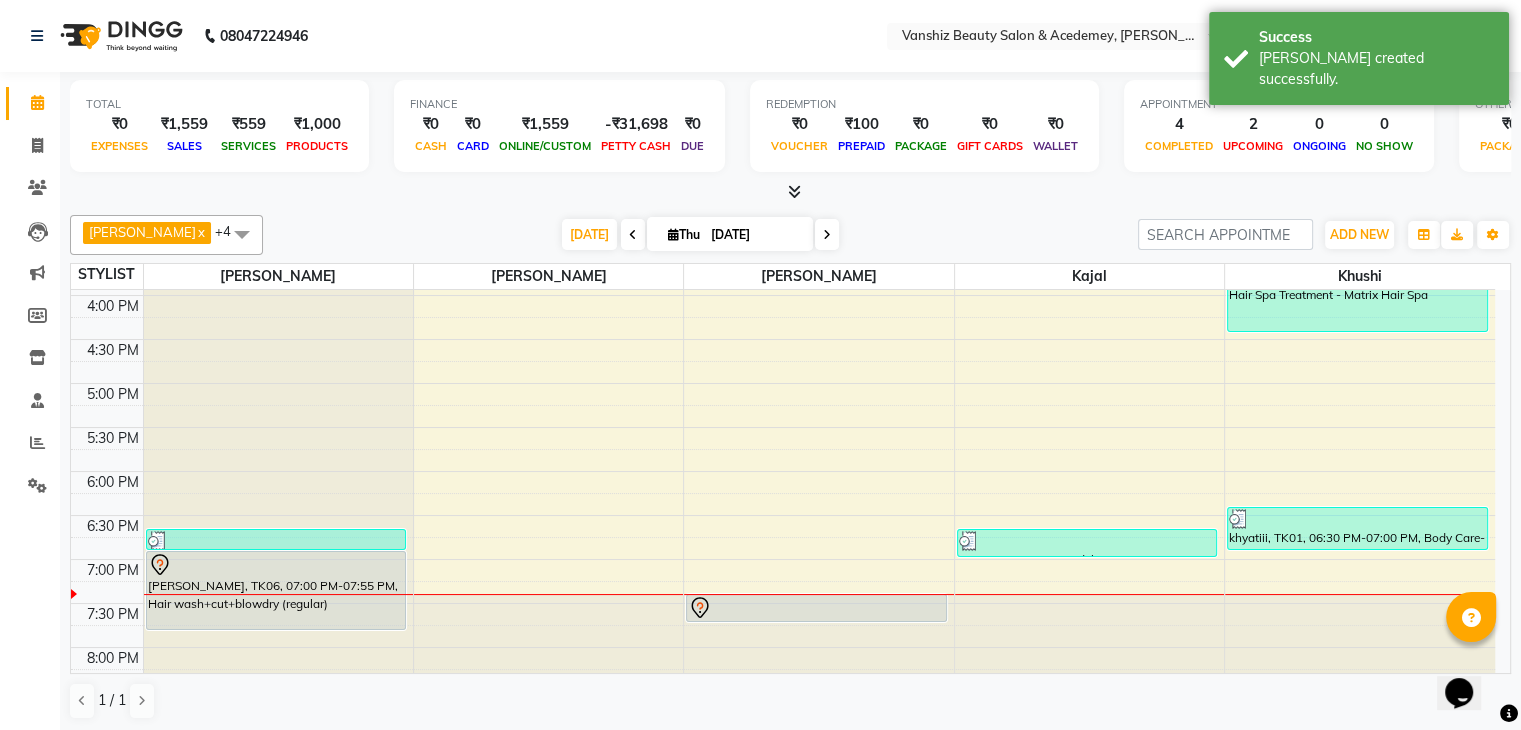 scroll, scrollTop: 749, scrollLeft: 0, axis: vertical 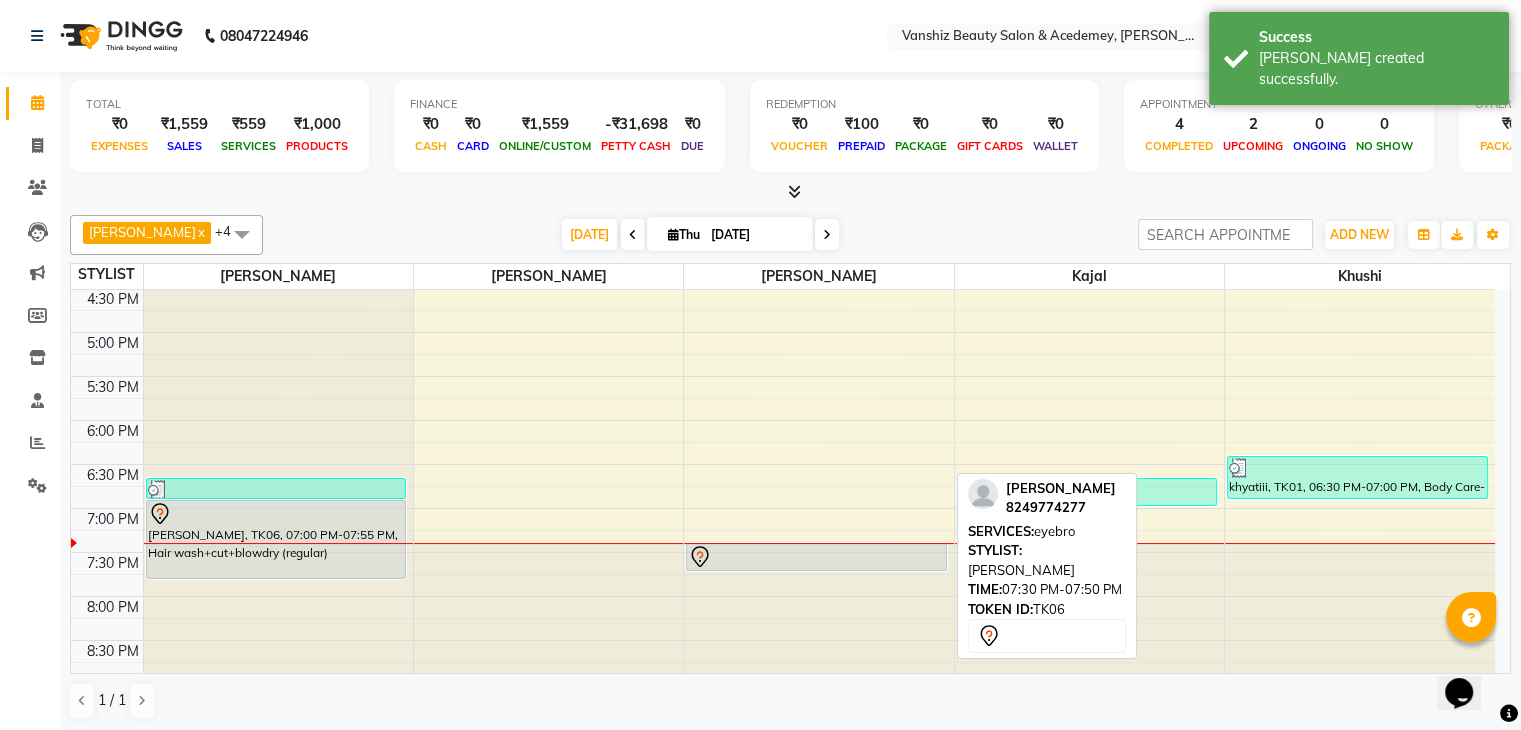 click at bounding box center (816, 557) 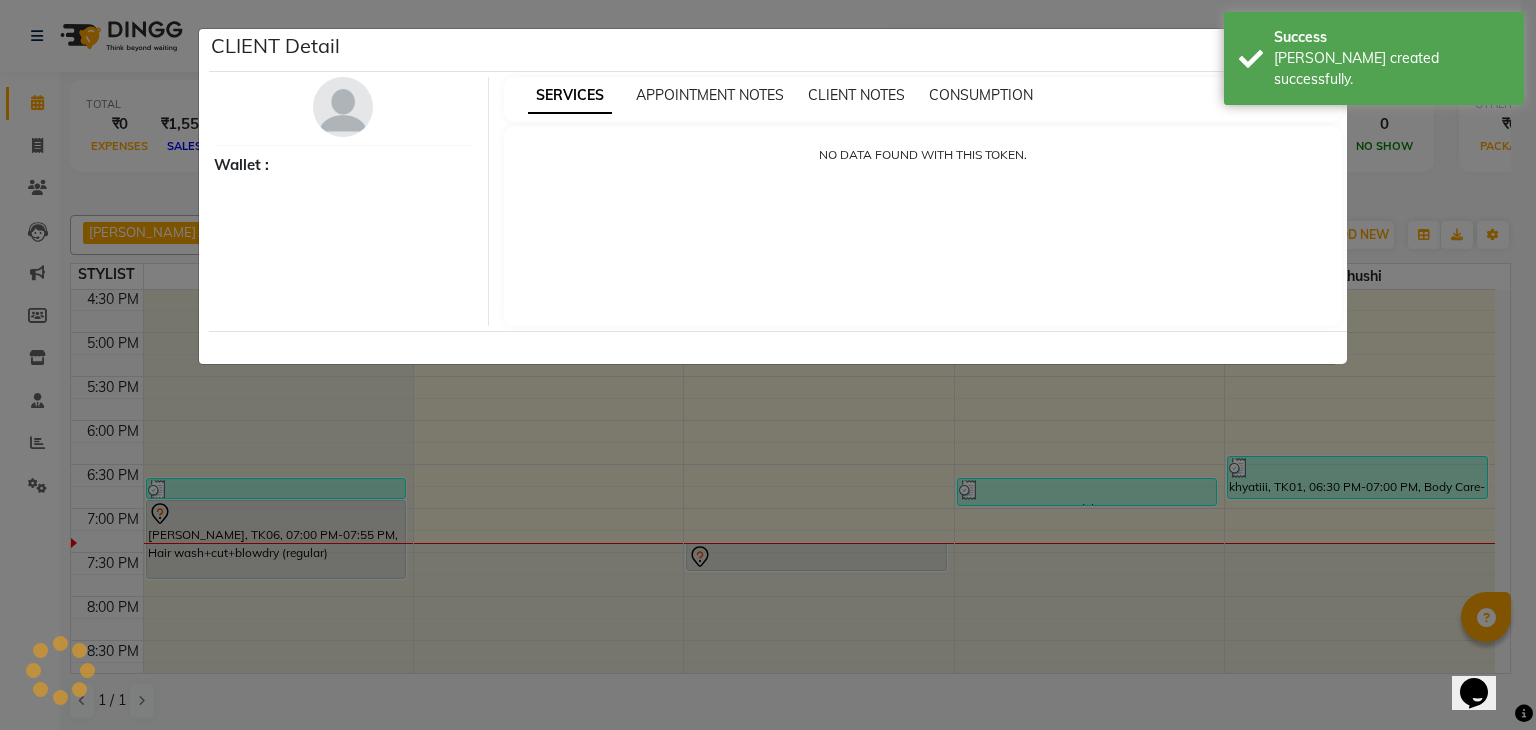 select on "7" 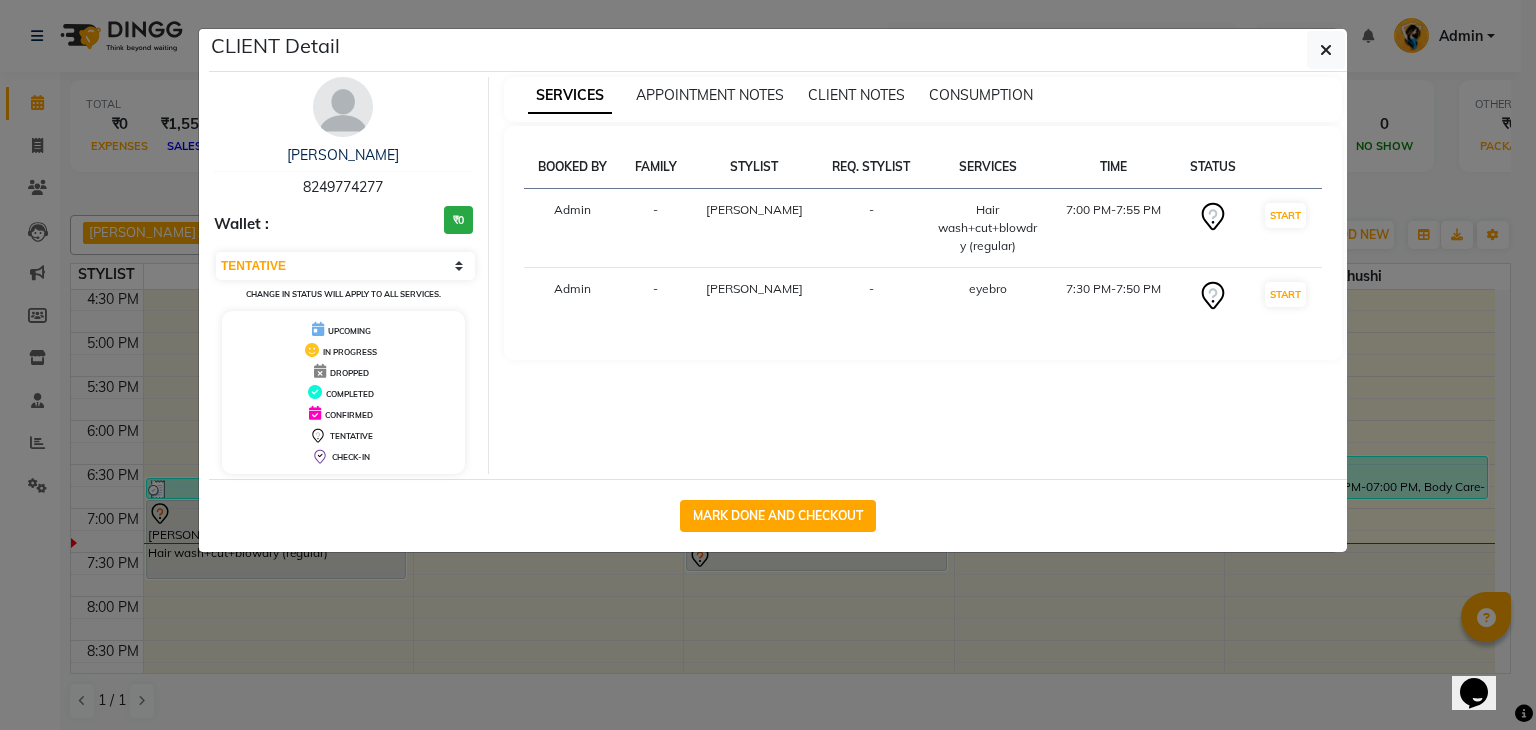 click on "CLIENT Detail  [PERSON_NAME]   8249774277 Wallet : ₹0 SELECT IN SERVICE CONFIRMED TENTATIVE CHECK IN MARK DONE DROPPED UPCOMING CHANGE IN STATUS WILL APPLY TO ALL SERVICES. UPCOMING IN PROGRESS DROPPED COMPLETED CONFIRMED TENTATIVE CHECK-IN SERVICES APPOINTMENT NOTES CLIENT NOTES CONSUMPTION BOOKED BY FAMILY STYLIST REQ. STYLIST SERVICES TIME STATUS  Admin  - [PERSON_NAME]  -  Hair wash+cut+blowdry (regular)   7:00 PM-7:55 PM   START   Admin  - [PERSON_NAME] -  eyebro   7:30 PM-7:50 PM   START   MARK DONE AND CHECKOUT" 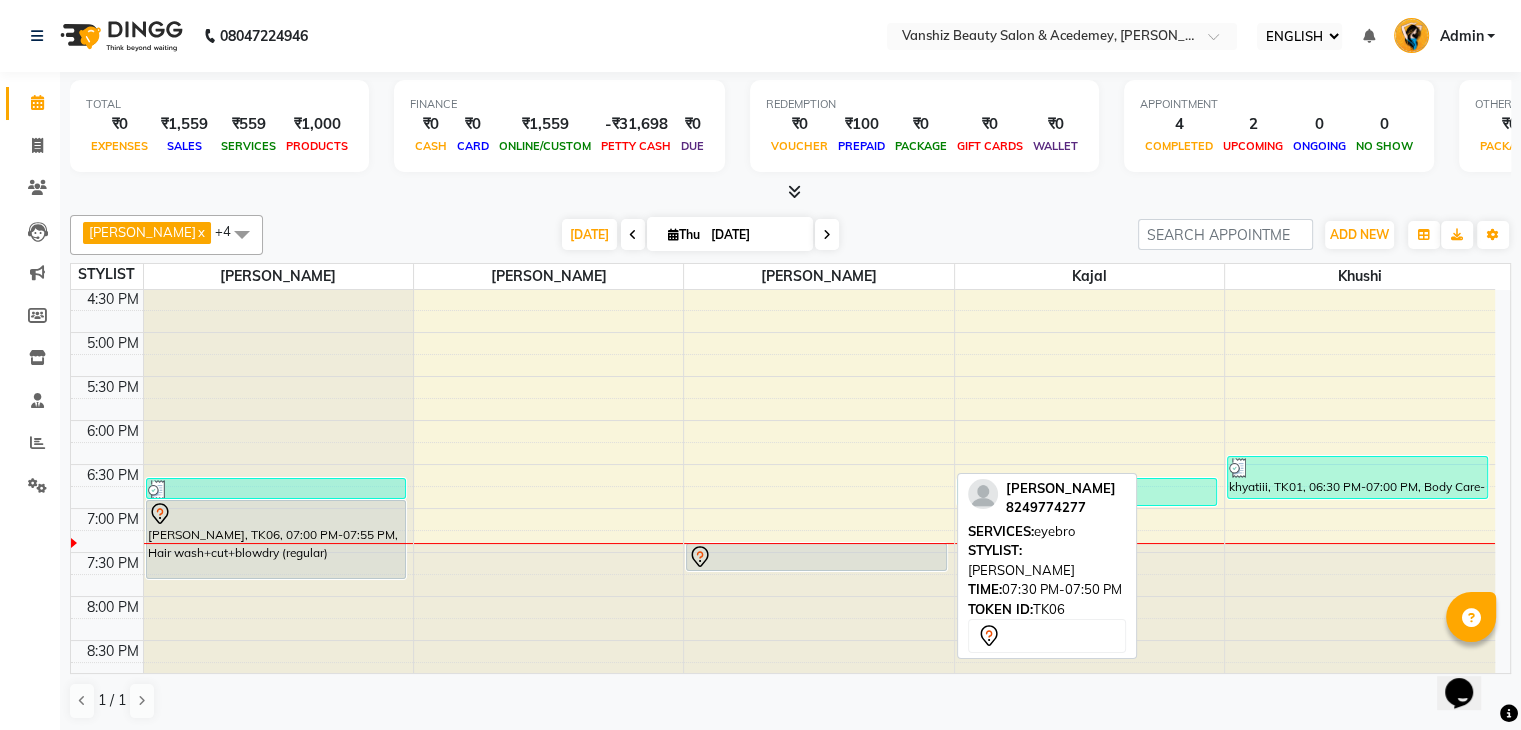 click at bounding box center (816, 557) 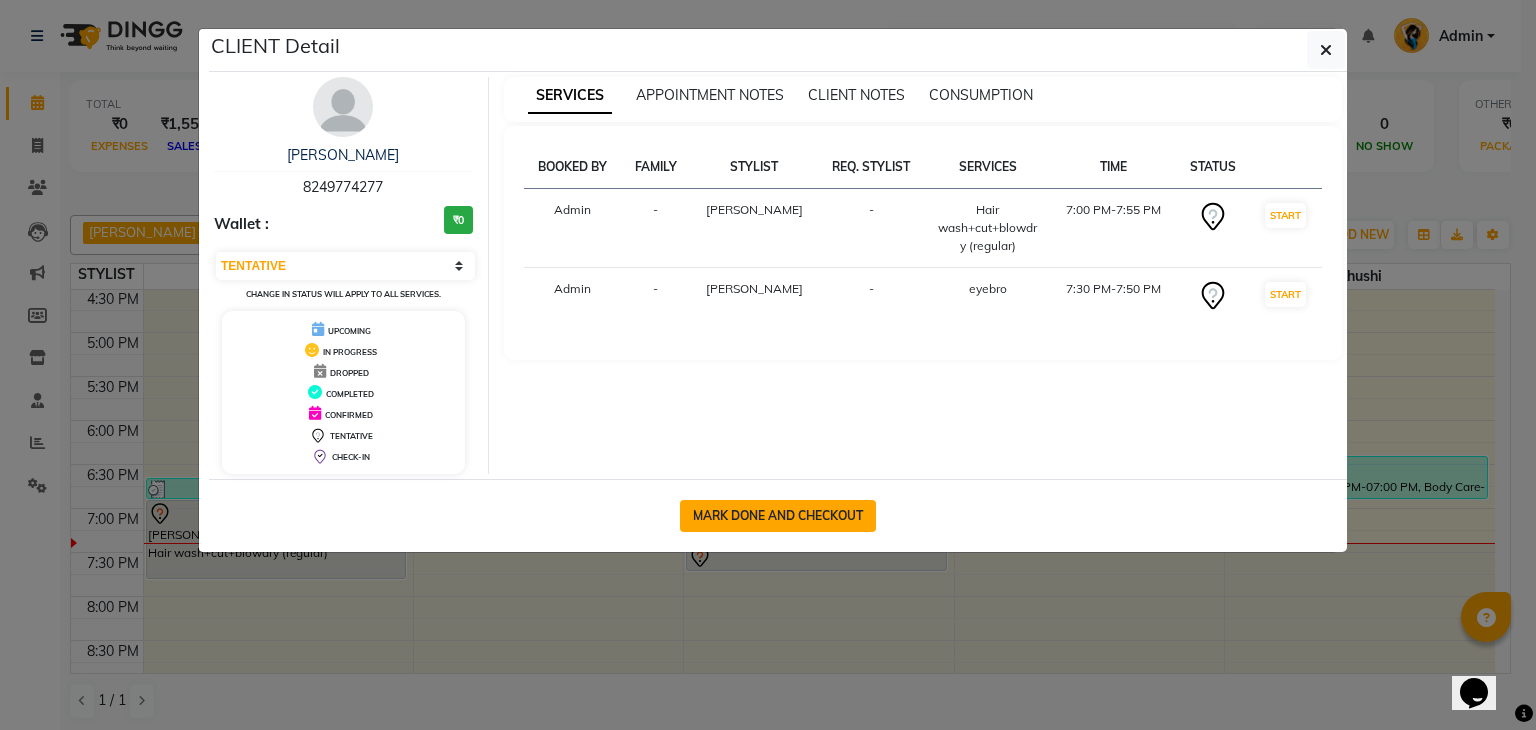 click on "MARK DONE AND CHECKOUT" 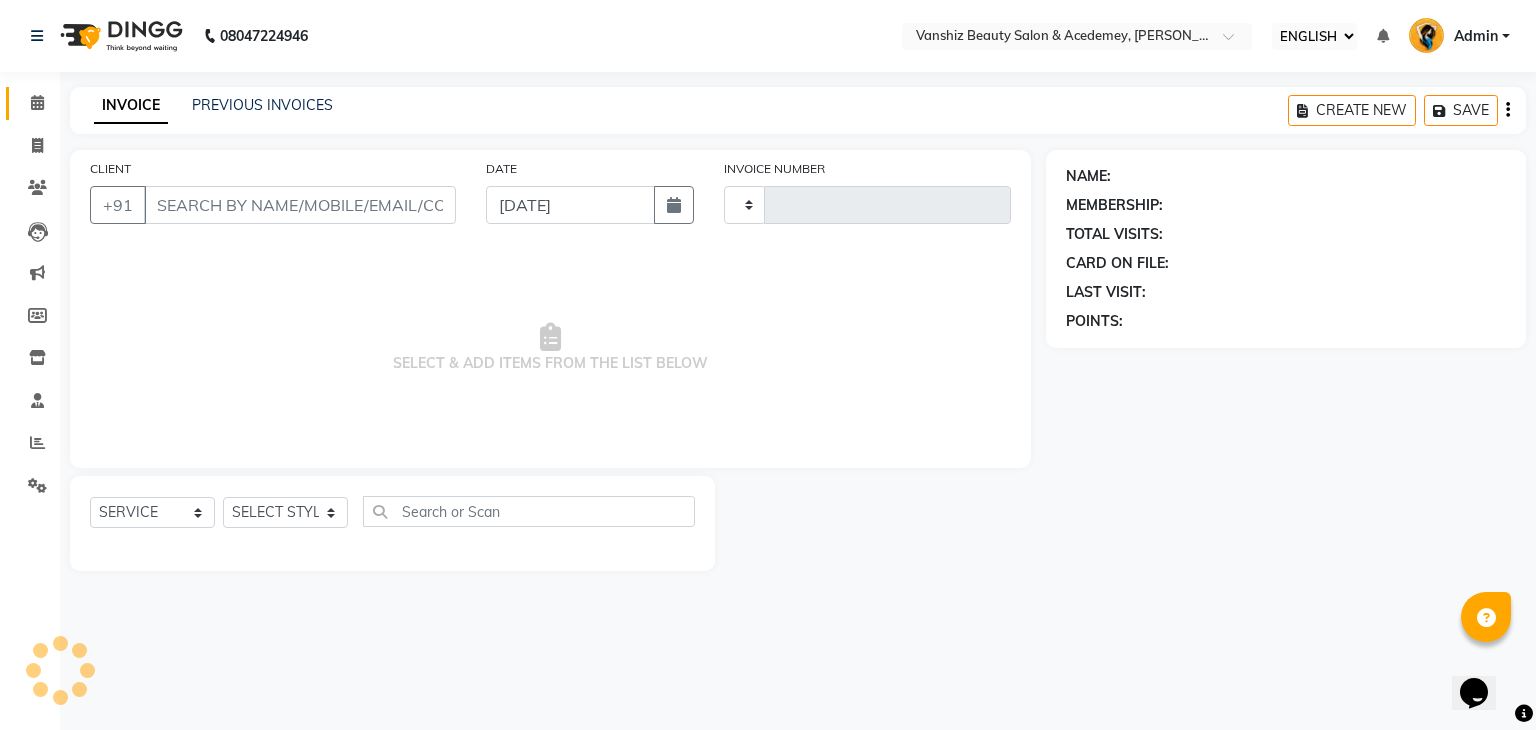 type on "0844" 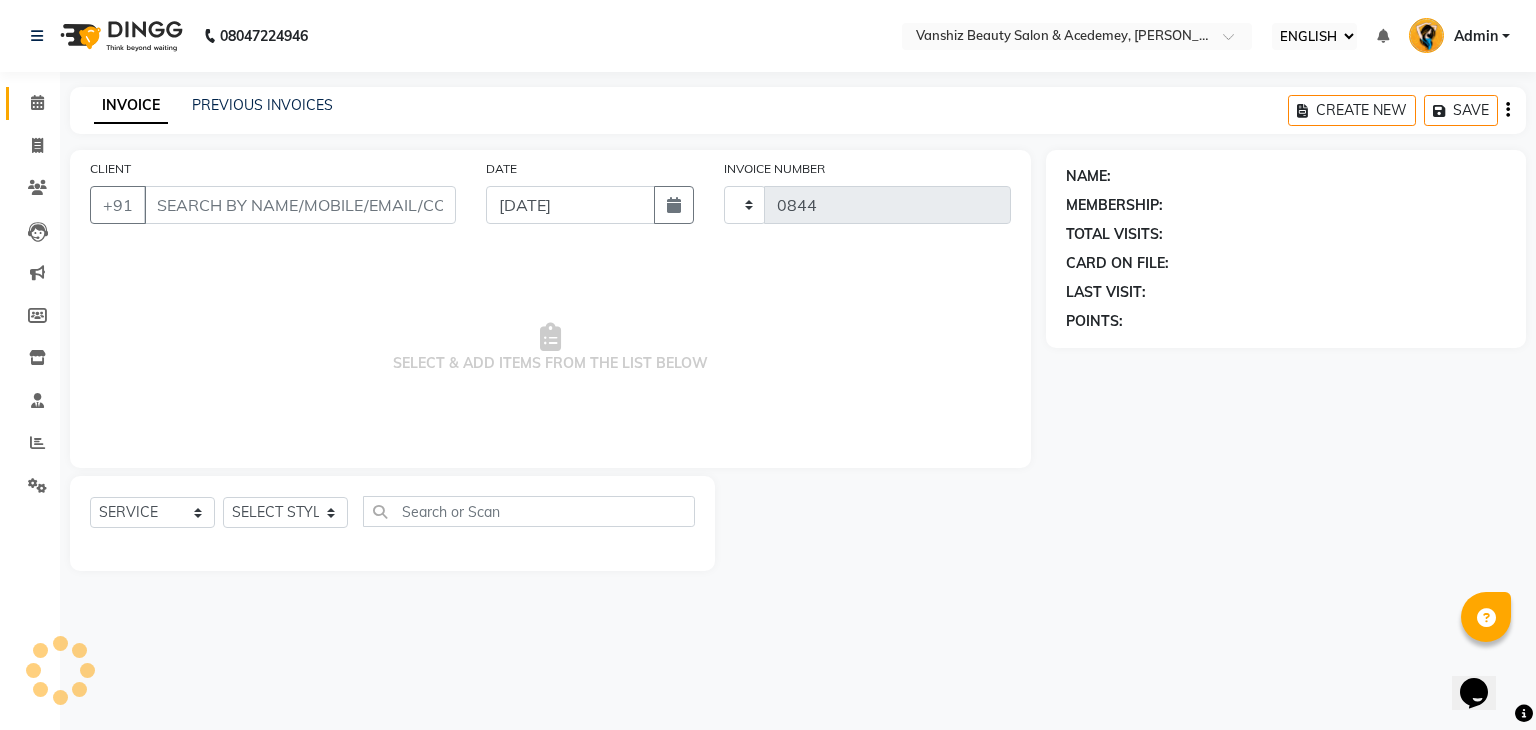 select on "5403" 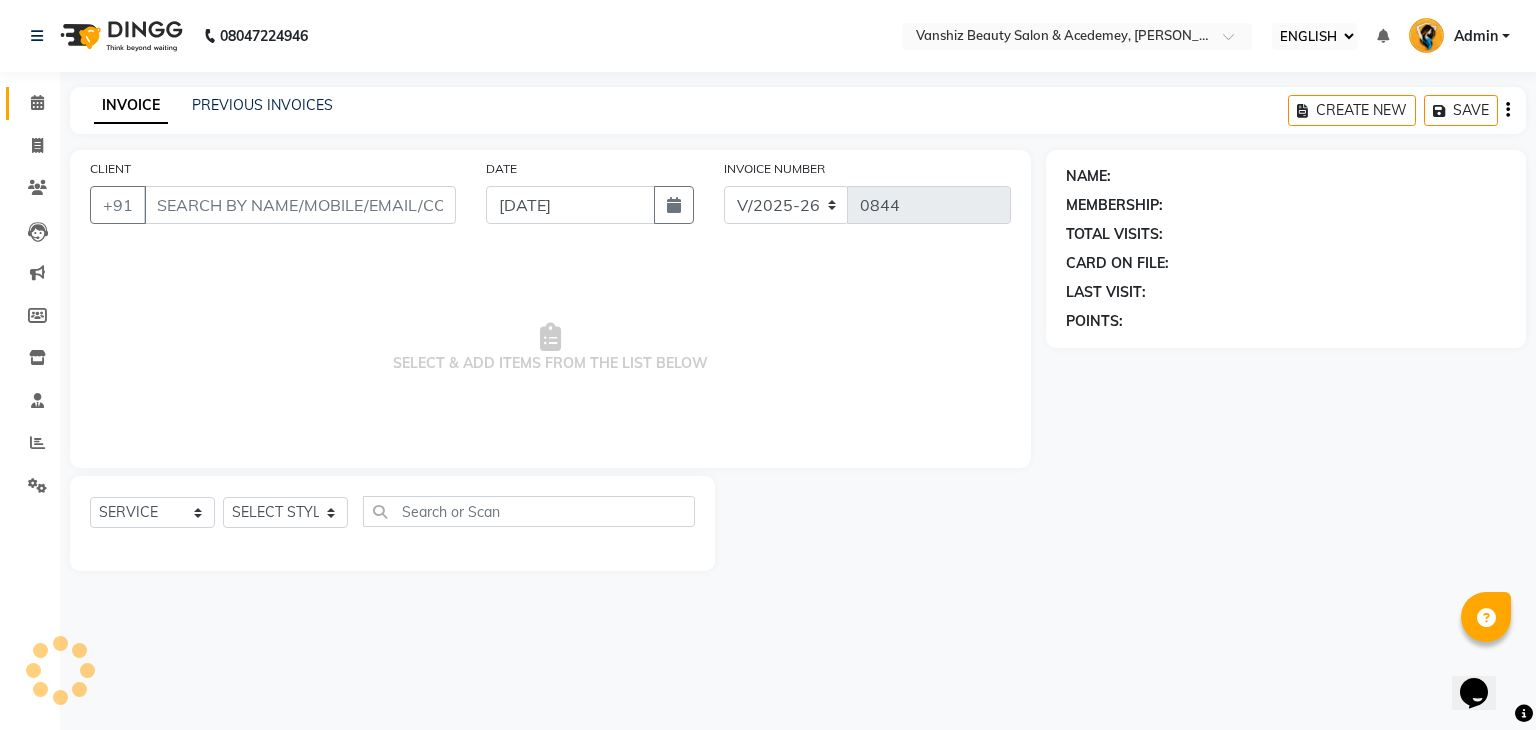 type on "8249774277" 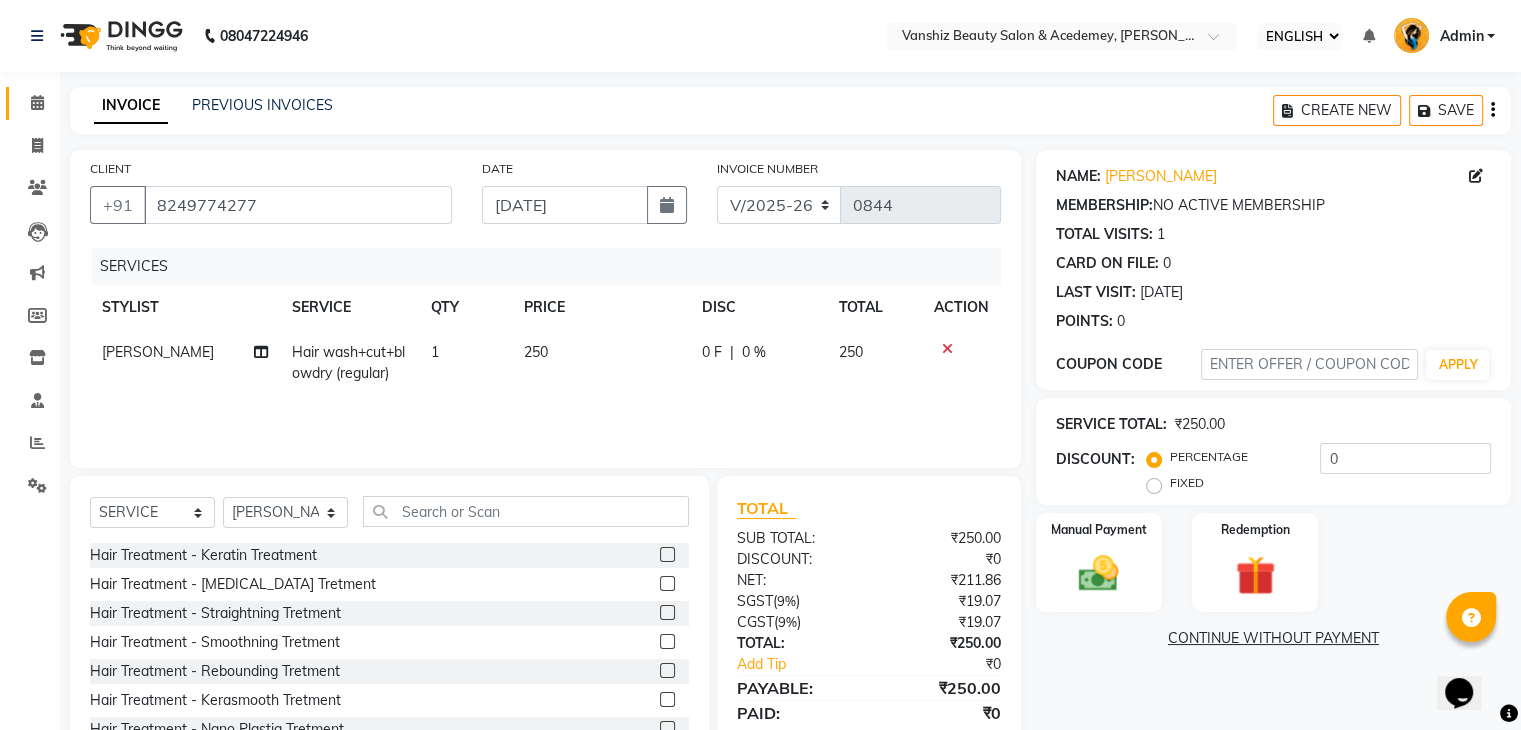 scroll, scrollTop: 72, scrollLeft: 0, axis: vertical 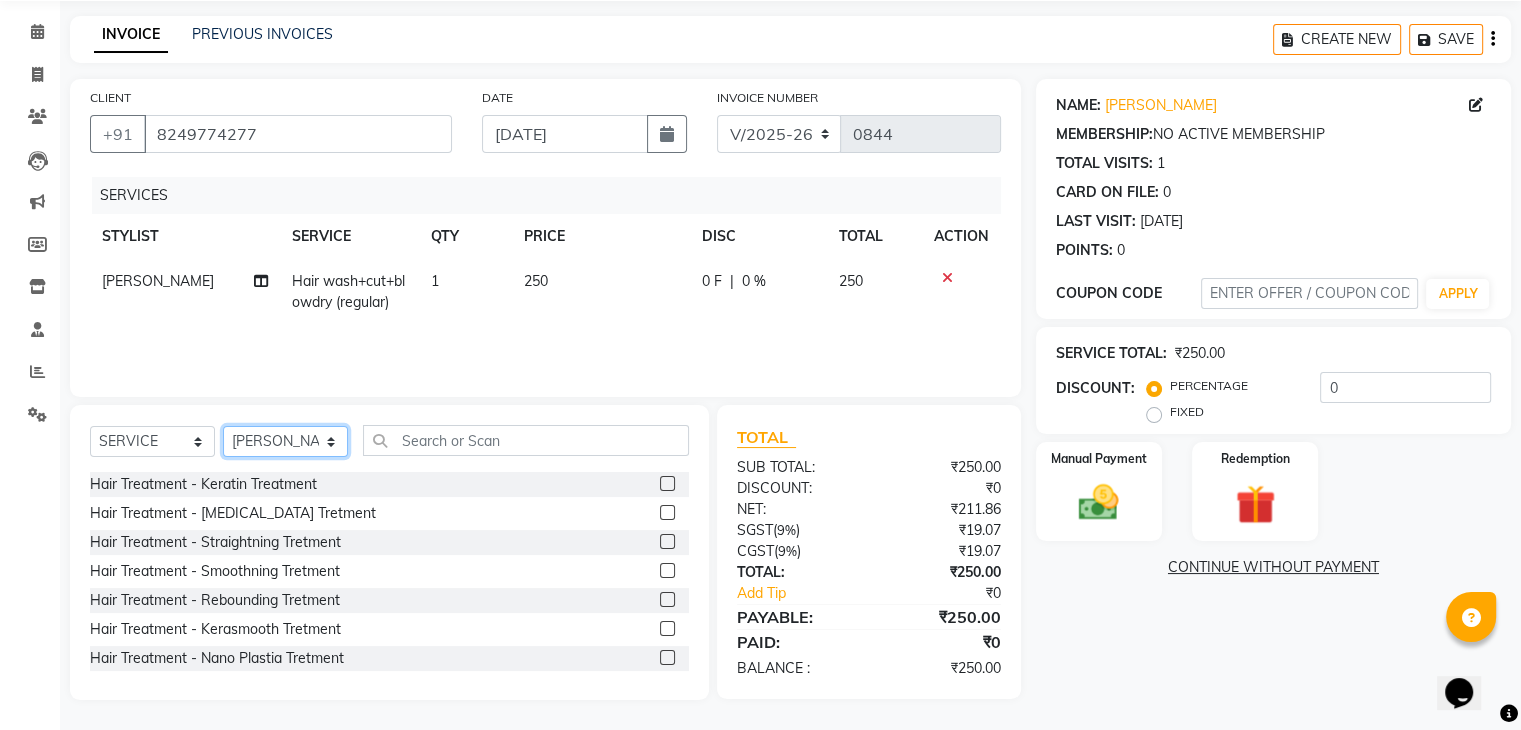 click on "SELECT STYLIST [PERSON_NAME] [PERSON_NAME] kajal khushi [PERSON_NAME] [PERSON_NAME] [PERSON_NAME] [PERSON_NAME] [PERSON_NAME]  Stuati" 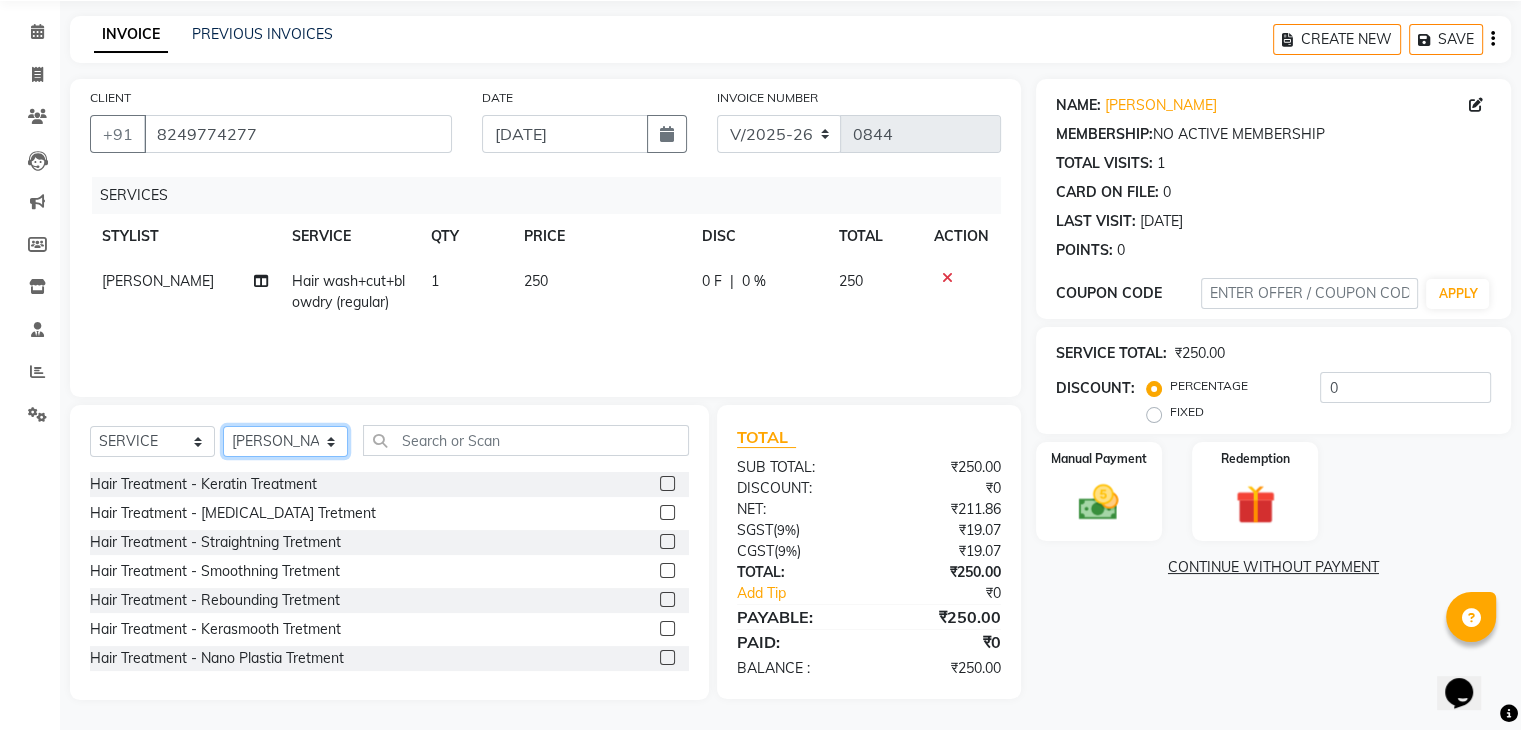 select on "66484" 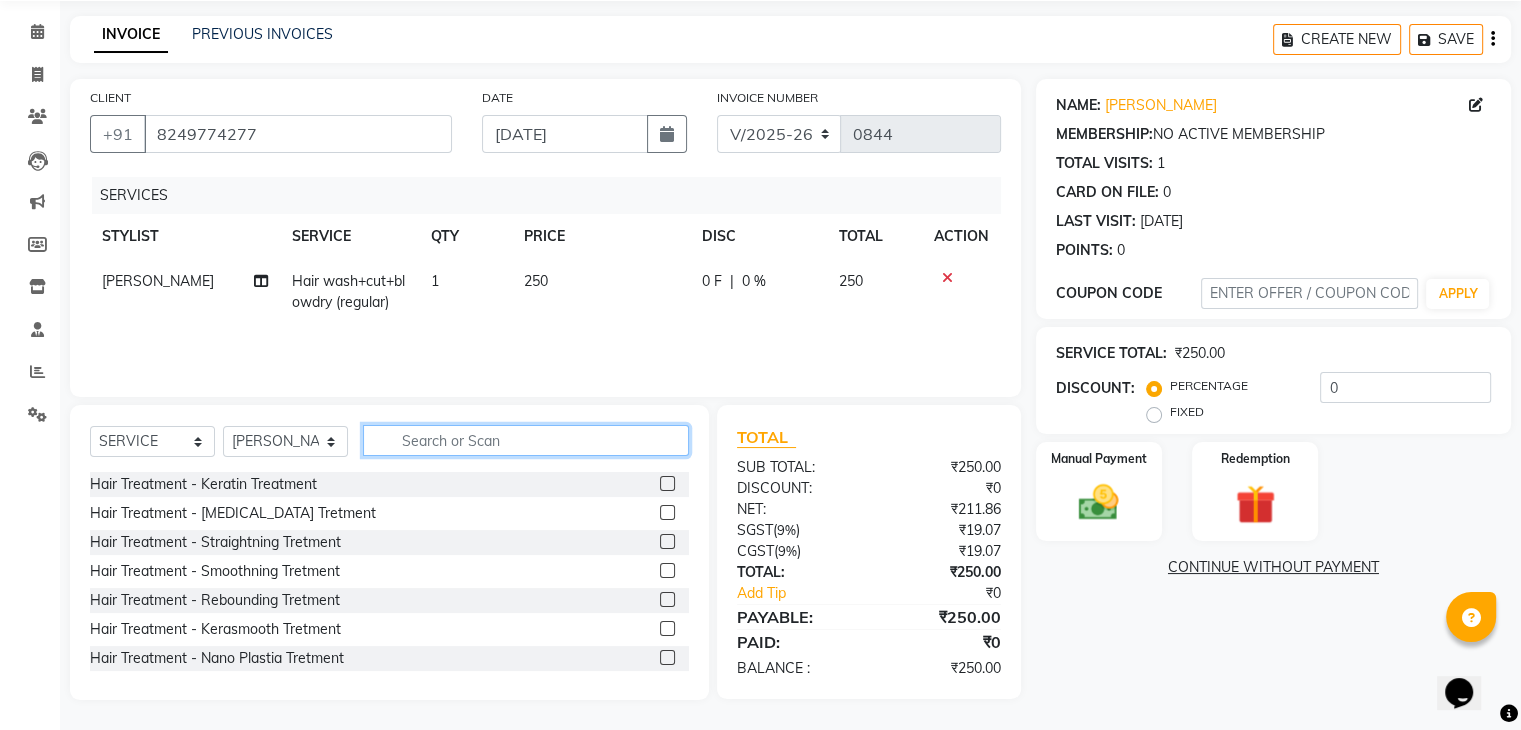 click 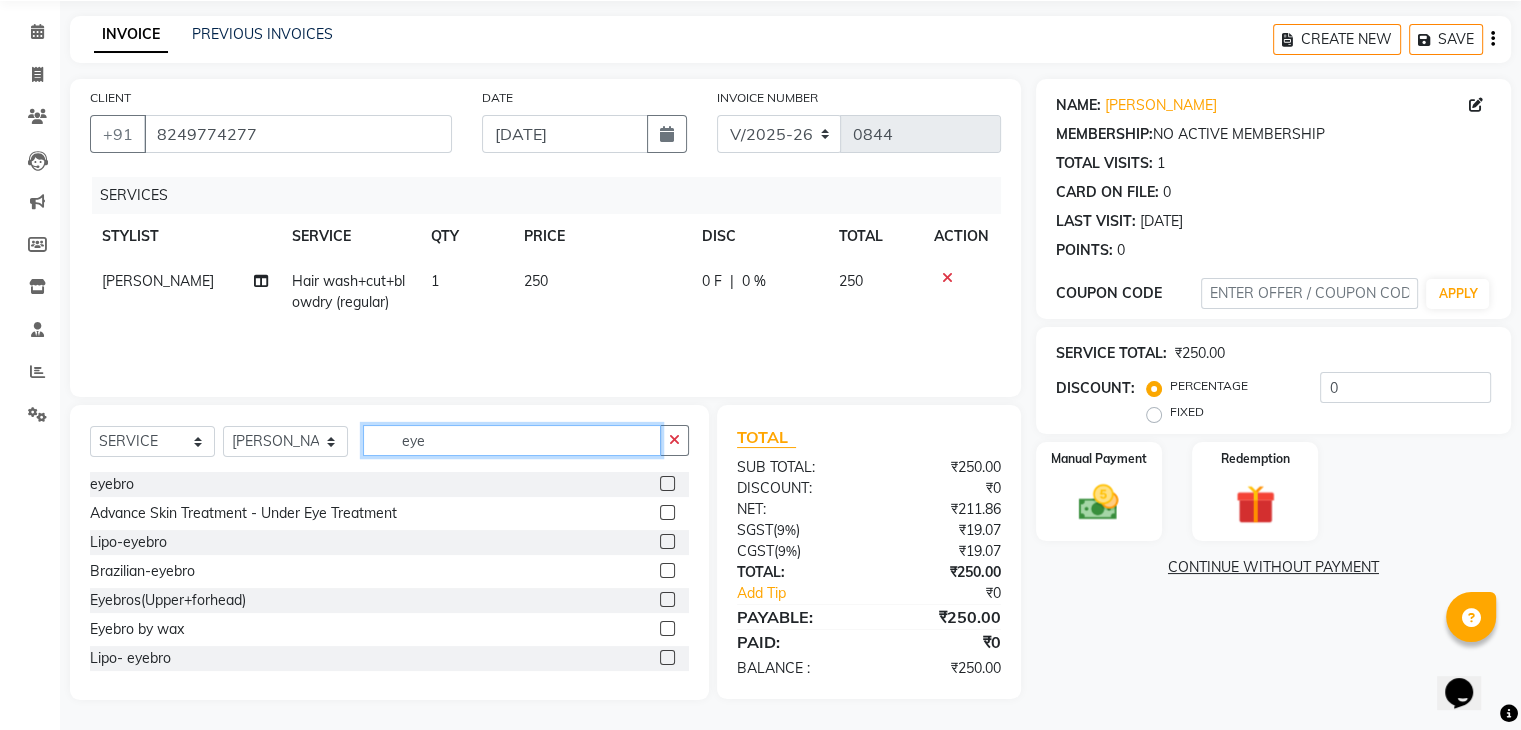 type on "eye" 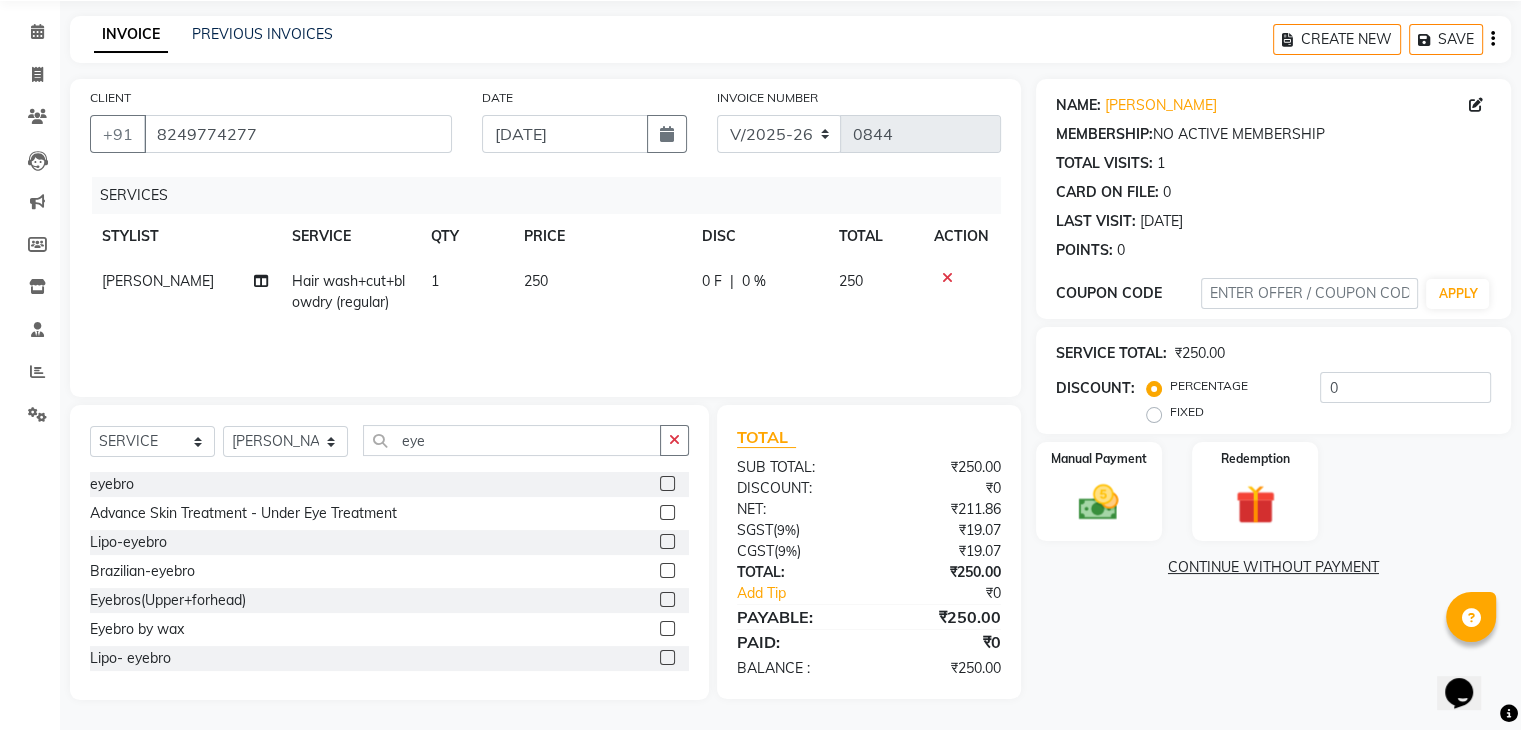 click 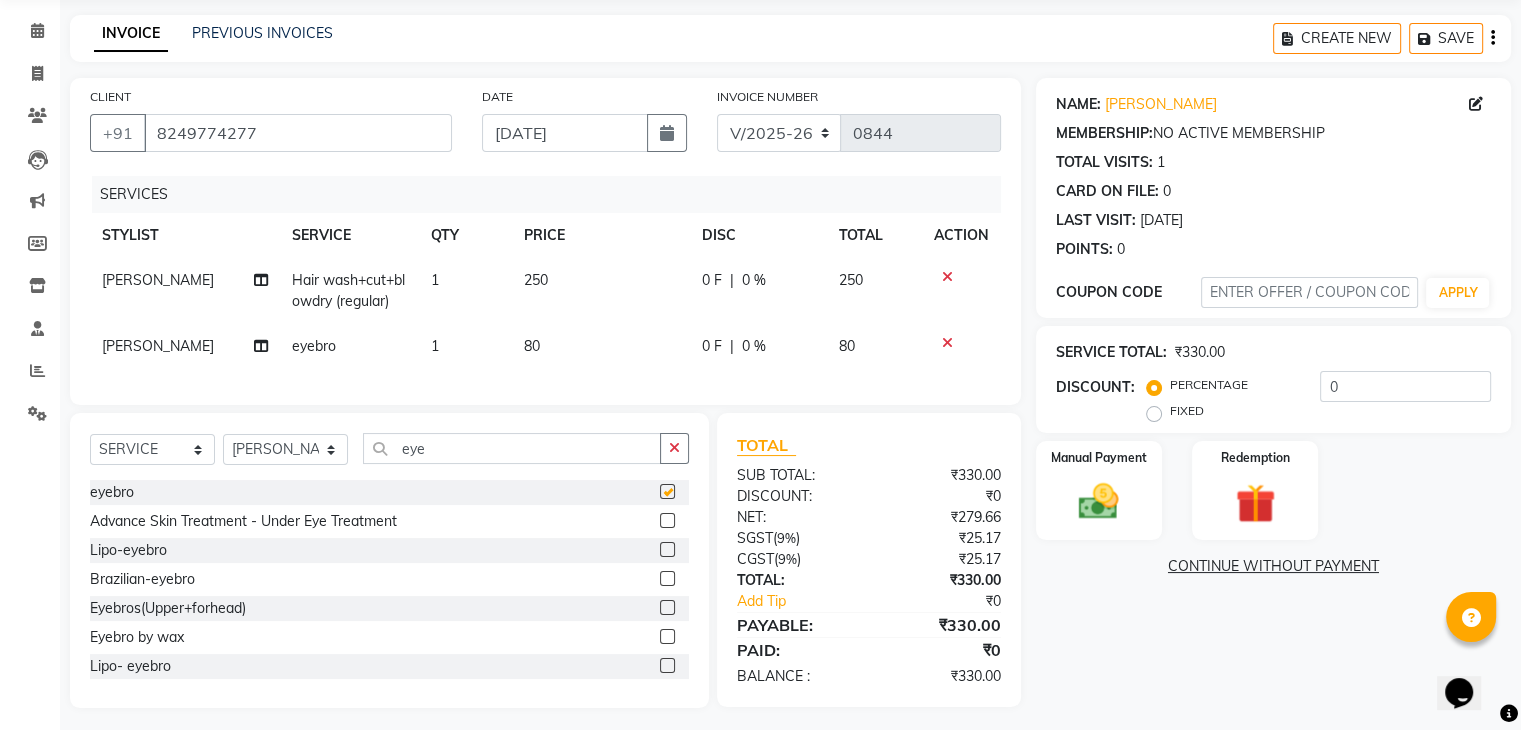 checkbox on "false" 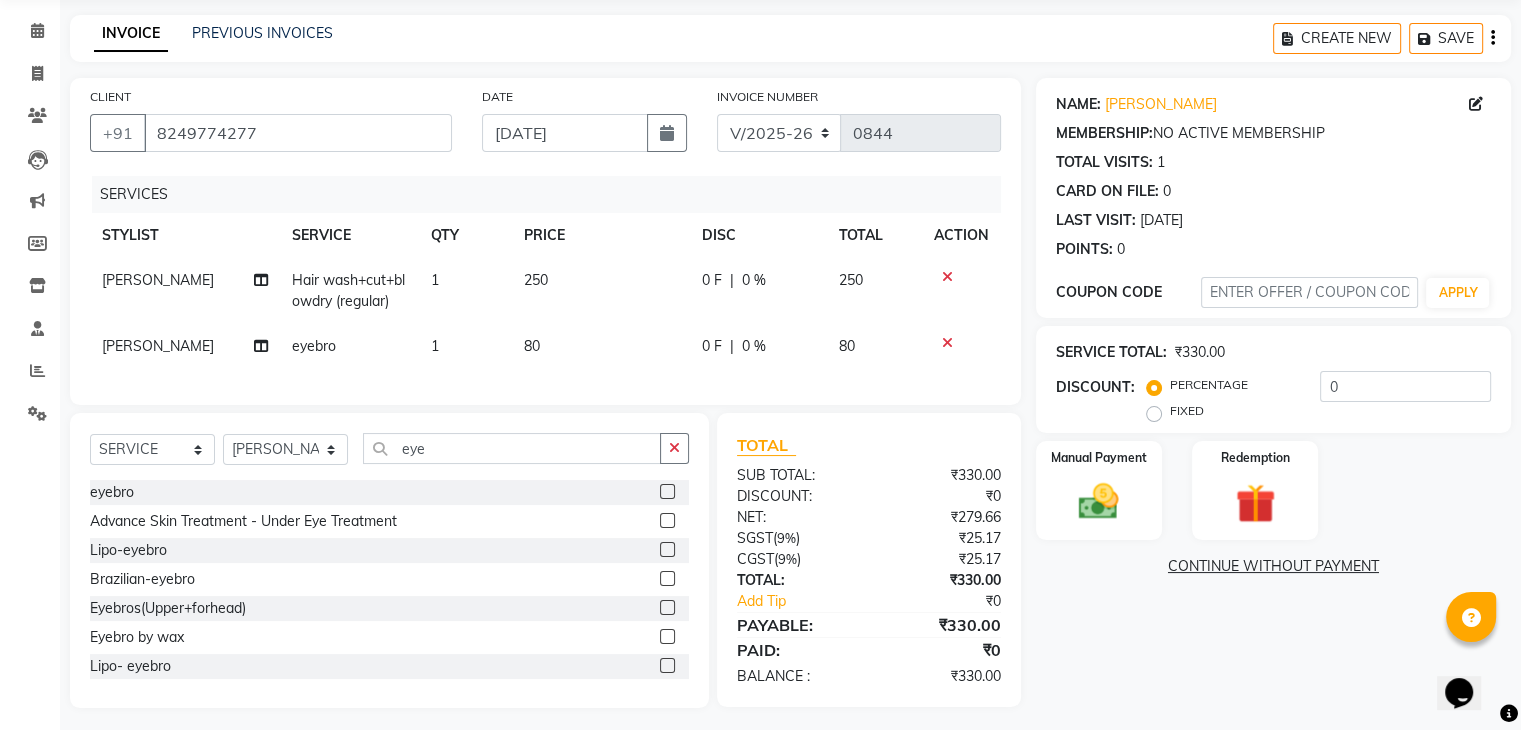 click on "80" 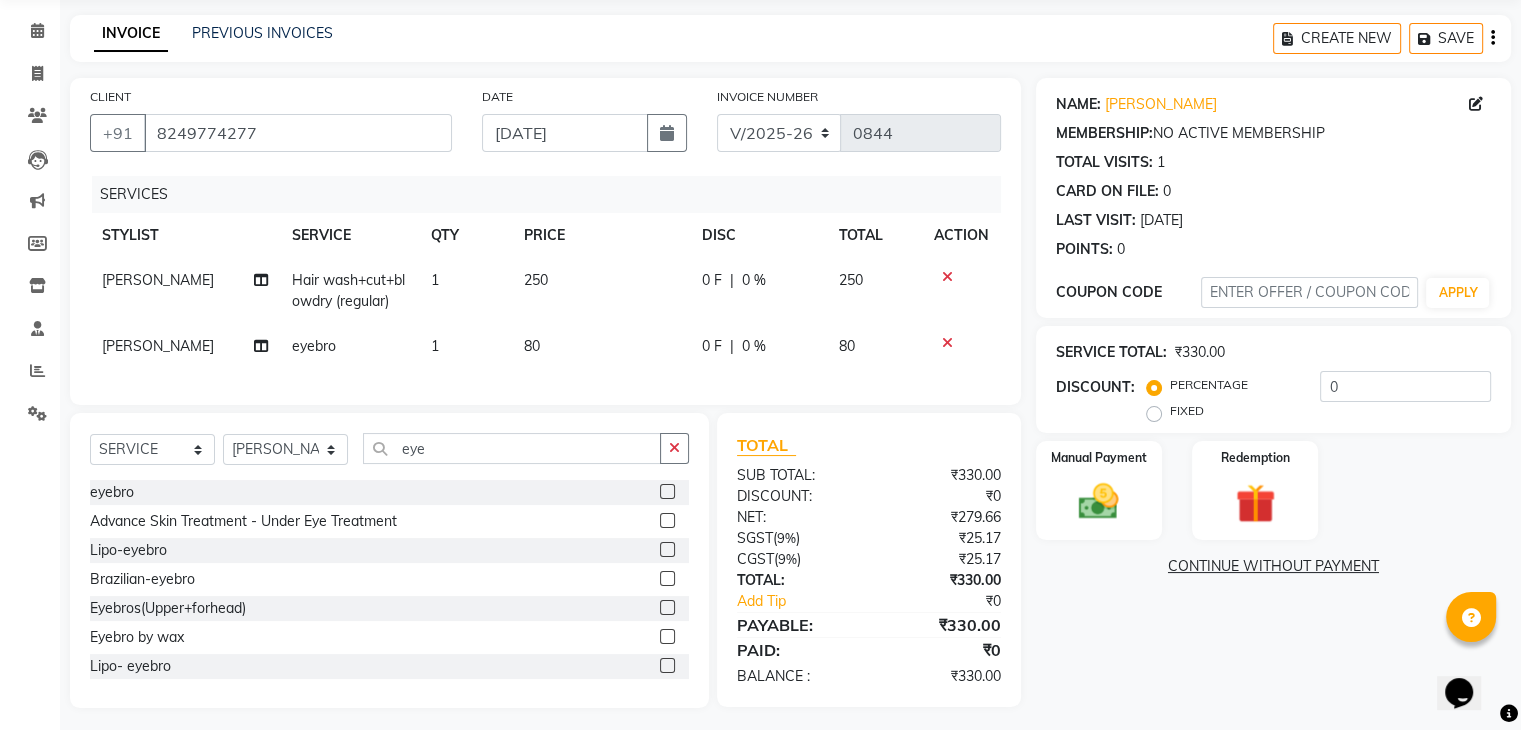 select on "66484" 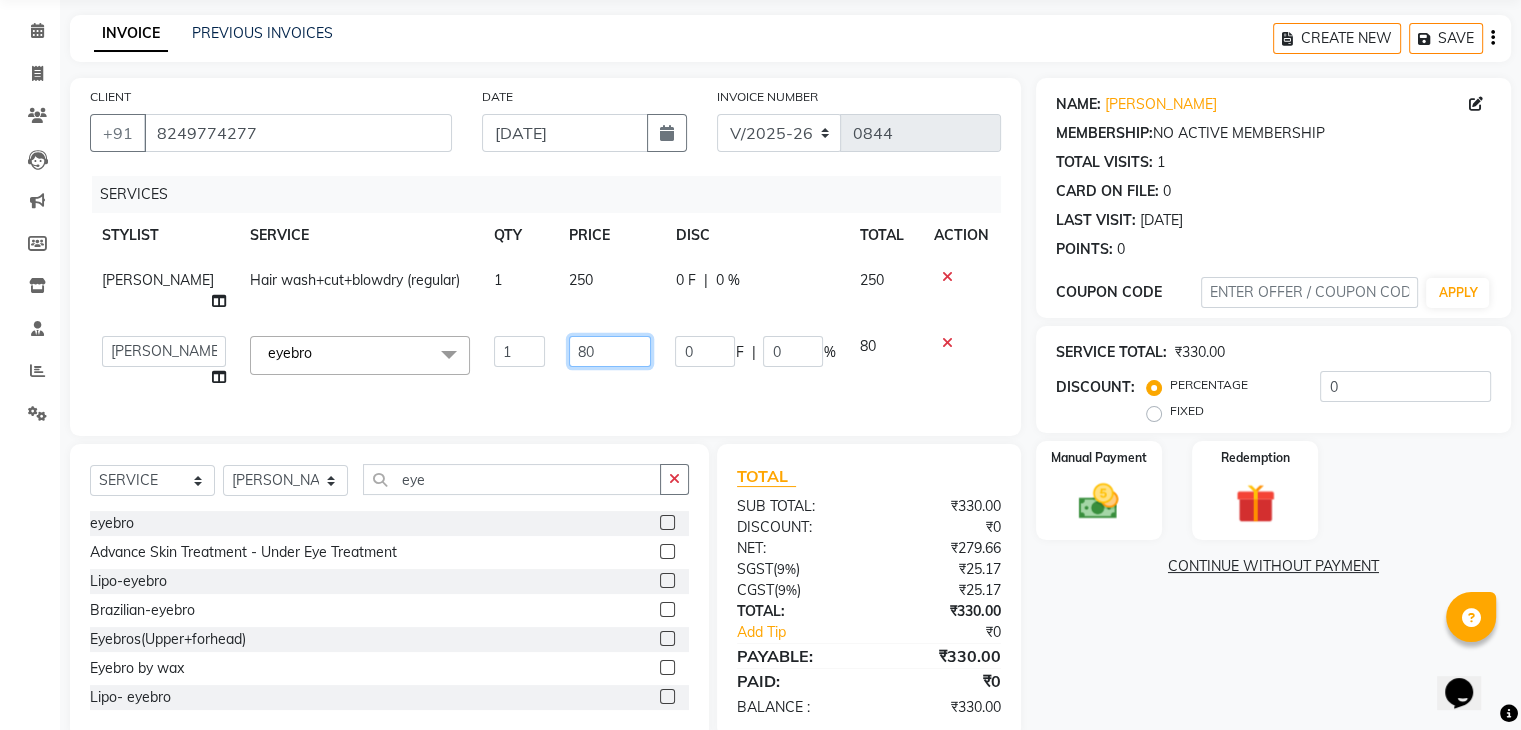click on "80" 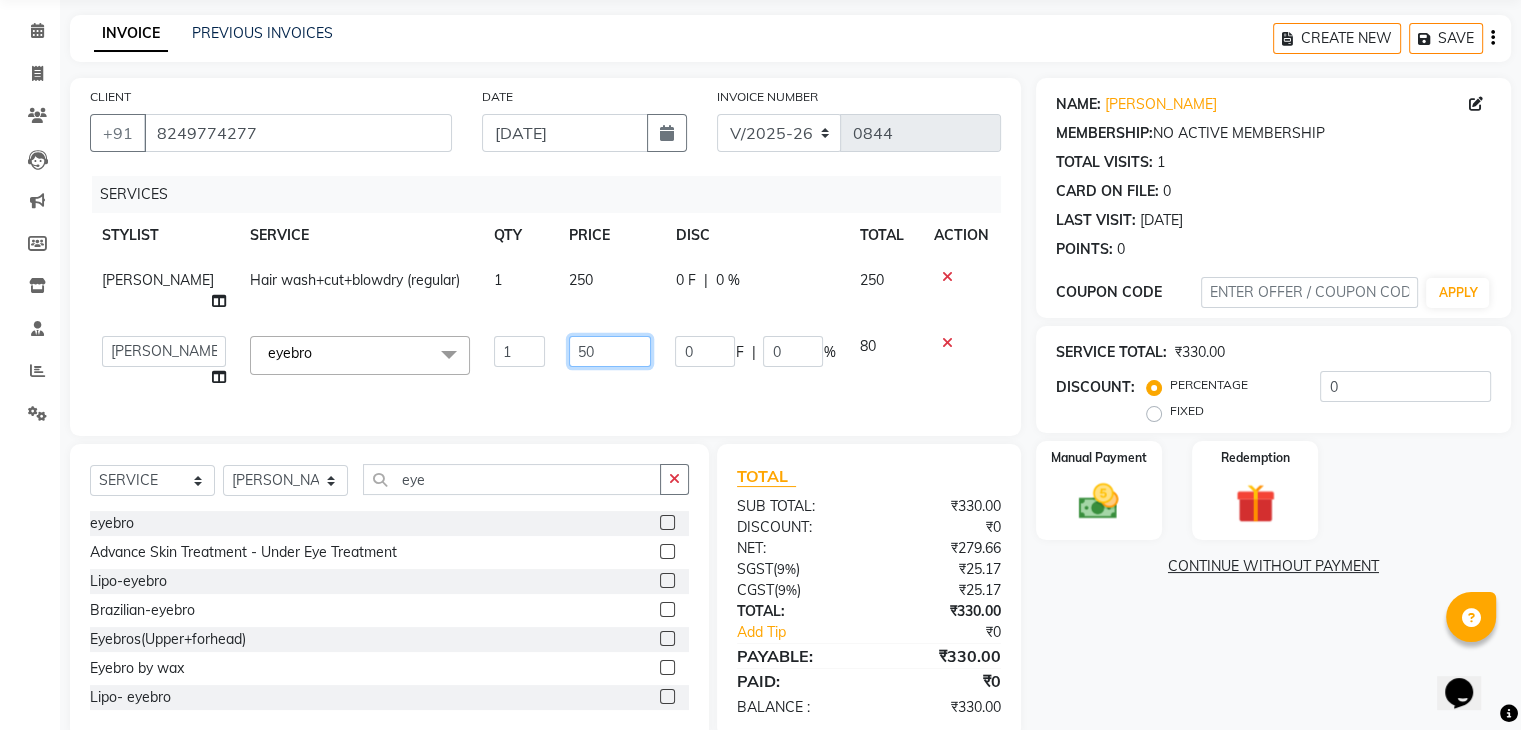 type on "5" 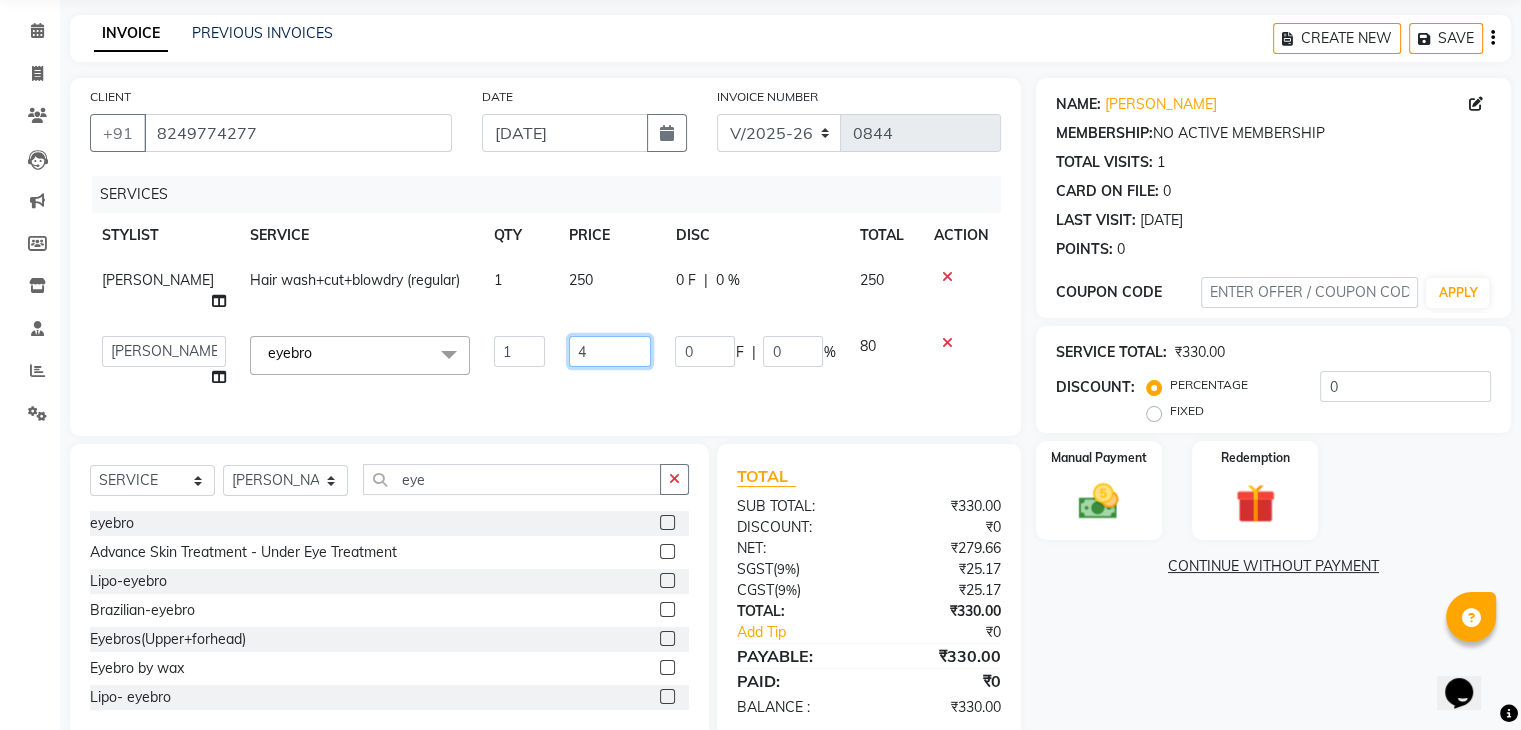 type on "49" 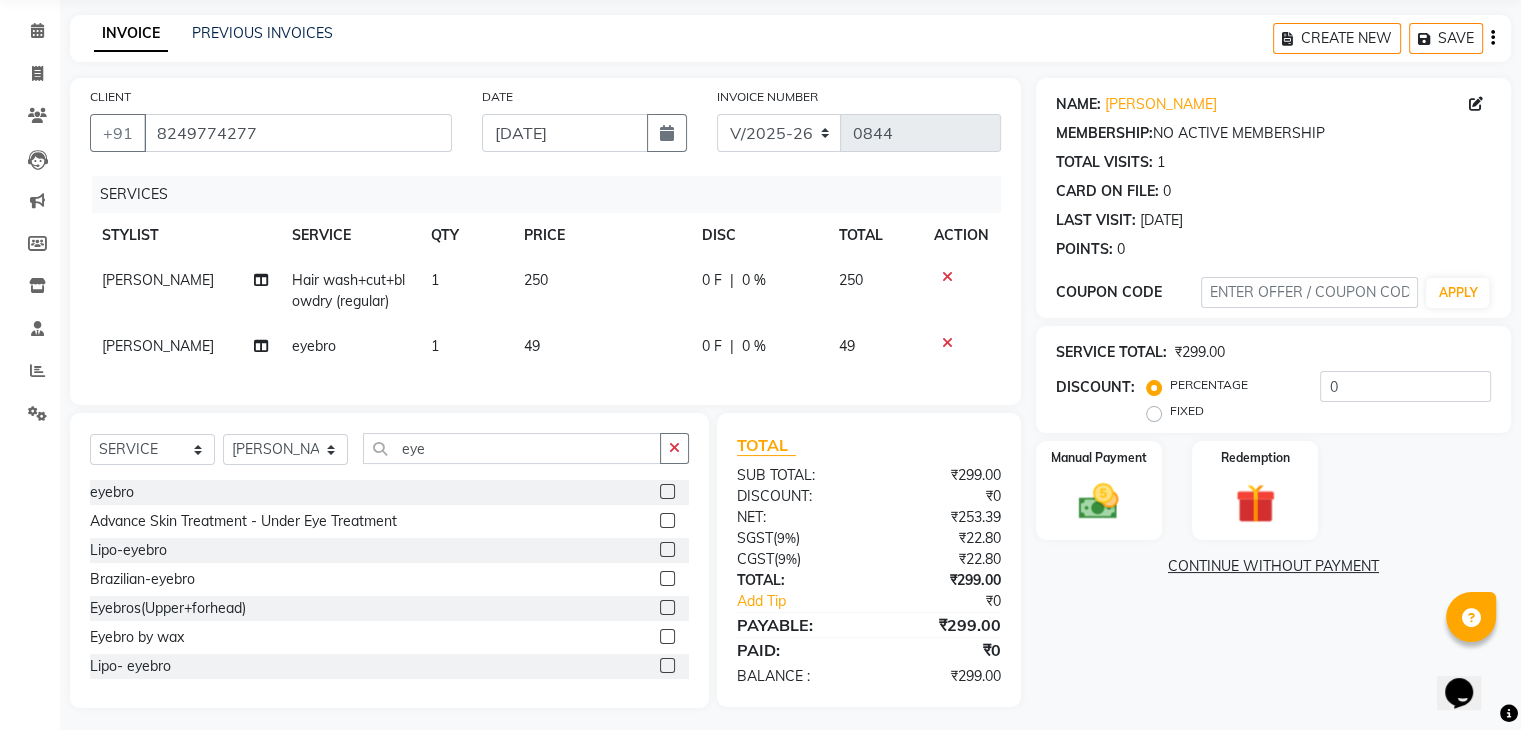click on "250" 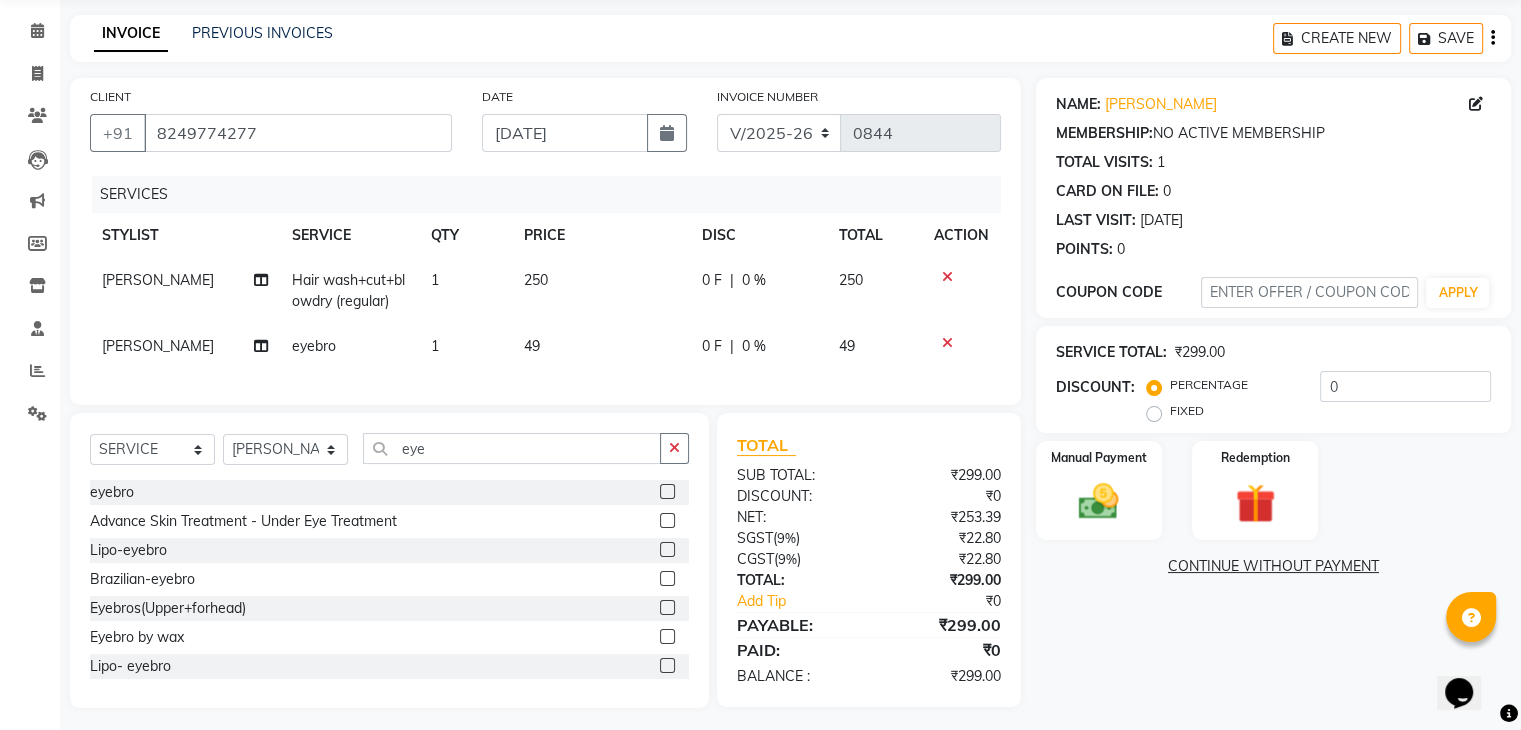 select on "38128" 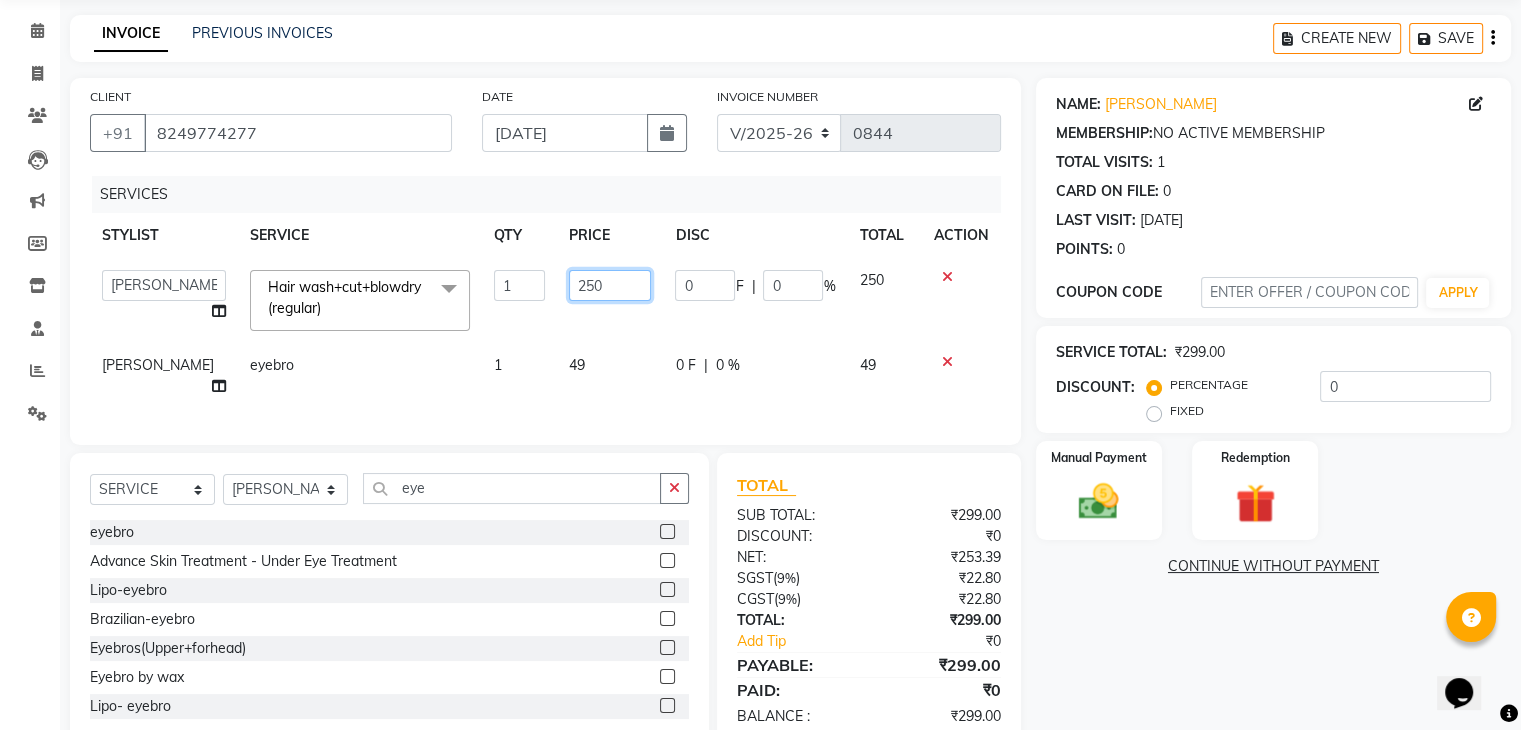 click on "250" 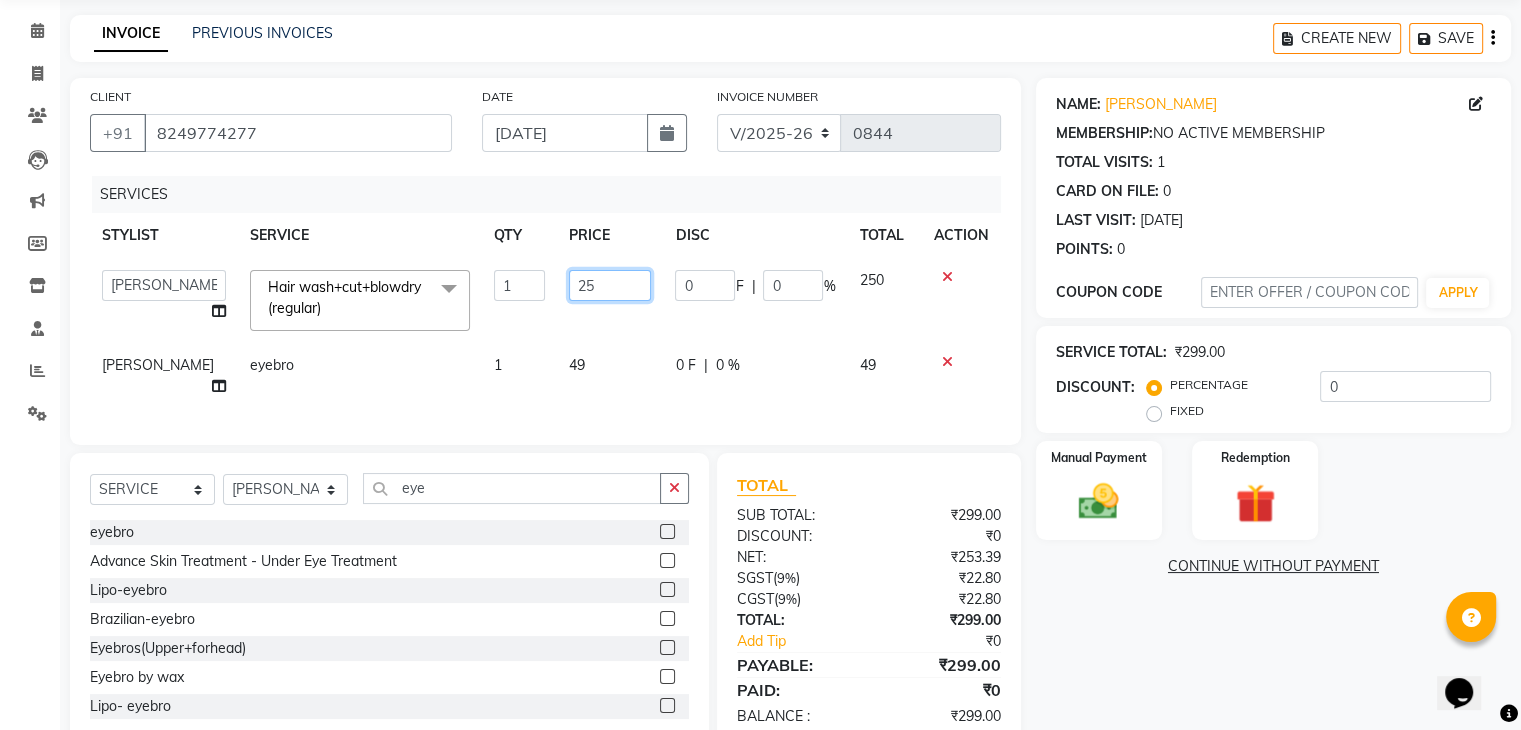 type on "2" 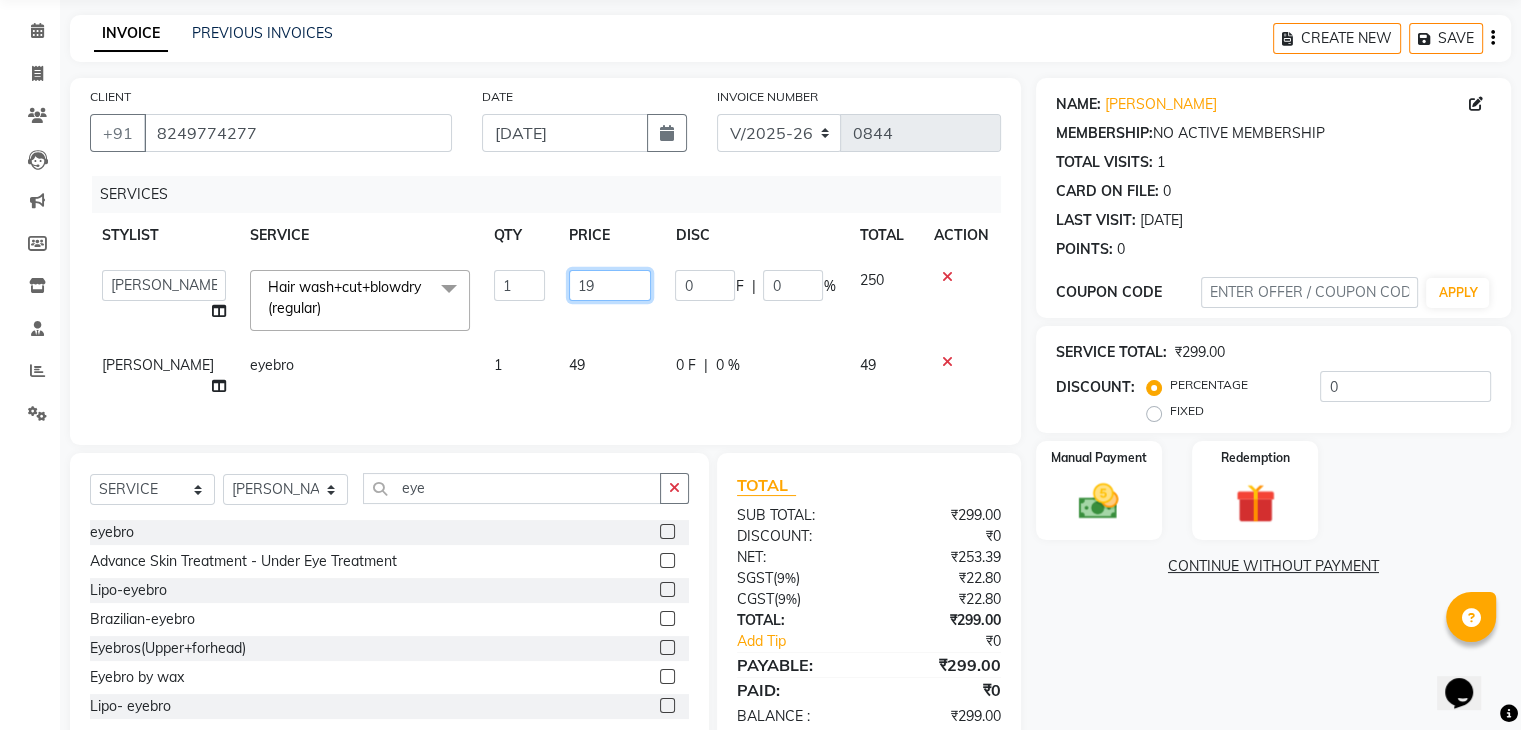 type on "199" 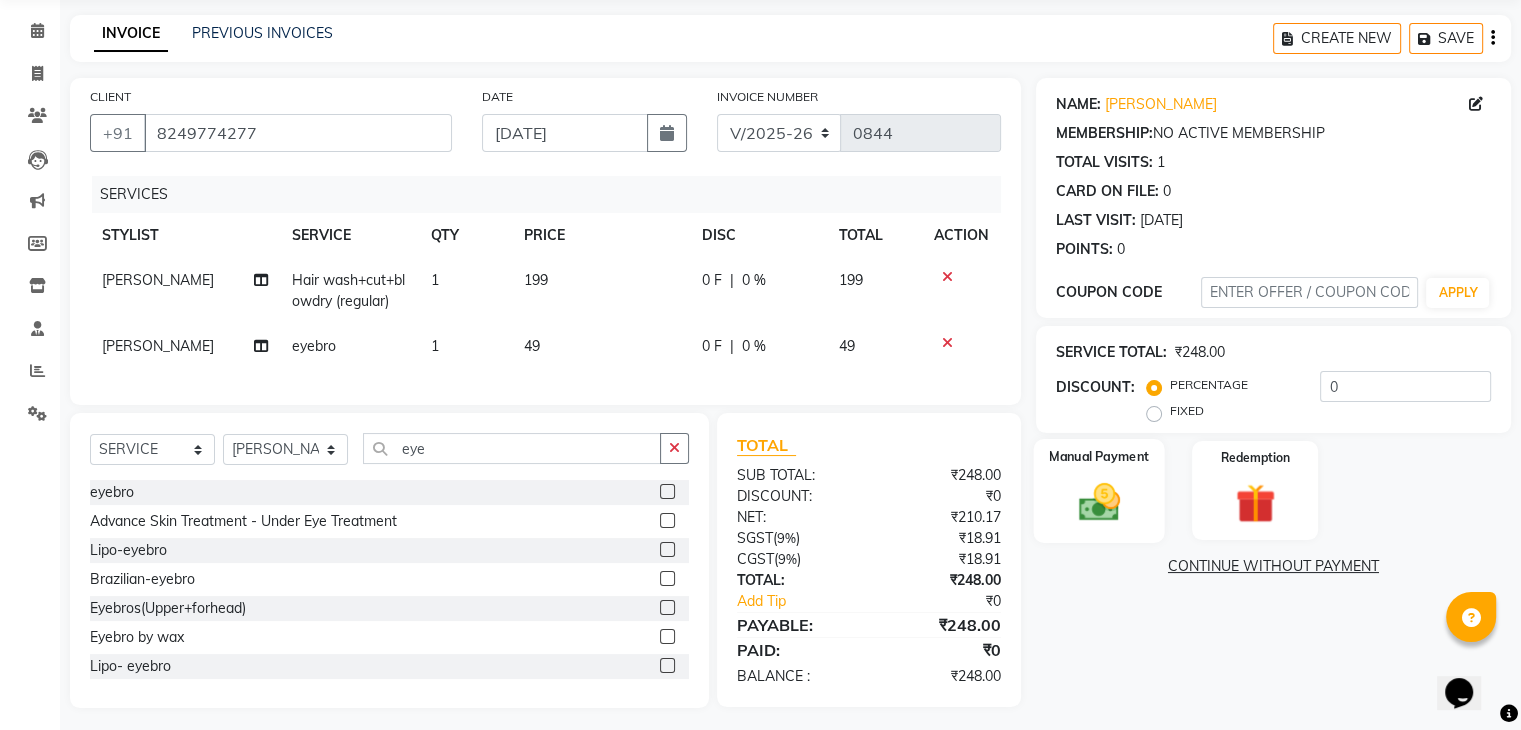 click on "Manual Payment" 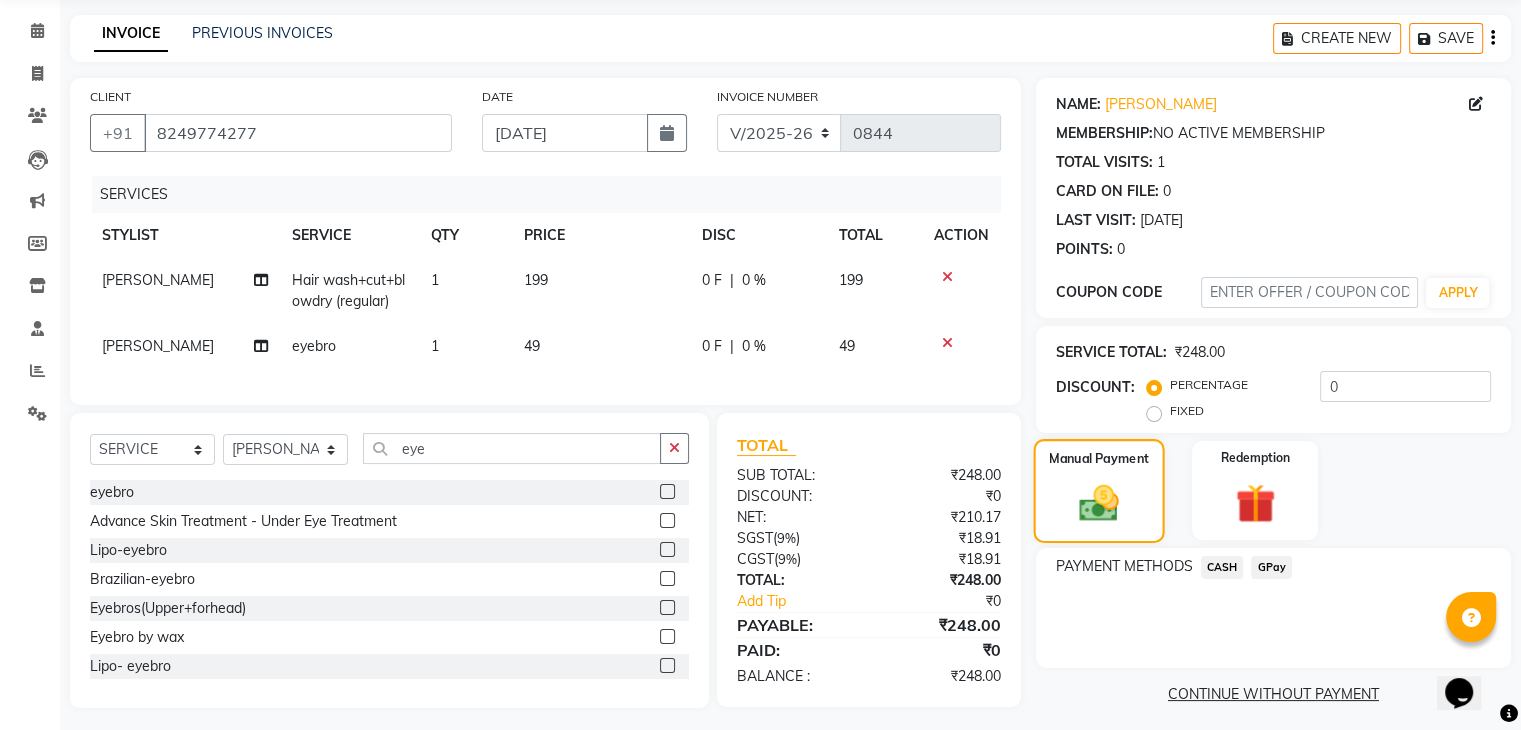 click 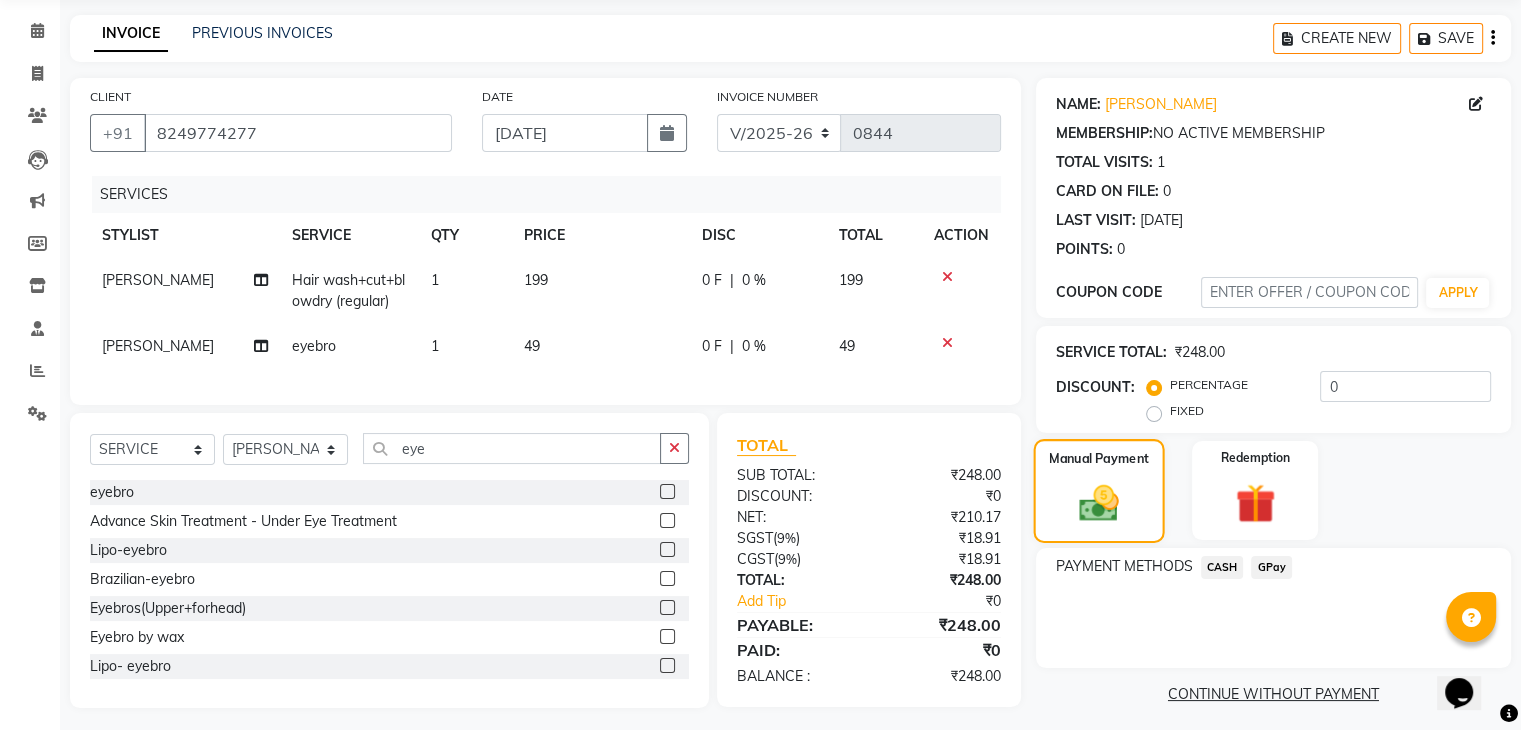 scroll, scrollTop: 94, scrollLeft: 0, axis: vertical 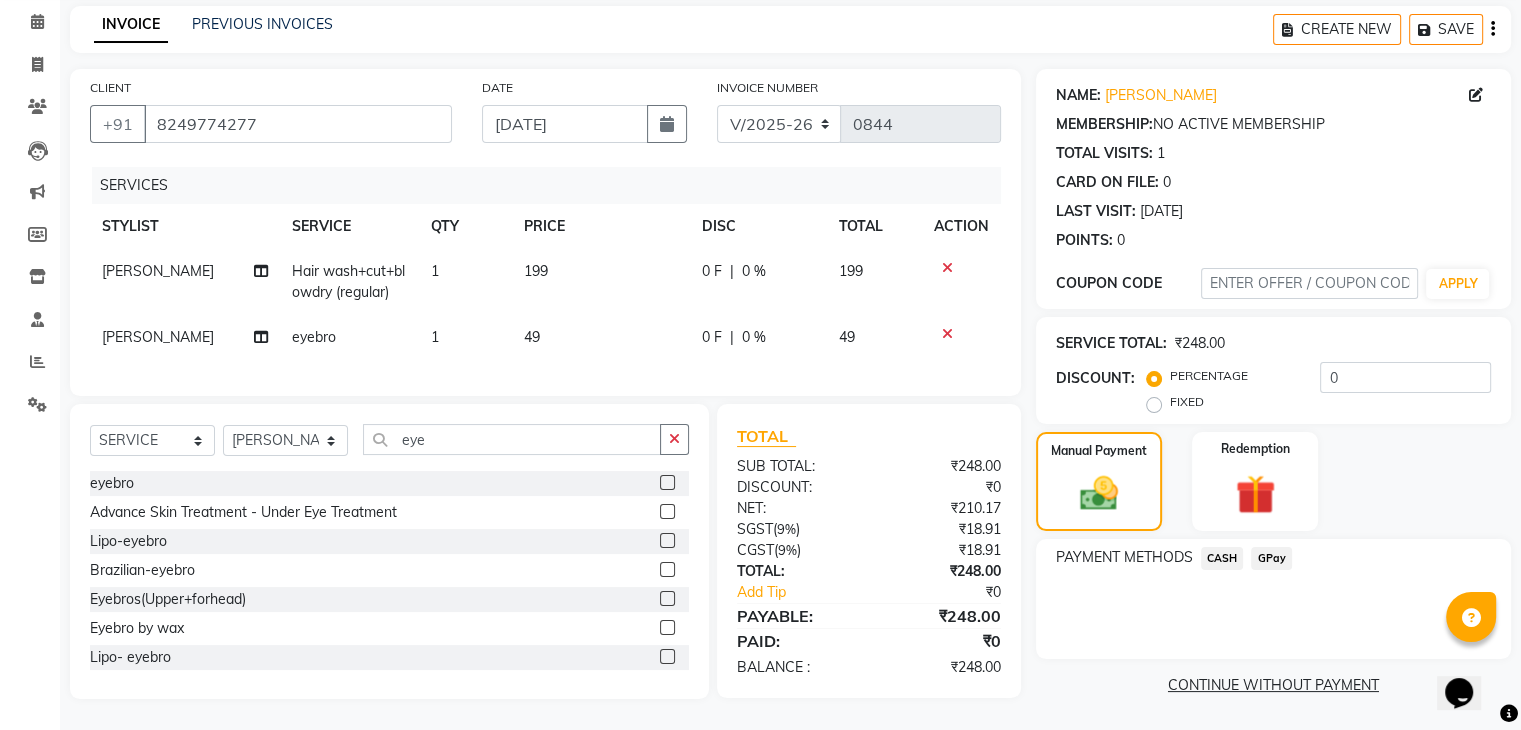 click on "GPay" 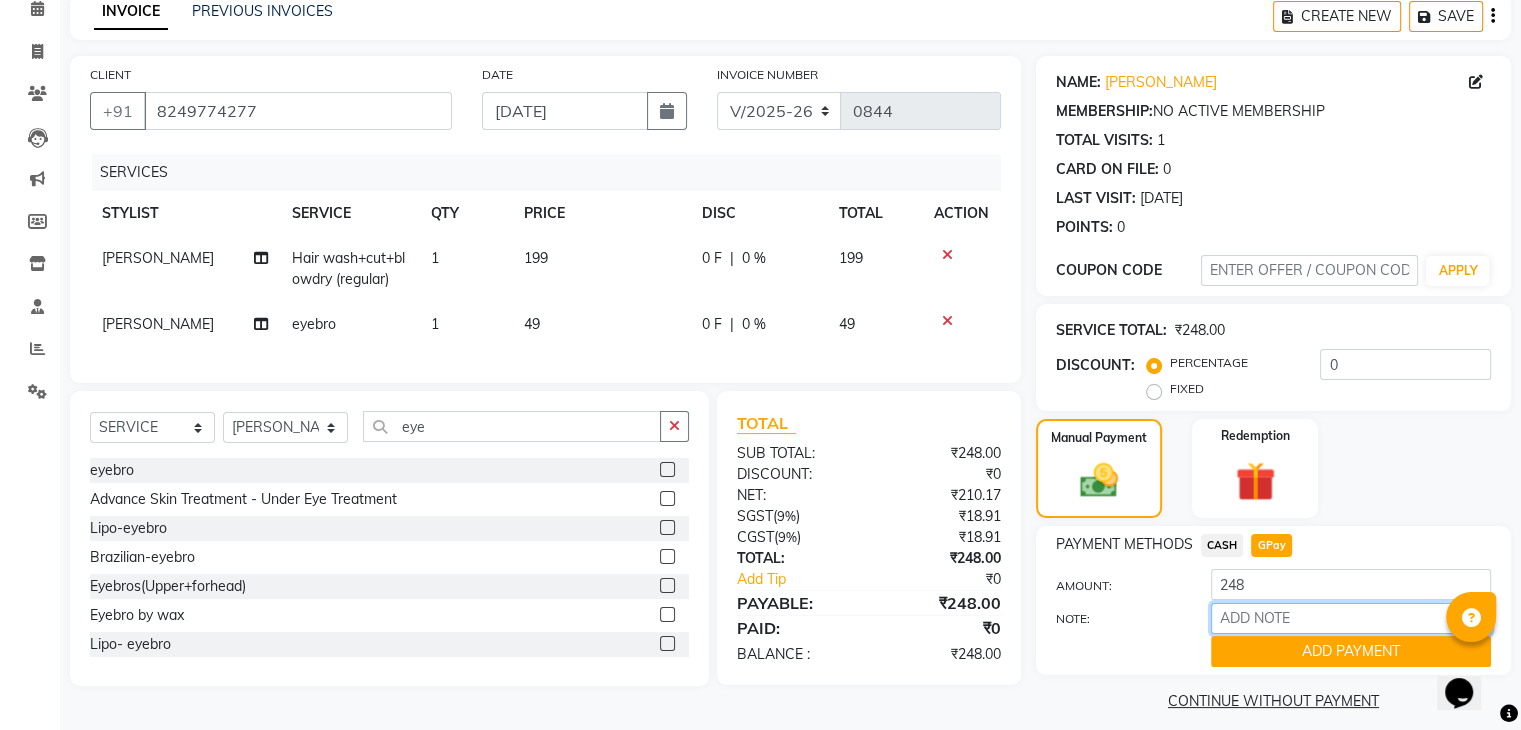 click on "NOTE:" at bounding box center (1351, 618) 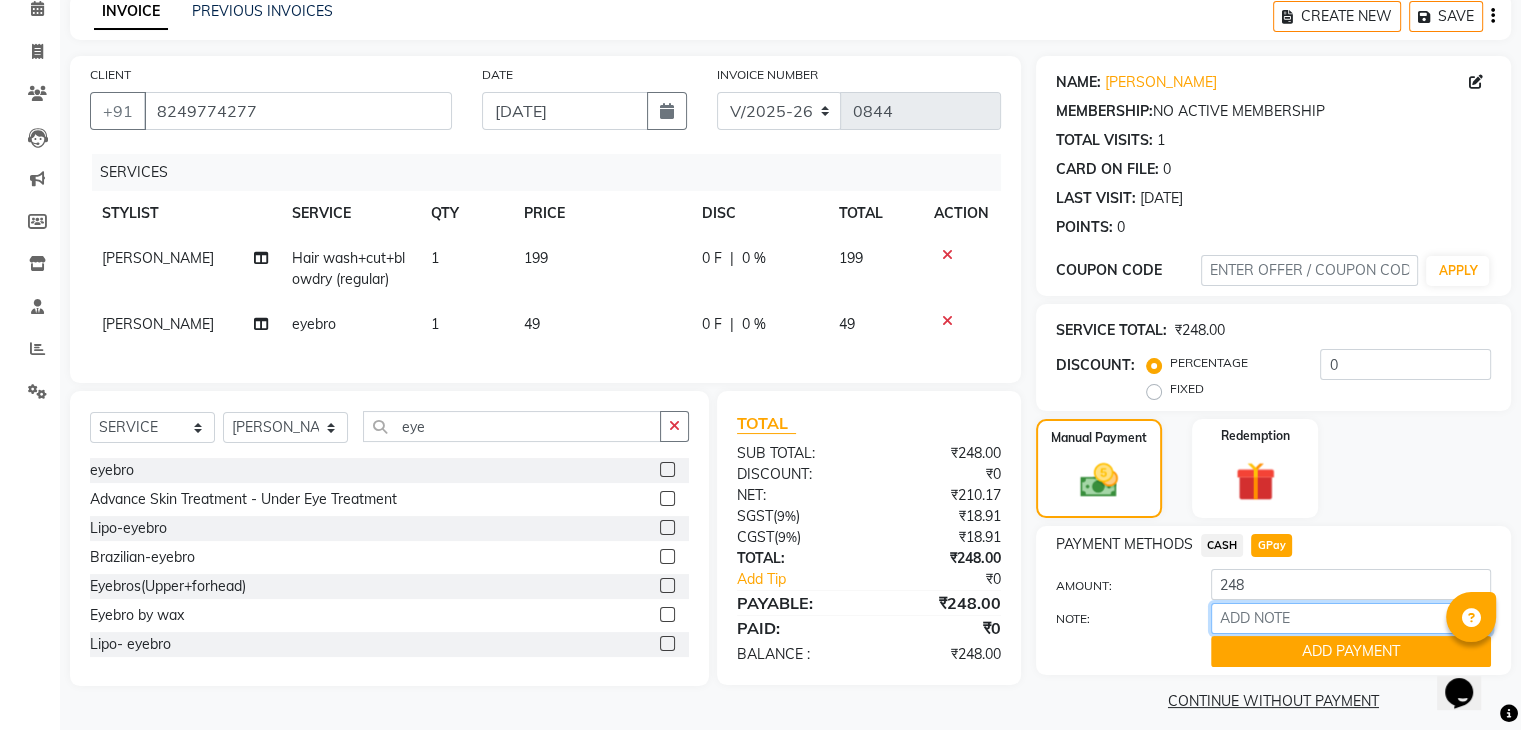 type on "gpay" 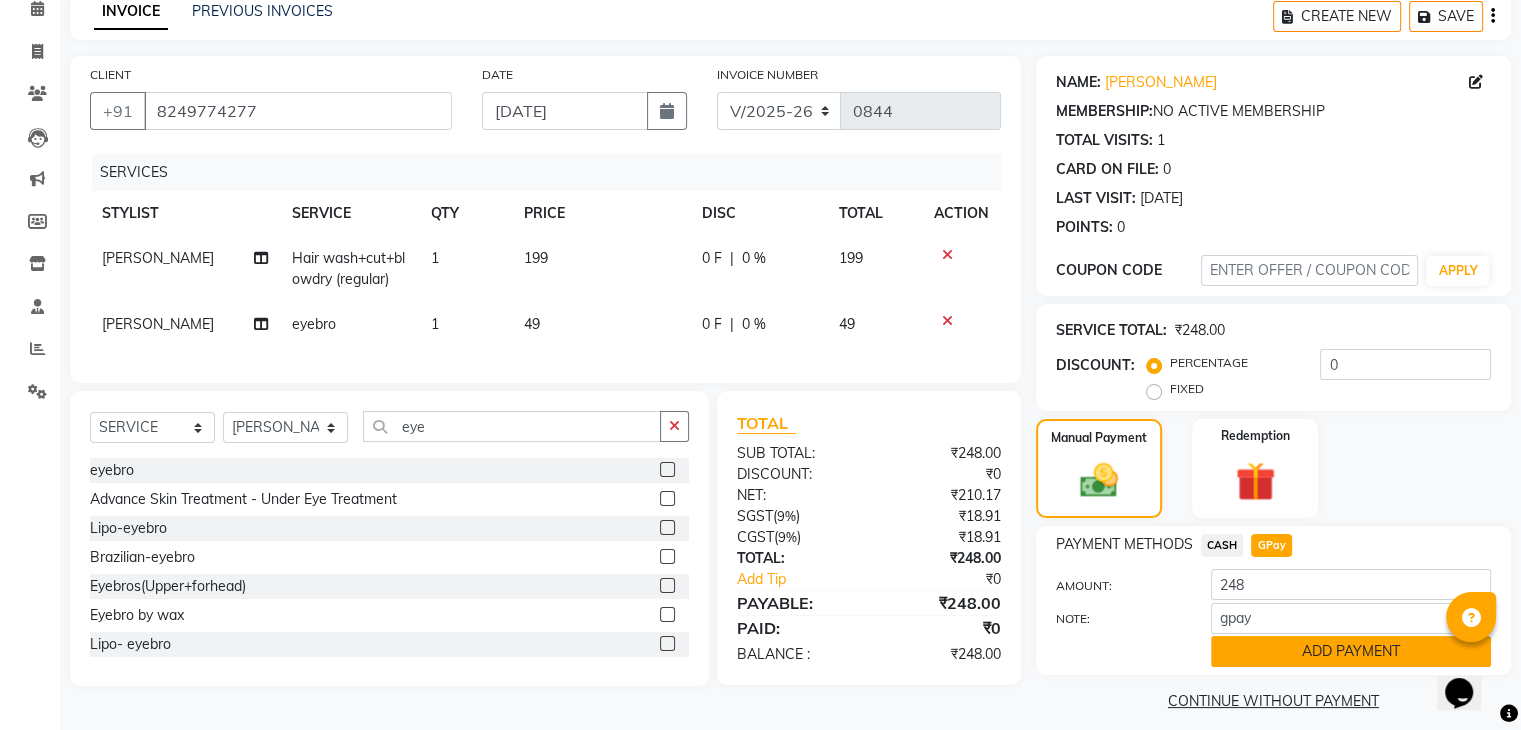 click on "ADD PAYMENT" 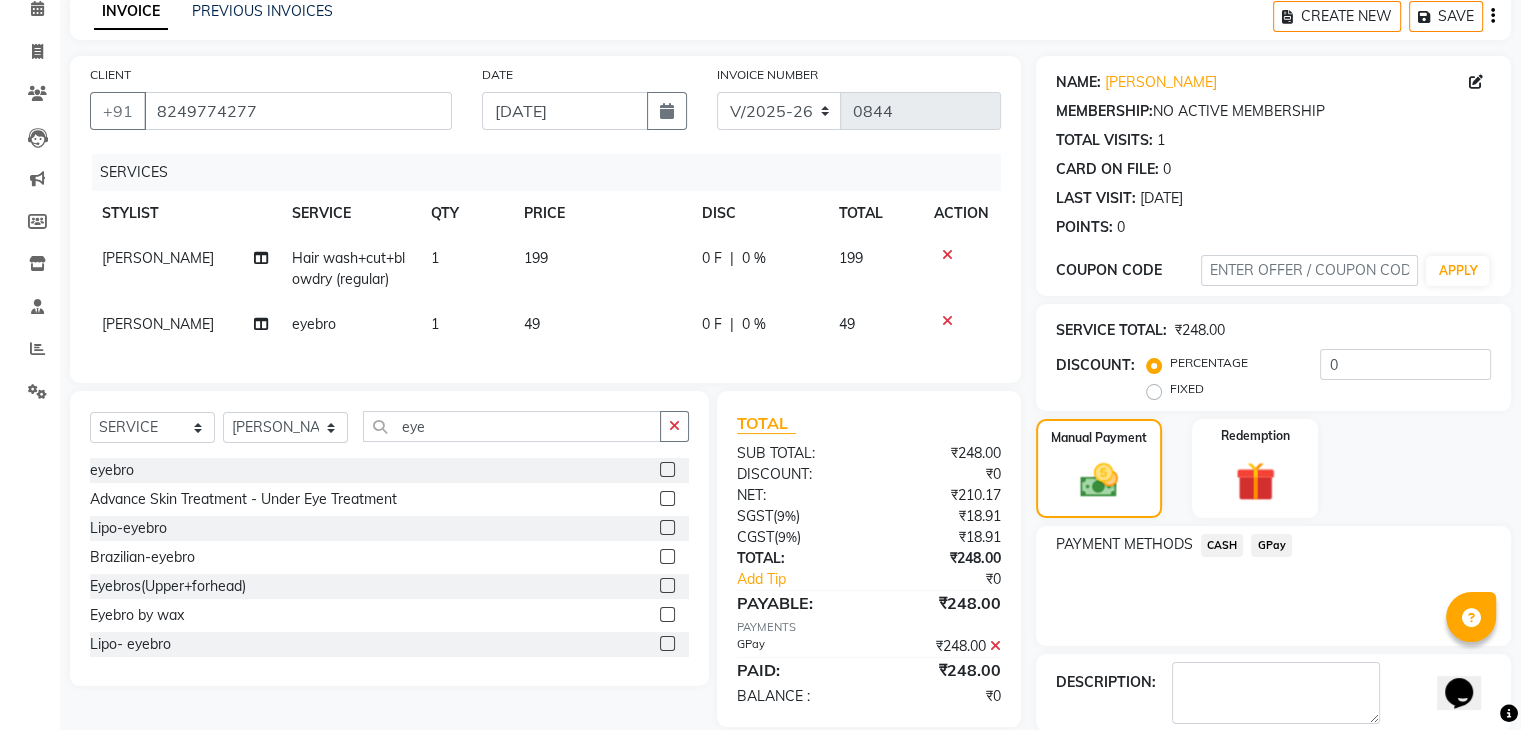 scroll, scrollTop: 194, scrollLeft: 0, axis: vertical 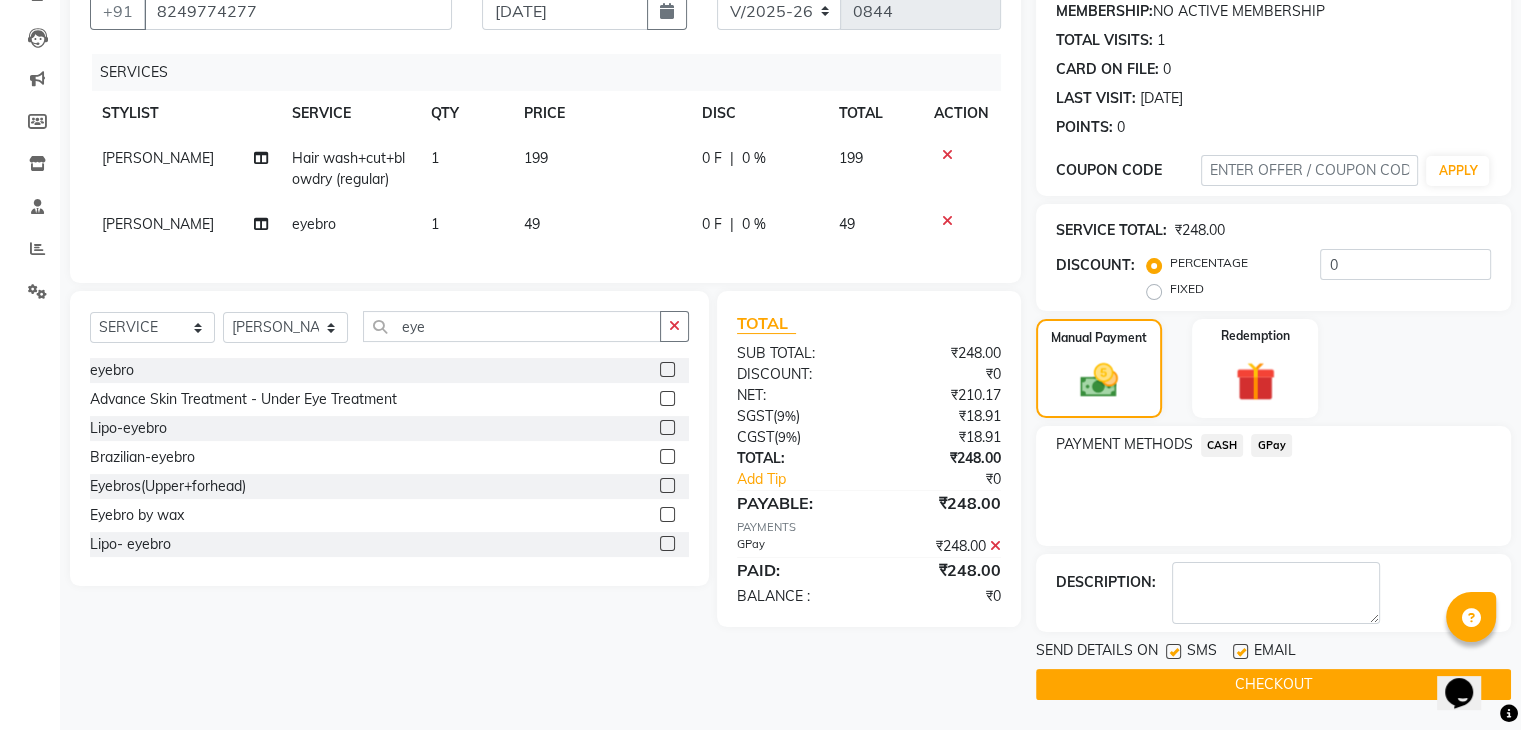 click 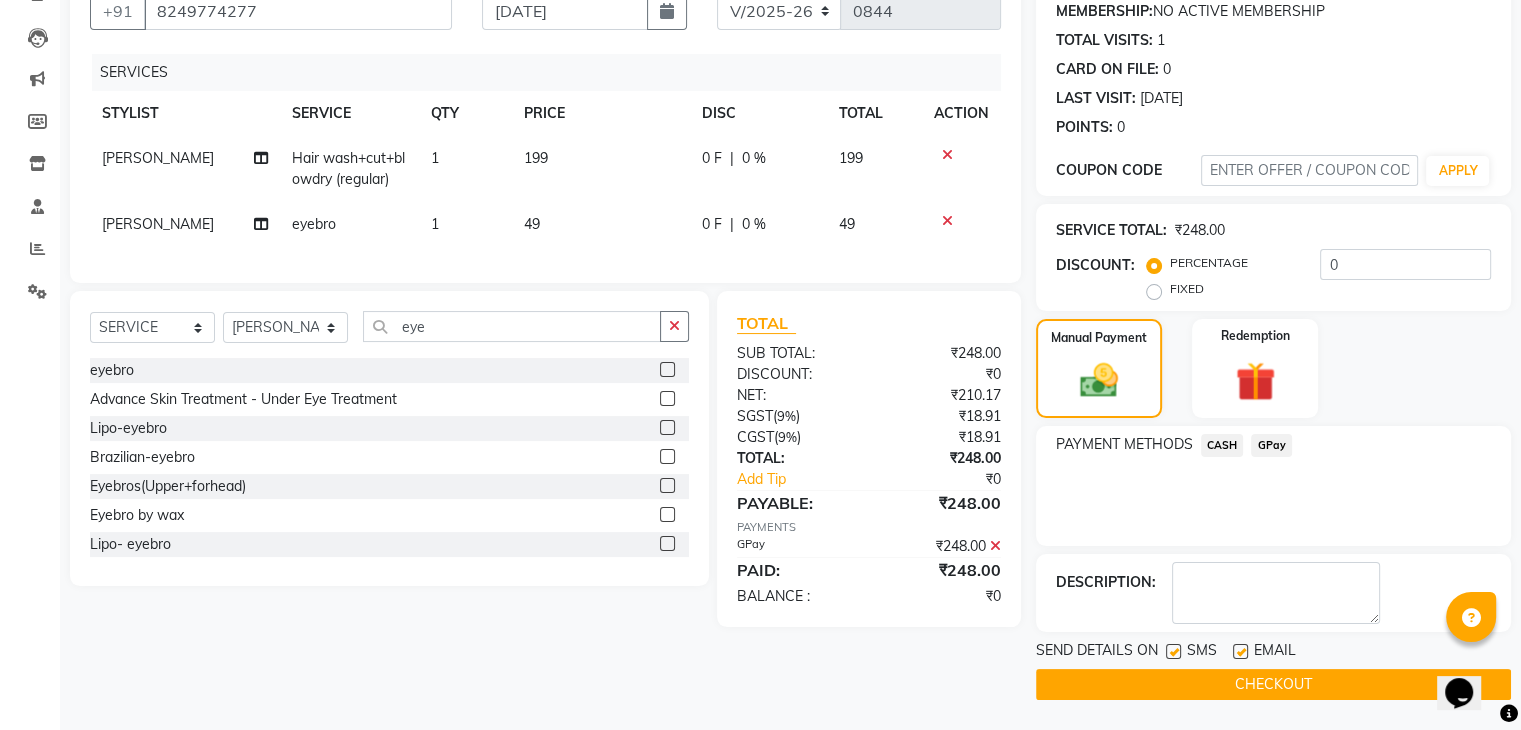 click at bounding box center [1239, 652] 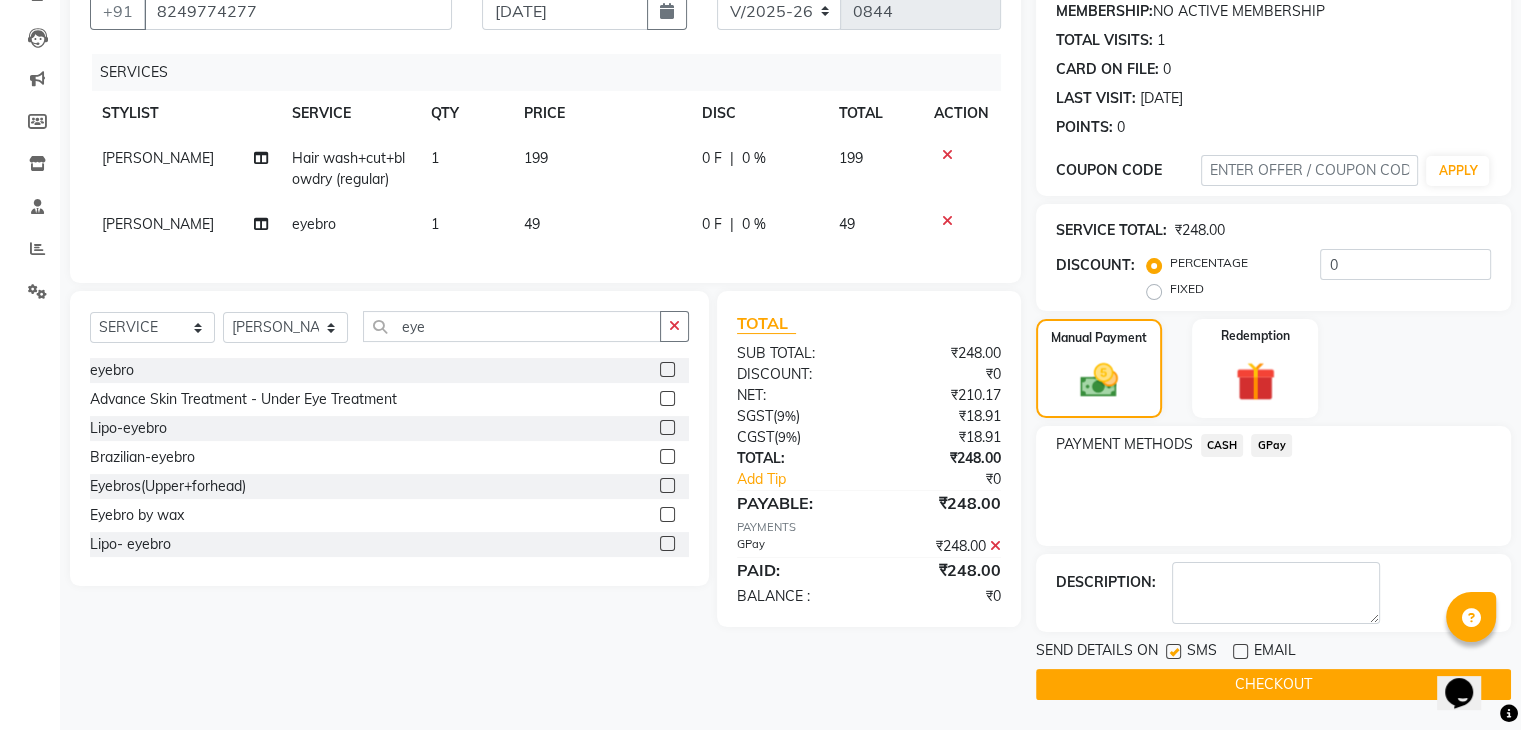 click 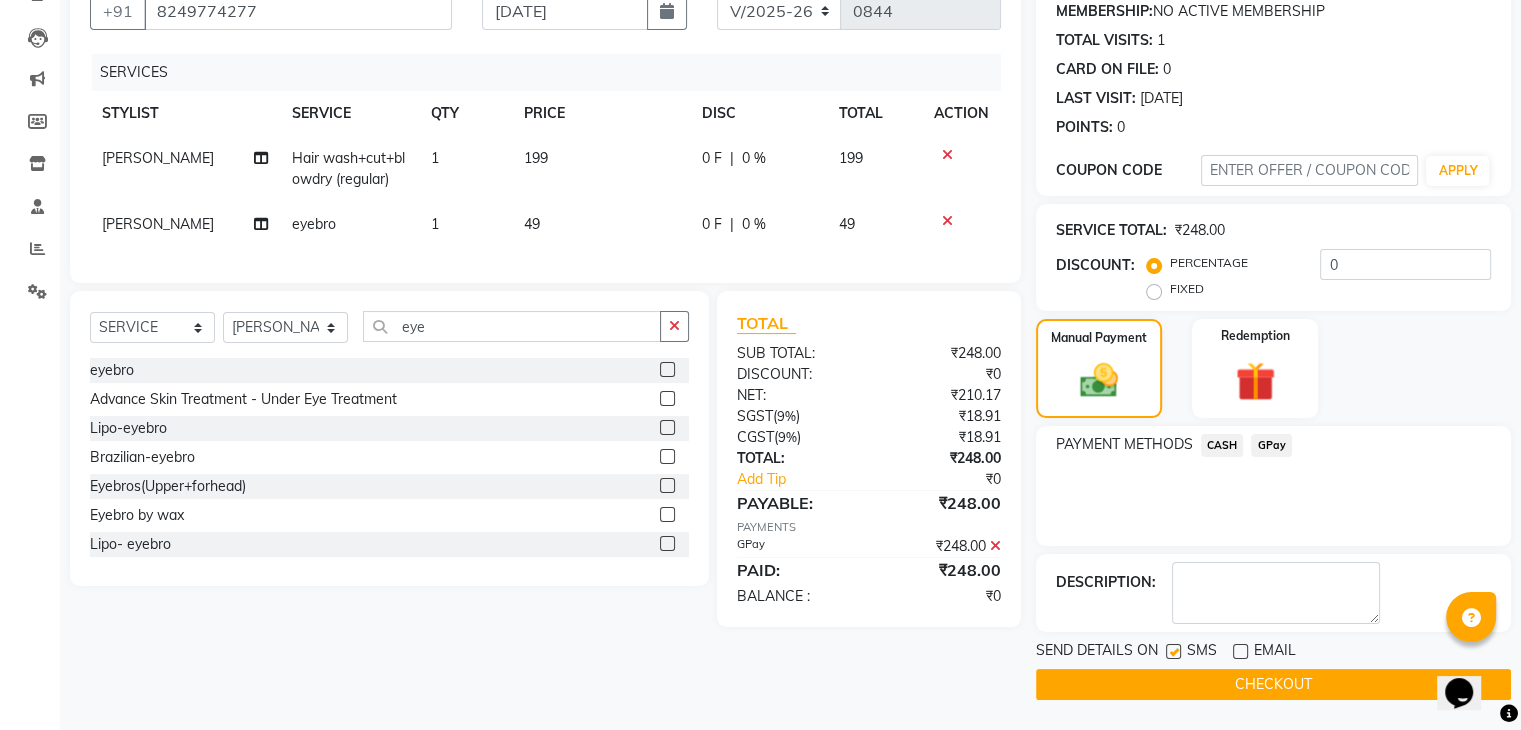 click at bounding box center (1172, 652) 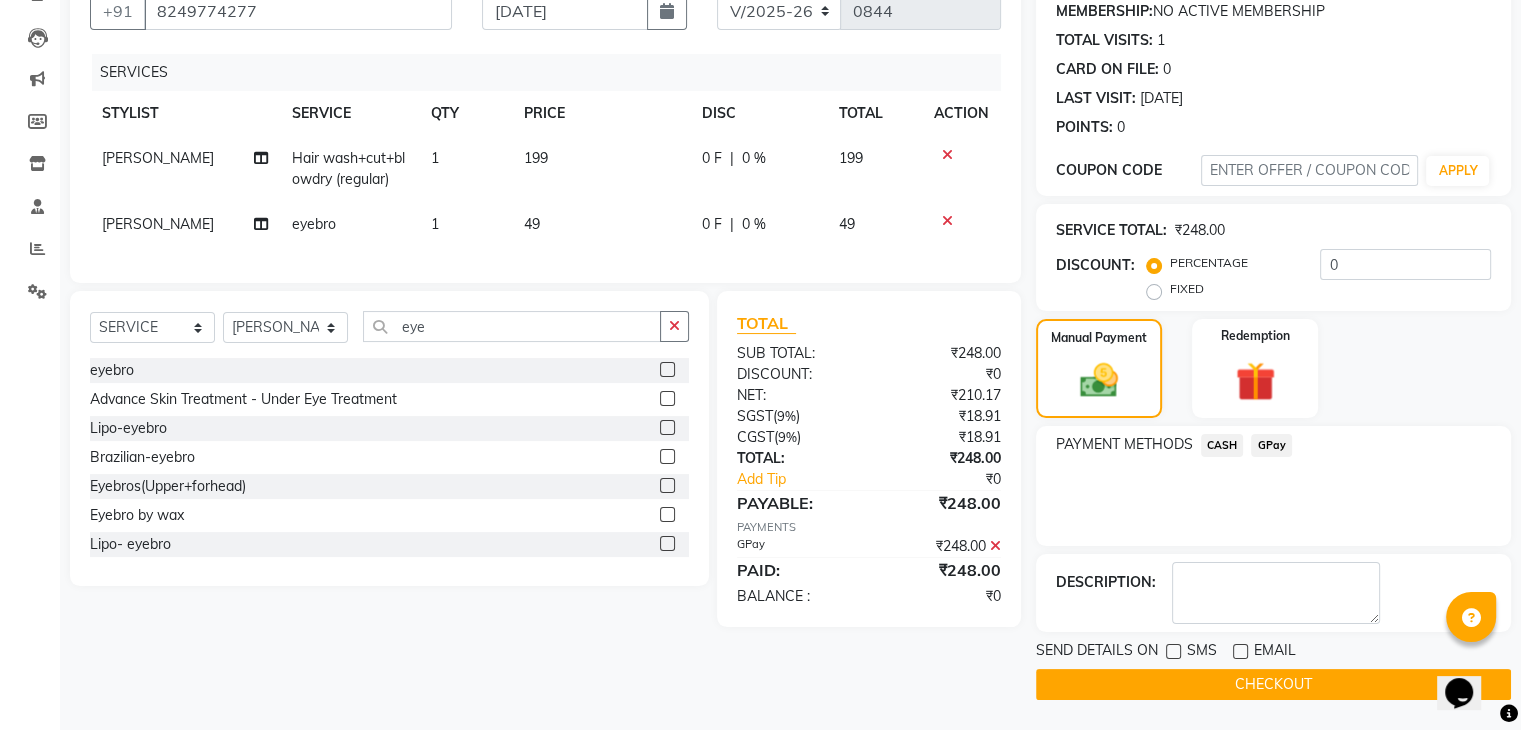 click on "CHECKOUT" 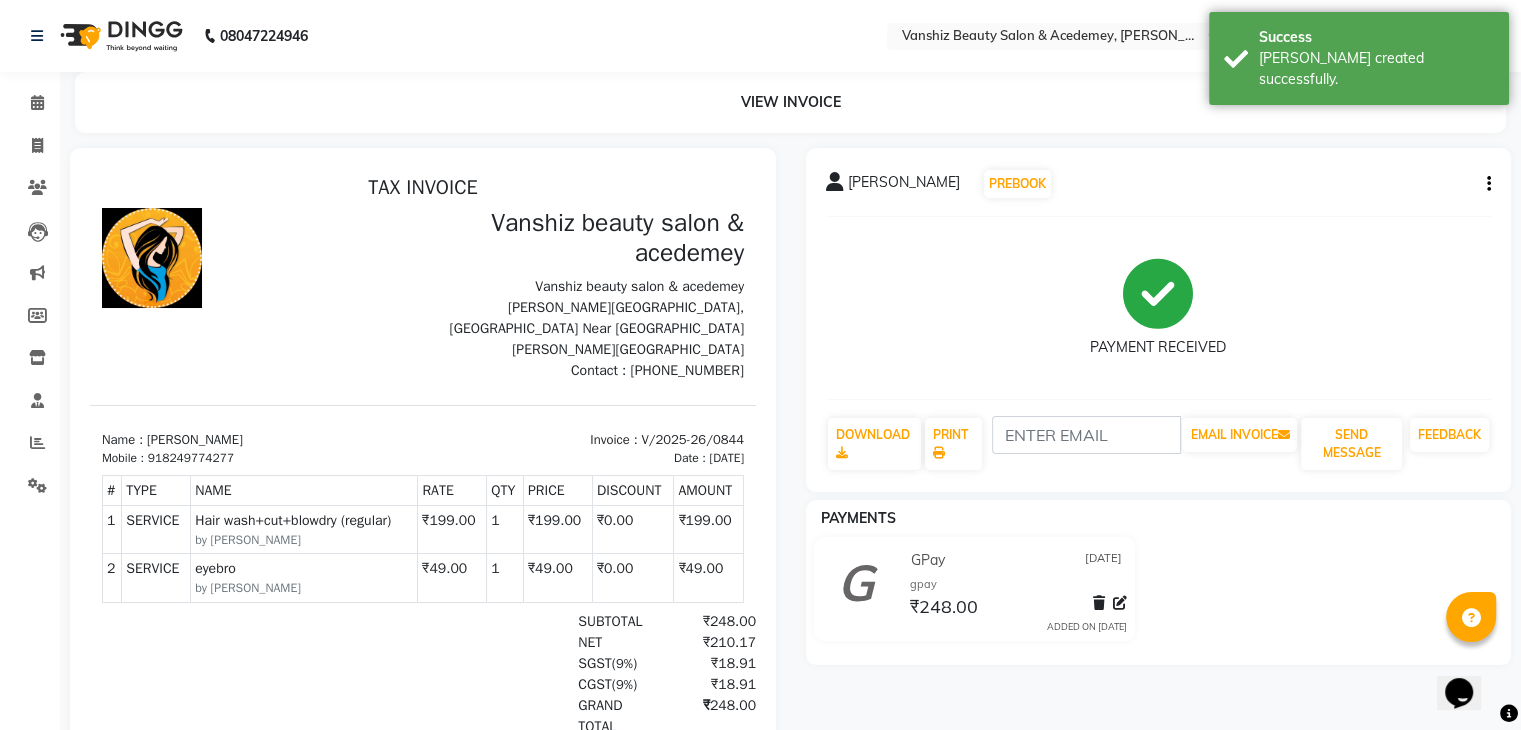 scroll, scrollTop: 0, scrollLeft: 0, axis: both 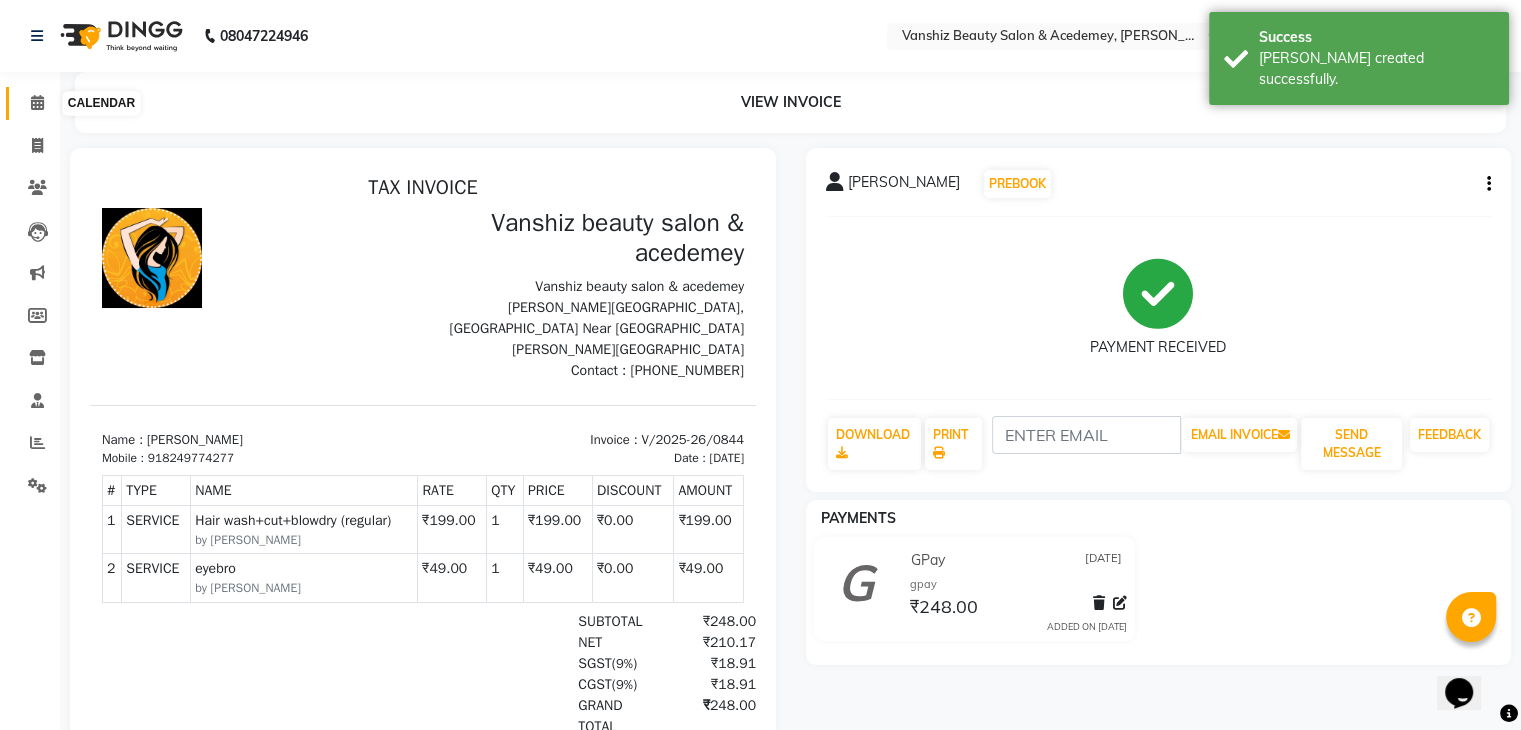 click 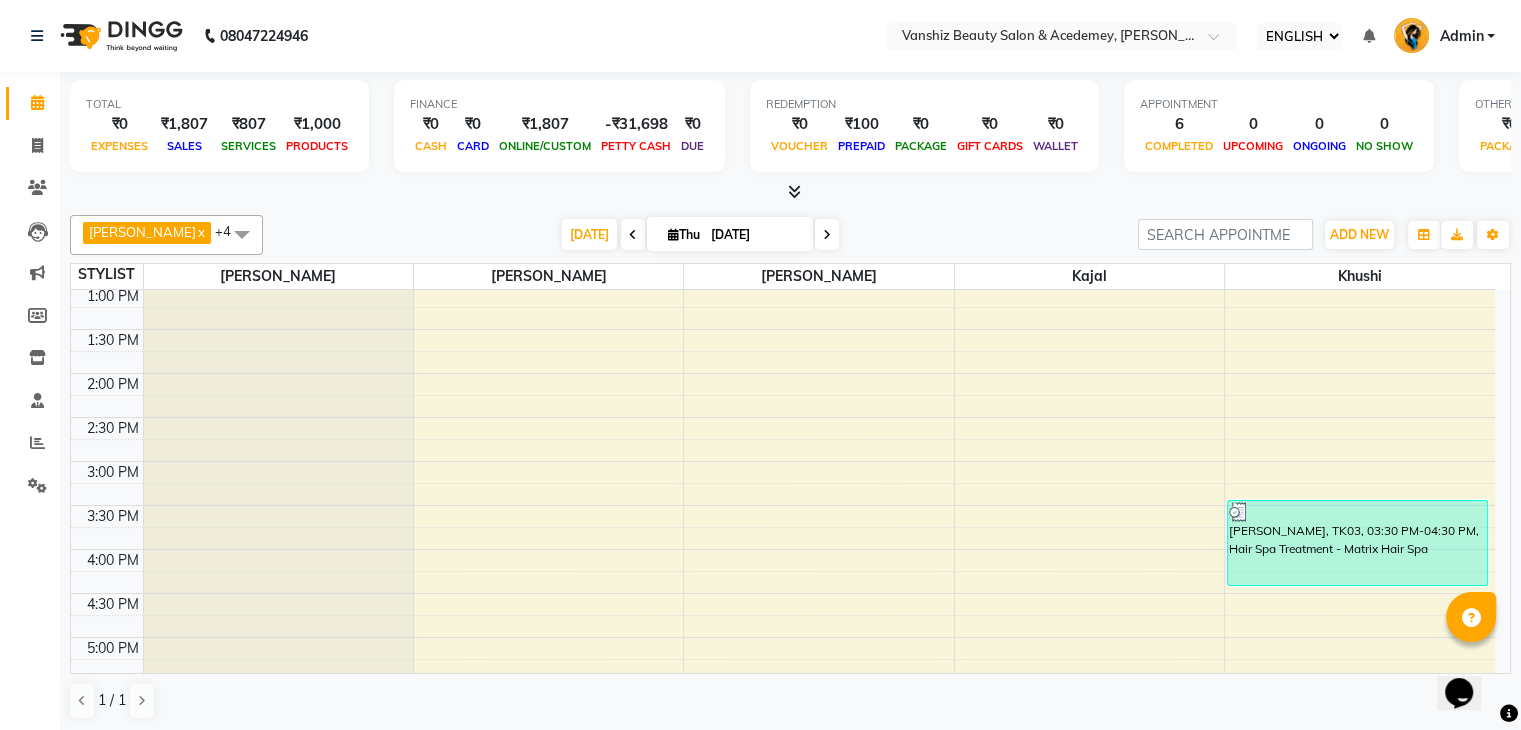 scroll, scrollTop: 749, scrollLeft: 0, axis: vertical 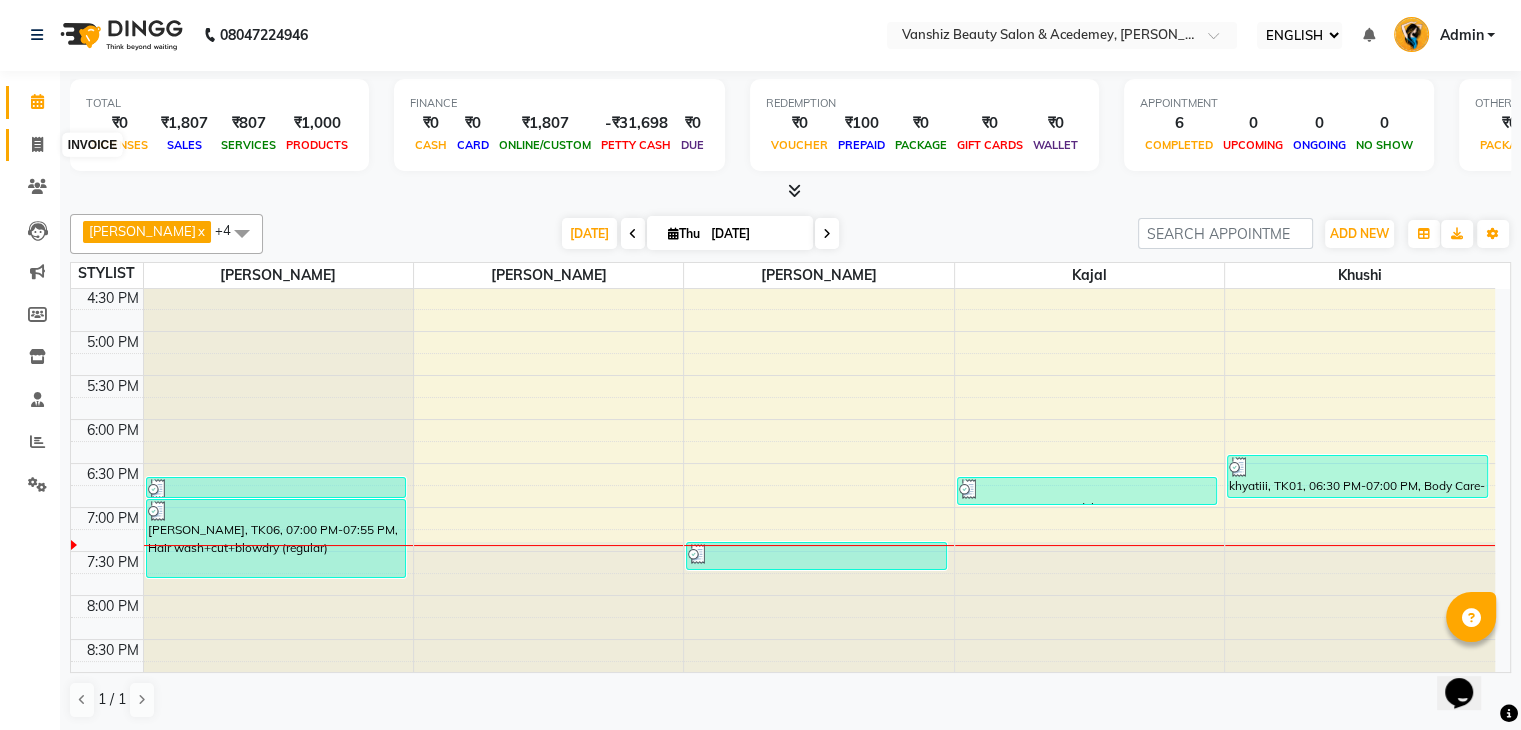 click 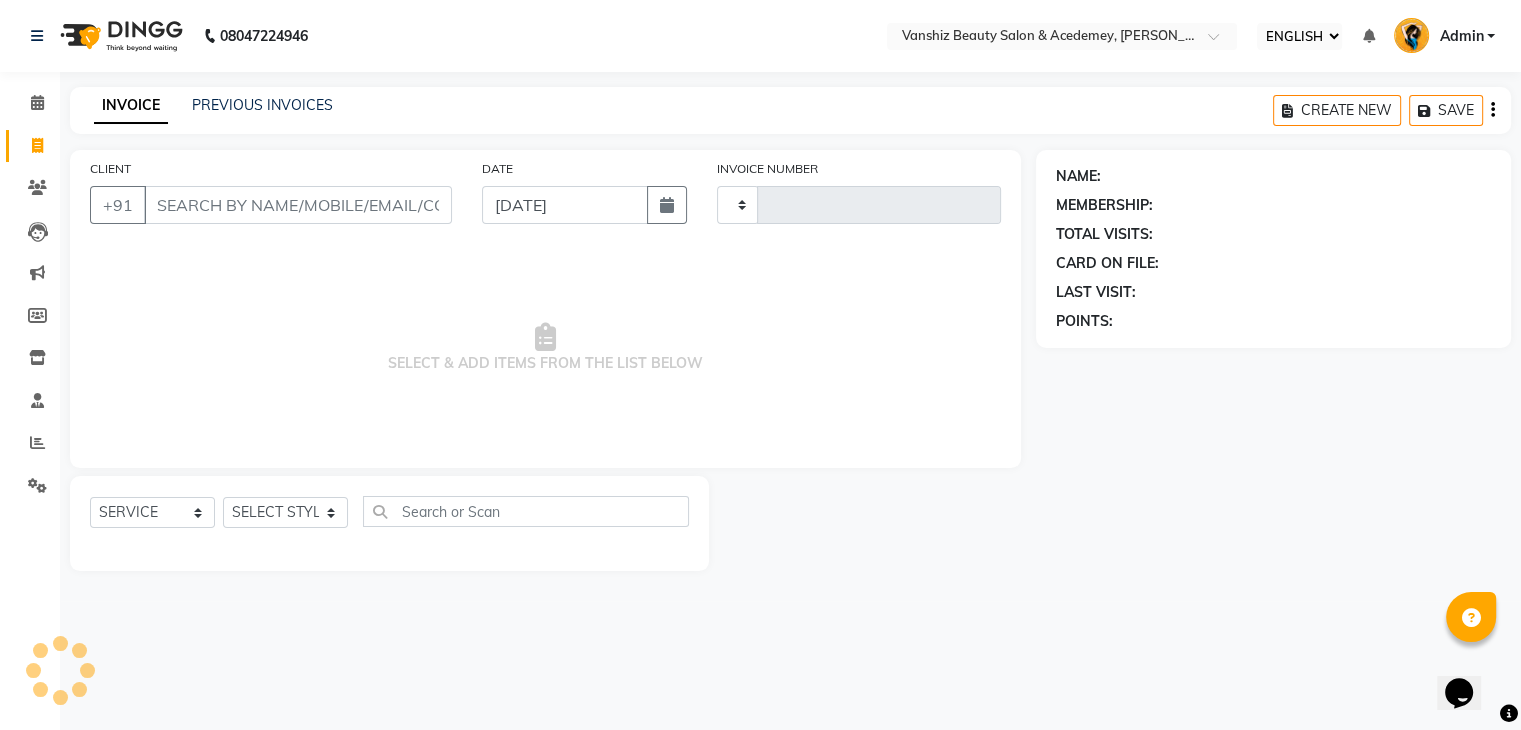 scroll, scrollTop: 0, scrollLeft: 0, axis: both 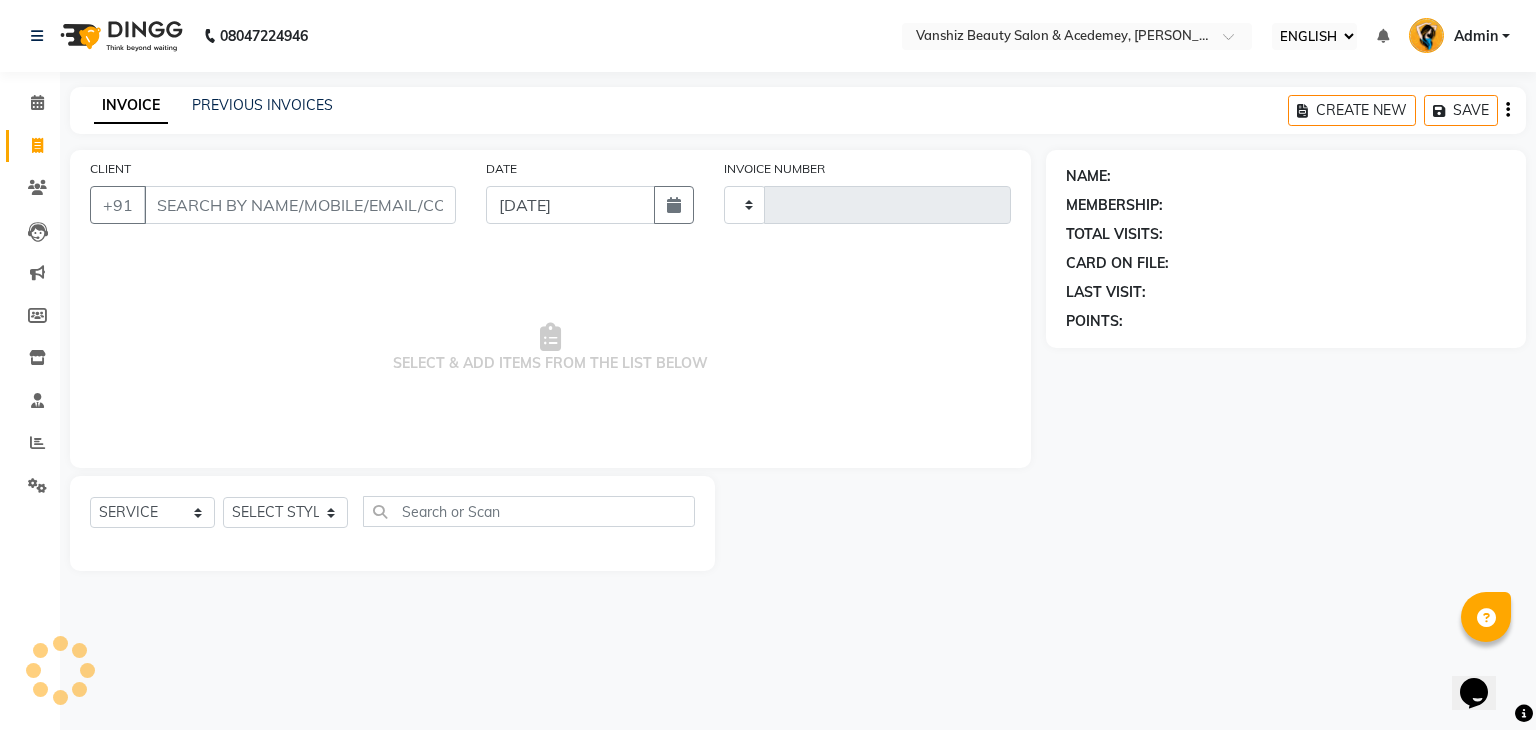 type on "0845" 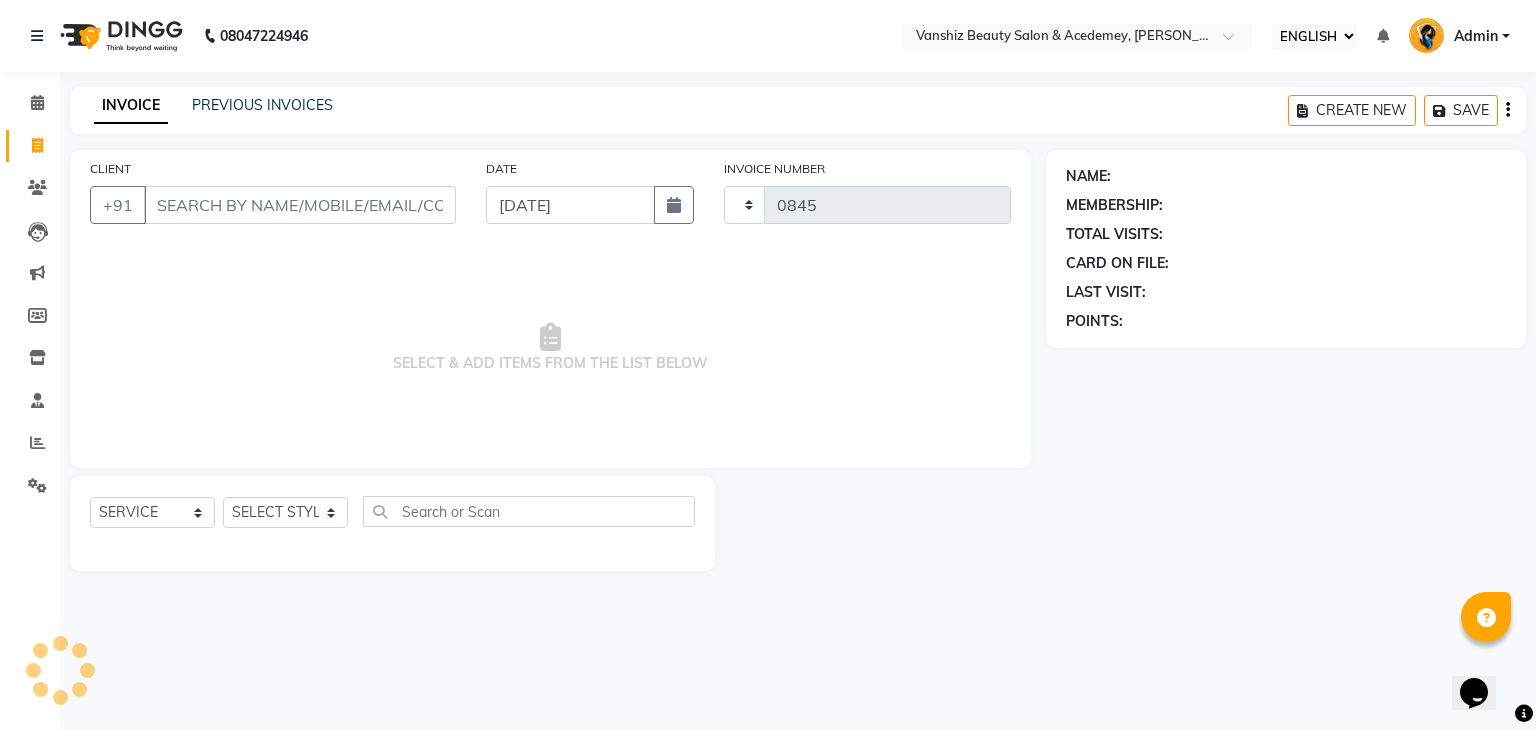 select on "5403" 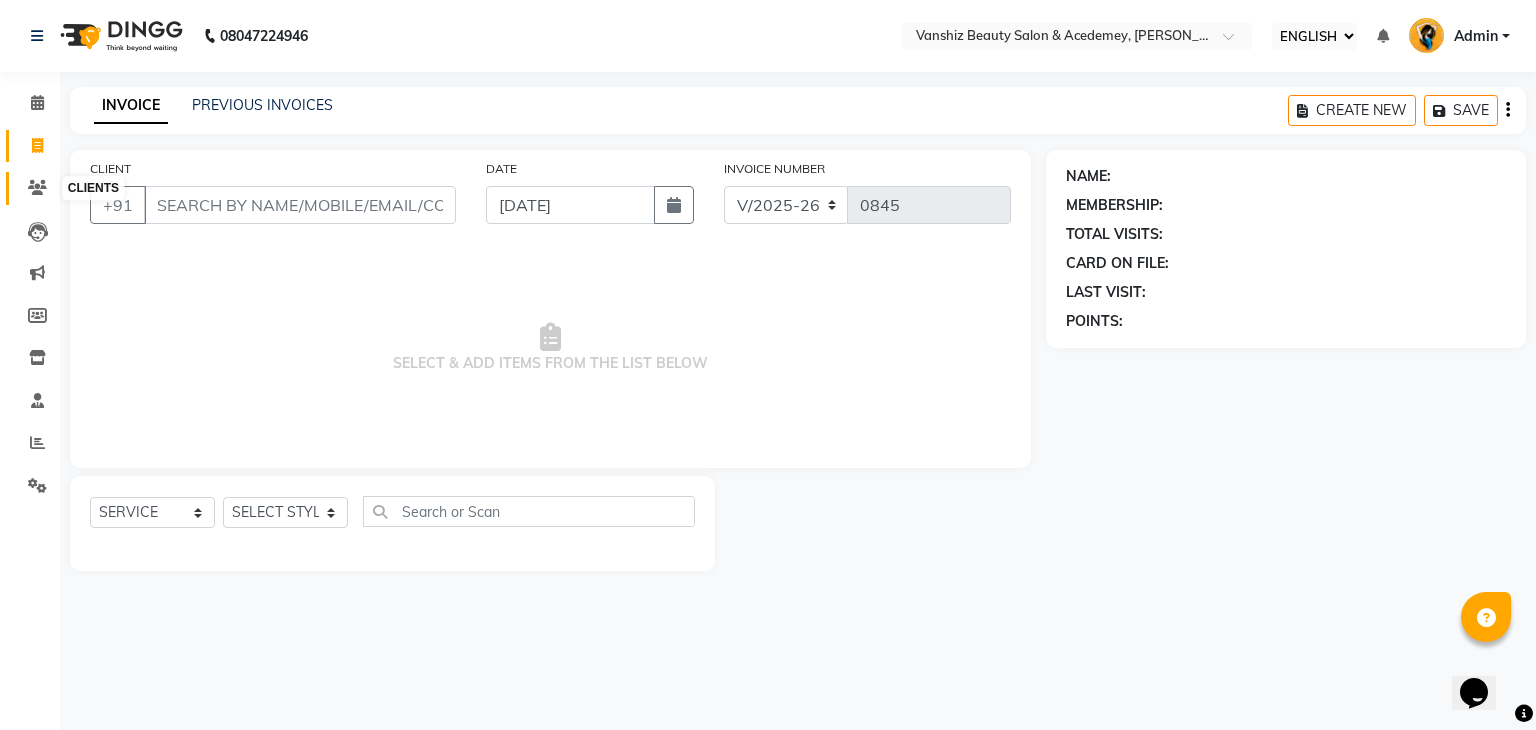 click 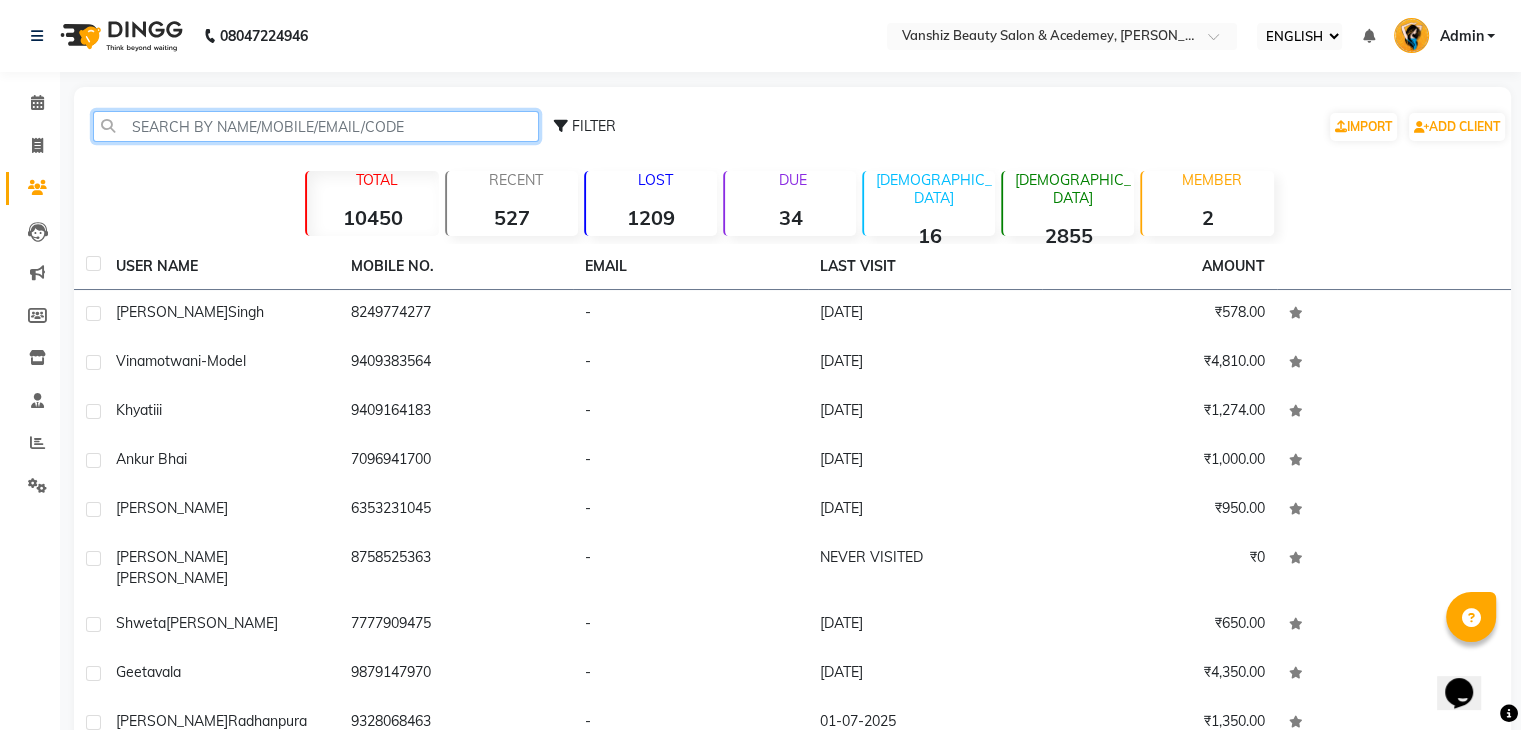 click 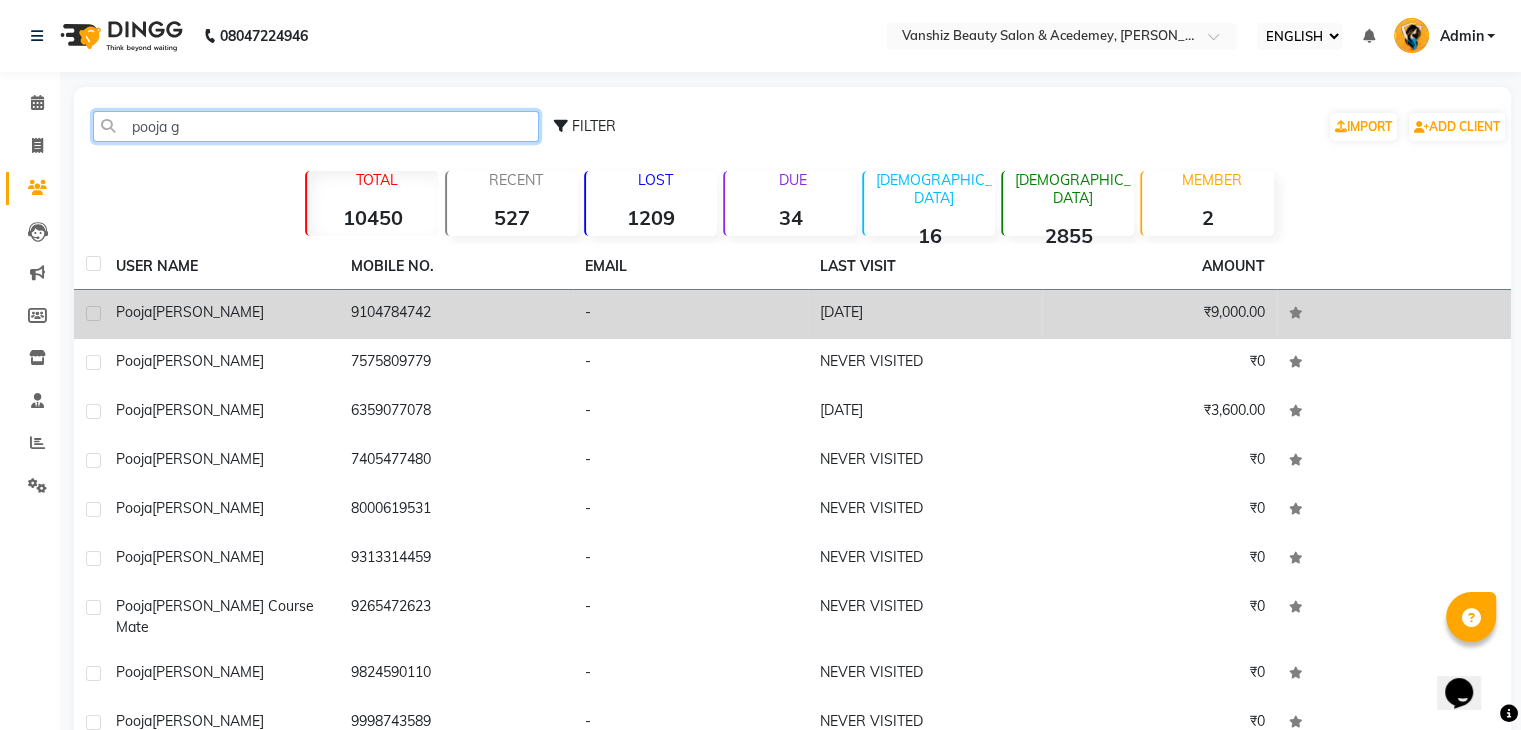 type on "pooja g" 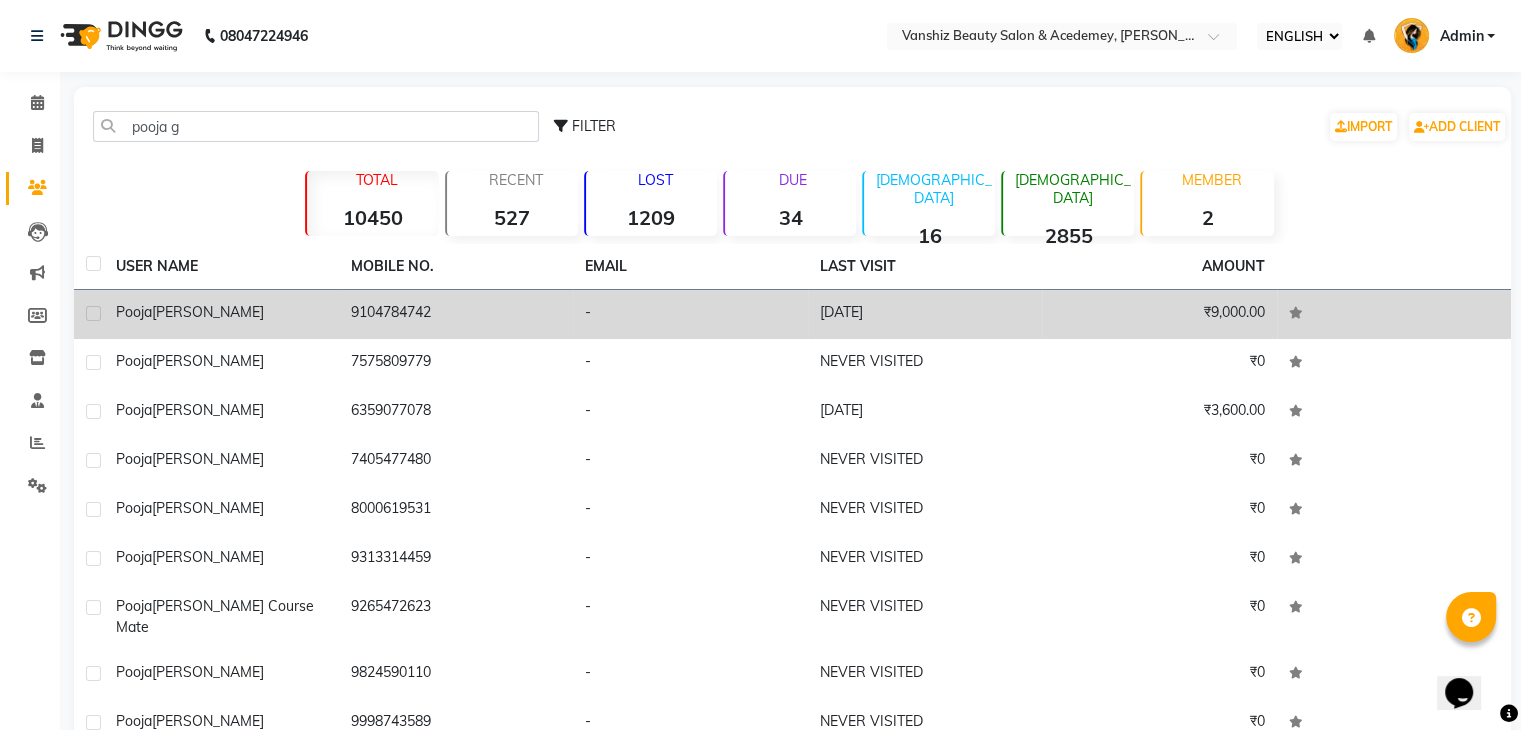 click on "[PERSON_NAME]" 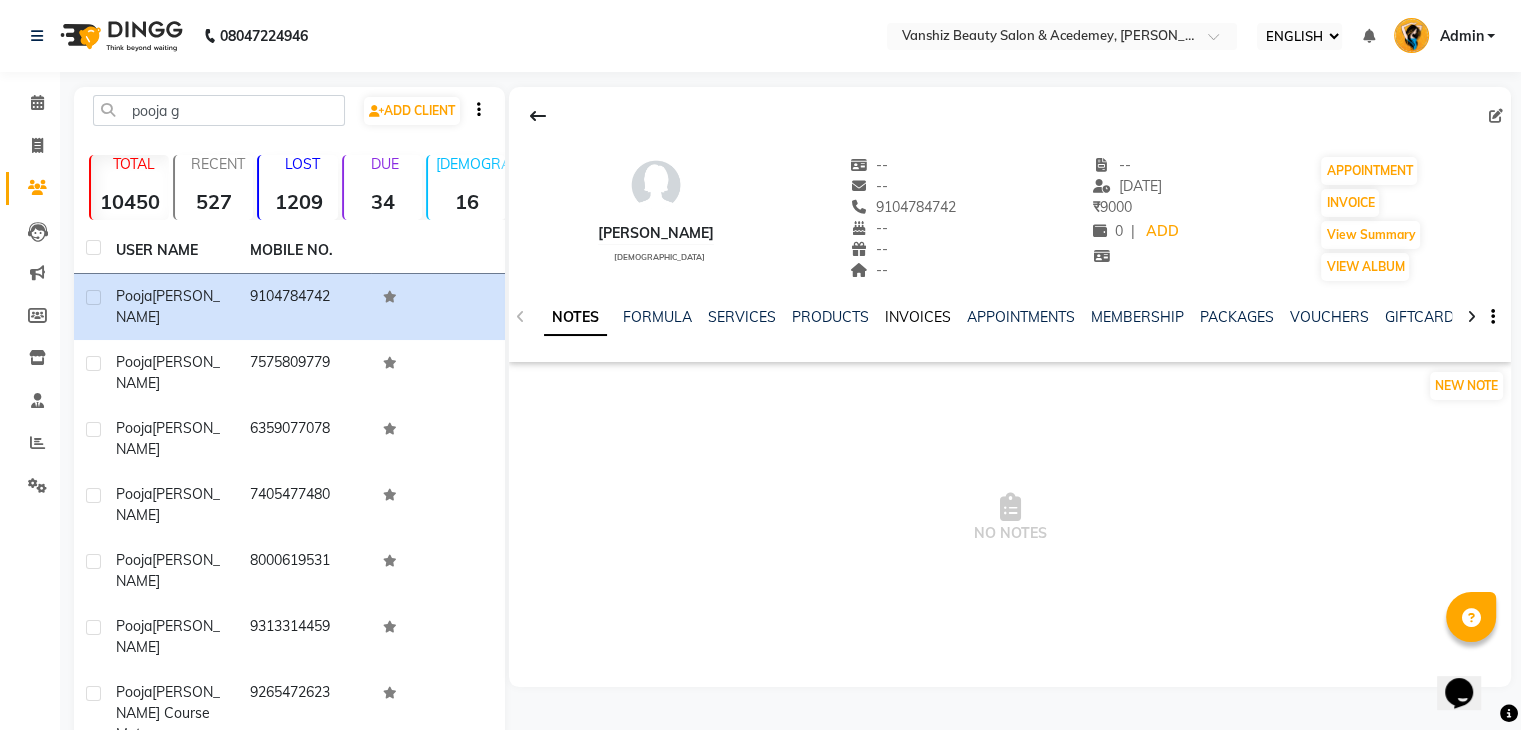 click on "INVOICES" 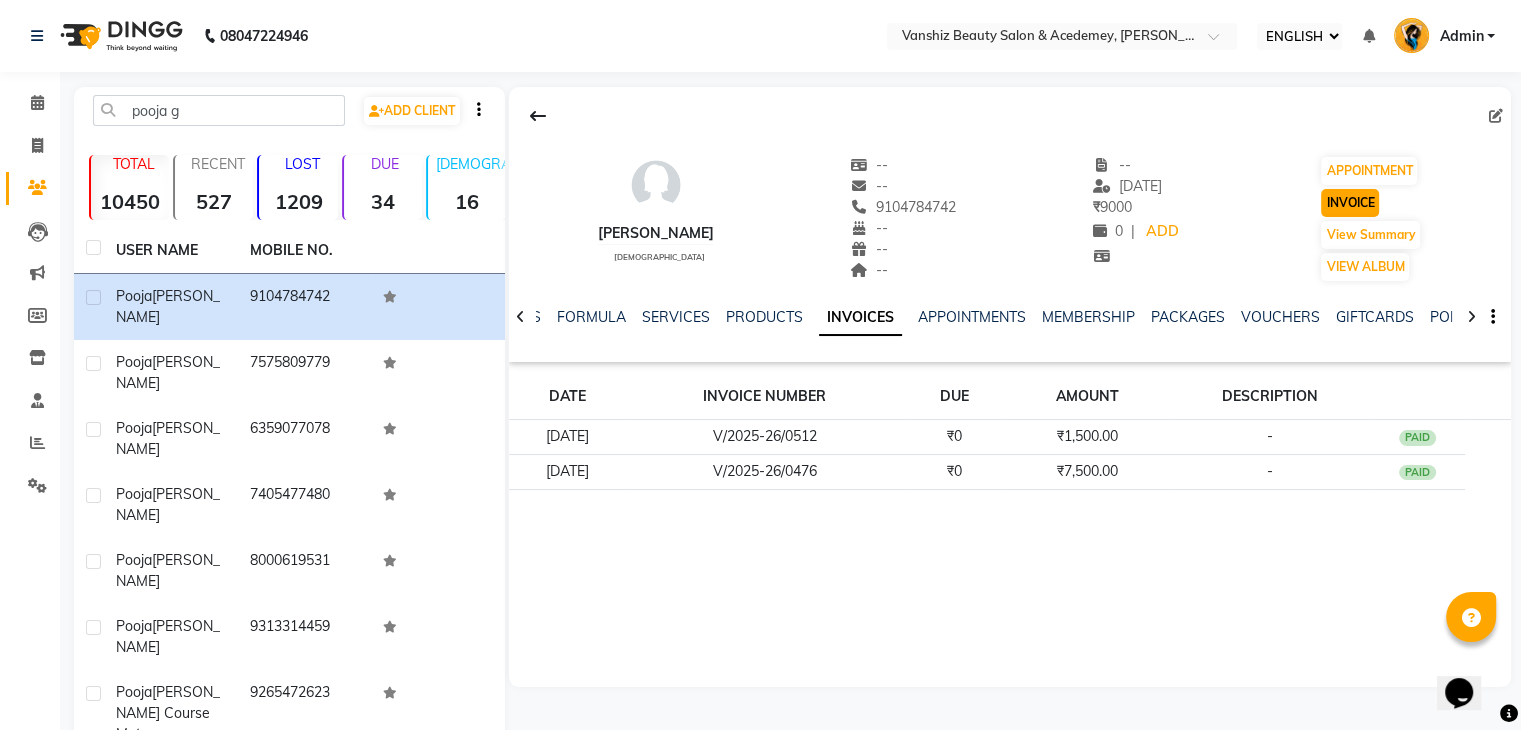 click on "INVOICE" 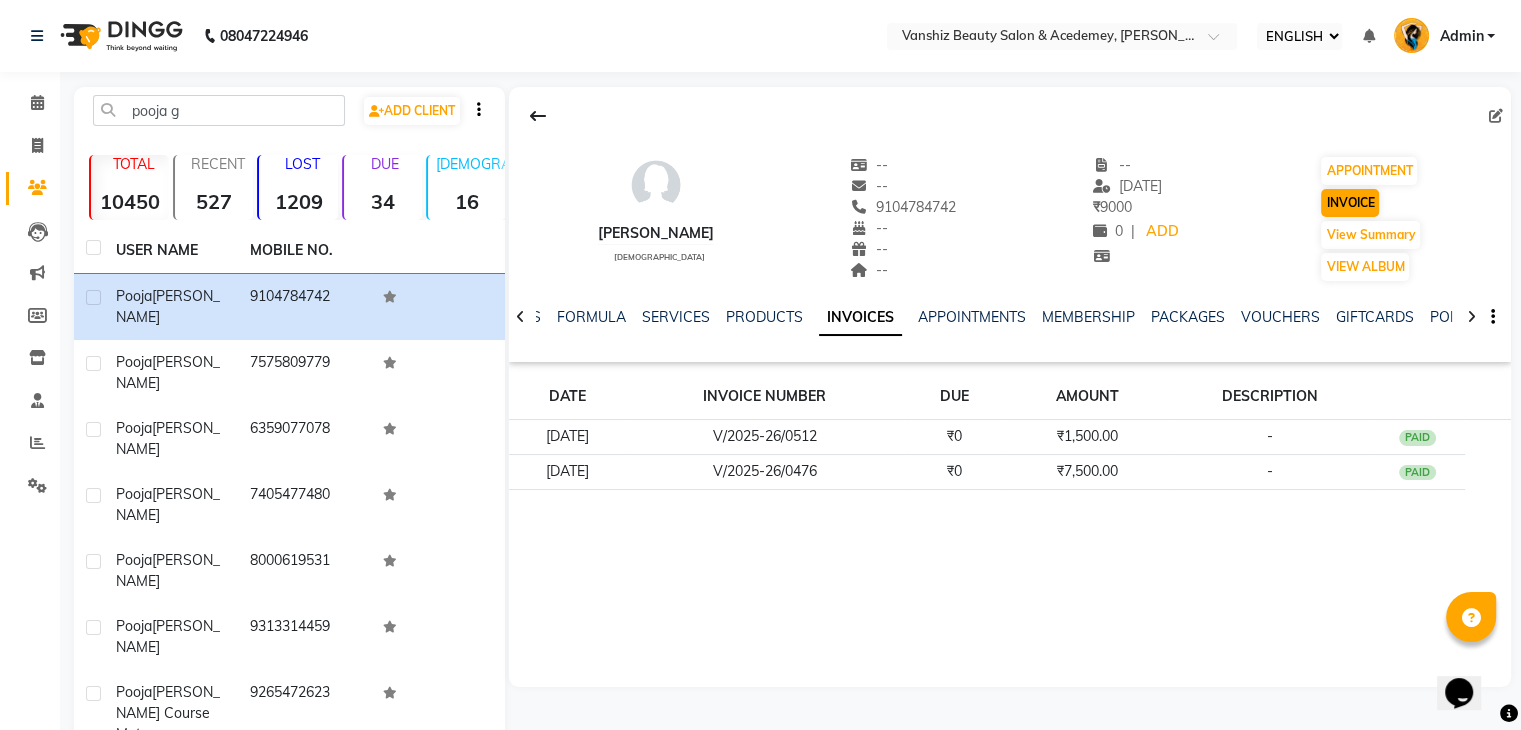 select on "service" 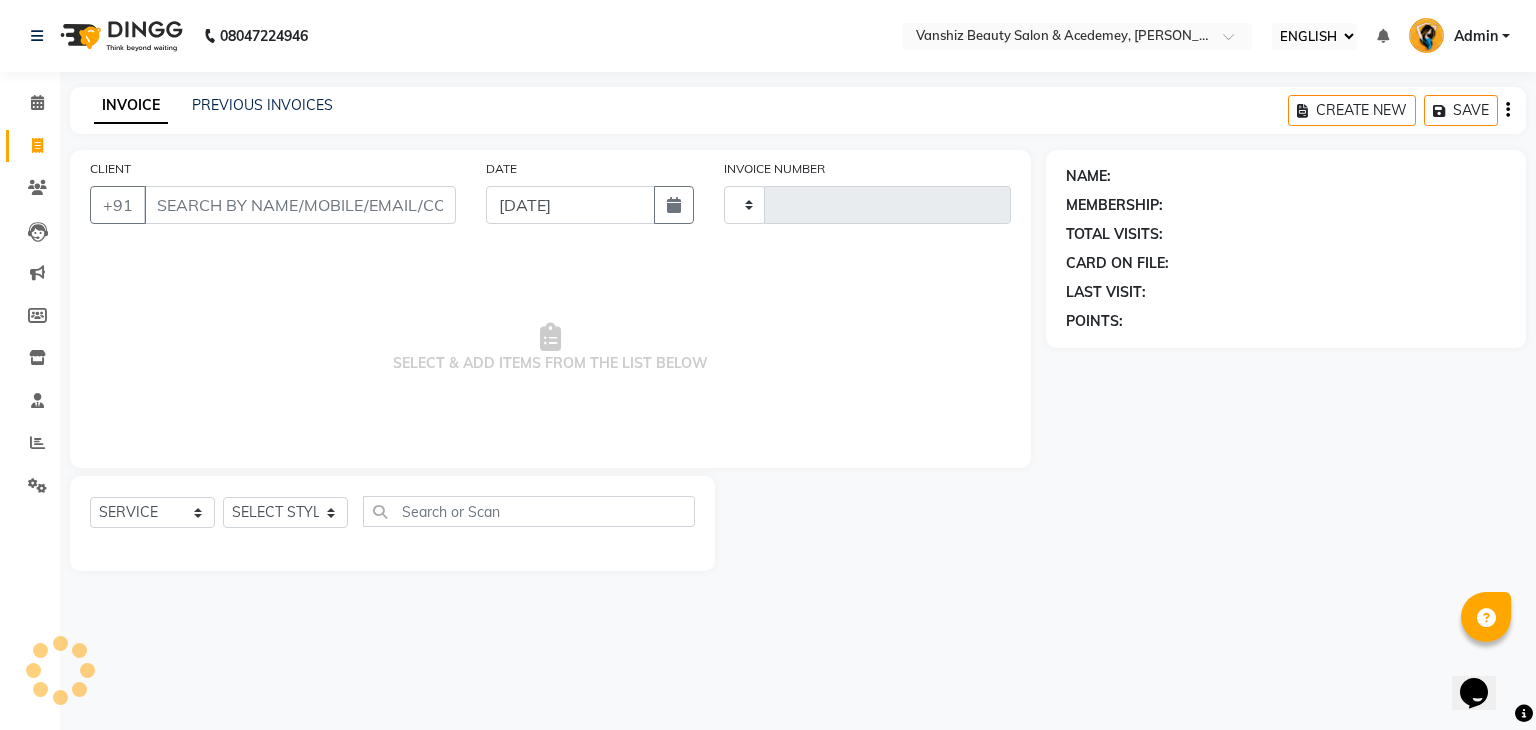 type on "0845" 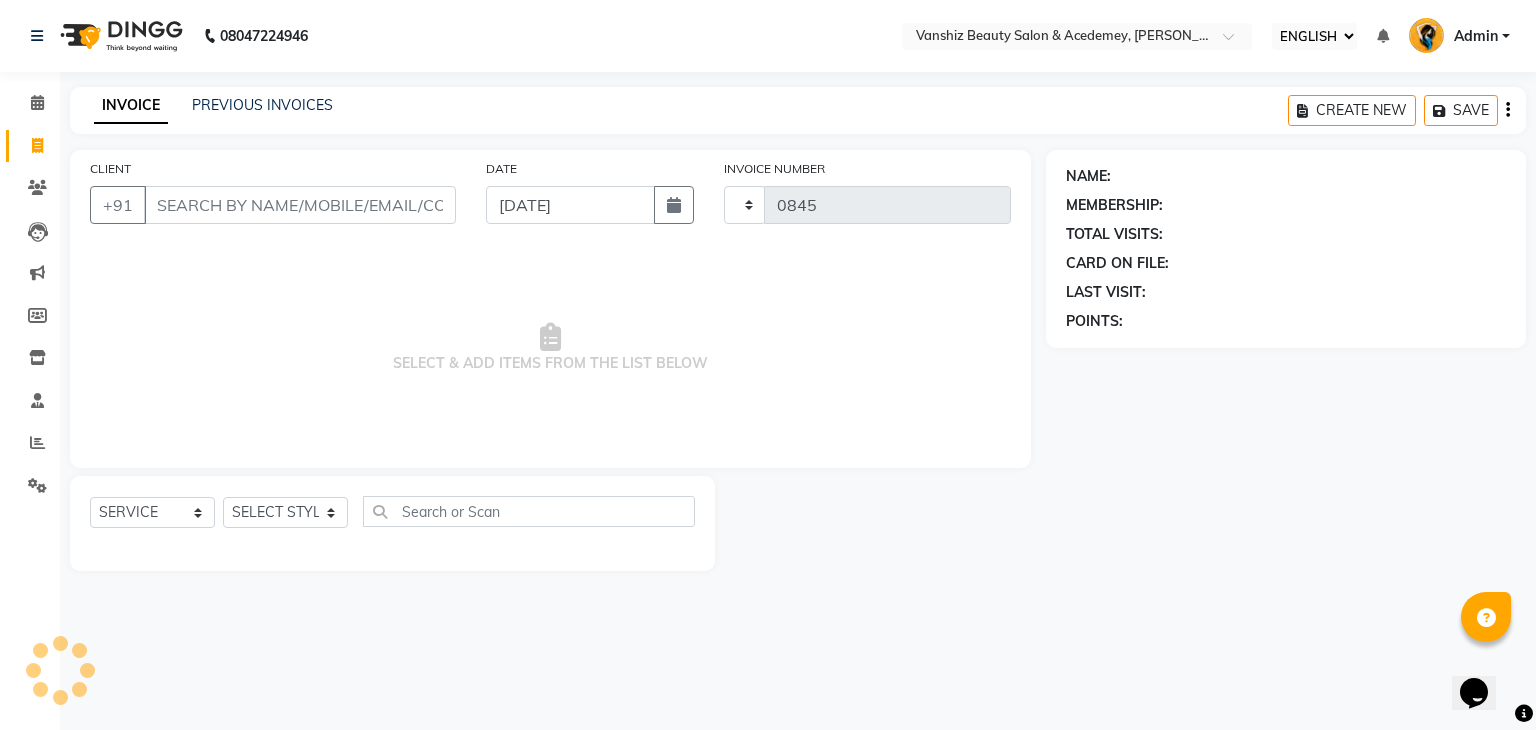 select on "5403" 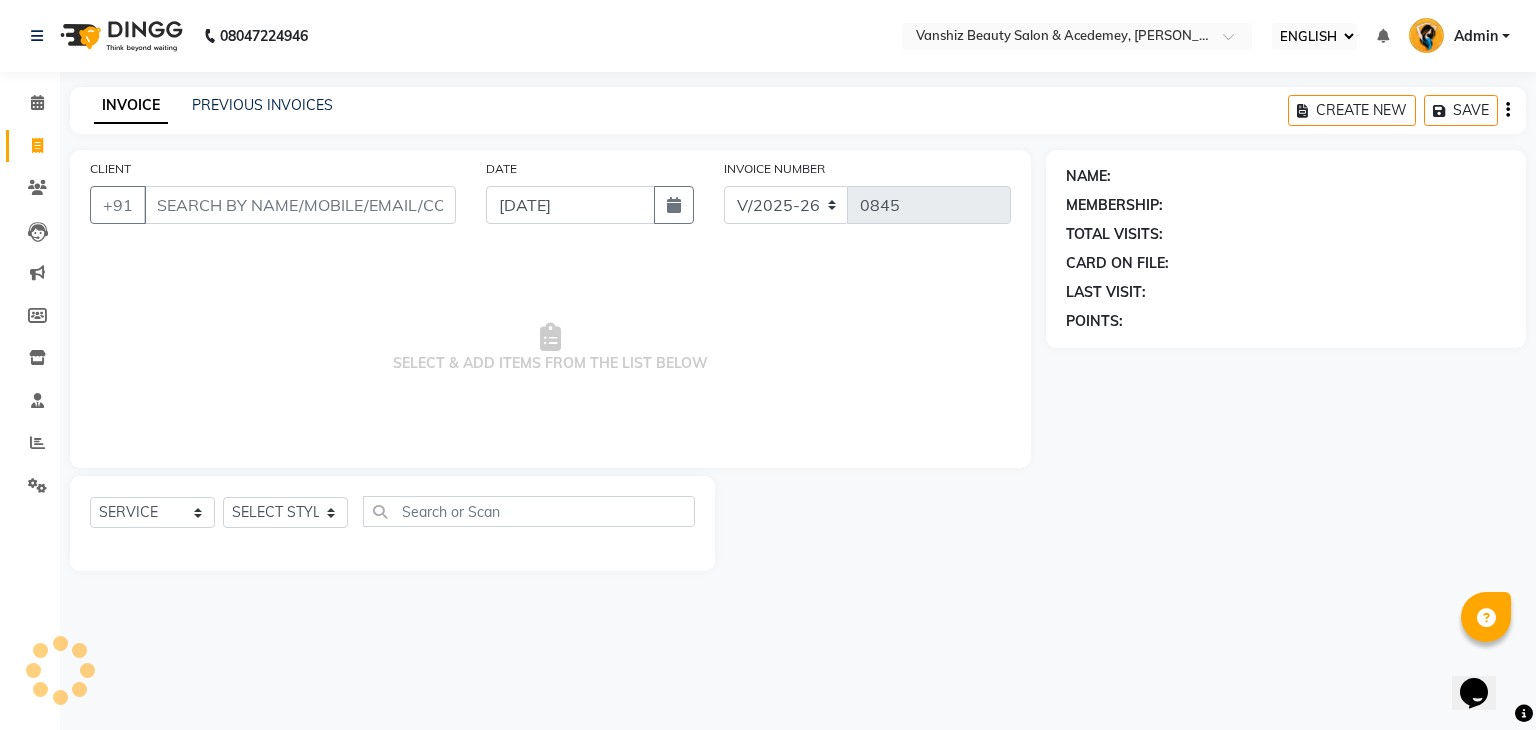 type on "9104784742" 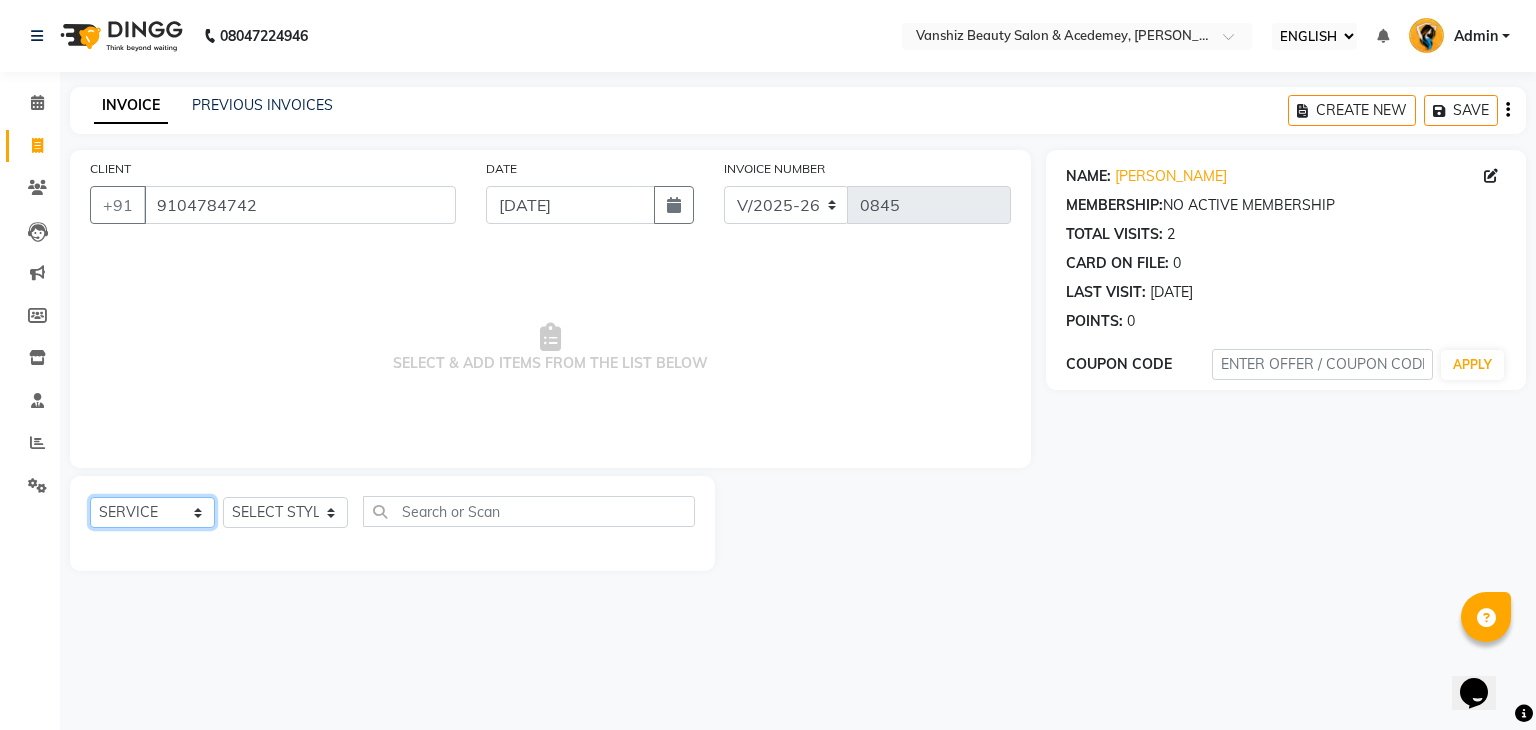 click on "SELECT  SERVICE  PRODUCT  MEMBERSHIP  PACKAGE VOUCHER PREPAID GIFT CARD" 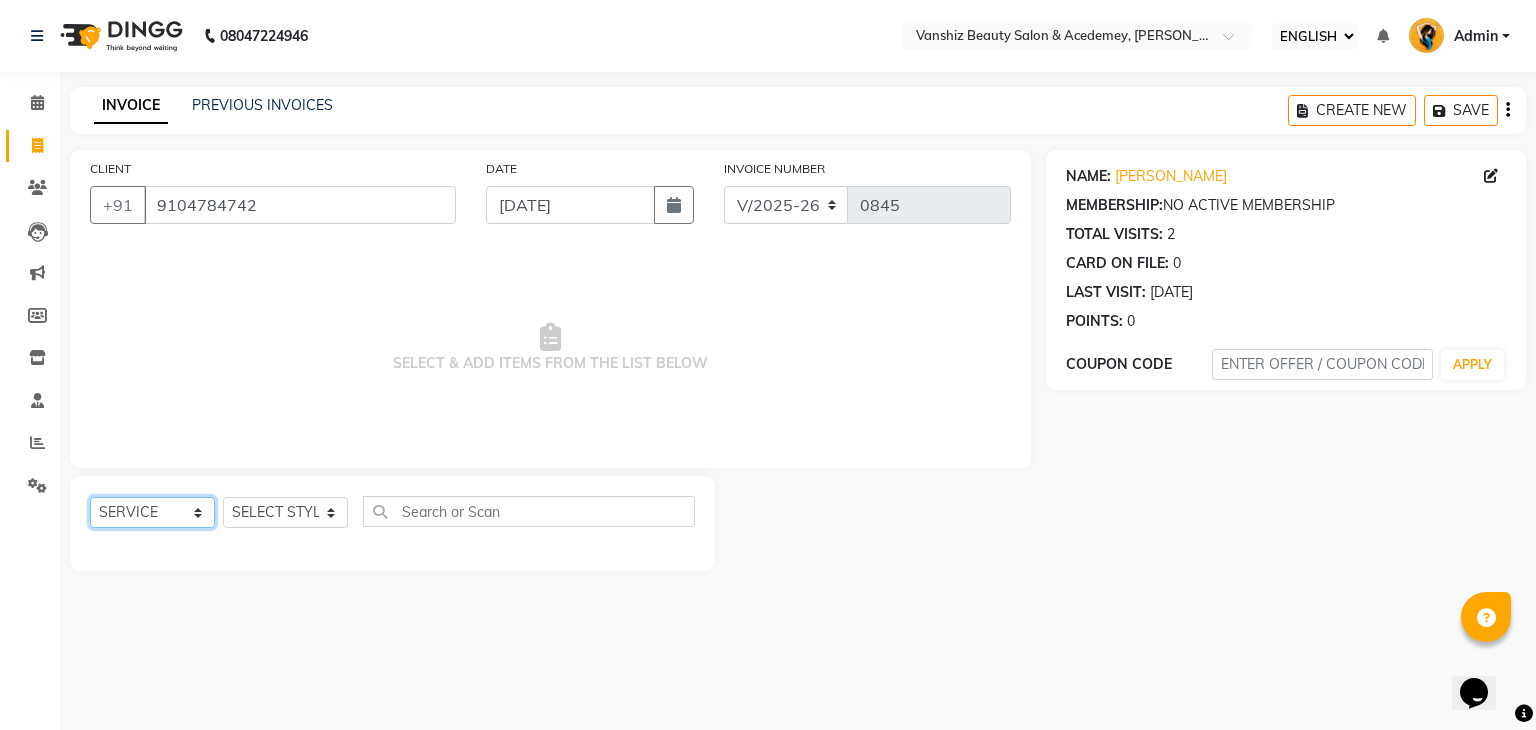 select on "product" 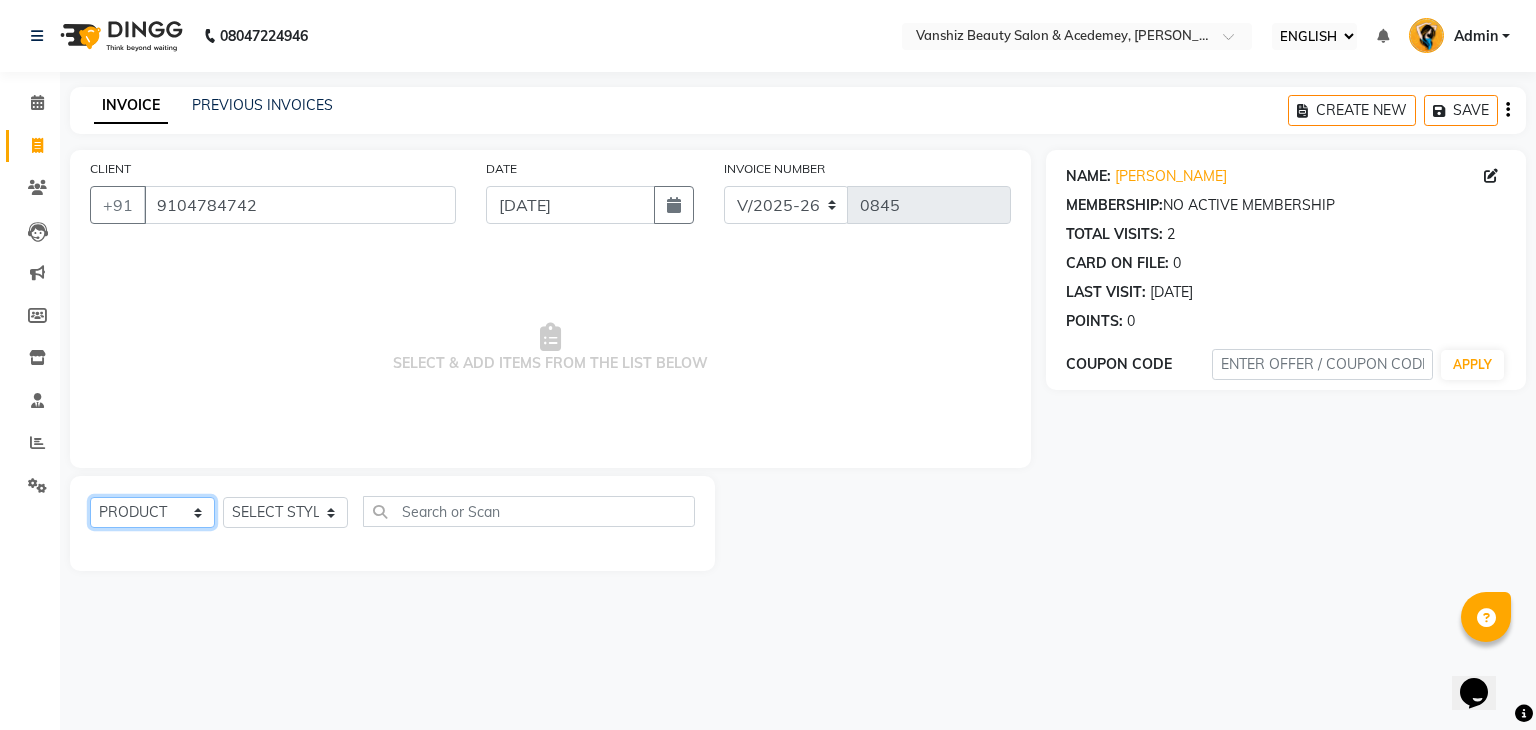 click on "SELECT  SERVICE  PRODUCT  MEMBERSHIP  PACKAGE VOUCHER PREPAID GIFT CARD" 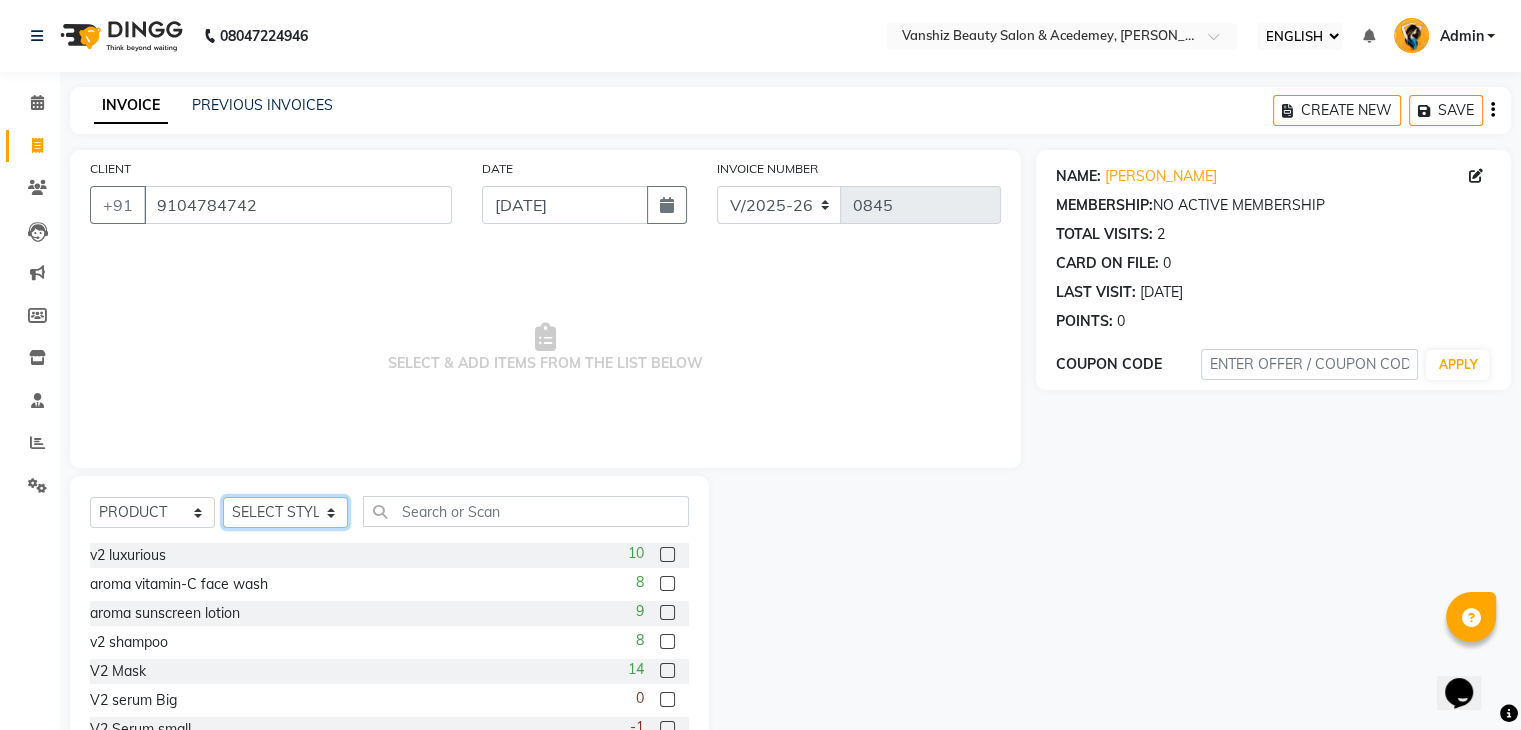 drag, startPoint x: 299, startPoint y: 513, endPoint x: 245, endPoint y: 405, distance: 120.74767 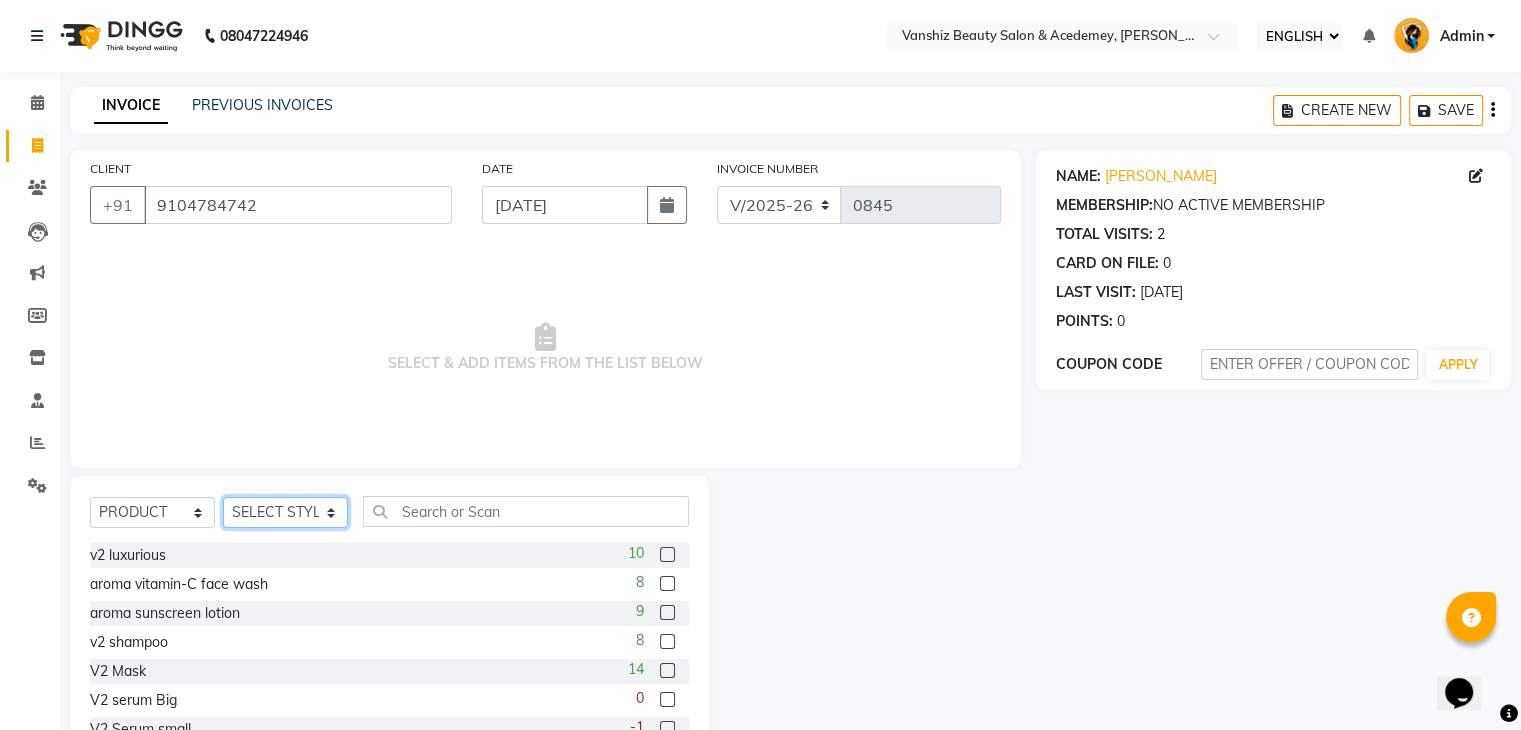 click on "CLIENT [PHONE_NUMBER] DATE [DATE] INVOICE NUMBER V/2025 V/[PHONE_NUMBER]  SELECT & ADD ITEMS FROM THE LIST BELOW  SELECT  SERVICE  PRODUCT  MEMBERSHIP  PACKAGE VOUCHER PREPAID GIFT CARD  SELECT STYLIST [PERSON_NAME] [PERSON_NAME] kajal khushi [PERSON_NAME] [PERSON_NAME] [PERSON_NAME] shruti Sneha [PERSON_NAME]  Stuati  v2 luxurious  10 aroma vitamin-C face wash  8 aroma sunscreen lotion  9 v2 shampoo  8 V2 Mask  14 V2 serum Big  0 V2 Serum small  -1 cystein  1 Dreamron color cream  1 white bottel [MEDICAL_DATA]  1 v2 [MEDICAL_DATA]  1 Neutrilization  11 clarifying shampoo  1 seaqua facial kit  60 Seaqua Luxury beads face wash  8 Seaqua anti acne face wash  10 Seaqua strawberry sugar scrub  18 Seaqua Hair spa  4 Seaqua foaming face wash-skin ardent  12 Seaqua skin [PERSON_NAME] foaming face wash  11 Seaqua prima rose face wash  16 Seaqua charcol granules facewash  13 Seaqua intimate wash  12 raga d-tan  0 v2 big shampoo  4 seaqua keratin shampoo  2 seaqua keratin condi.  2 seaqua [PERSON_NAME]  condi  0 aroma vitamin-c serum  11 aroma sun spray  6 225 0" 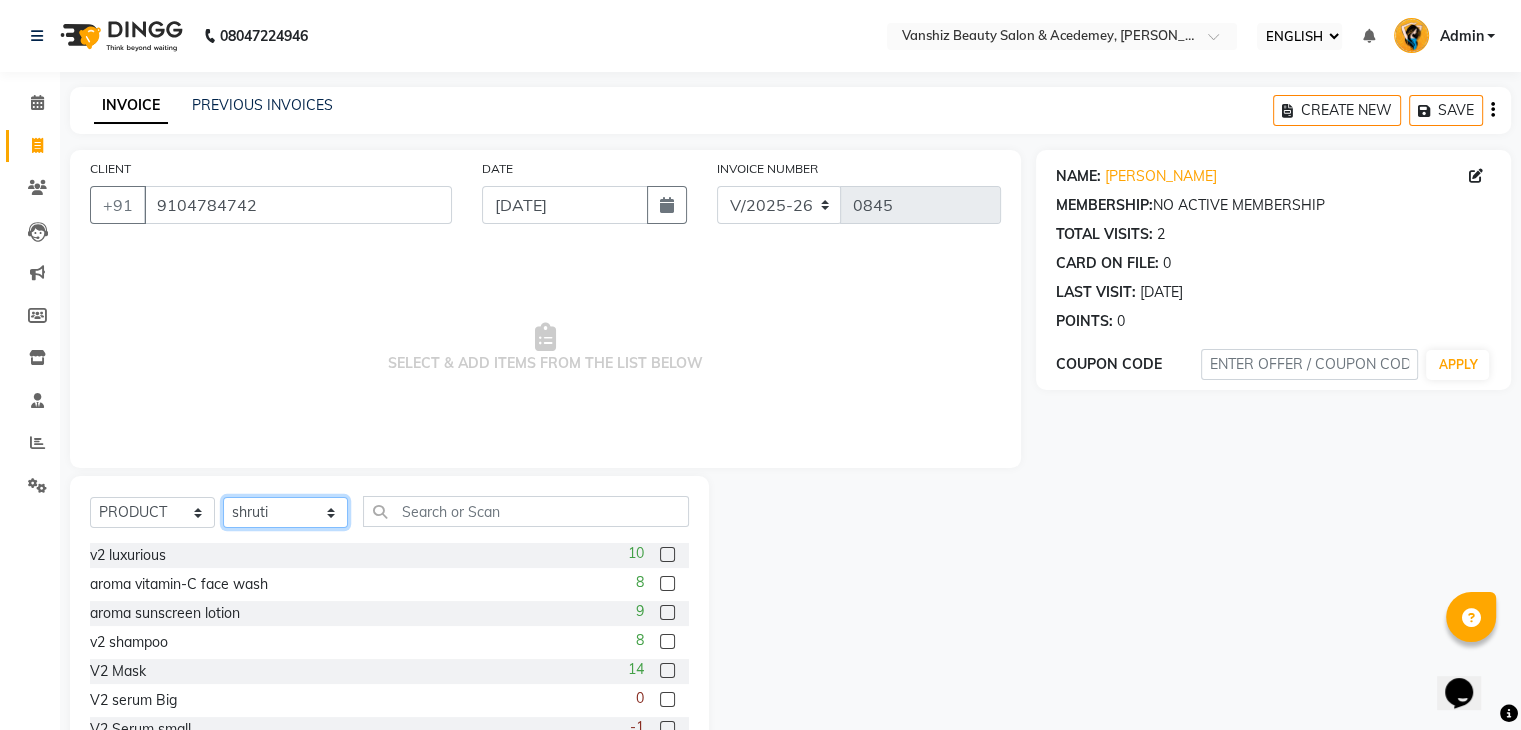 click on "SELECT STYLIST [PERSON_NAME] [PERSON_NAME] kajal khushi [PERSON_NAME] [PERSON_NAME] [PERSON_NAME] [PERSON_NAME] [PERSON_NAME]  Stuati" 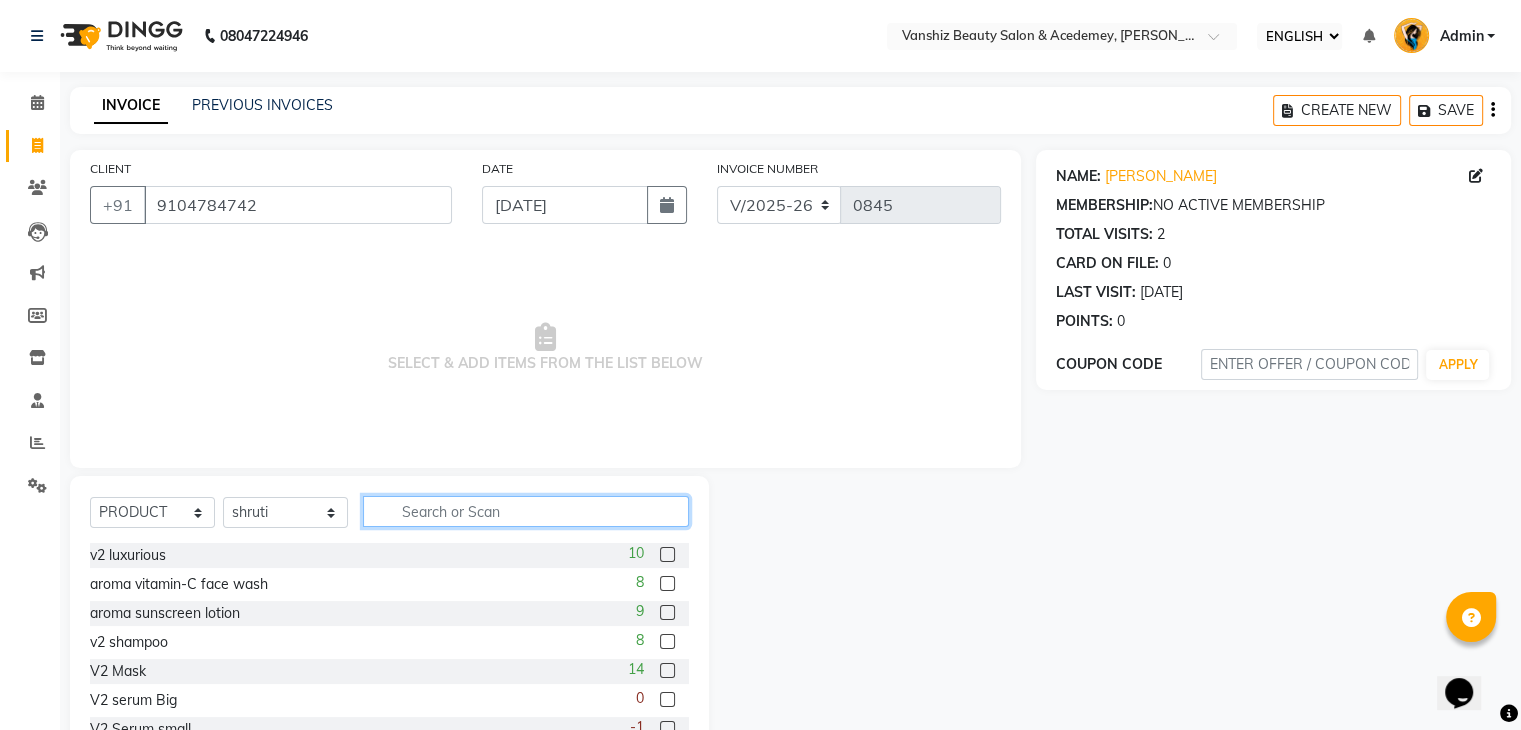 click 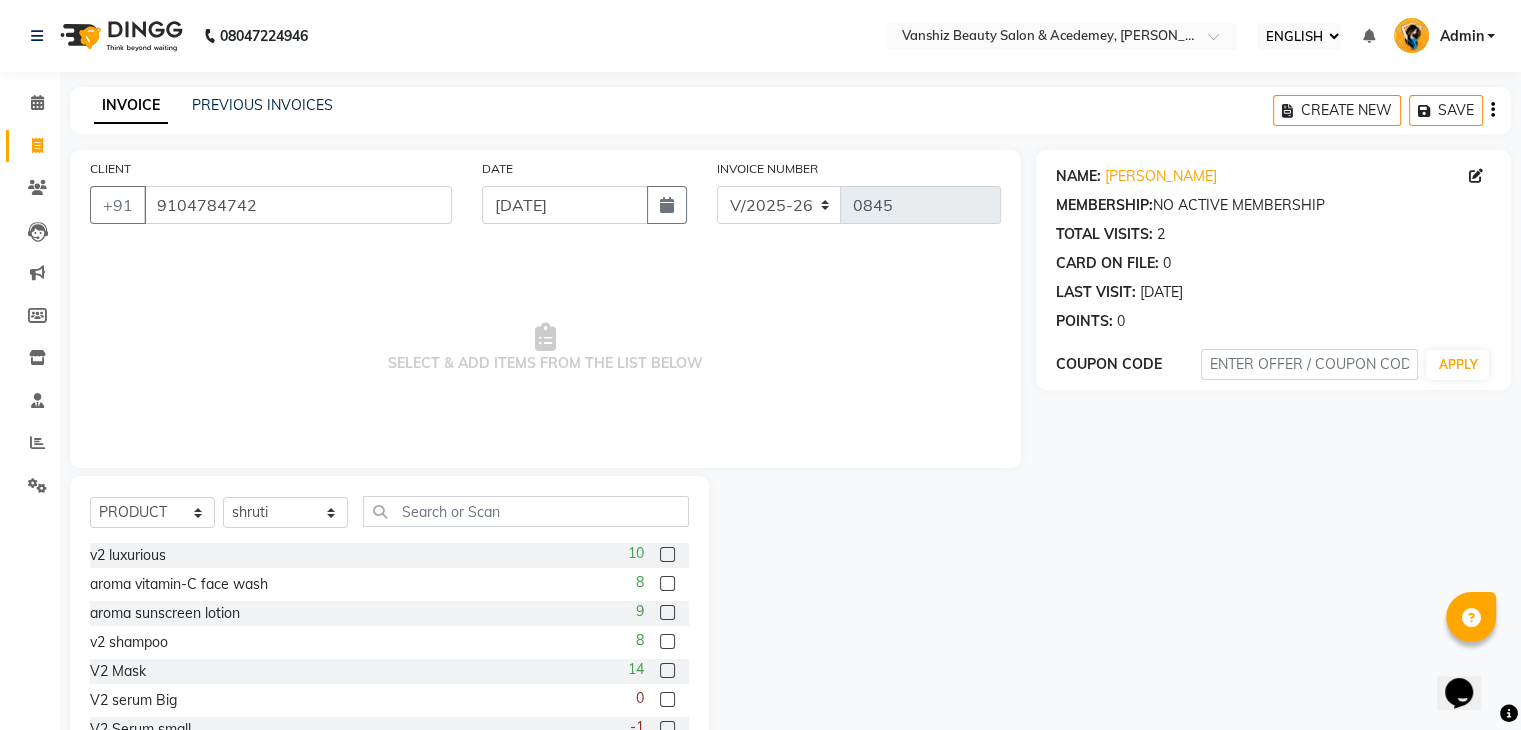 click 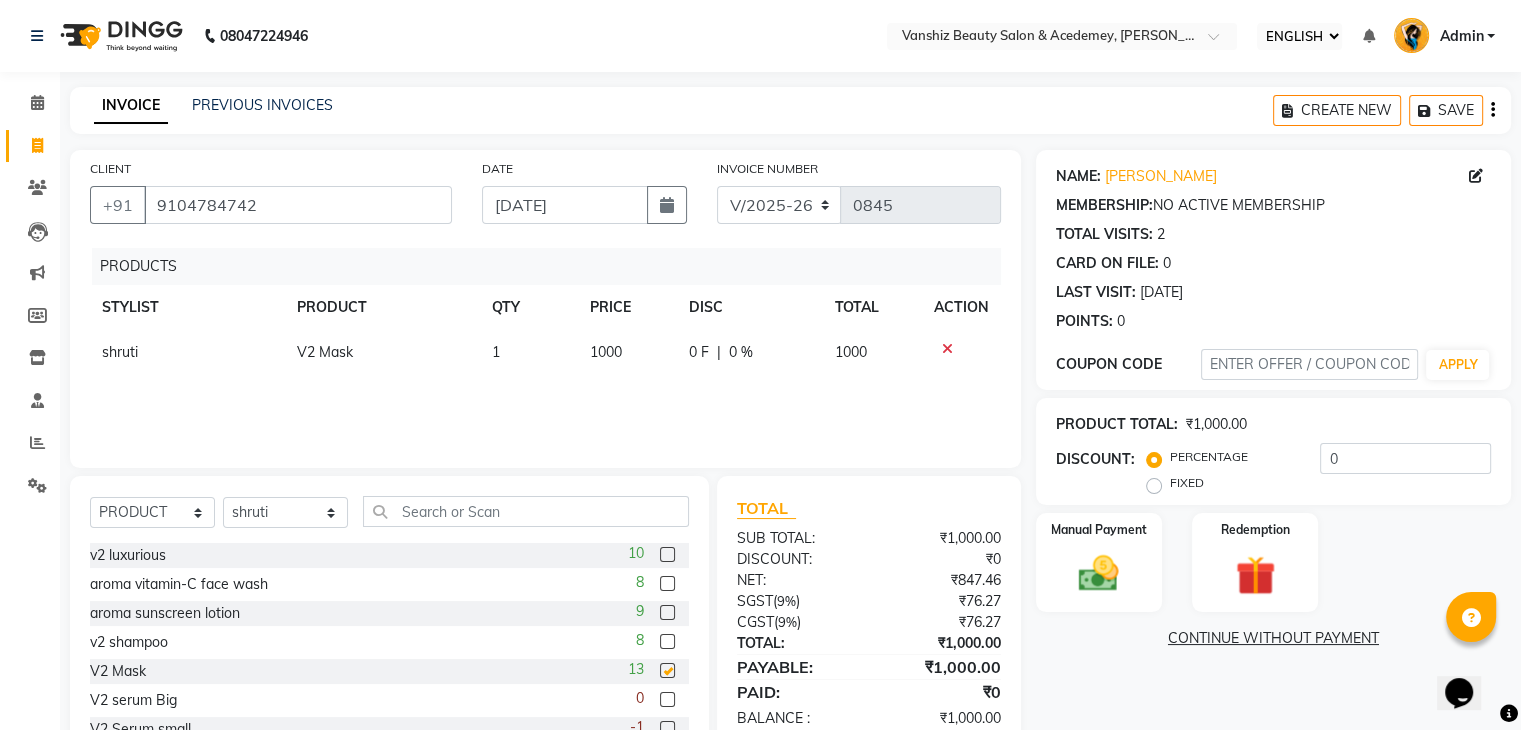 checkbox on "false" 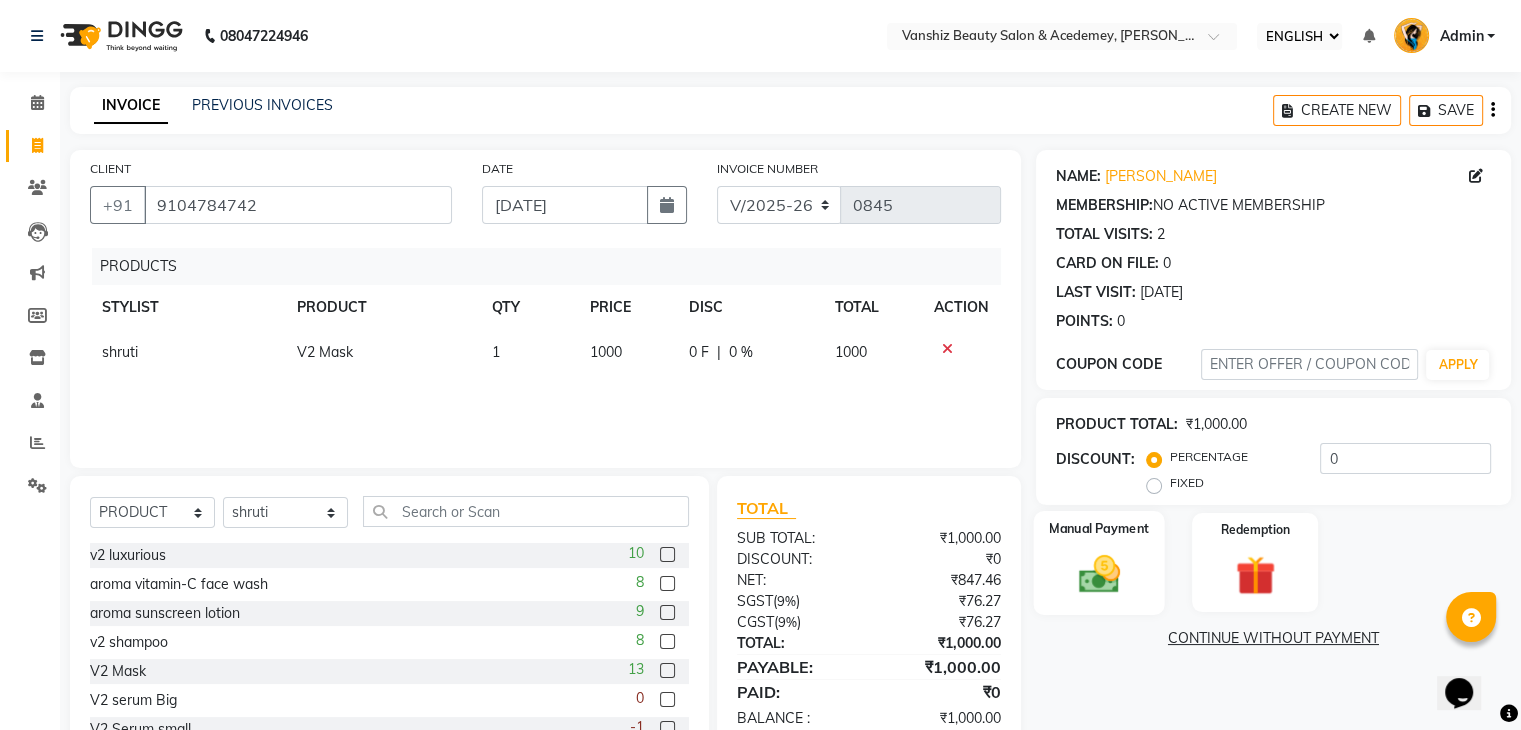 click on "Manual Payment" 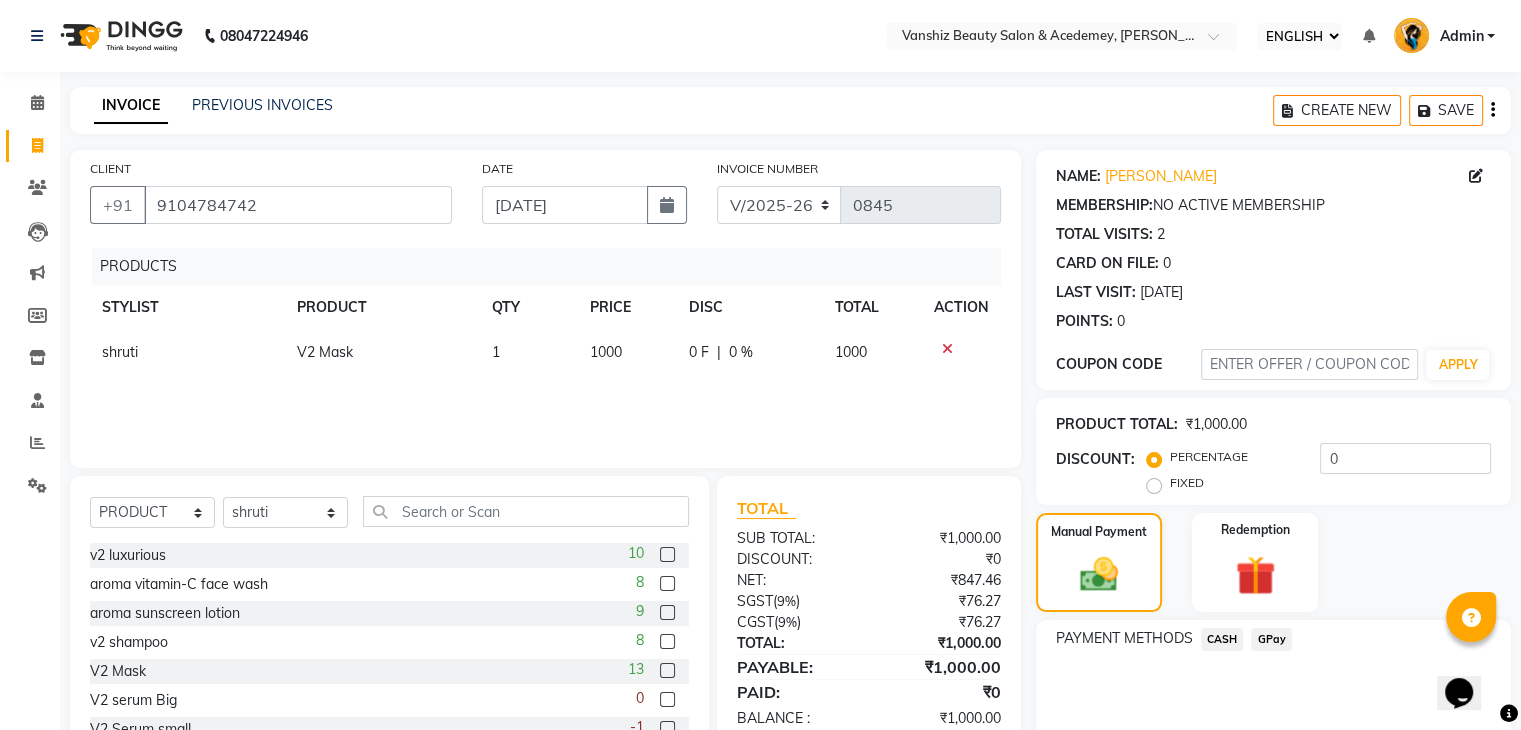 click on "GPay" 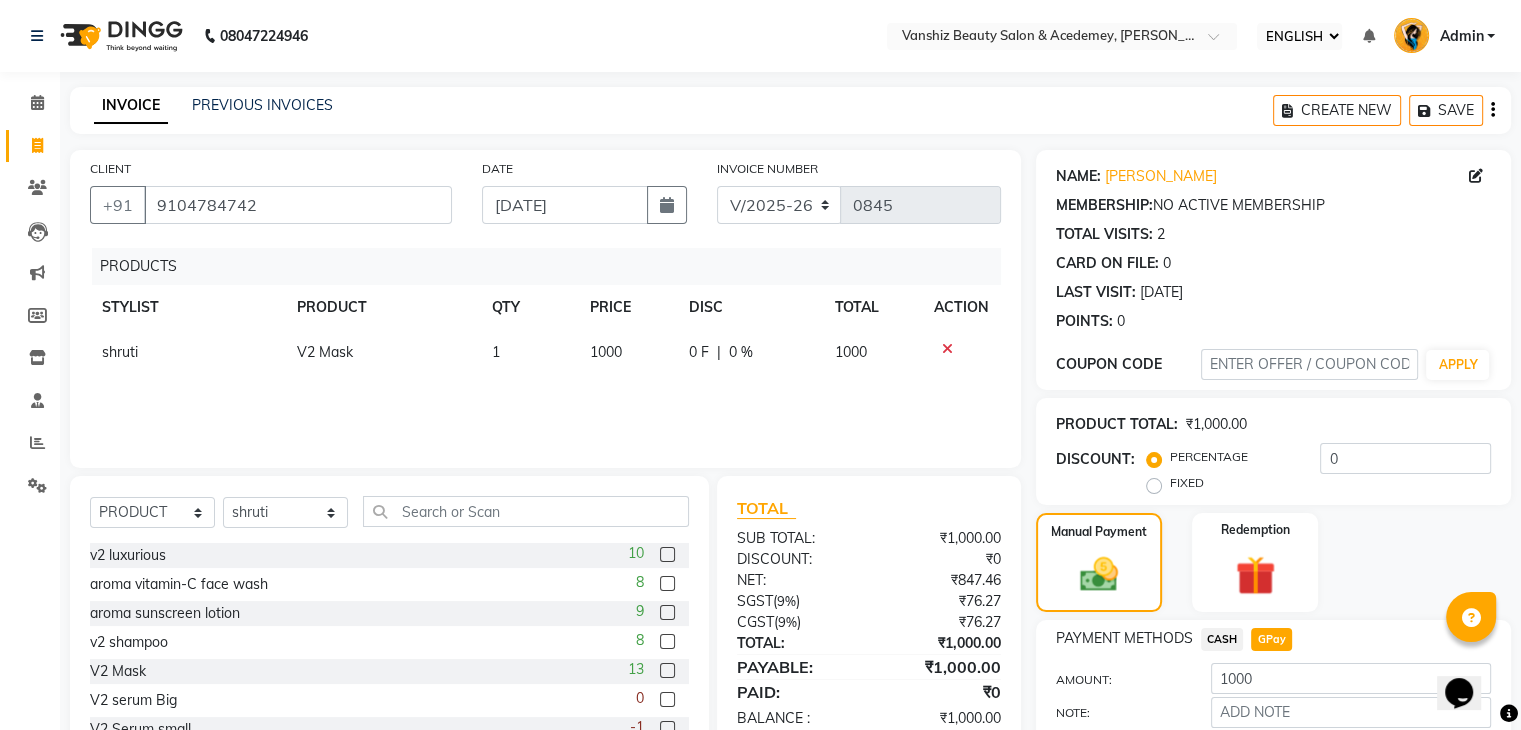 scroll, scrollTop: 112, scrollLeft: 0, axis: vertical 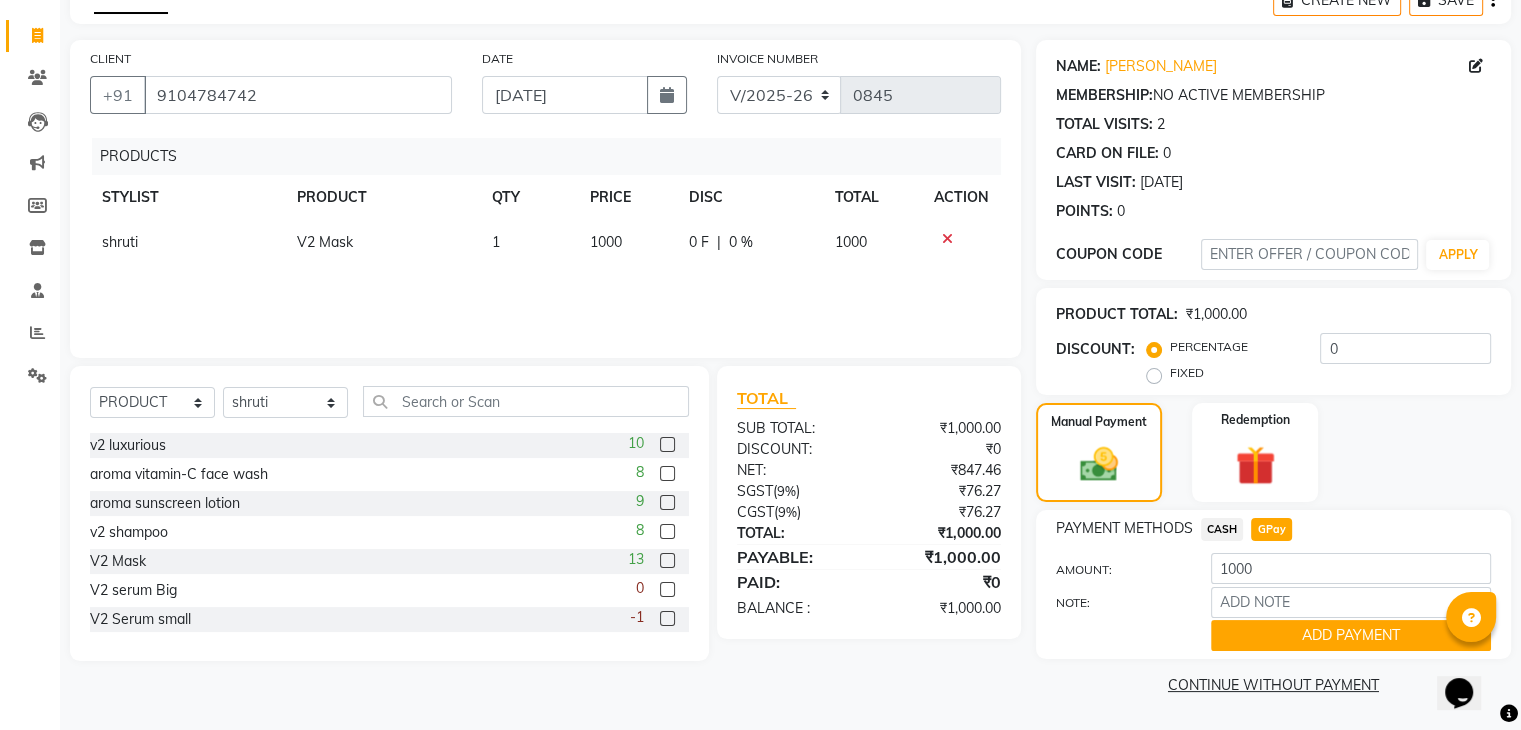 click on "ADD PAYMENT" 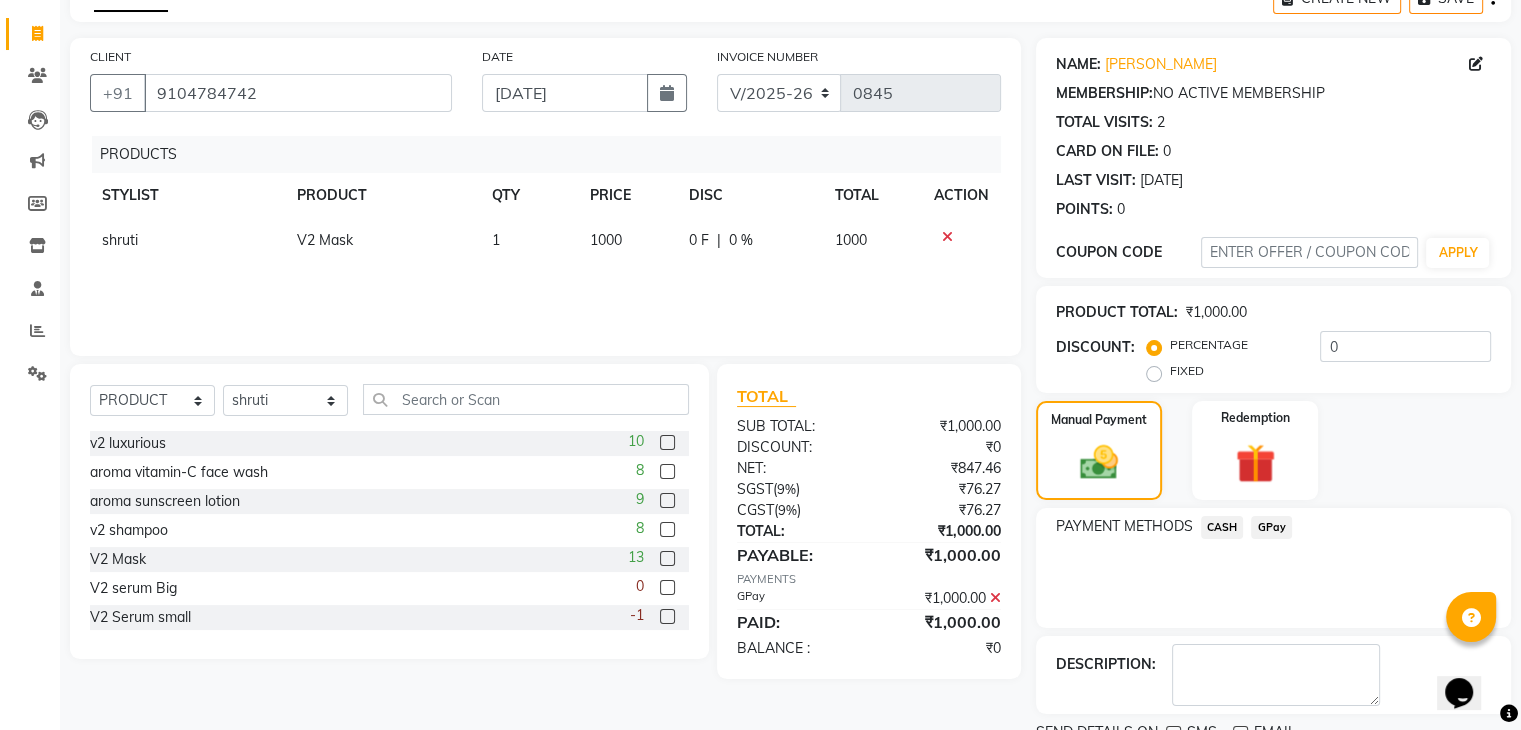 scroll, scrollTop: 194, scrollLeft: 0, axis: vertical 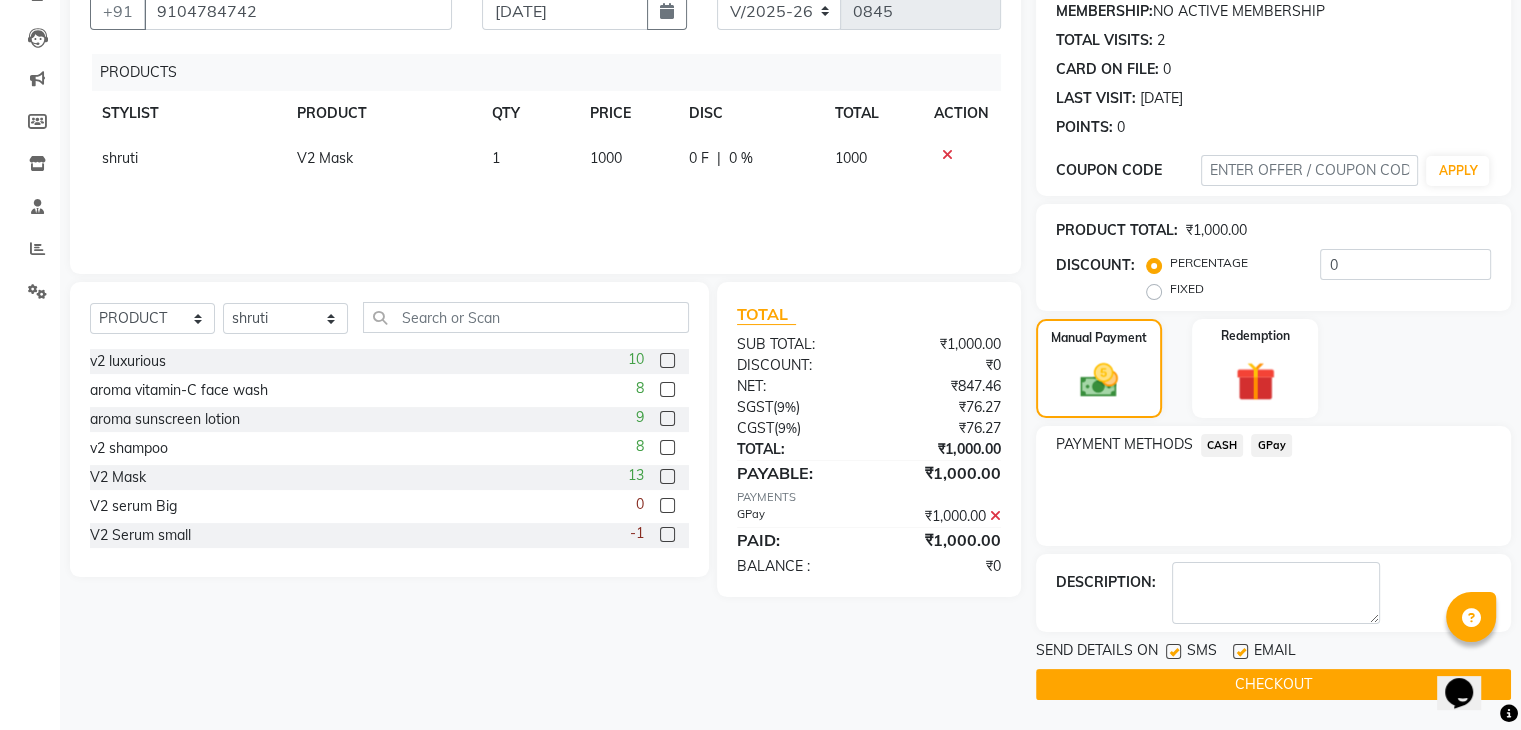 click 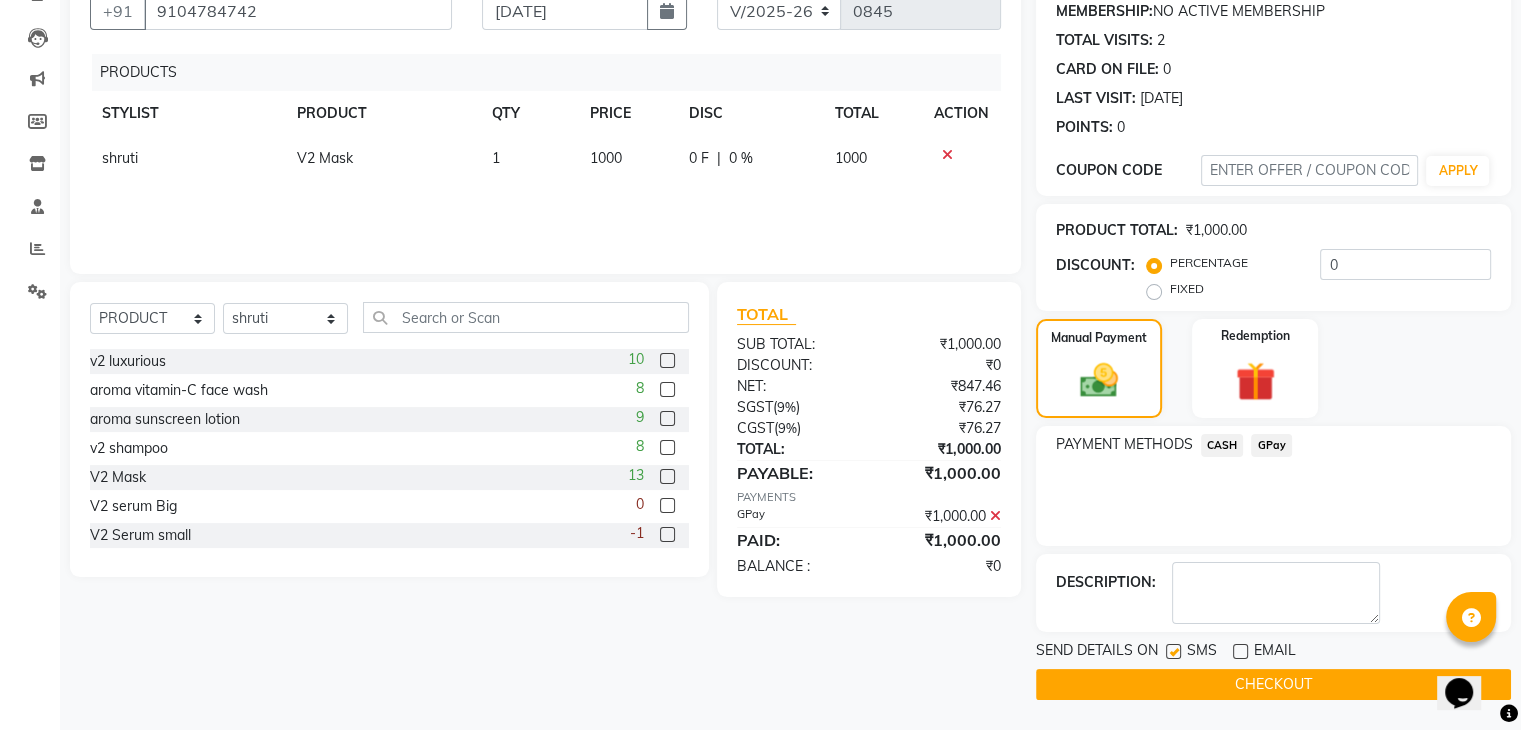 click 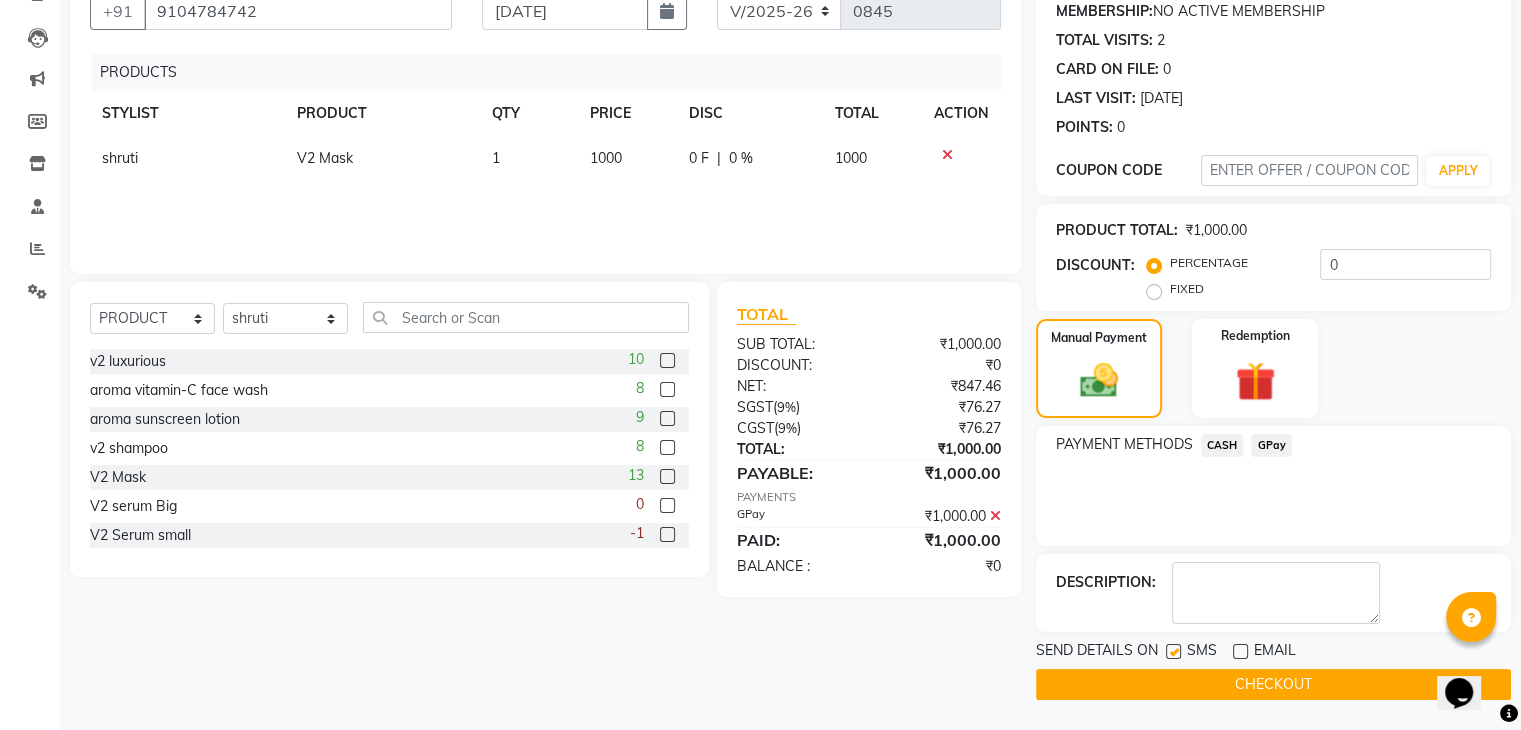 click at bounding box center (1172, 652) 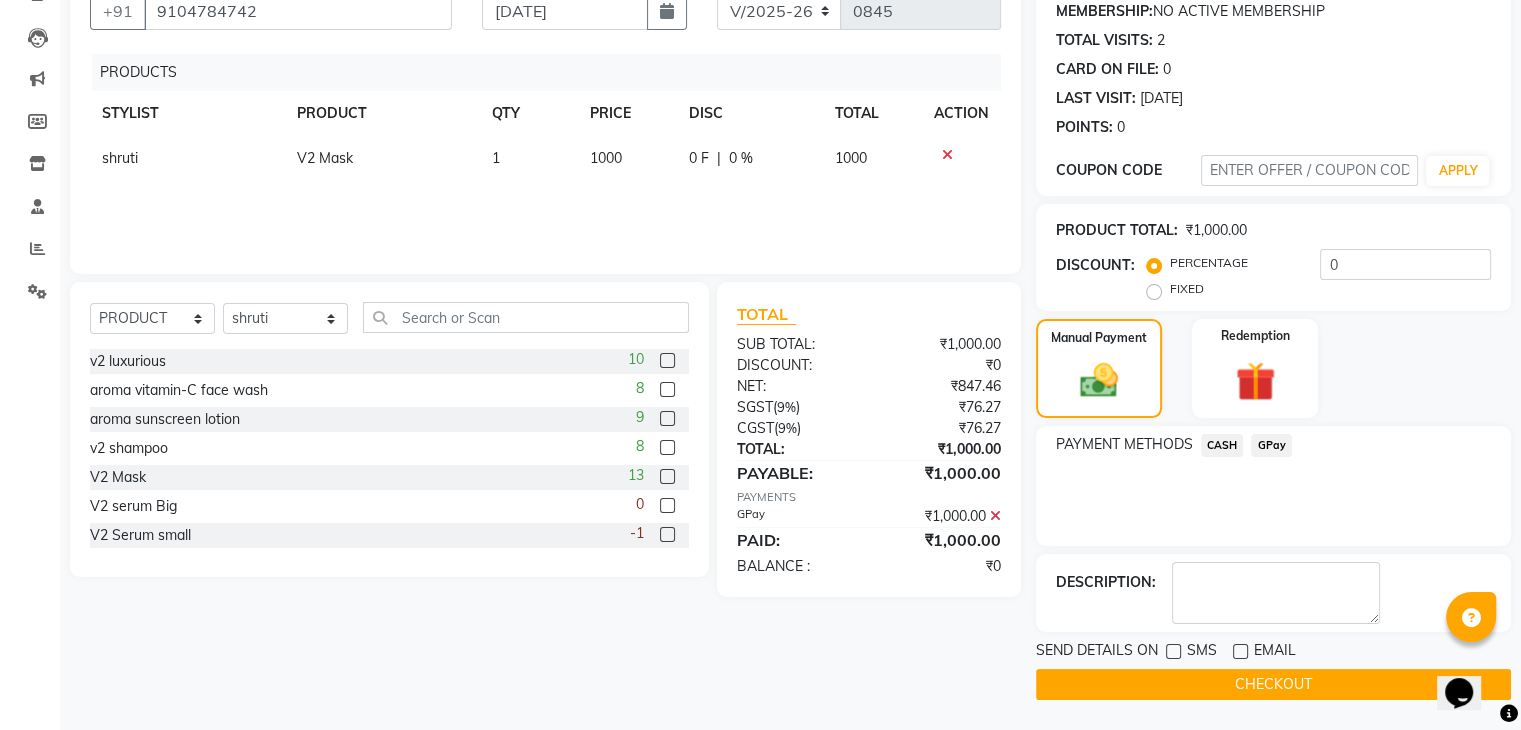 click on "CHECKOUT" 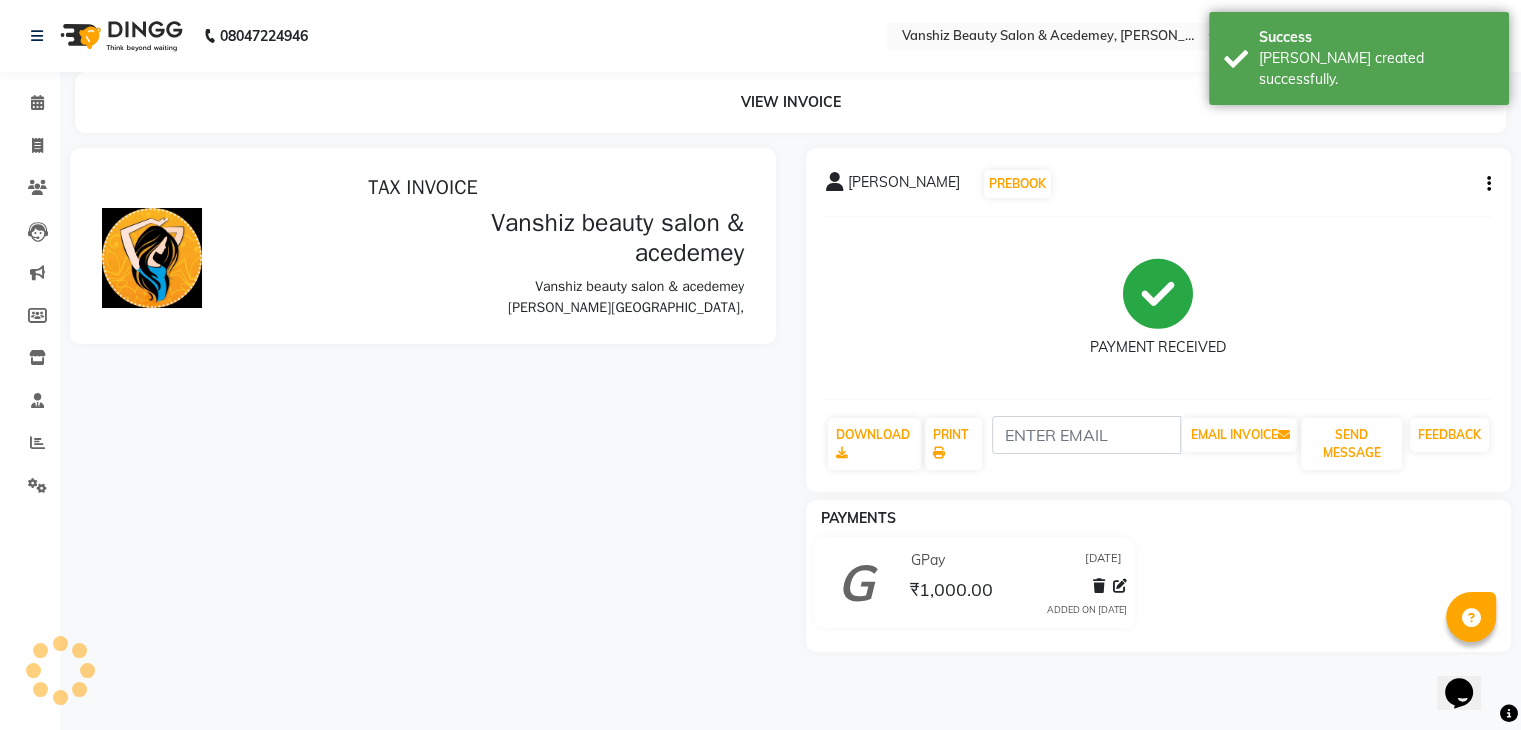 scroll, scrollTop: 0, scrollLeft: 0, axis: both 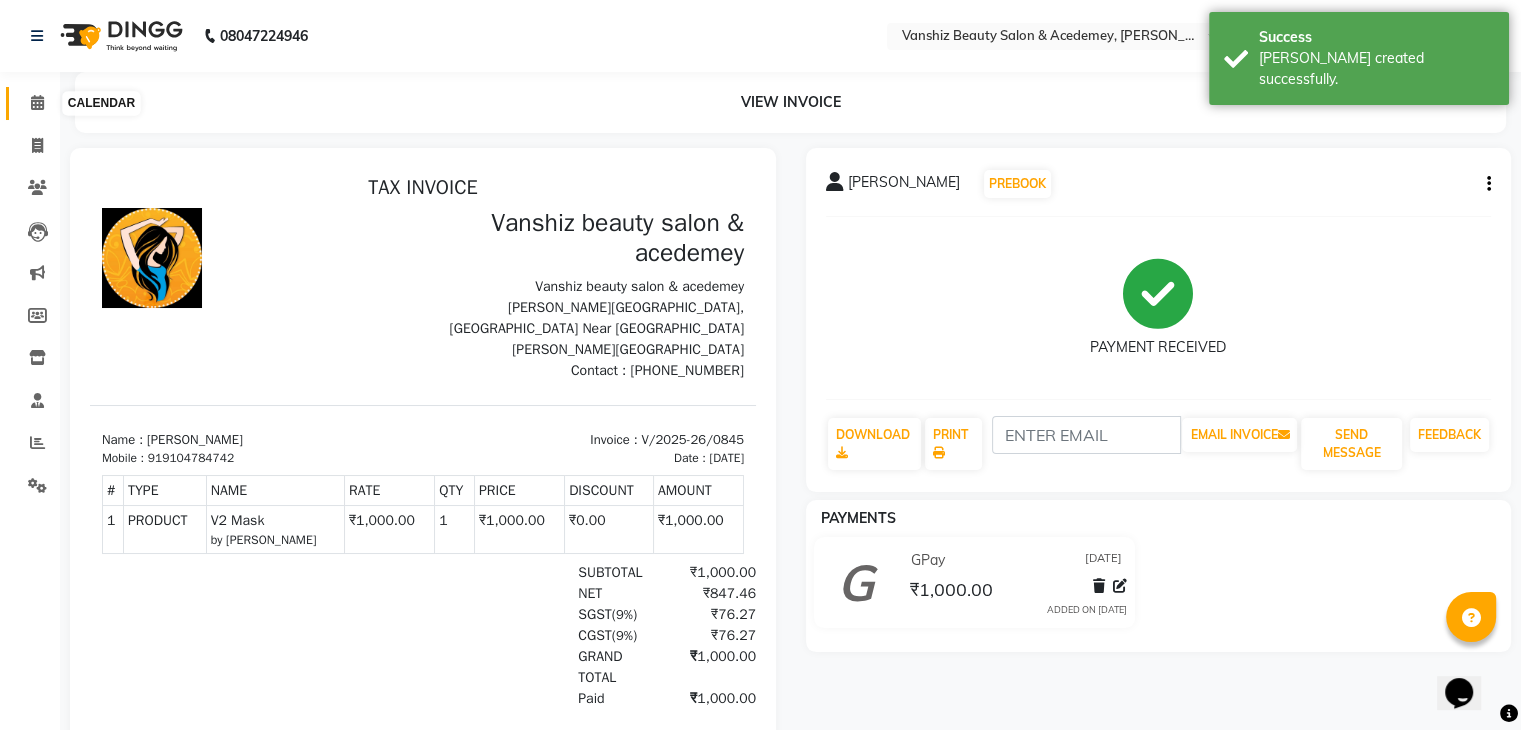 click 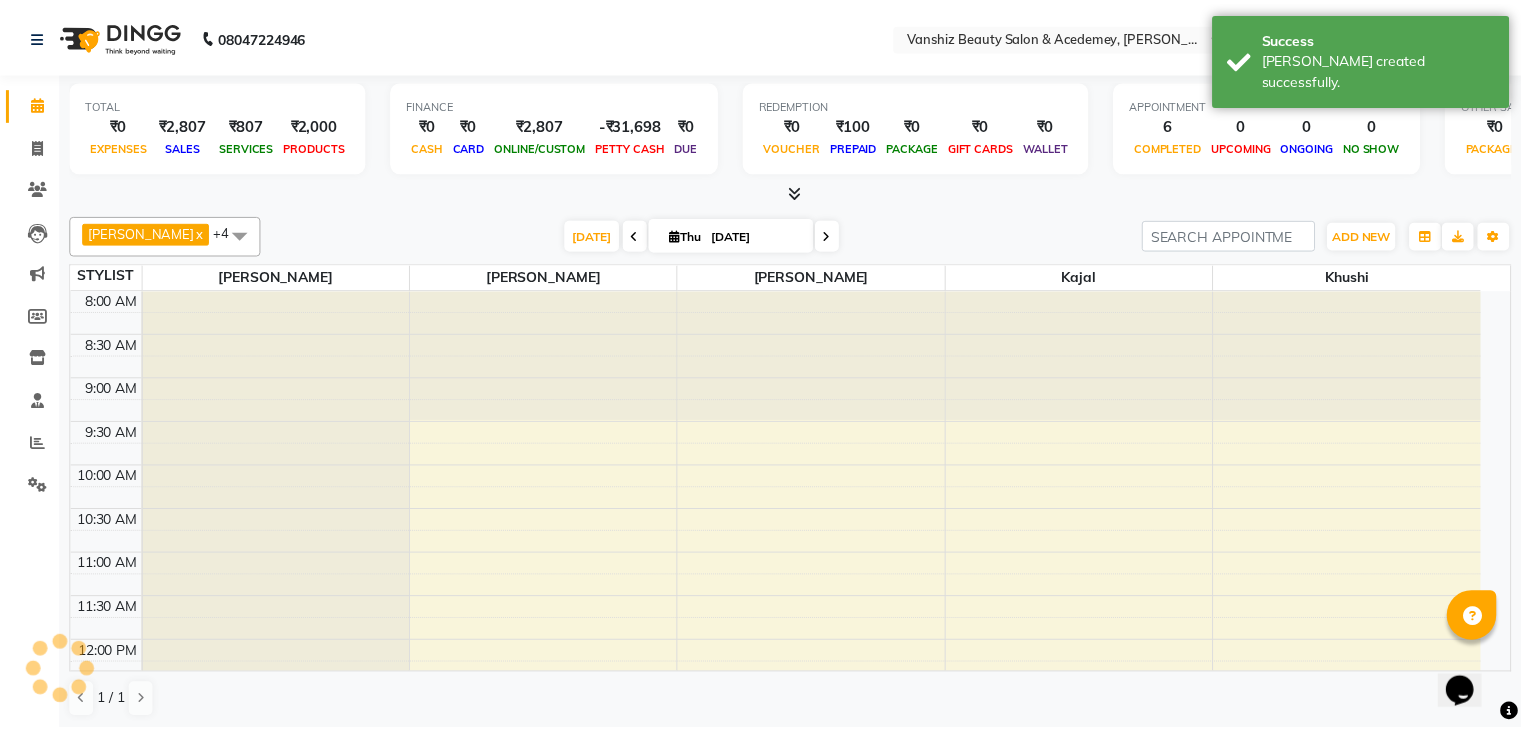 scroll, scrollTop: 0, scrollLeft: 0, axis: both 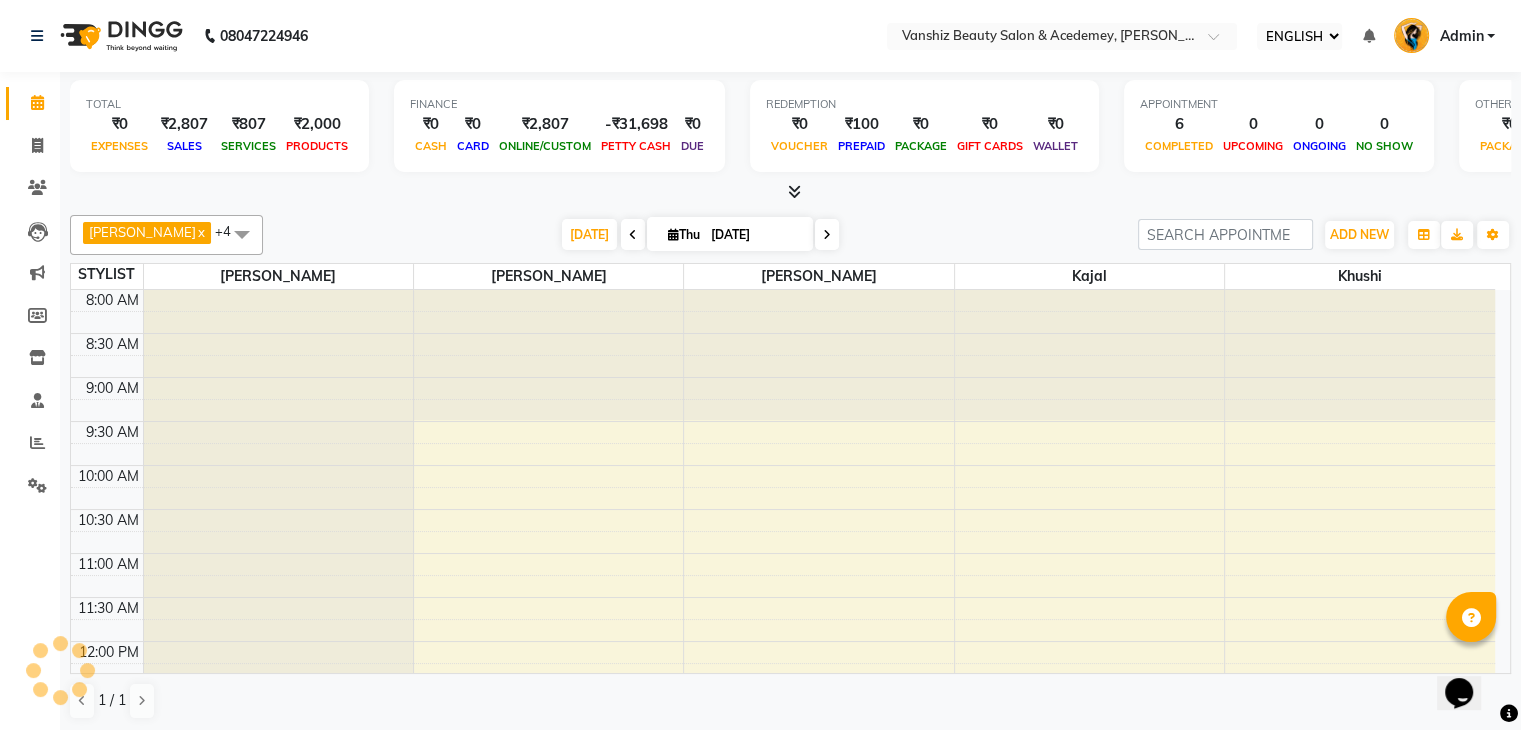 click on "8:00 AM 8:30 AM 9:00 AM 9:30 AM 10:00 AM 10:30 AM 11:00 AM 11:30 AM 12:00 PM 12:30 PM 1:00 PM 1:30 PM 2:00 PM 2:30 PM 3:00 PM 3:30 PM 4:00 PM 4:30 PM 5:00 PM 5:30 PM 6:00 PM 6:30 PM 7:00 PM 7:30 PM 8:00 PM 8:30 PM     [PERSON_NAME]-model, TK04, 06:45 PM-07:00 PM, Hair Wash - basic     [PERSON_NAME], TK06, 07:00 PM-07:55 PM, Hair wash+cut+blowdry (regular)     [PERSON_NAME], TK06, 07:30 PM-07:50 PM, eyebro     [PERSON_NAME]-model, TK05, 06:45 PM-07:05 PM, eyebro     [PERSON_NAME], TK03, 03:30 PM-04:30 PM, Hair Spa Treatment - Matrix Hair Spa     khyatiii, TK01, 06:30 PM-07:00 PM, Body Care-Head massage" at bounding box center (783, 861) 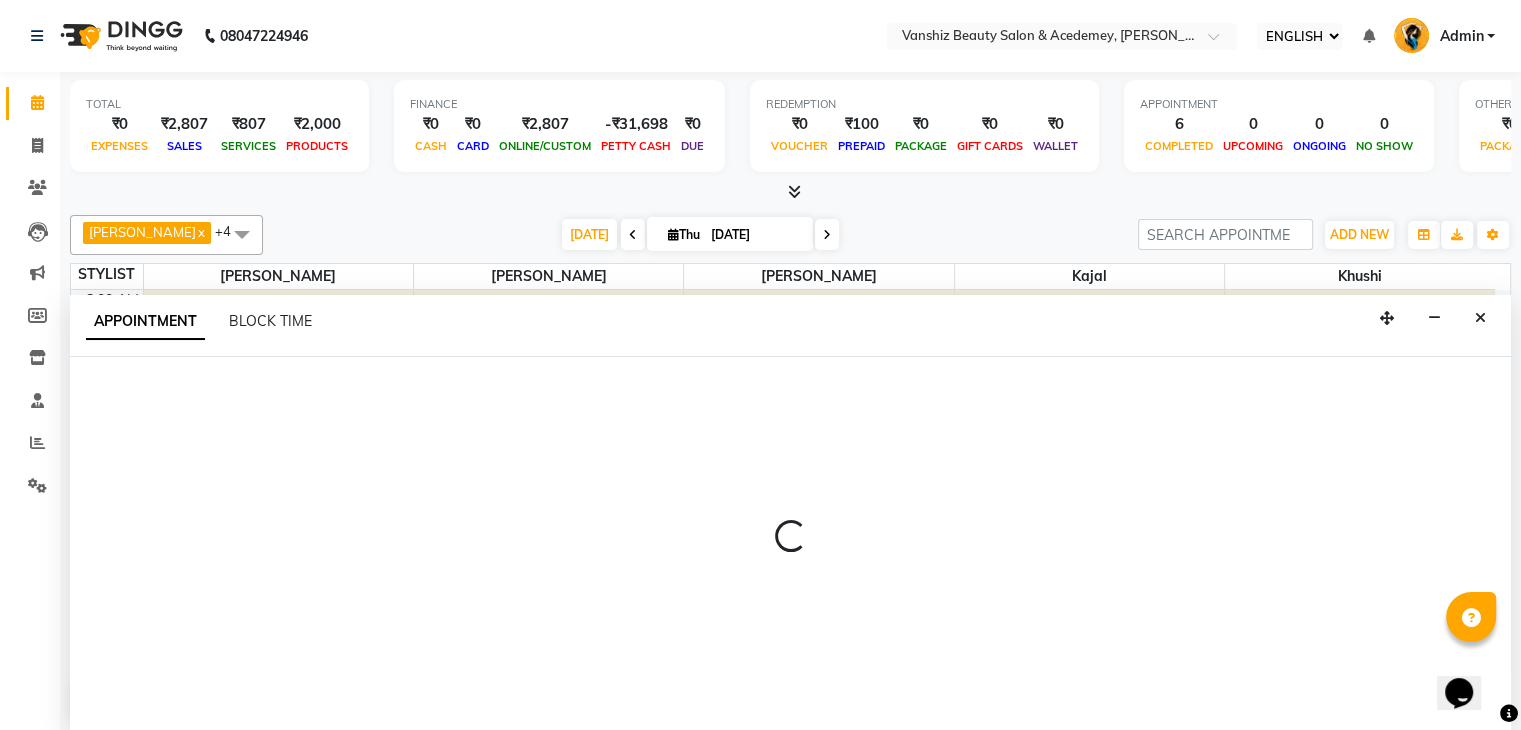 scroll, scrollTop: 1, scrollLeft: 0, axis: vertical 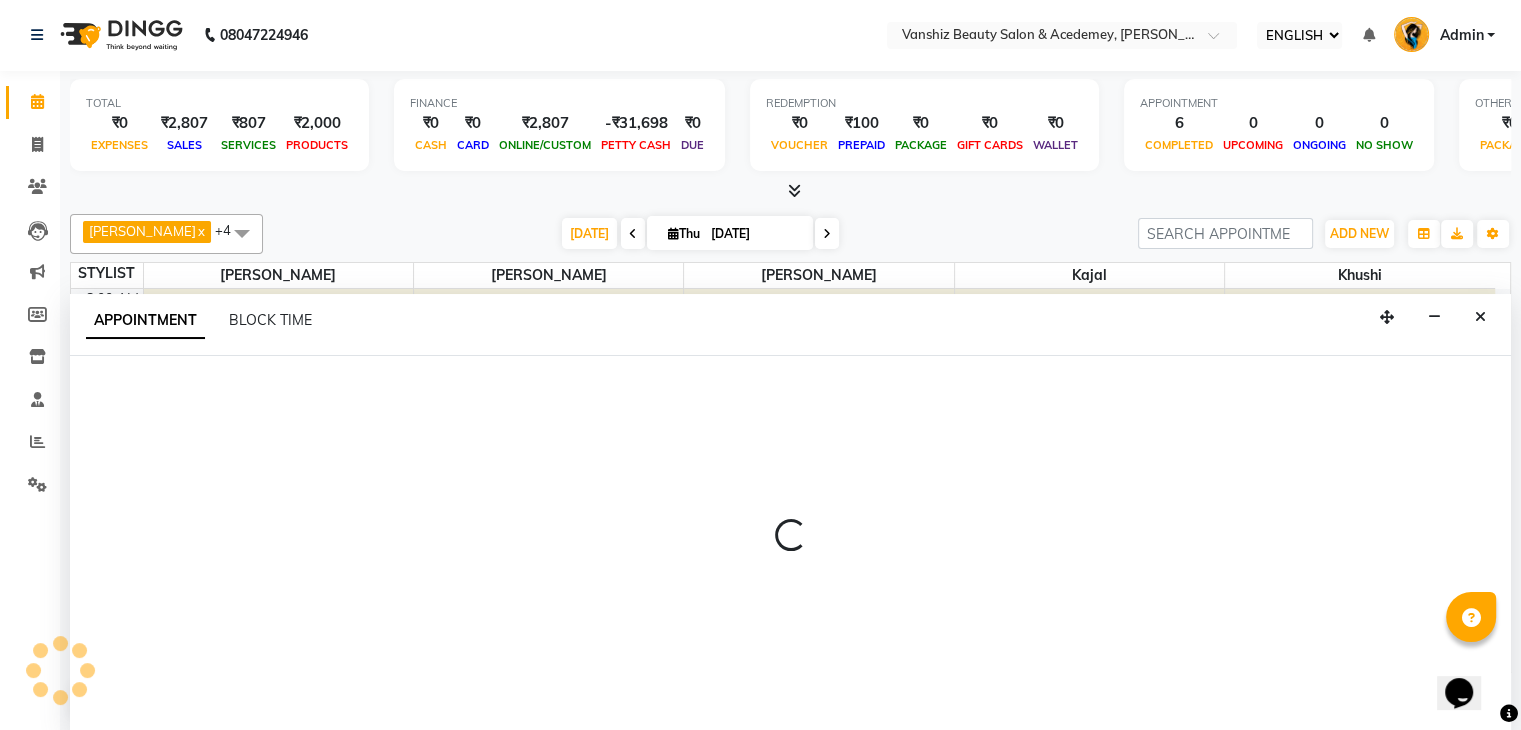 select on "59477" 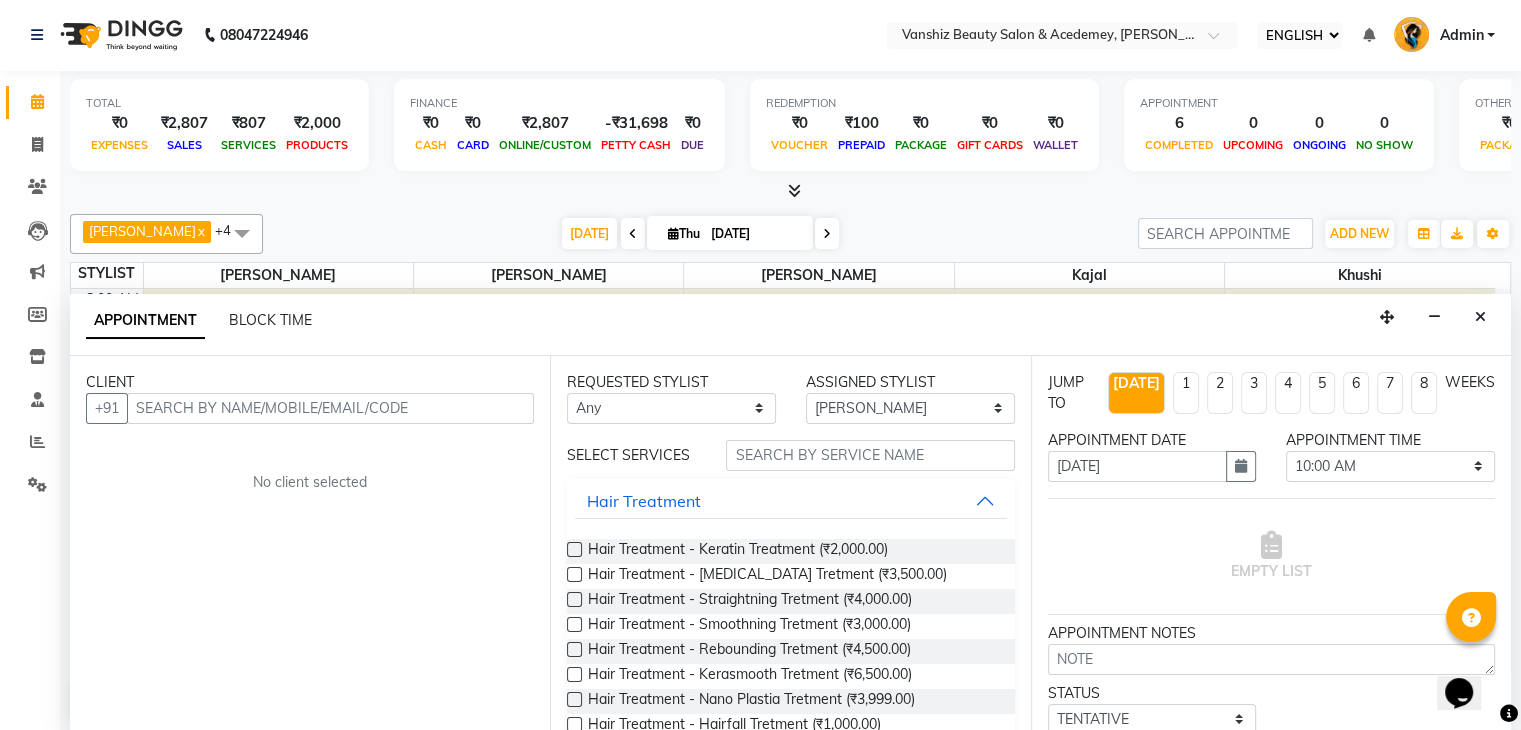 click on "CALENDAR" 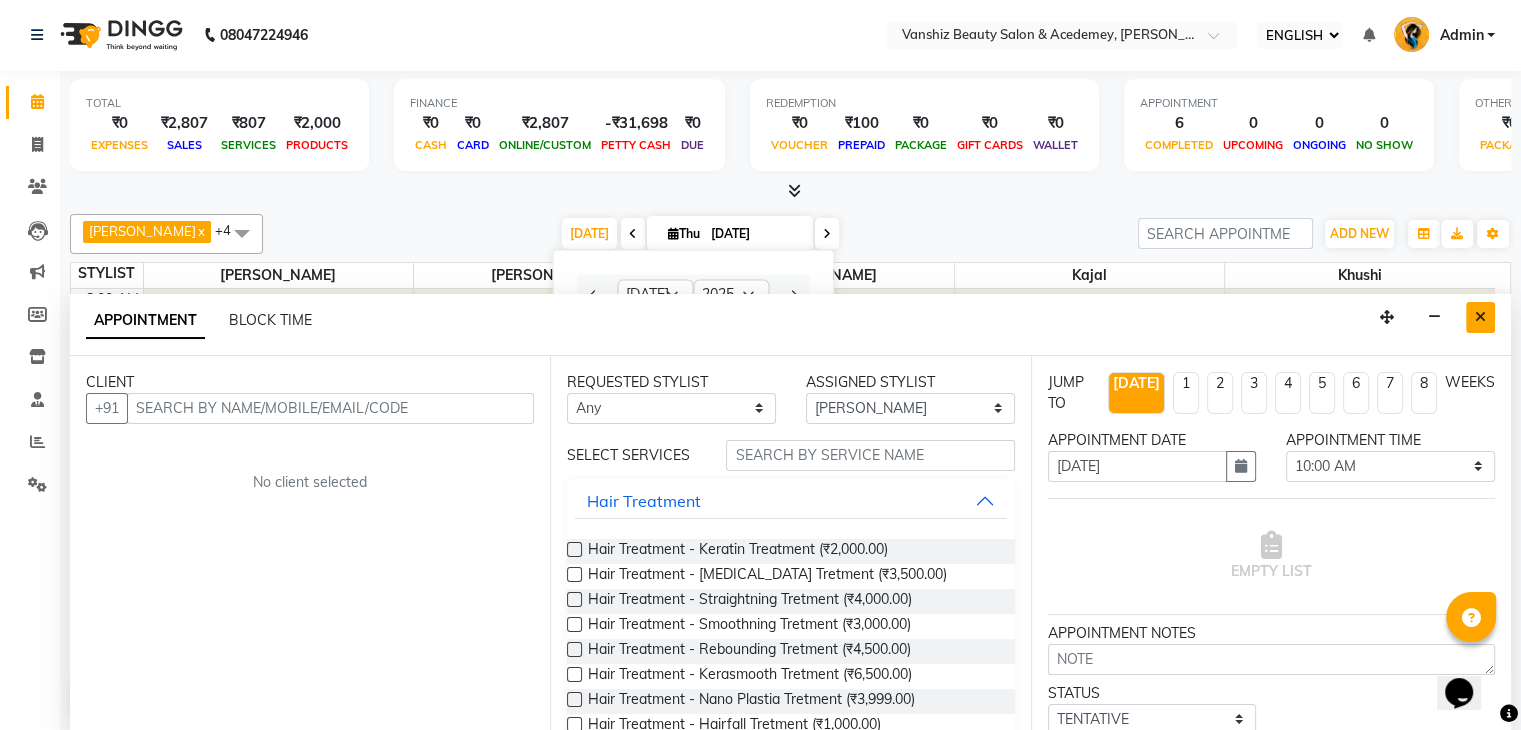 click at bounding box center (1480, 317) 